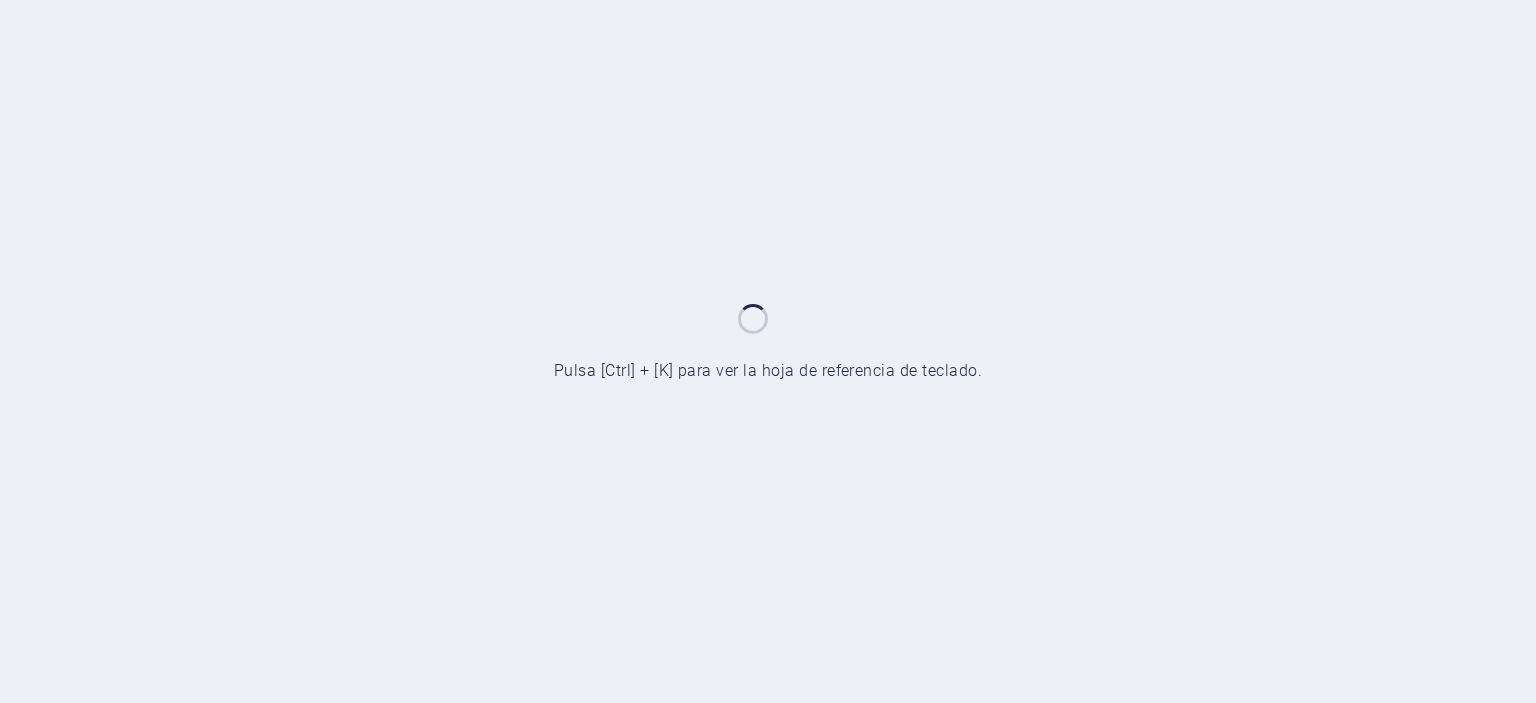 scroll, scrollTop: 0, scrollLeft: 0, axis: both 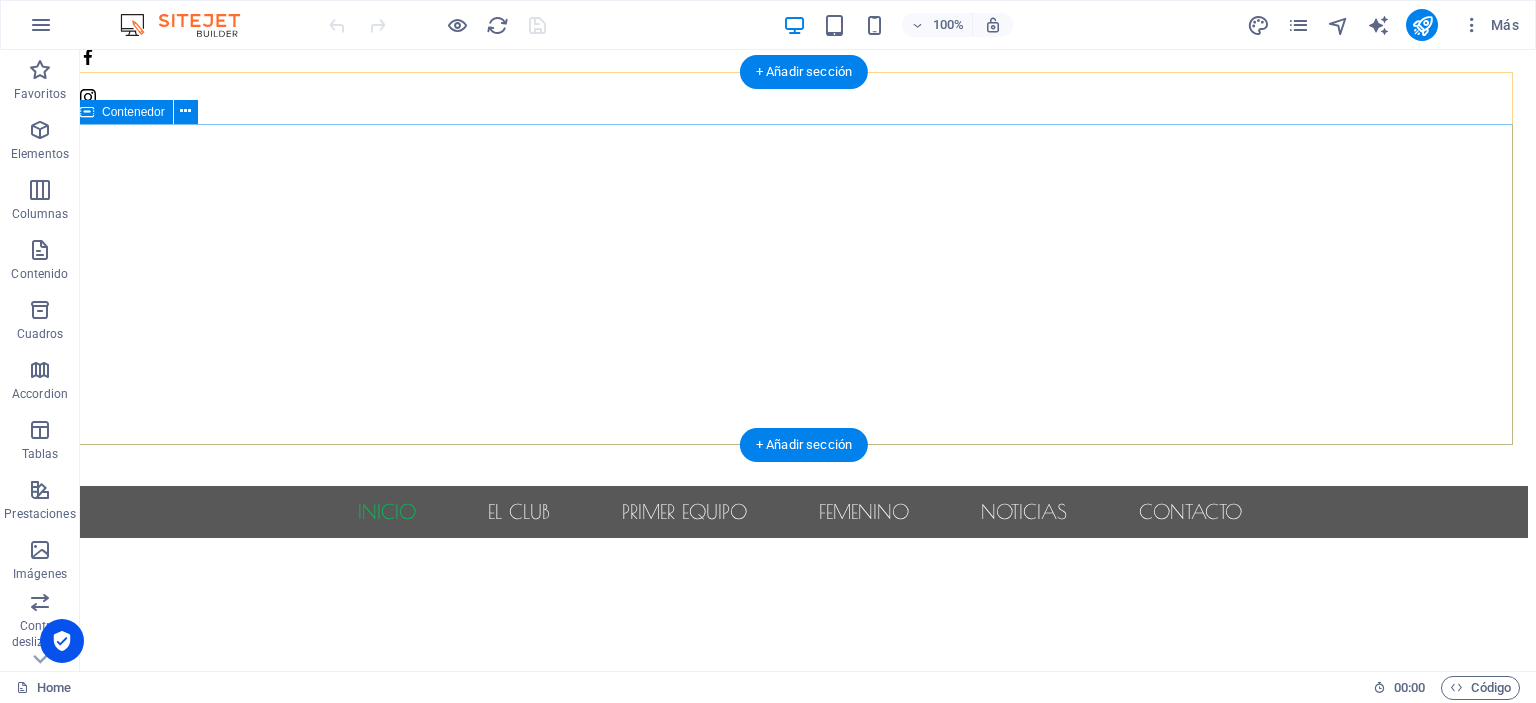 click at bounding box center (800, 618) 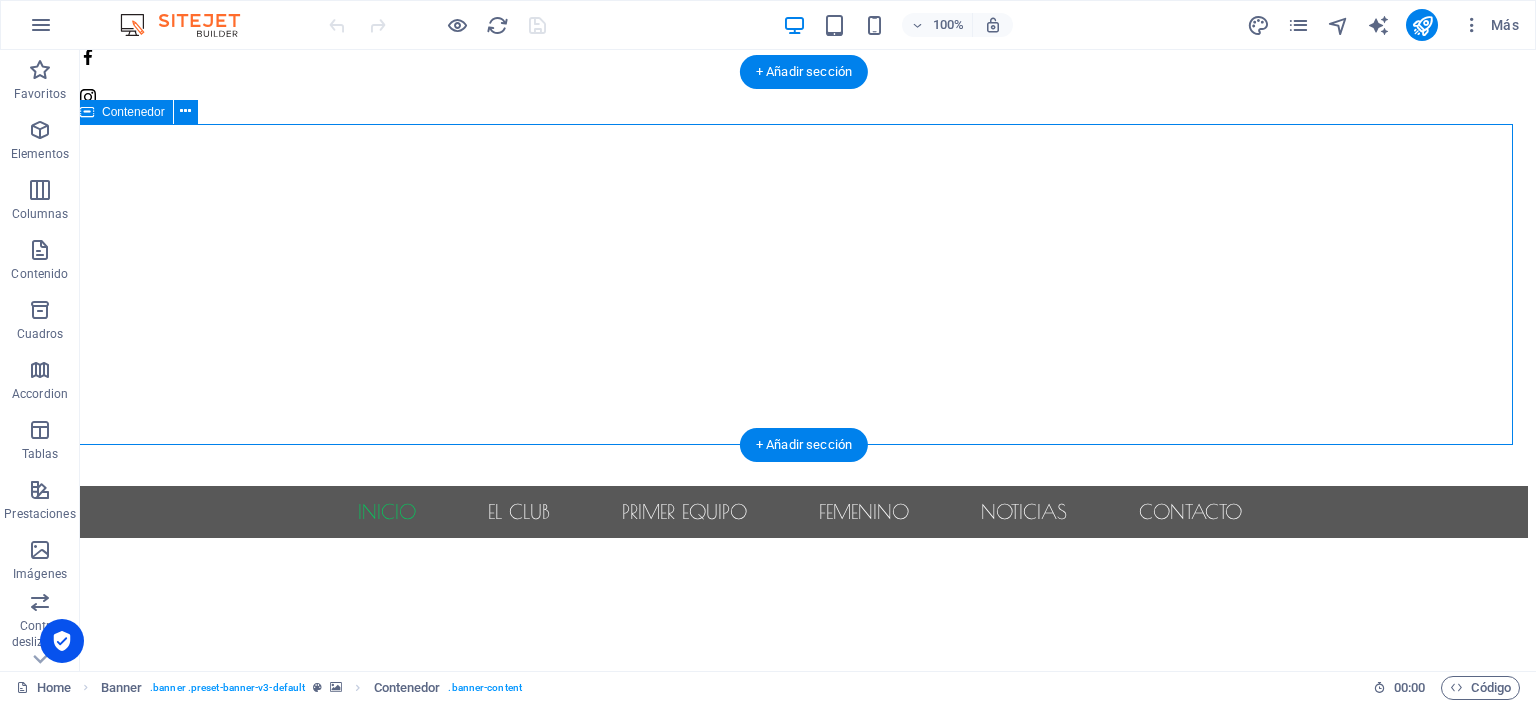 click at bounding box center [800, 618] 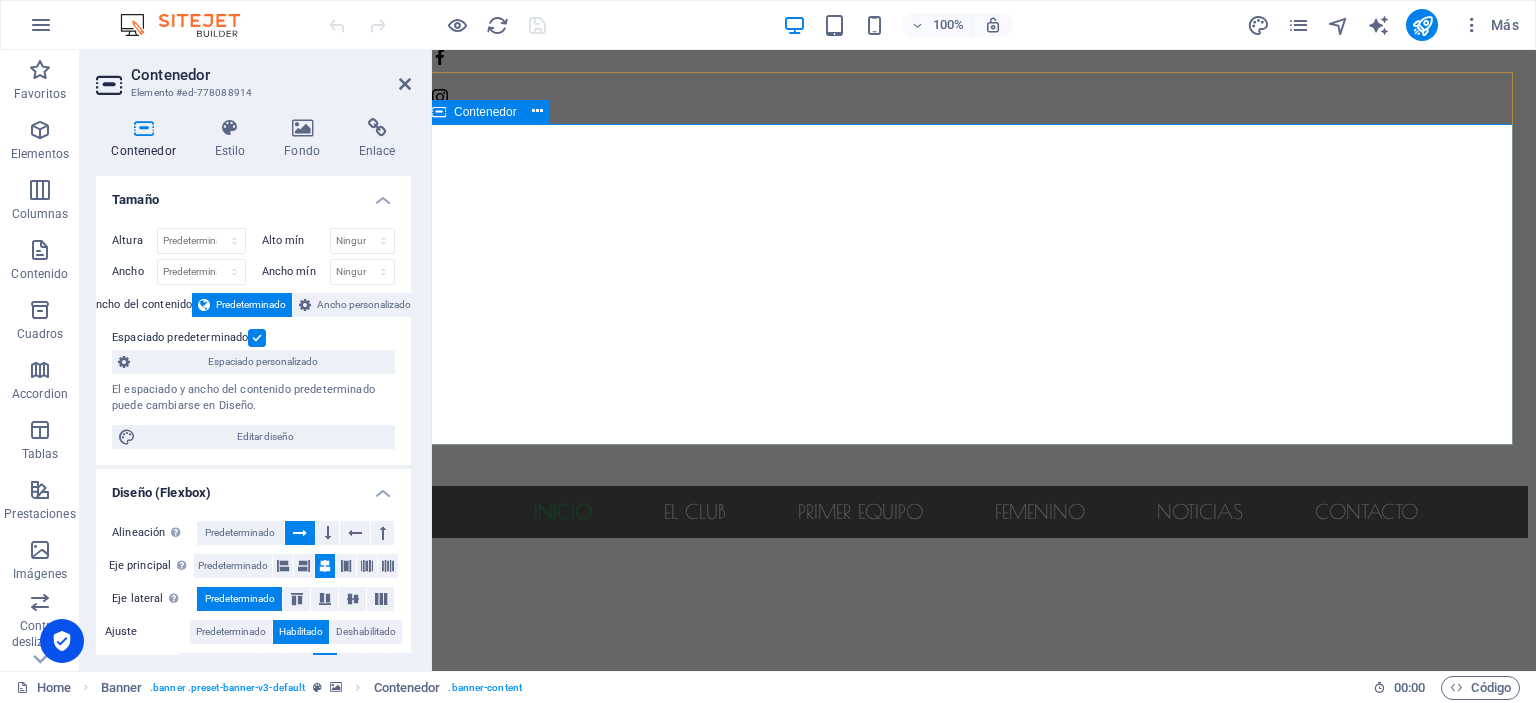 click at bounding box center (976, 618) 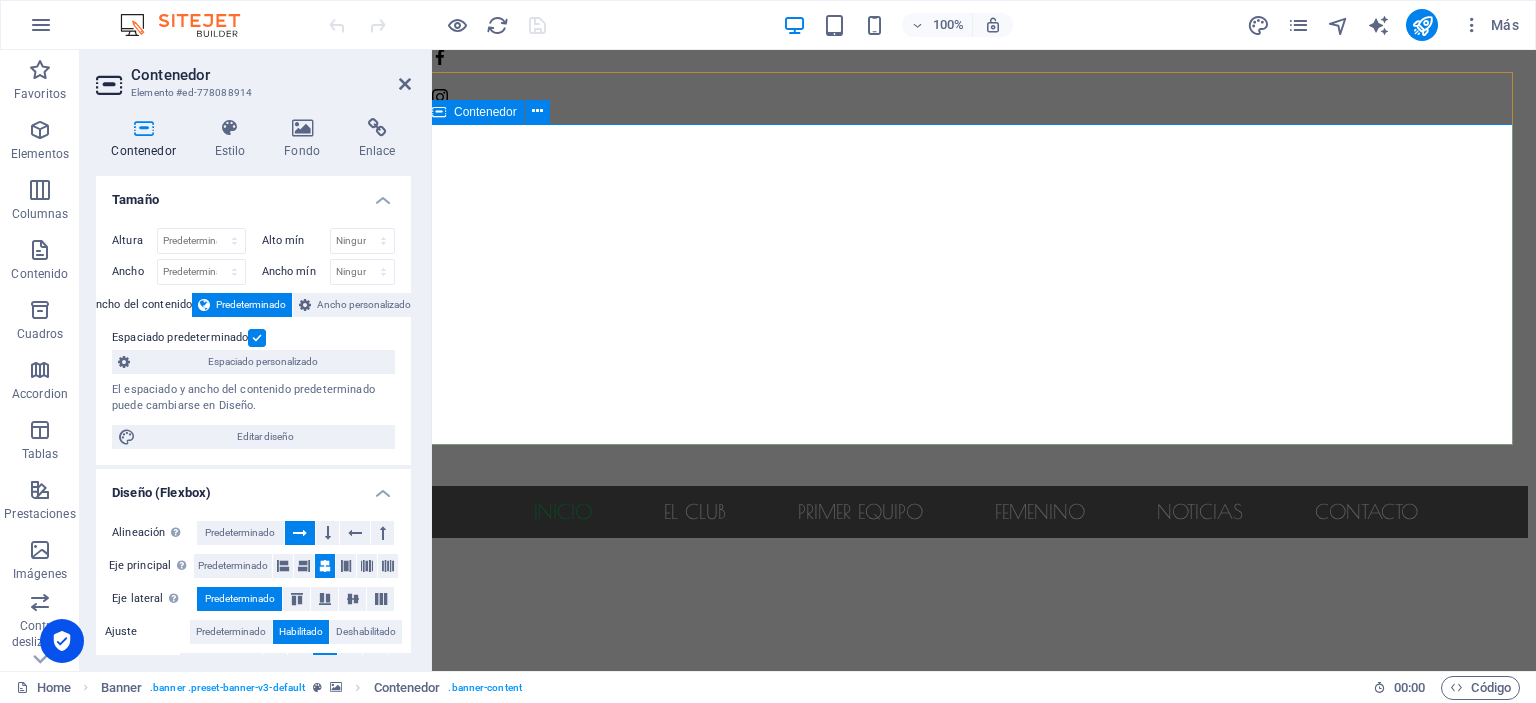 click at bounding box center (976, 618) 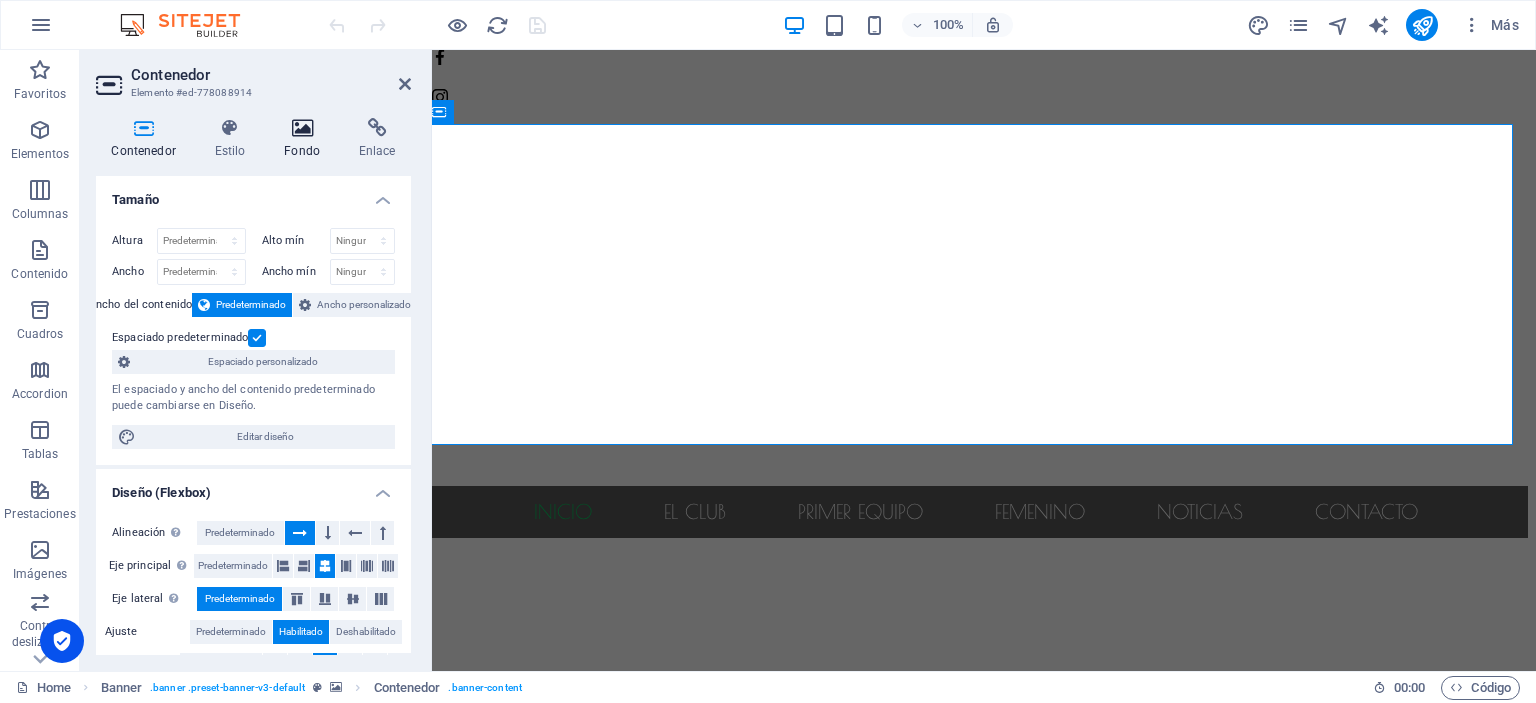 click at bounding box center [302, 128] 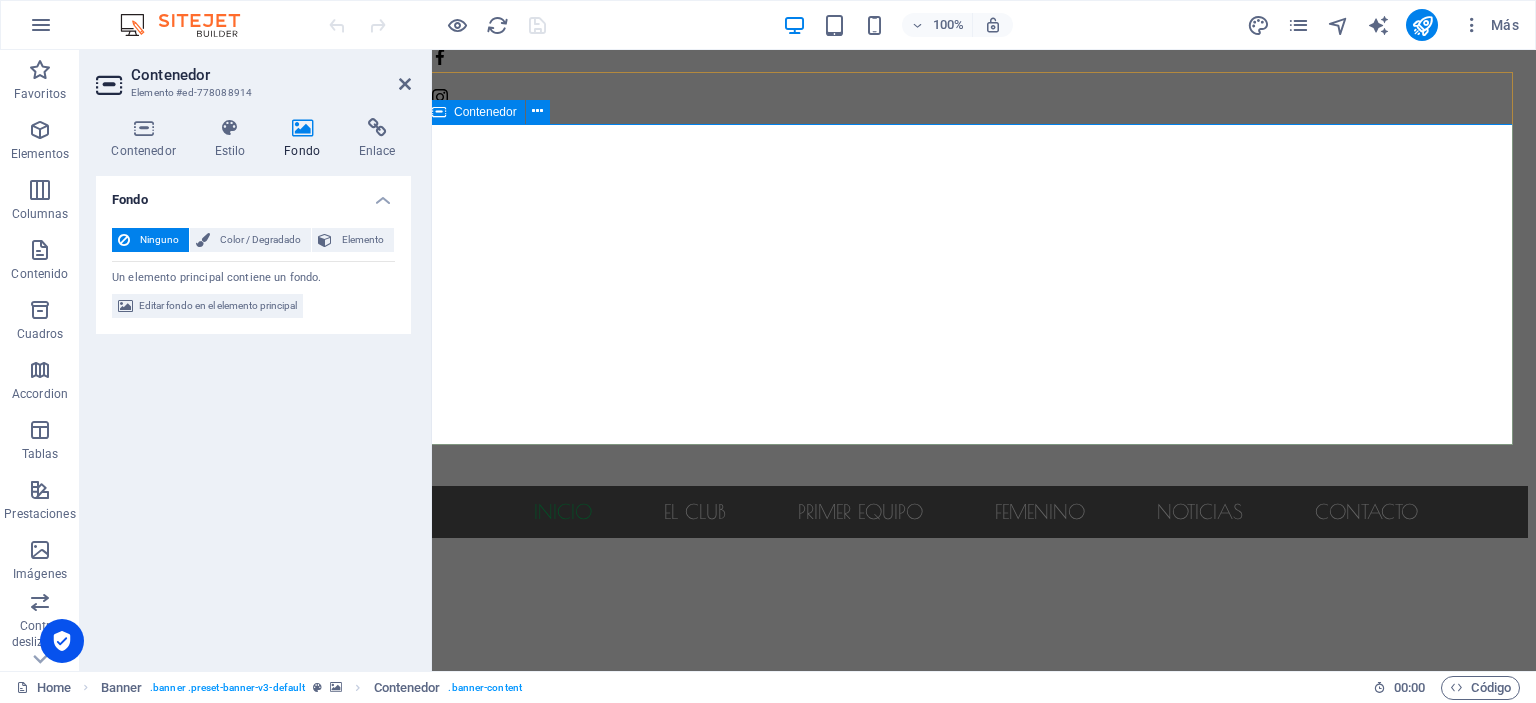 click at bounding box center (976, 618) 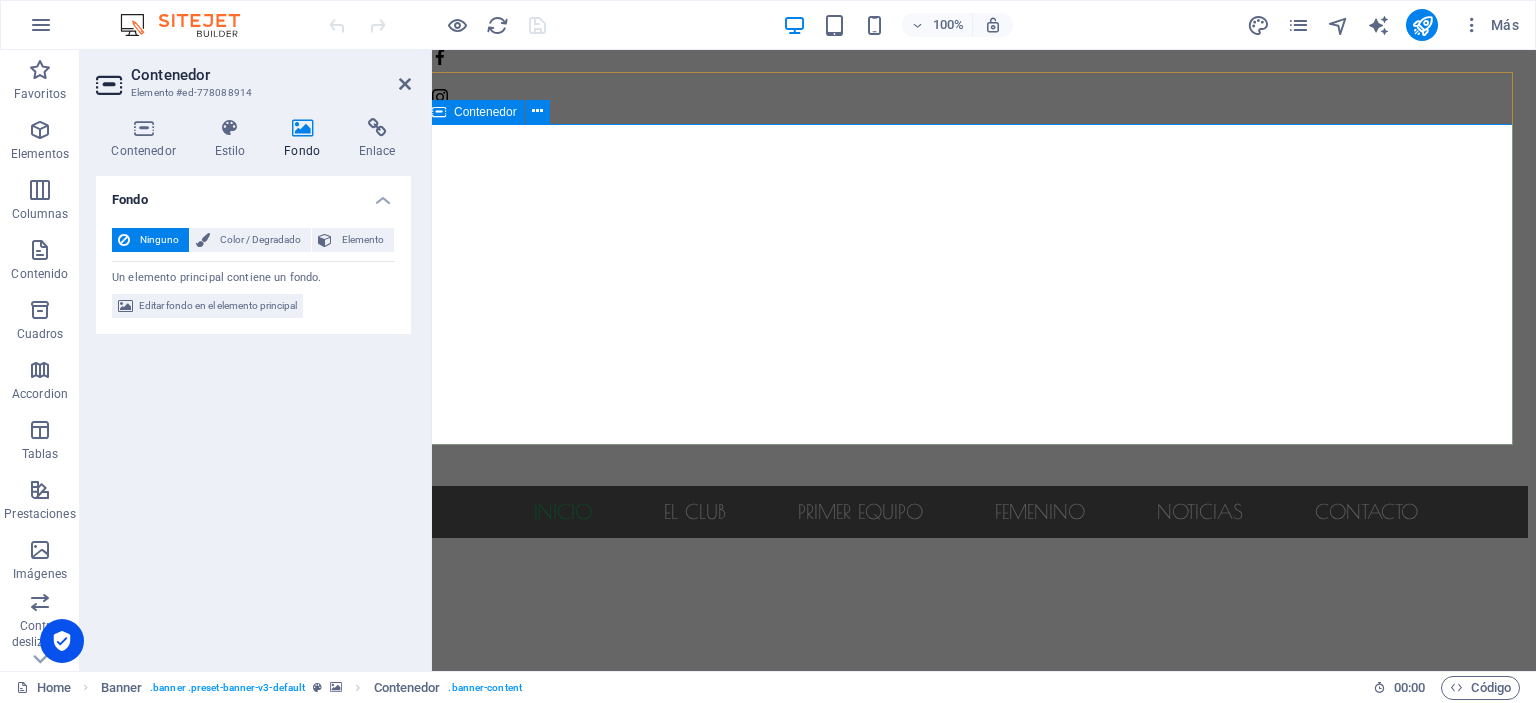click at bounding box center (976, 618) 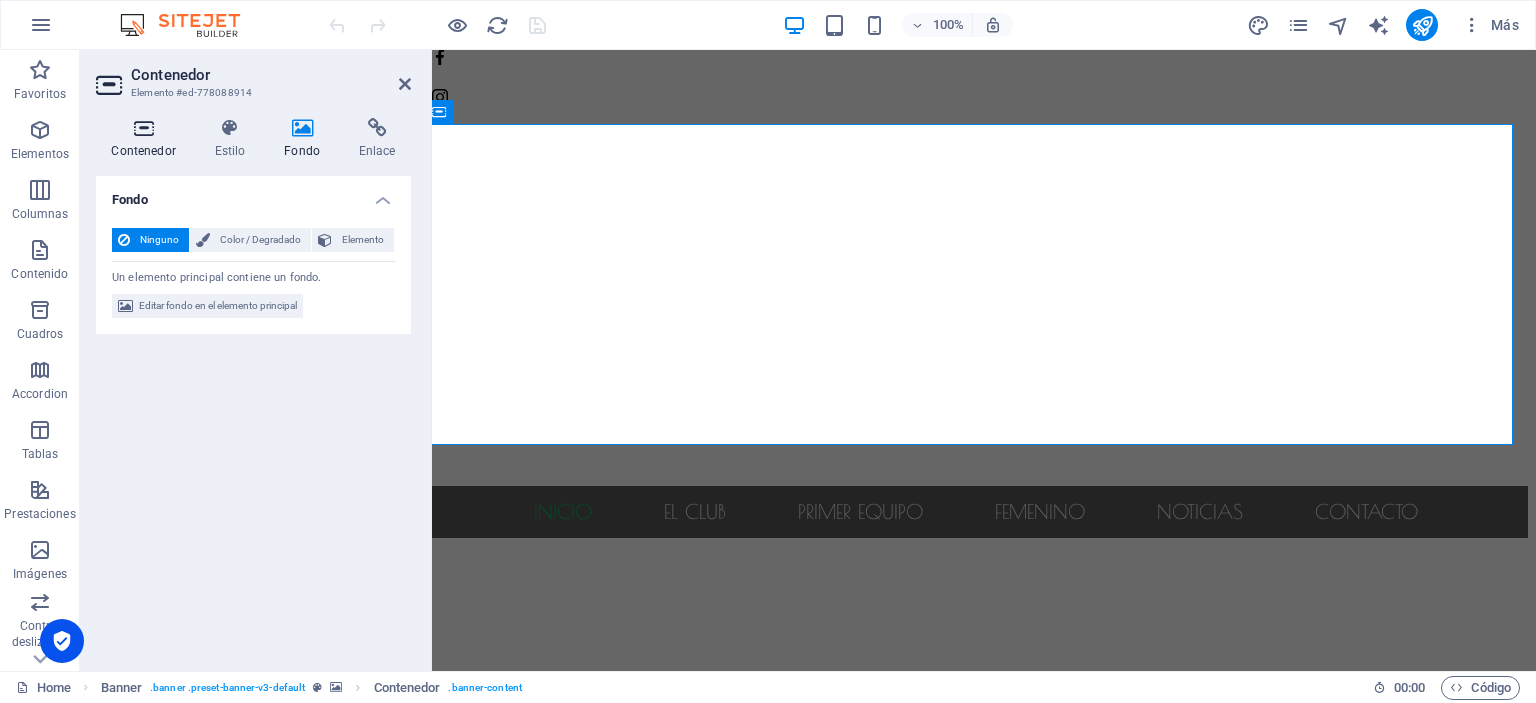 click on "Contenedor" at bounding box center (147, 139) 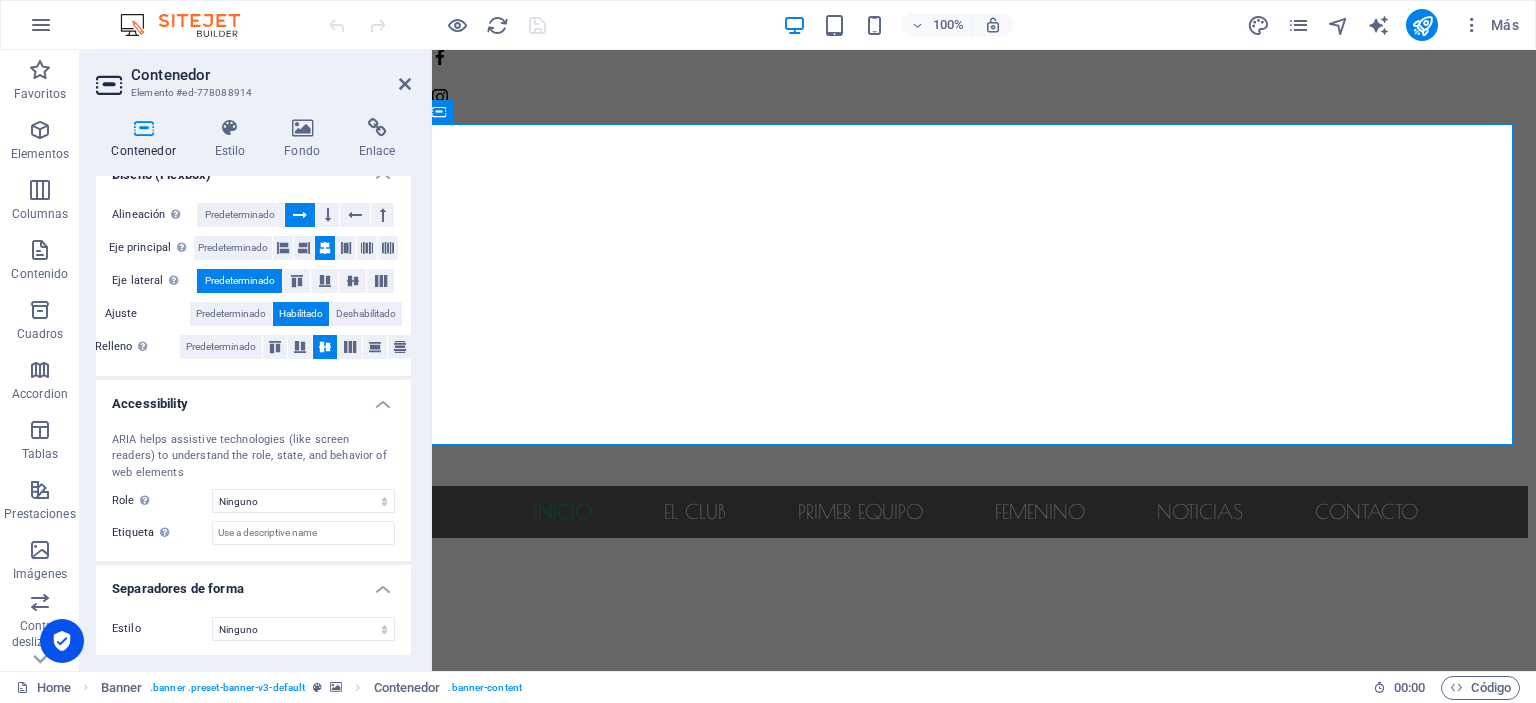 scroll, scrollTop: 0, scrollLeft: 0, axis: both 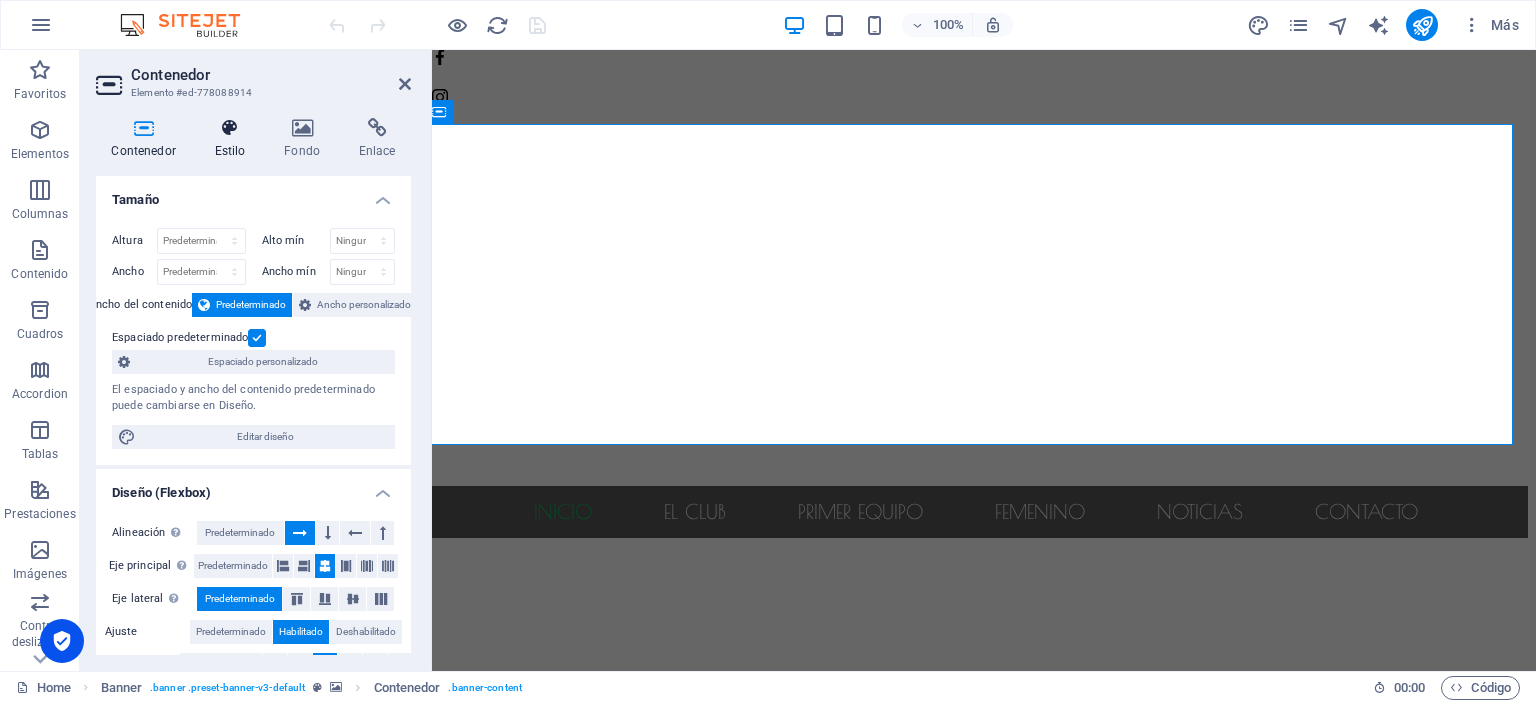 click on "Estilo" at bounding box center (234, 139) 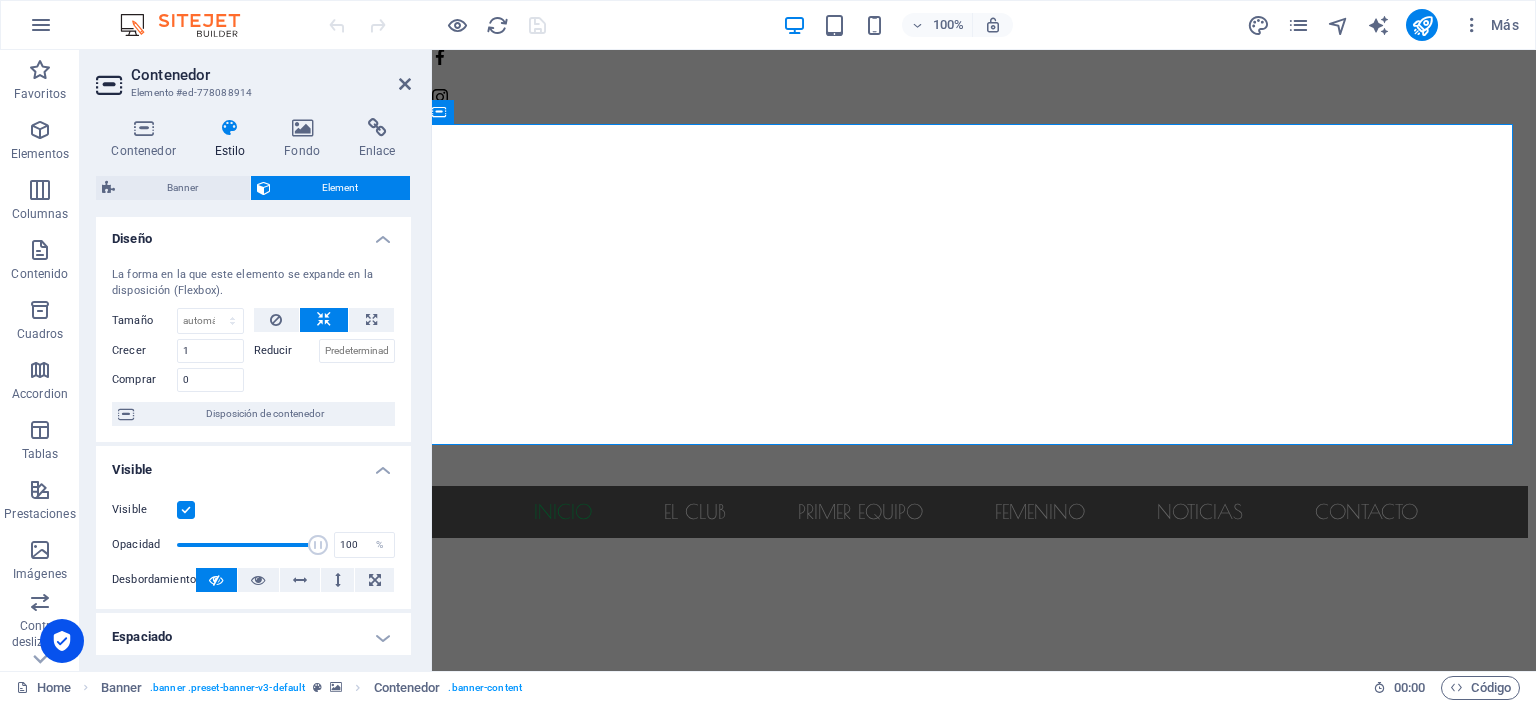 scroll, scrollTop: 0, scrollLeft: 0, axis: both 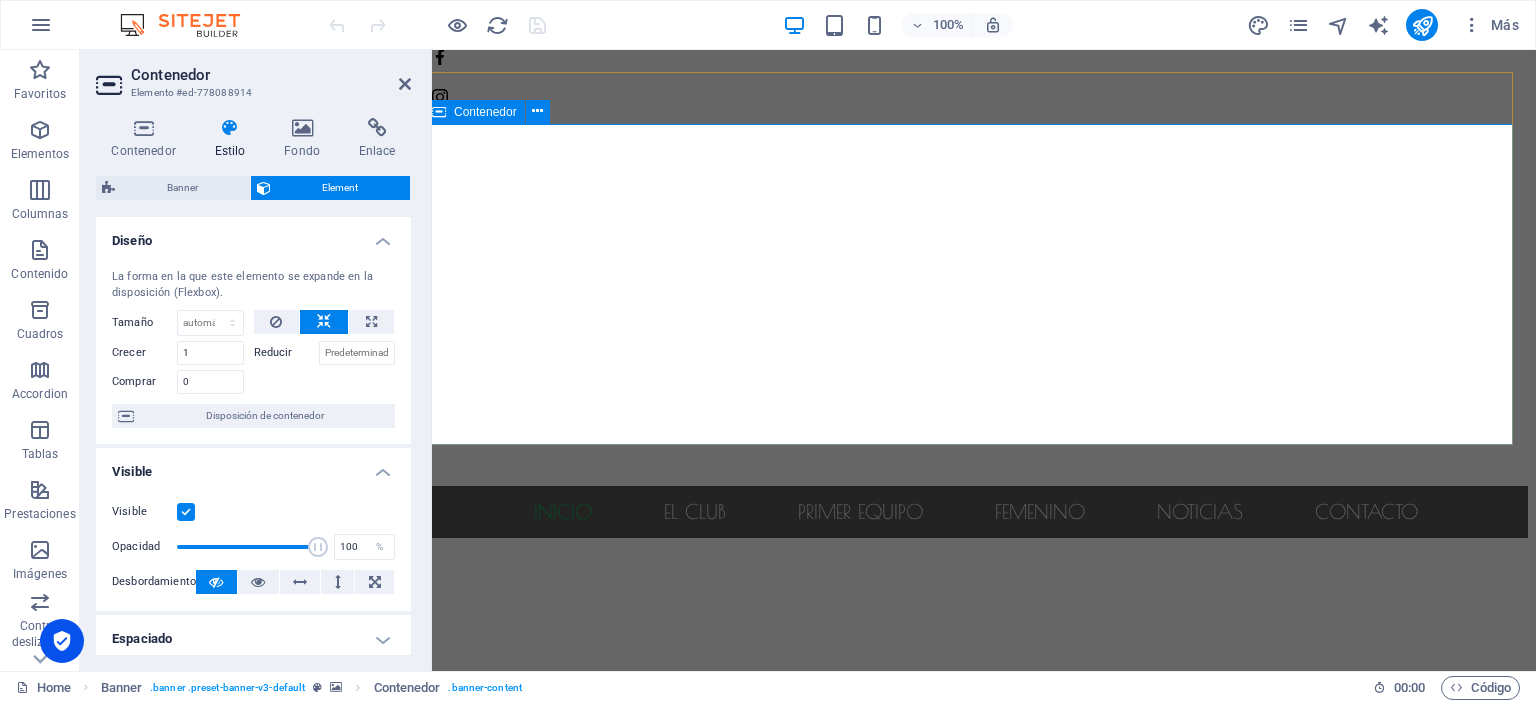 click at bounding box center [976, 618] 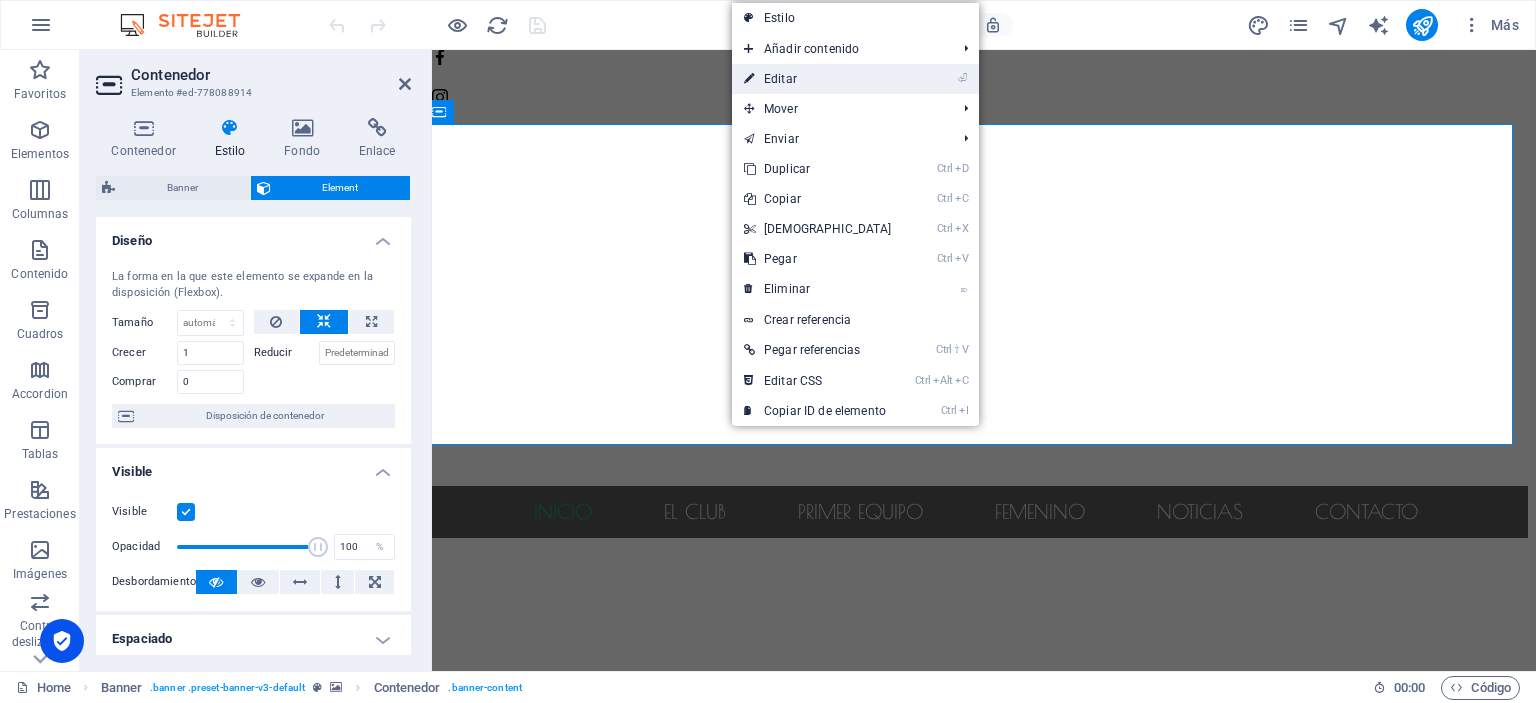 click on "⏎  Editar" at bounding box center [818, 79] 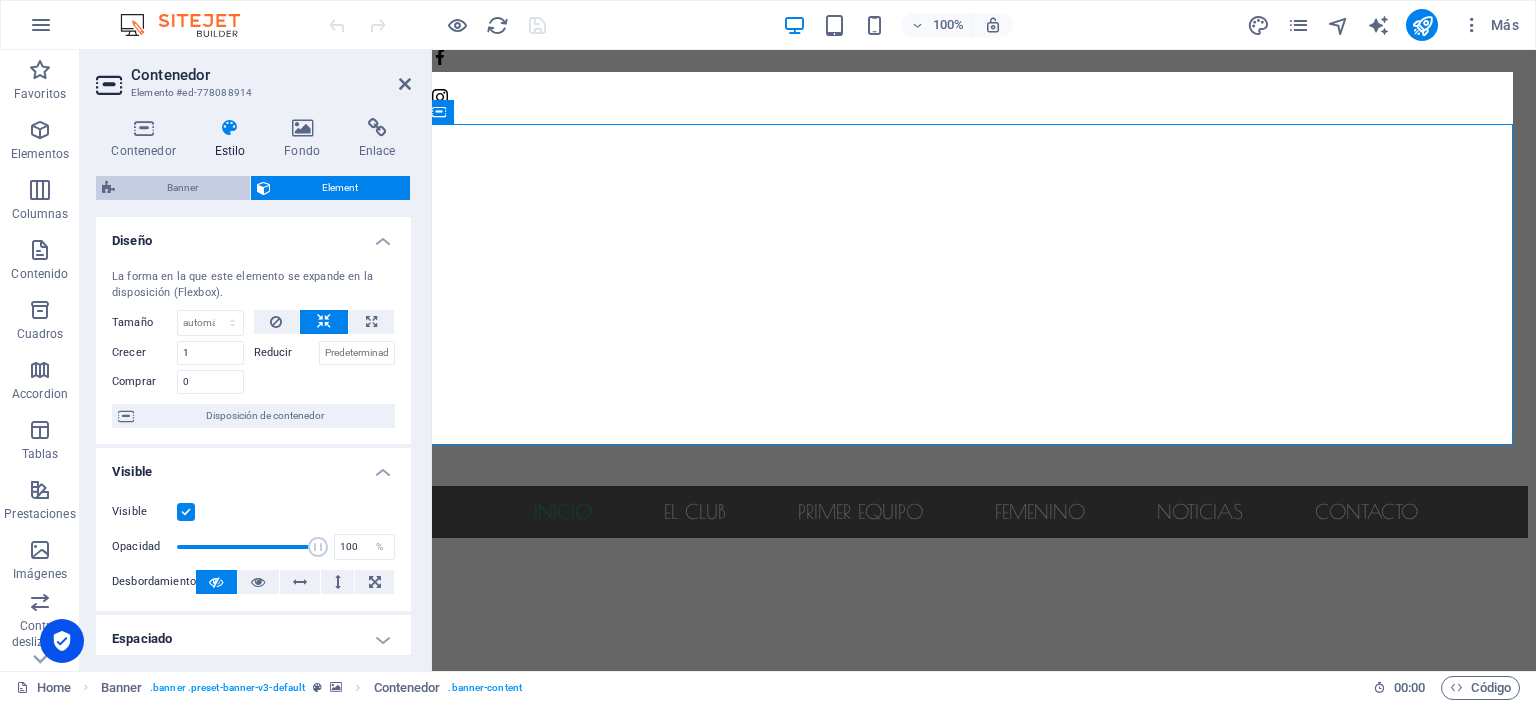 click on "Banner" at bounding box center [182, 188] 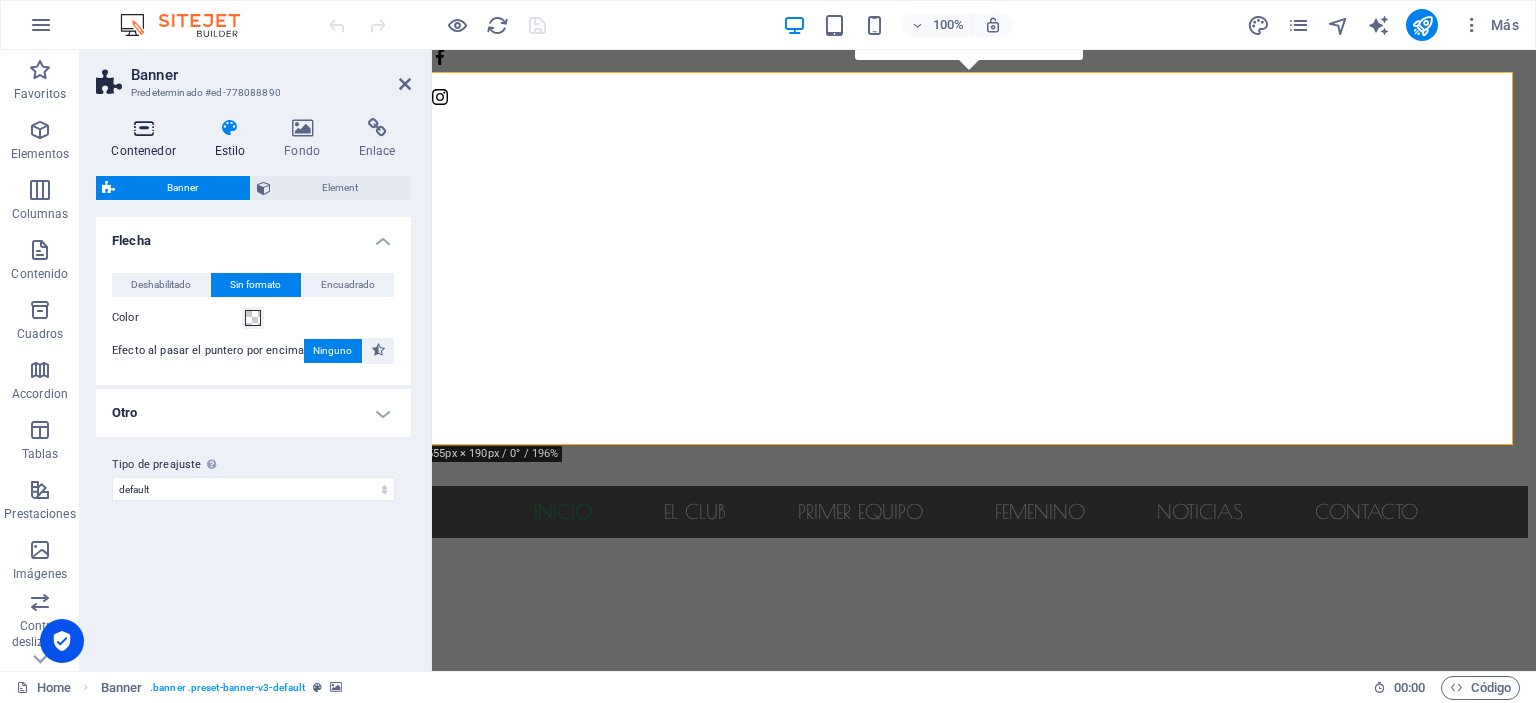 click at bounding box center [143, 128] 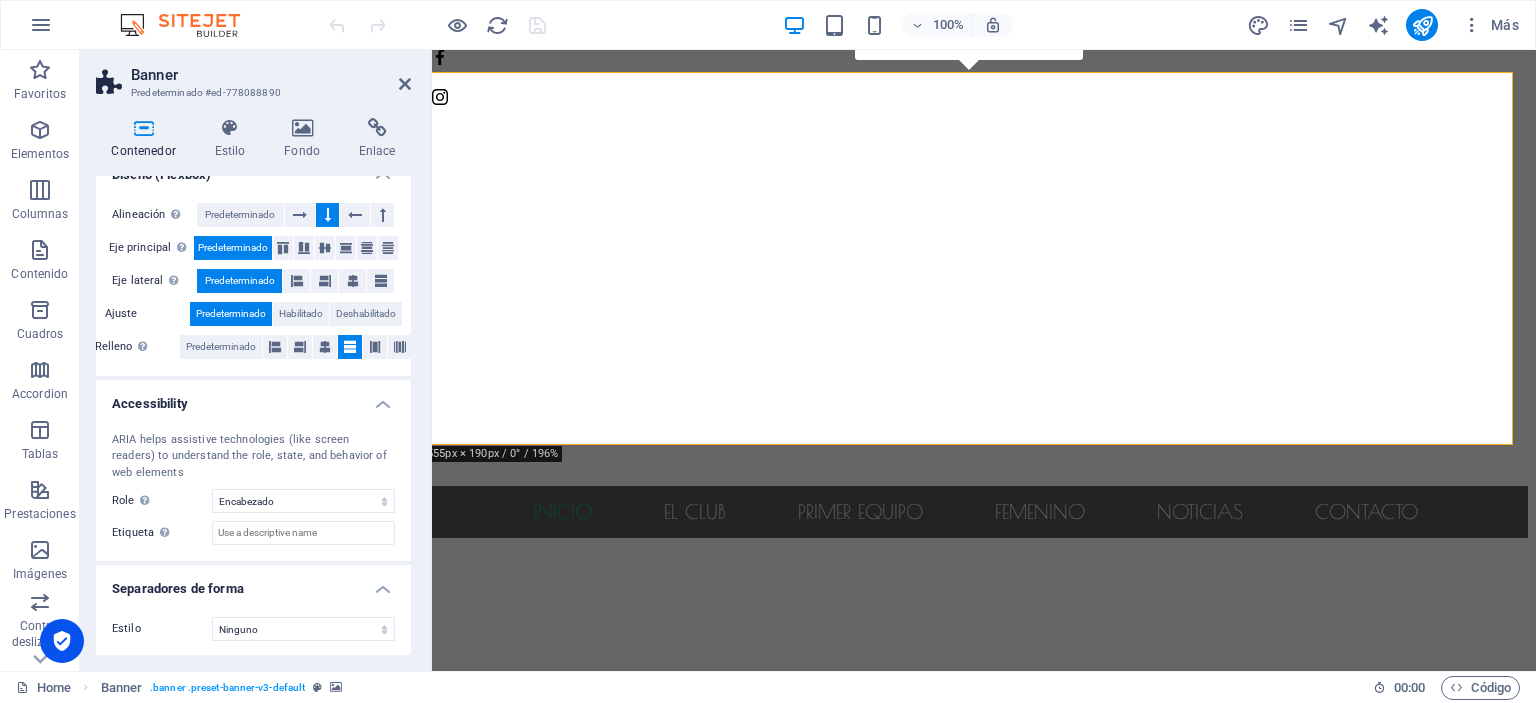 scroll, scrollTop: 0, scrollLeft: 0, axis: both 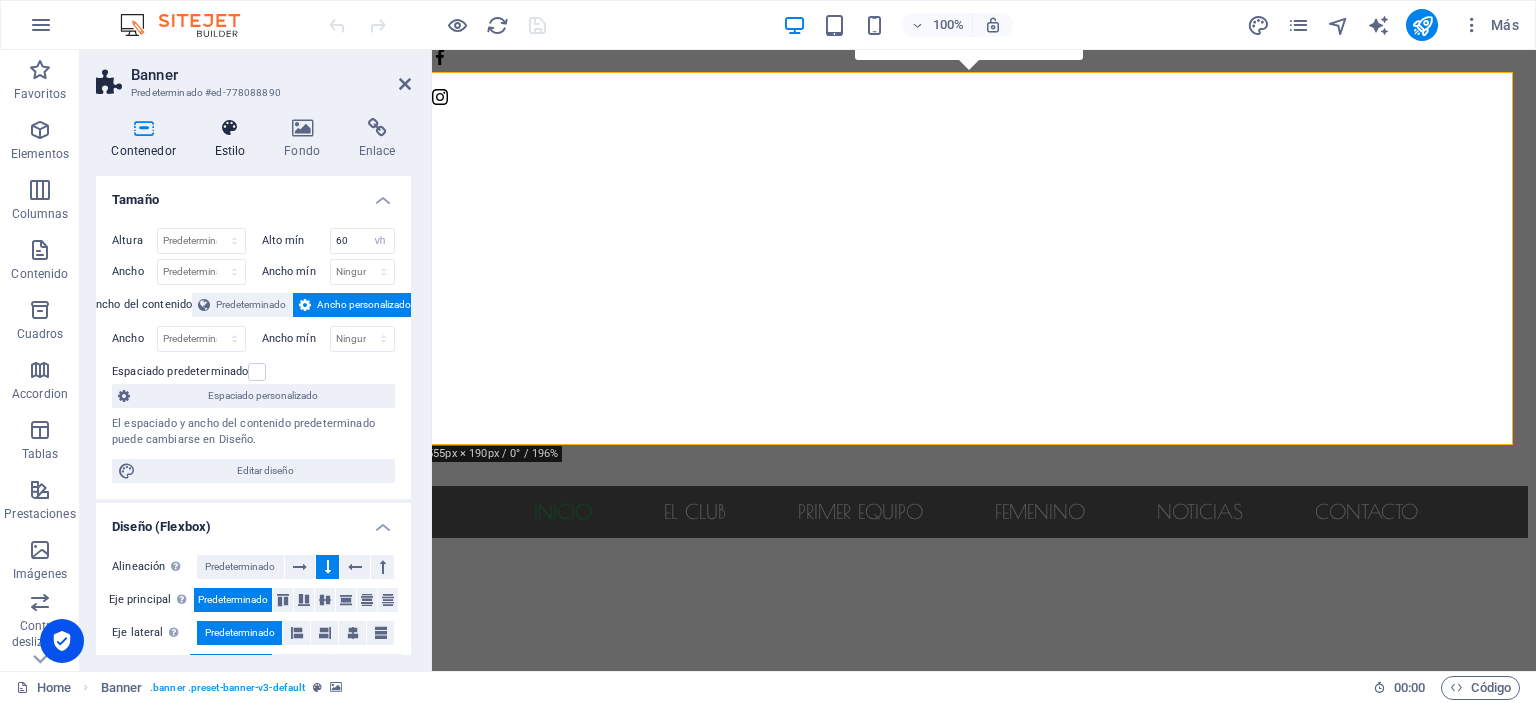 click at bounding box center (230, 128) 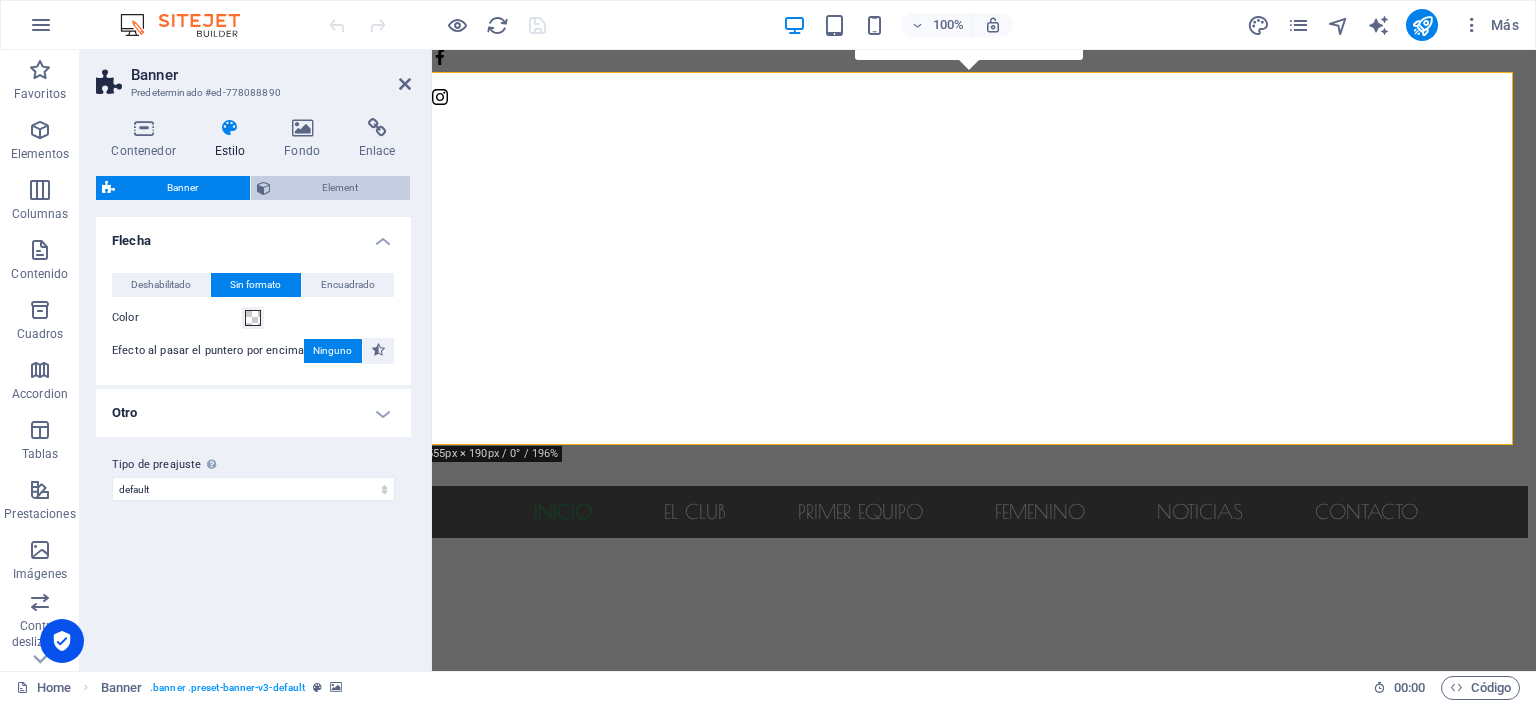 click on "Element" at bounding box center (341, 188) 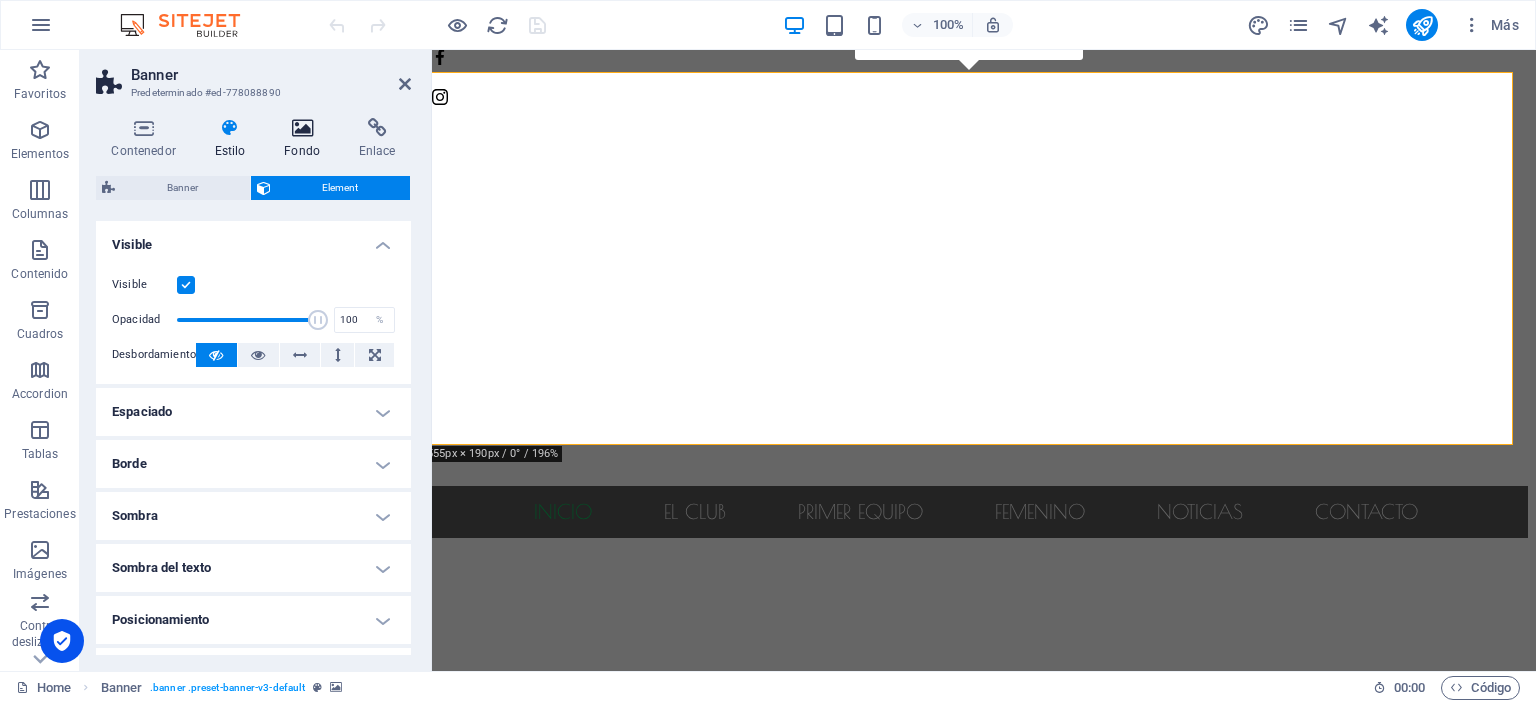 click on "Fondo" at bounding box center [306, 139] 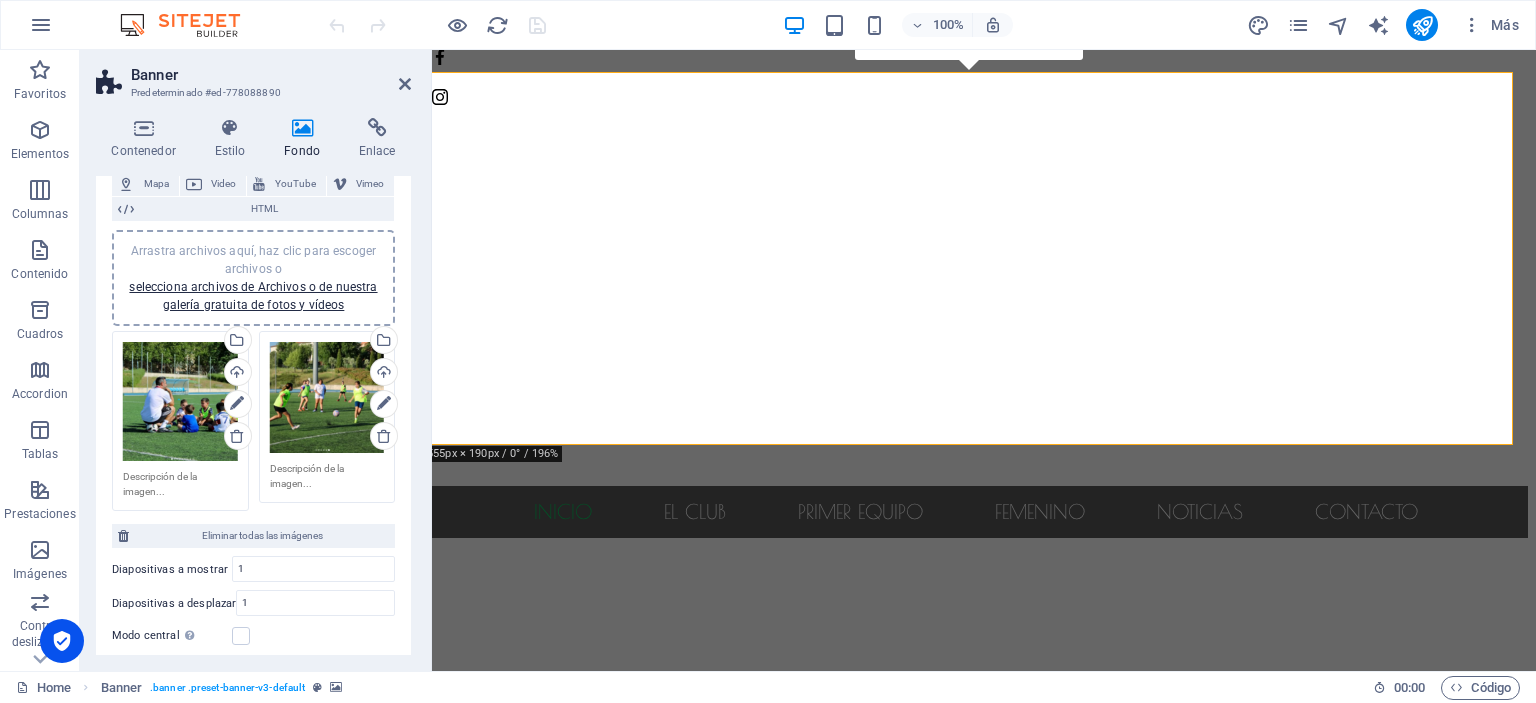 scroll, scrollTop: 142, scrollLeft: 0, axis: vertical 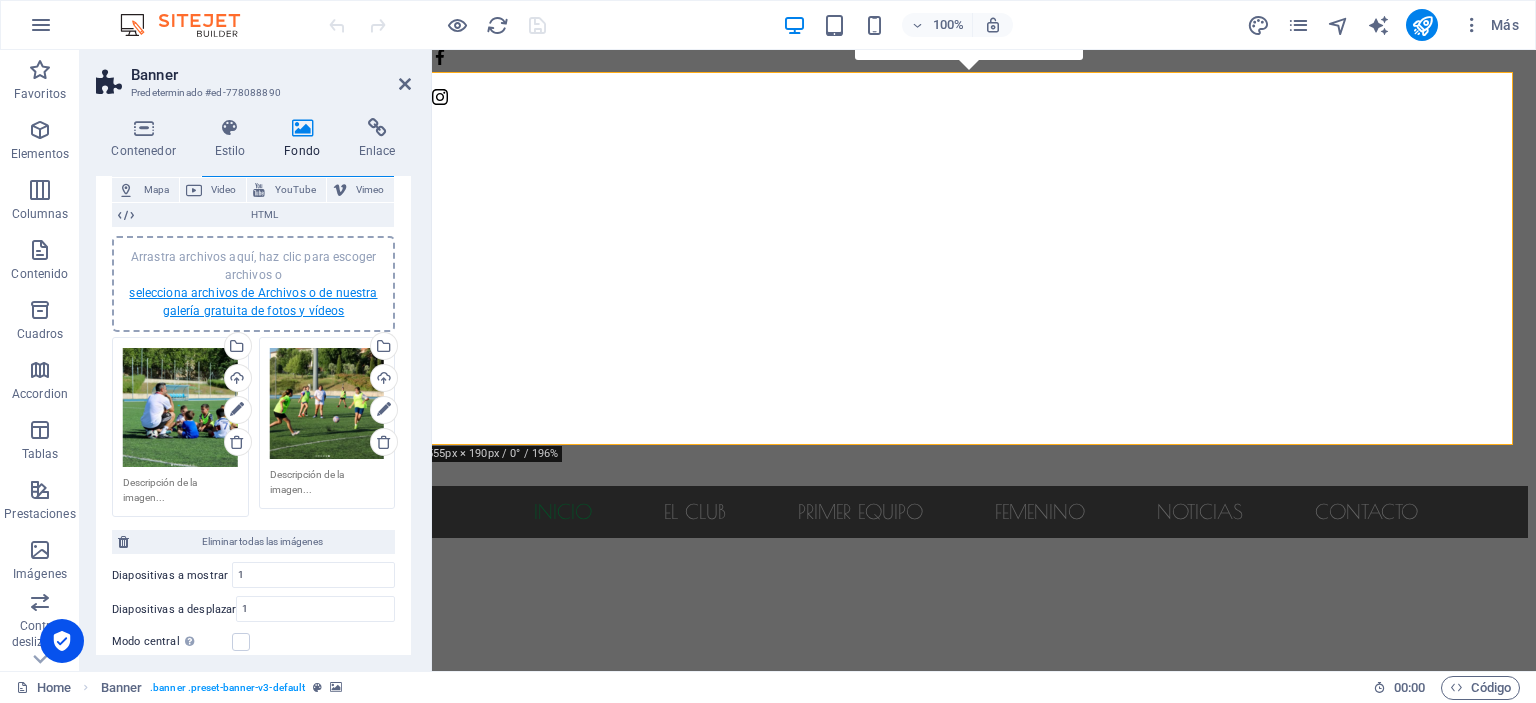 click on "selecciona archivos de Archivos o de nuestra galería gratuita de fotos y vídeos" at bounding box center [253, 302] 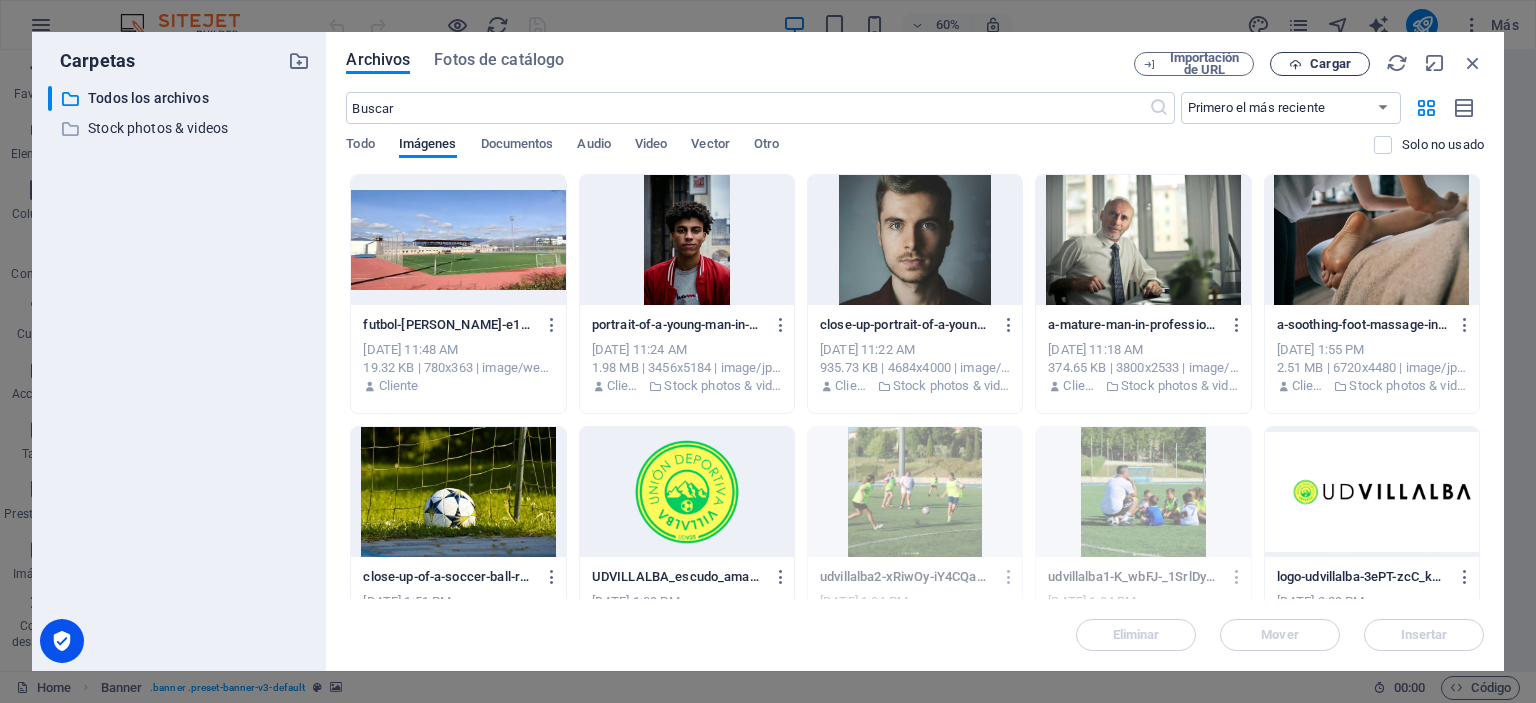 click on "Cargar" at bounding box center [1330, 64] 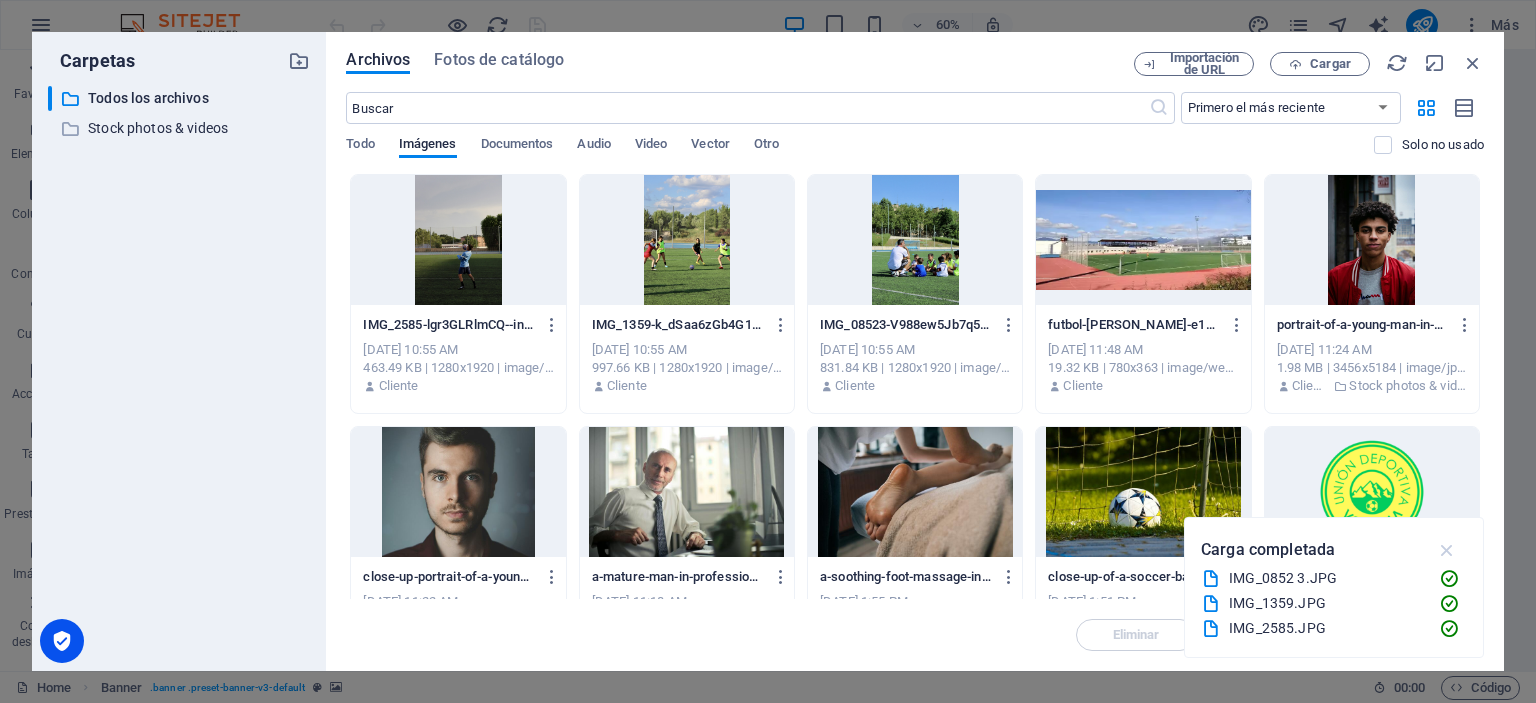 click at bounding box center [1447, 550] 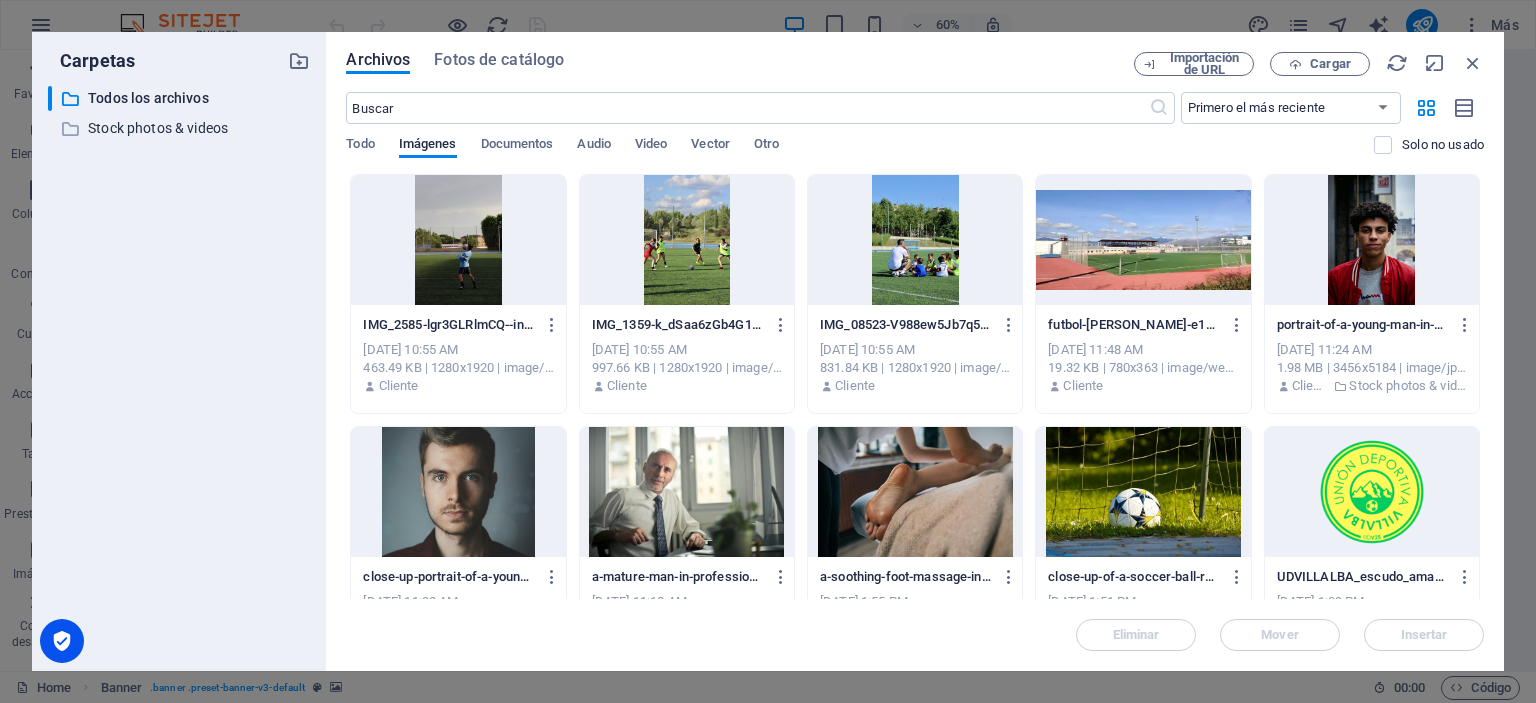 click at bounding box center [458, 240] 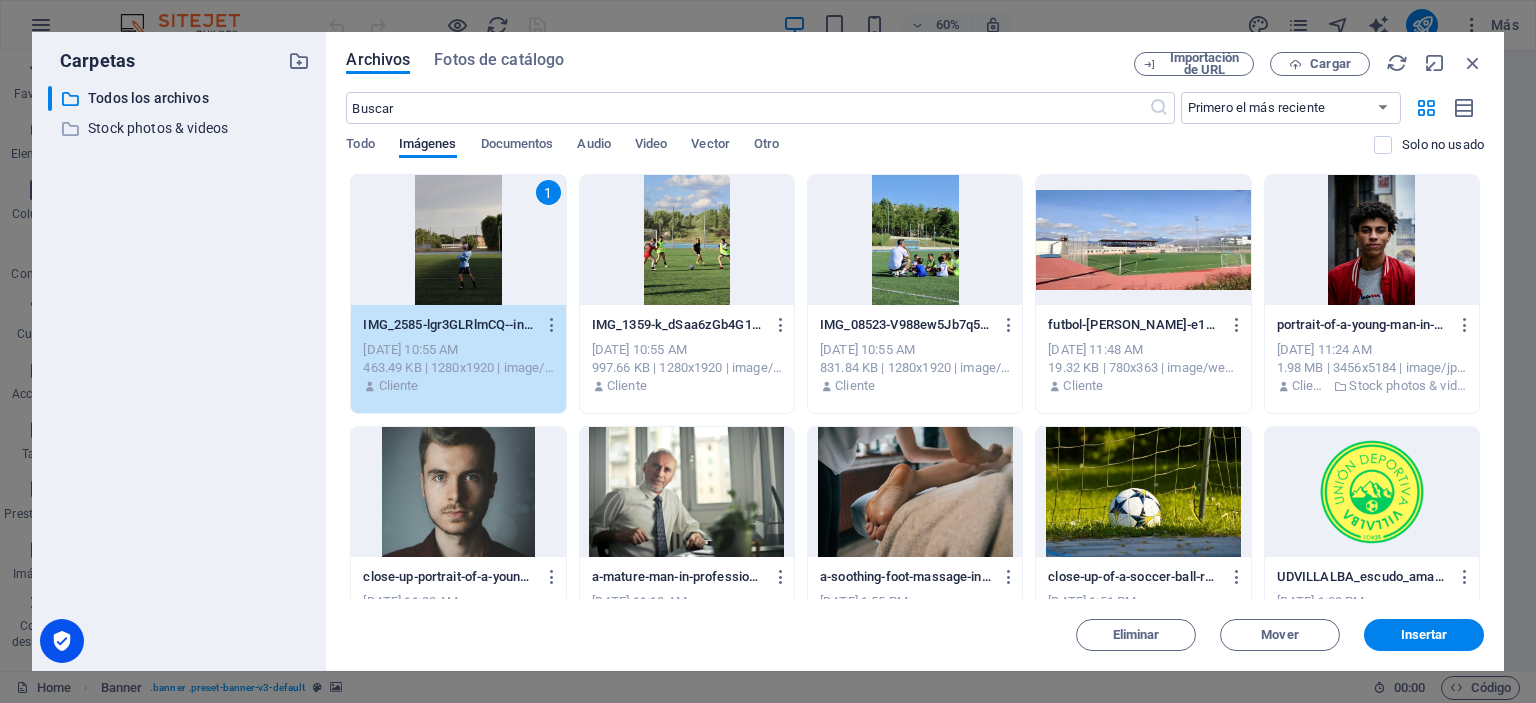 click at bounding box center (915, 240) 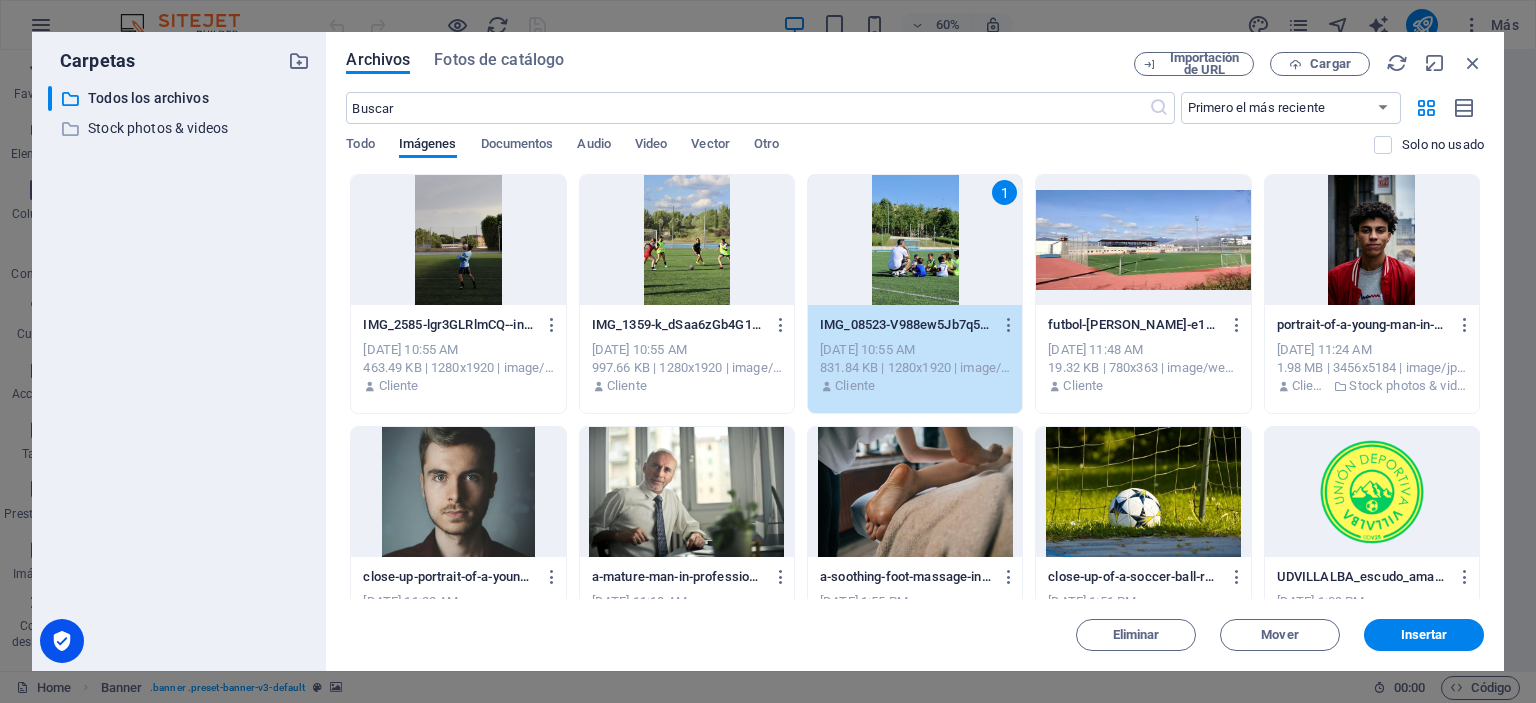 click at bounding box center [687, 240] 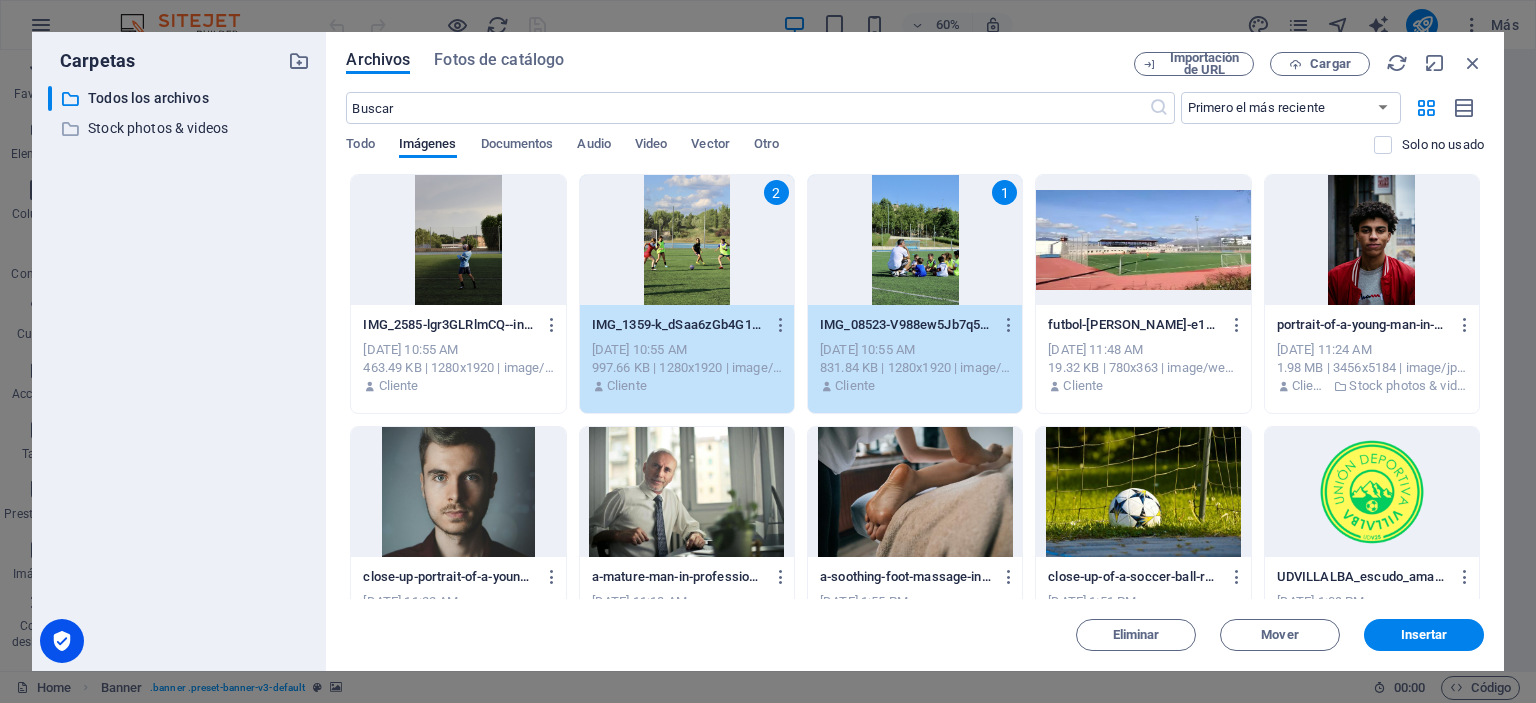 click at bounding box center [458, 240] 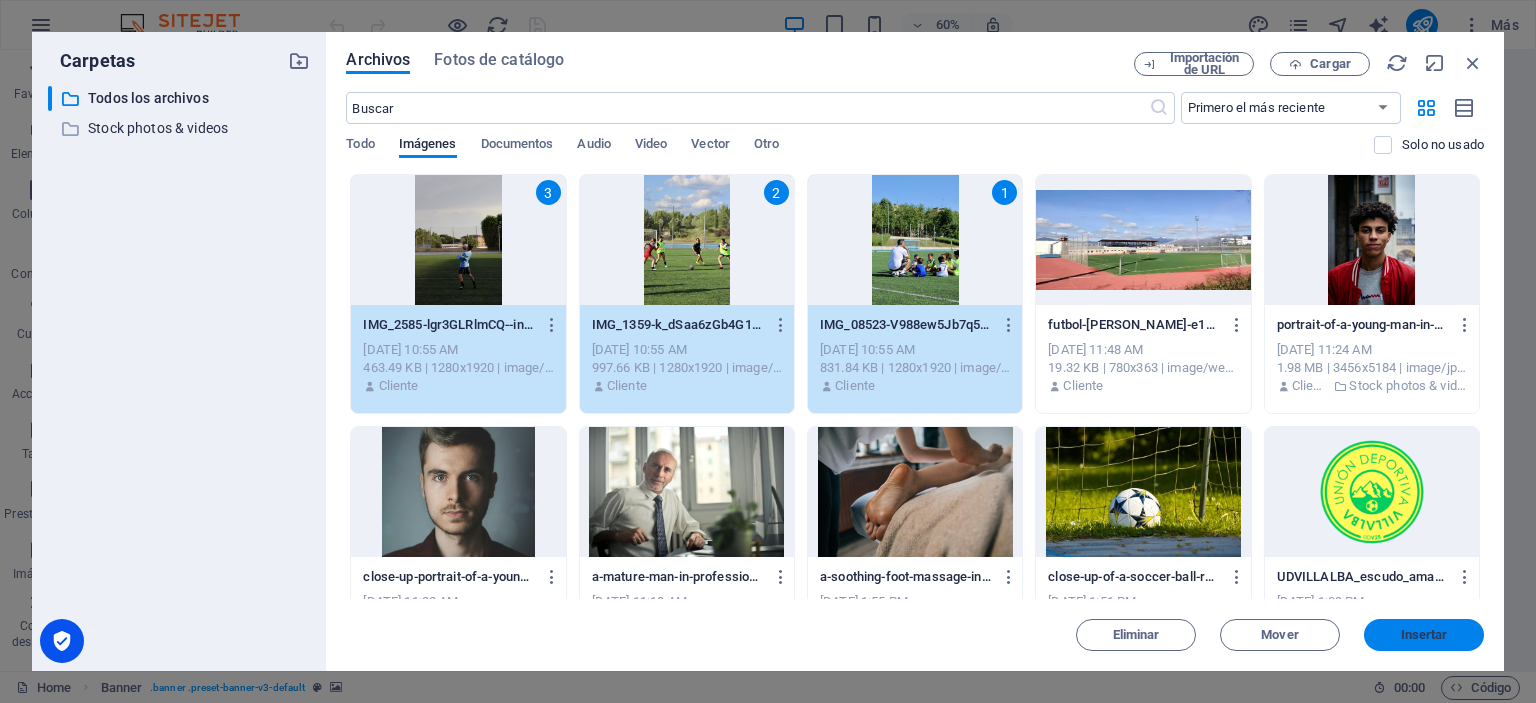 click on "Archivos Fotos de catálogo Importación de URL Cargar ​ Primero el más reciente Primero el más antiguo Nombre (A-Z) Nombre (Z-A) Tamaño (0-9) Tamaño (9-0) Resolución (0-9) Resolución (9-0) Todo Imágenes Documentos Audio Video Vector Otro Solo no usado Arrastra archivos aquí para cargarlos de inmediato 3 IMG_2585-lgr3GLRlmCQ--inKboHOnA.JPG IMG_2585-lgr3GLRlmCQ--inKboHOnA.JPG [DATE] 10:55 AM 463.49 KB | 1280x1920 | image/jpeg Cliente 2 IMG_1359-k_dSaa6zGb4G1SvuzhgLvg.JPG IMG_1359-k_dSaa6zGb4G1SvuzhgLvg.JPG [DATE] 10:55 AM 997.66 KB | 1280x1920 | image/jpeg Cliente 1 IMG_08523-V988ew5Jb7q5q7wxDoEyFQ.JPG IMG_08523-V988ew5Jb7q5q7wxDoEyFQ.JPG [DATE] 10:55 AM 831.84 KB | 1280x1920 | image/jpeg Cliente futbol-[PERSON_NAME]-e1613754458128-t9yhVWSUwqJke5jPLWe08Q.webp futbol-[PERSON_NAME]-e1613754458128-t9yhVWSUwqJke5jPLWe08Q.webp [DATE] 11:48 AM 19.32 KB | 780x363 | image/webp Cliente [DATE] 11:24 AM 1.98 MB | 3456x5184 | image/jpeg Cliente Stock photos & videos Cliente" at bounding box center (915, 351) 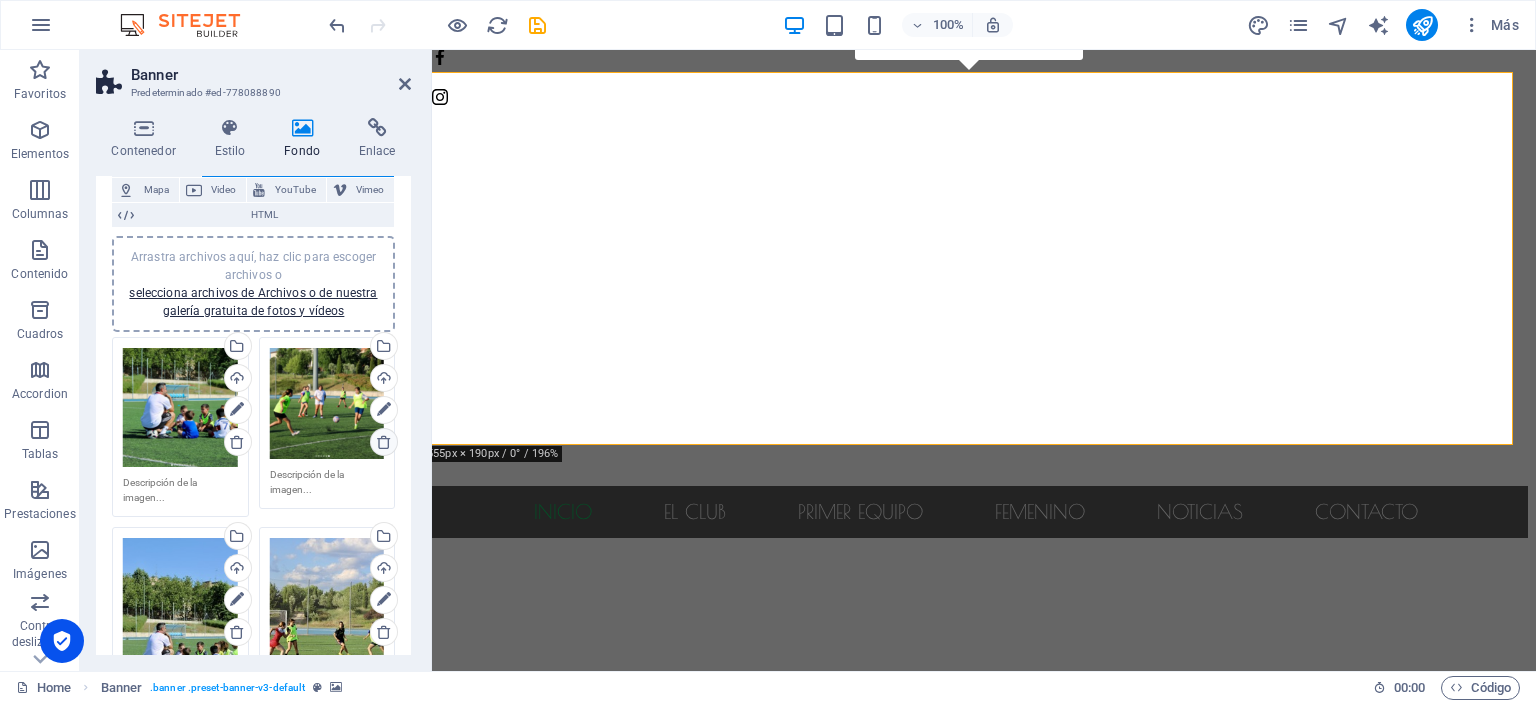 click at bounding box center (384, 442) 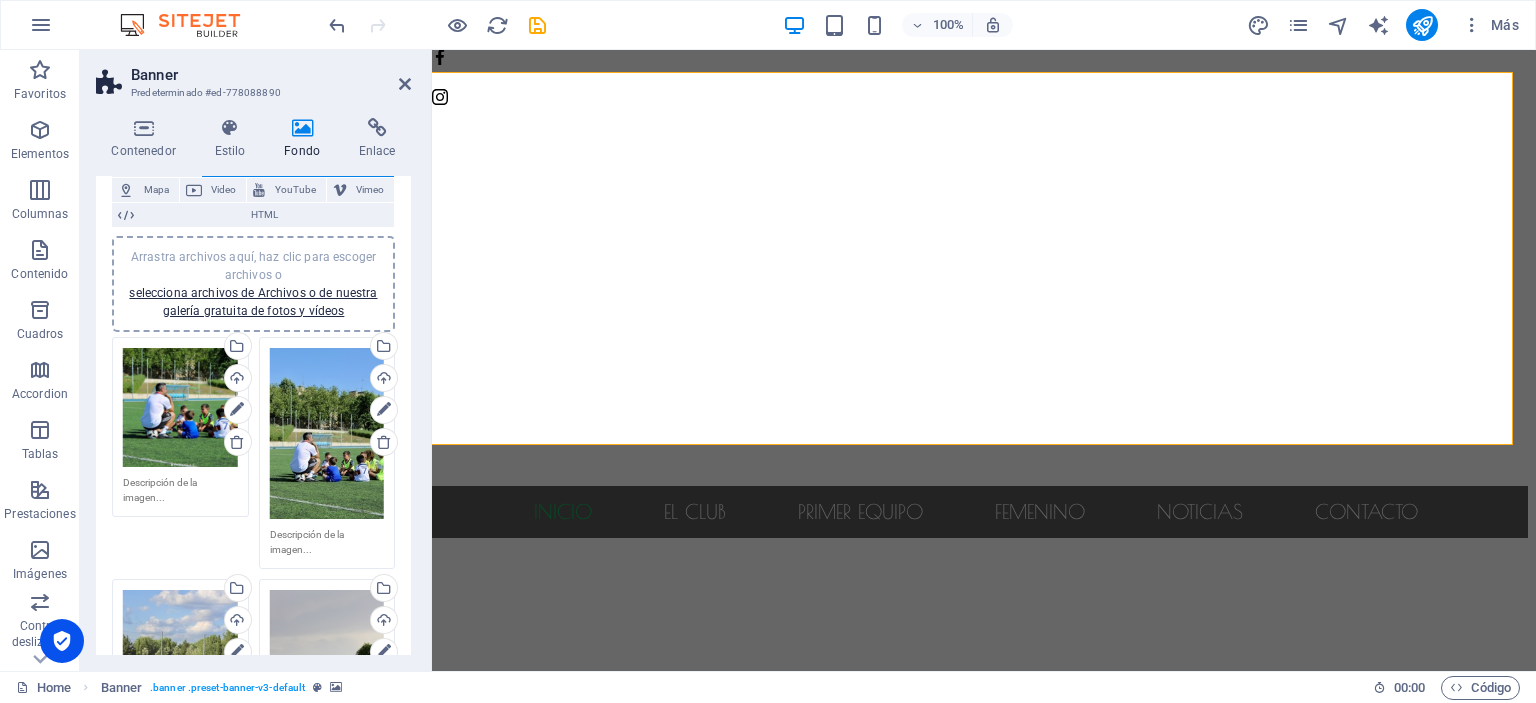 click on "Arrastra archivos aquí, haz clic para escoger archivos o  selecciona archivos de Archivos o de nuestra galería gratuita de fotos y vídeos" at bounding box center (180, 408) 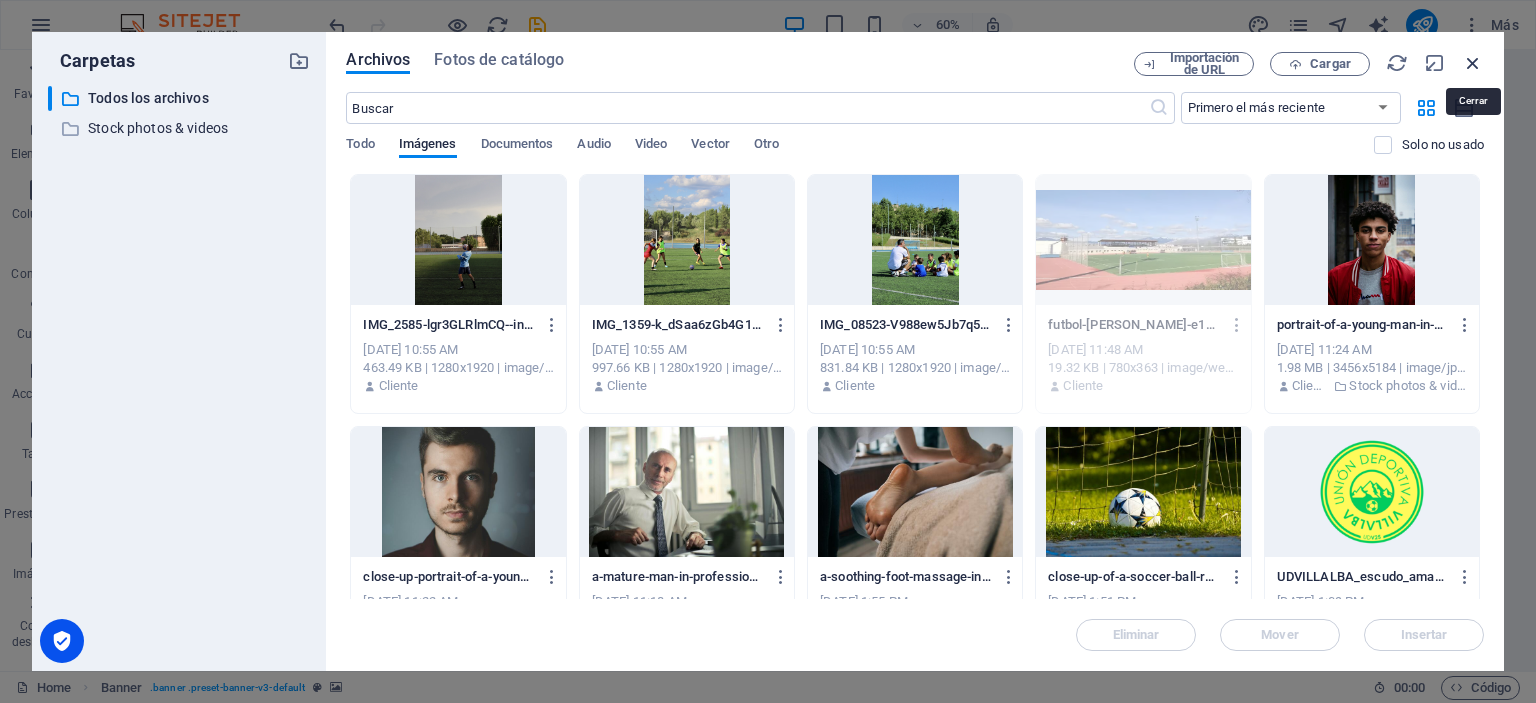 click at bounding box center (1473, 63) 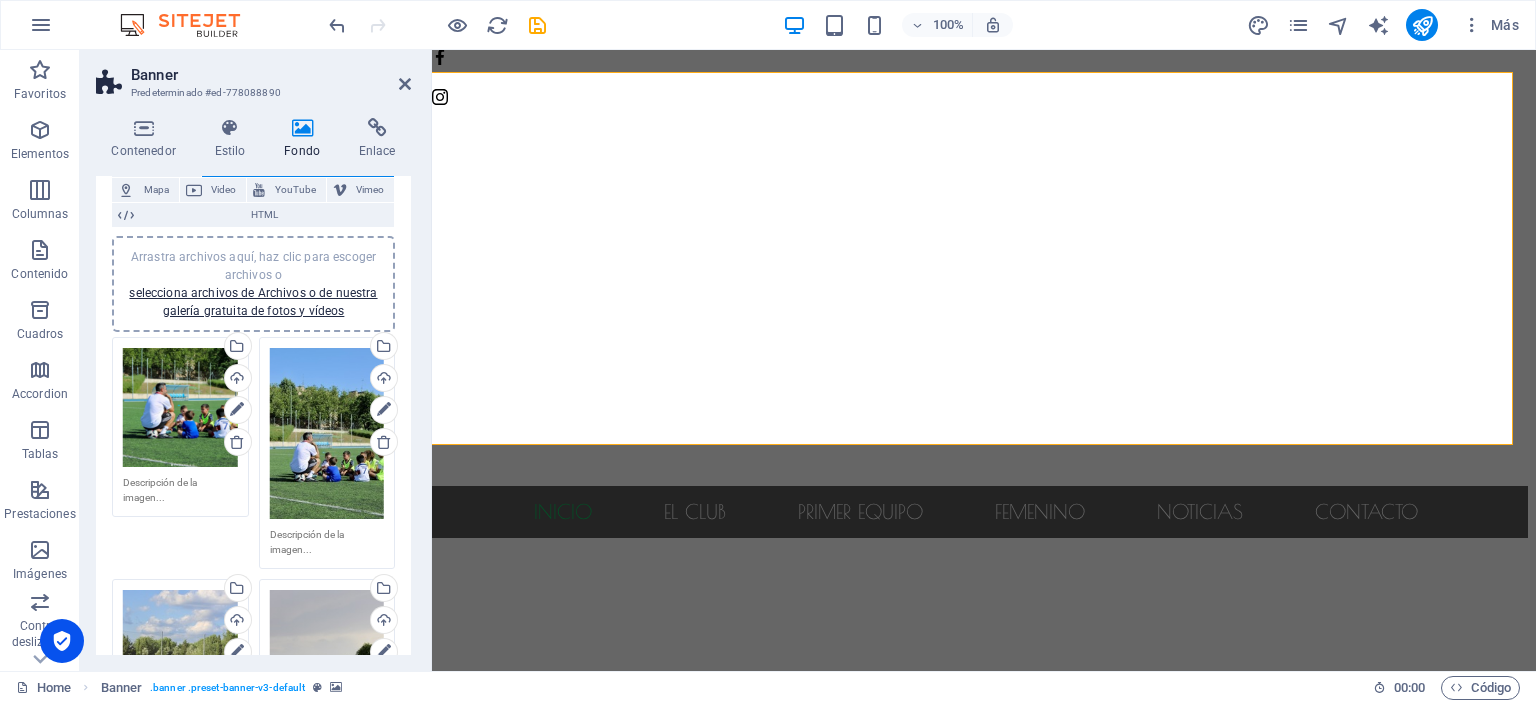 scroll, scrollTop: 218, scrollLeft: 0, axis: vertical 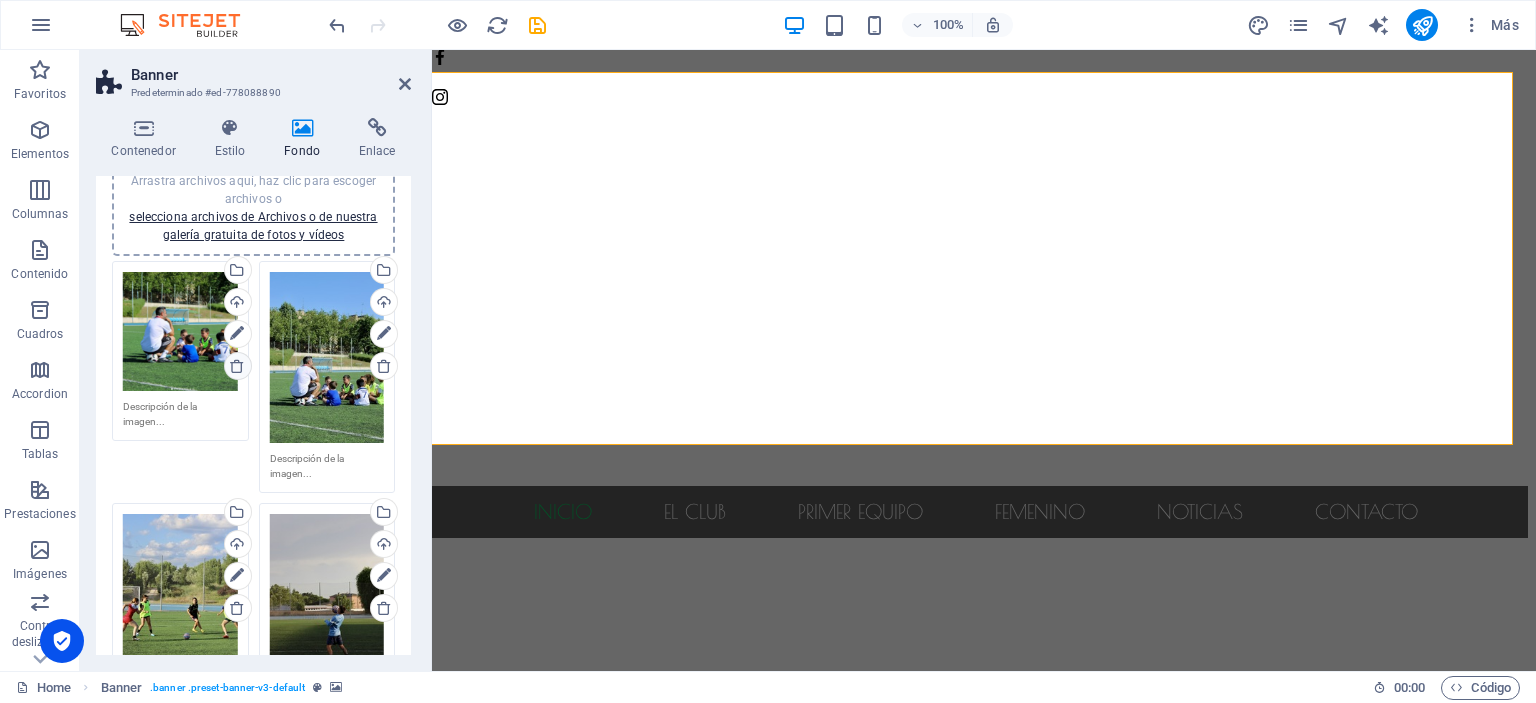 click at bounding box center [237, 366] 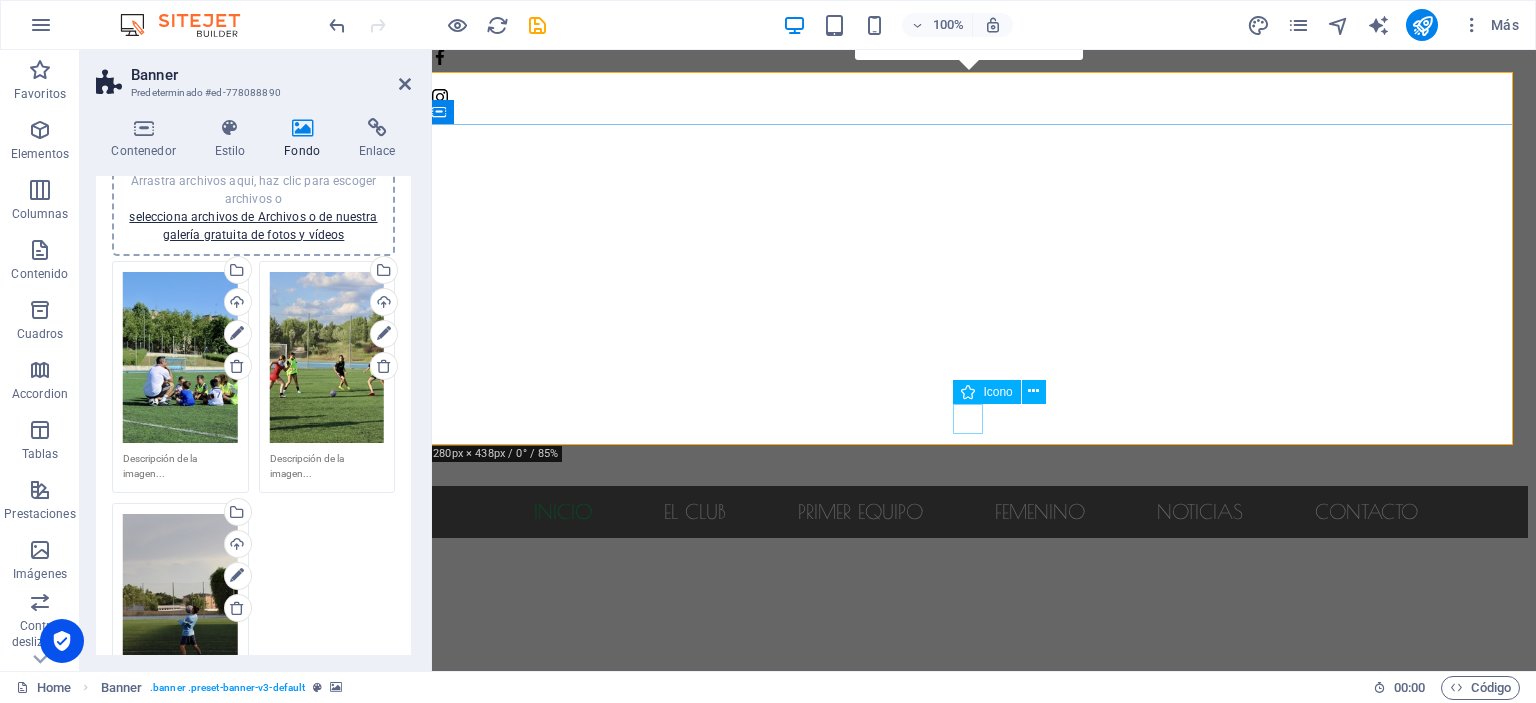 click at bounding box center [976, 417] 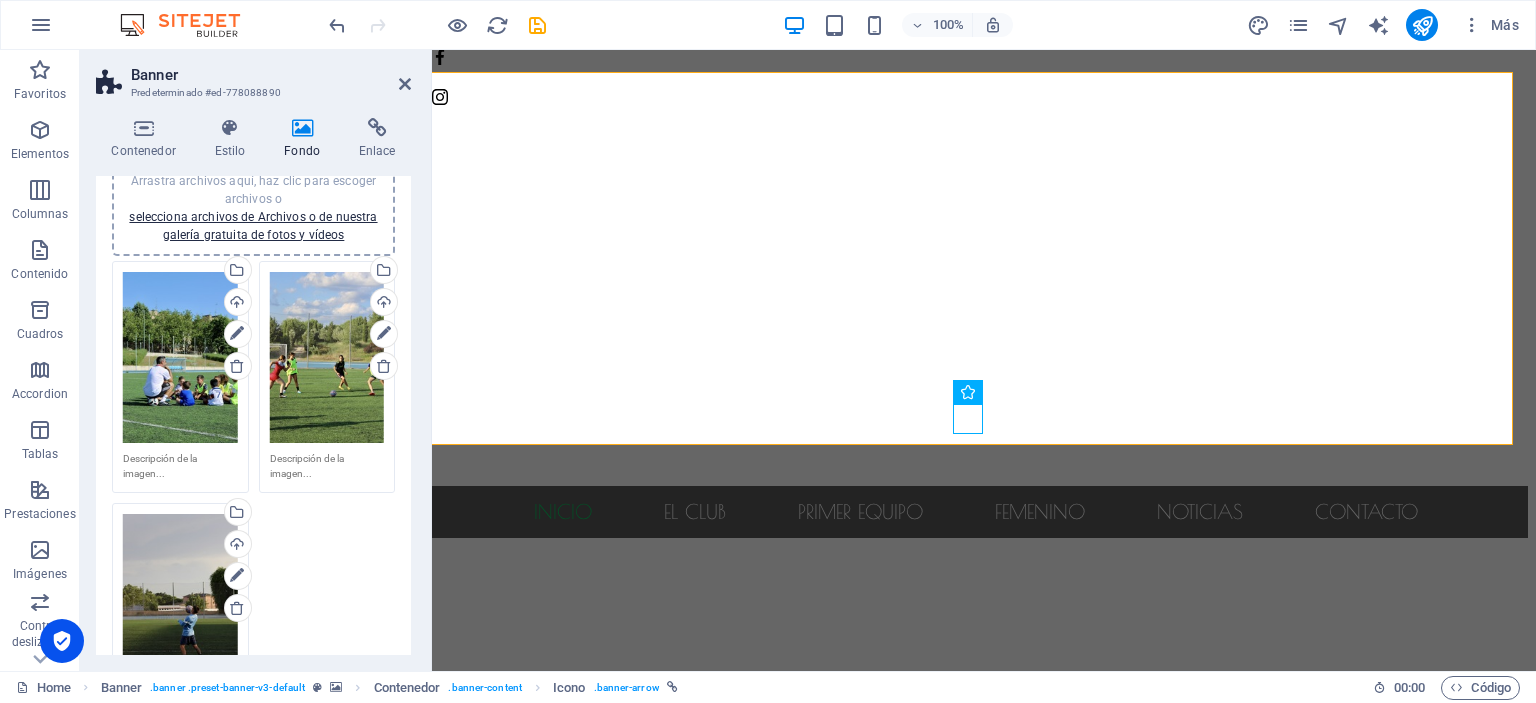 click on "Arrastra archivos aquí, haz clic para escoger archivos o  selecciona archivos de Archivos o de nuestra galería gratuita de fotos y vídeos" at bounding box center [180, 600] 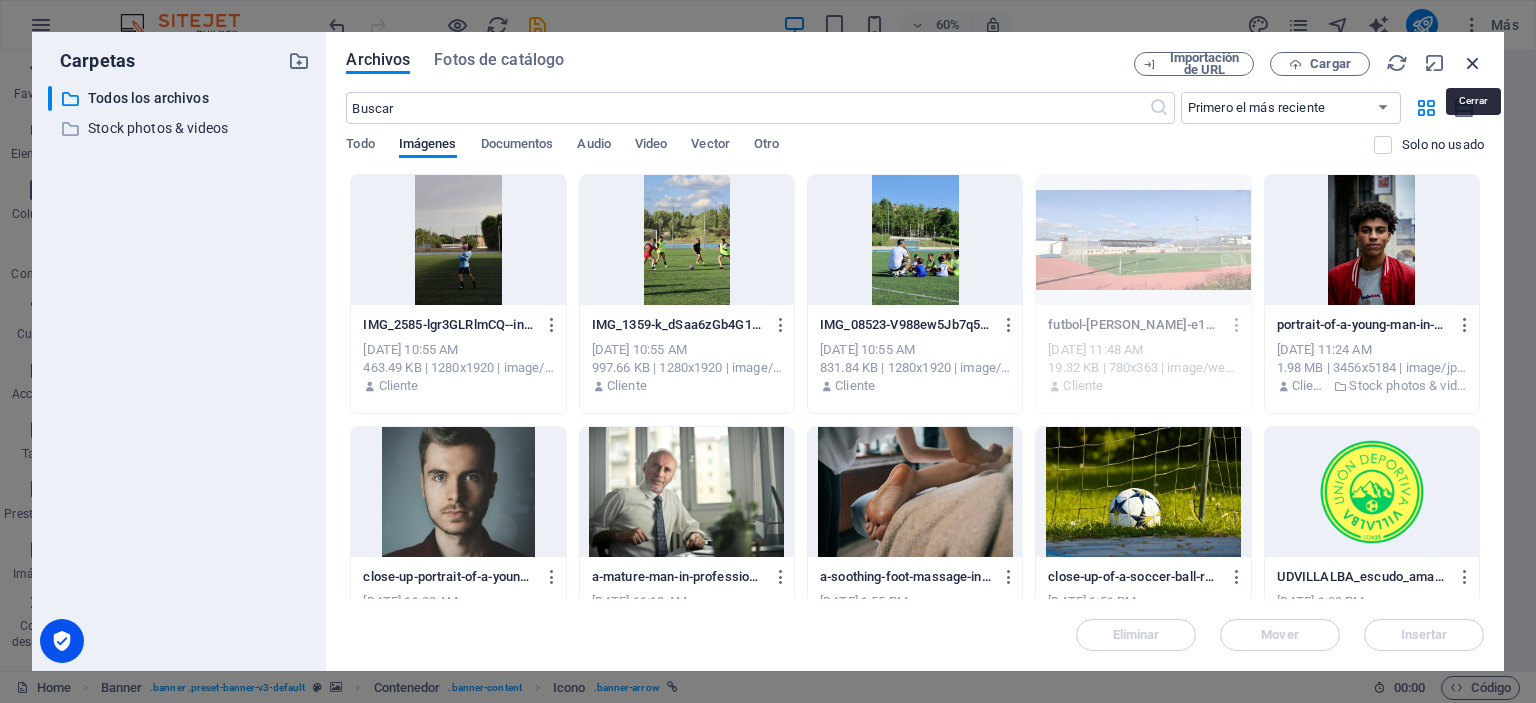 click at bounding box center (1473, 63) 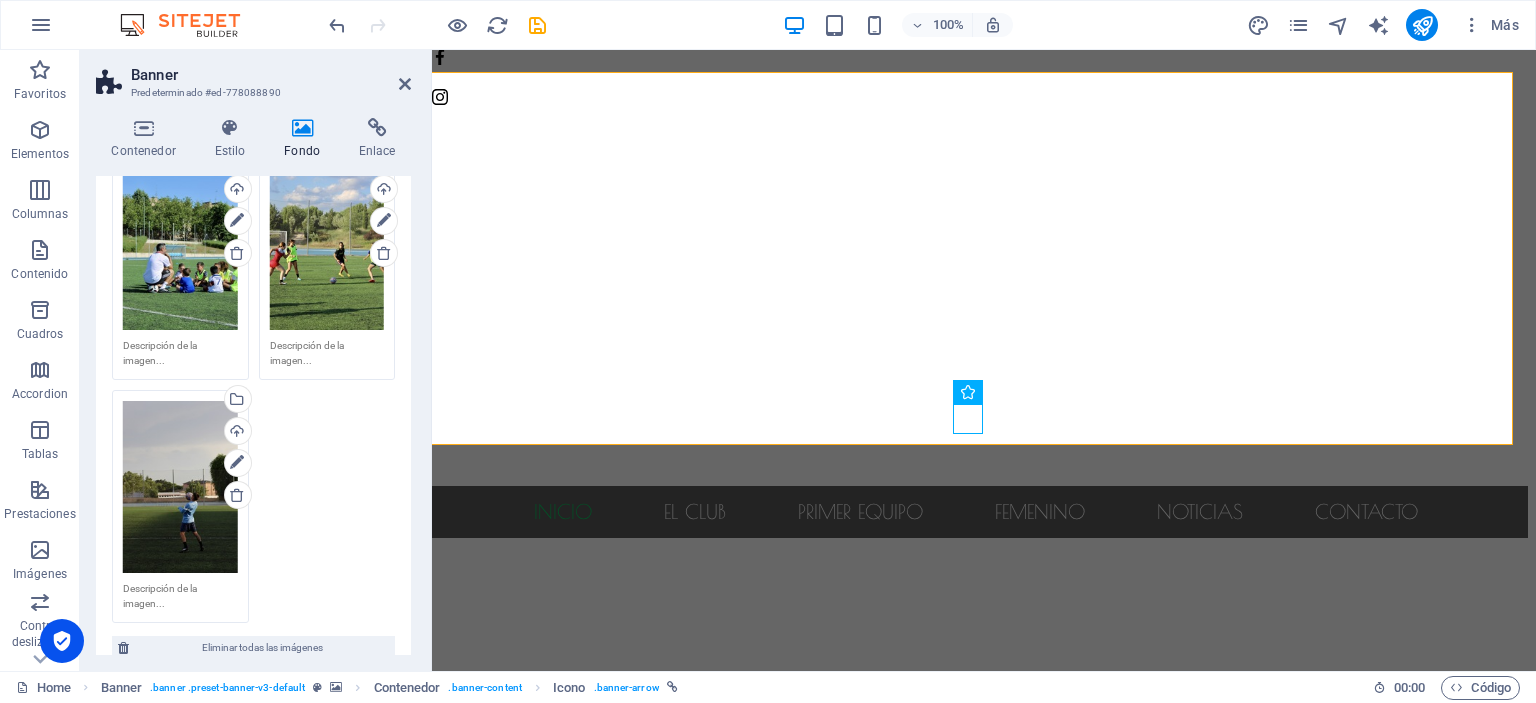 scroll, scrollTop: 332, scrollLeft: 0, axis: vertical 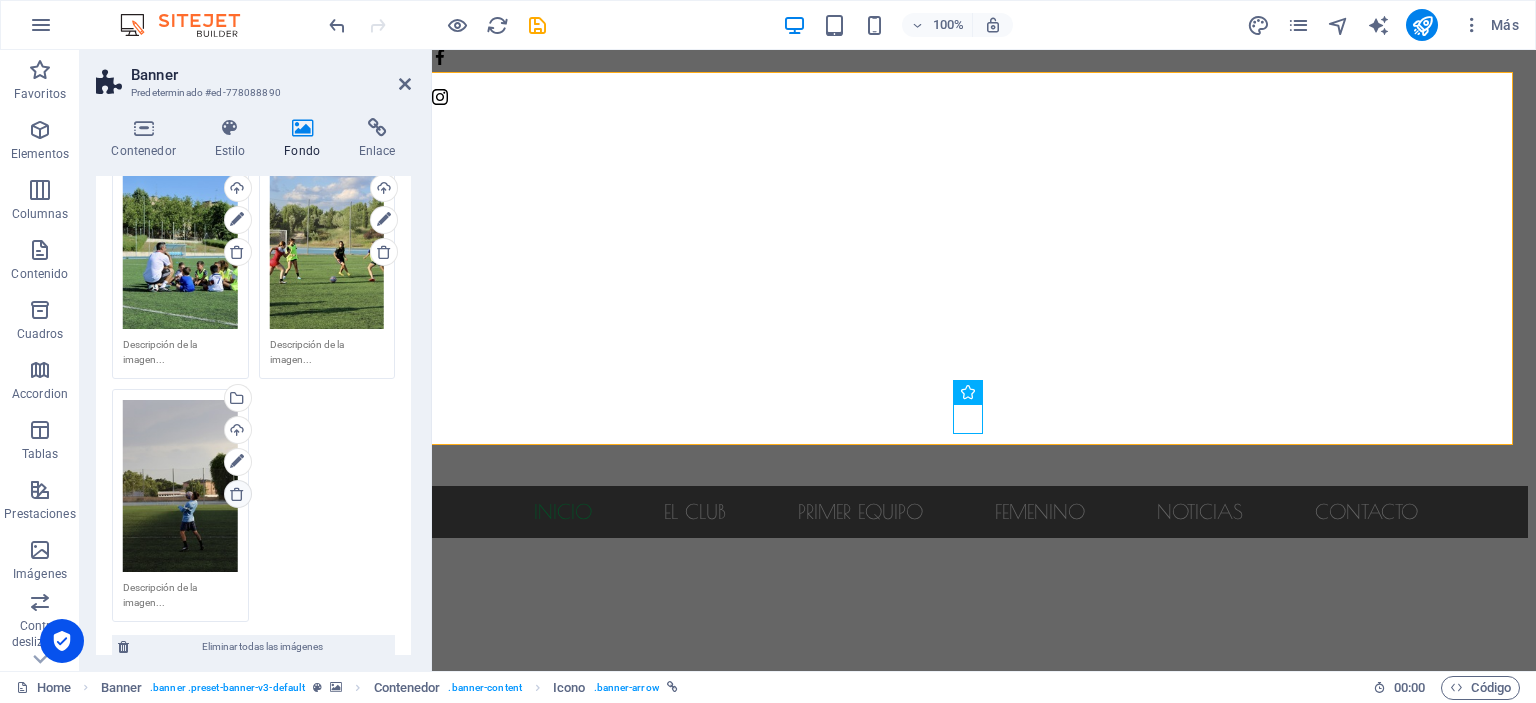 click at bounding box center [237, 494] 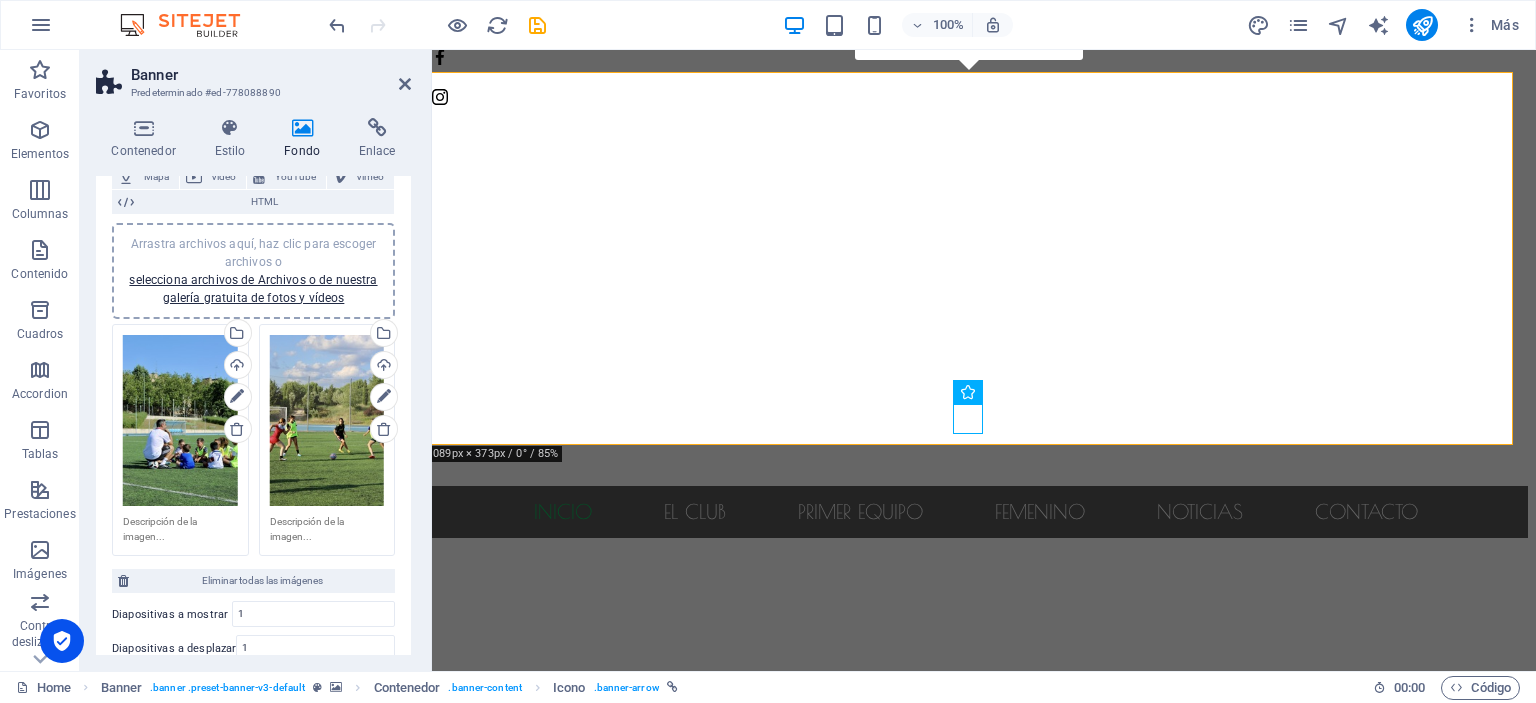 scroll, scrollTop: 148, scrollLeft: 0, axis: vertical 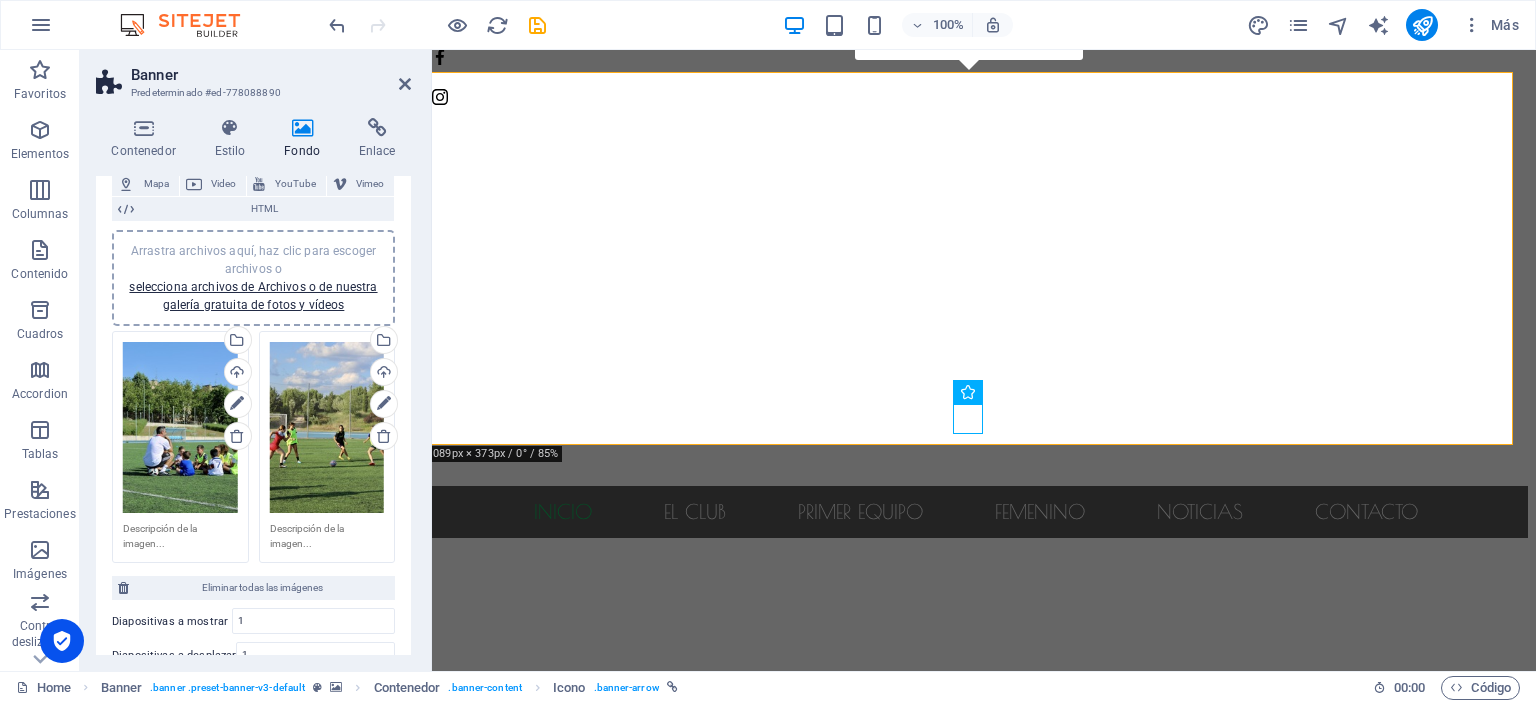 click on "Arrastra archivos aquí, haz clic para escoger archivos o  selecciona archivos de Archivos o de nuestra galería gratuita de fotos y vídeos" at bounding box center [180, 428] 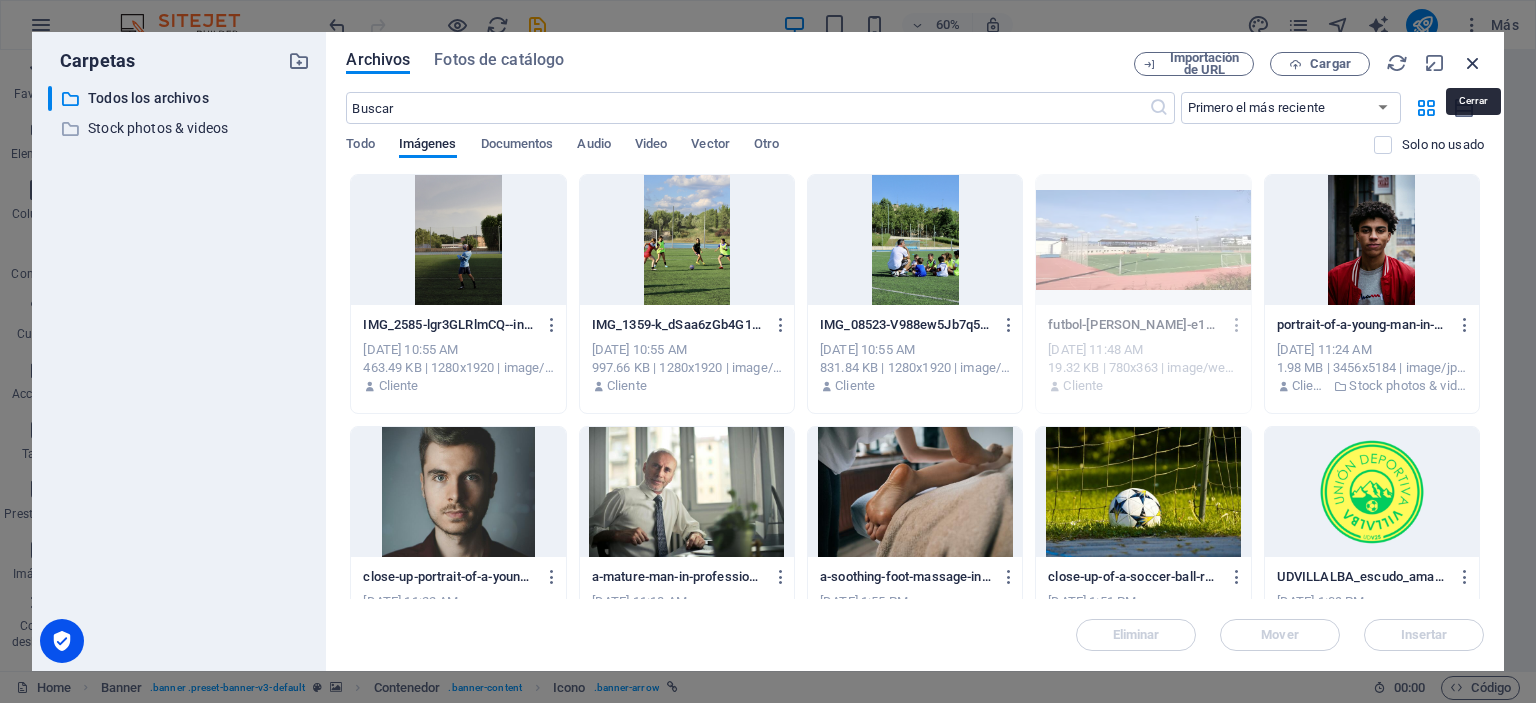 click at bounding box center (1473, 63) 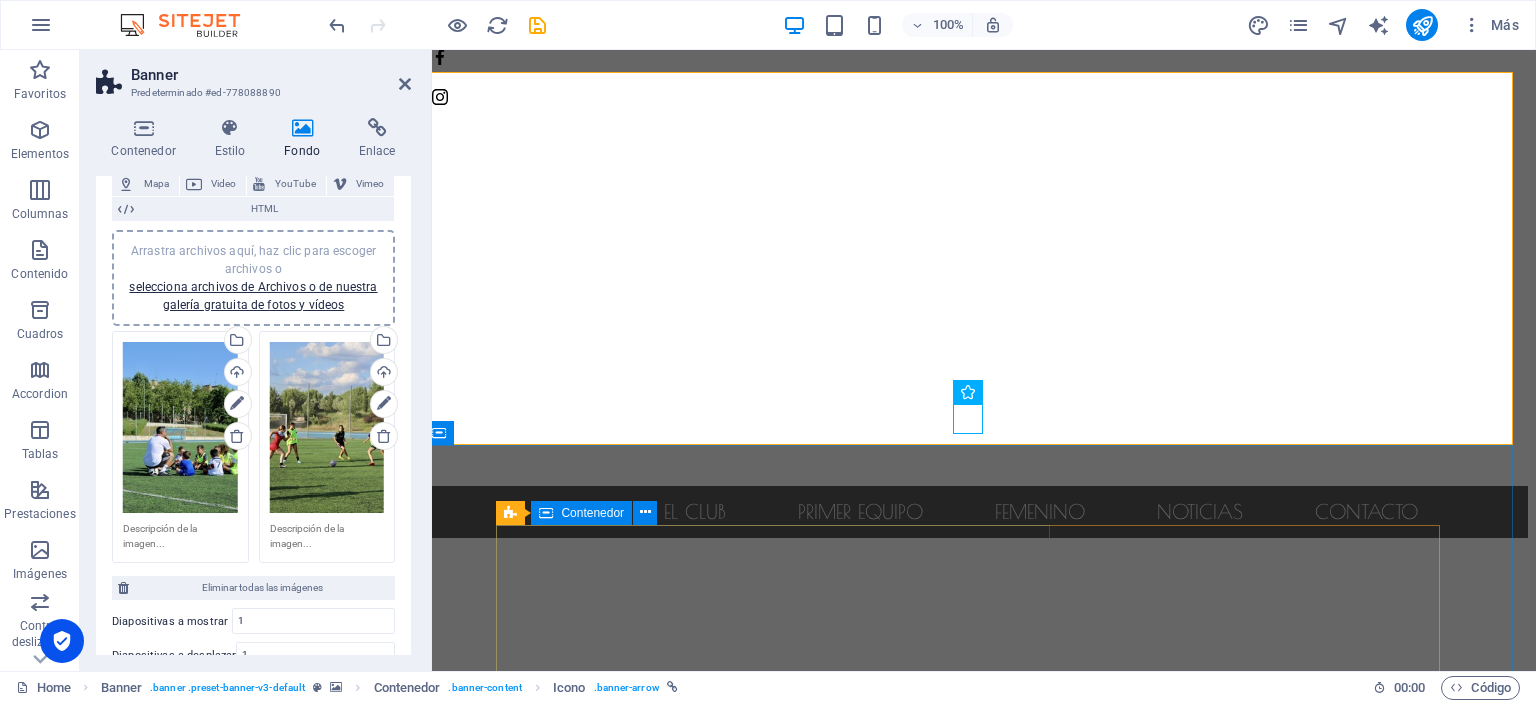 click on "proyecto Nos centramos en ofrecer una  alternativa deportiva  en el municipio con un enfoque integral en el desarrollo personal y deportivo de los niños y niñas.  Objetivo principal Desarrollar el talento  de cada niño o niña, sin importar su nivel, y hacerlo en un  entorno saludable, motivador y divertido ." at bounding box center [976, 892] 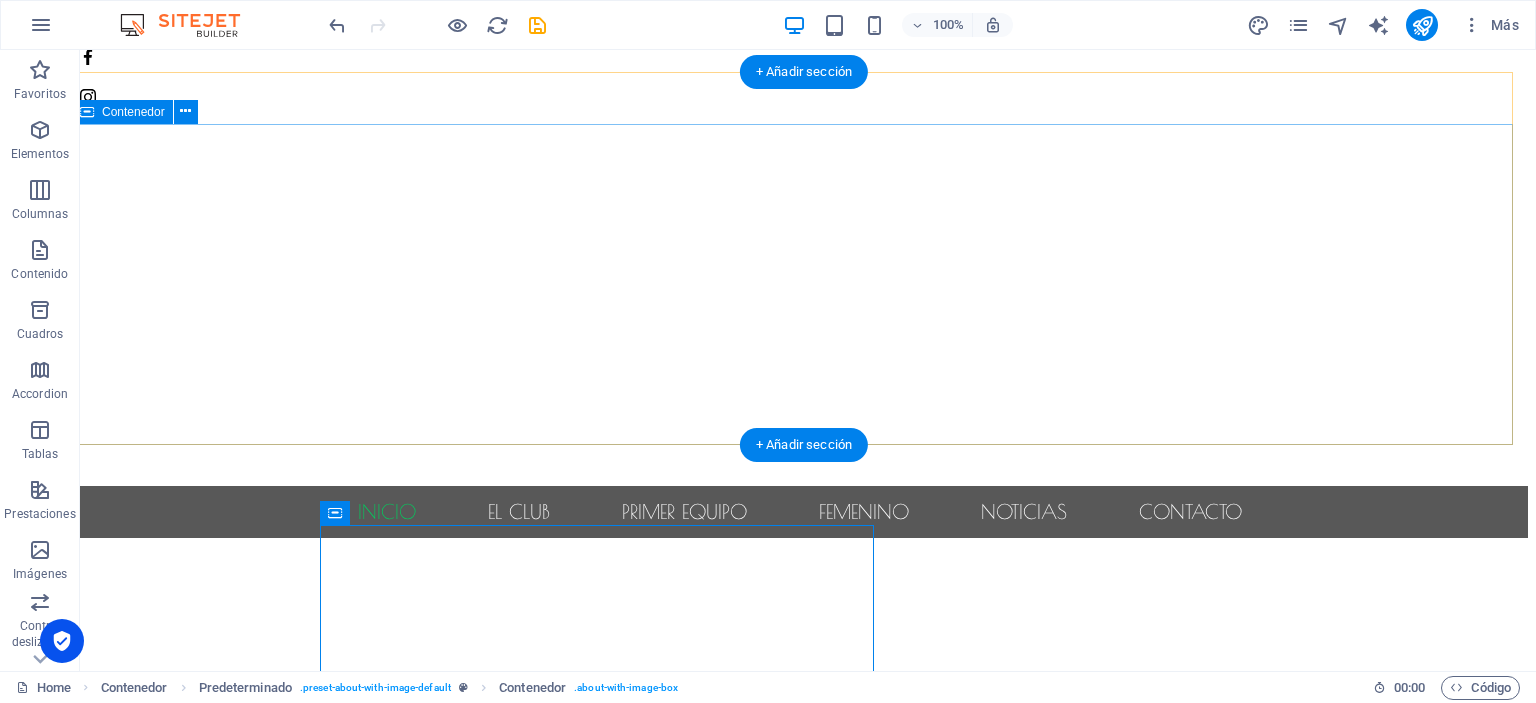click at bounding box center [800, 618] 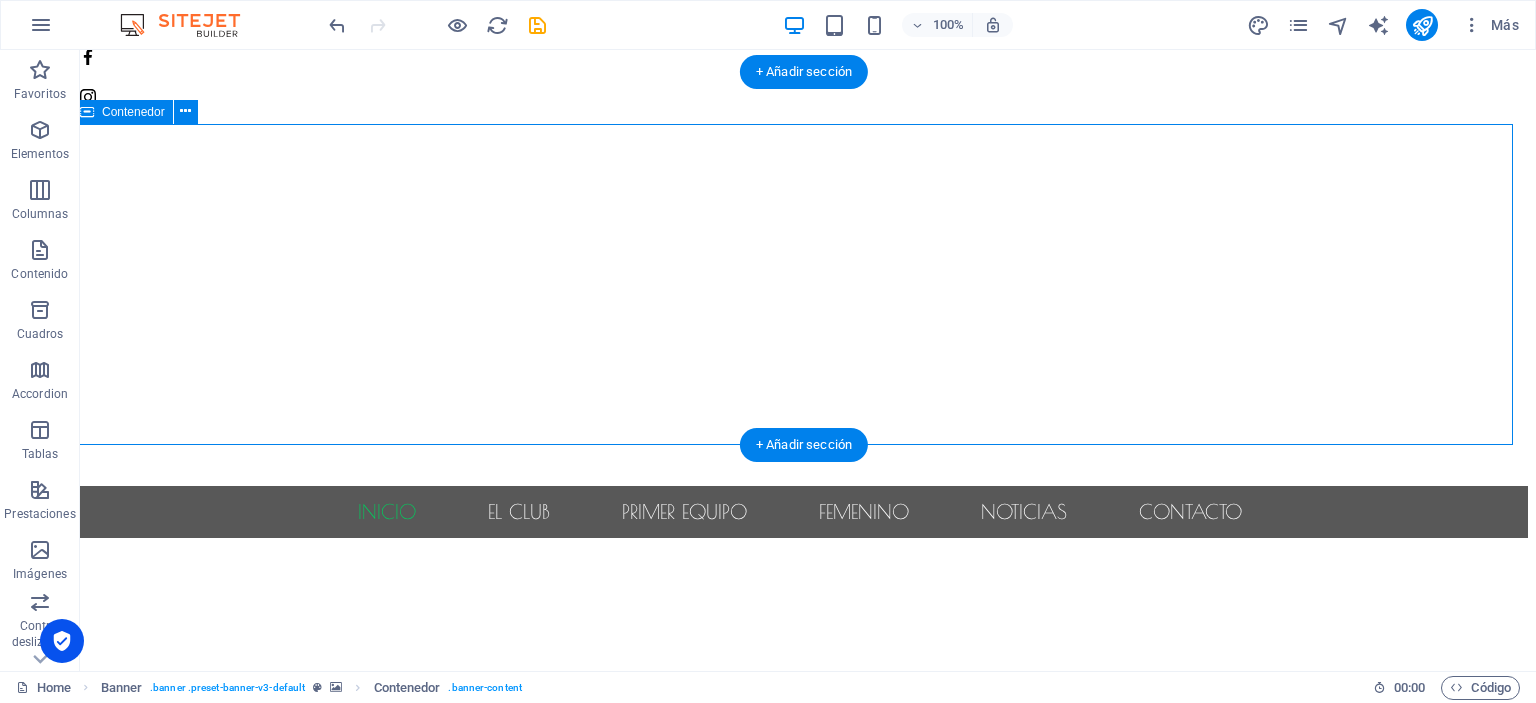 click at bounding box center (800, 618) 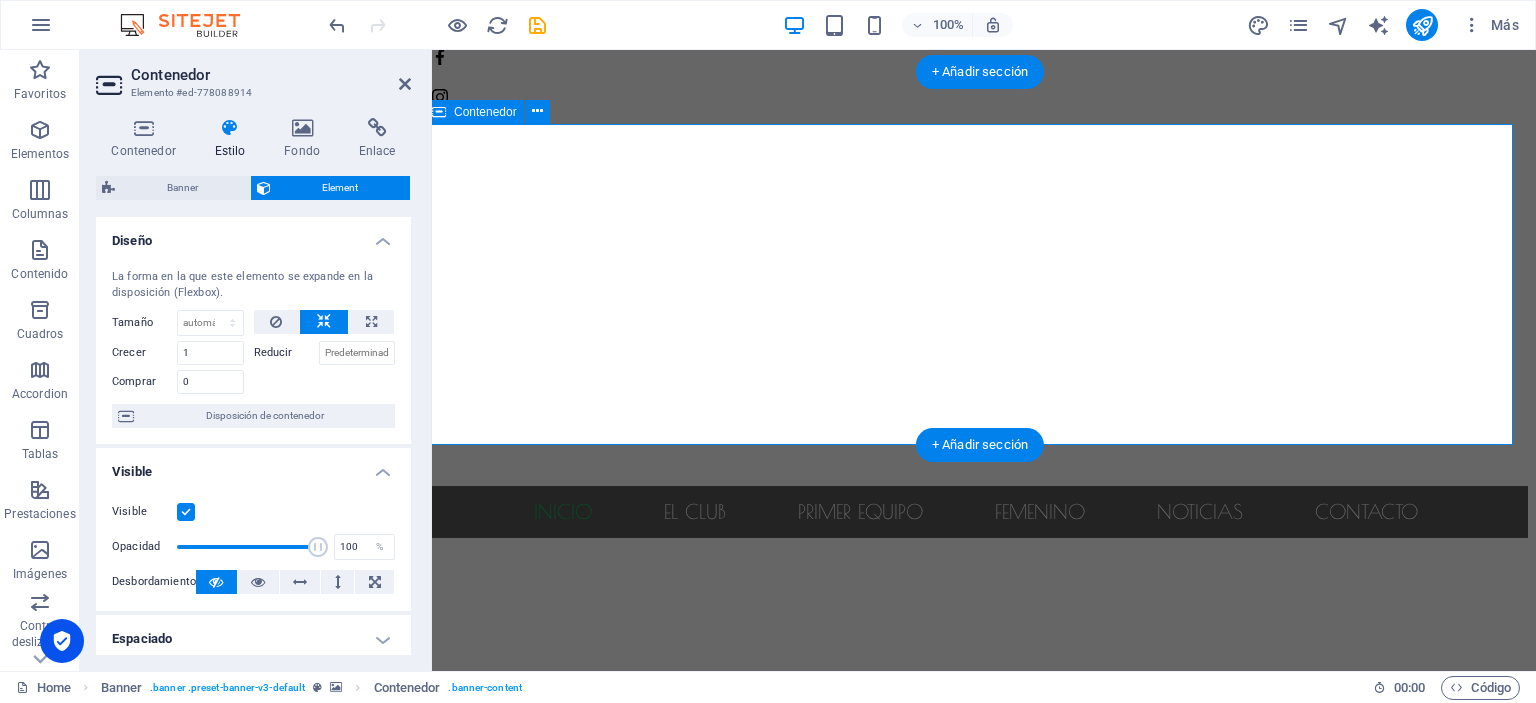 click at bounding box center (976, 618) 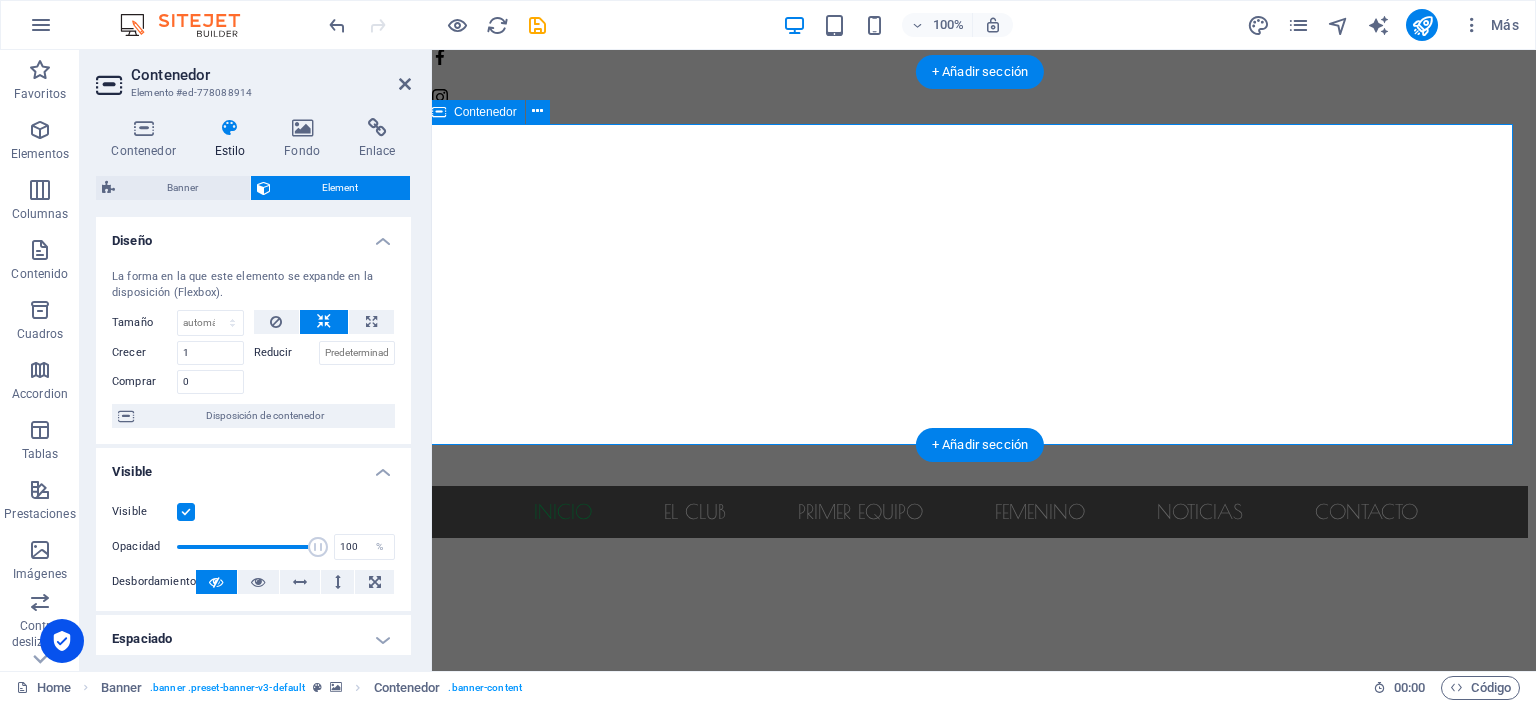 click at bounding box center (976, 618) 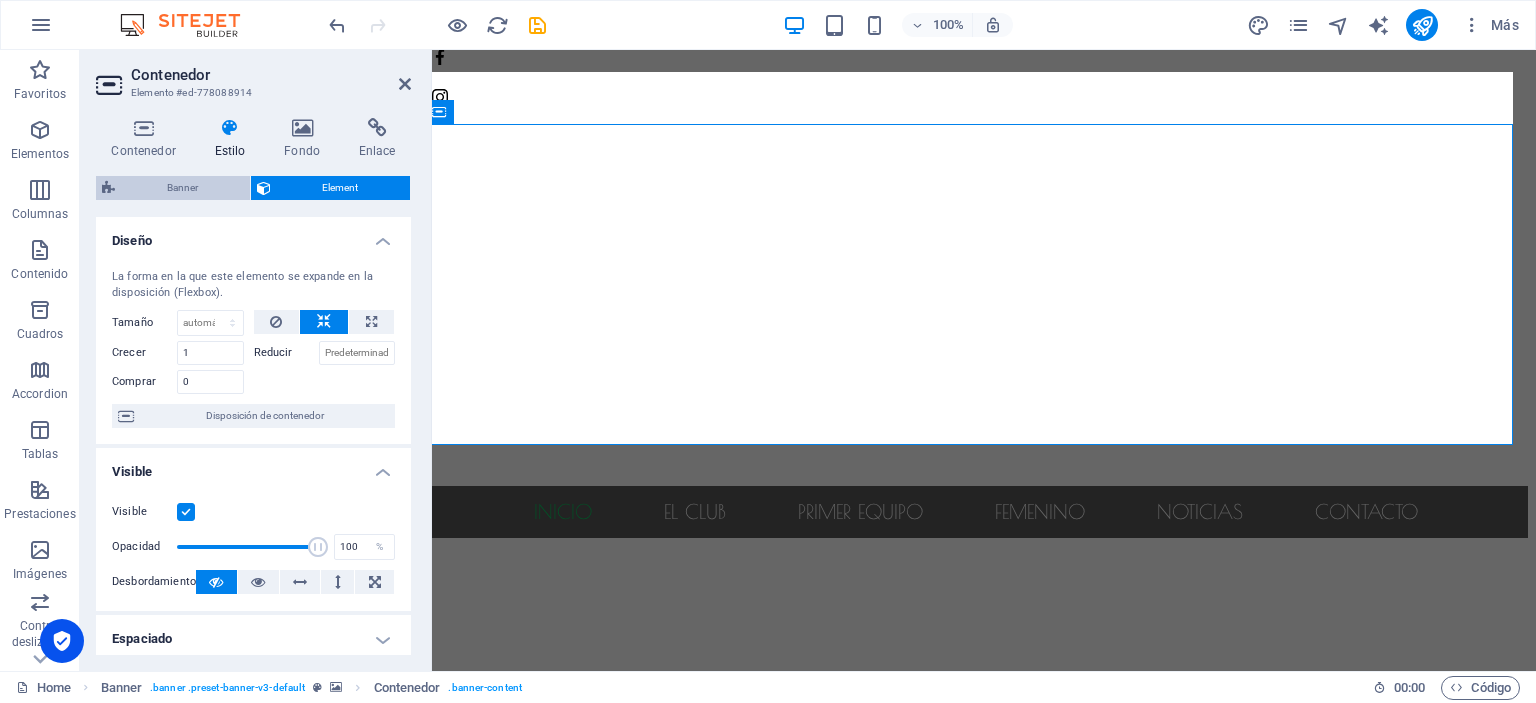 click on "Banner" at bounding box center (182, 188) 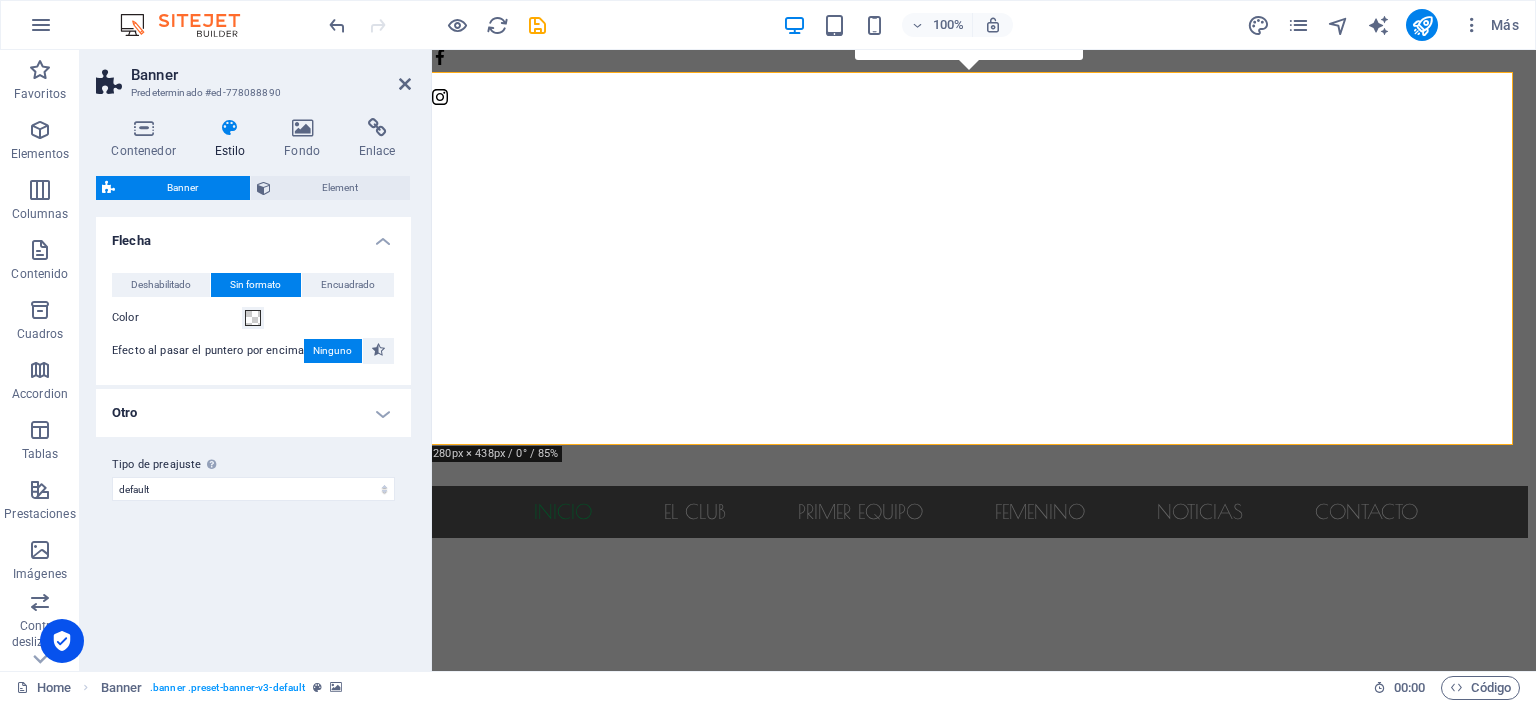 click on "Contenedor Estilo Fondo Enlace Tamaño Altura Predeterminado px rem % vh vw Alto mín 60 Ninguno px rem % vh vw Ancho Predeterminado px rem % em vh vw Ancho mín Ninguno px rem % vh vw Ancho del contenido Predeterminado Ancho personalizado Ancho Predeterminado px rem % em vh vw Ancho mín Ninguno px rem % vh vw Espaciado predeterminado Espaciado personalizado El espaciado y ancho del contenido predeterminado puede cambiarse en Diseño. Editar diseño Diseño (Flexbox) Alineación Determina flex-direction. Predeterminado Eje principal Determina la forma en la que los elementos deberían comportarse por el eje principal en este contenedor (contenido justificado). Predeterminado Eje lateral Controla la dirección vertical del elemento en el contenedor (alinear elementos). Predeterminado Ajuste Predeterminado Habilitado Deshabilitado Relleno Controla las distancias y la dirección de los elementos en el eje Y en varias líneas (alinear contenido). Predeterminado Accessibility Role Ninguno Alert %" at bounding box center (253, 386) 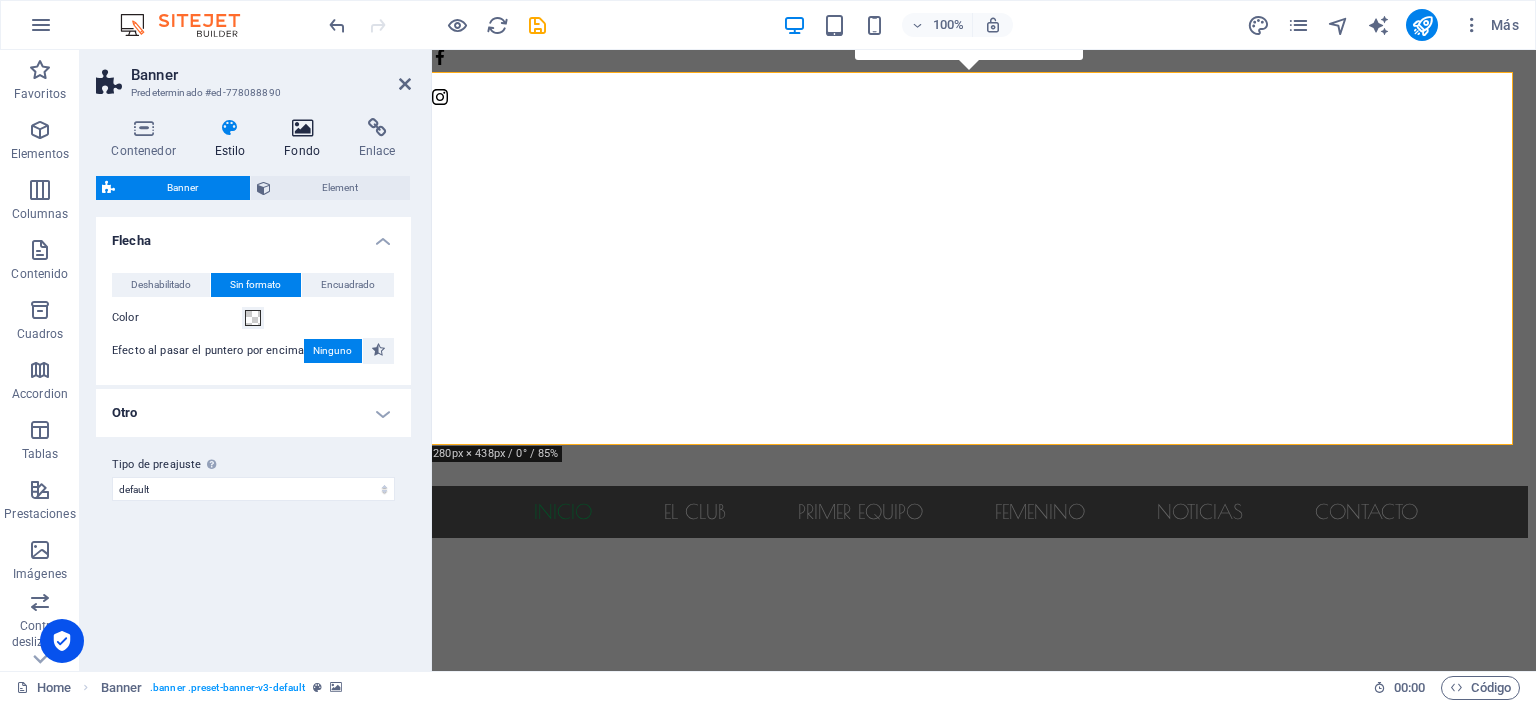 click on "Fondo" at bounding box center [306, 139] 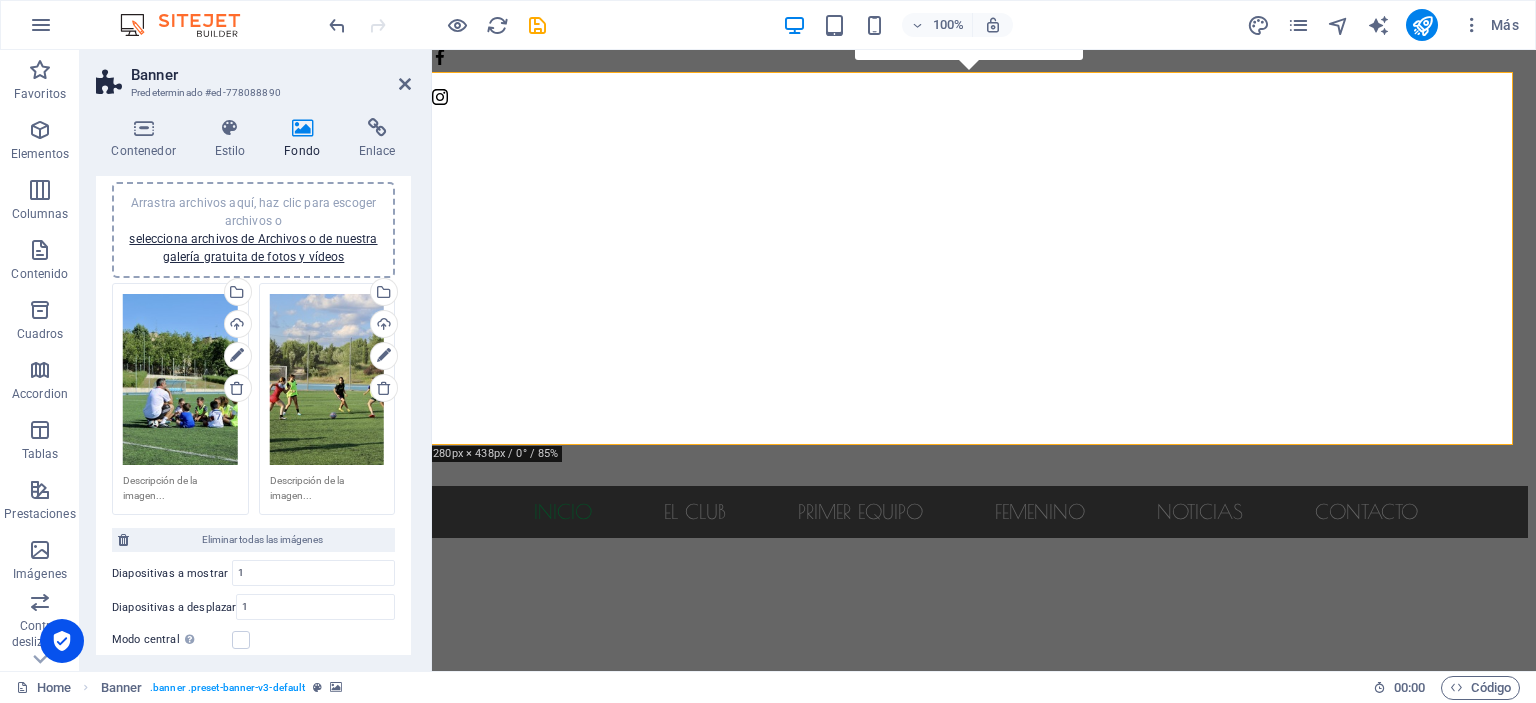 scroll, scrollTop: 196, scrollLeft: 0, axis: vertical 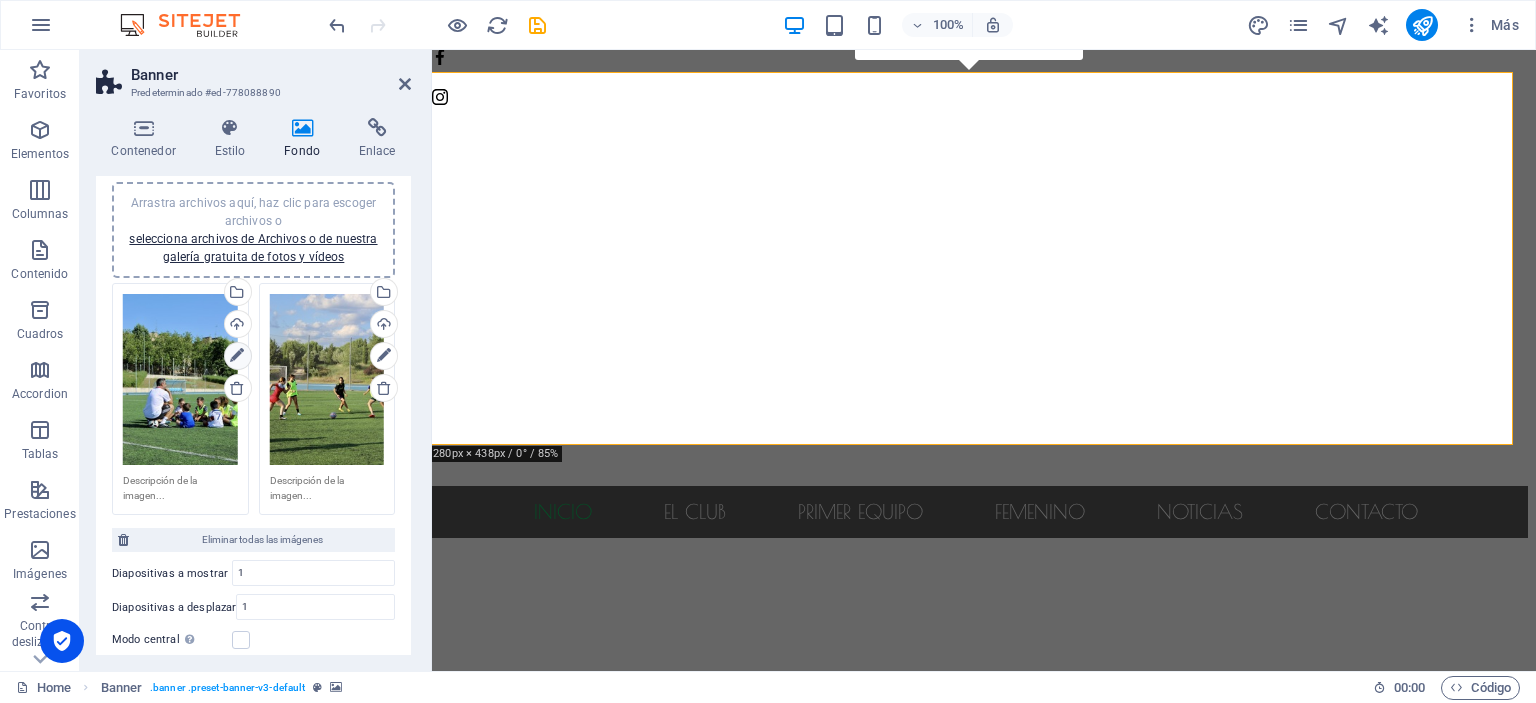 click at bounding box center [237, 356] 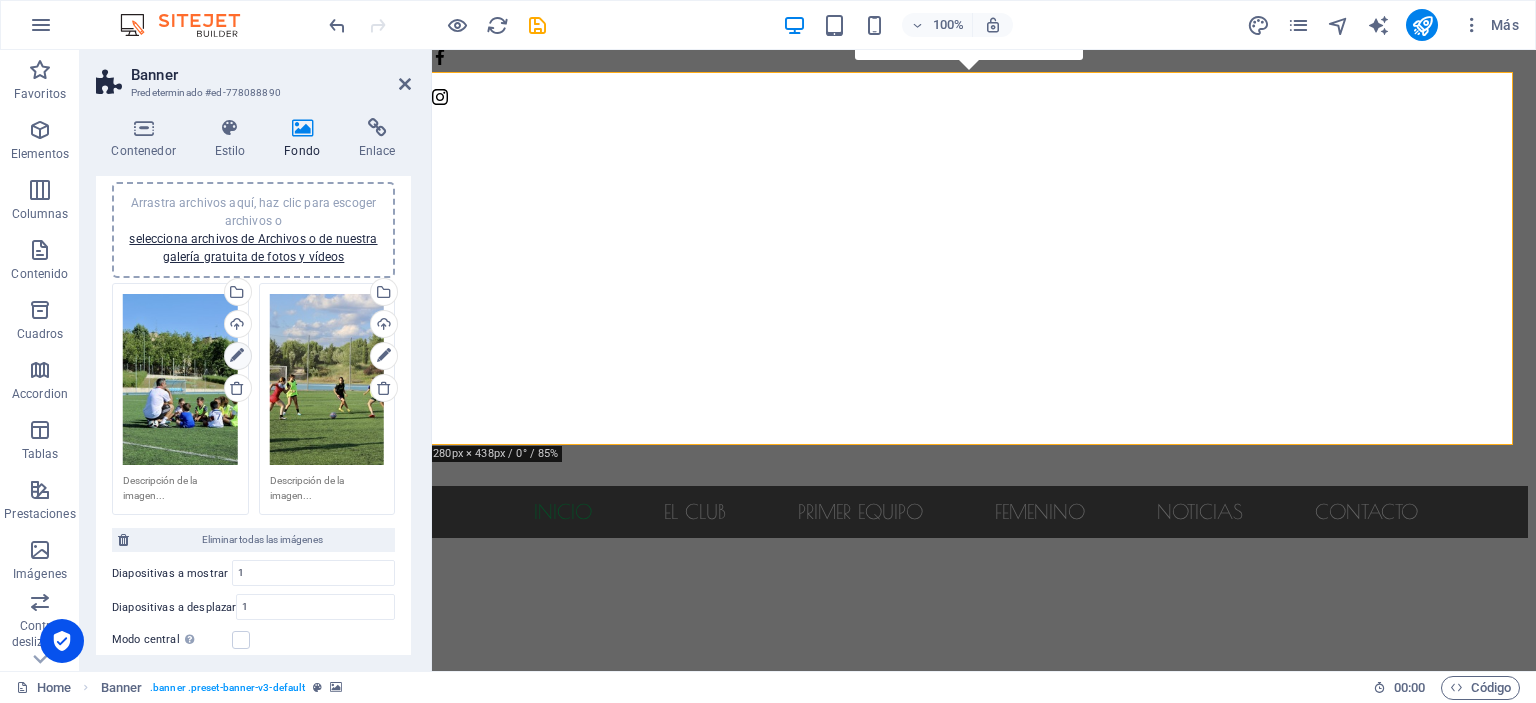 click at bounding box center (237, 356) 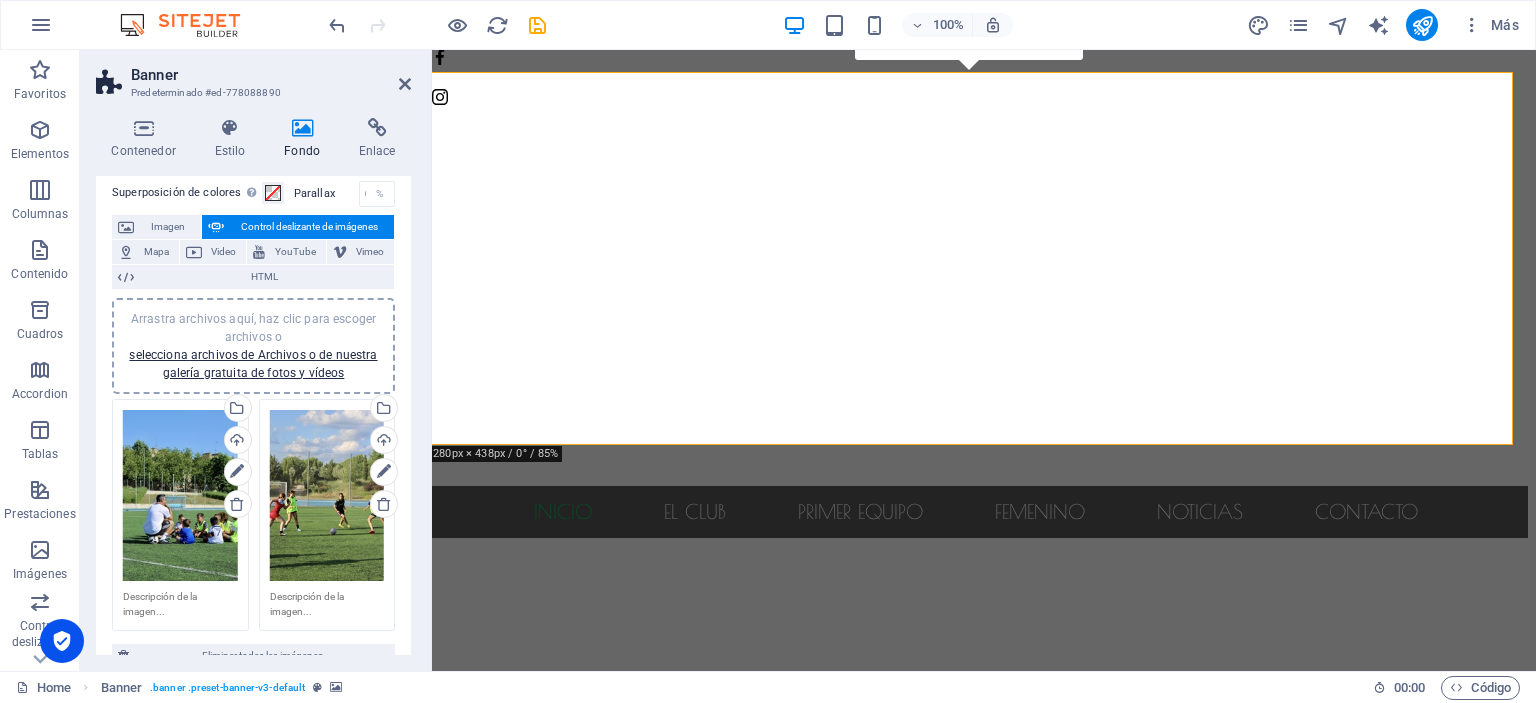 scroll, scrollTop: 79, scrollLeft: 0, axis: vertical 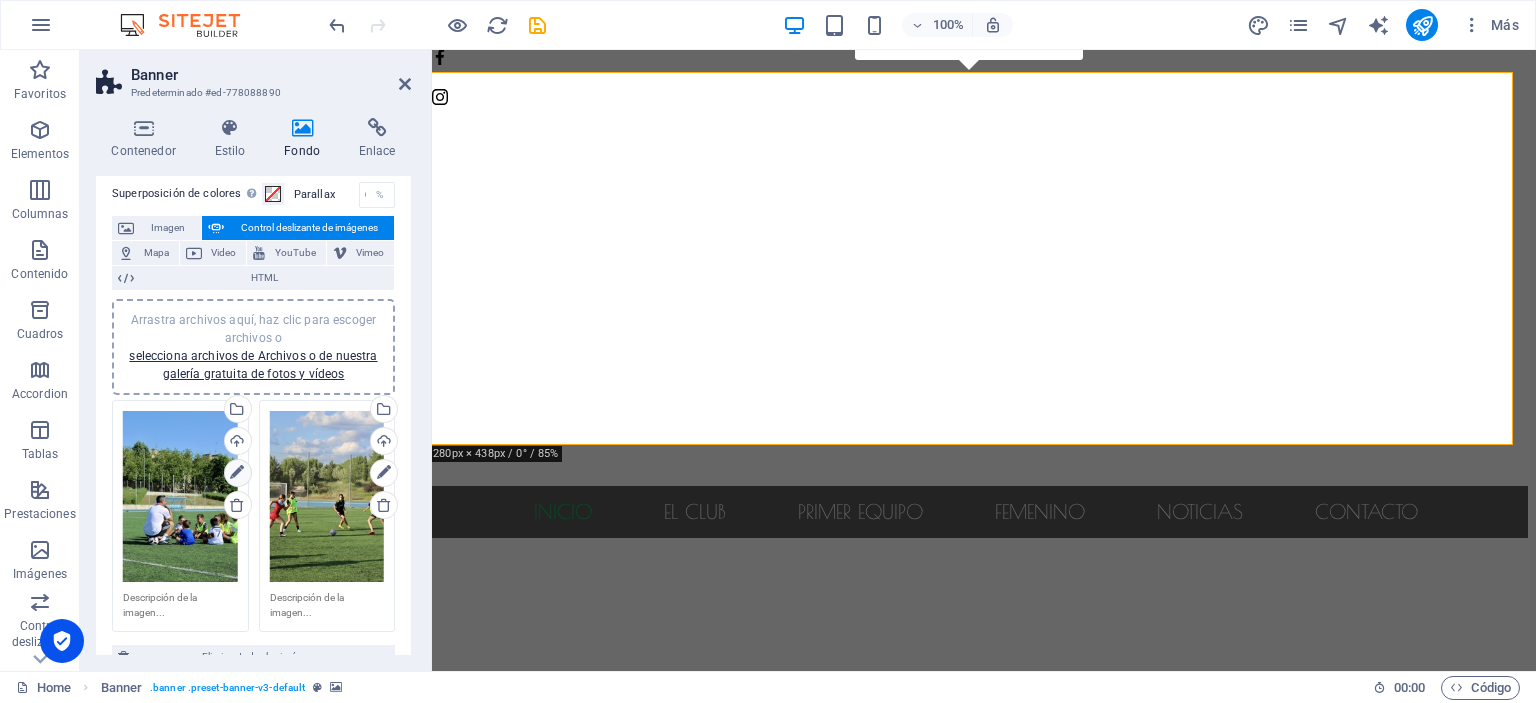 click at bounding box center [237, 473] 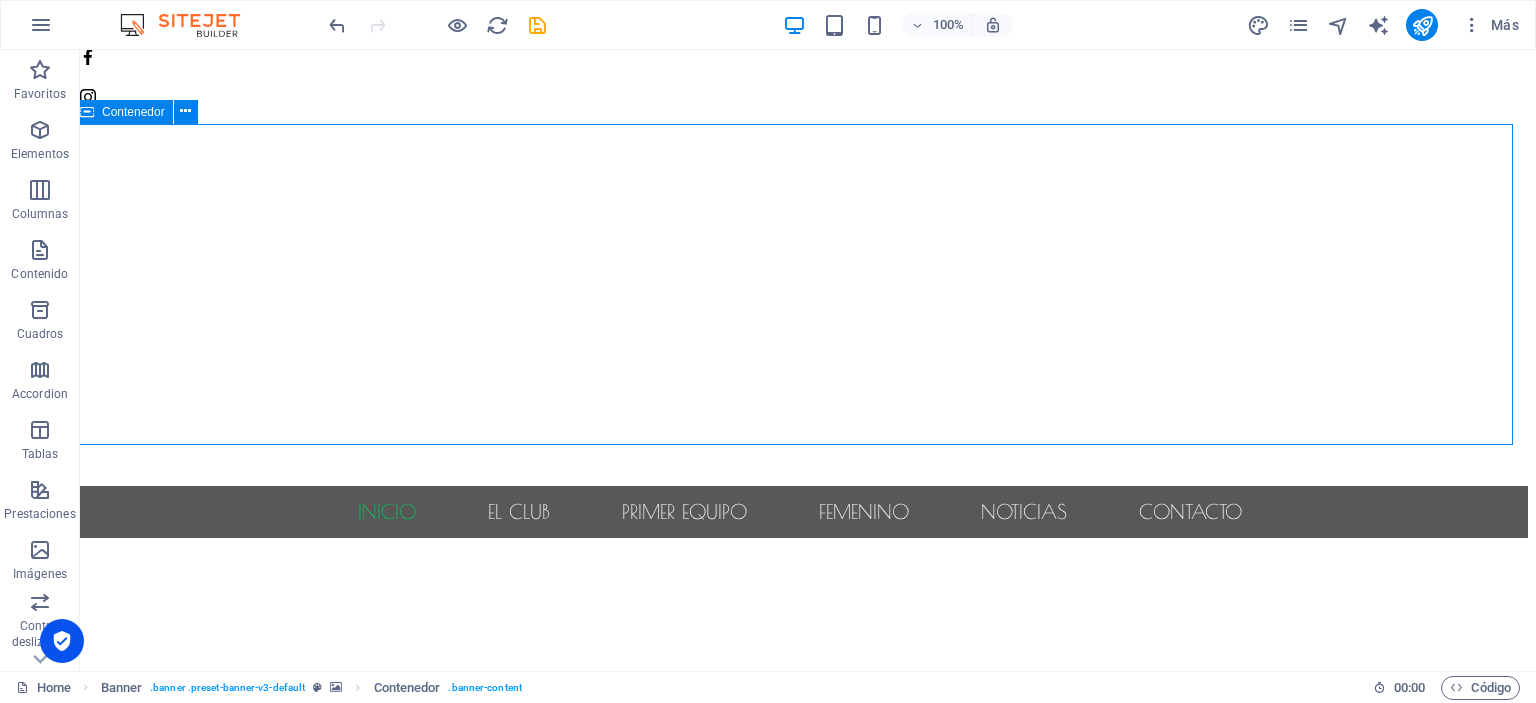 drag, startPoint x: 508, startPoint y: 271, endPoint x: 875, endPoint y: 194, distance: 374.99066 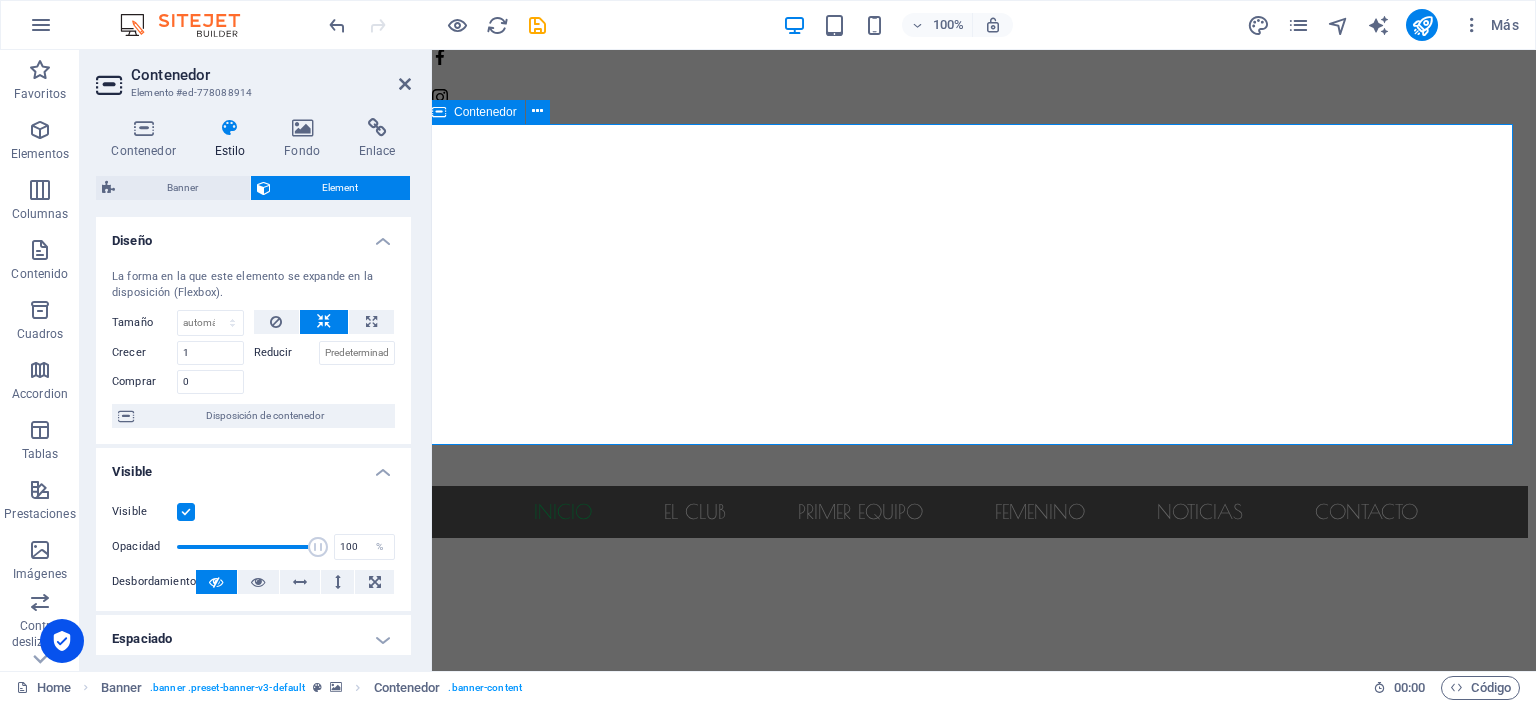 click at bounding box center [976, 618] 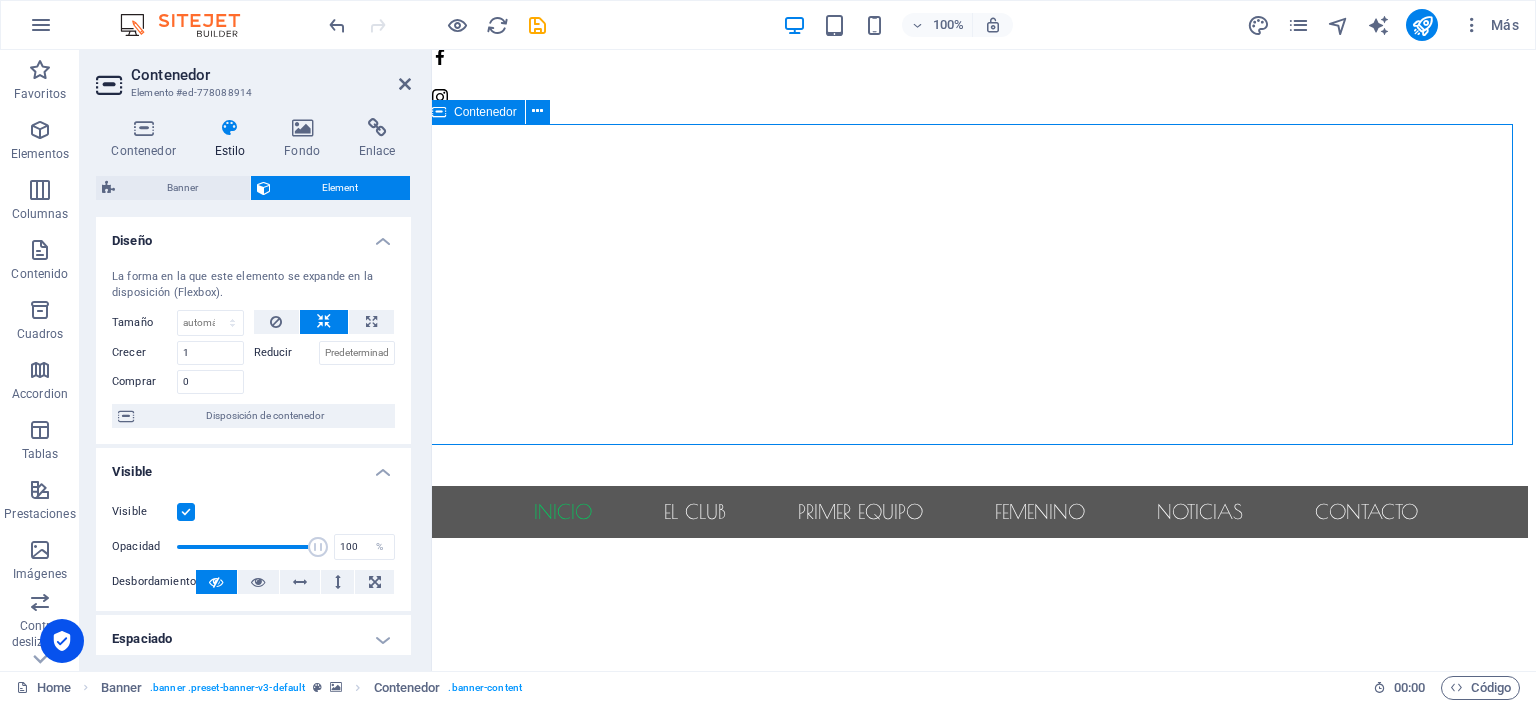 drag, startPoint x: 883, startPoint y: 329, endPoint x: 877, endPoint y: 267, distance: 62.289646 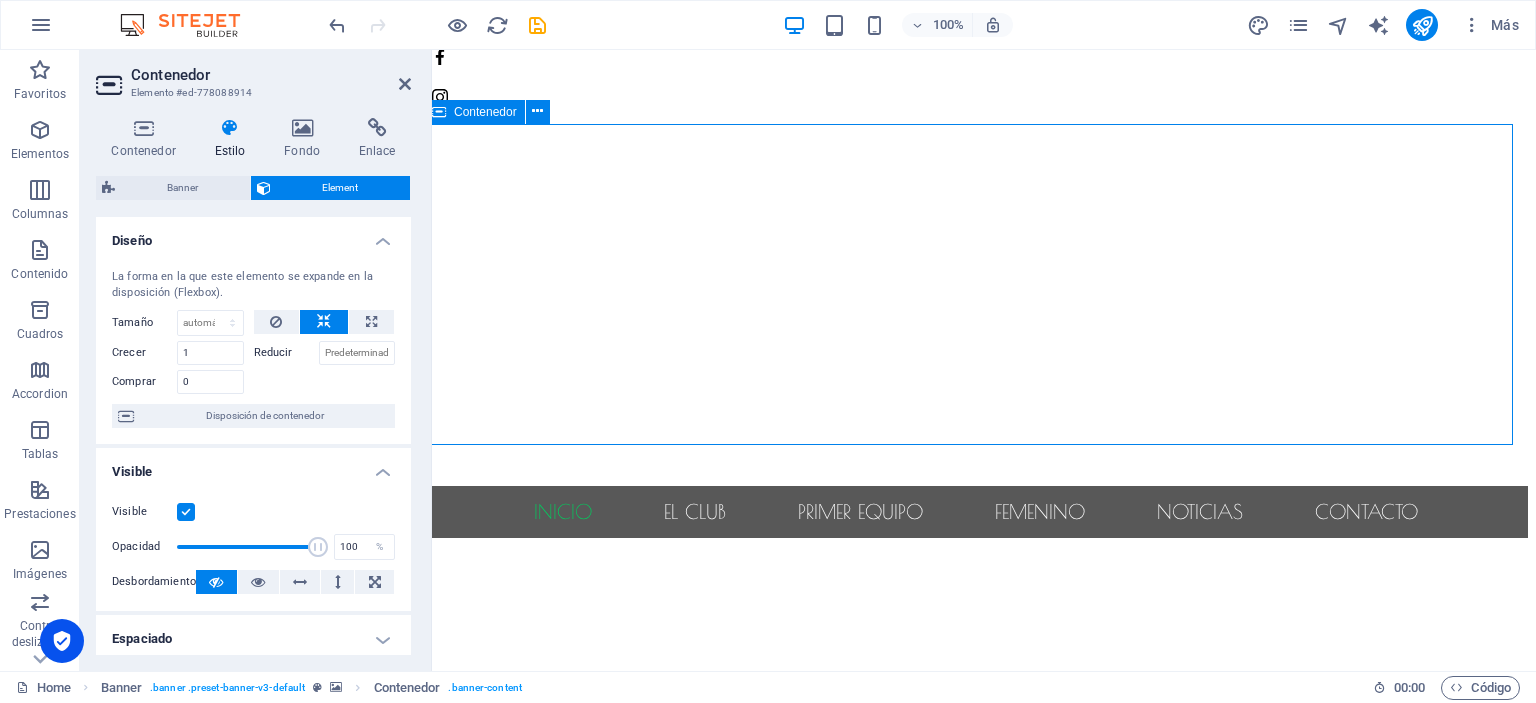 click at bounding box center [976, 618] 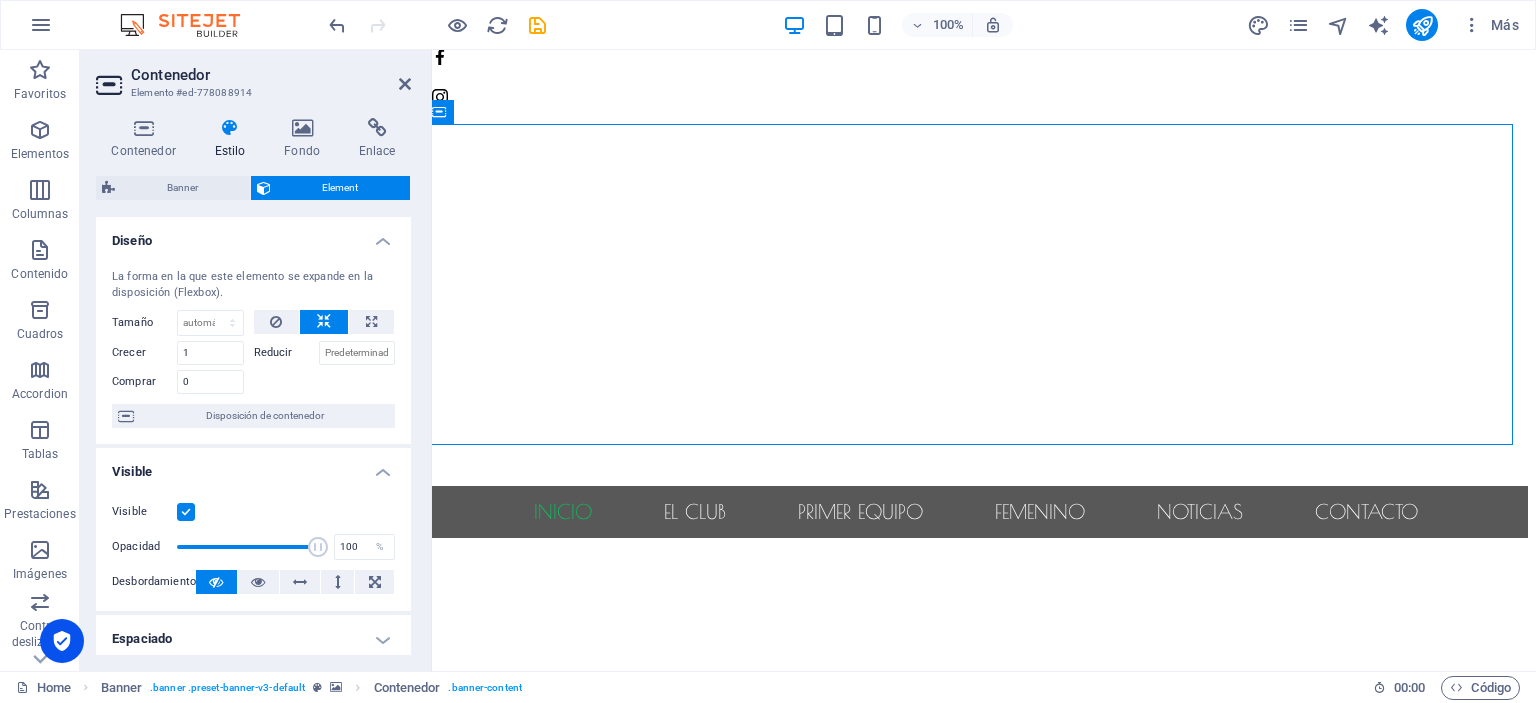 click on "Contenedor Estilo Fondo Enlace Tamaño Altura Predeterminado px rem % vh vw Alto mín Ninguno px rem % vh vw Ancho Predeterminado px rem % em vh vw Ancho mín Ninguno px rem % vh vw Ancho del contenido Predeterminado Ancho personalizado Ancho Predeterminado px rem % em vh vw Ancho mín Ninguno px rem % vh vw Espaciado predeterminado Espaciado personalizado El espaciado y ancho del contenido predeterminado puede cambiarse en Diseño. Editar diseño Diseño (Flexbox) Alineación Determina flex-direction. Predeterminado Eje principal Determina la forma en la que los elementos deberían comportarse por el eje principal en este contenedor (contenido justificado). Predeterminado Eje lateral Controla la dirección vertical del elemento en el contenedor (alinear elementos). Predeterminado Ajuste Predeterminado Habilitado Deshabilitado Relleno Controla las distancias y la dirección de los elementos en el eje Y en varias líneas (alinear contenido). Predeterminado Accessibility Role Ninguno Alert Olas" at bounding box center [253, 386] 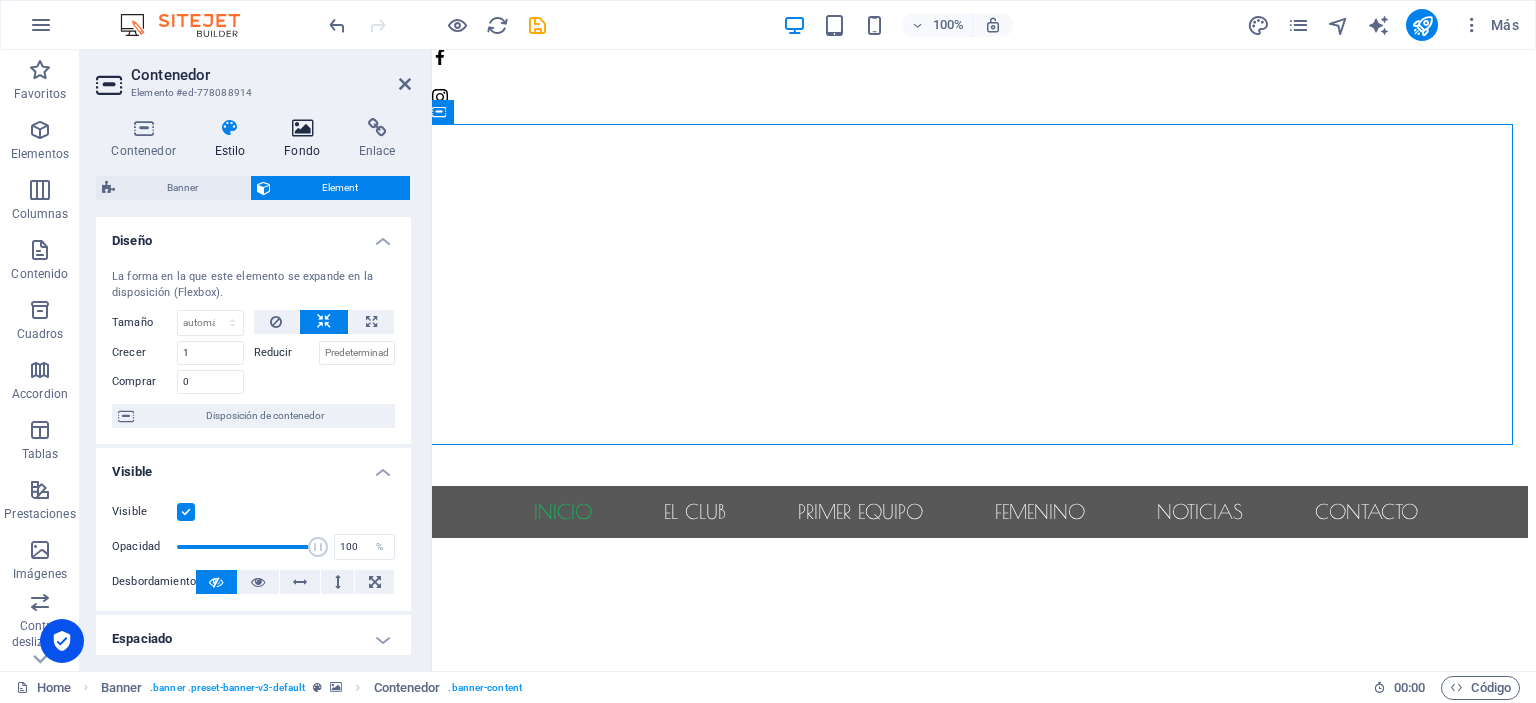 click on "Fondo" at bounding box center (306, 139) 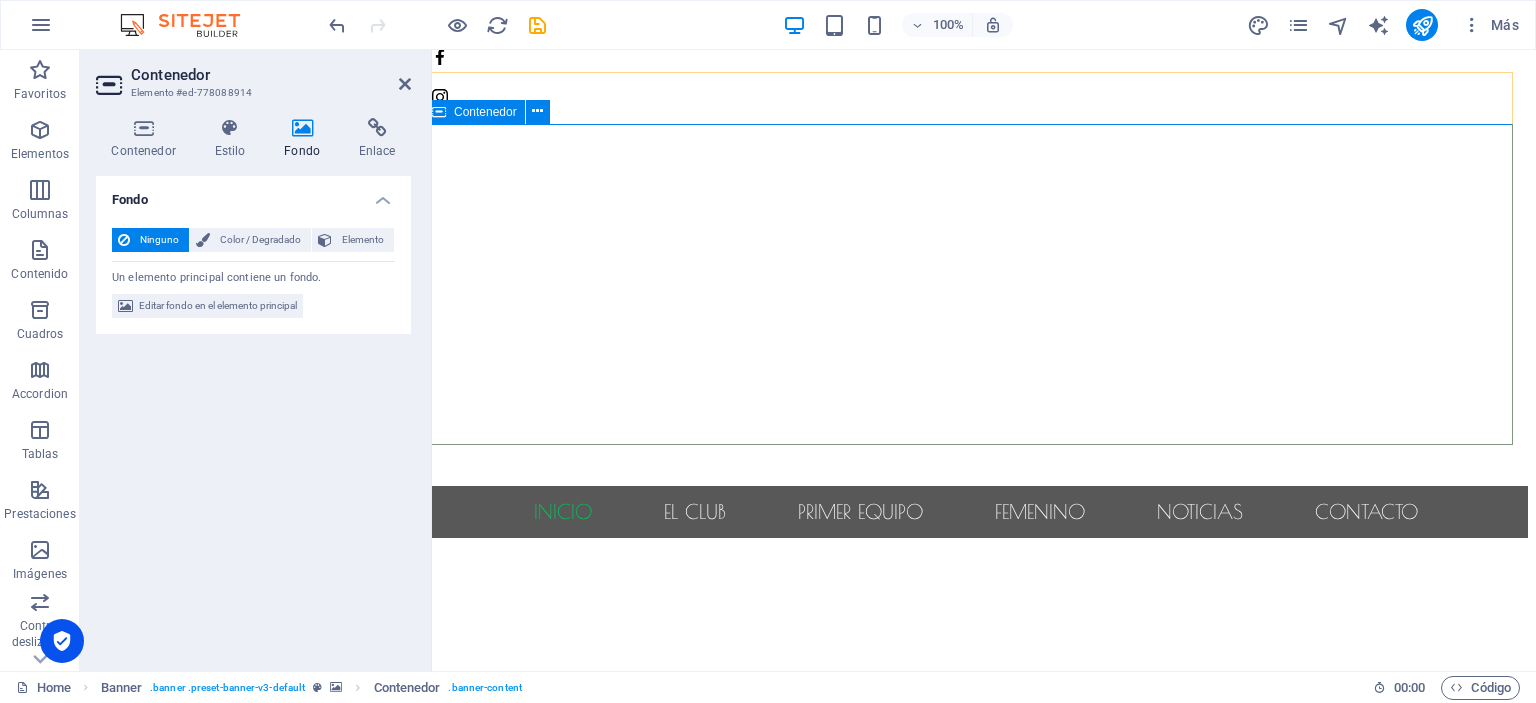 click at bounding box center [976, 618] 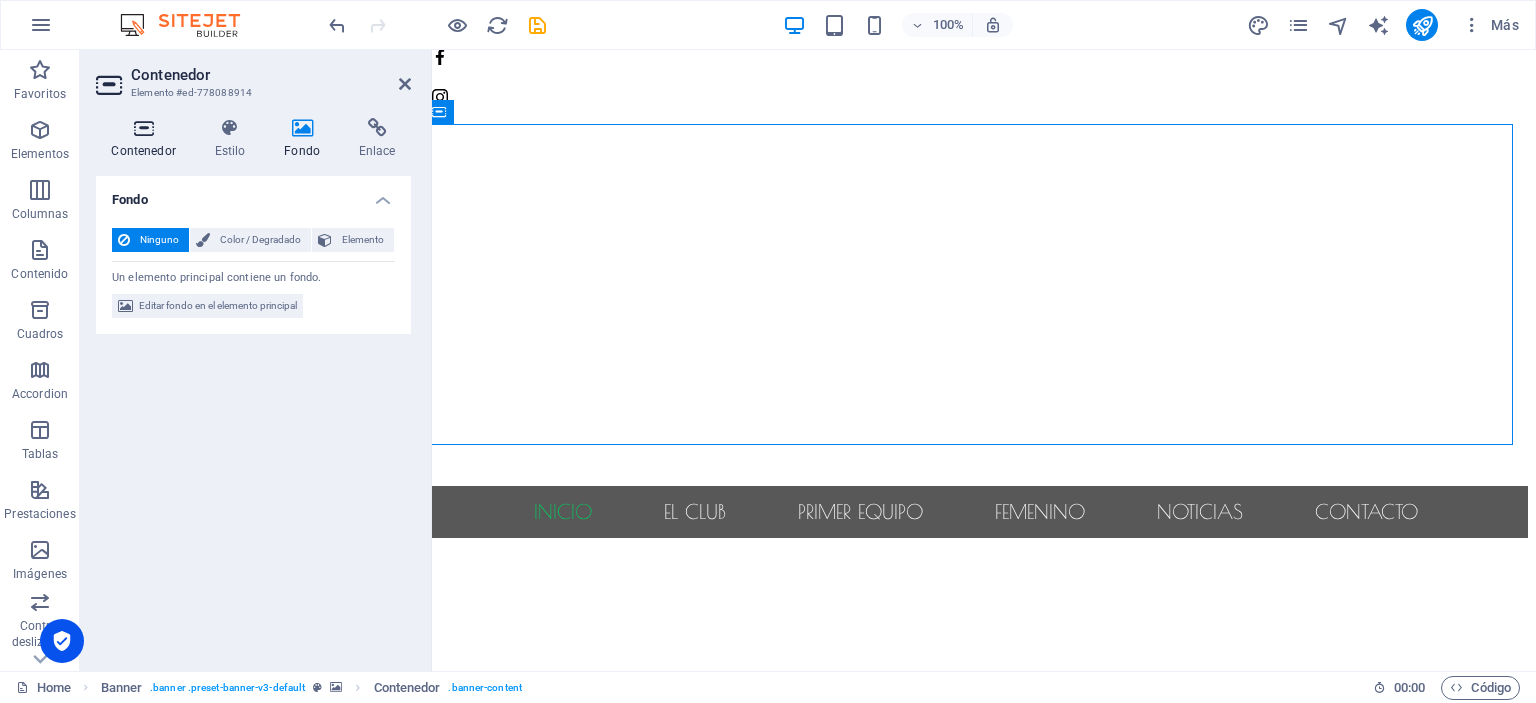 click at bounding box center [143, 128] 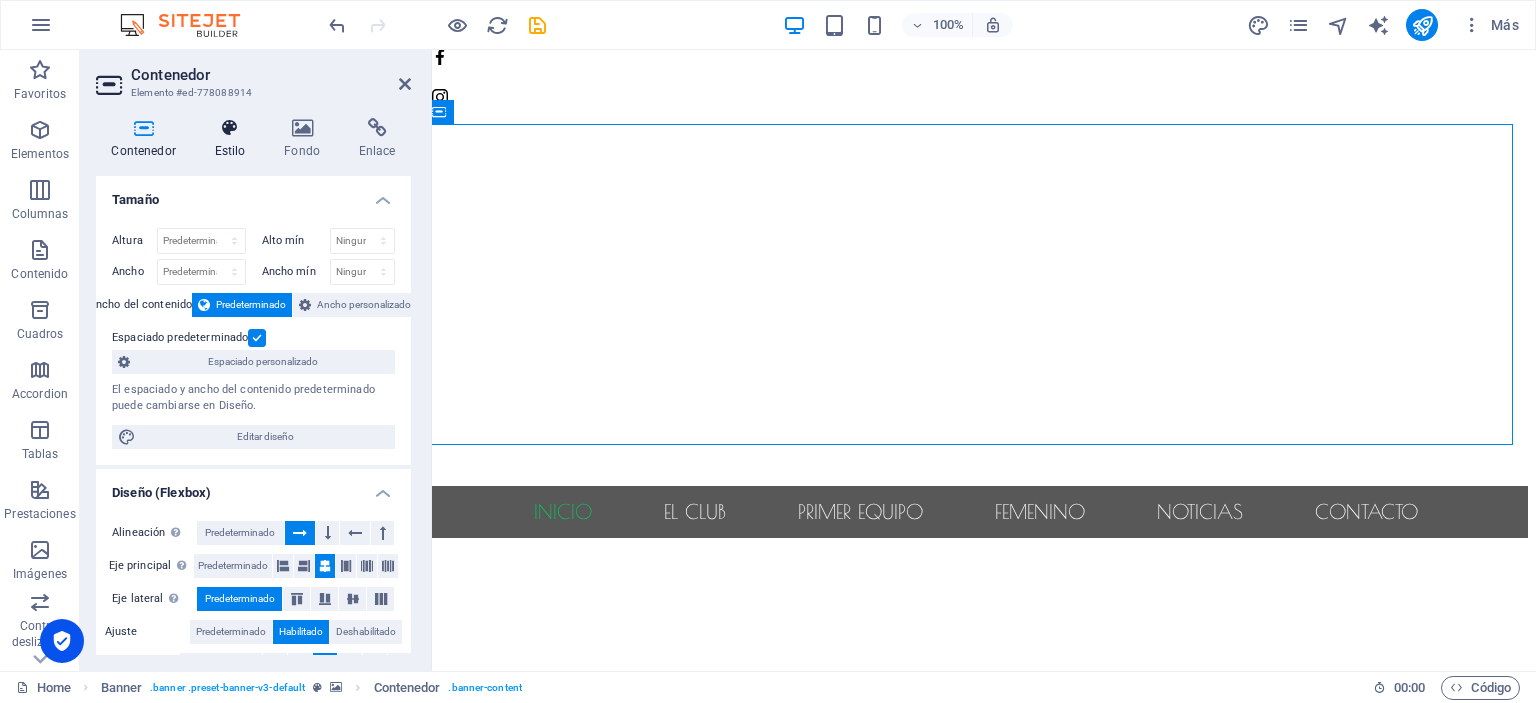 click on "Estilo" at bounding box center [234, 139] 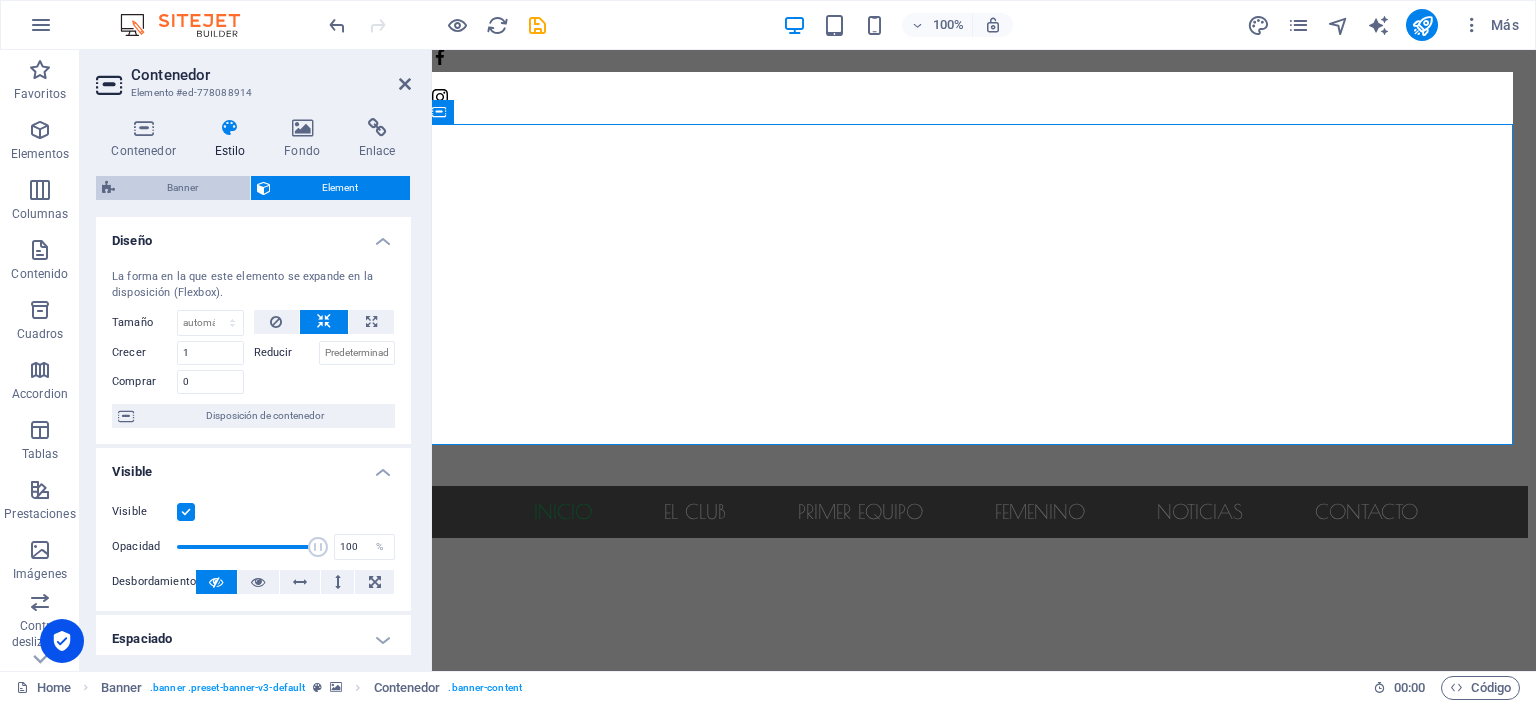 click on "Banner" at bounding box center [182, 188] 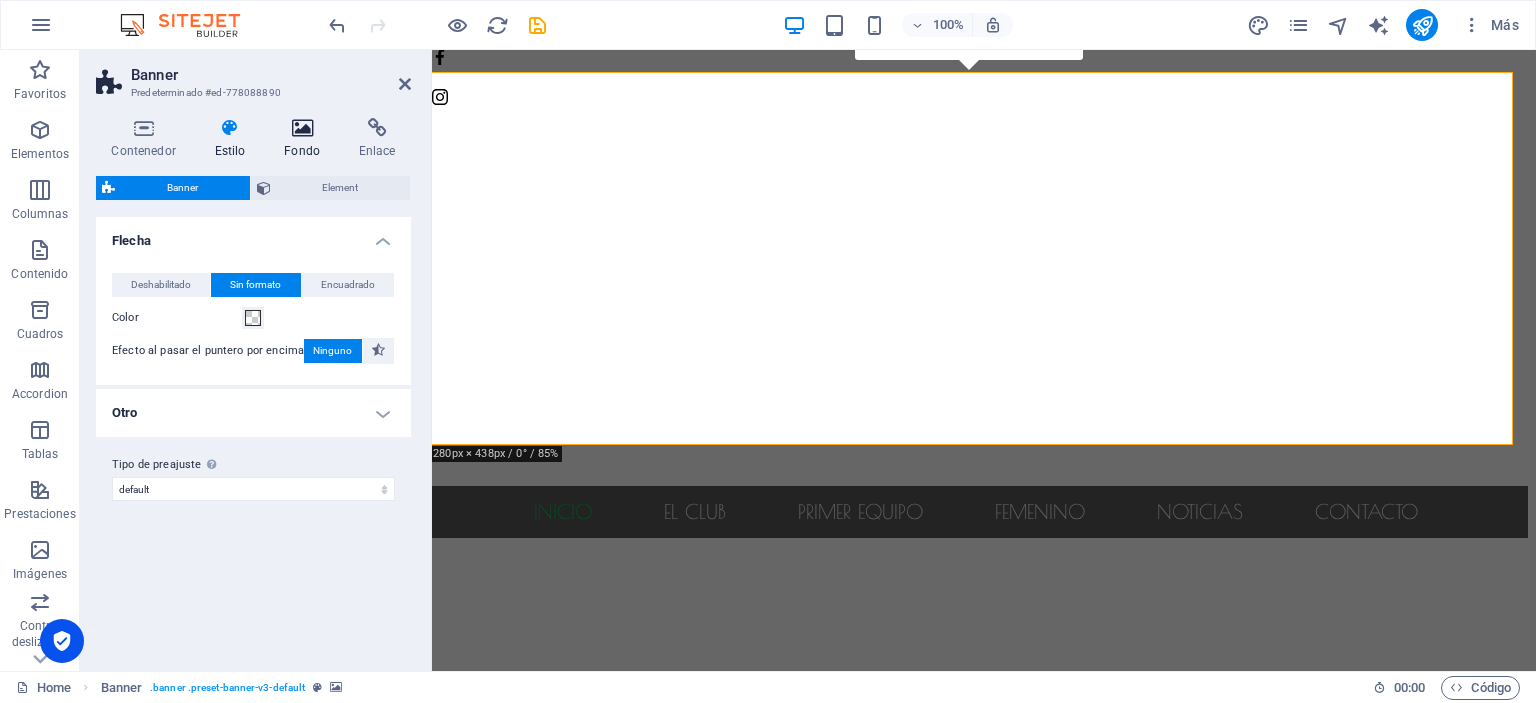 click at bounding box center [302, 128] 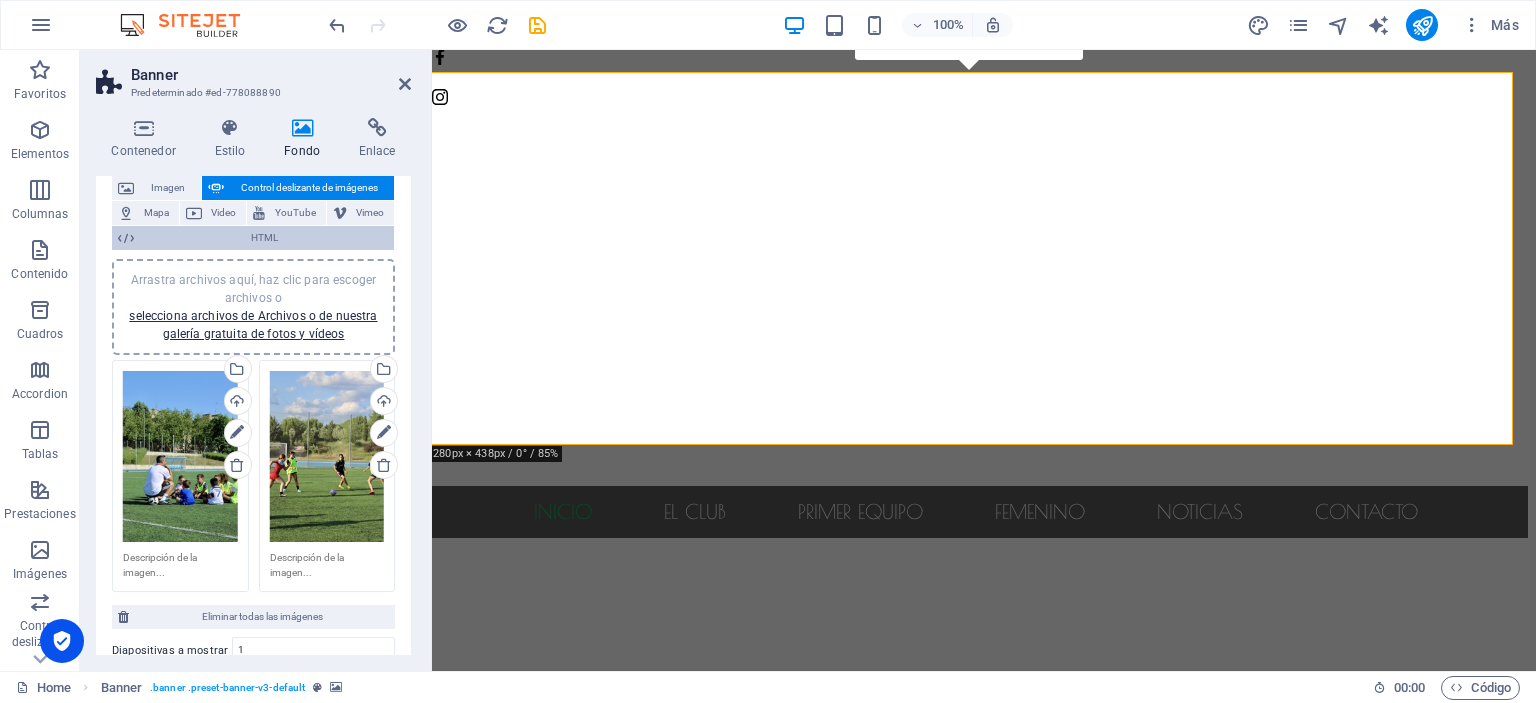 scroll, scrollTop: 120, scrollLeft: 0, axis: vertical 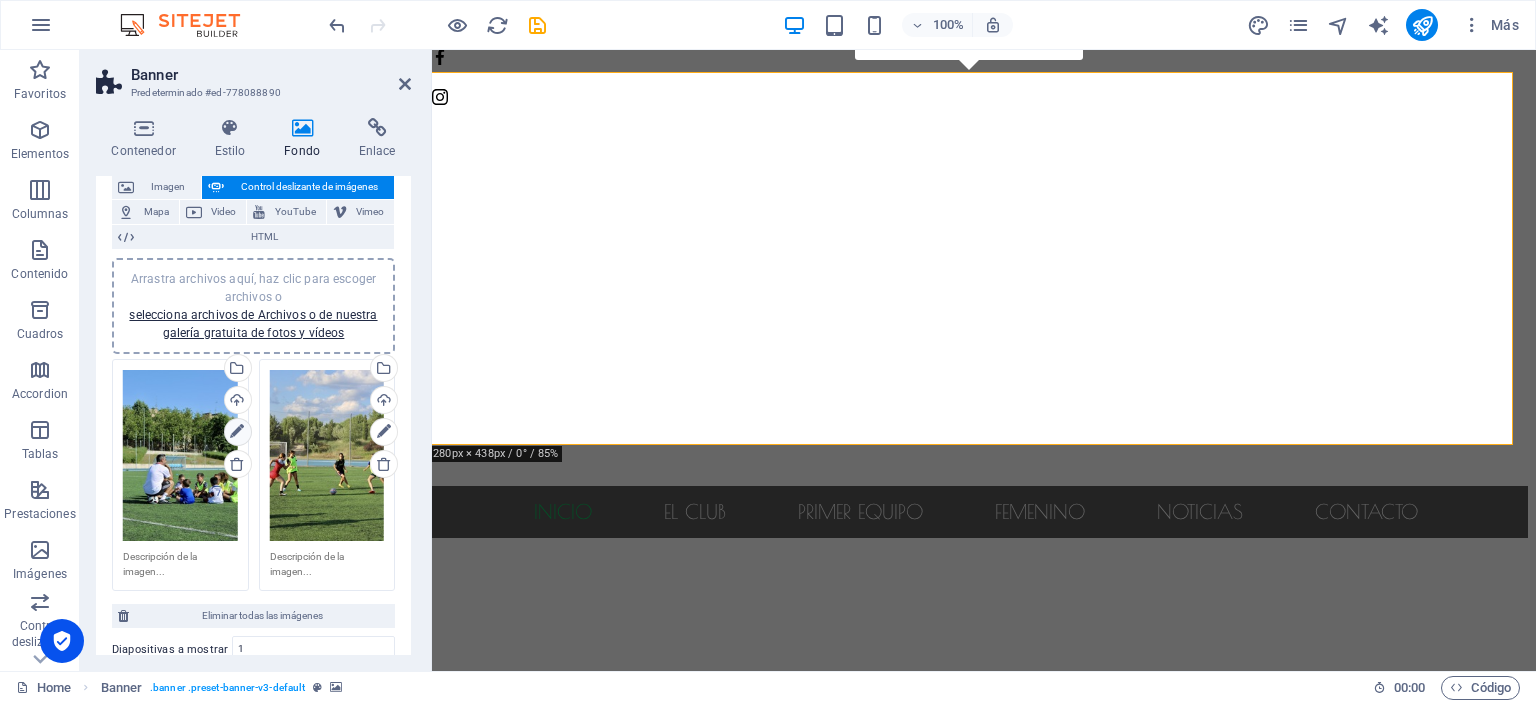 click at bounding box center [237, 432] 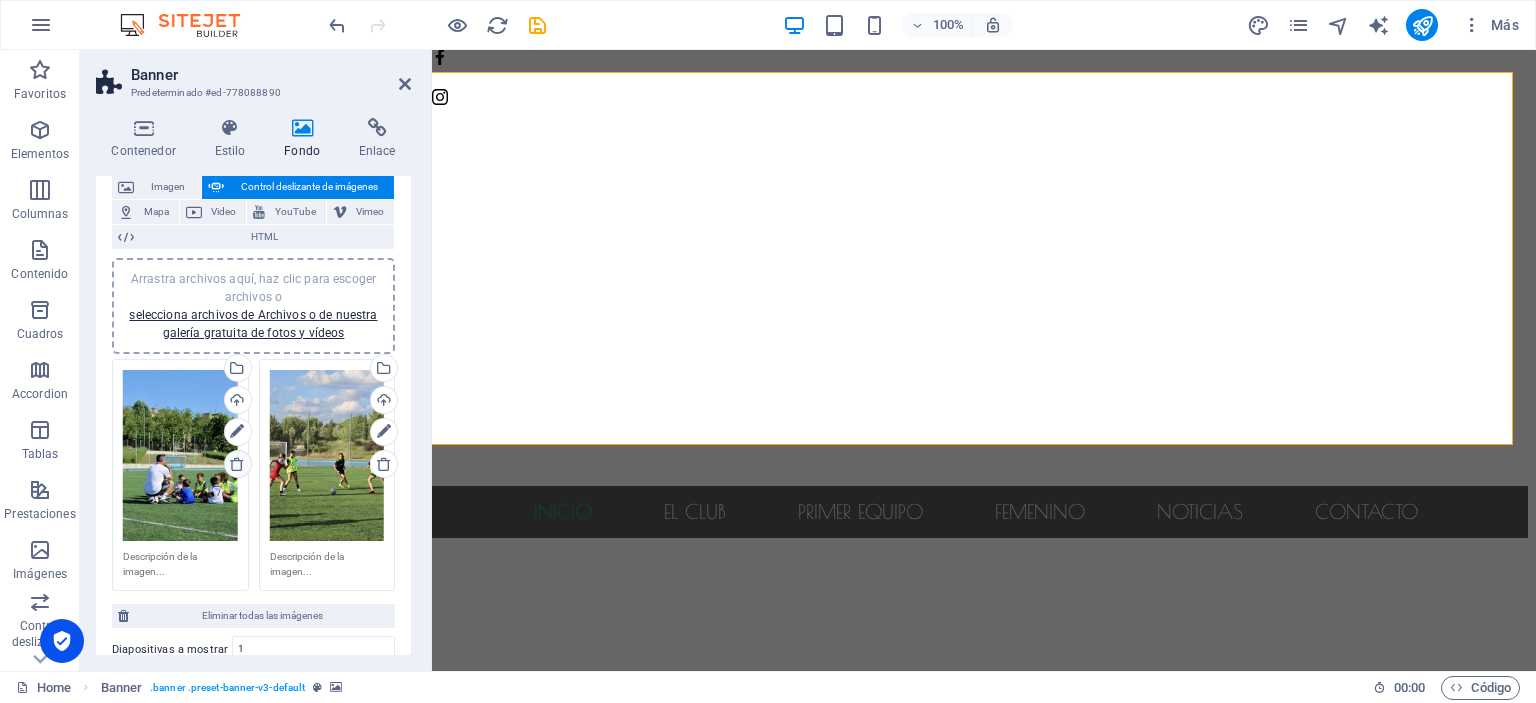 click at bounding box center (237, 464) 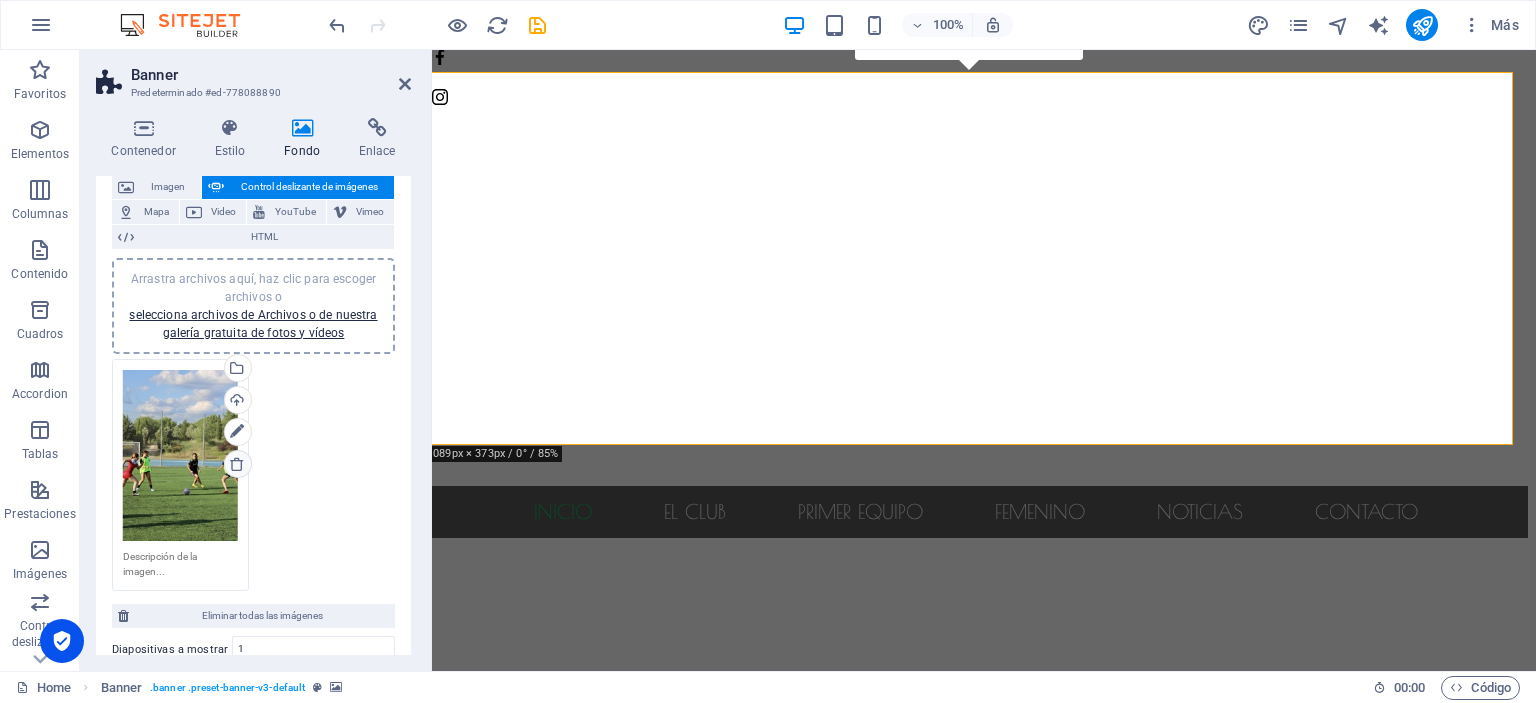 click at bounding box center (237, 464) 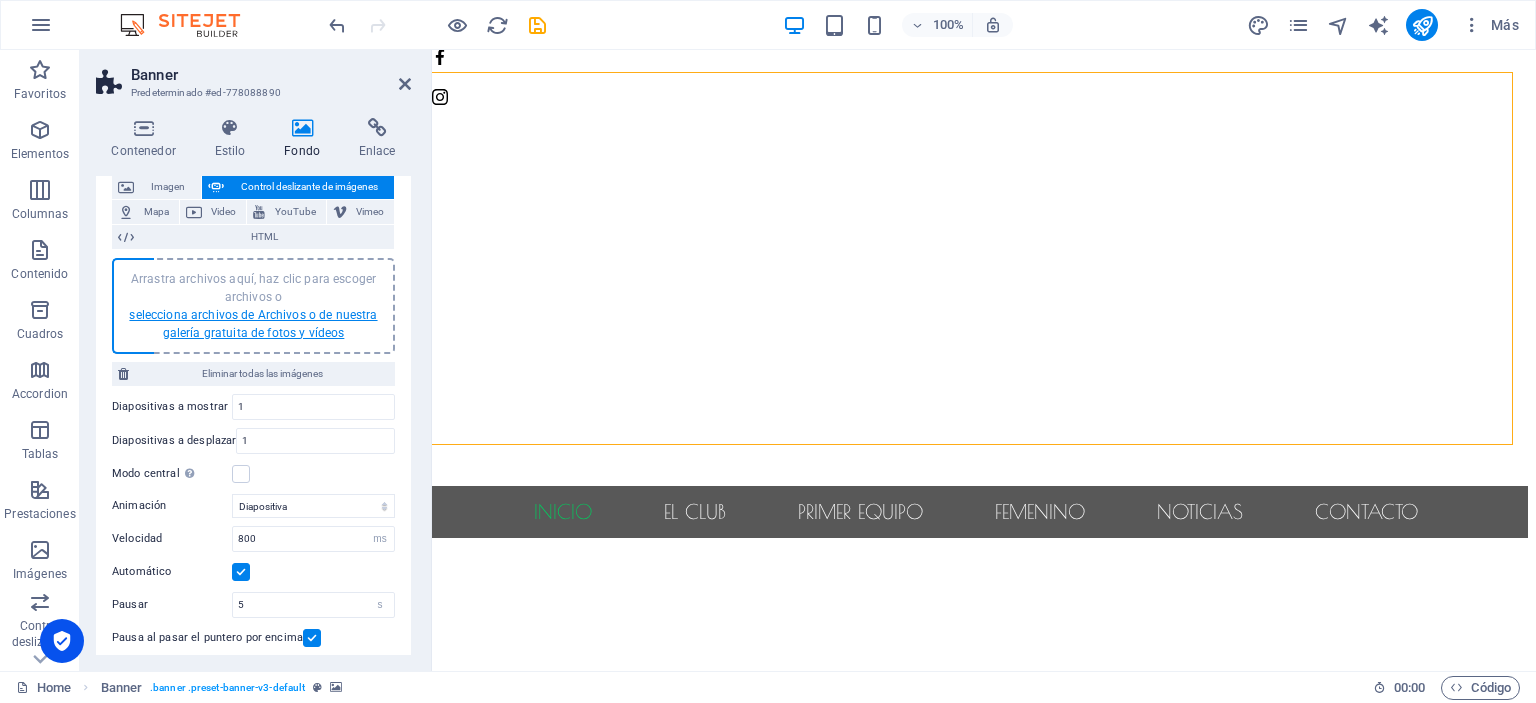 click on "selecciona archivos de Archivos o de nuestra galería gratuita de fotos y vídeos" at bounding box center (253, 324) 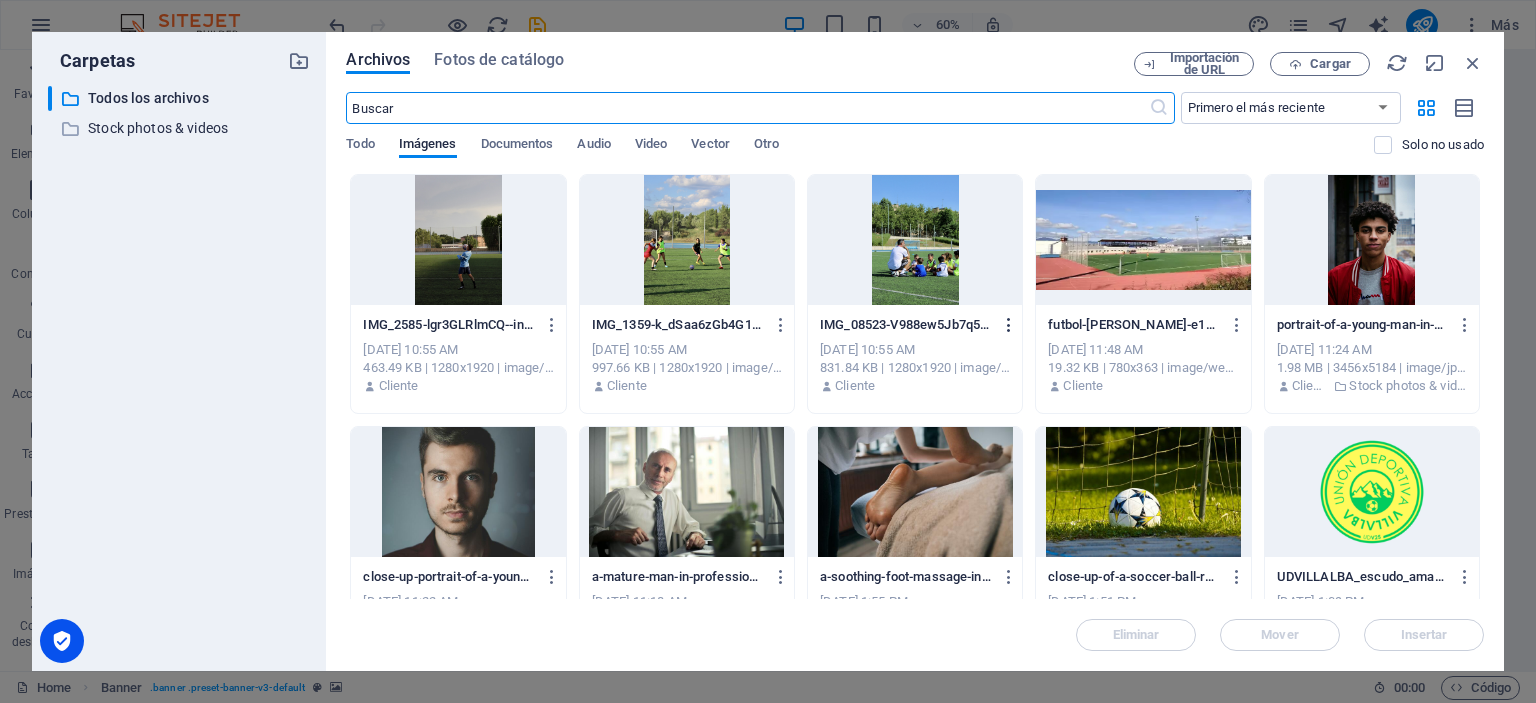 click at bounding box center [1009, 325] 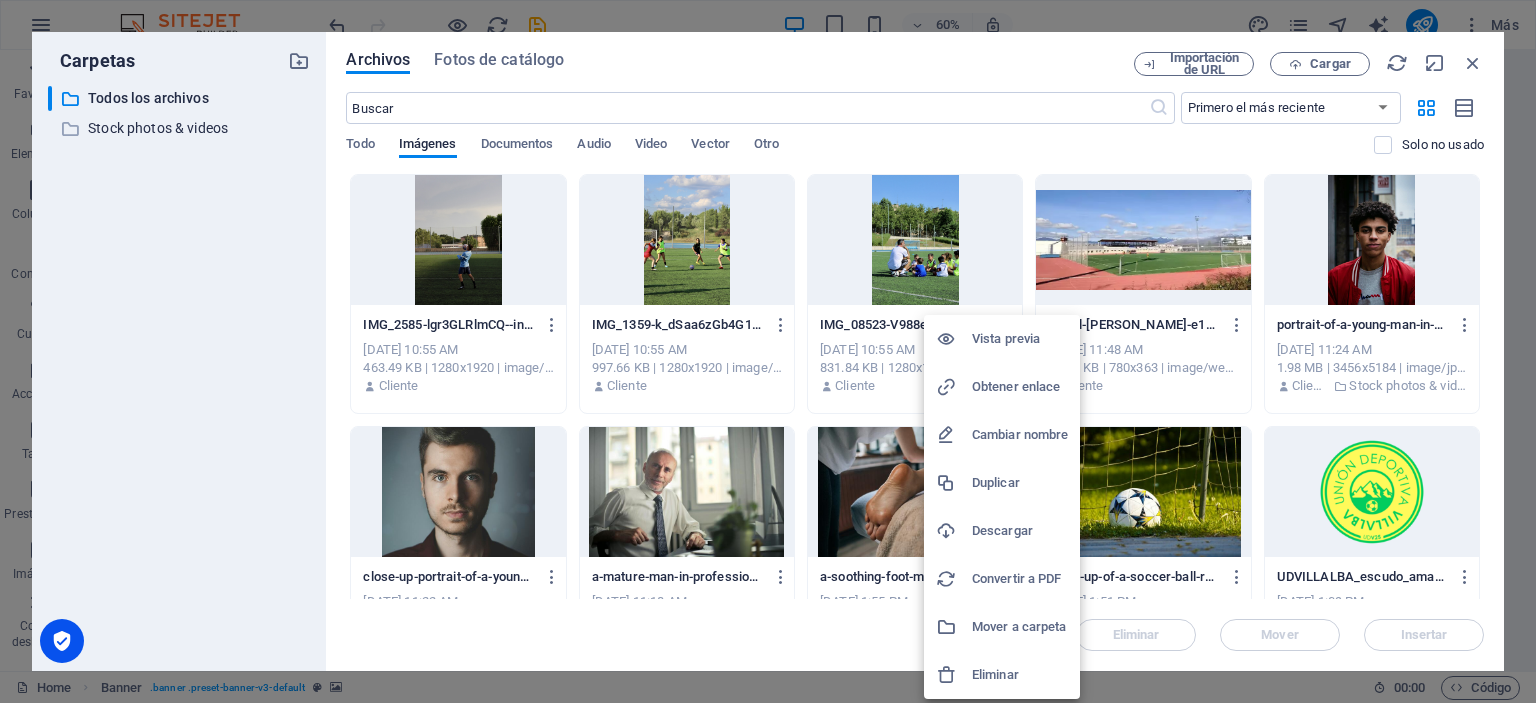 click at bounding box center (954, 675) 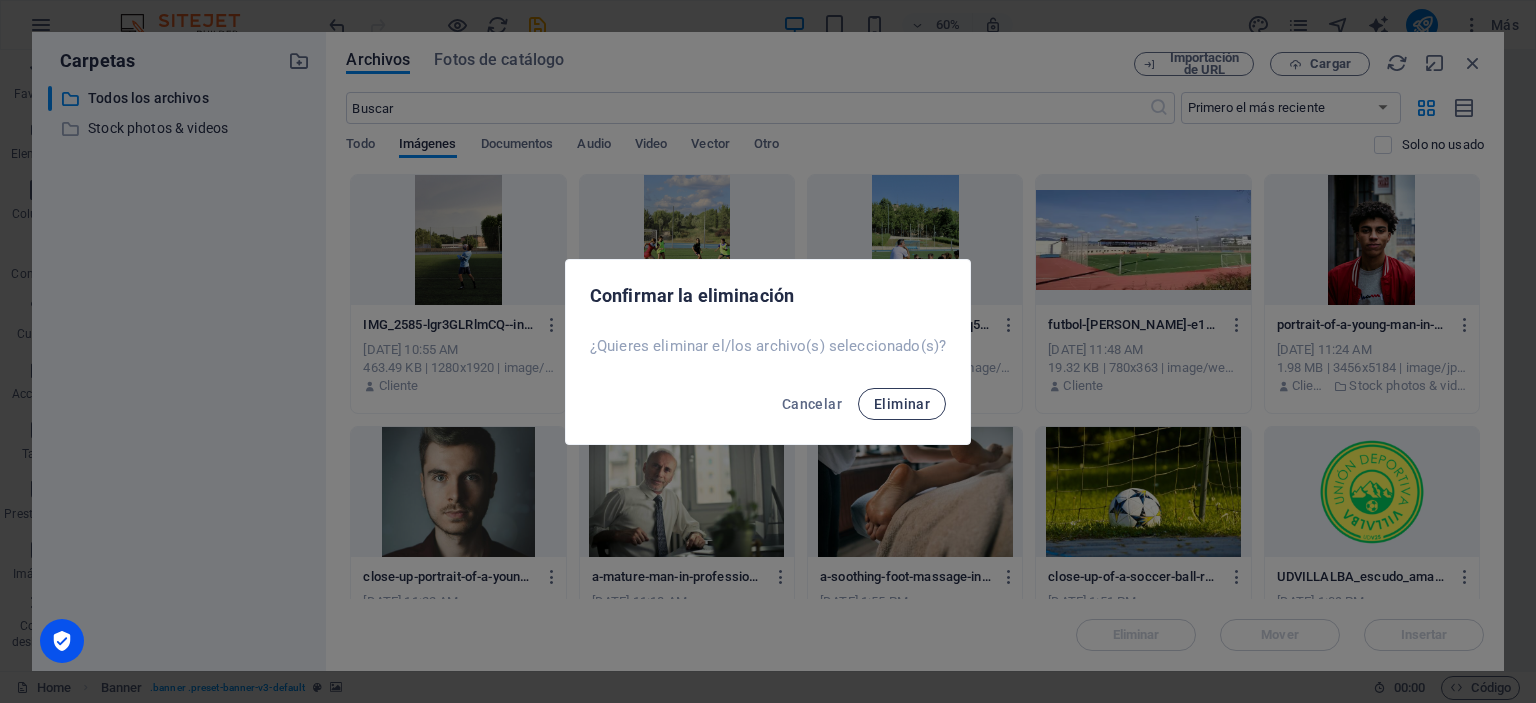 click on "Eliminar" at bounding box center (902, 404) 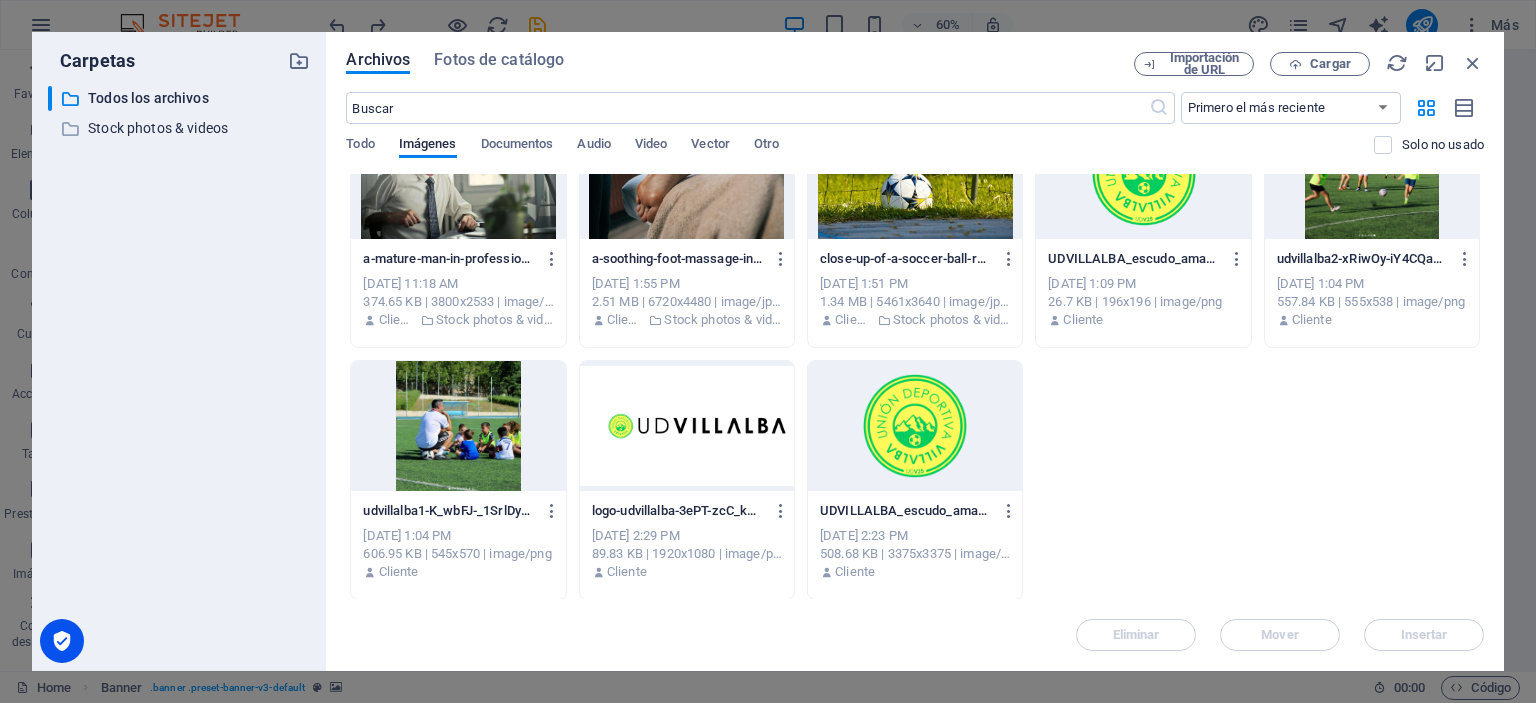 scroll, scrollTop: 0, scrollLeft: 0, axis: both 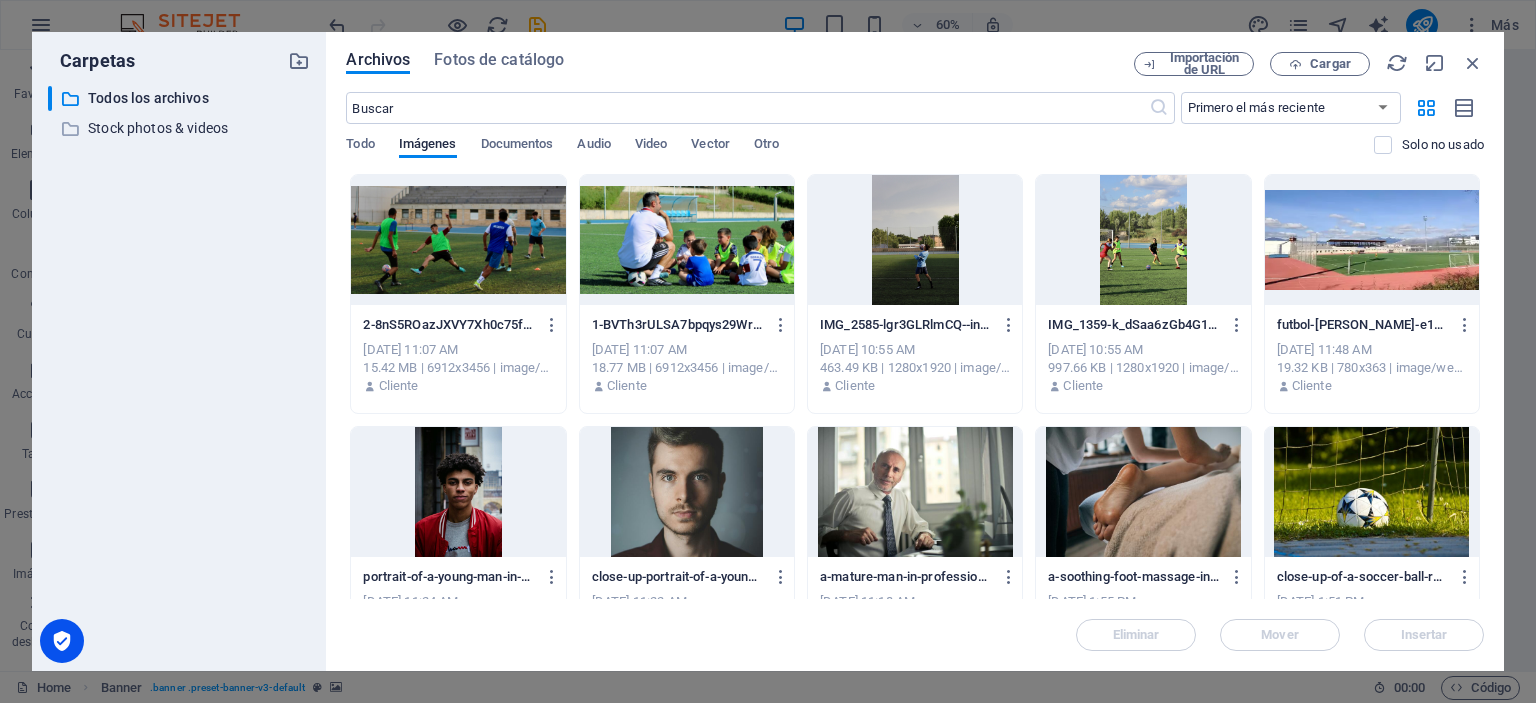 click on "​ Todos los archivos Todos los archivos ​ Stock photos & videos Stock photos & videos" at bounding box center (179, 370) 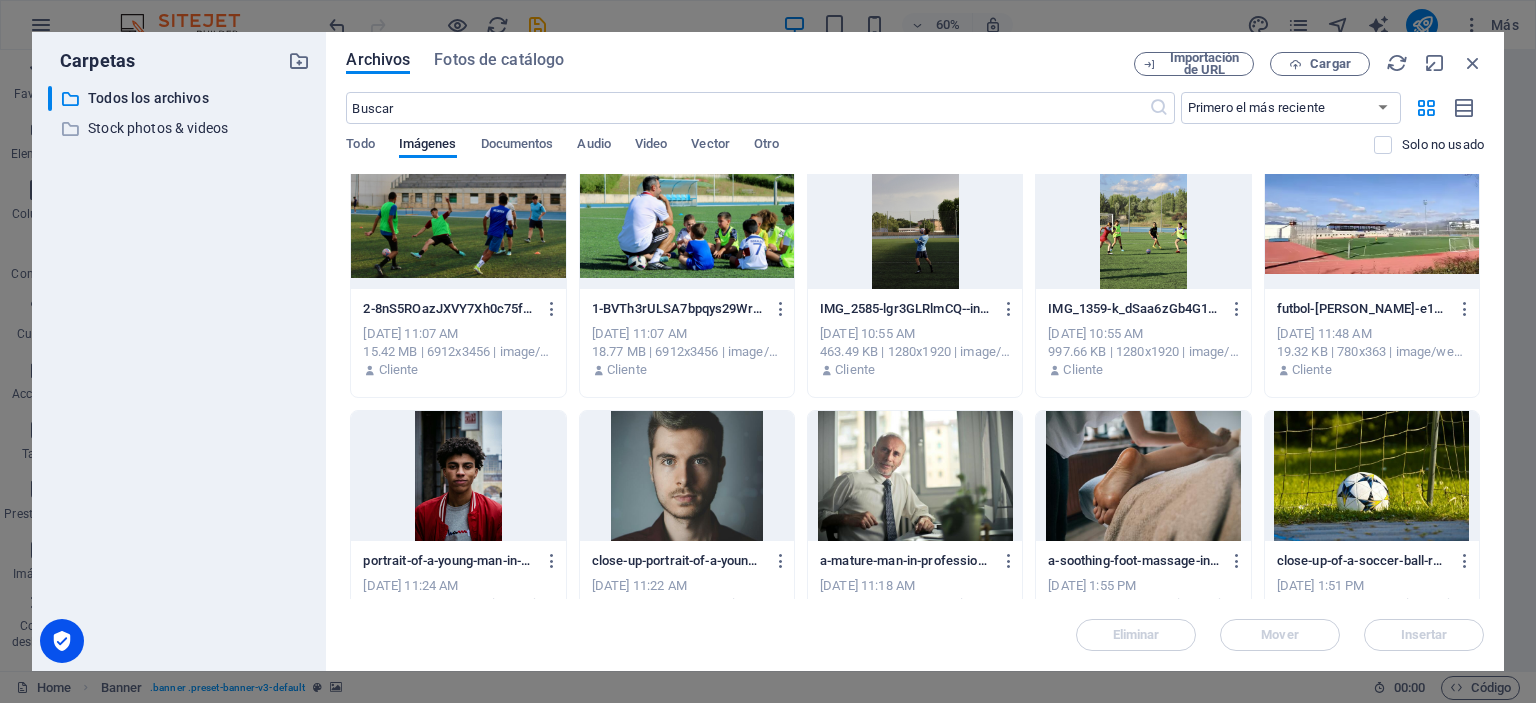 scroll, scrollTop: 0, scrollLeft: 0, axis: both 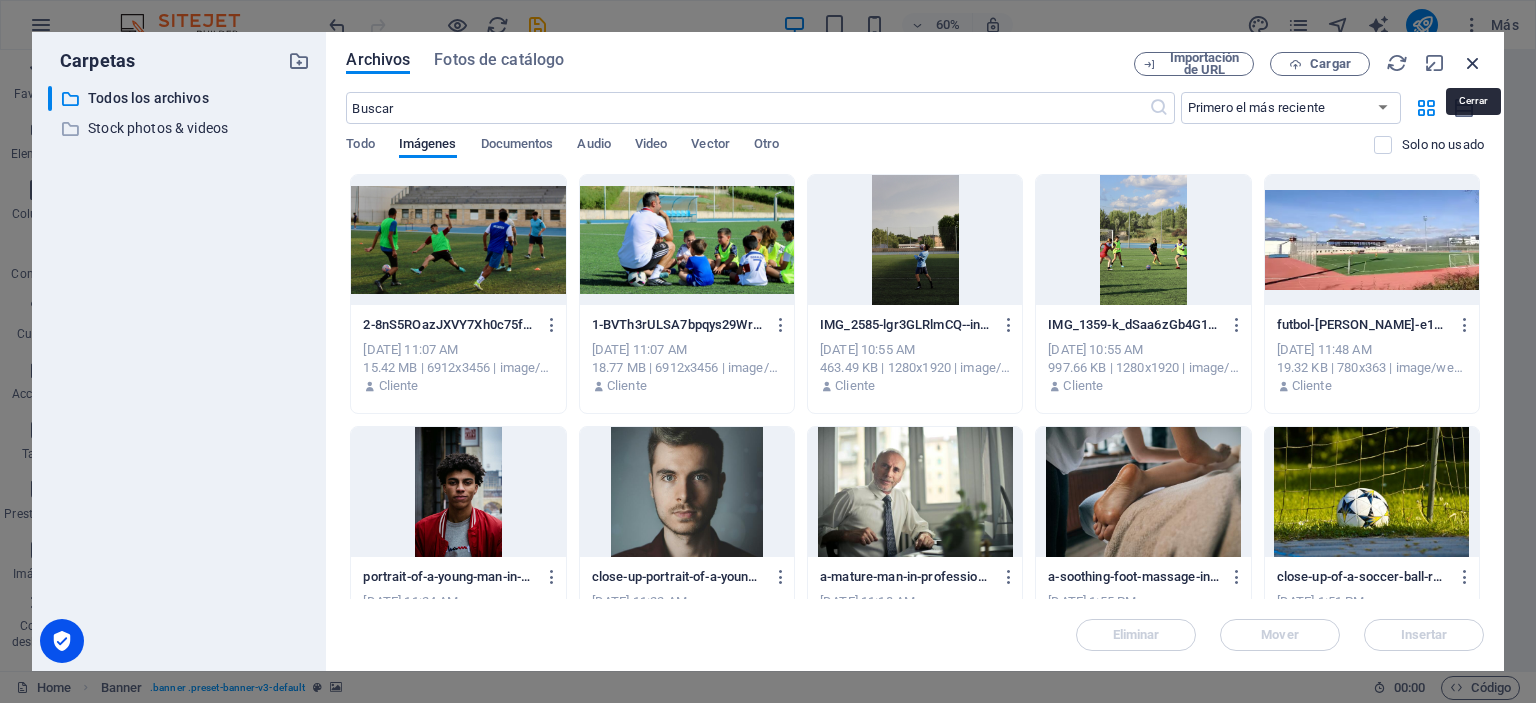 click at bounding box center [1473, 63] 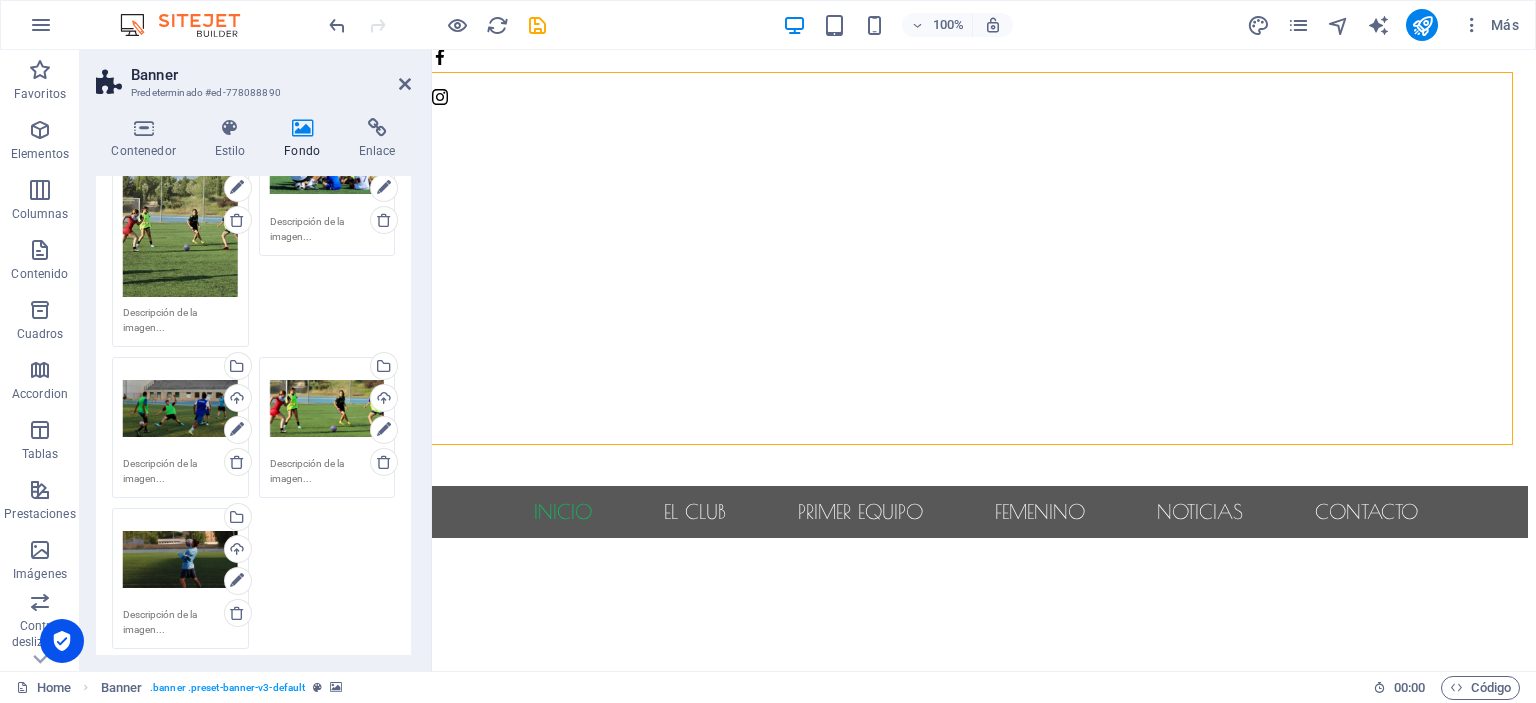 scroll, scrollTop: 236, scrollLeft: 0, axis: vertical 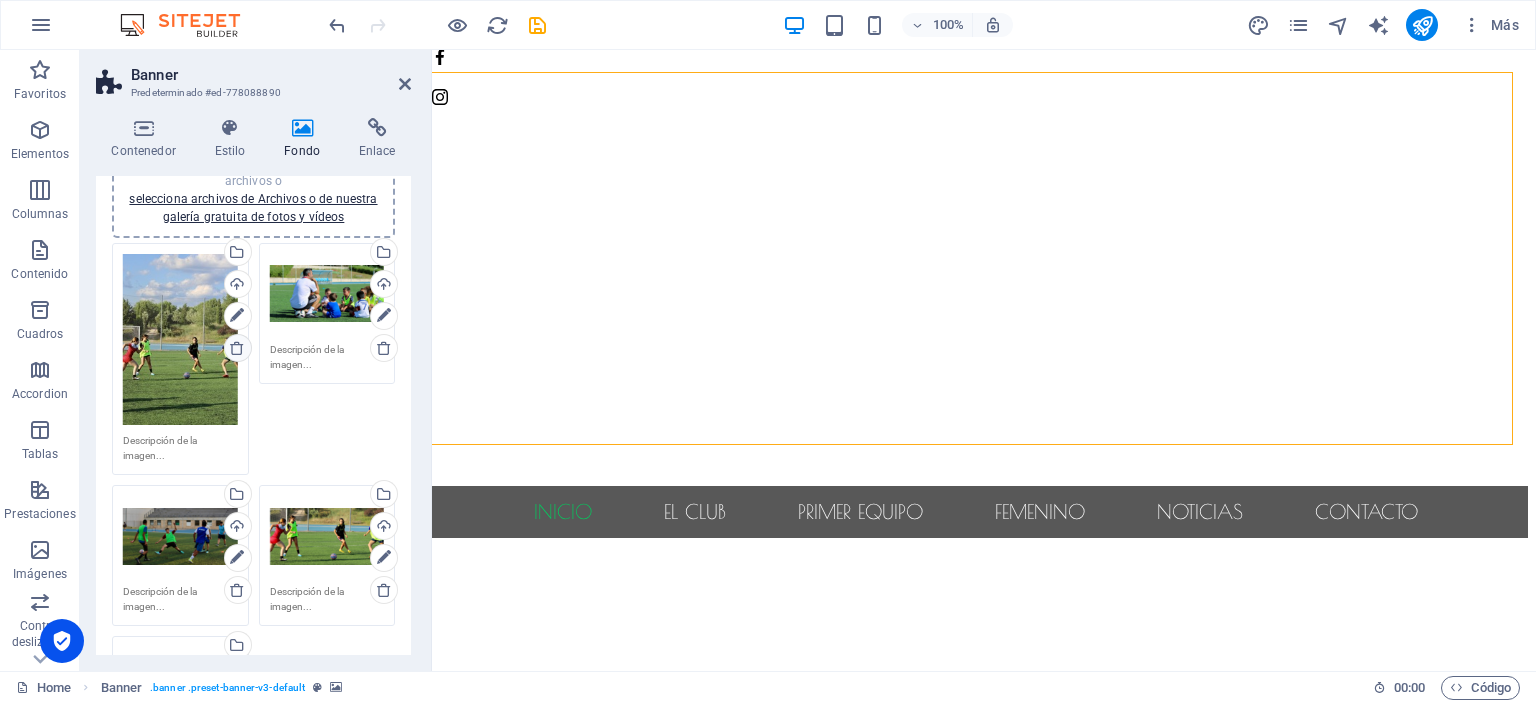 click at bounding box center (237, 348) 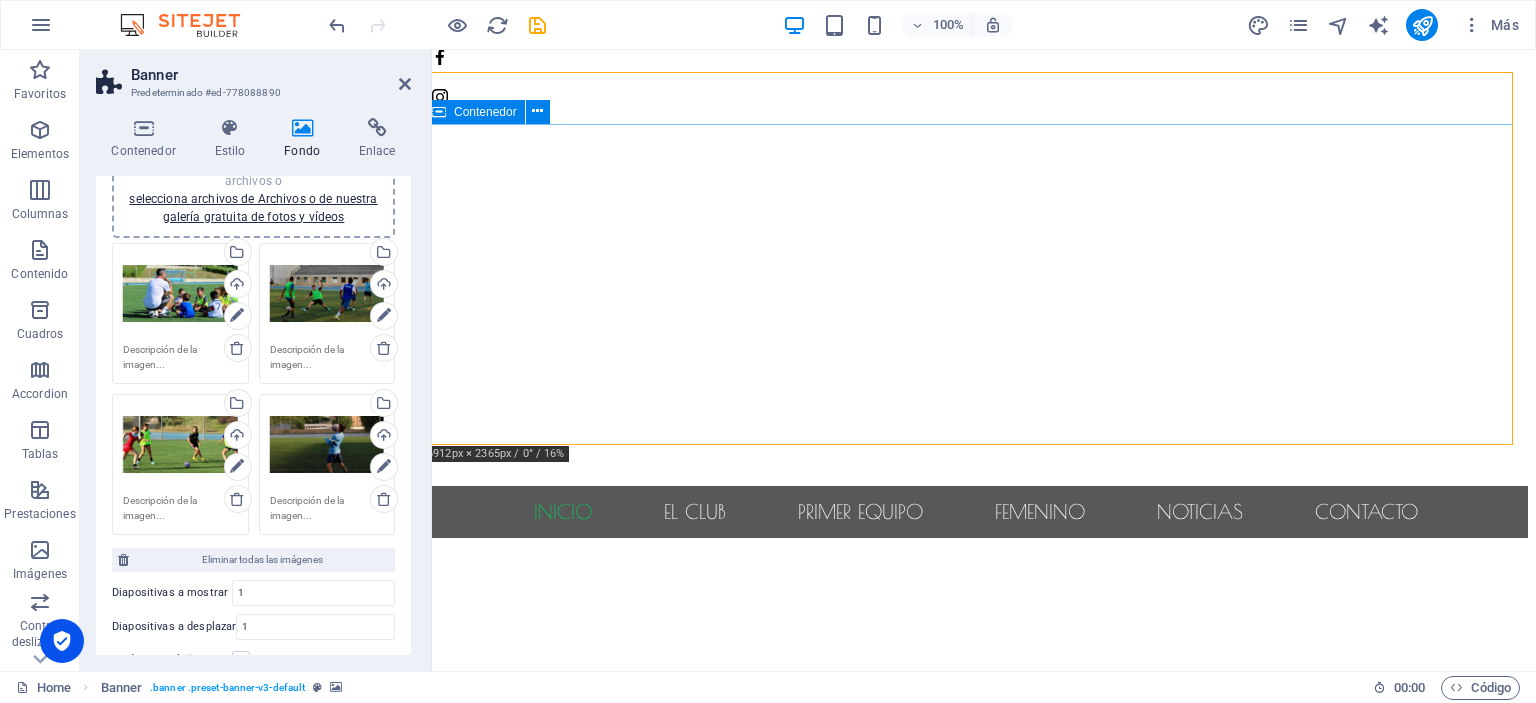 click at bounding box center (976, 618) 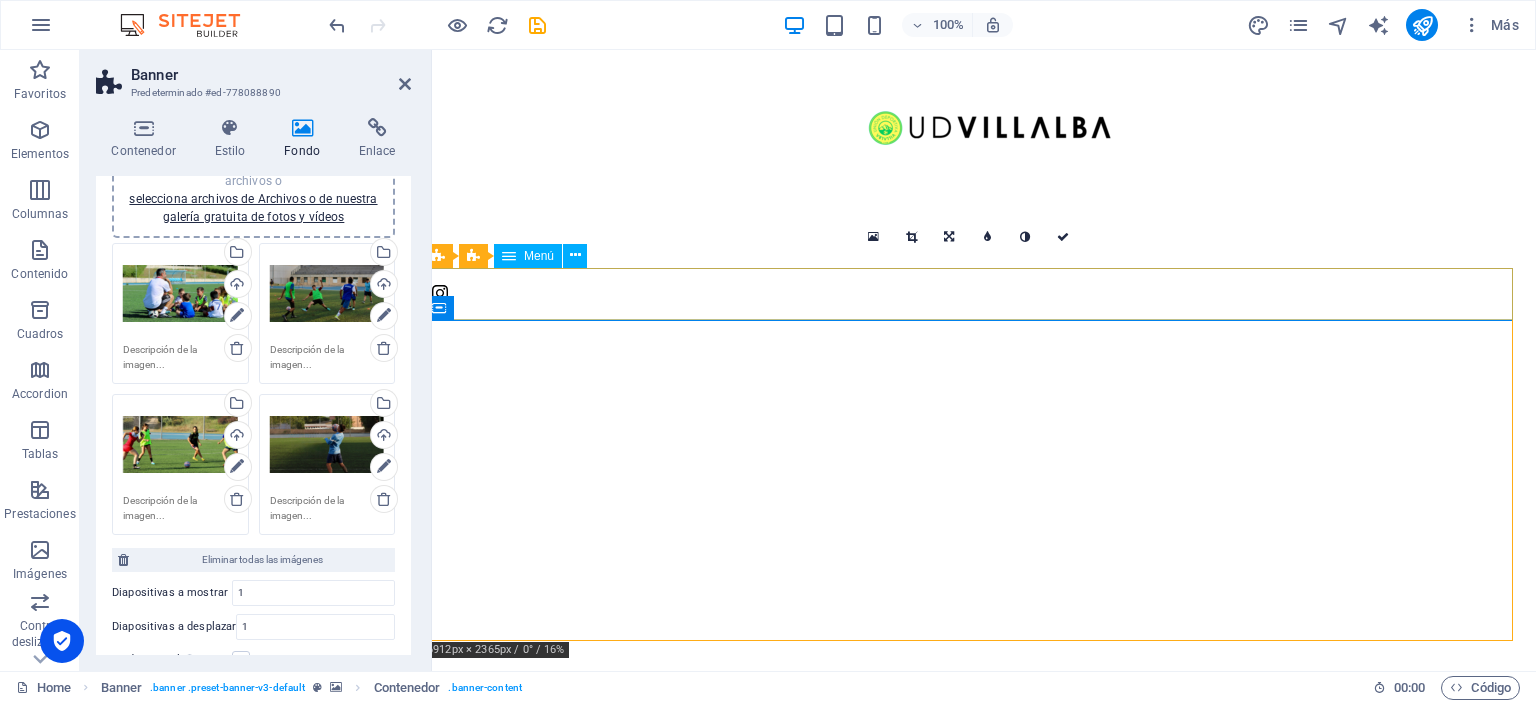 scroll, scrollTop: 31, scrollLeft: 8, axis: both 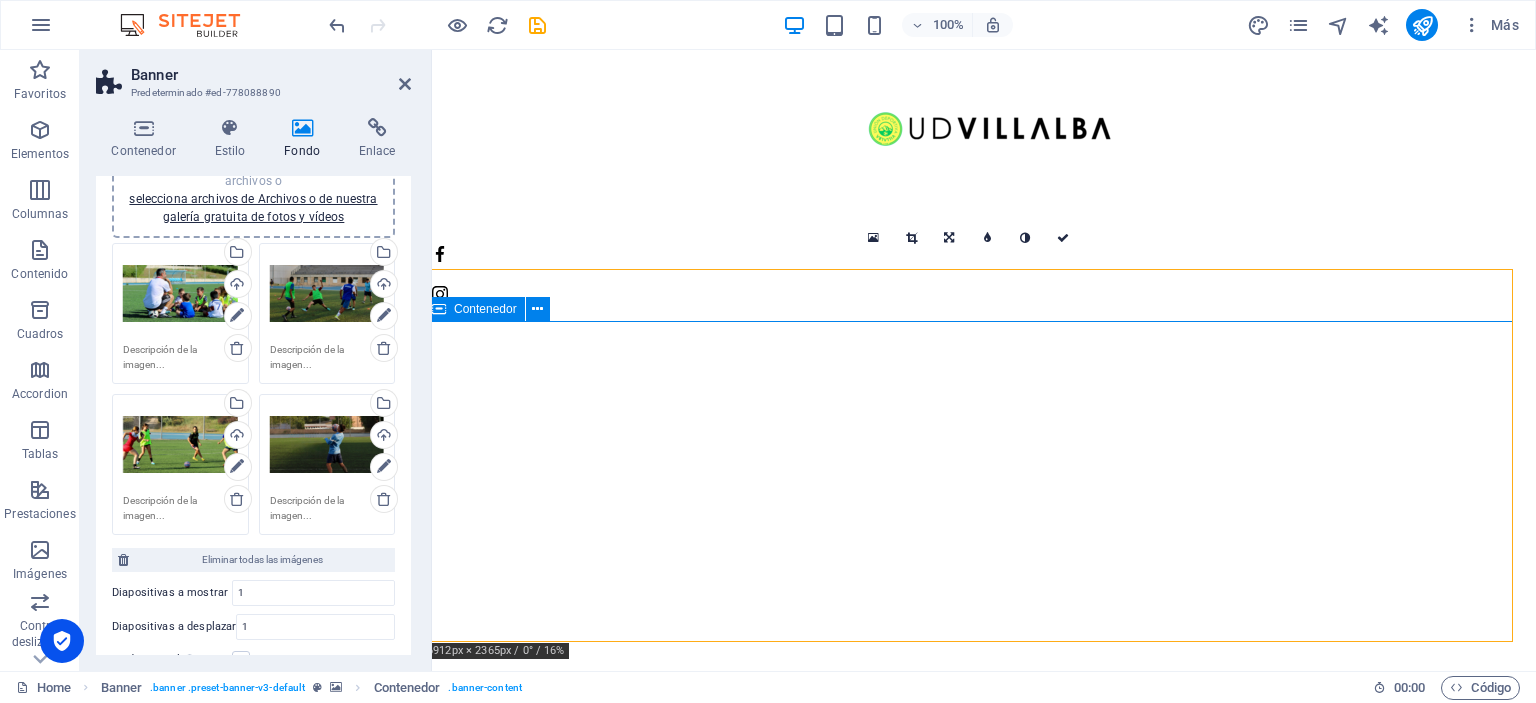 click at bounding box center (976, 815) 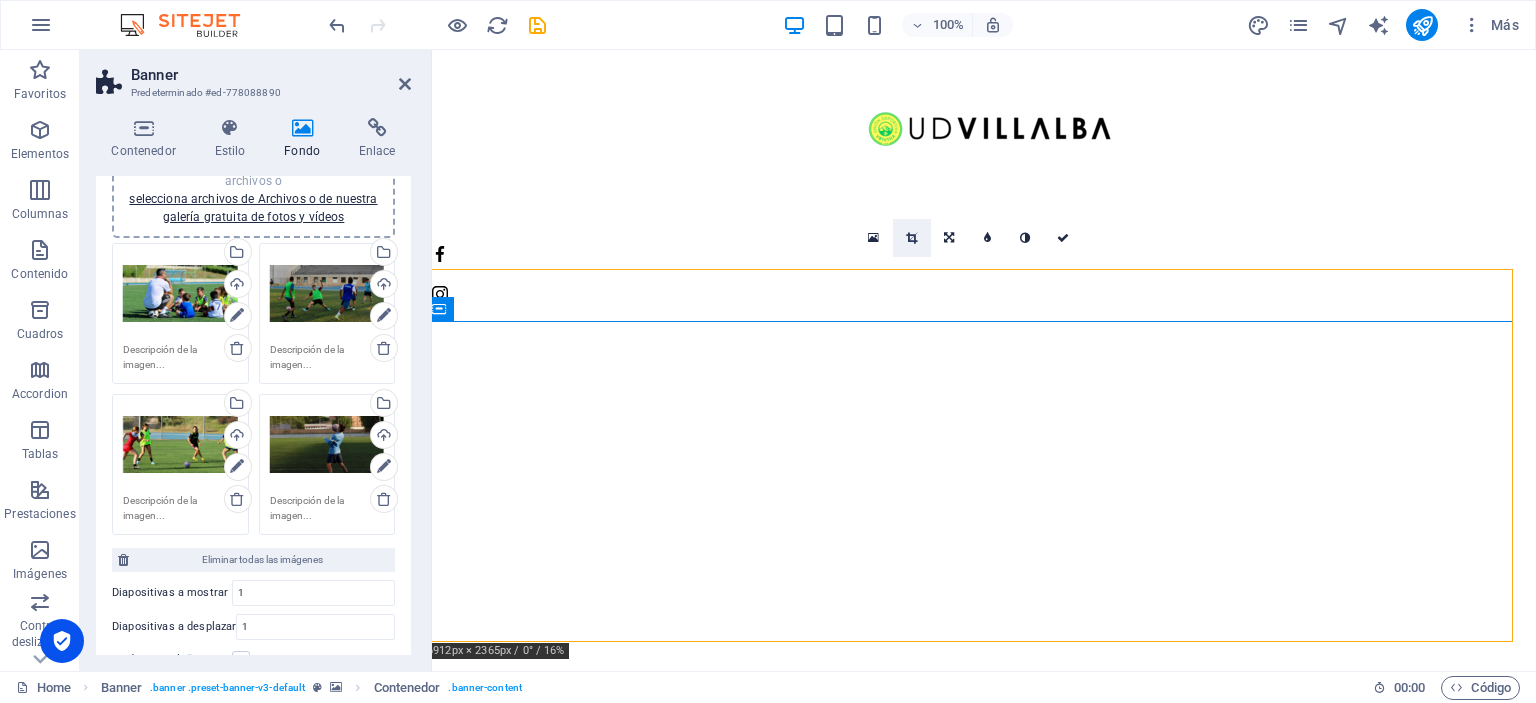 click at bounding box center (911, 238) 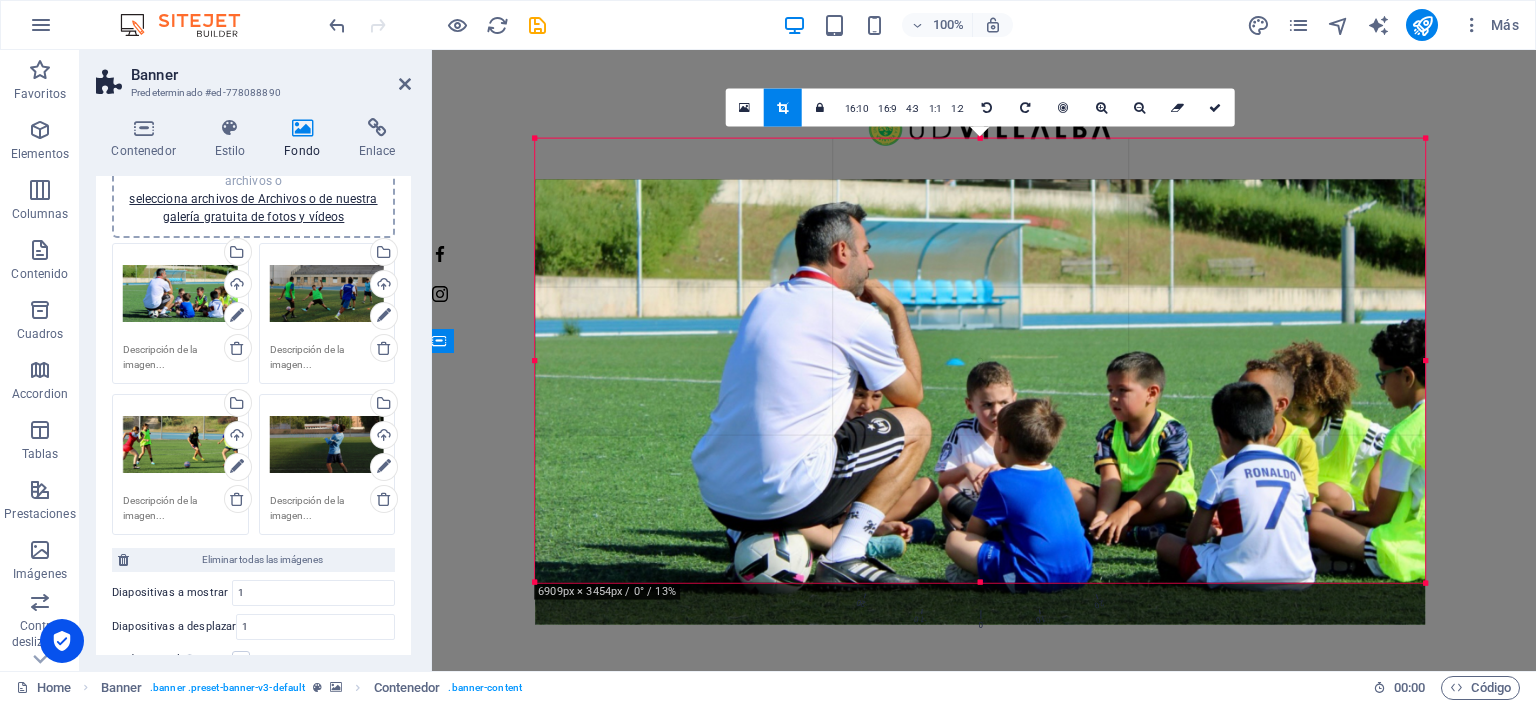 drag, startPoint x: 914, startPoint y: 297, endPoint x: 914, endPoint y: 343, distance: 46 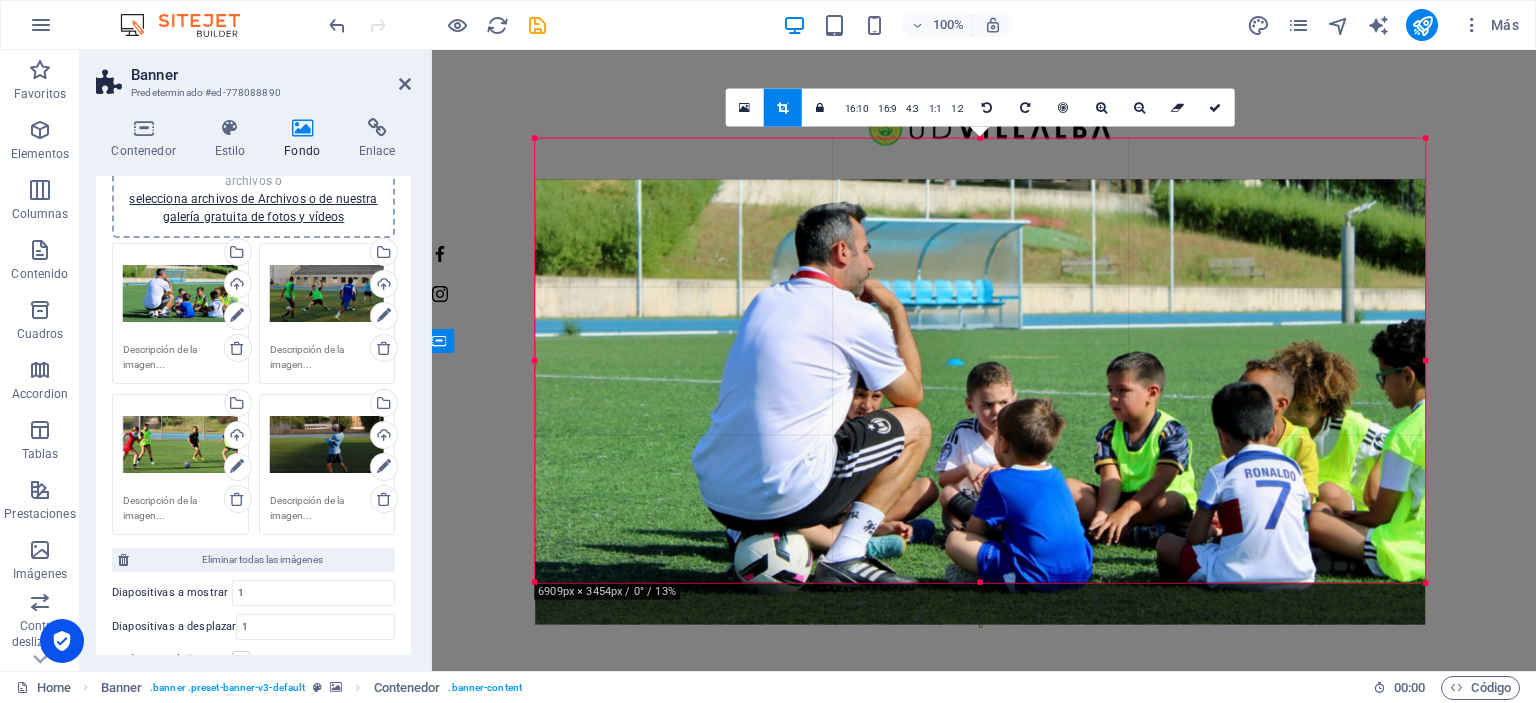 click at bounding box center (980, 401) 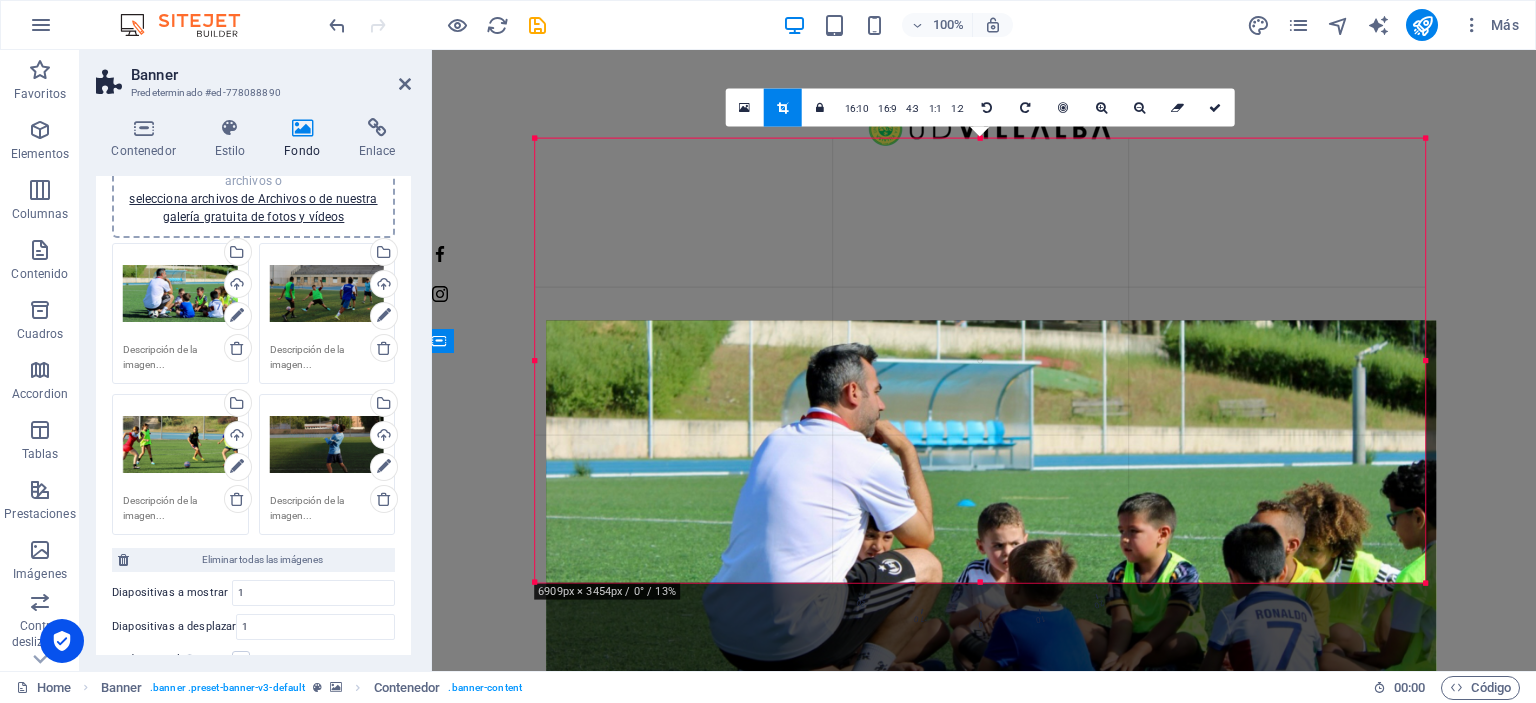 drag, startPoint x: 914, startPoint y: 343, endPoint x: 925, endPoint y: 529, distance: 186.32498 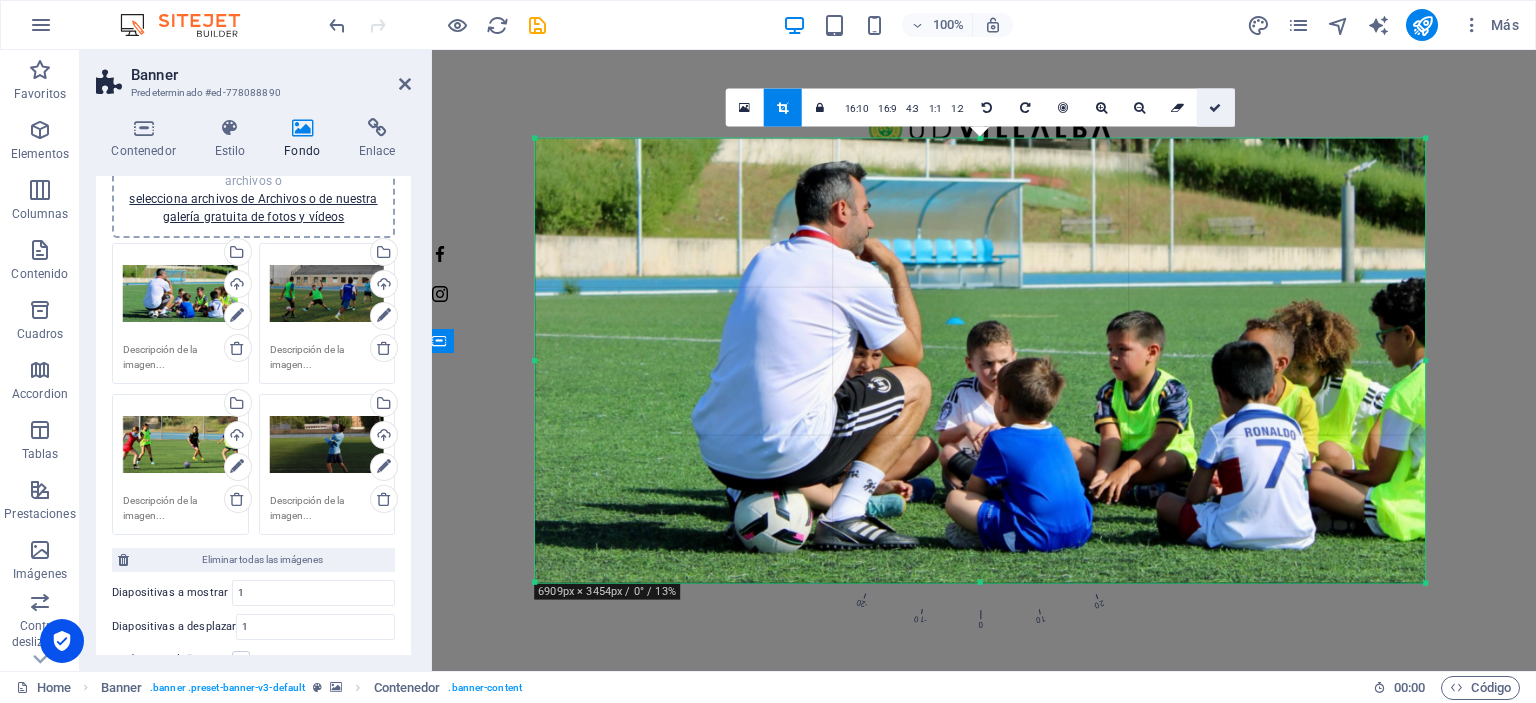 click at bounding box center [1215, 107] 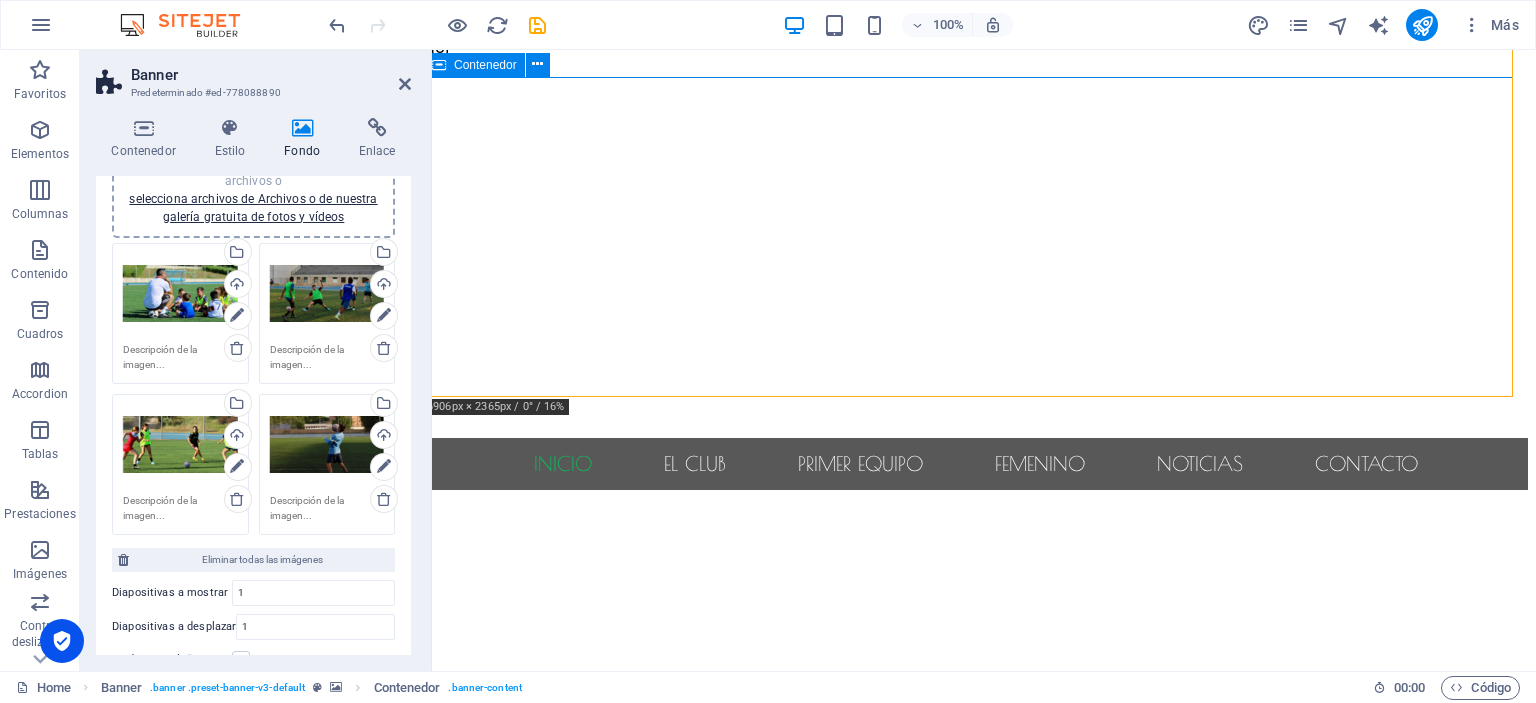 scroll, scrollTop: 278, scrollLeft: 8, axis: both 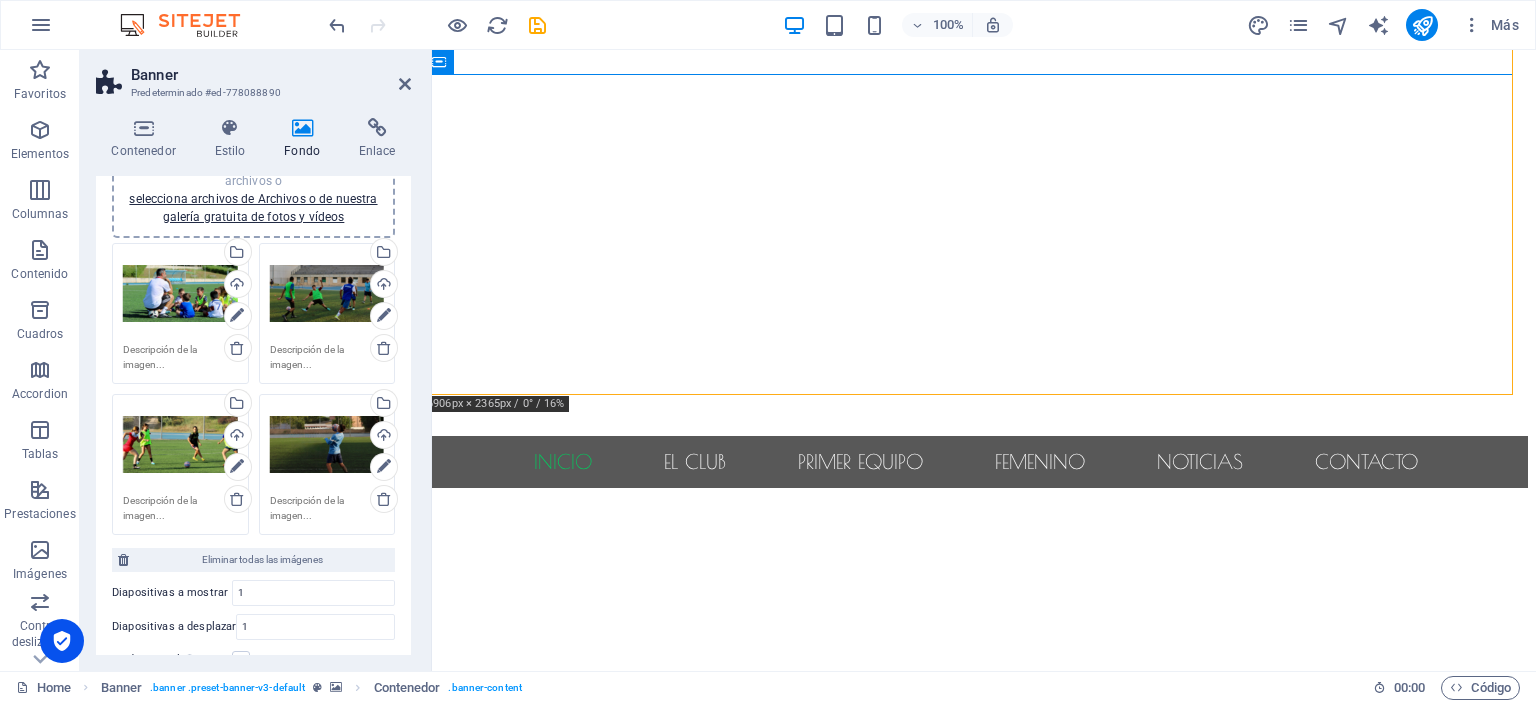 click on "Arrastra archivos aquí, haz clic para escoger archivos o  selecciona archivos de Archivos o de nuestra galería gratuita de fotos y vídeos" at bounding box center [327, 294] 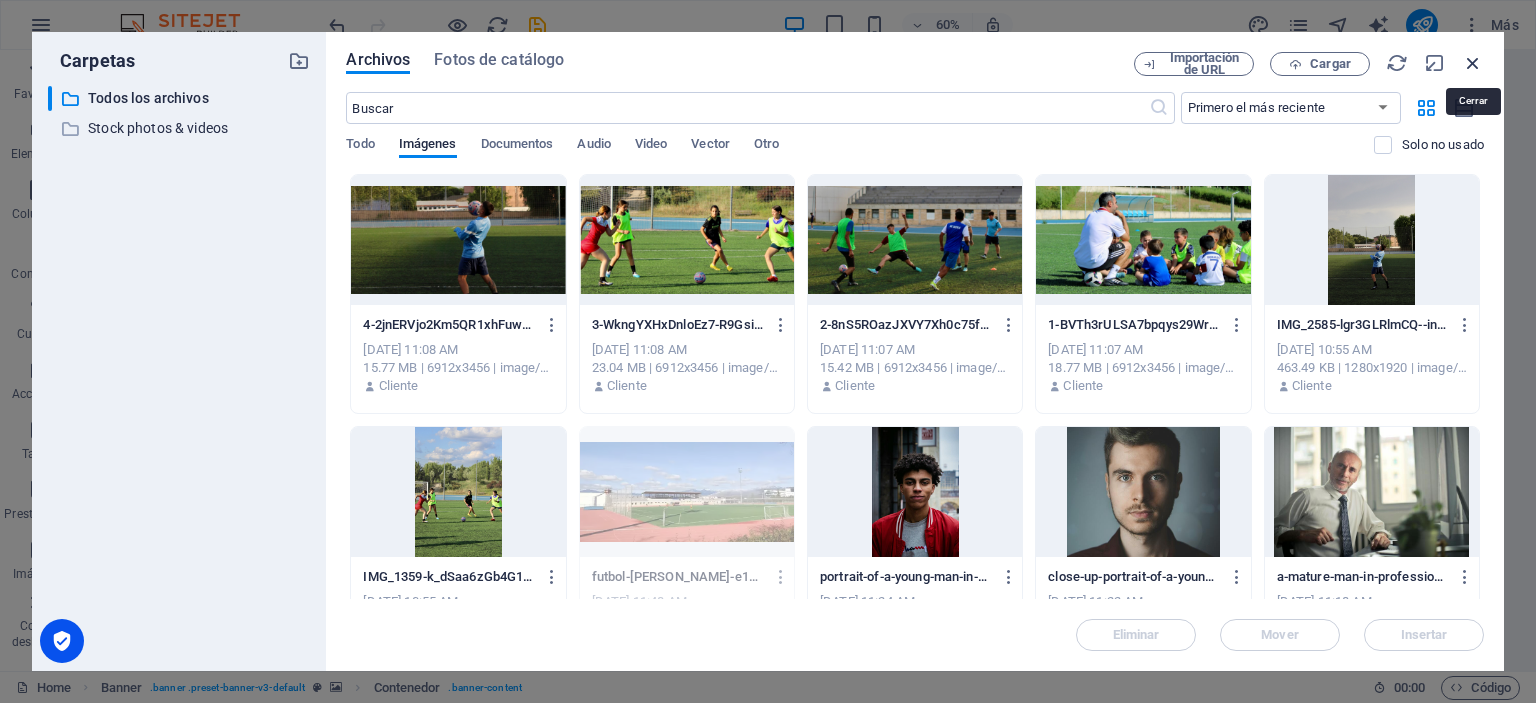 click at bounding box center (1473, 63) 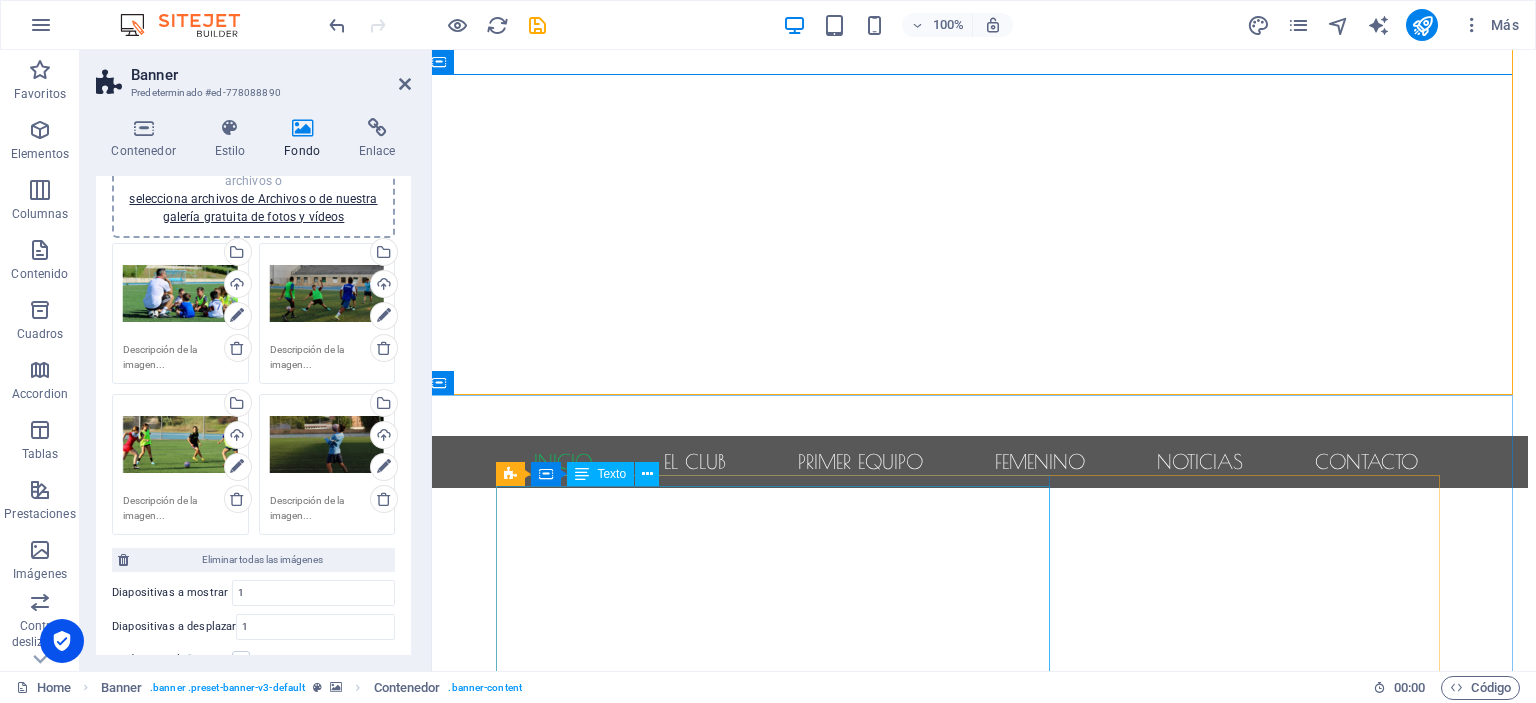 click on "proyecto Nos centramos en ofrecer una  alternativa deportiva  en el municipio con un enfoque integral en el desarrollo personal y deportivo de los niños y niñas.  Objetivo principal Desarrollar el talento  de cada niño o niña, sin importar su nivel, y hacerlo en un  entorno saludable, motivador y divertido ." at bounding box center [976, 842] 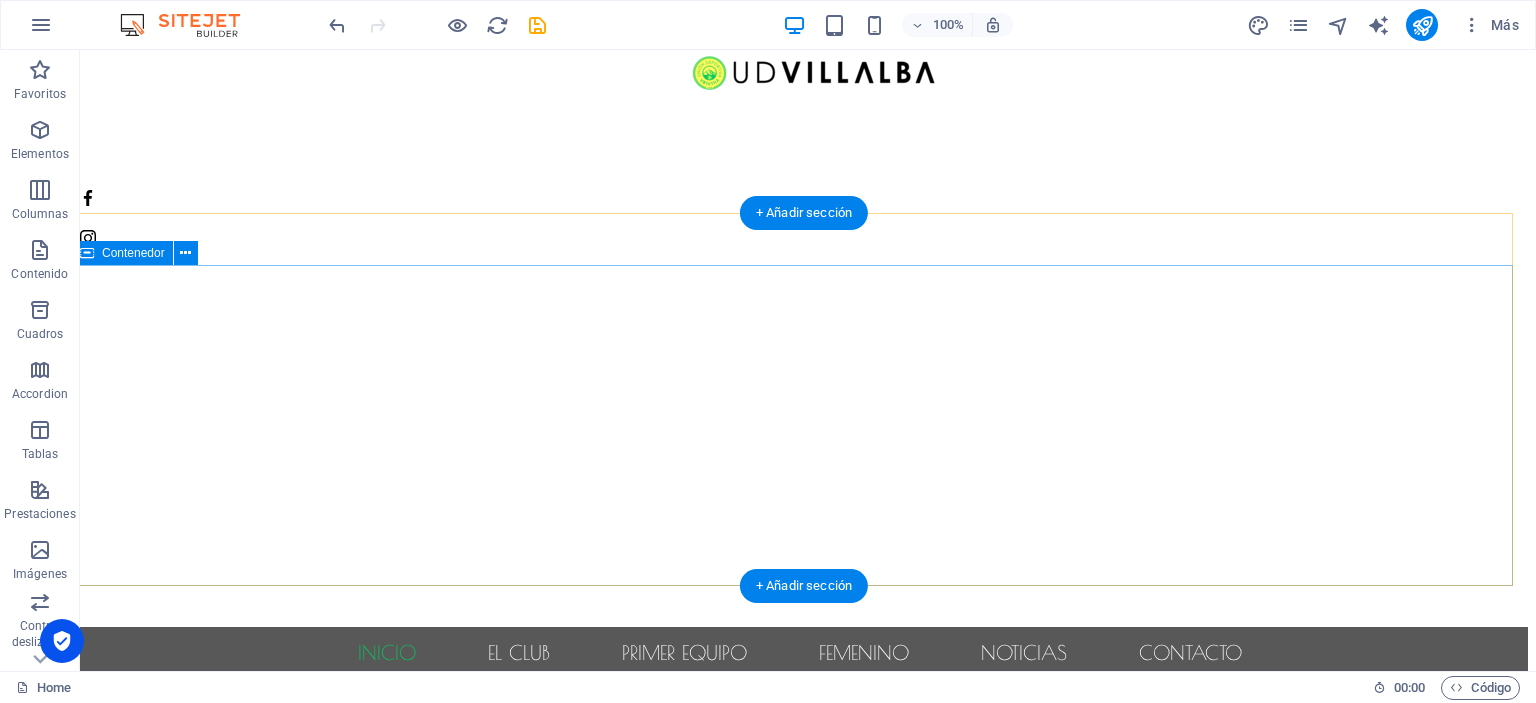 scroll, scrollTop: 188, scrollLeft: 8, axis: both 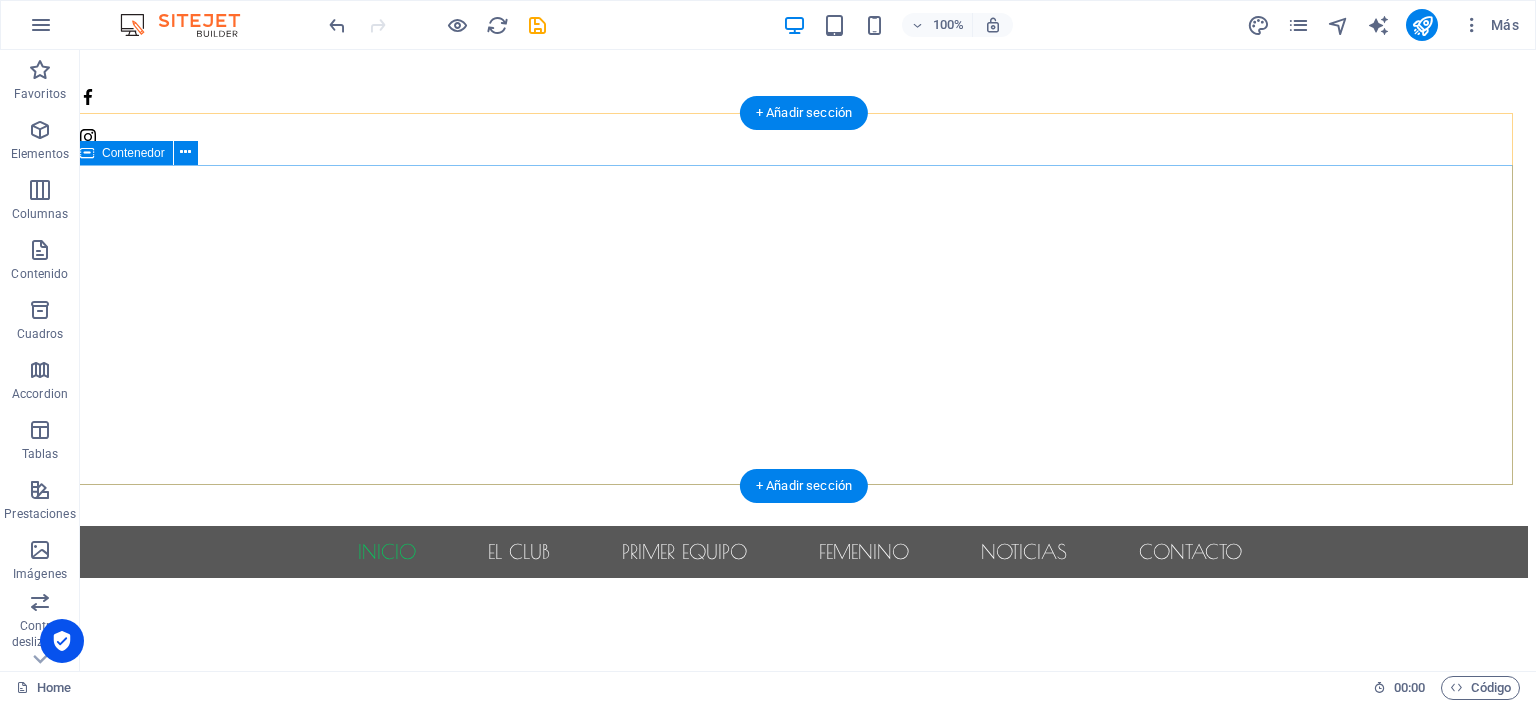 click at bounding box center (800, 658) 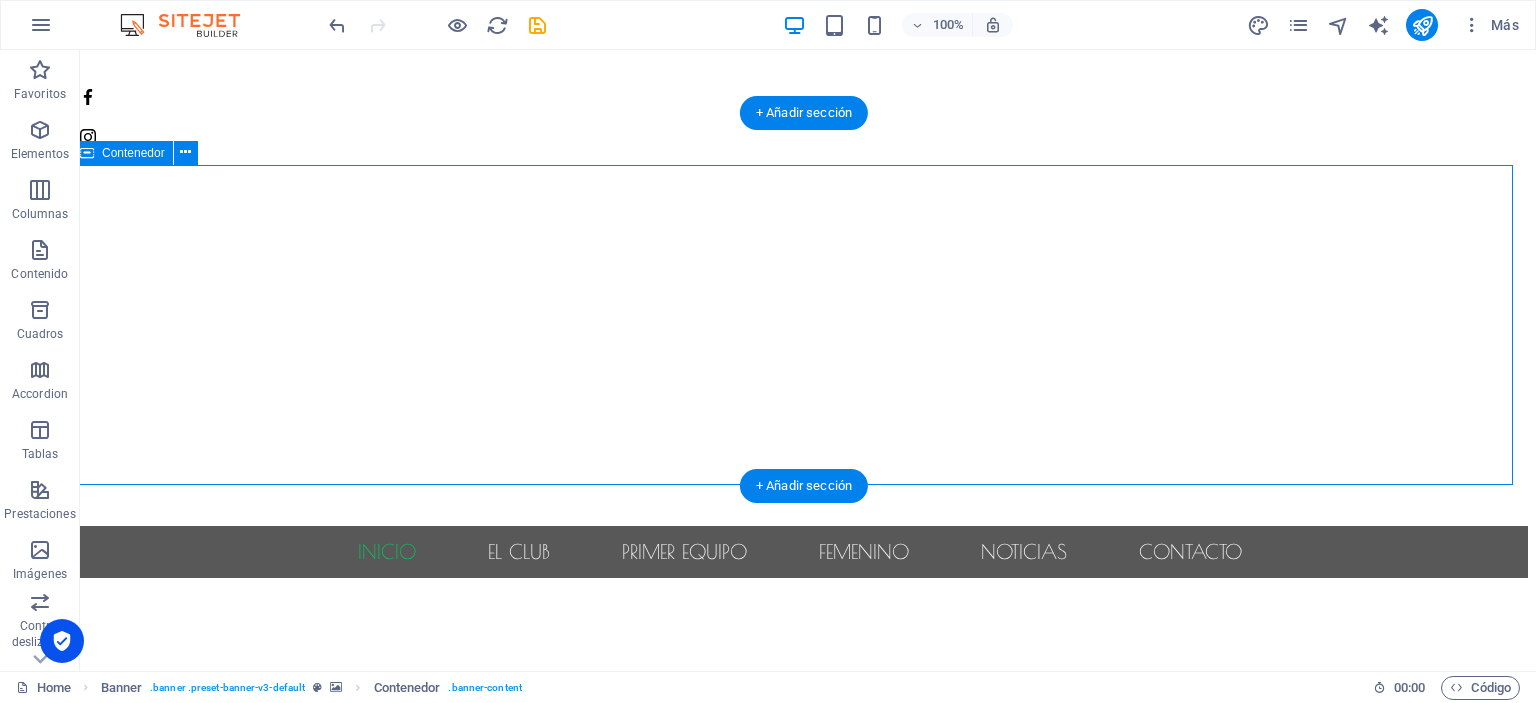click at bounding box center (800, 658) 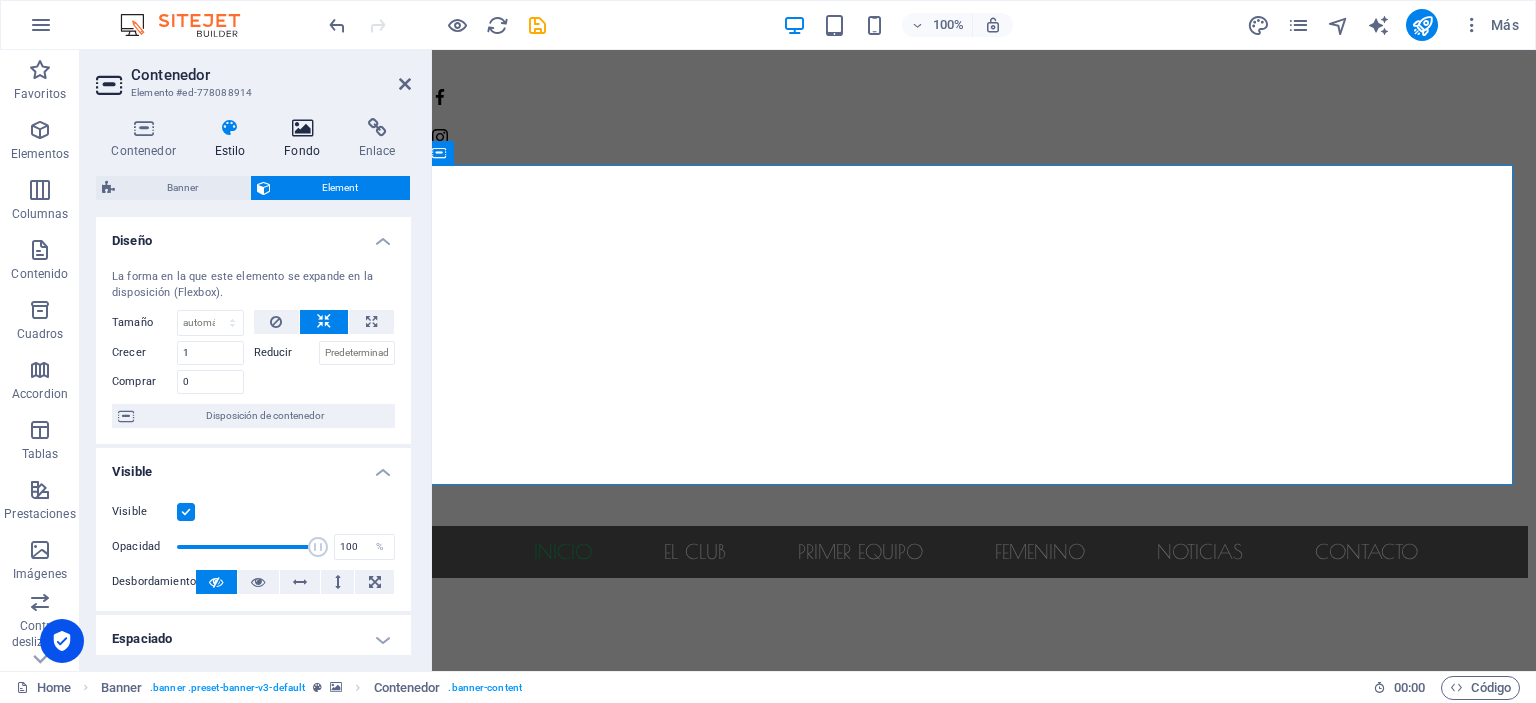 click at bounding box center [302, 128] 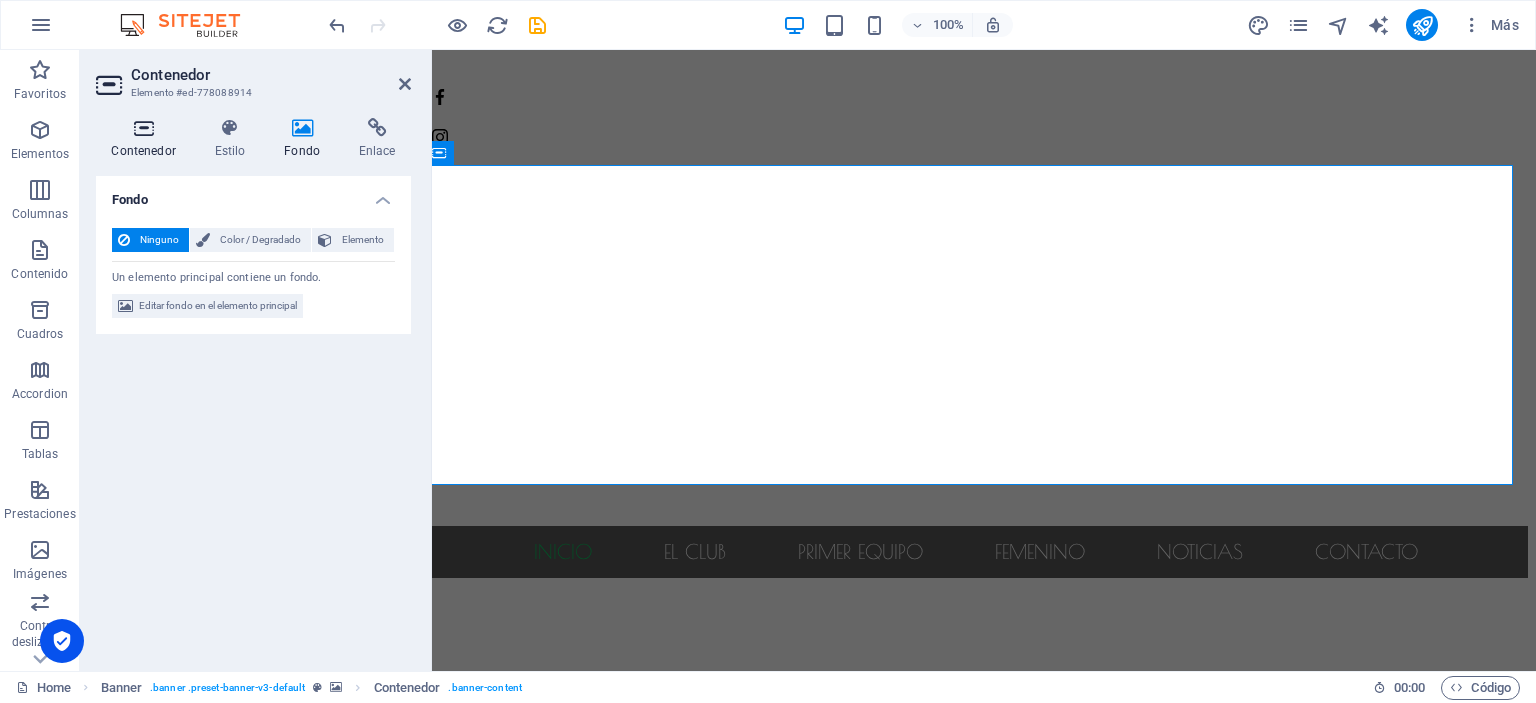 click at bounding box center [143, 128] 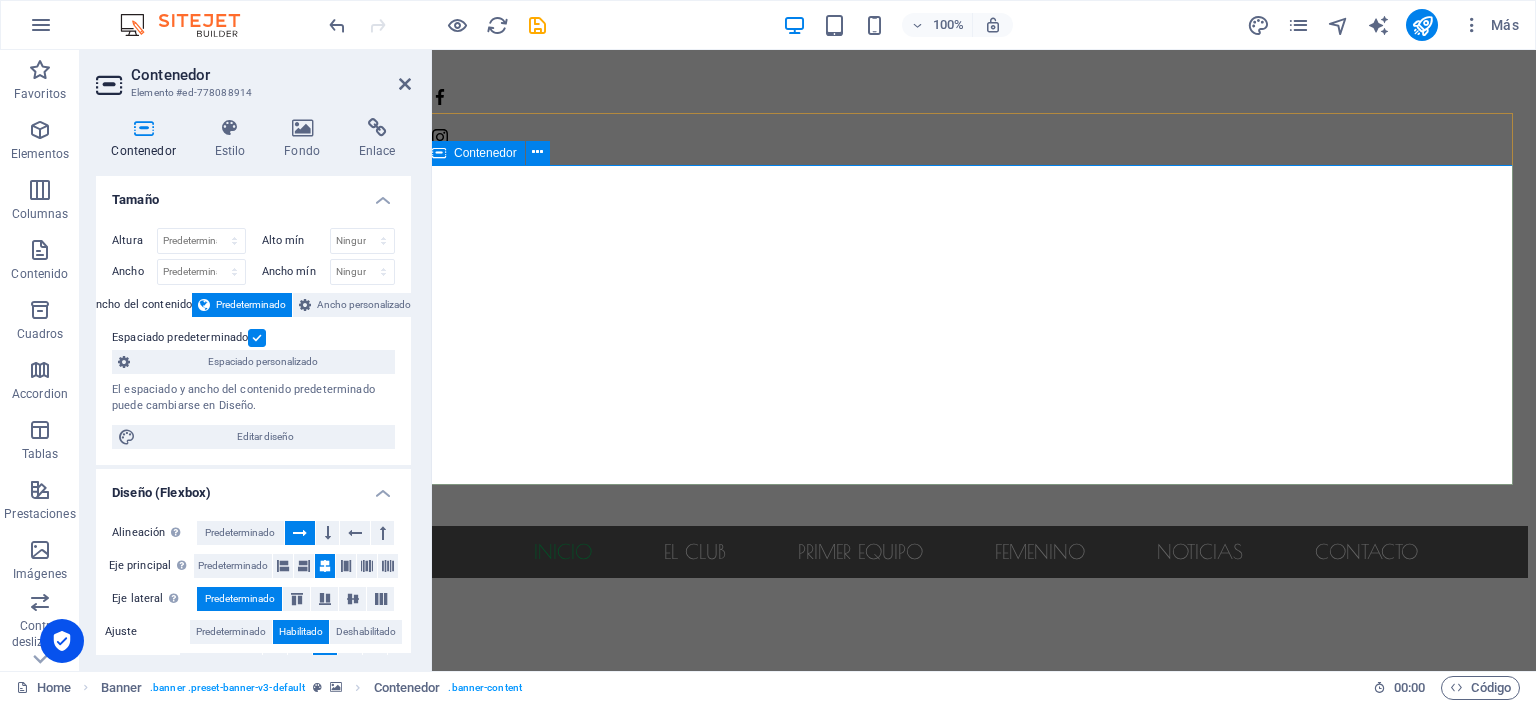 click at bounding box center [976, 658] 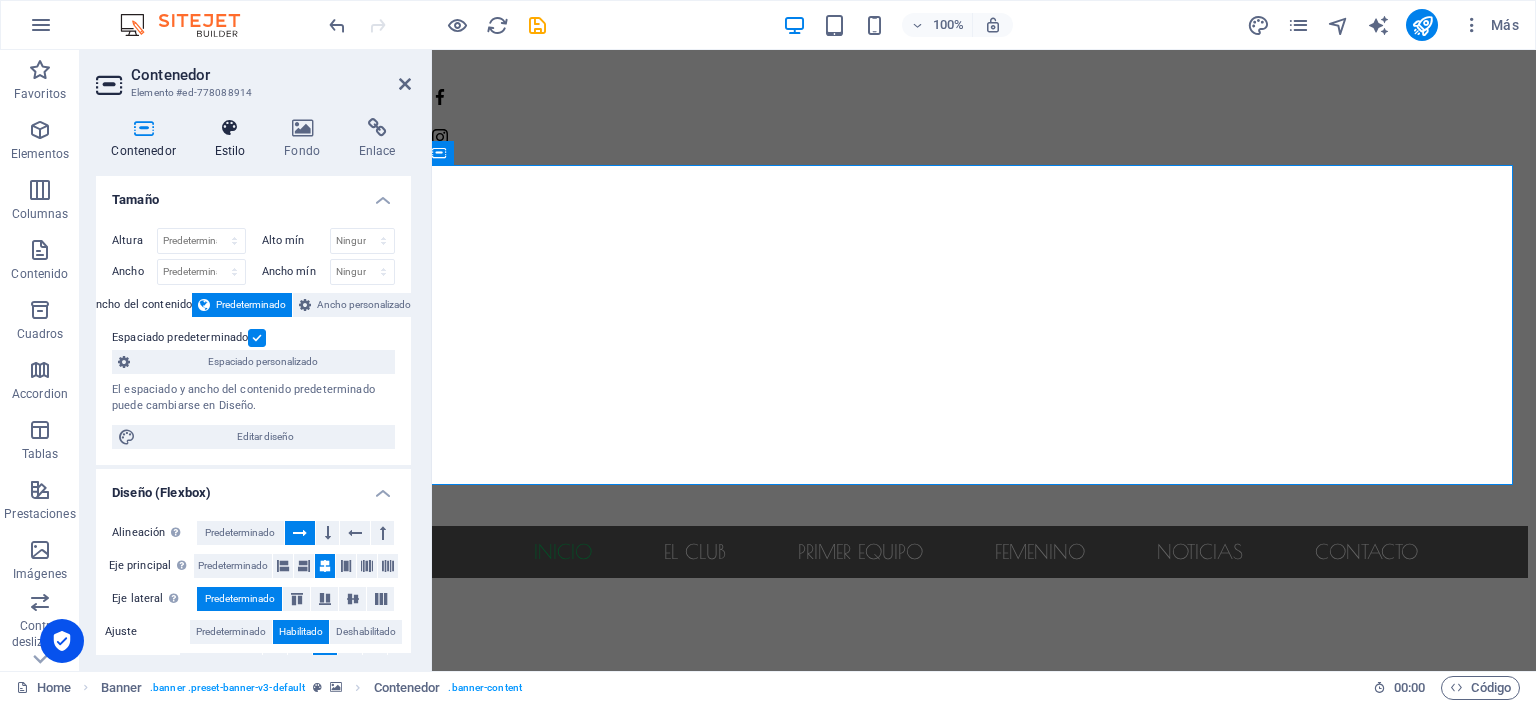 click on "Estilo" at bounding box center (234, 139) 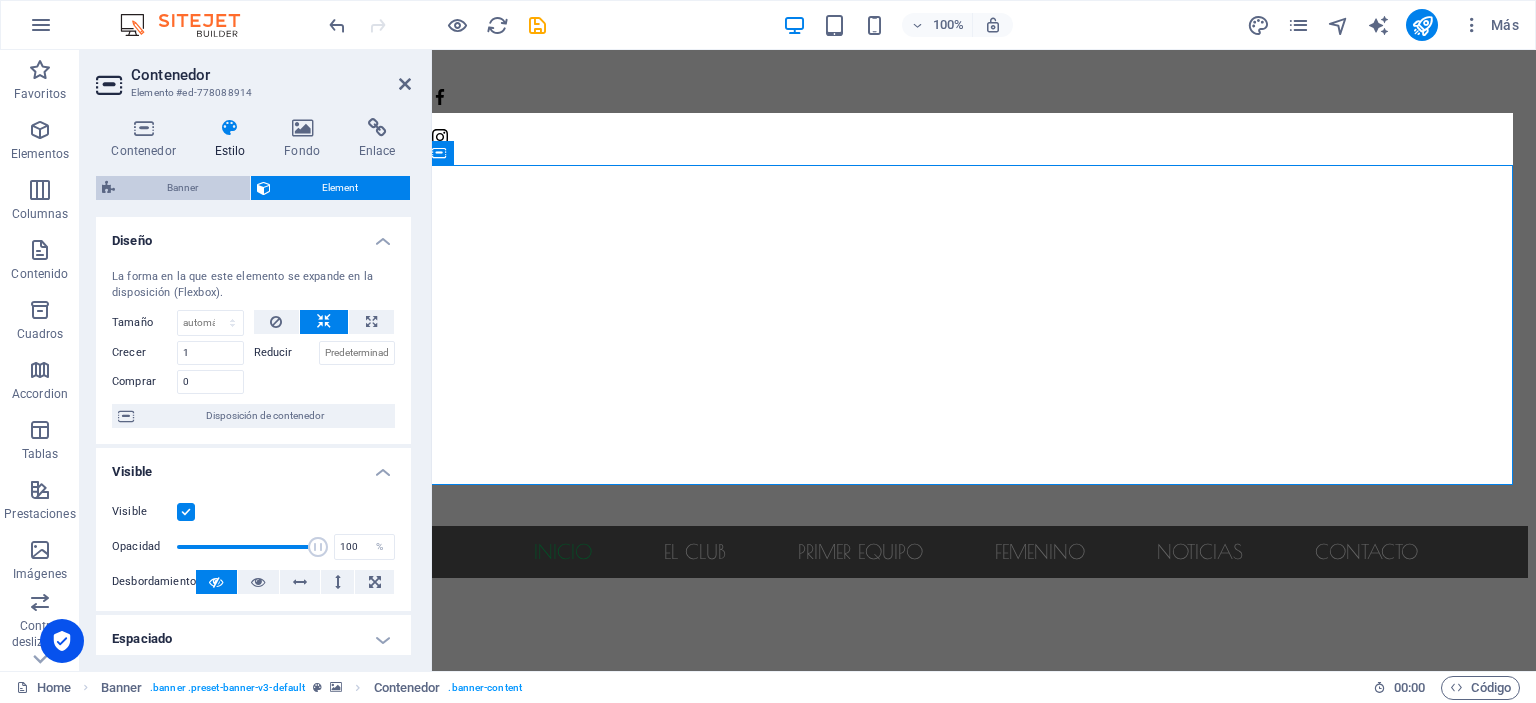click on "Banner" at bounding box center [182, 188] 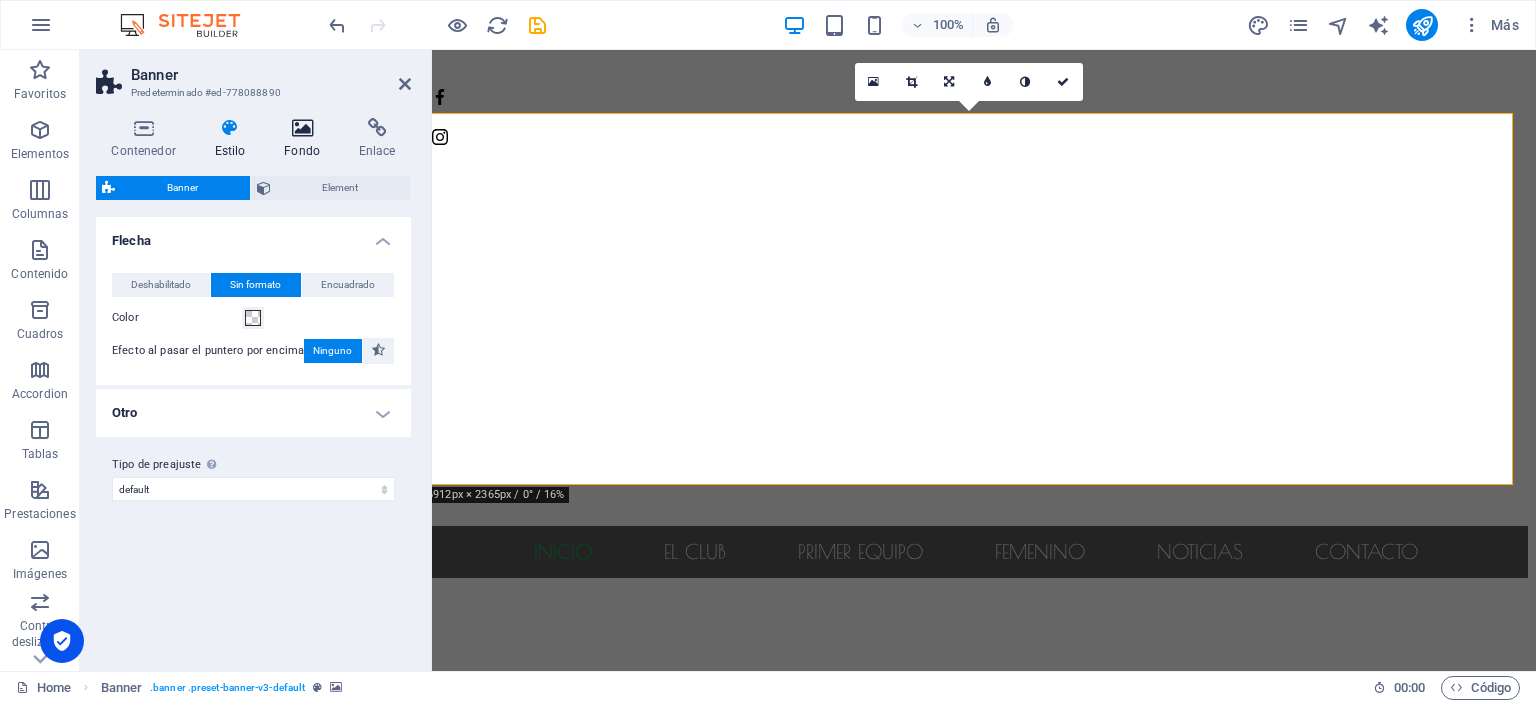 click at bounding box center [302, 128] 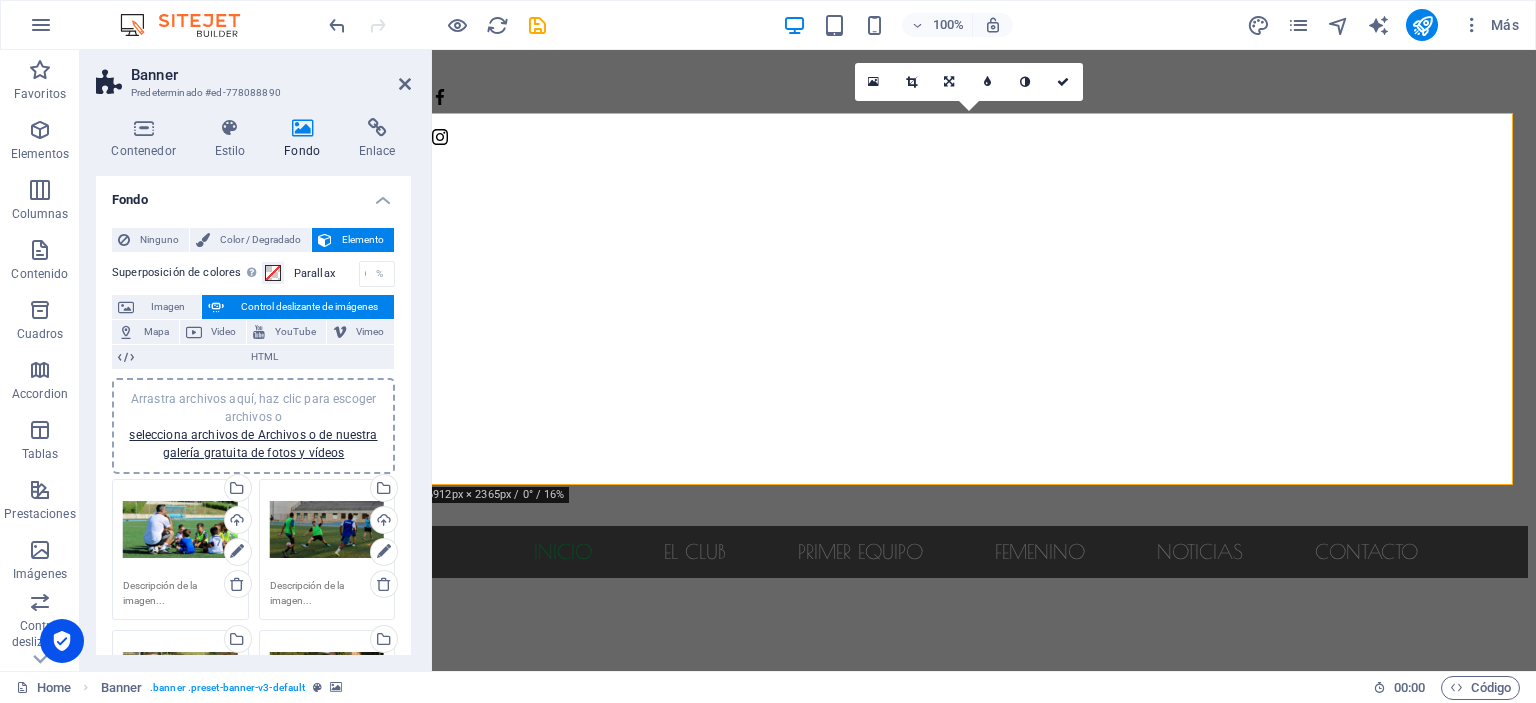 scroll, scrollTop: 190, scrollLeft: 0, axis: vertical 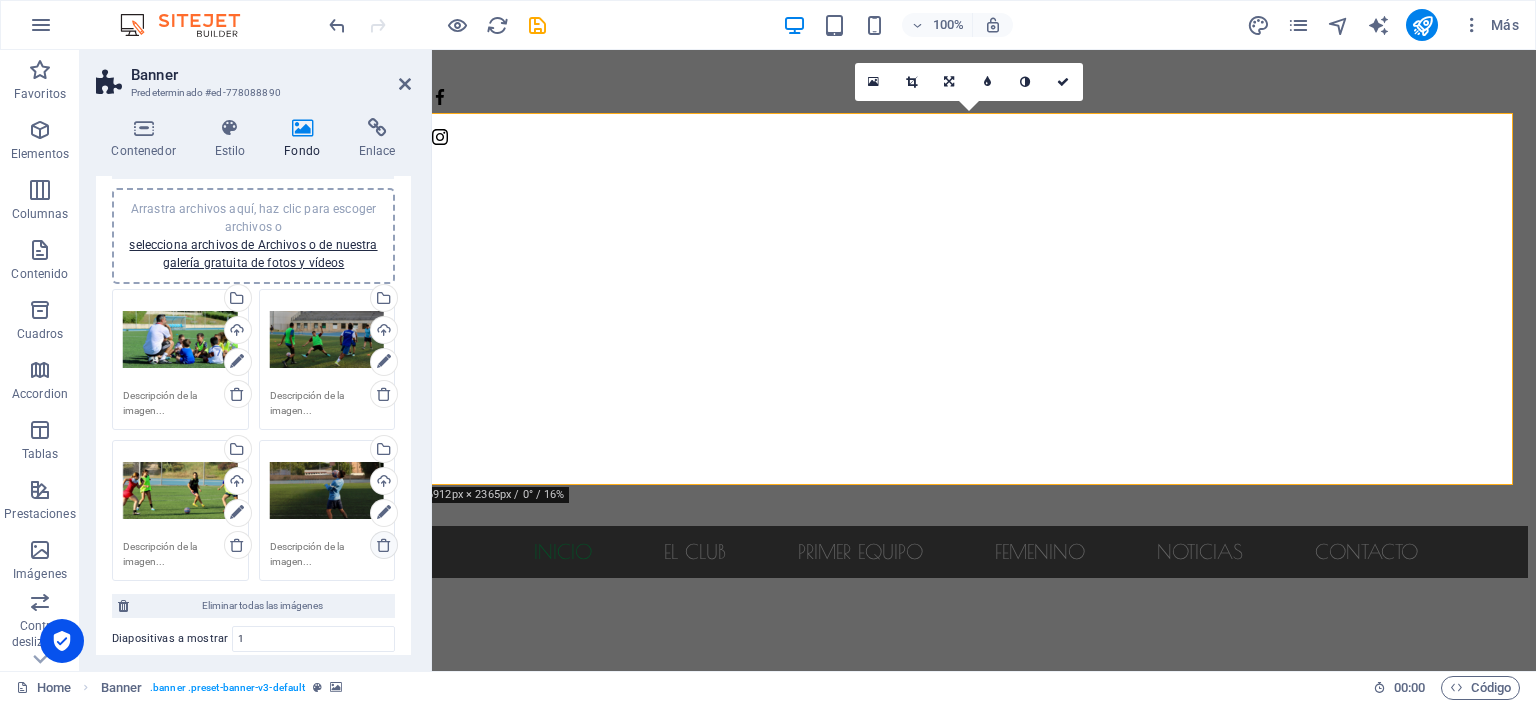 click at bounding box center [384, 545] 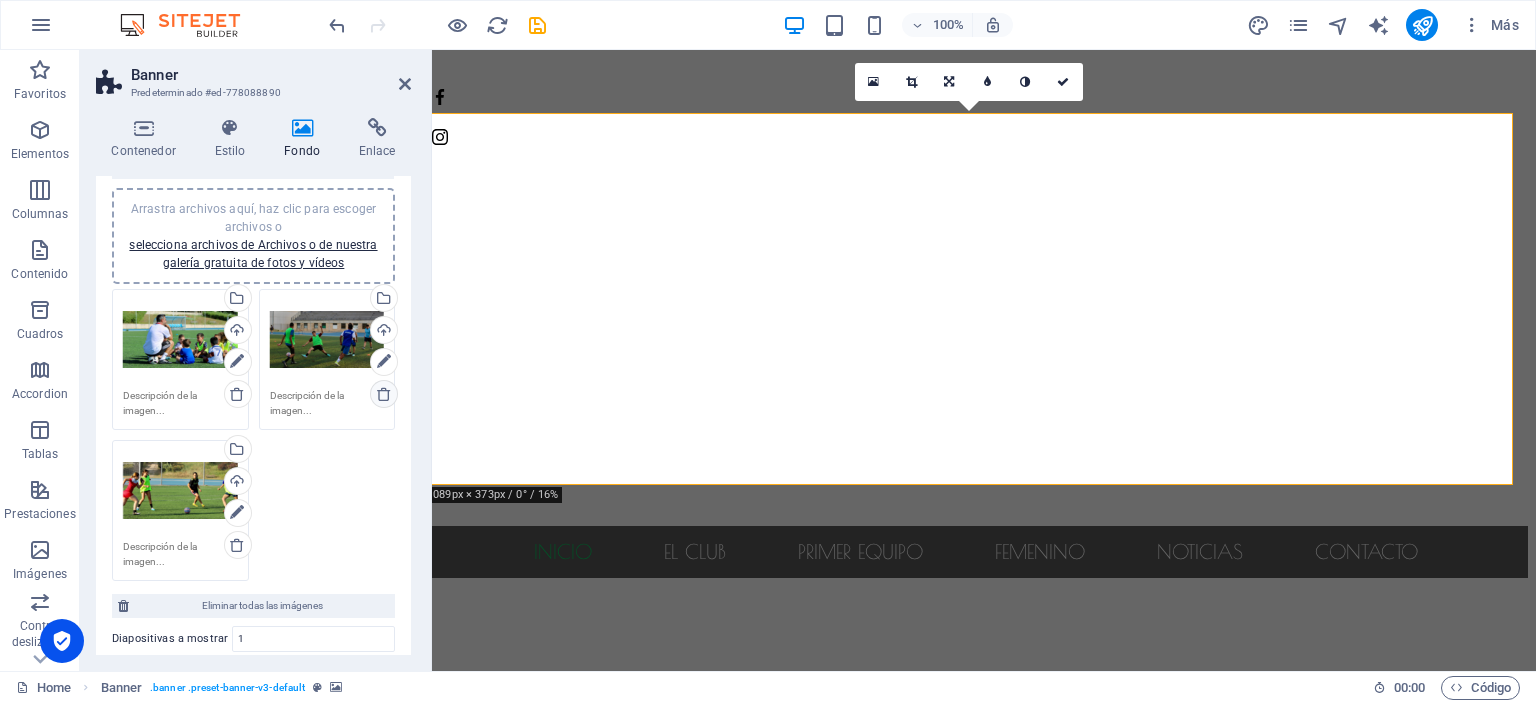 click at bounding box center [384, 394] 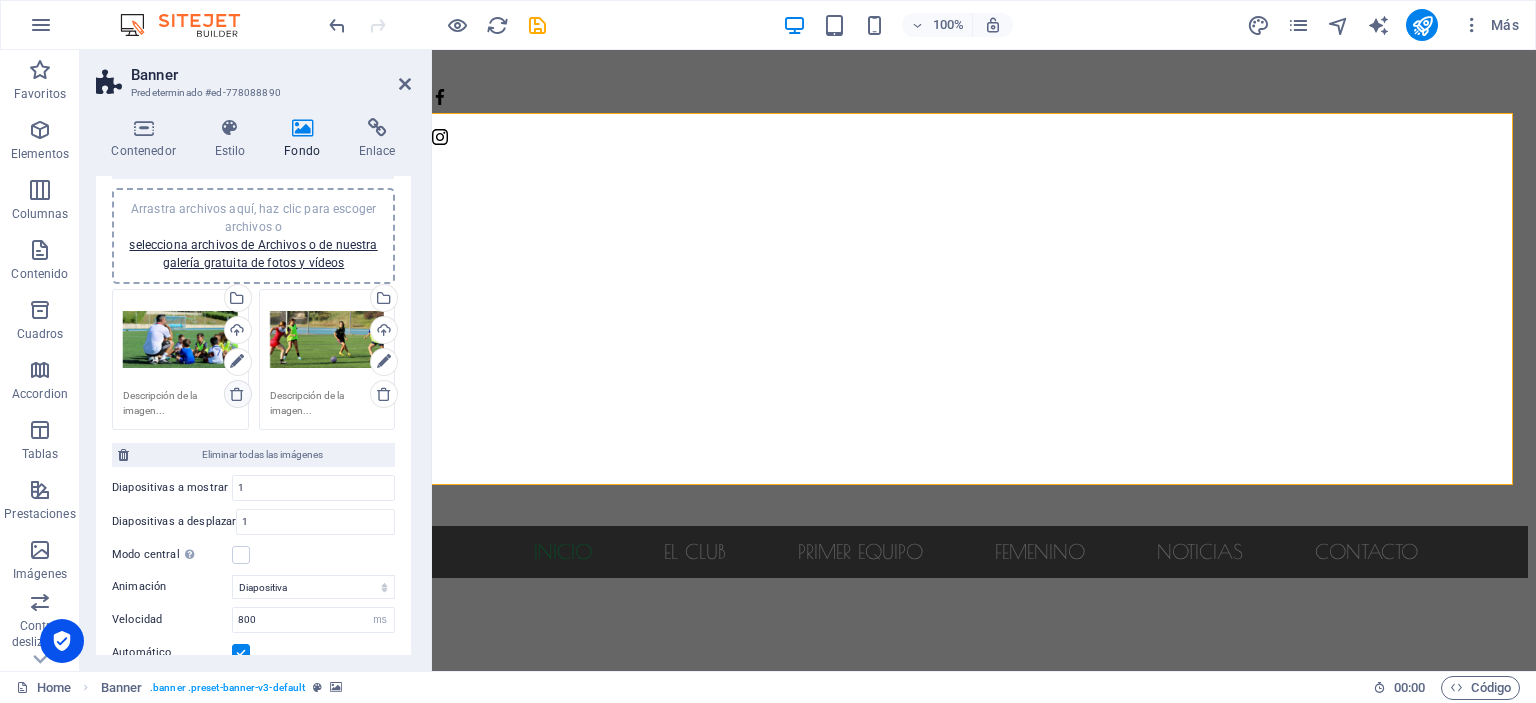 click at bounding box center (237, 394) 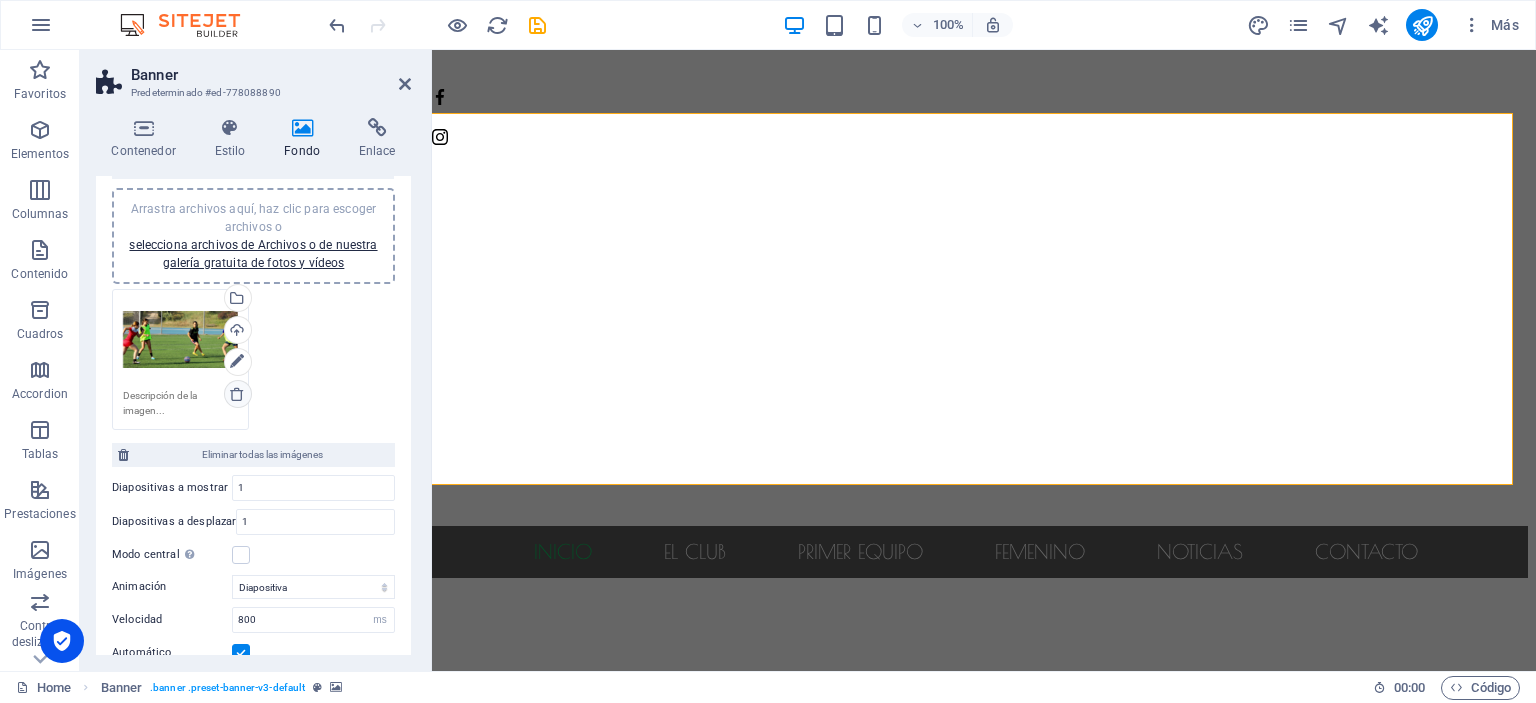 click at bounding box center (237, 394) 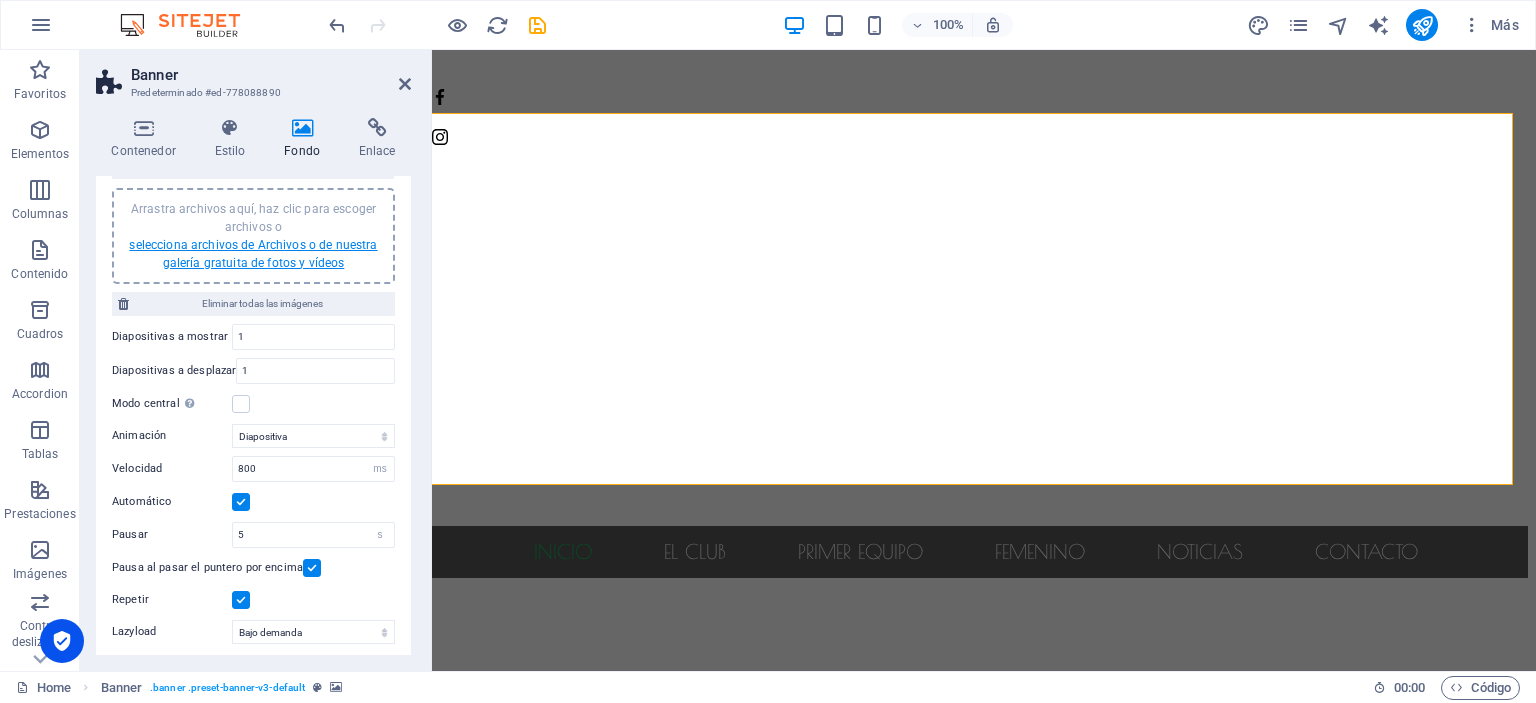 click on "selecciona archivos de Archivos o de nuestra galería gratuita de fotos y vídeos" at bounding box center (253, 254) 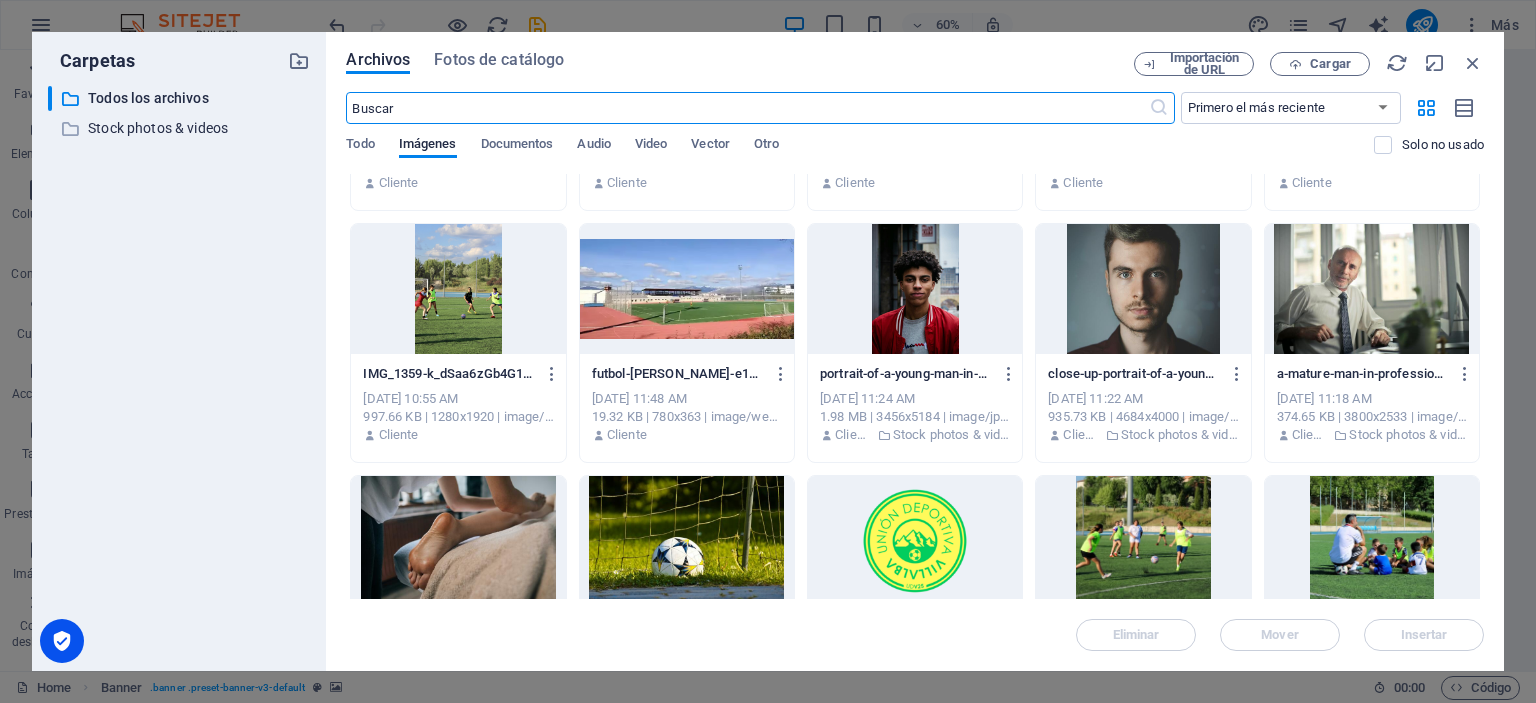 scroll, scrollTop: 184, scrollLeft: 0, axis: vertical 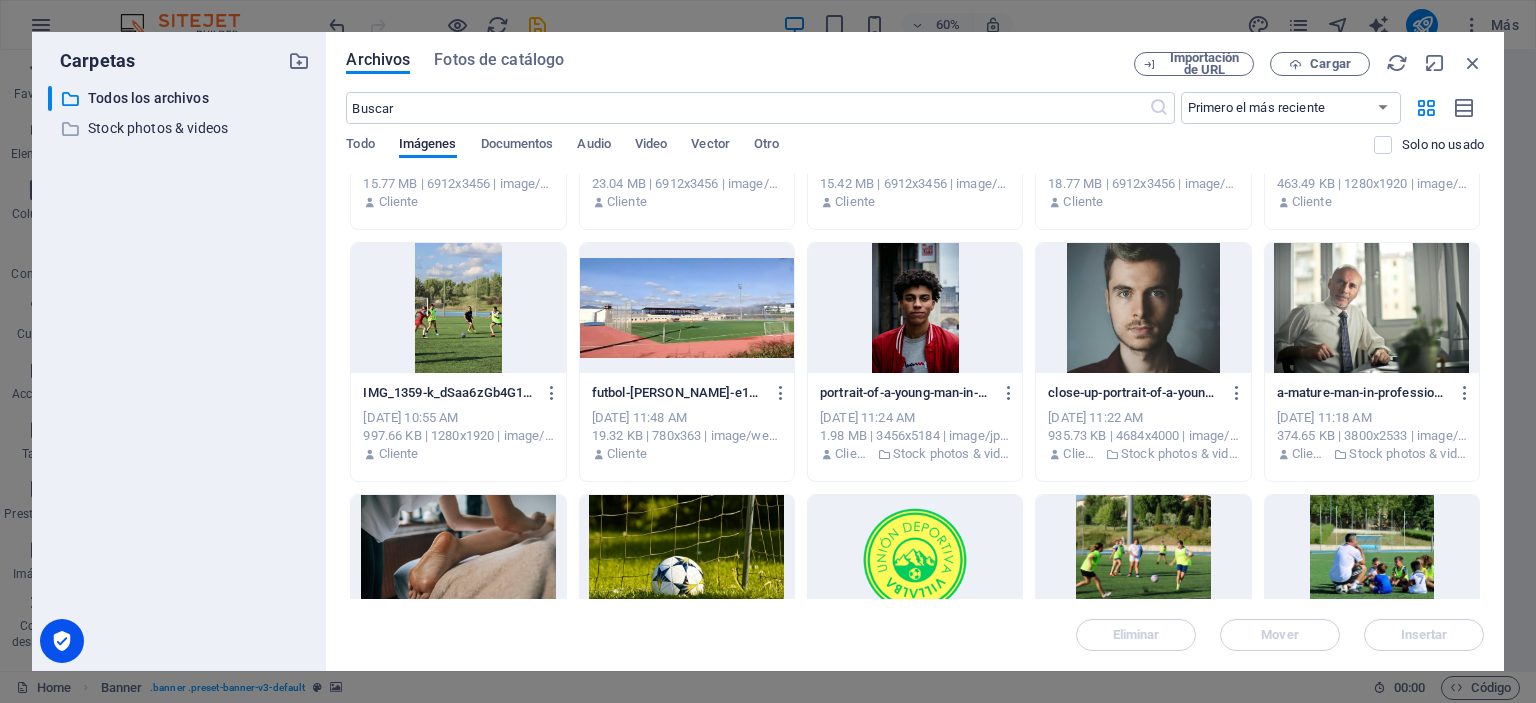 click at bounding box center (458, 308) 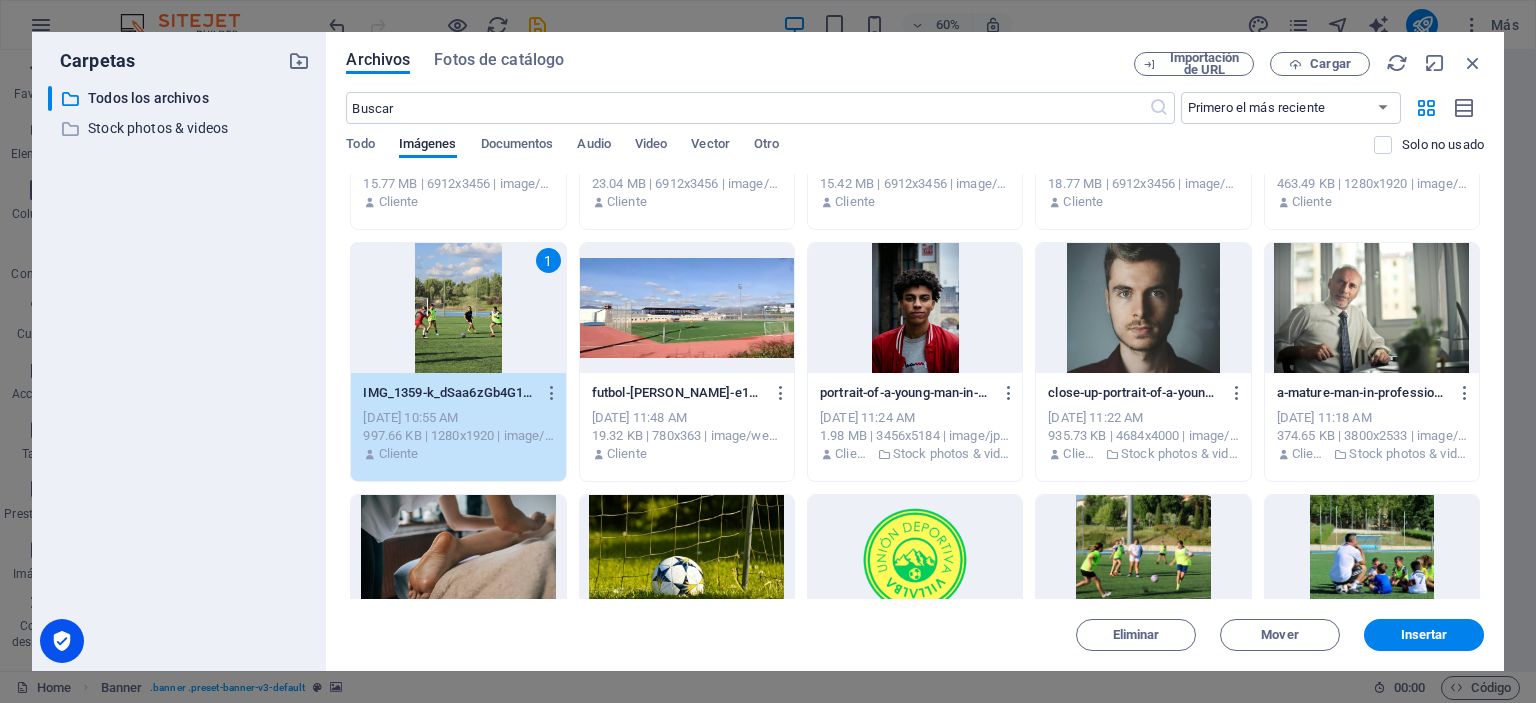 click on "​ Todos los archivos Todos los archivos ​ Stock photos & videos Stock photos & videos" at bounding box center [179, 370] 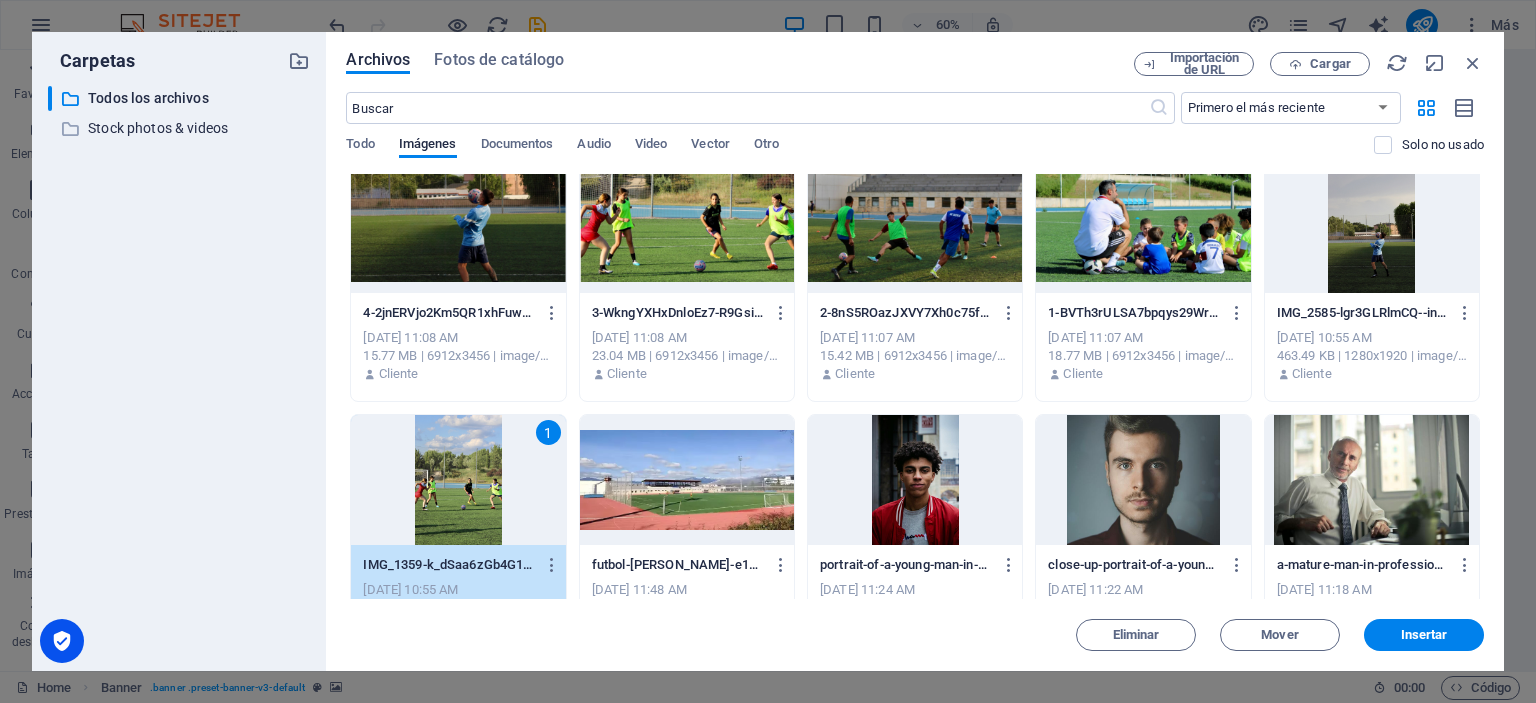 scroll, scrollTop: 12, scrollLeft: 0, axis: vertical 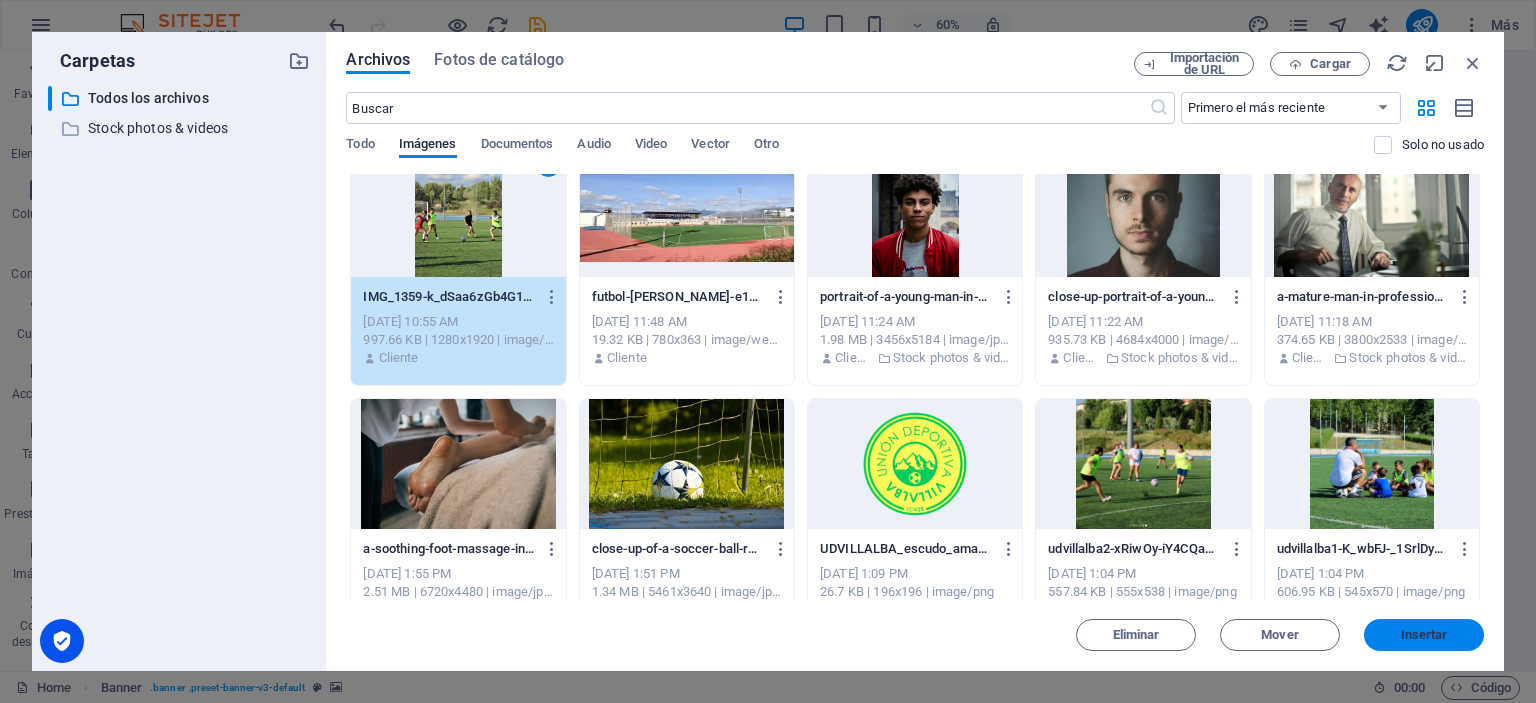 click on "Insertar" at bounding box center (1424, 635) 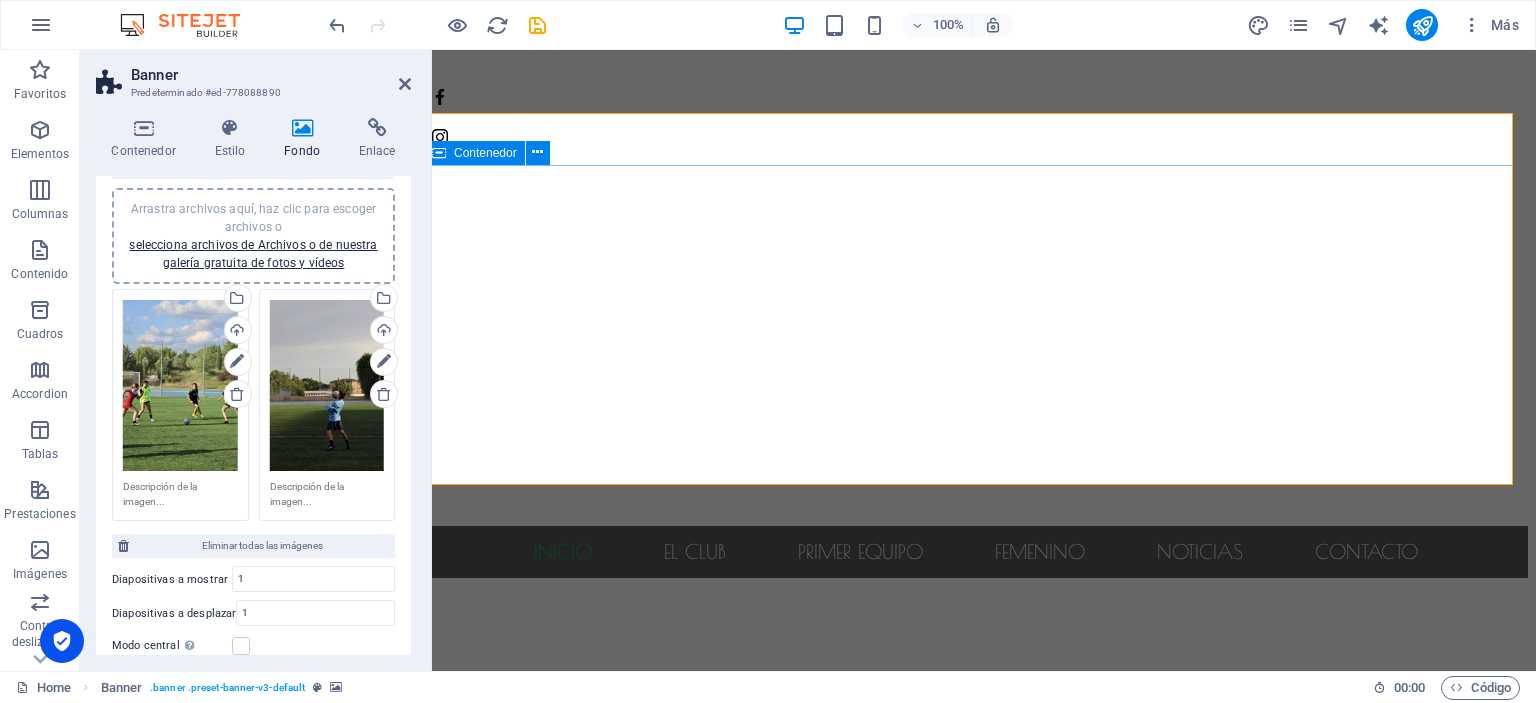 click at bounding box center [976, 658] 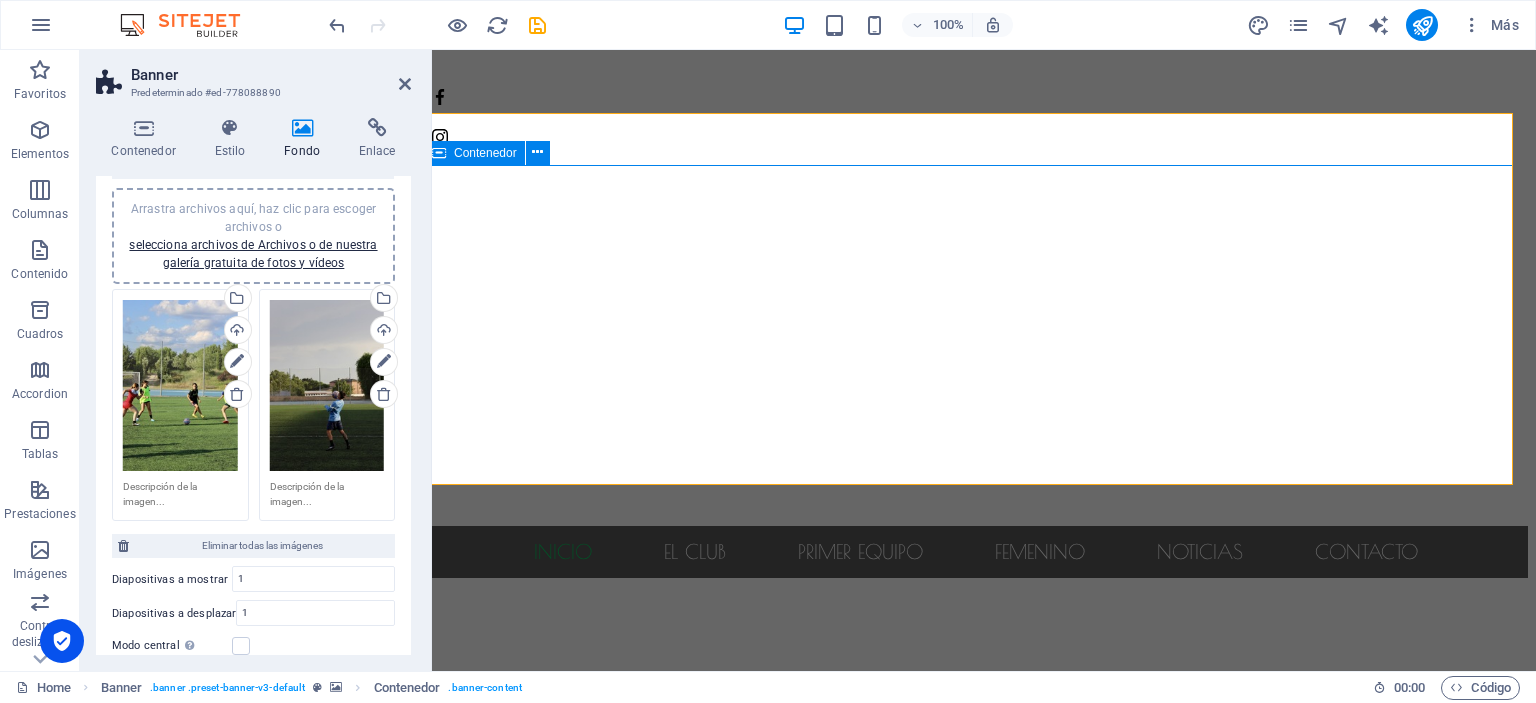 click at bounding box center [976, 658] 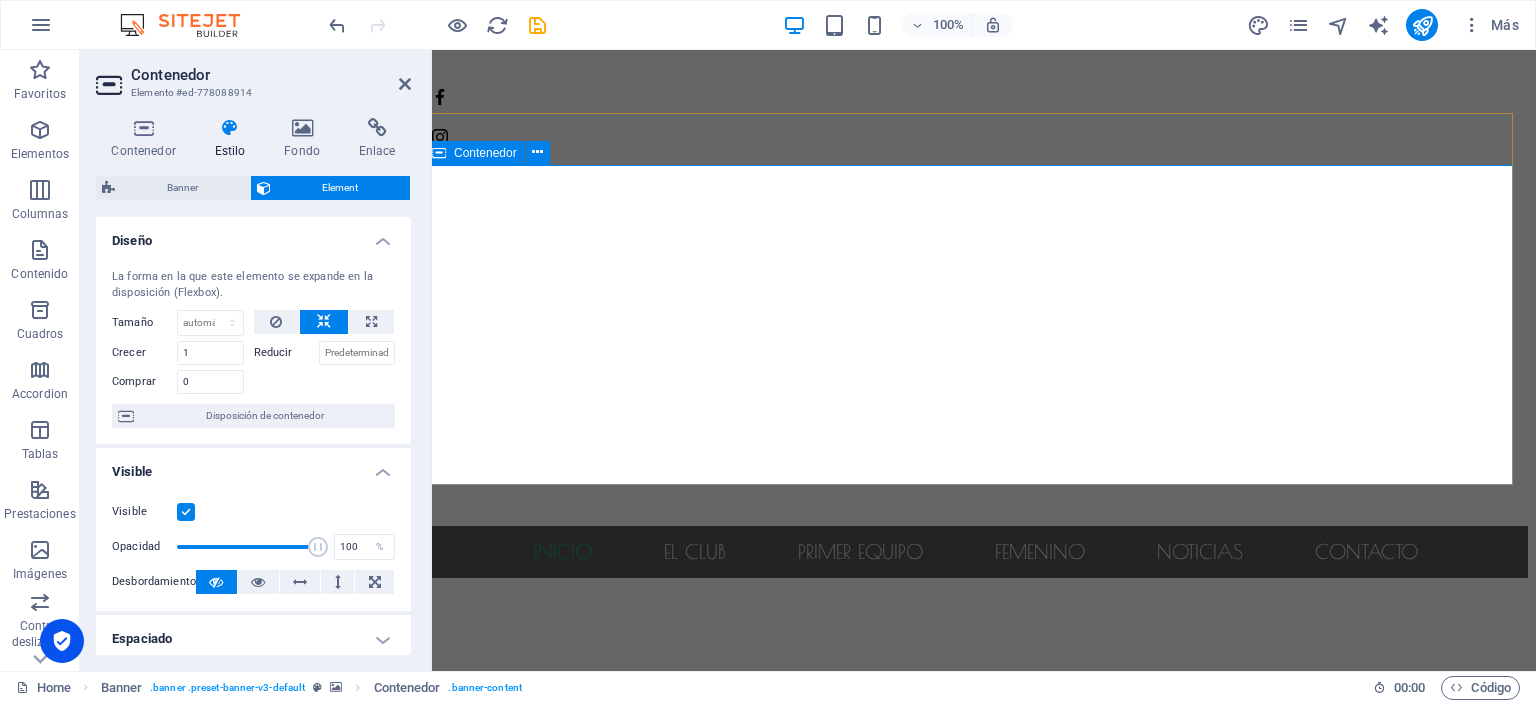 click at bounding box center [976, 658] 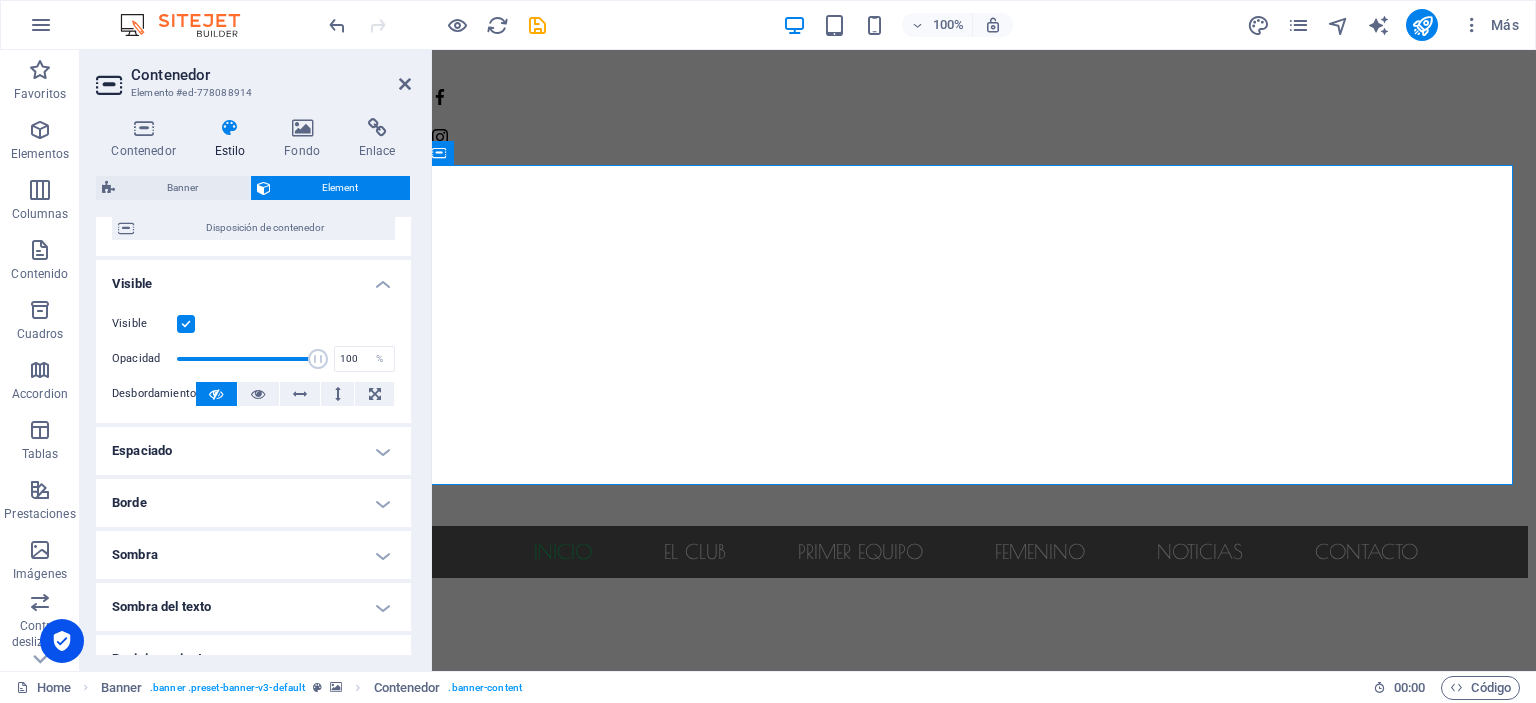 scroll, scrollTop: 0, scrollLeft: 0, axis: both 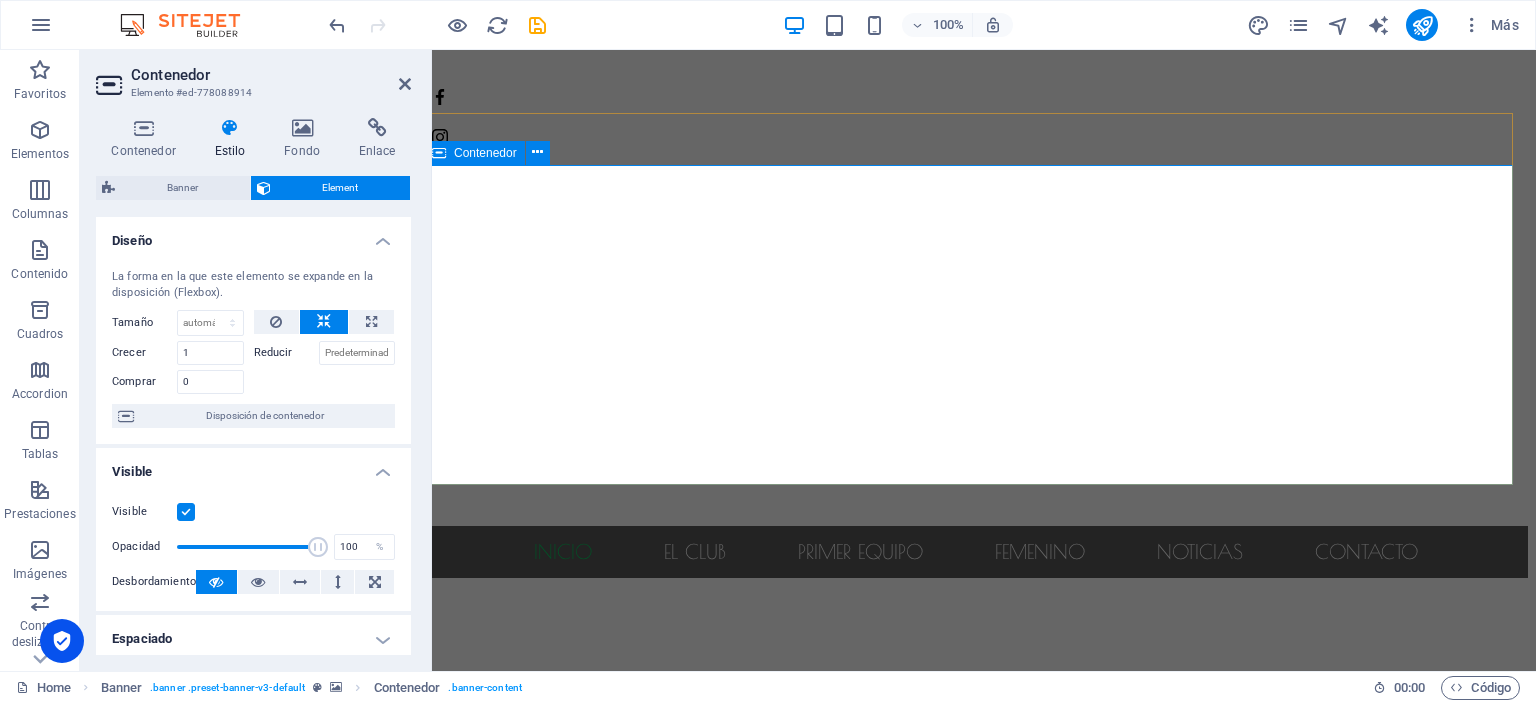 click at bounding box center (976, 658) 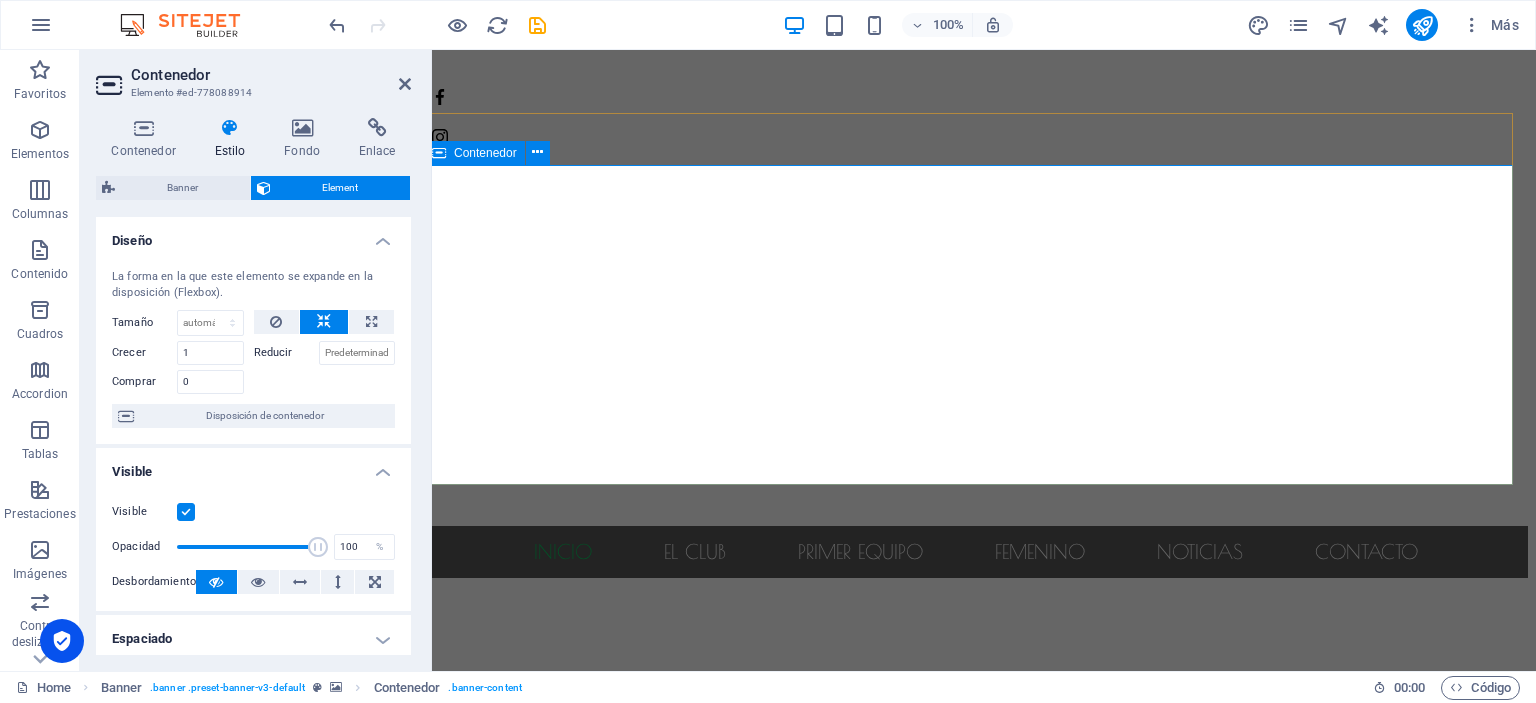 click at bounding box center [976, 658] 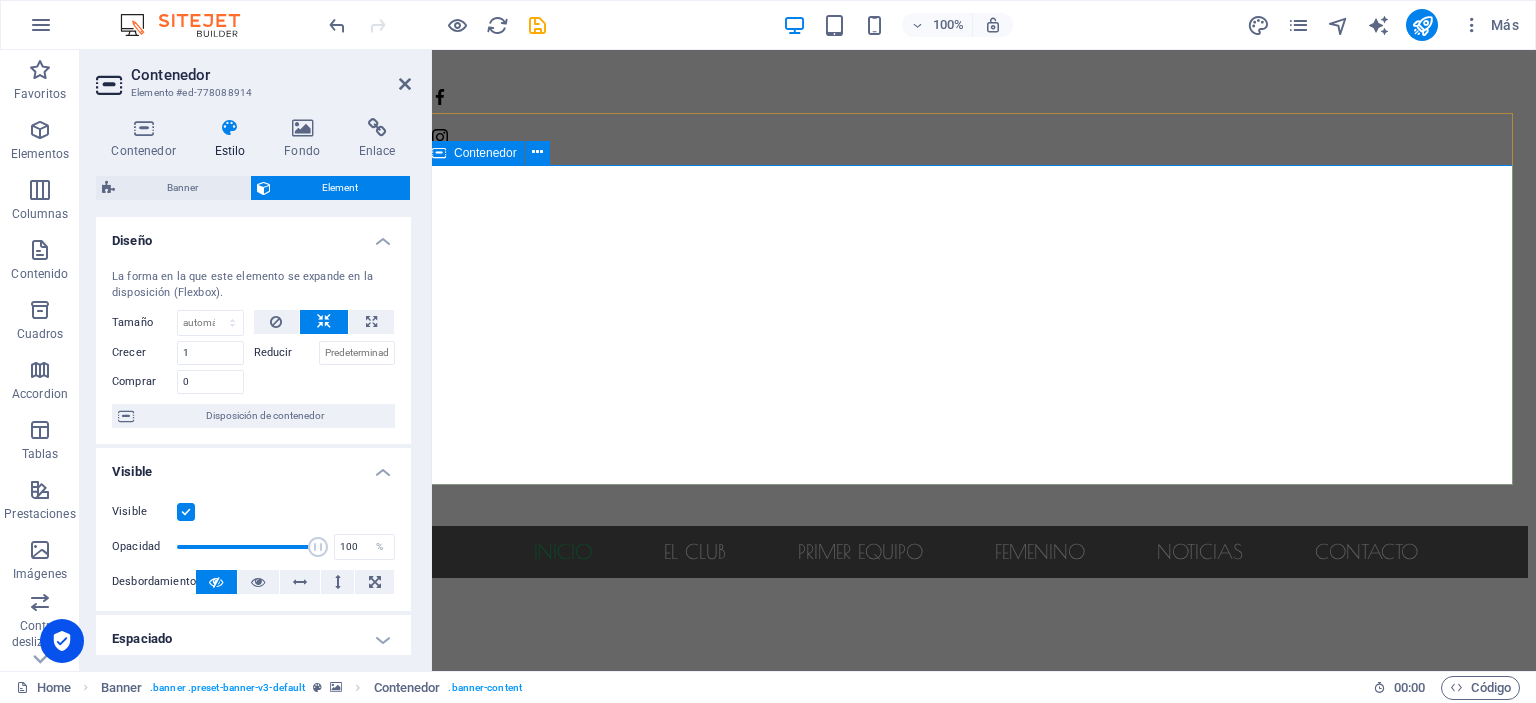 click at bounding box center [976, 658] 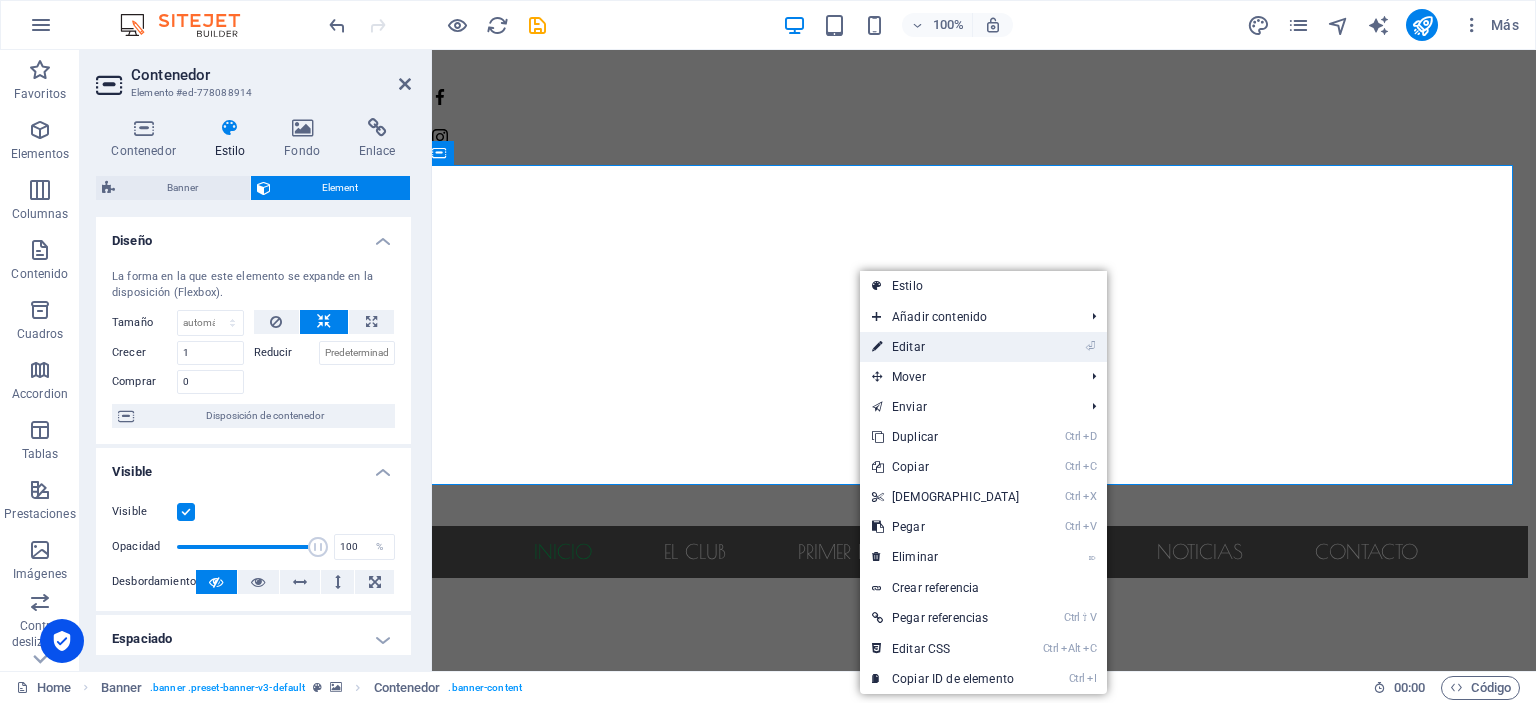 click on "⏎  Editar" at bounding box center (946, 347) 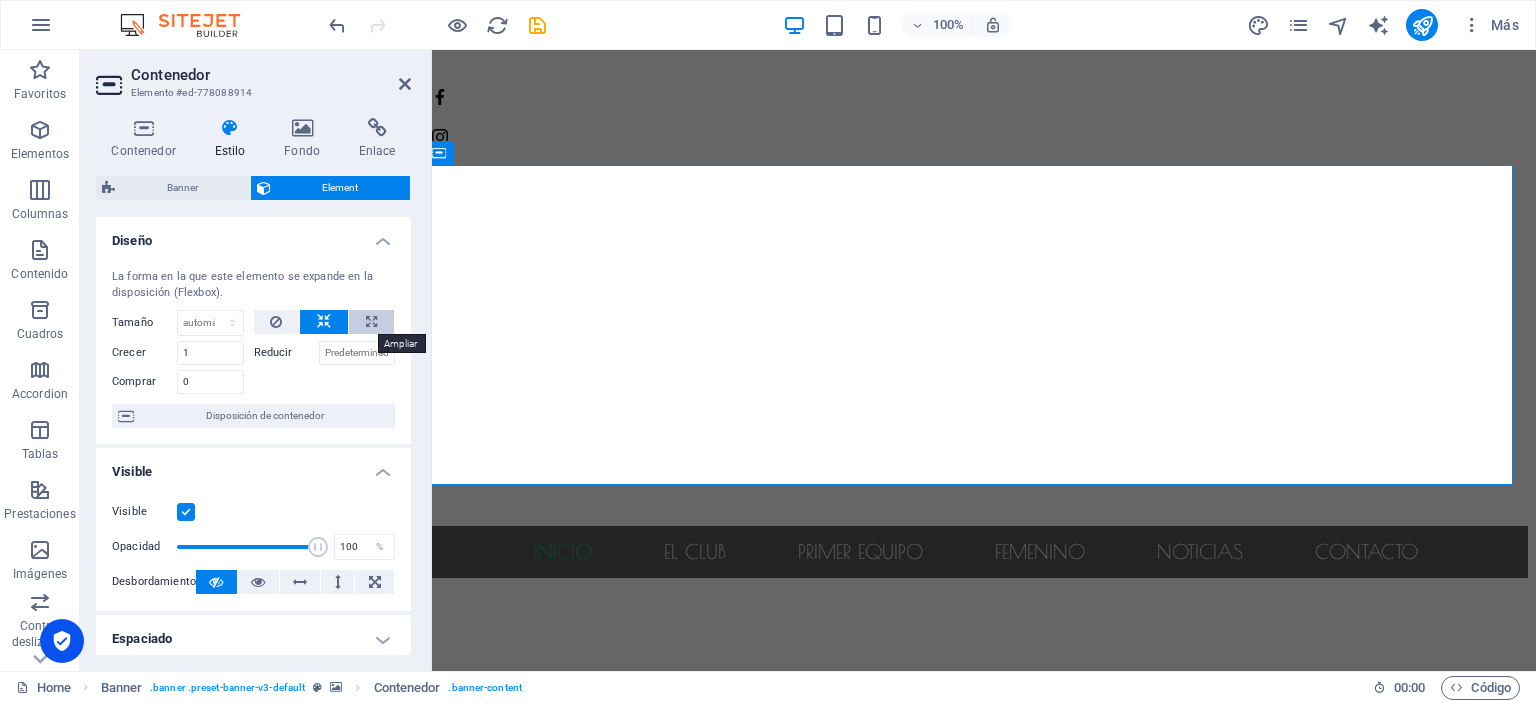 click at bounding box center [371, 322] 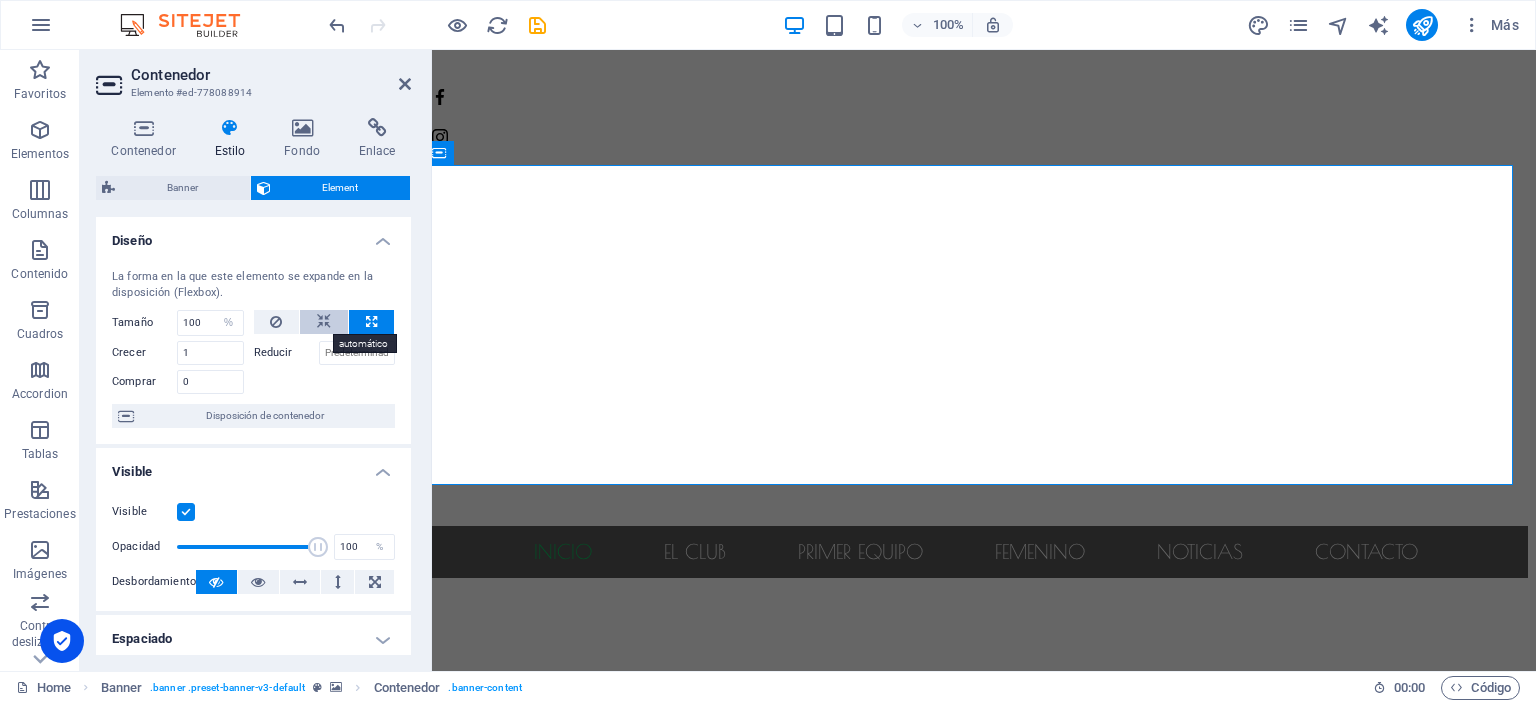 click at bounding box center [324, 322] 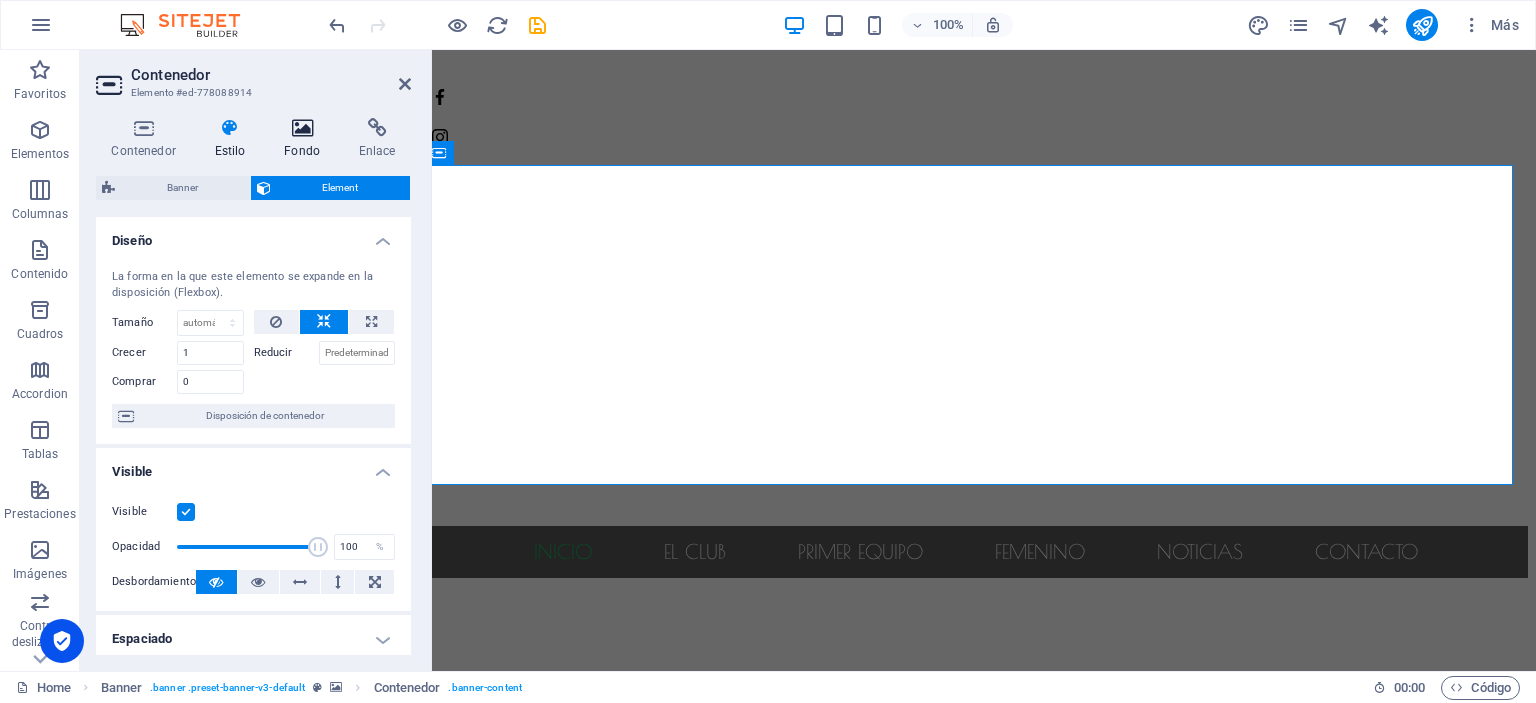 click on "Fondo" at bounding box center (306, 139) 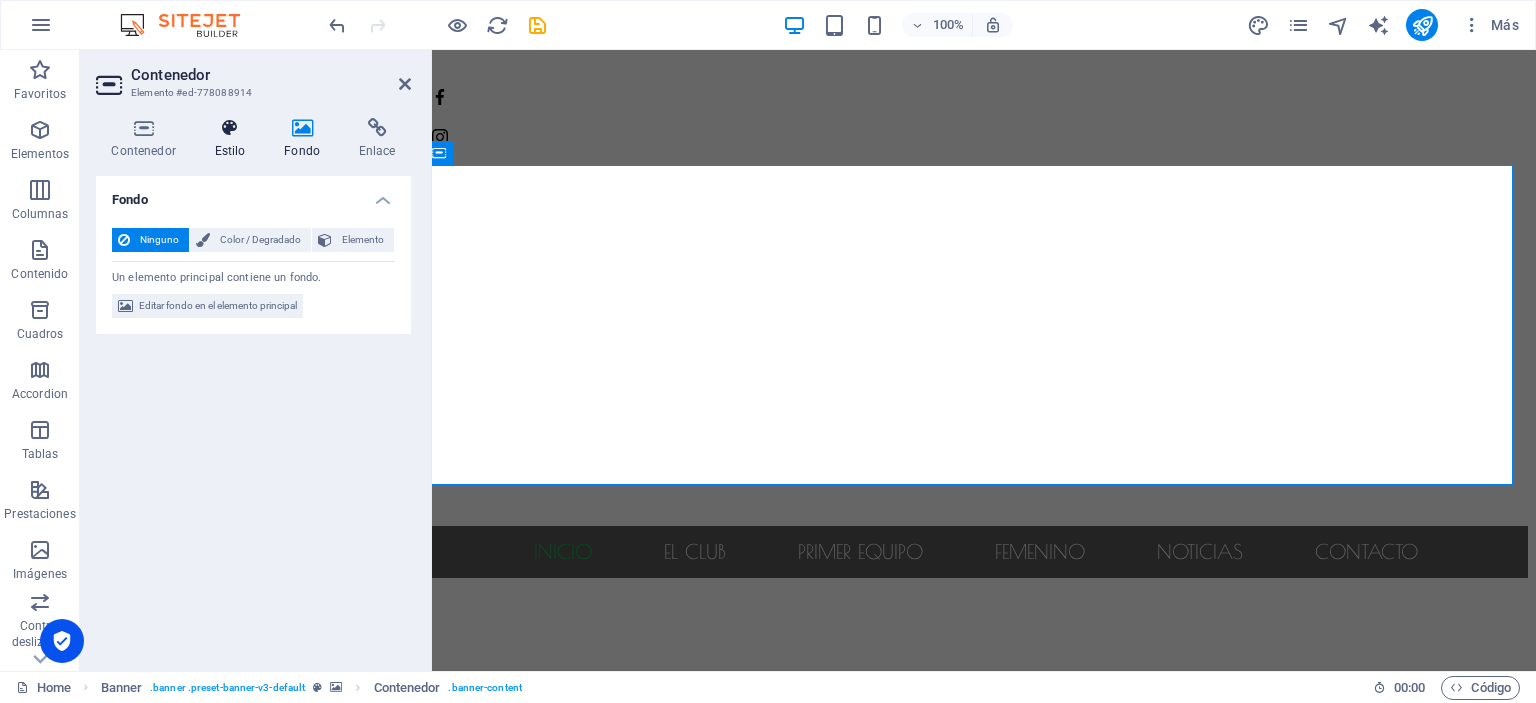 click on "Estilo" at bounding box center [234, 139] 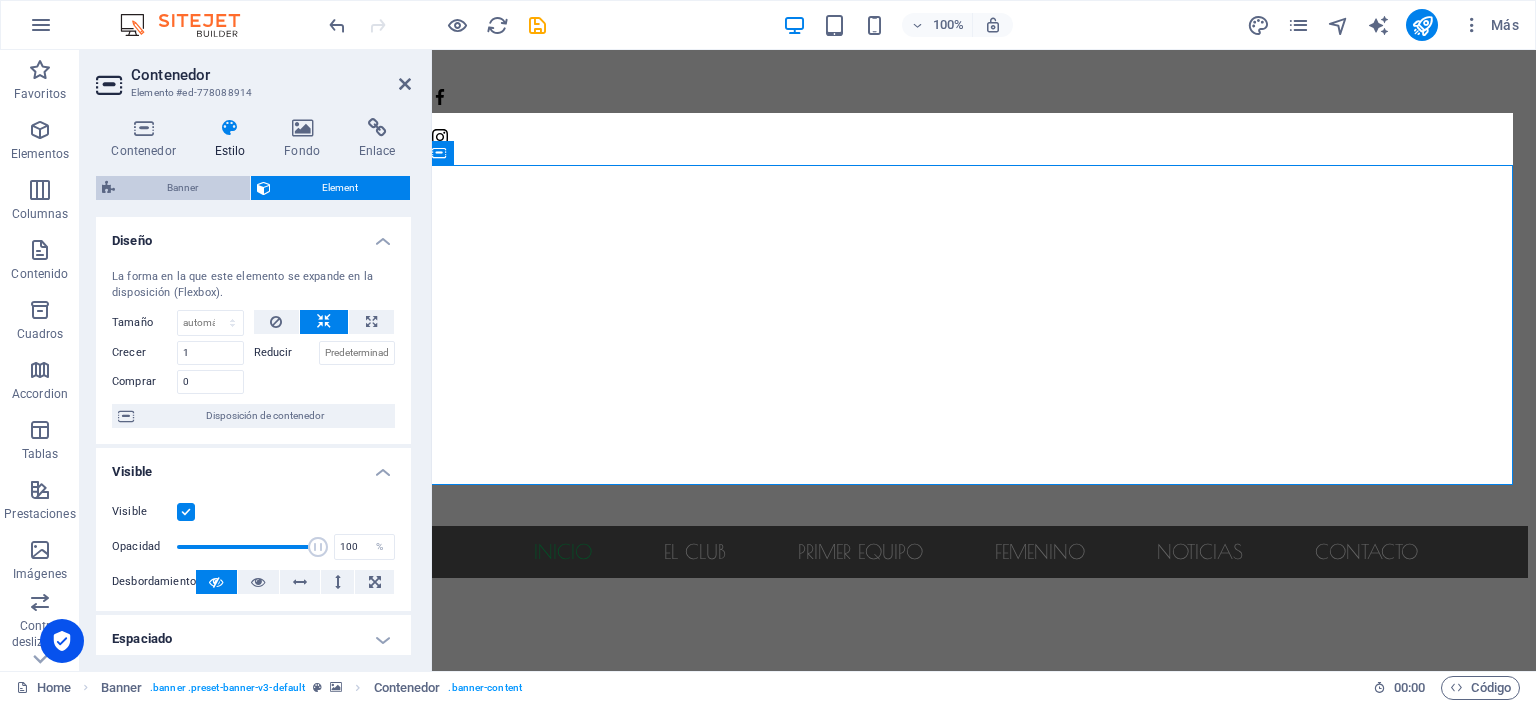 click on "Banner" at bounding box center (182, 188) 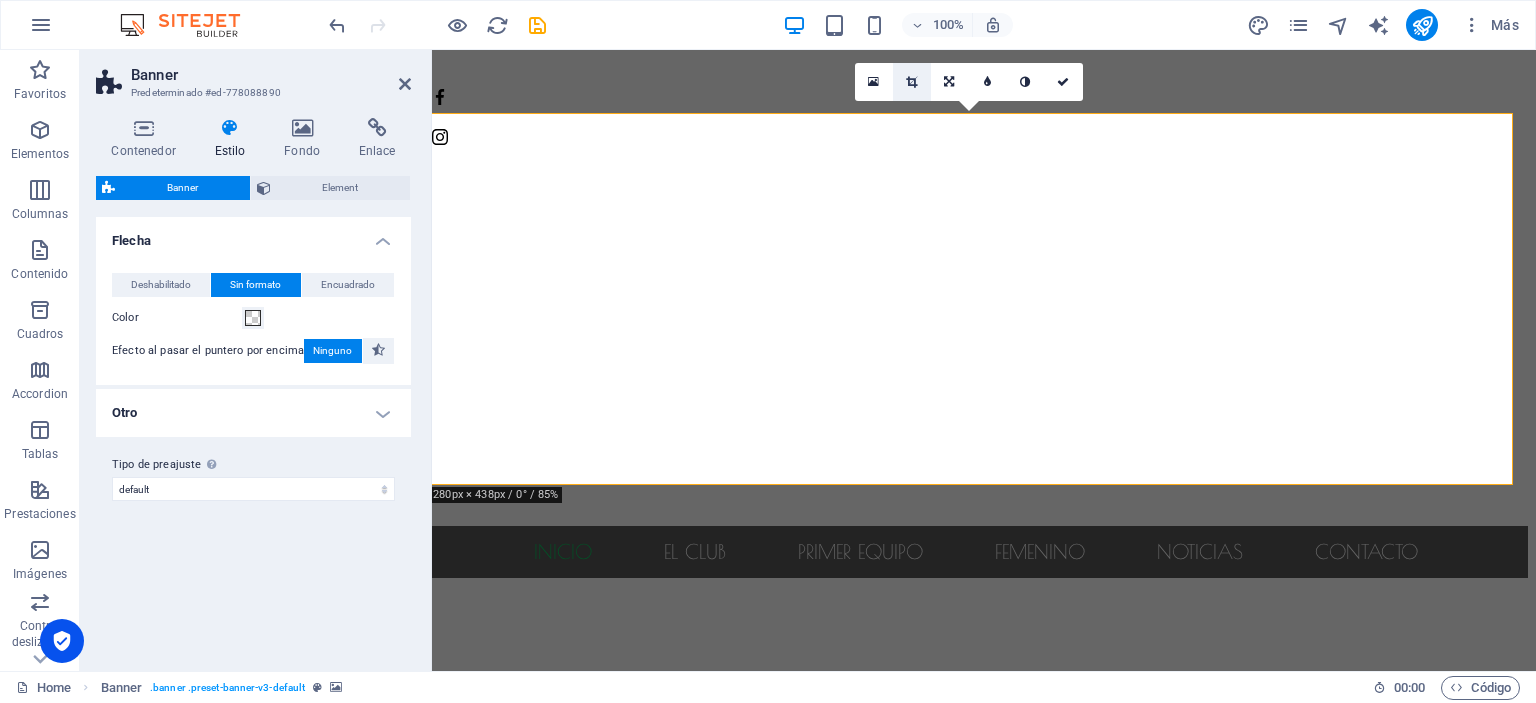 click at bounding box center [912, 82] 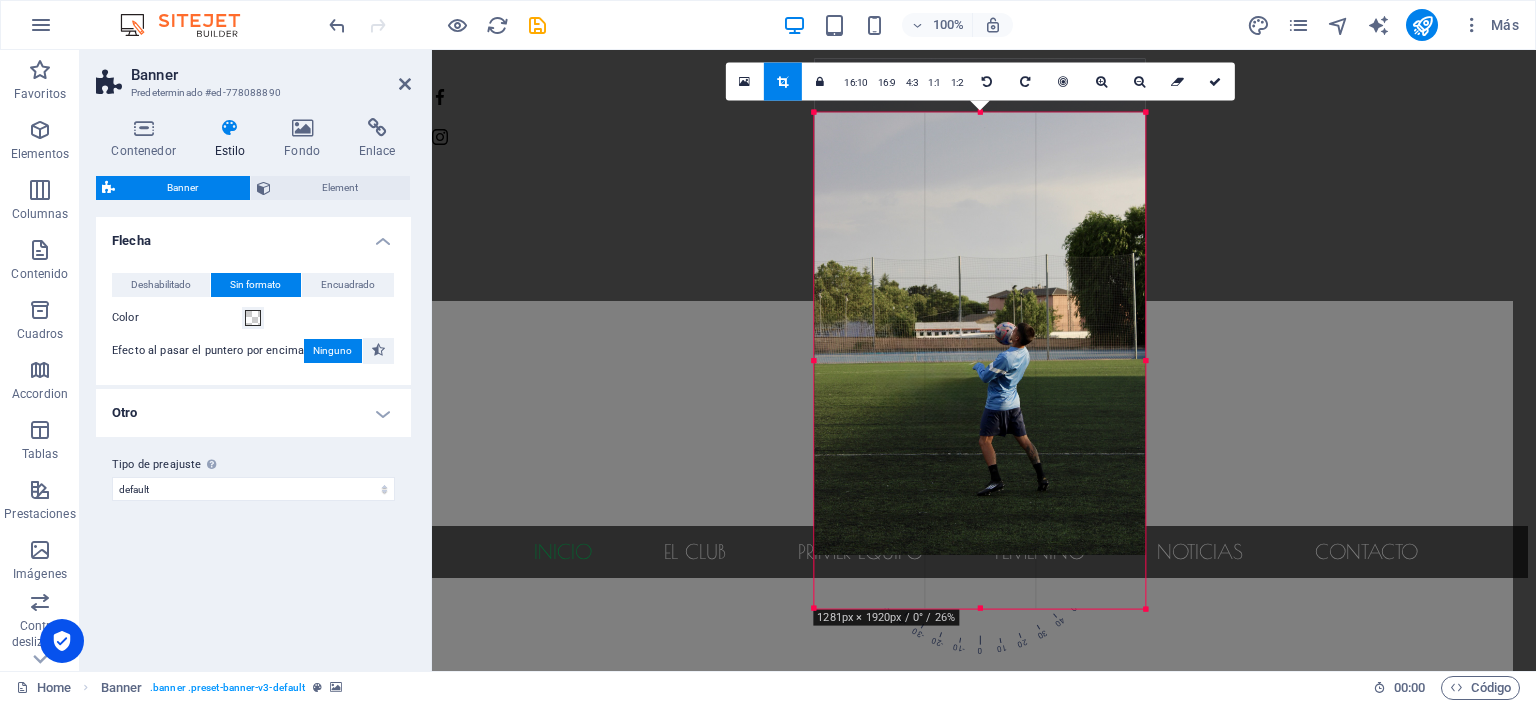 drag, startPoint x: 980, startPoint y: 362, endPoint x: 981, endPoint y: 308, distance: 54.00926 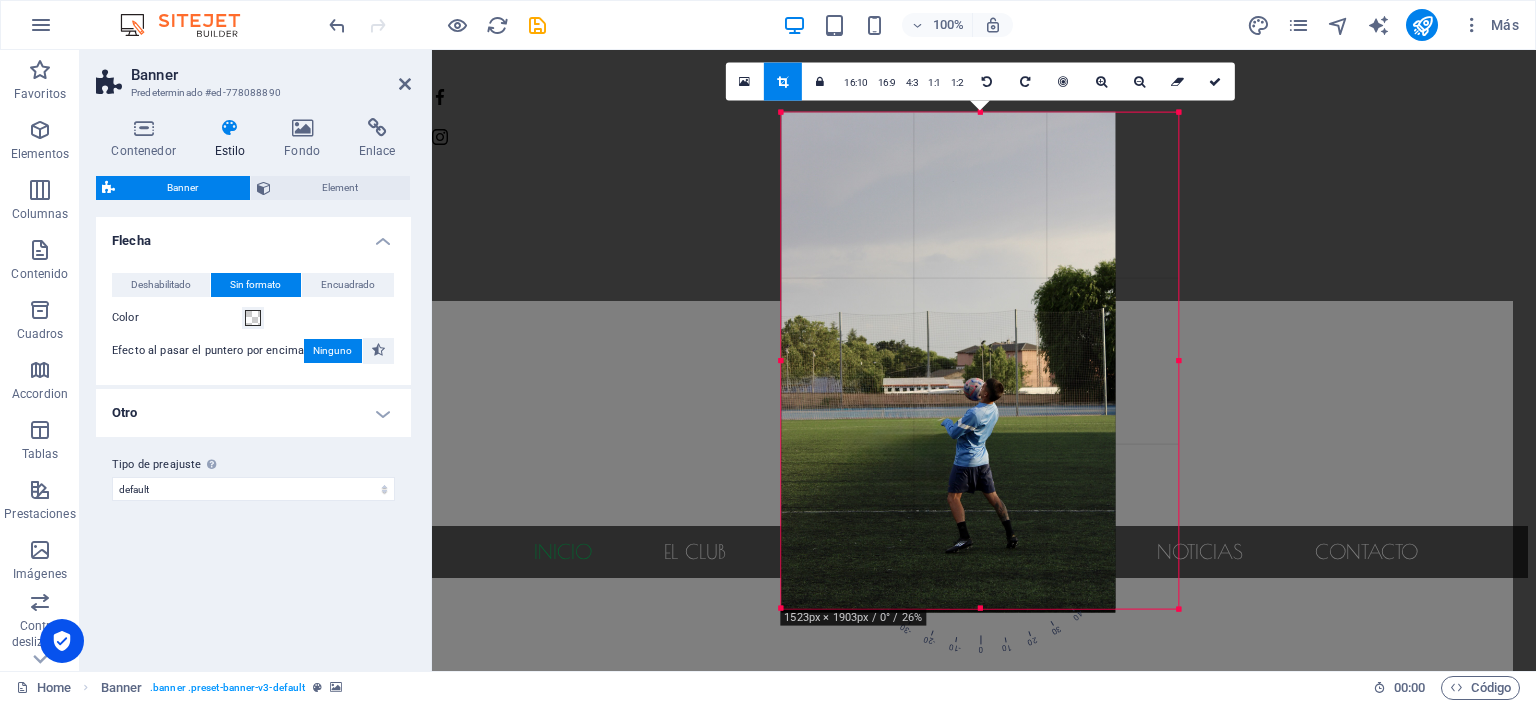 drag, startPoint x: 814, startPoint y: 359, endPoint x: 748, endPoint y: 374, distance: 67.68308 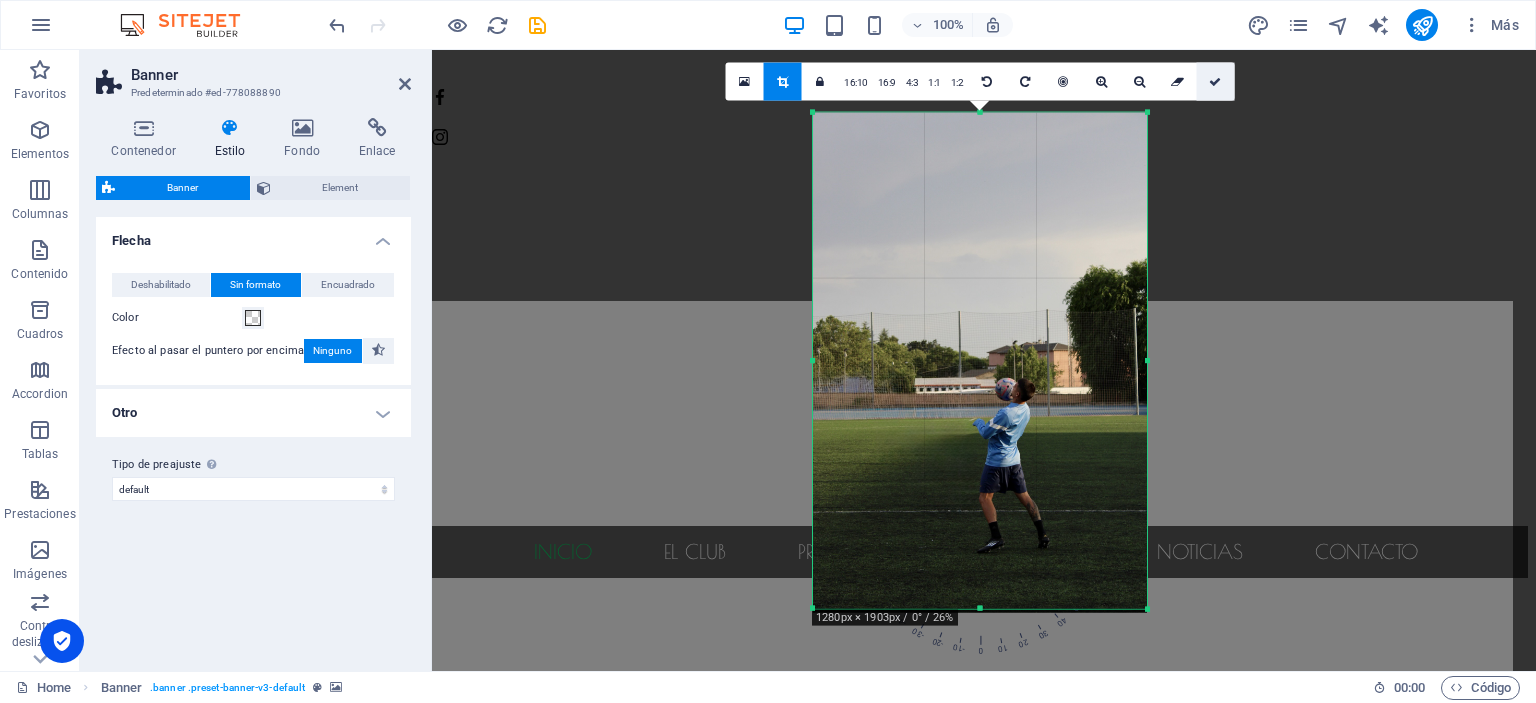 click at bounding box center (1215, 81) 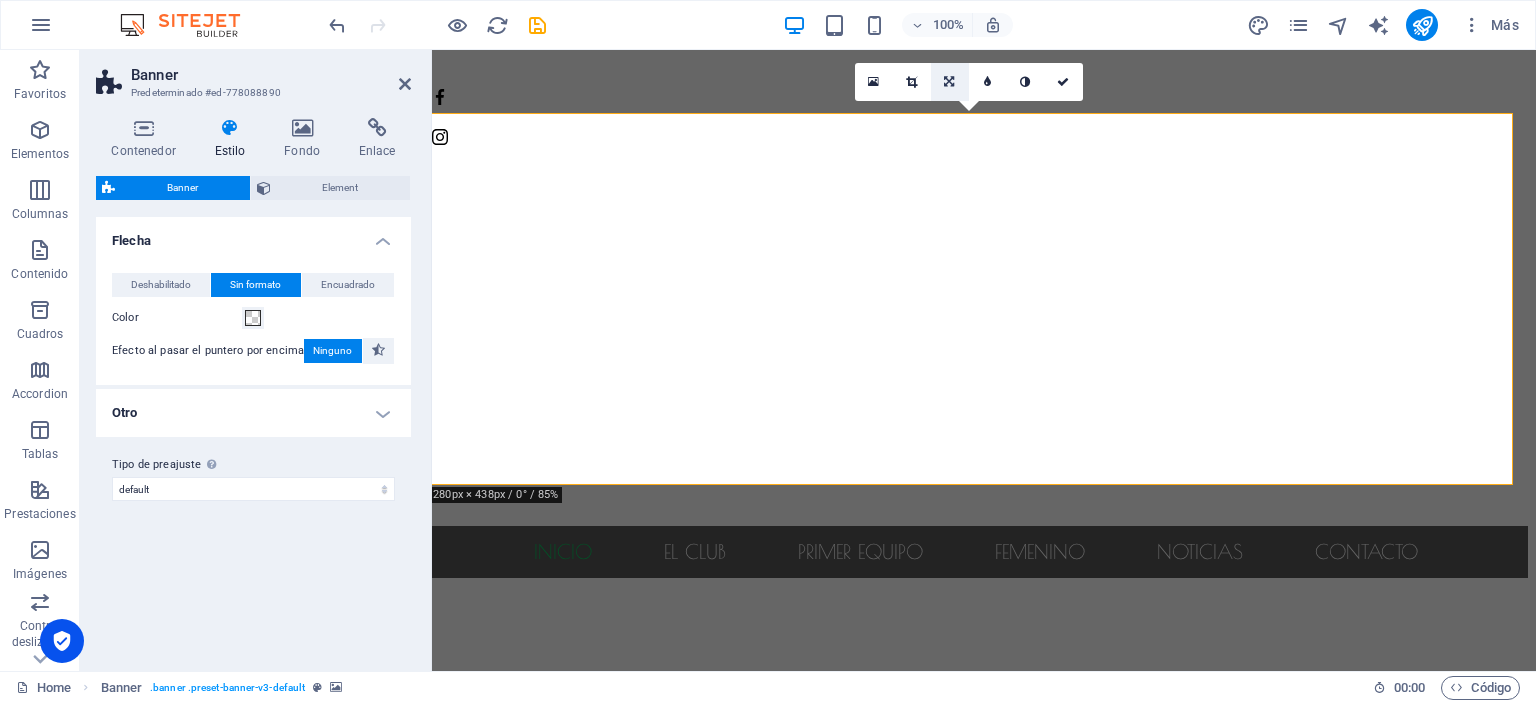 click at bounding box center [949, 82] 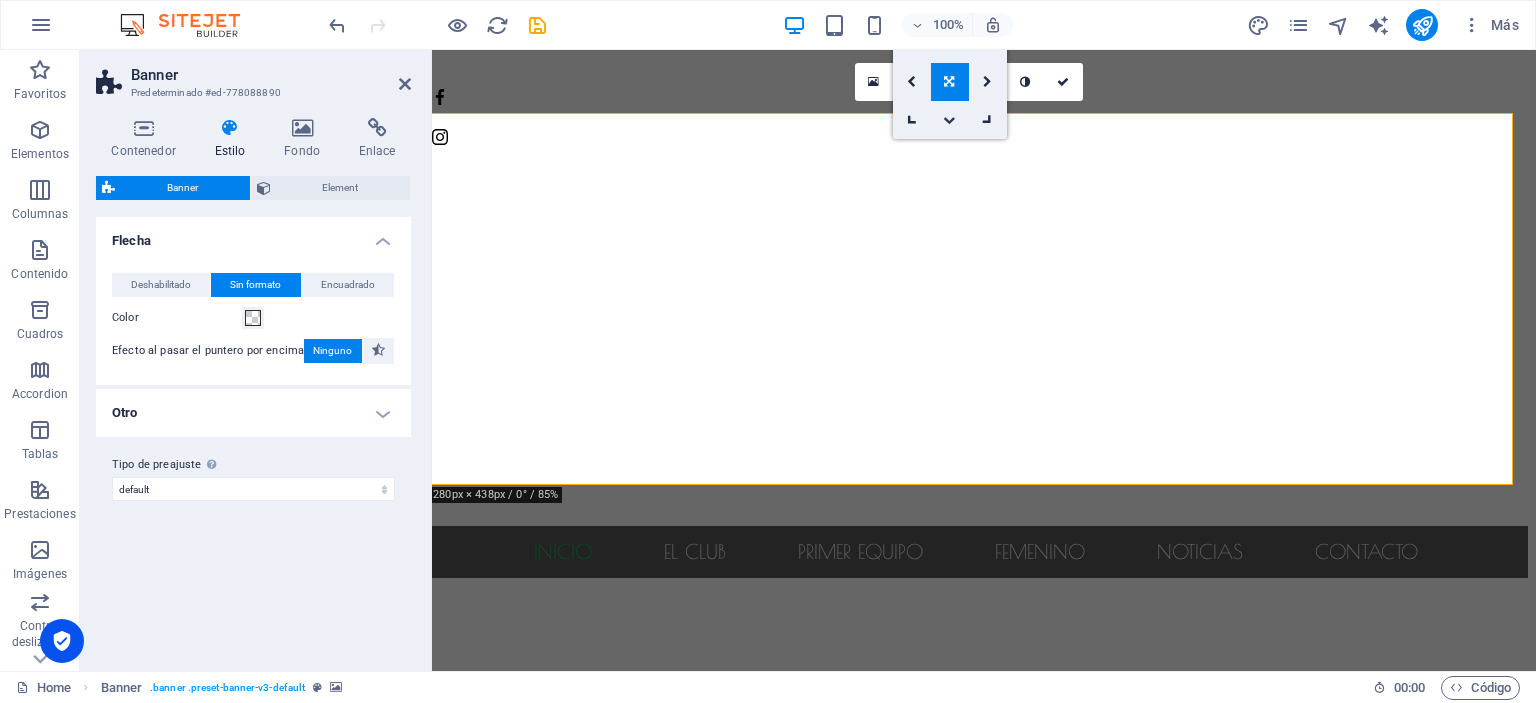 click at bounding box center [949, 120] 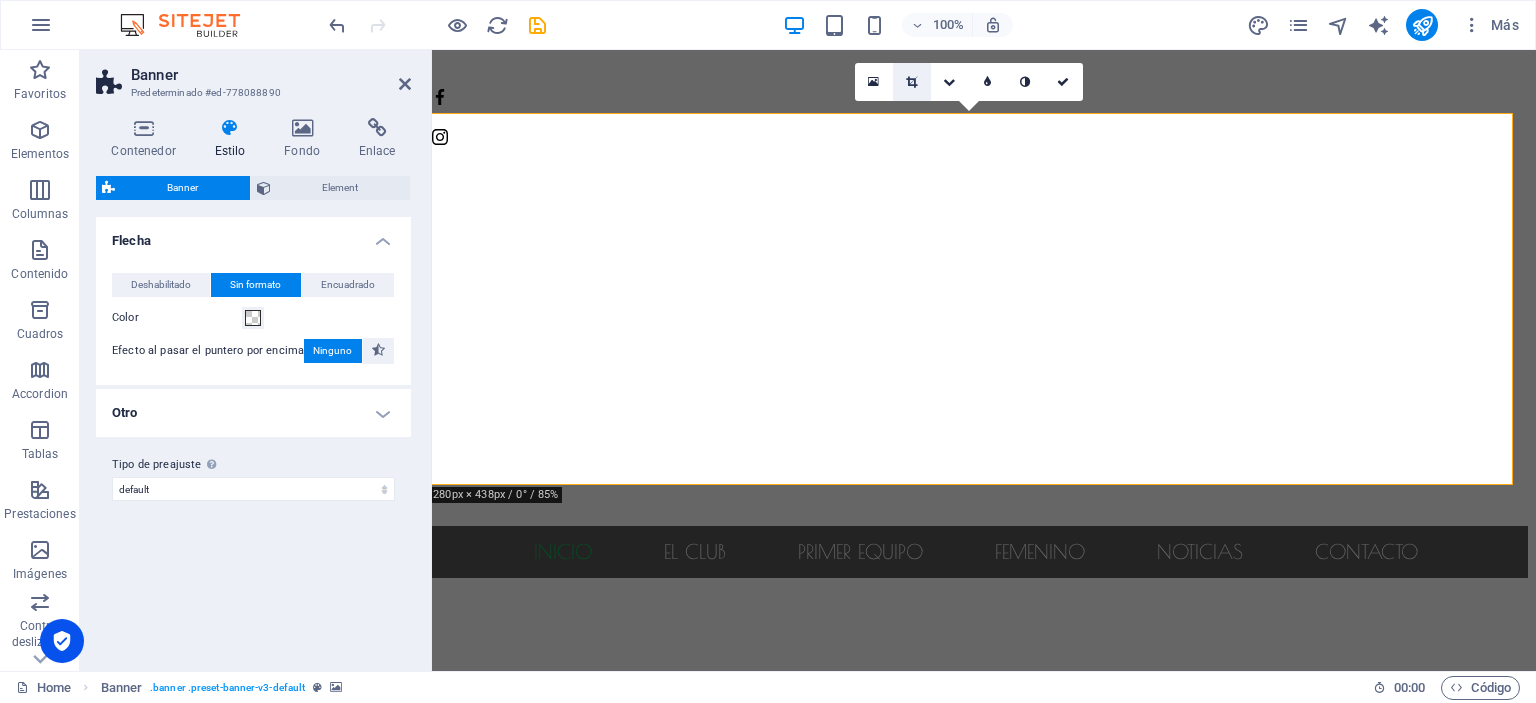 click at bounding box center [911, 82] 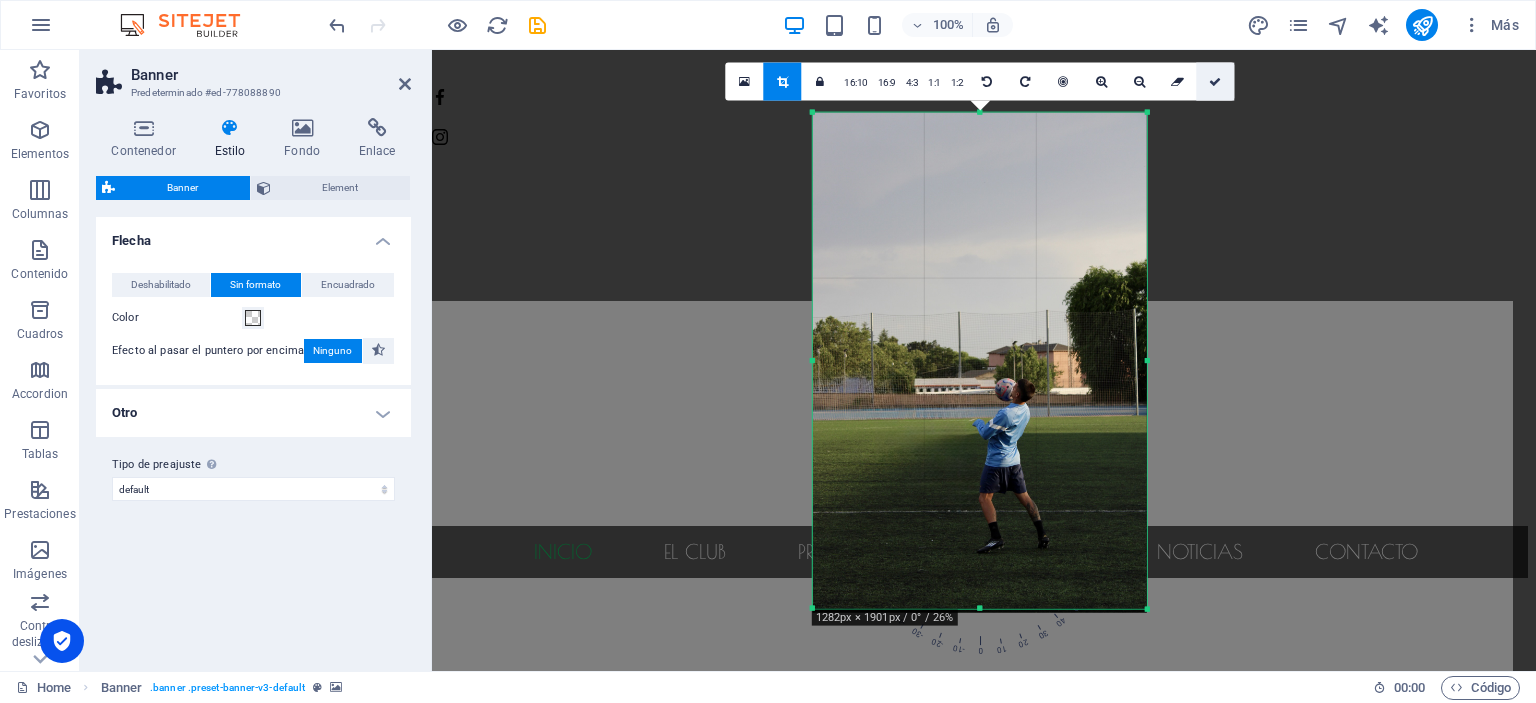 click at bounding box center [1215, 81] 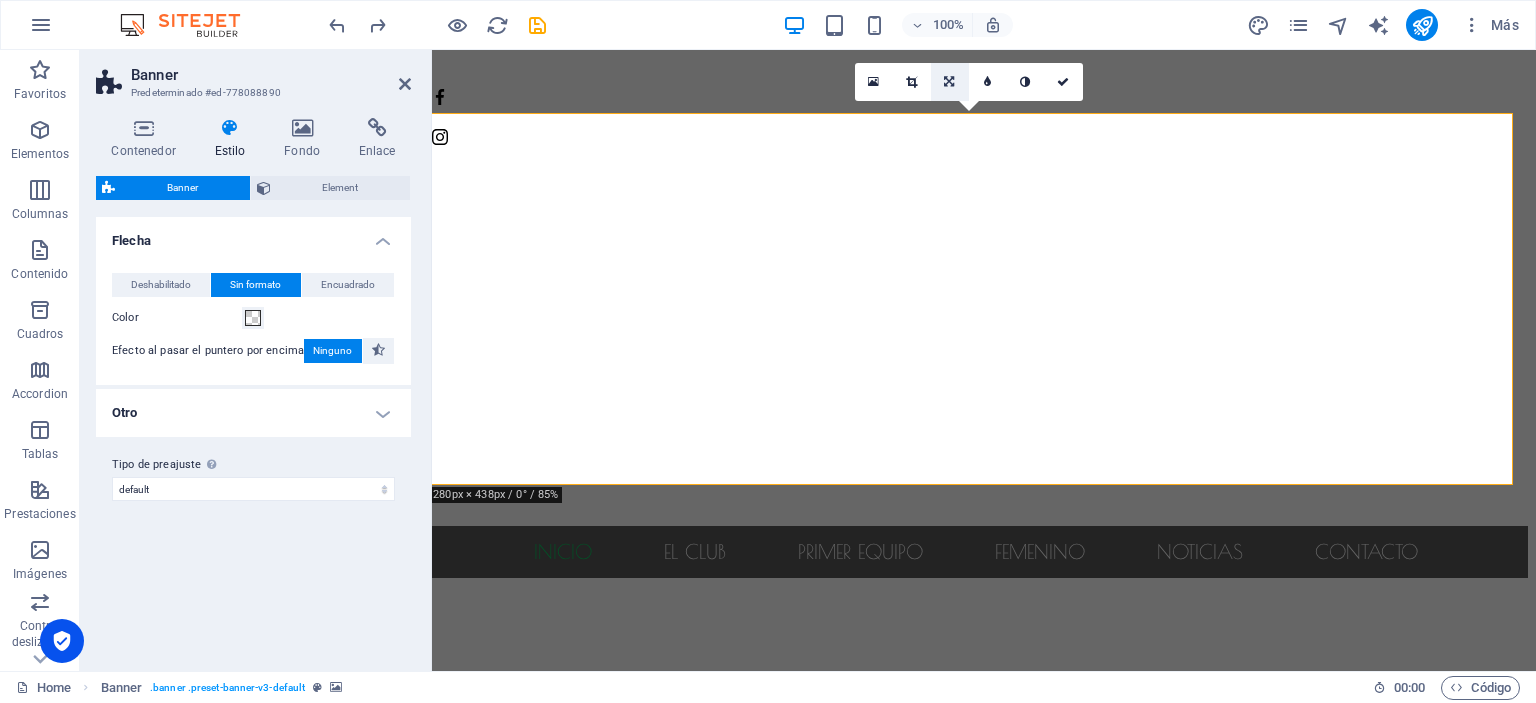 click at bounding box center (950, 82) 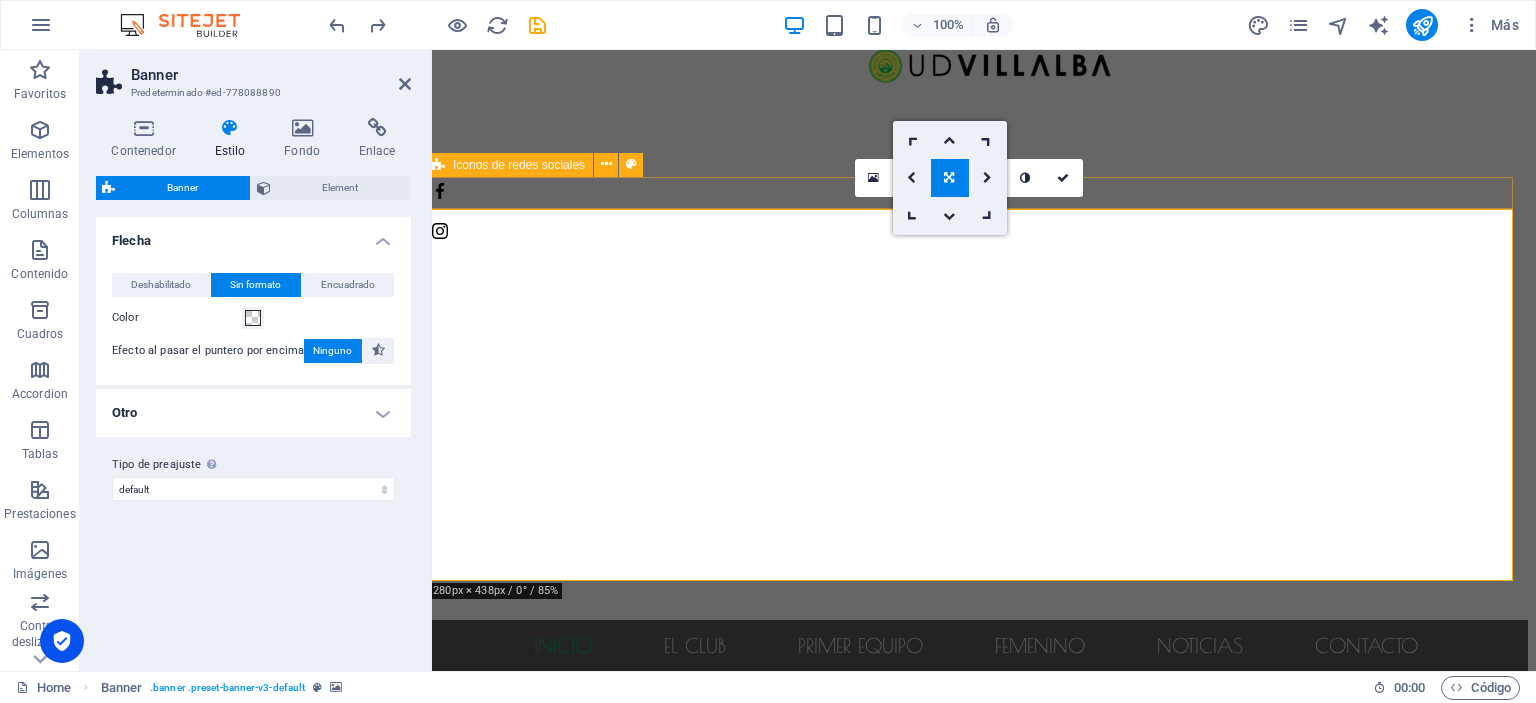 scroll, scrollTop: 90, scrollLeft: 8, axis: both 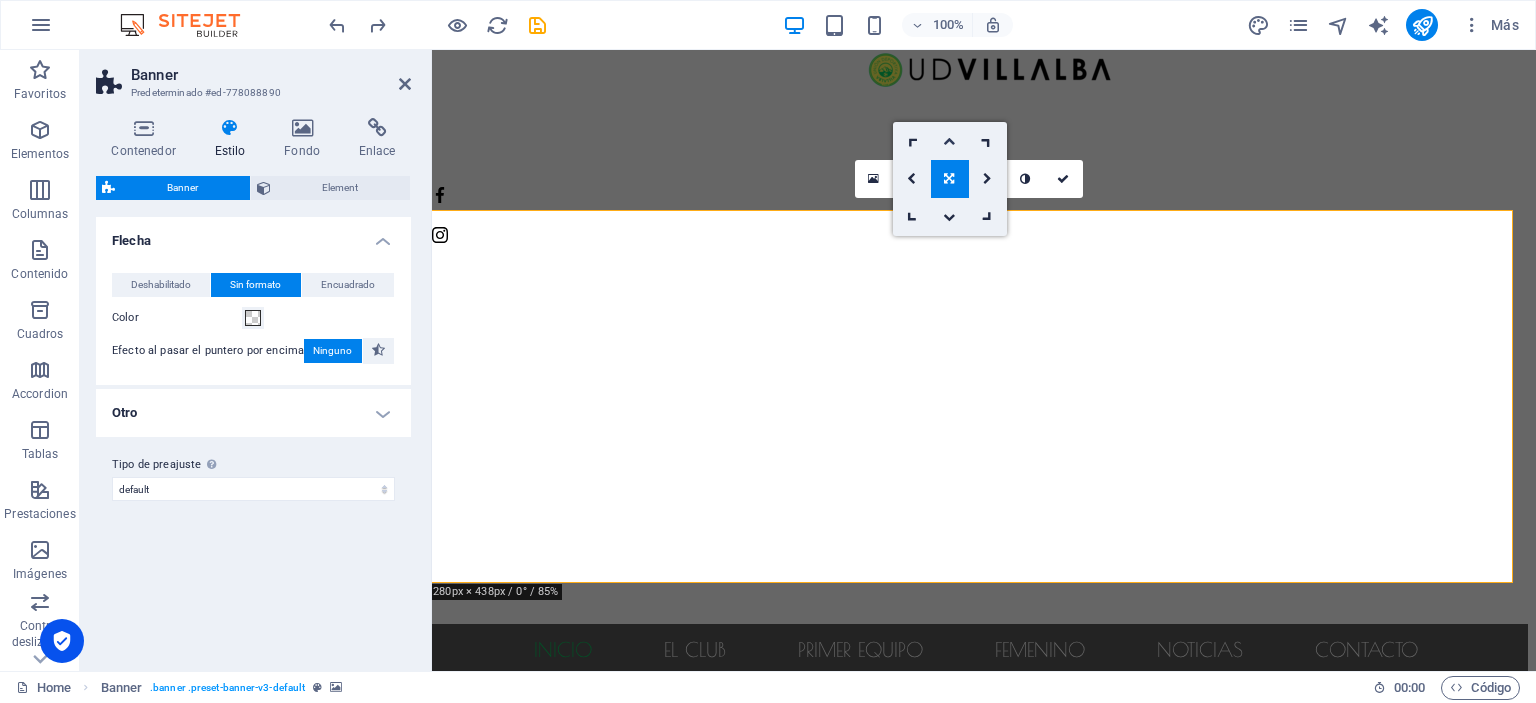 click at bounding box center (949, 141) 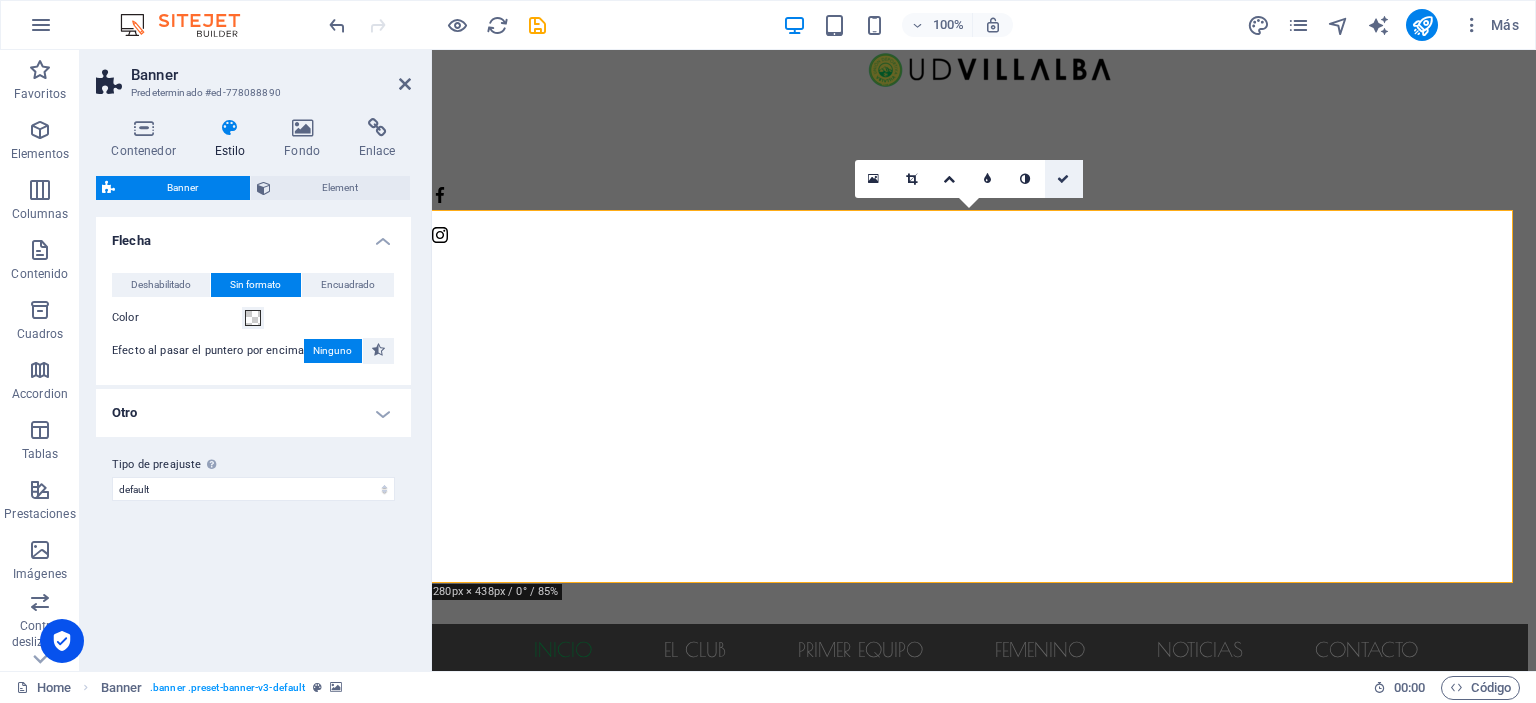 click at bounding box center [1063, 179] 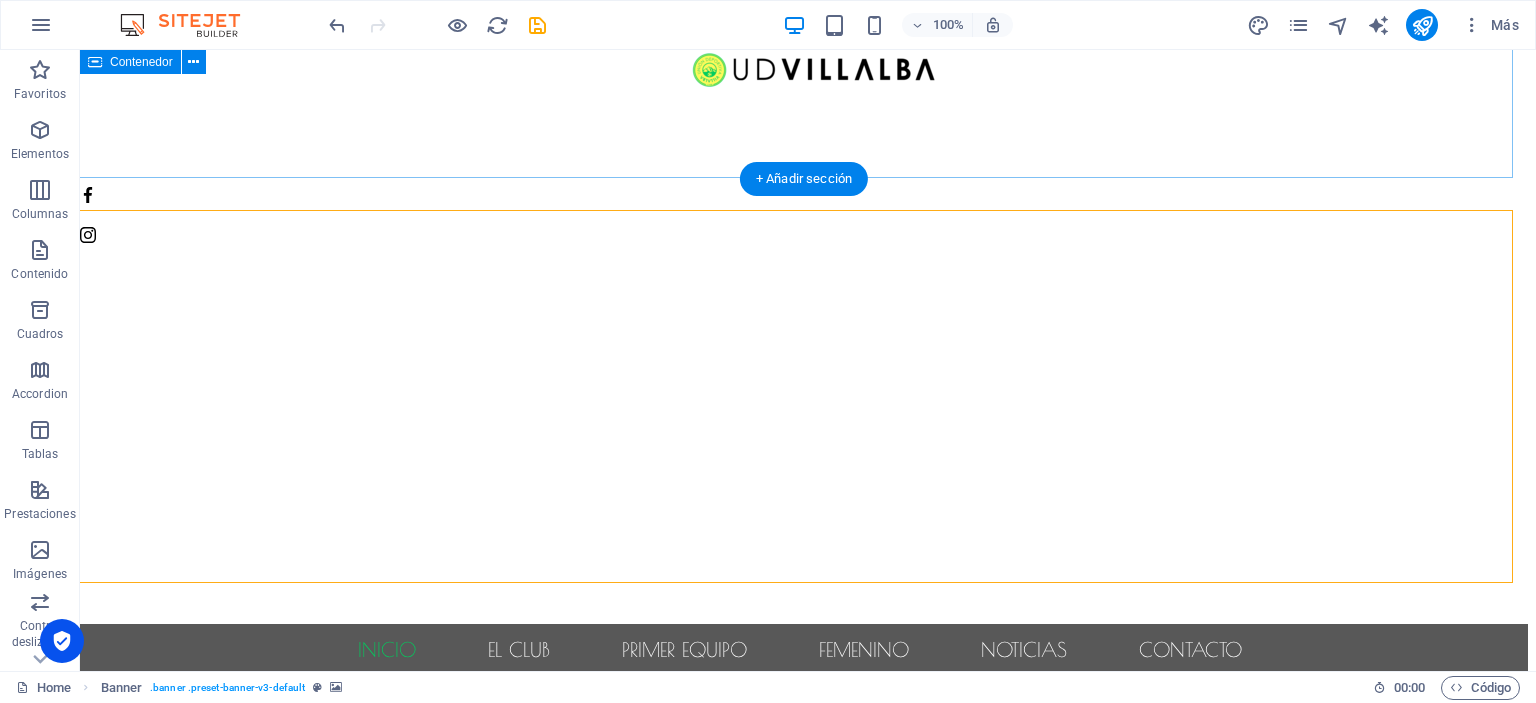 click at bounding box center [800, 69] 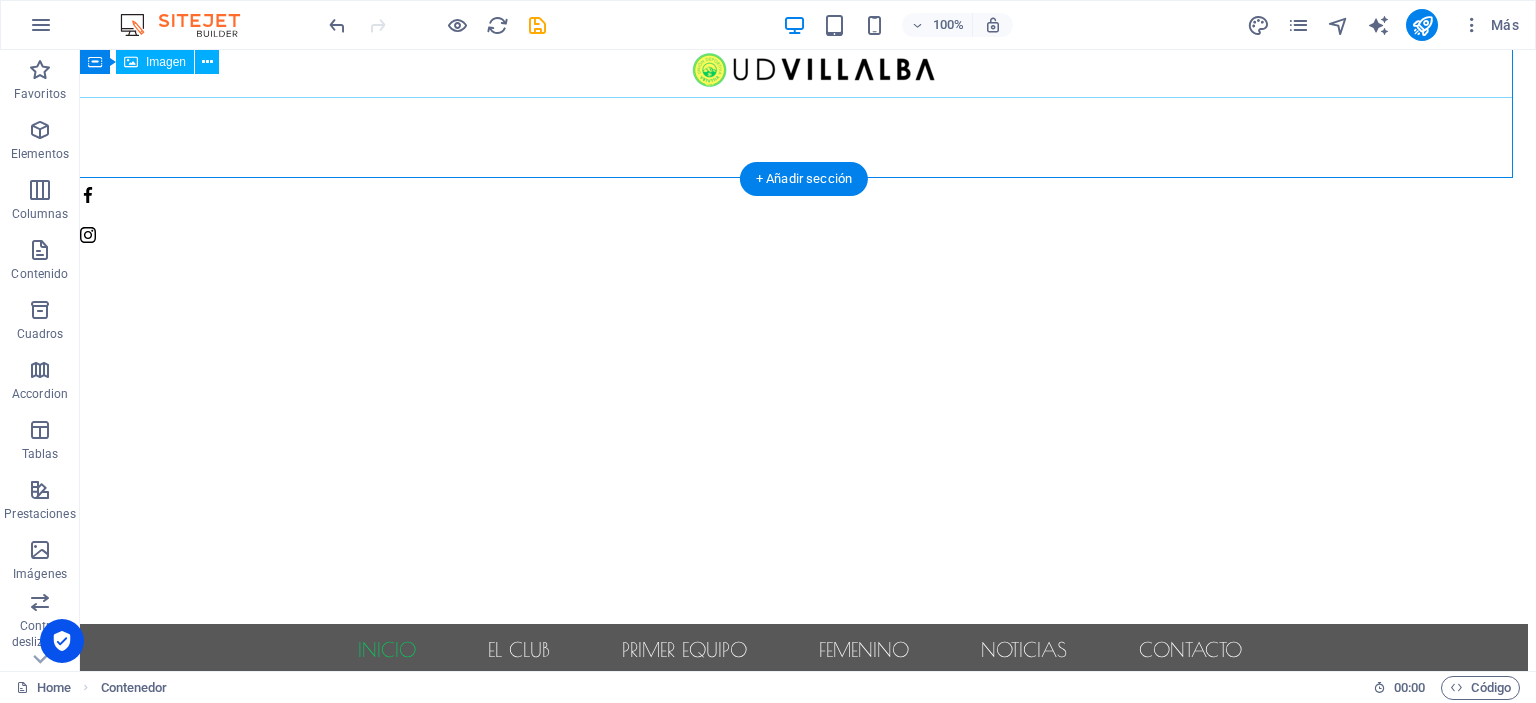 click at bounding box center (800, 69) 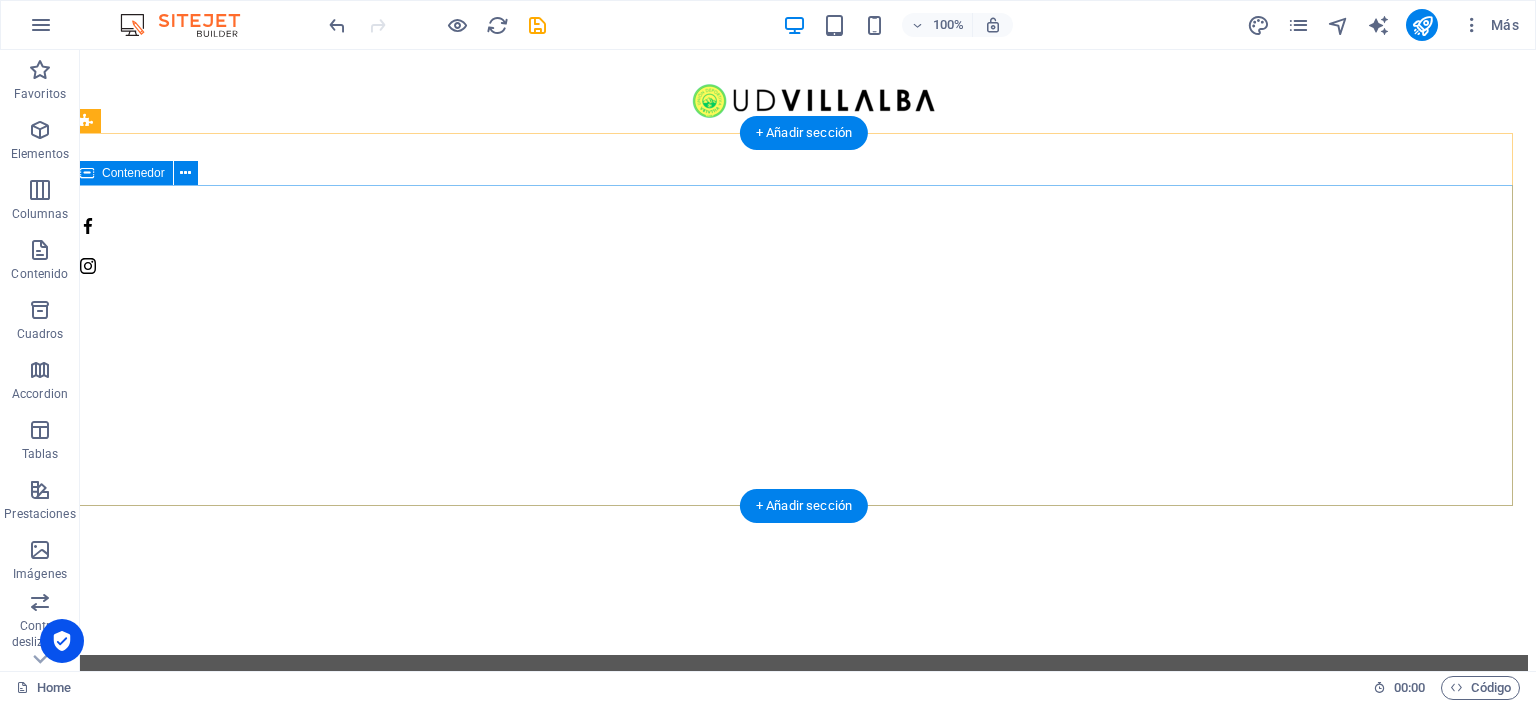 scroll, scrollTop: 167, scrollLeft: 8, axis: both 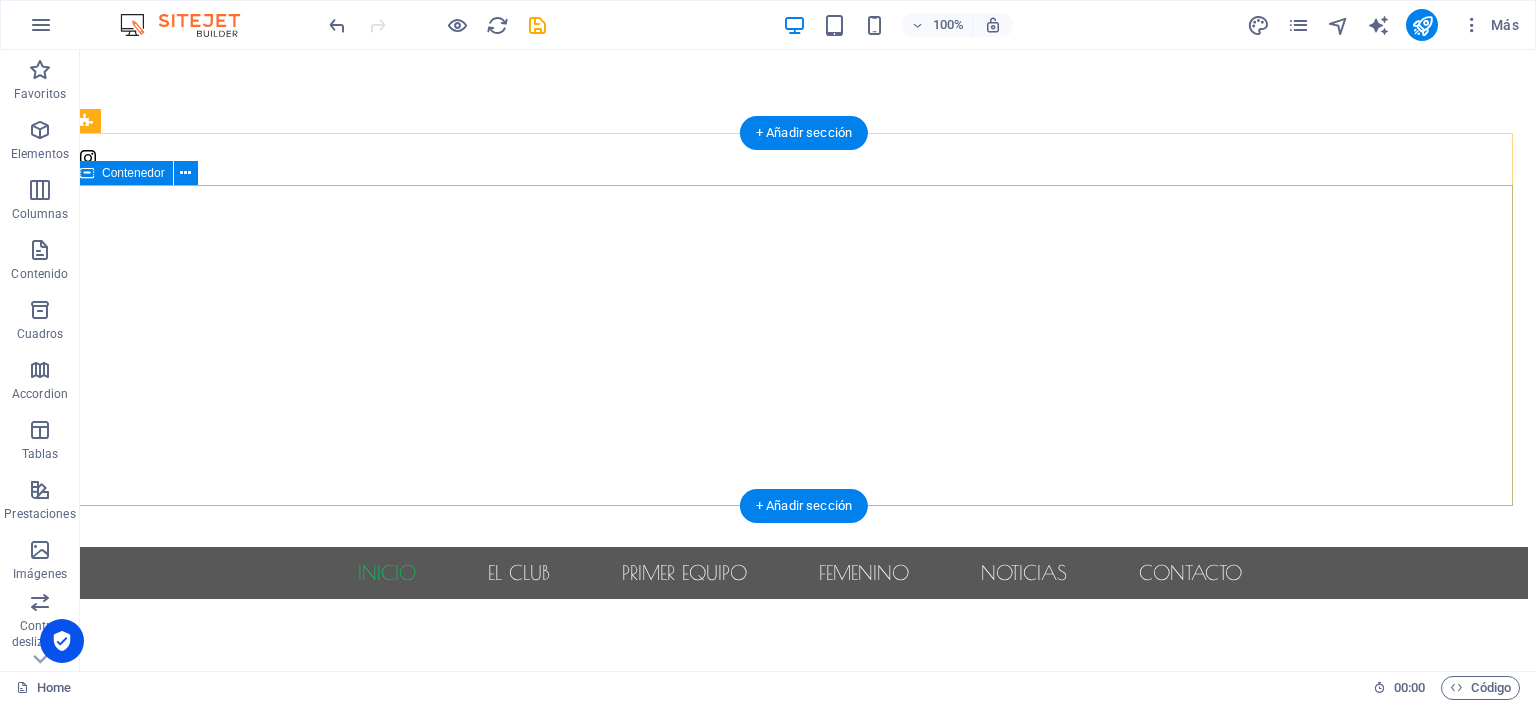 click at bounding box center (800, 679) 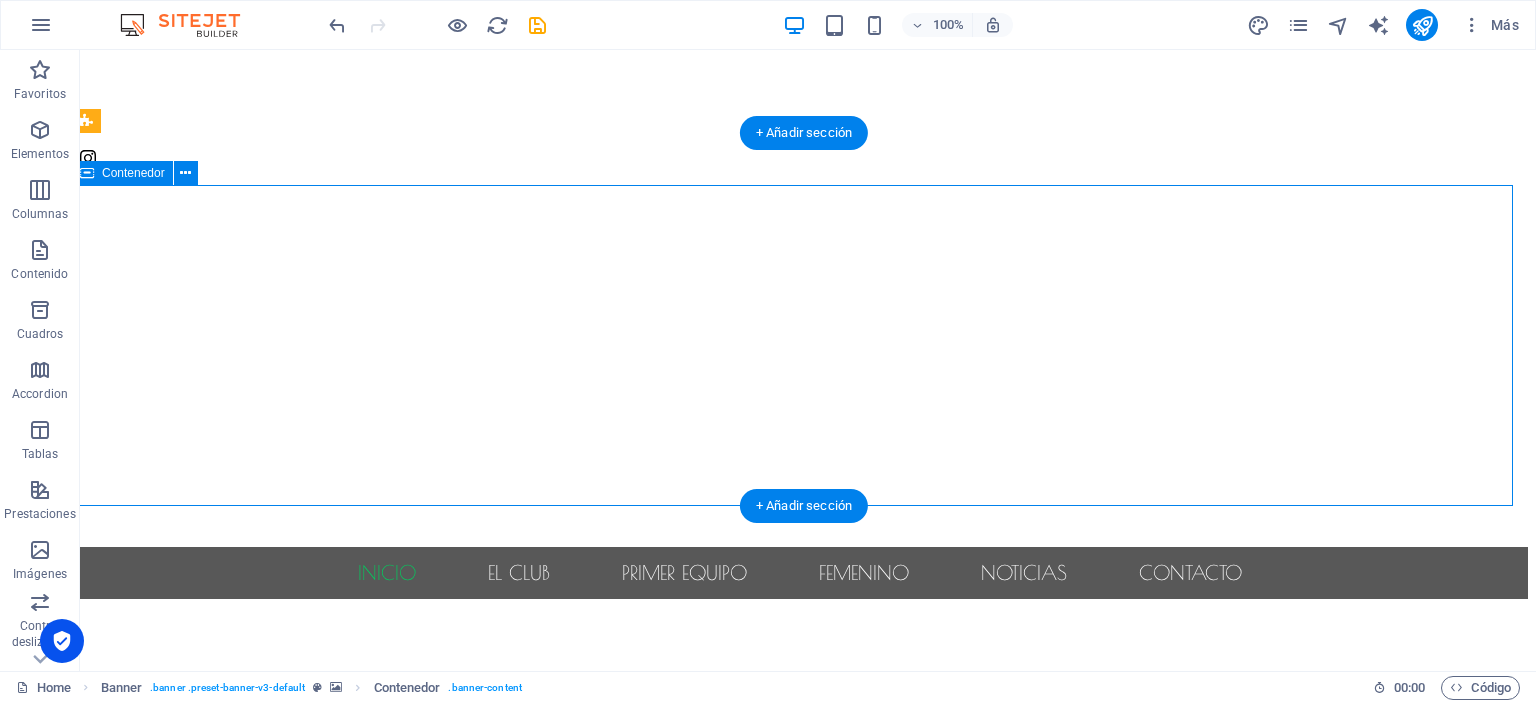 click at bounding box center [800, 679] 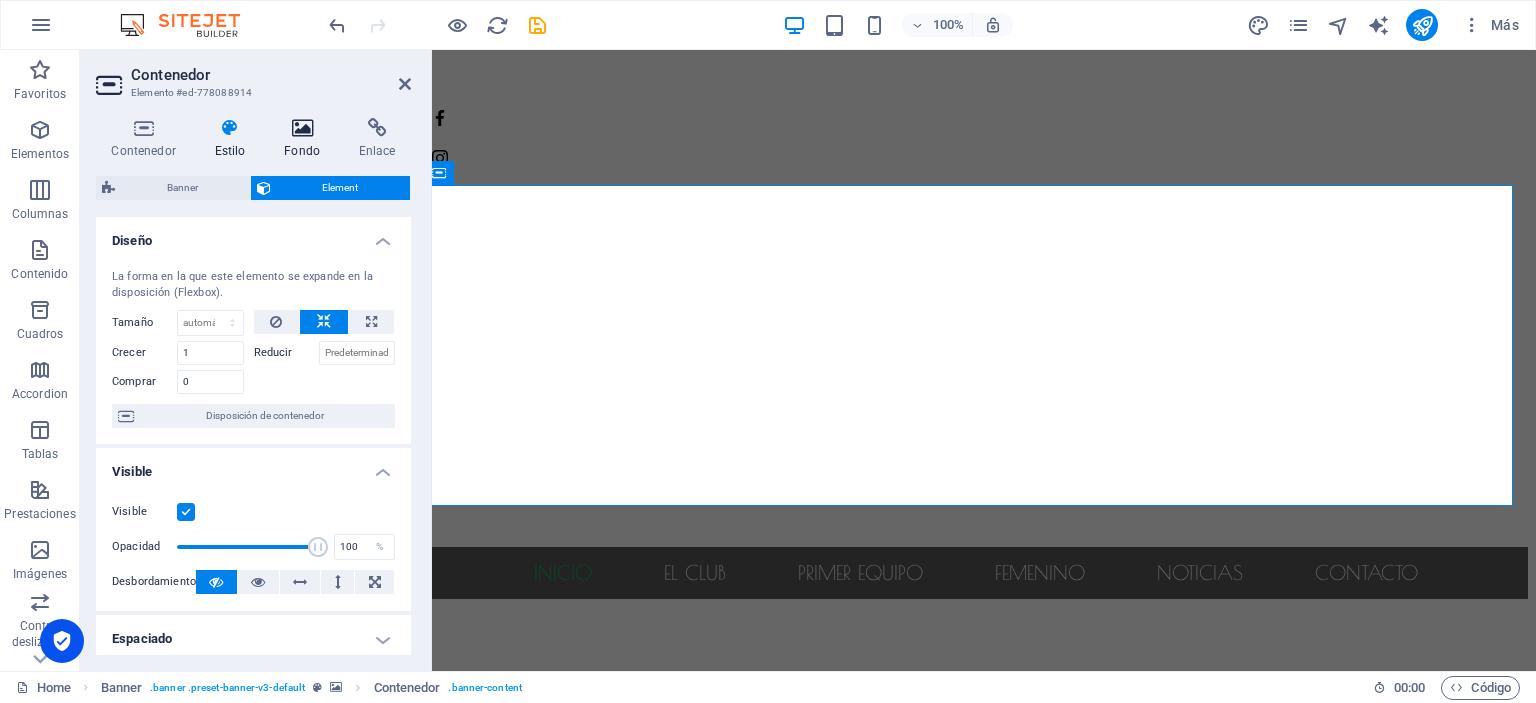 click at bounding box center [302, 128] 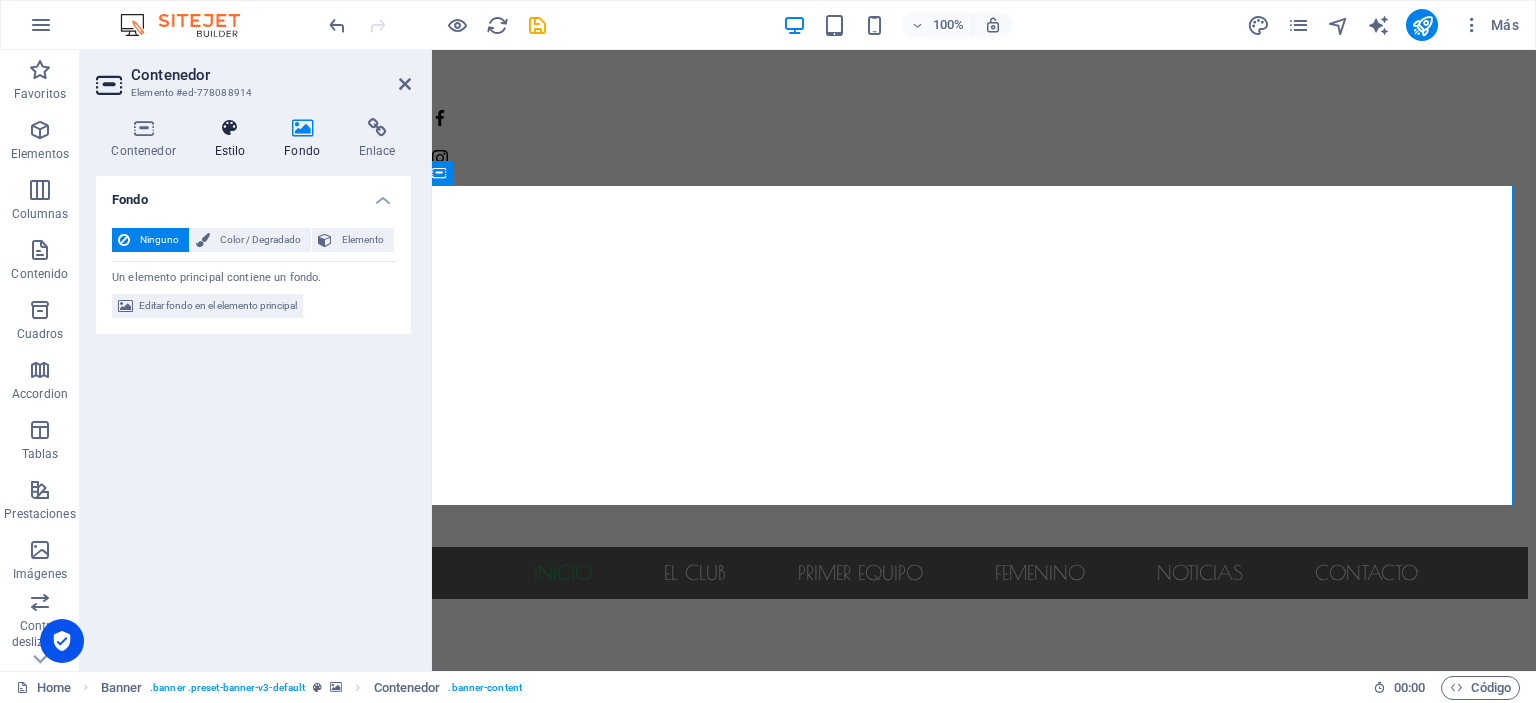click on "Estilo" at bounding box center (234, 139) 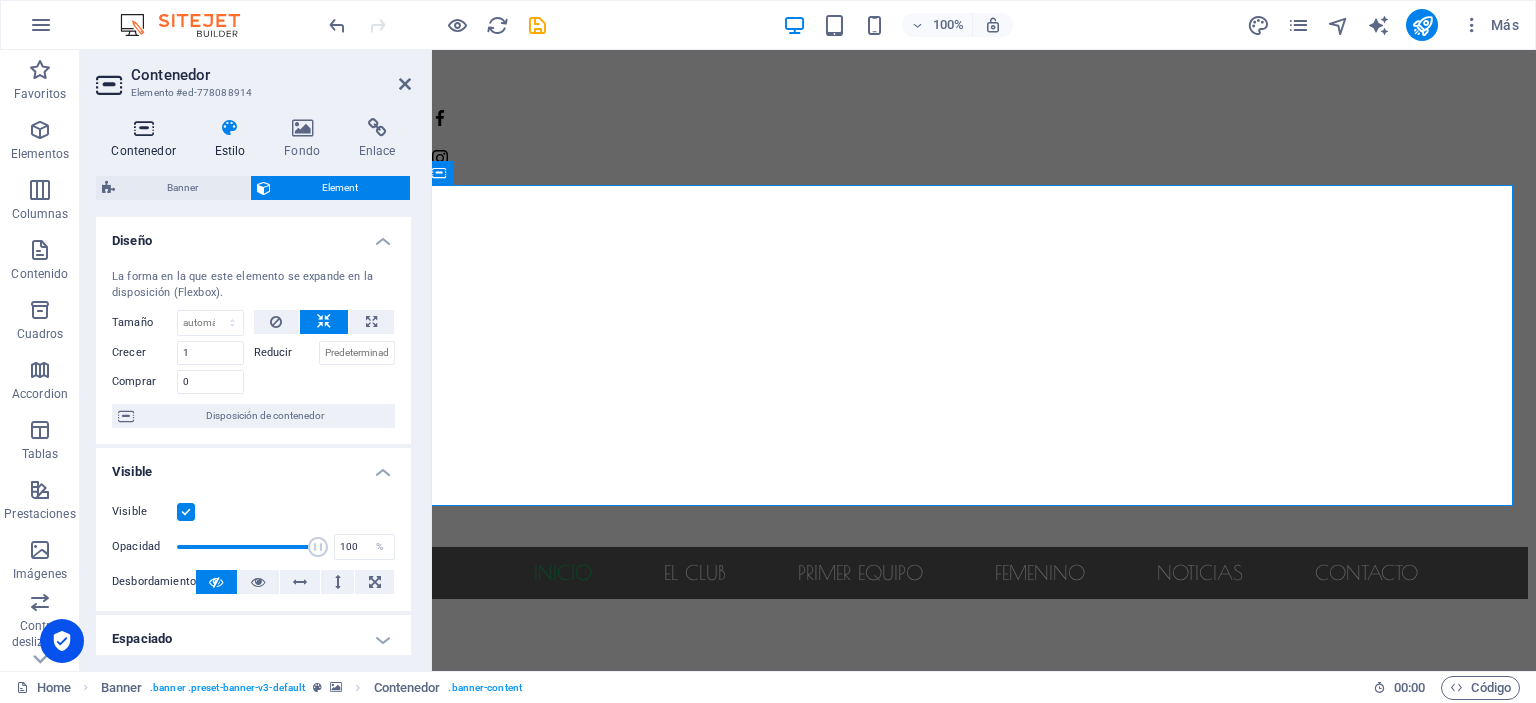 click at bounding box center [143, 128] 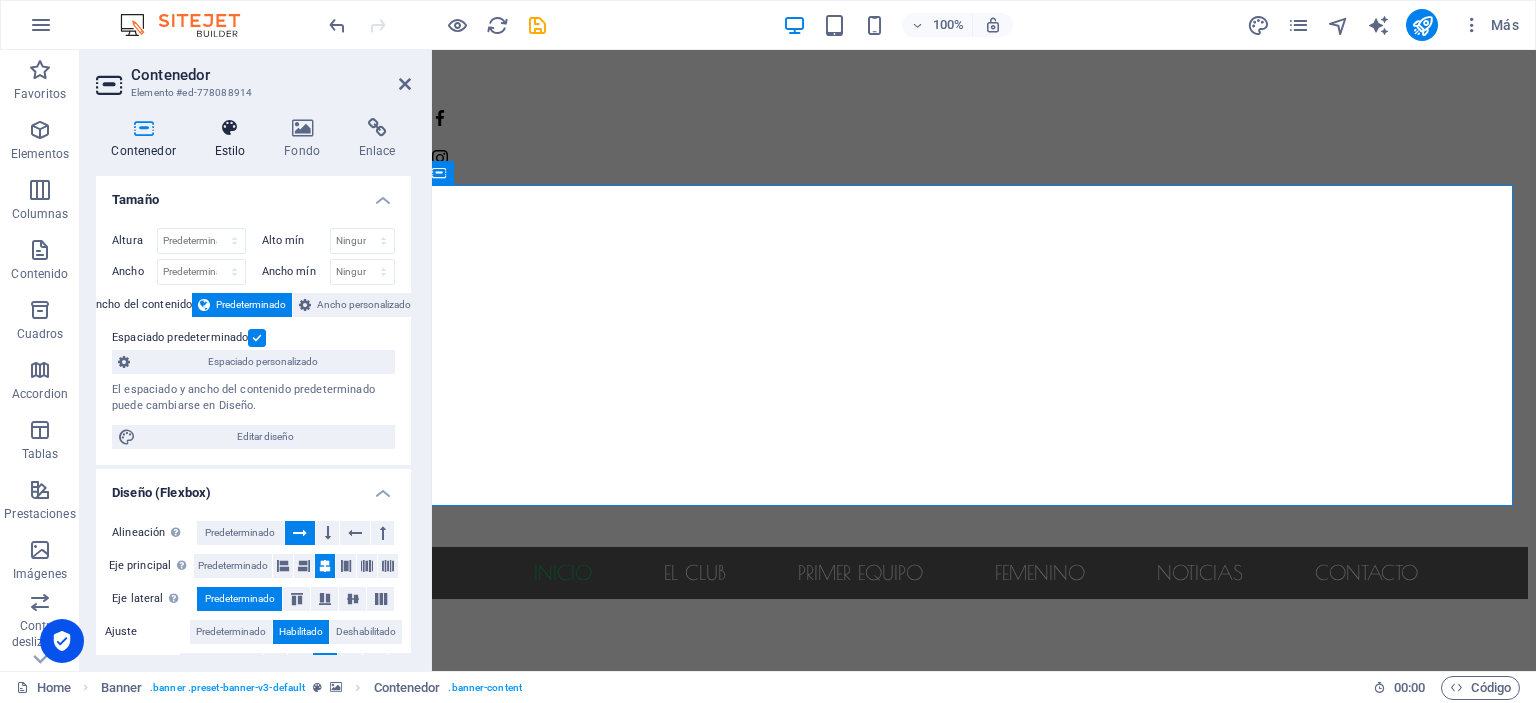 click at bounding box center (230, 128) 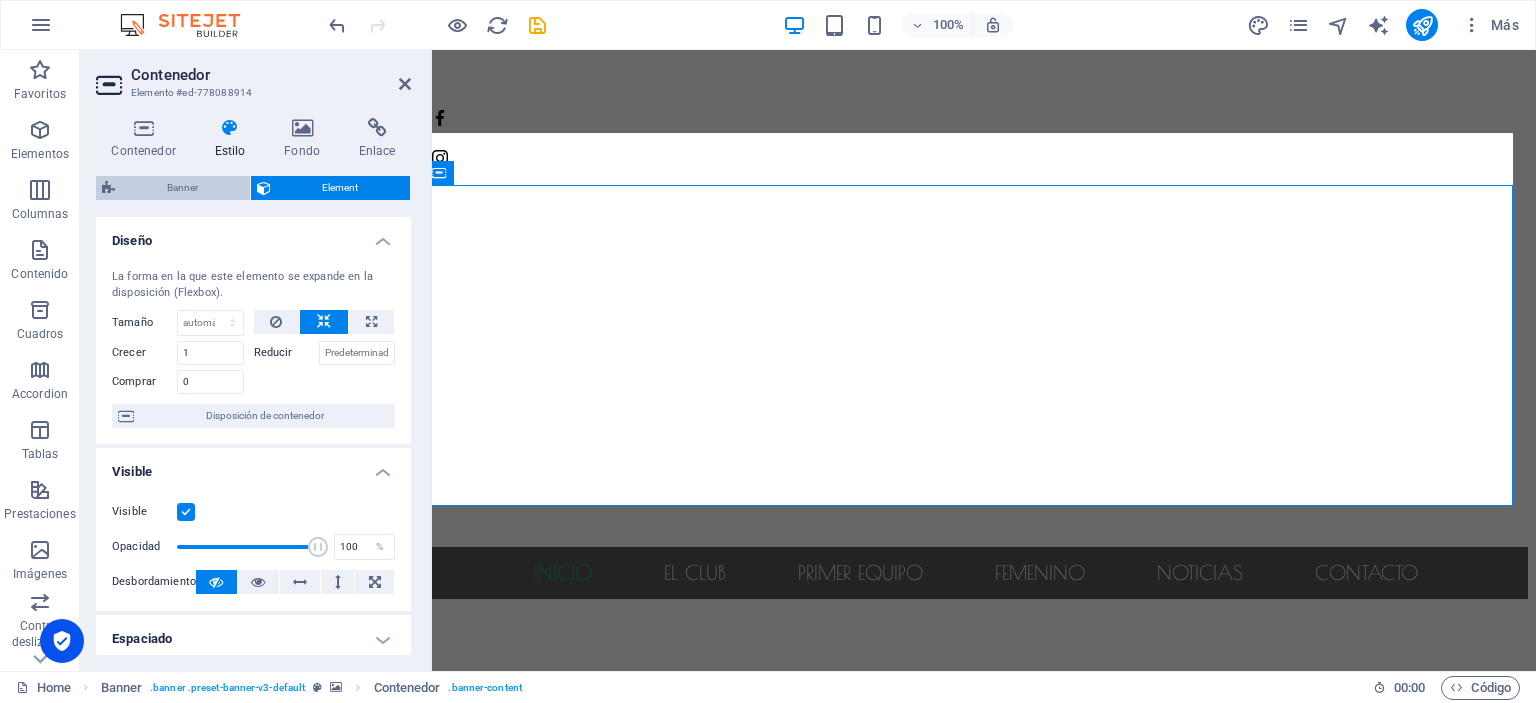 click on "Banner" at bounding box center [182, 188] 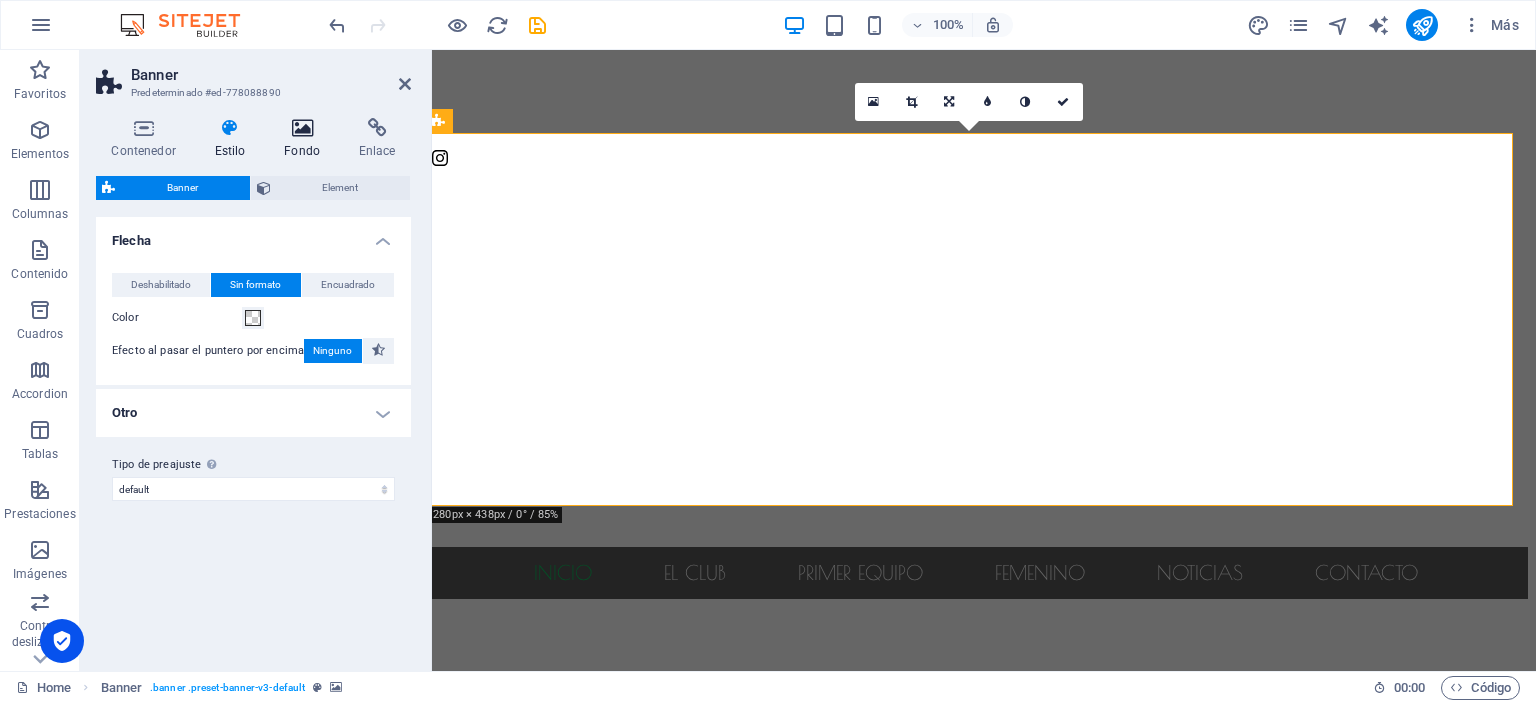 click at bounding box center (302, 128) 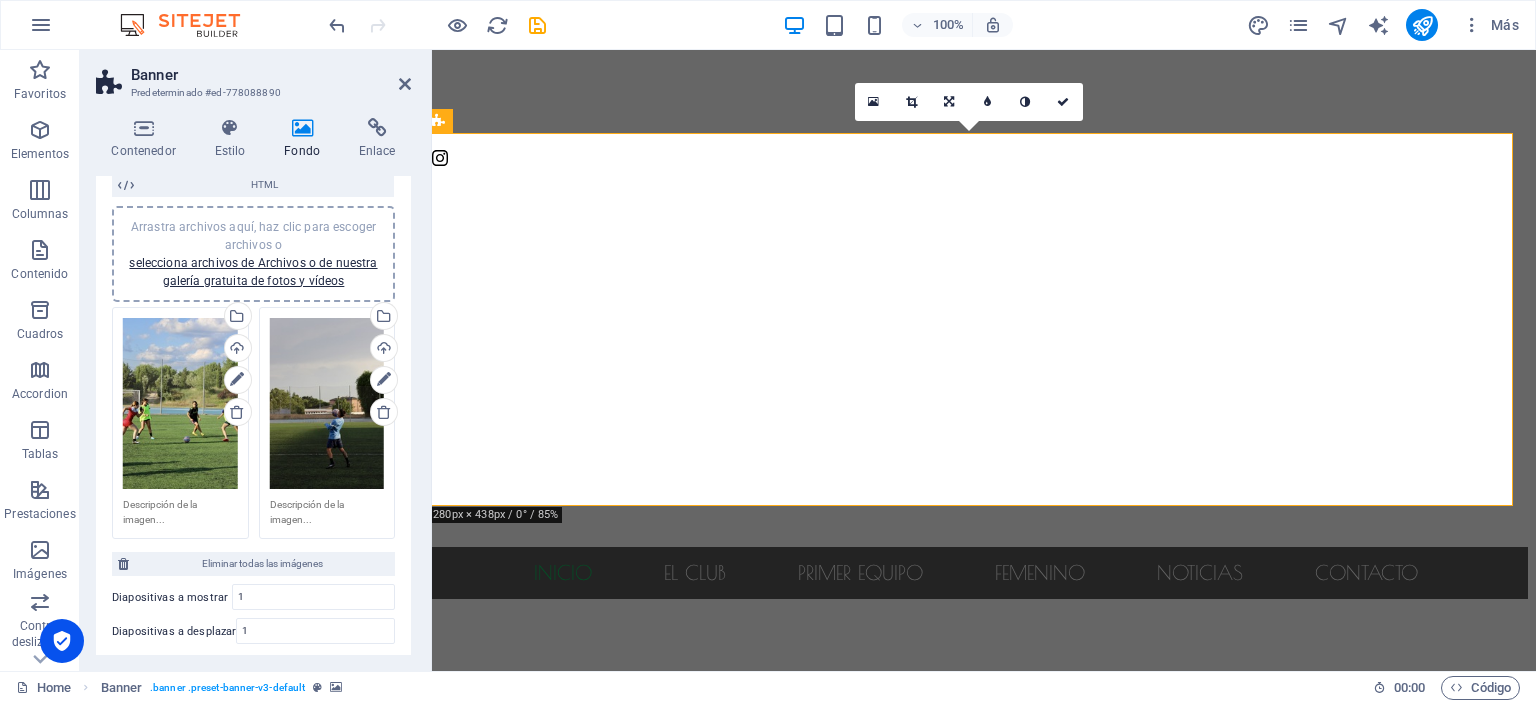 scroll, scrollTop: 172, scrollLeft: 0, axis: vertical 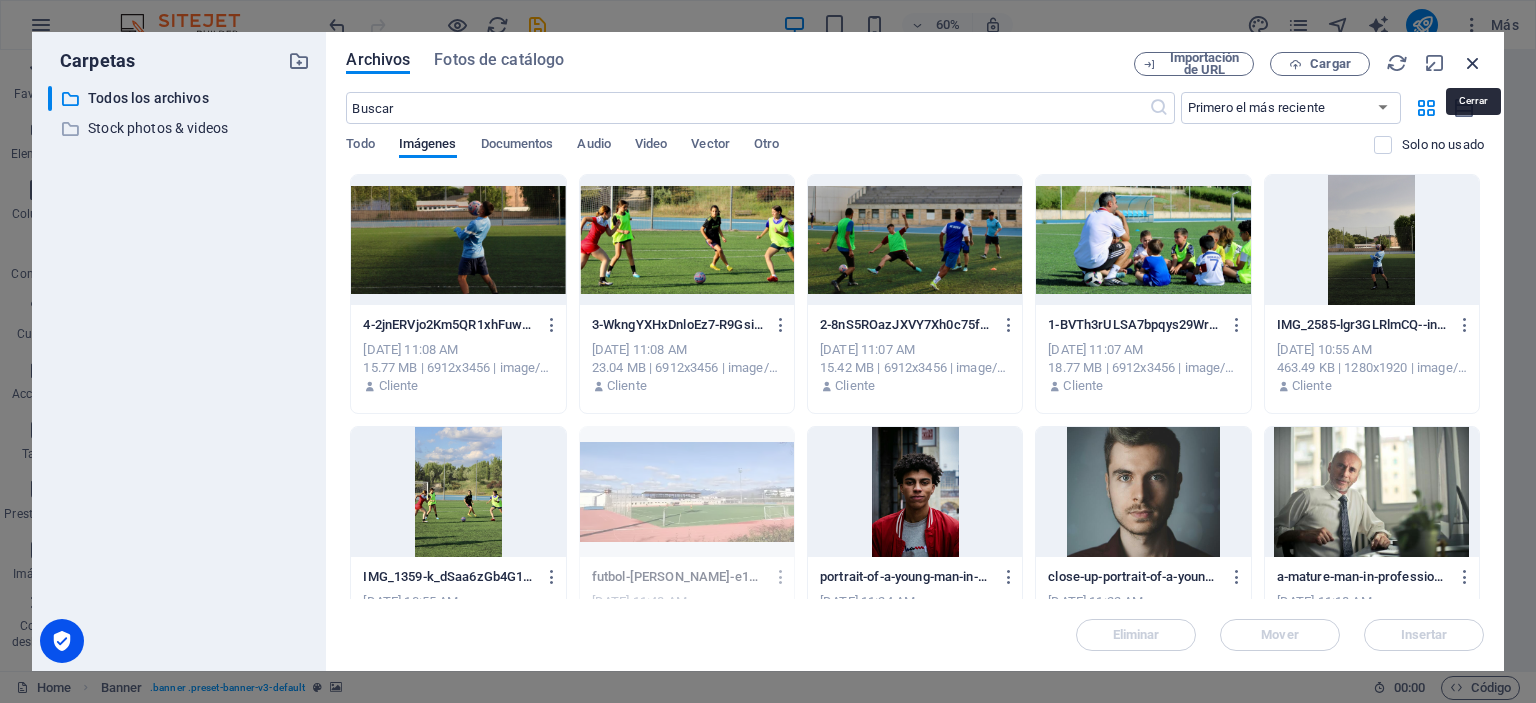click at bounding box center (1473, 63) 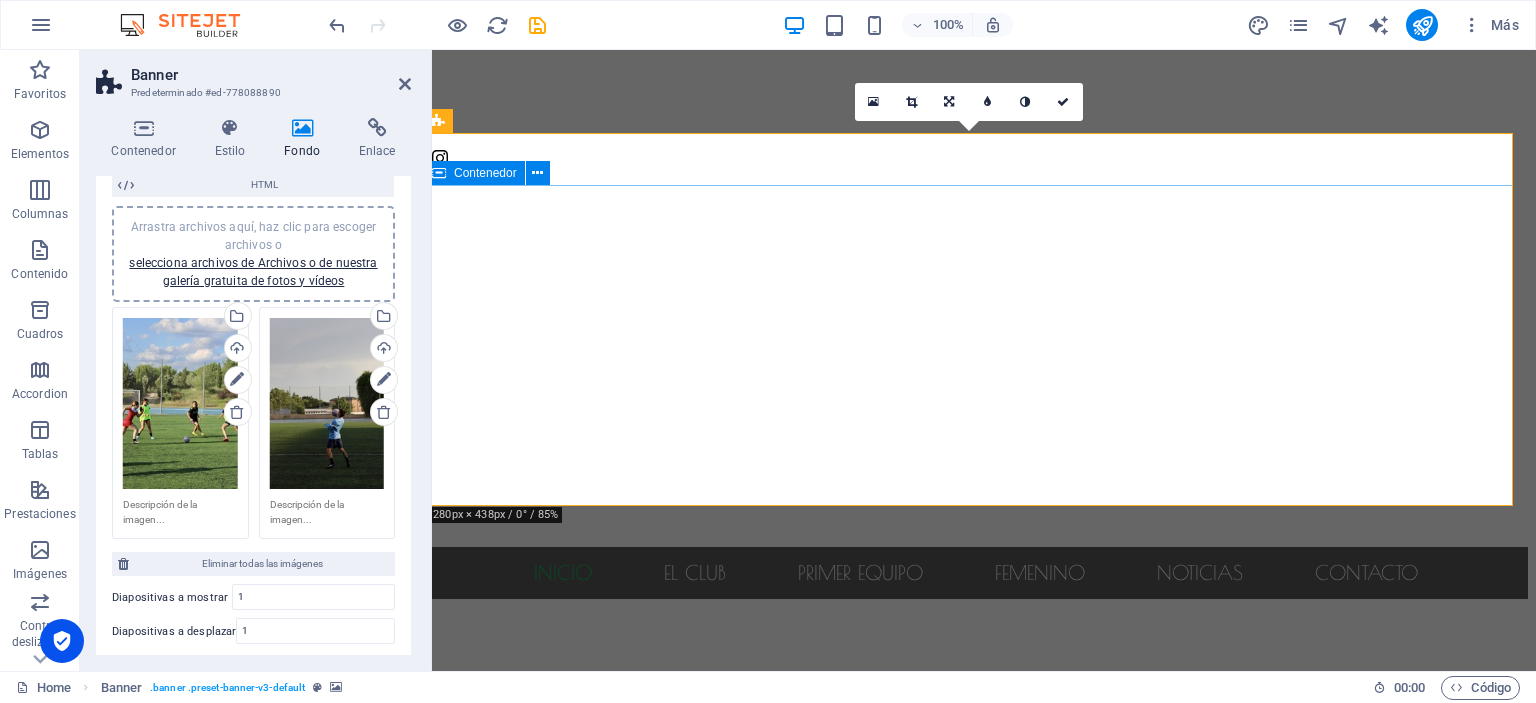 click at bounding box center (976, 679) 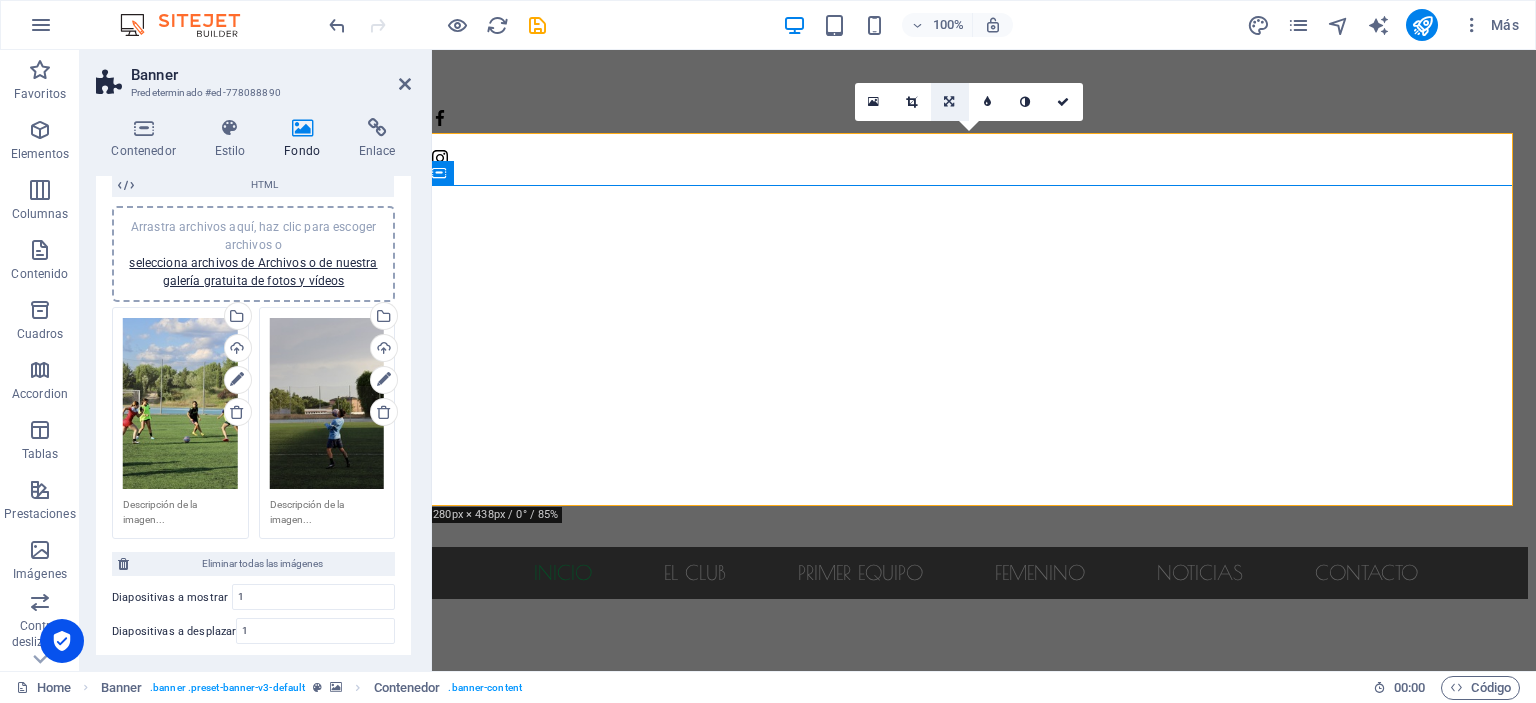 click at bounding box center [950, 102] 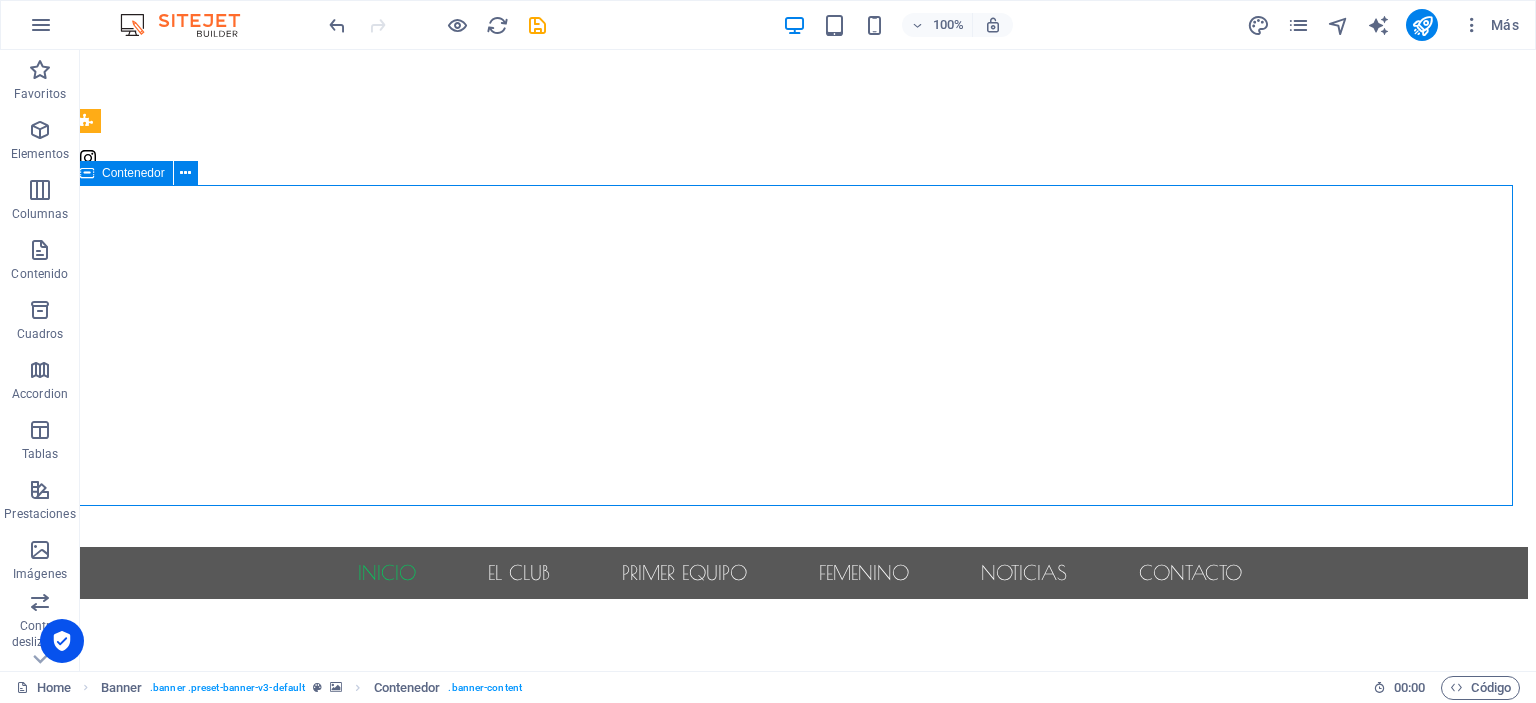 drag, startPoint x: 598, startPoint y: 272, endPoint x: 968, endPoint y: 390, distance: 388.36066 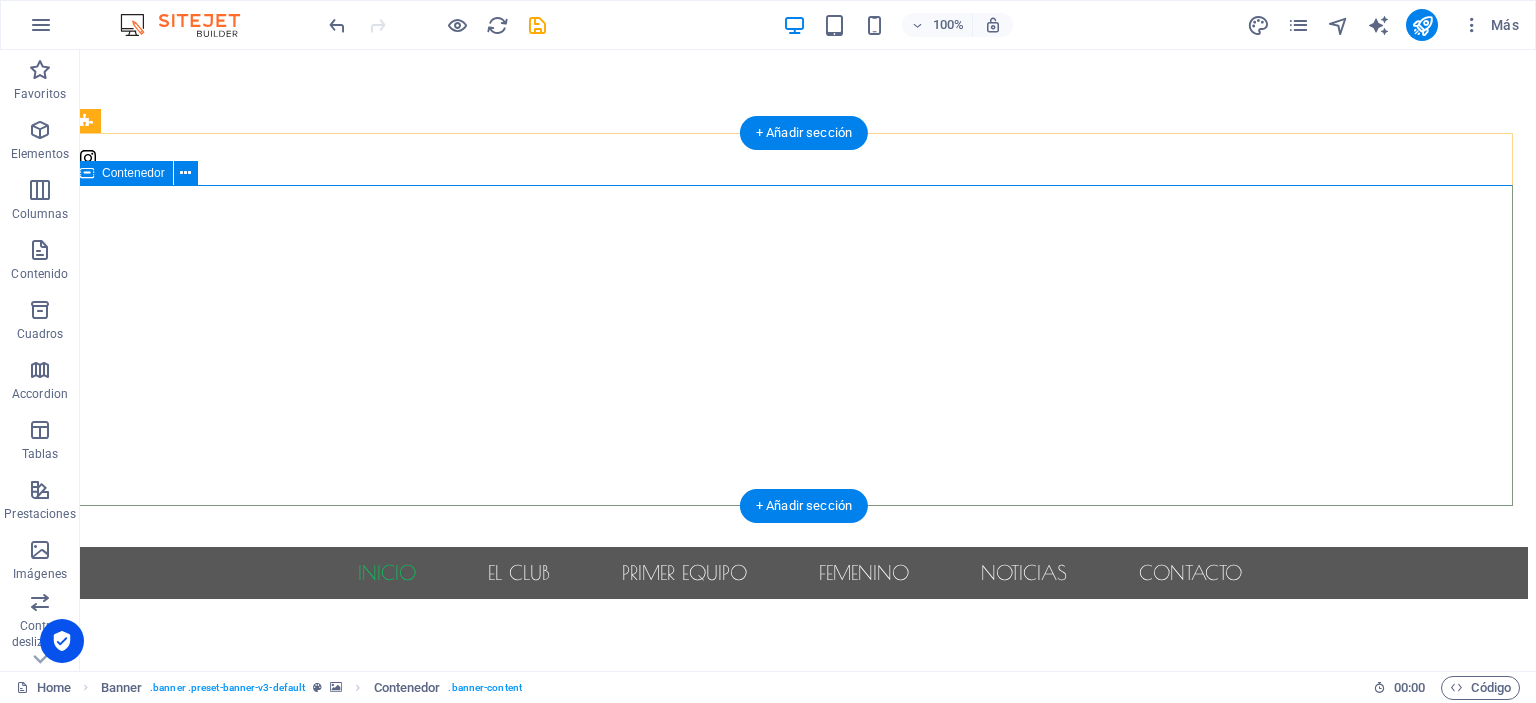 click at bounding box center [800, 679] 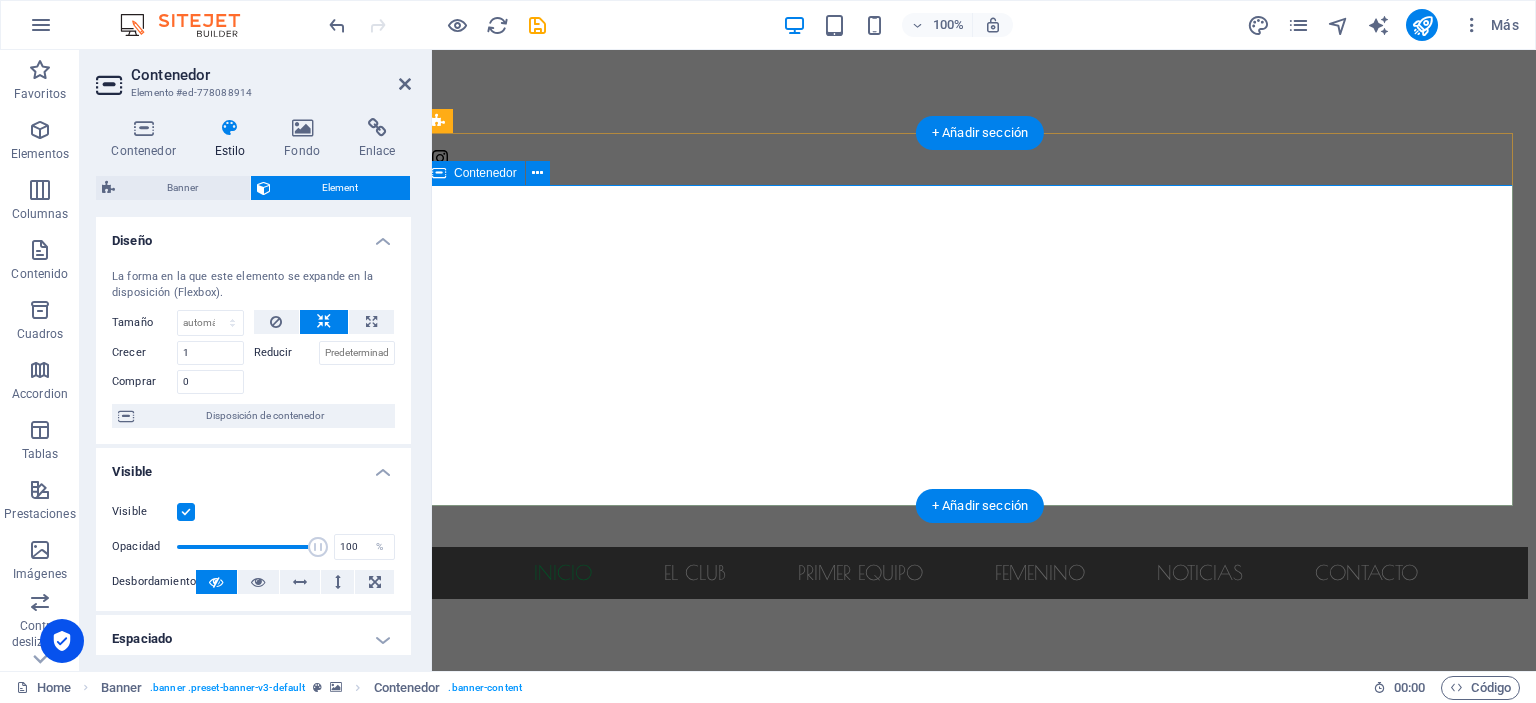 click at bounding box center [976, 679] 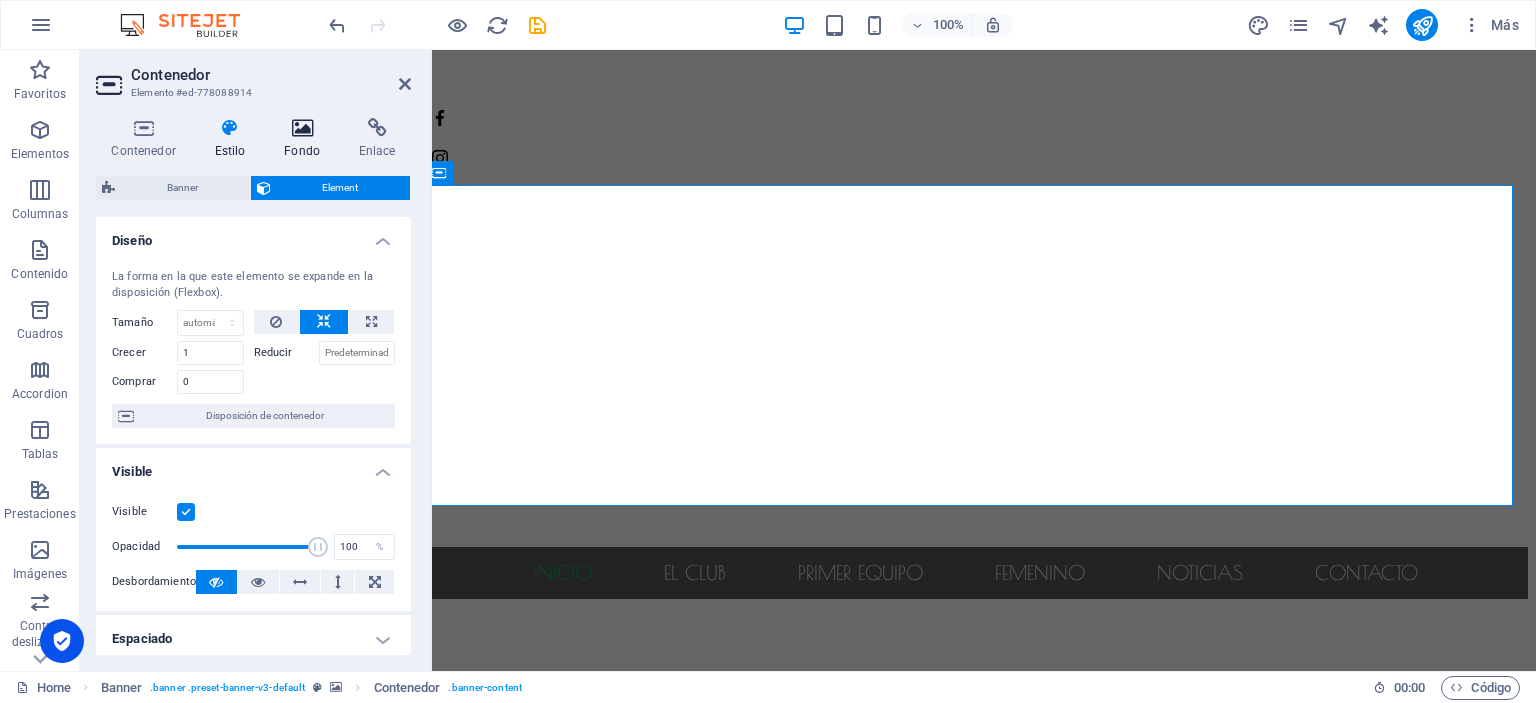 click on "Fondo" at bounding box center [306, 139] 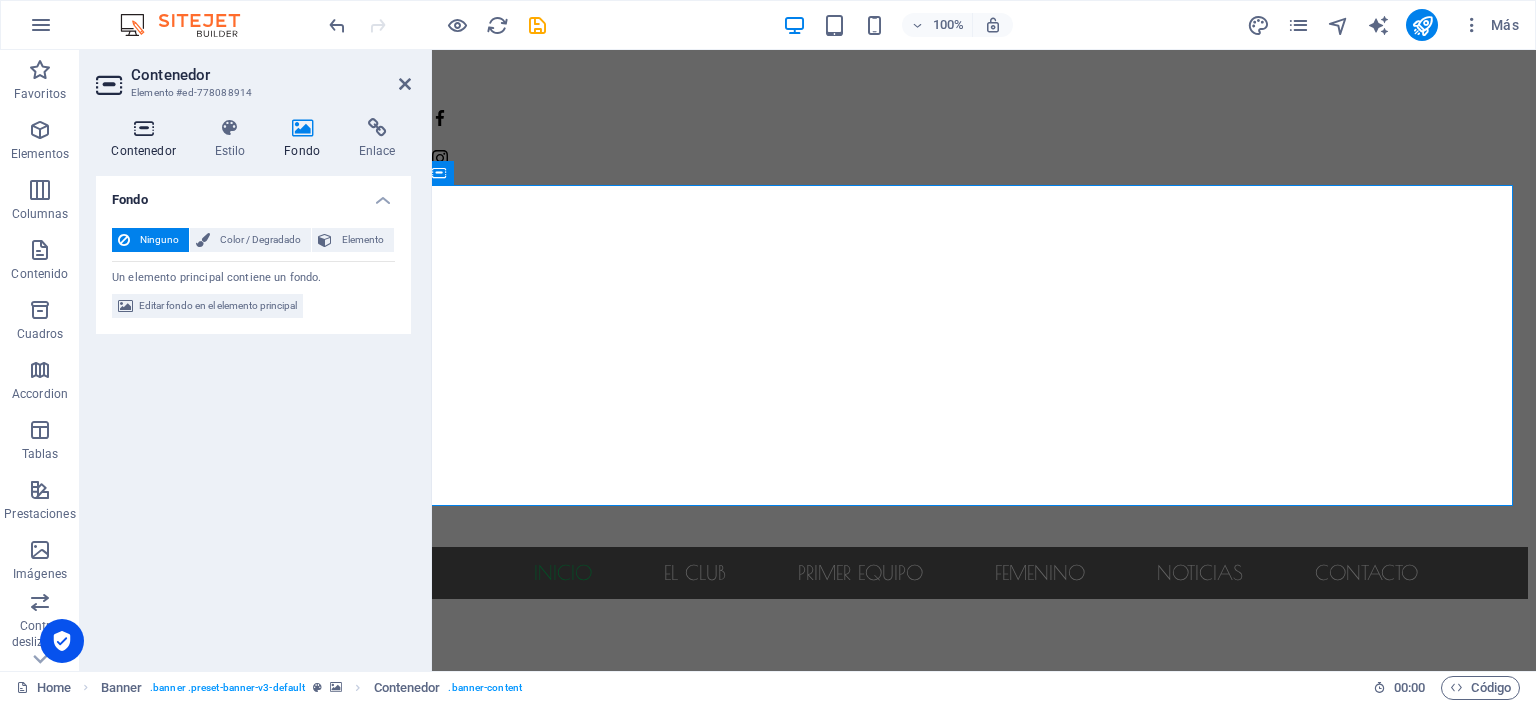 click at bounding box center (143, 128) 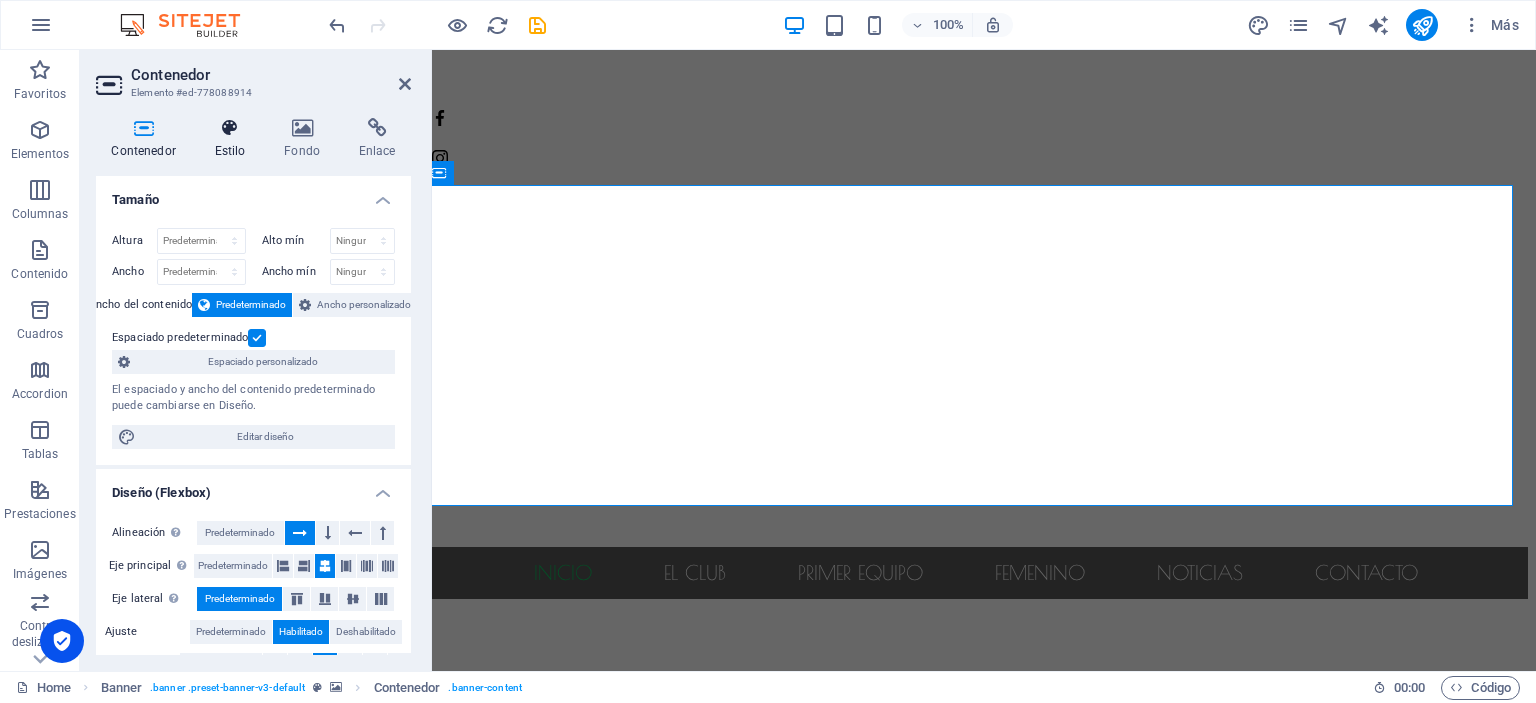 click on "Estilo" at bounding box center [234, 139] 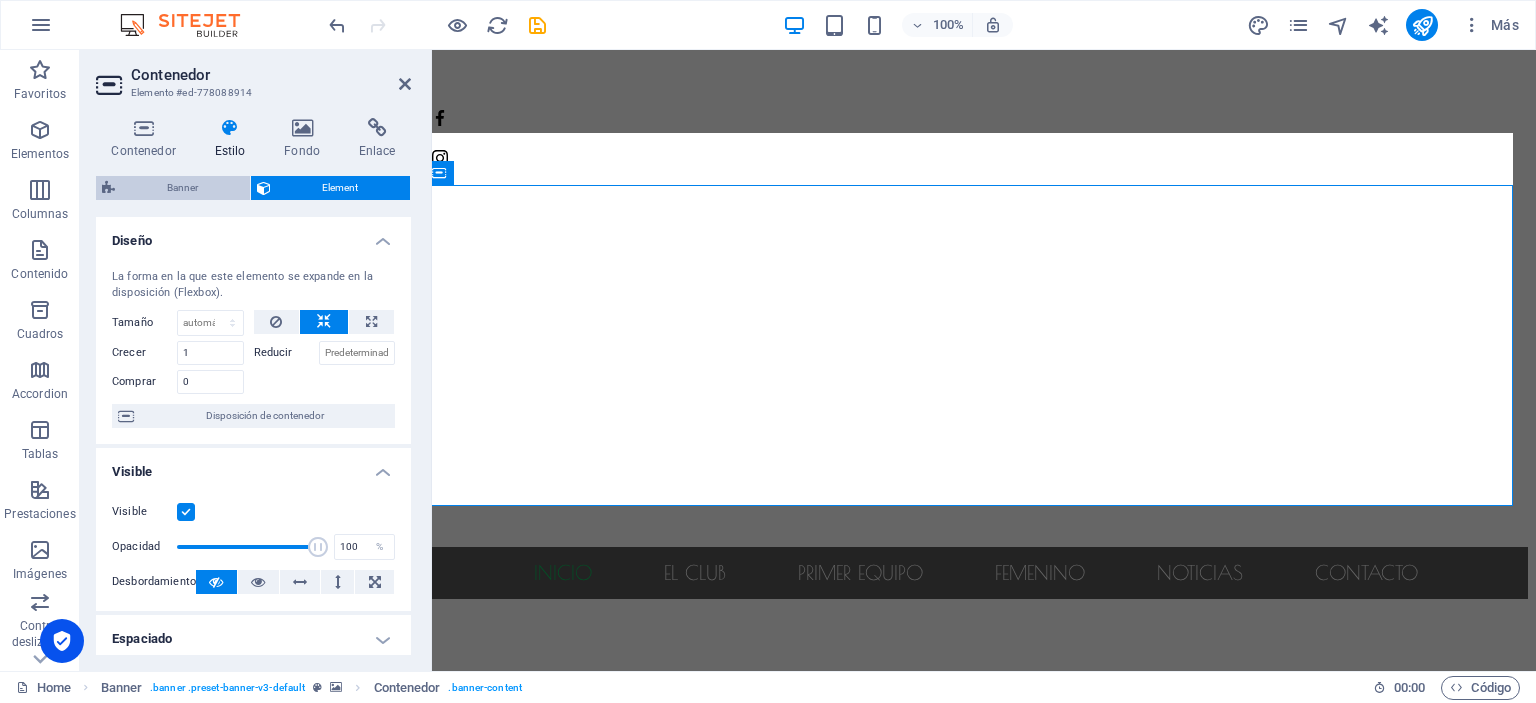 click on "Banner" at bounding box center [182, 188] 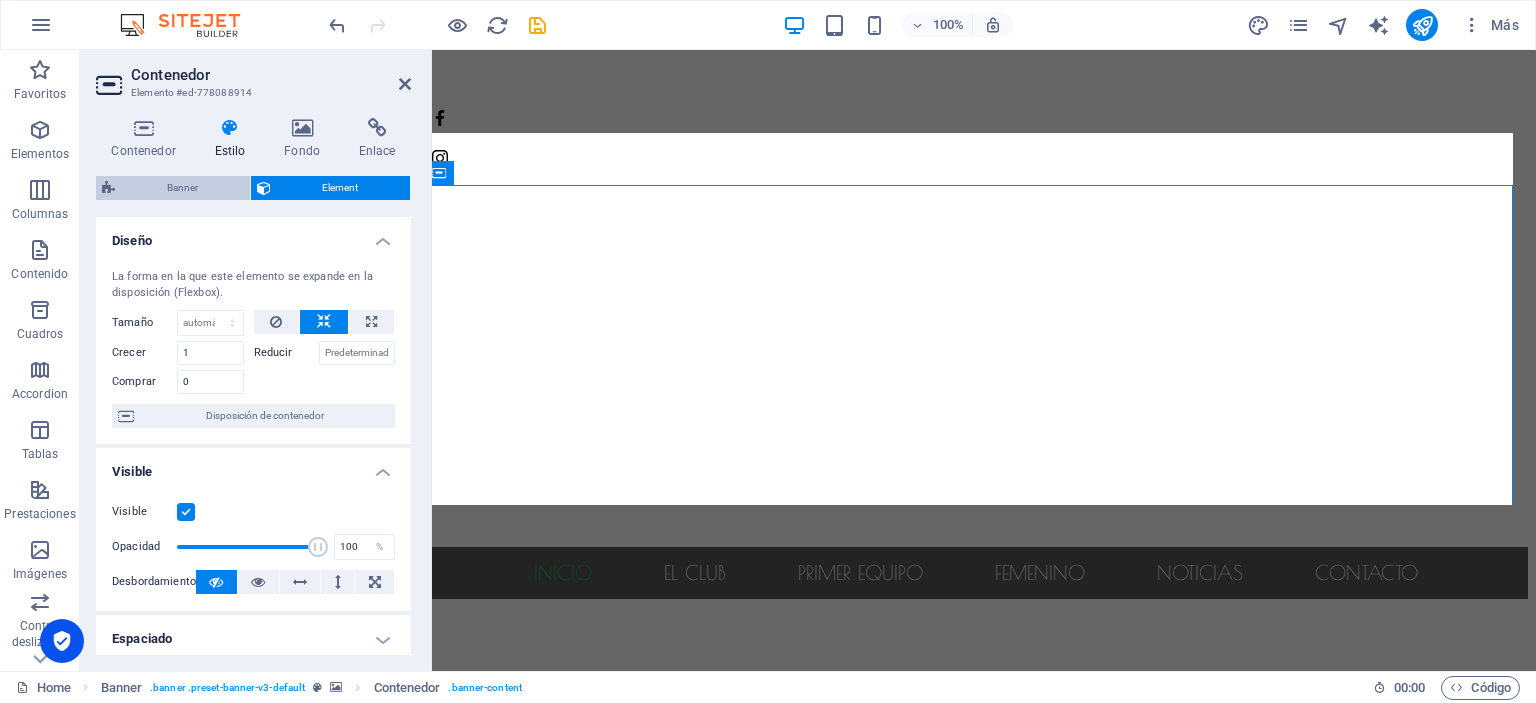 select on "s" 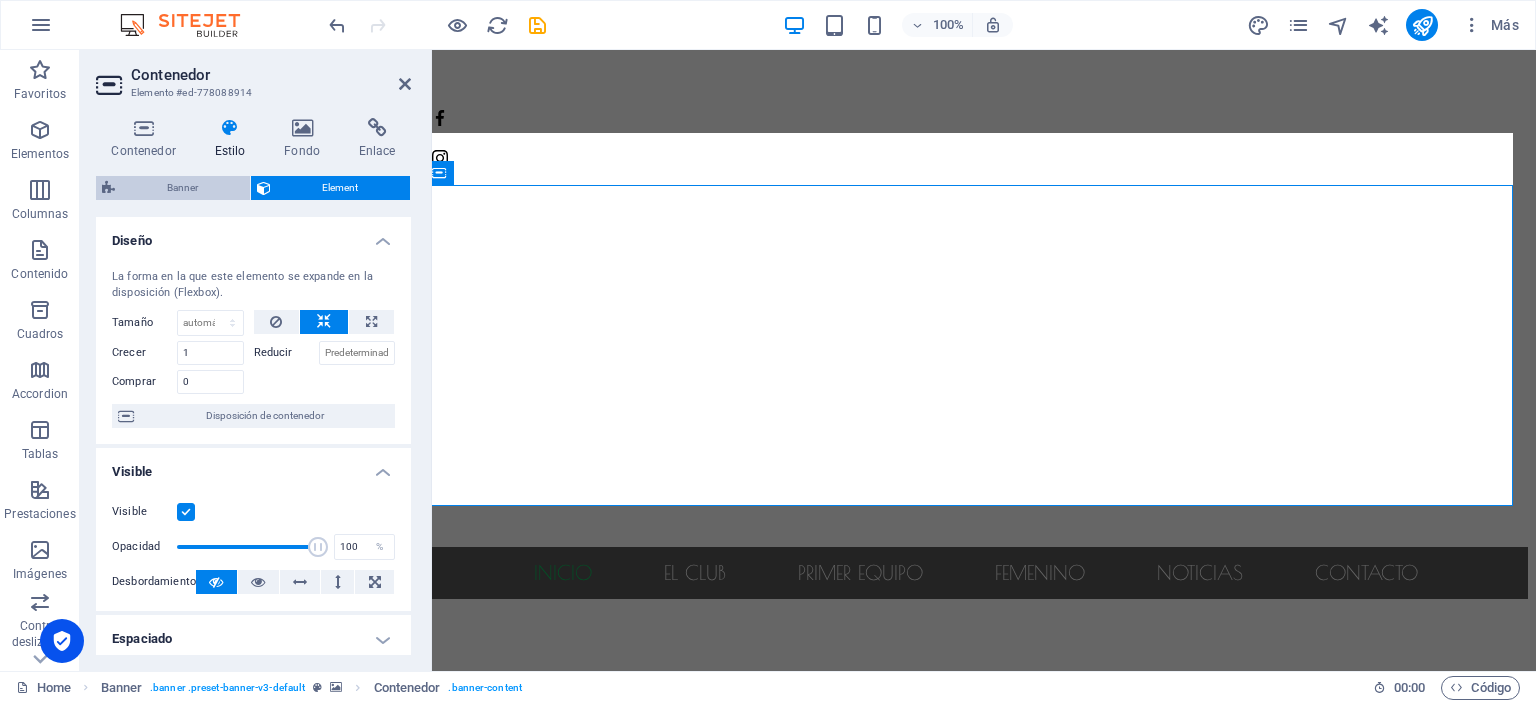 select on "ondemand" 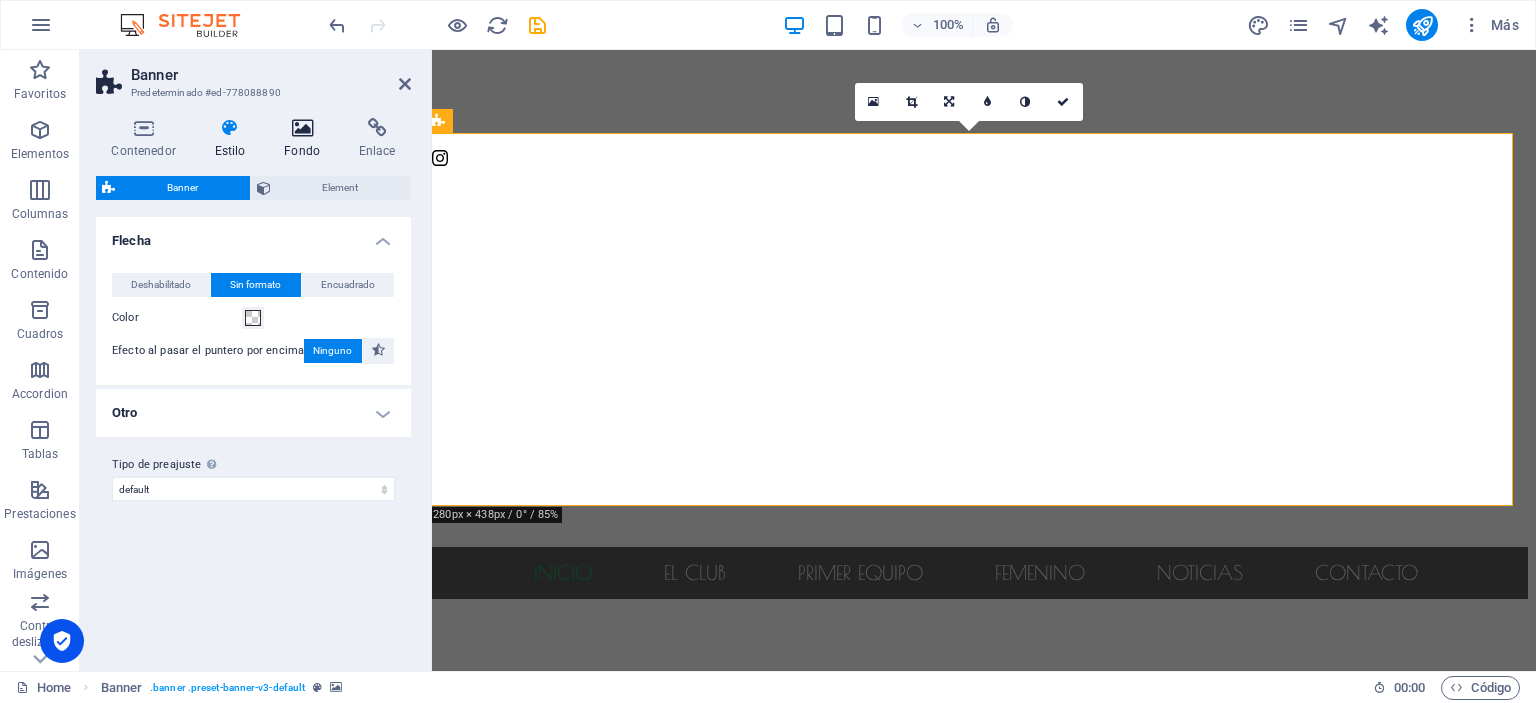 click on "Fondo" at bounding box center [306, 139] 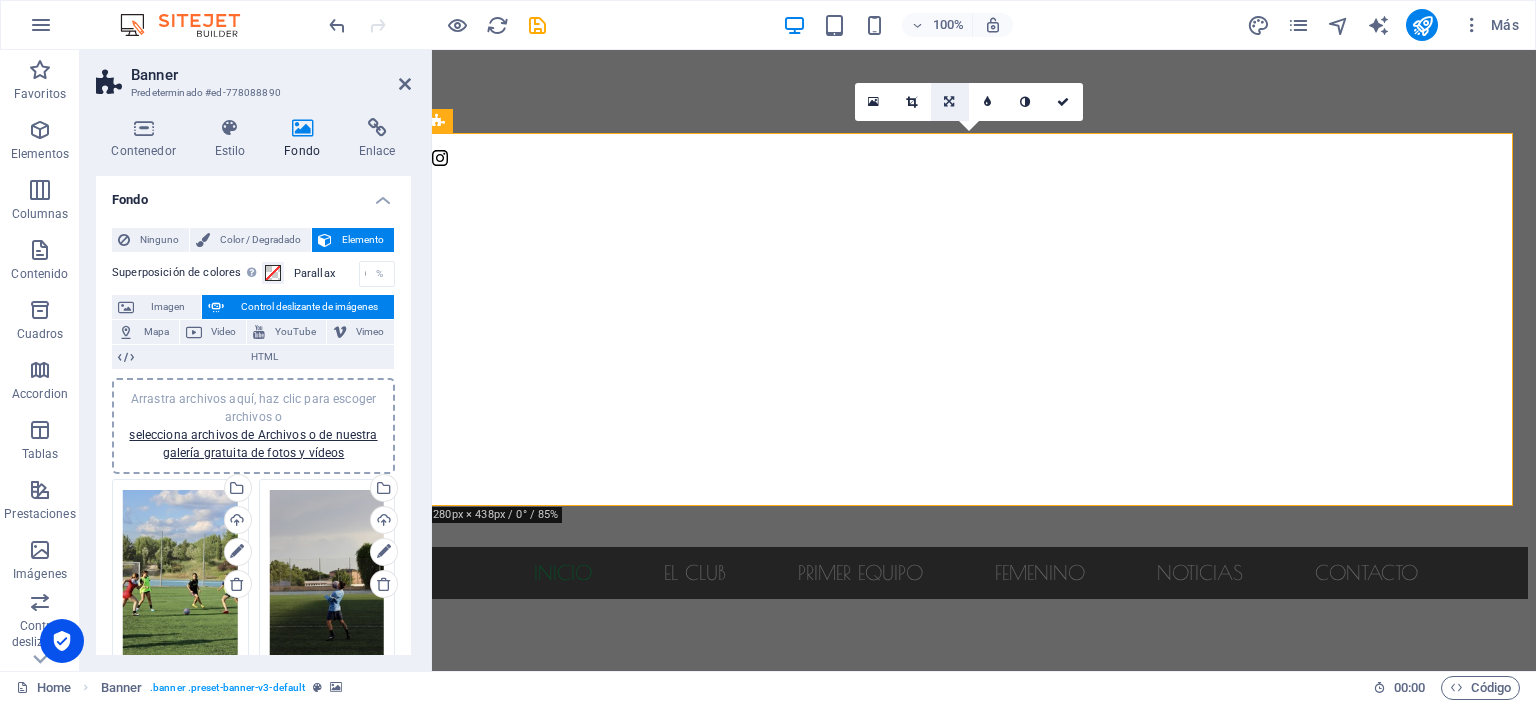 click at bounding box center (950, 102) 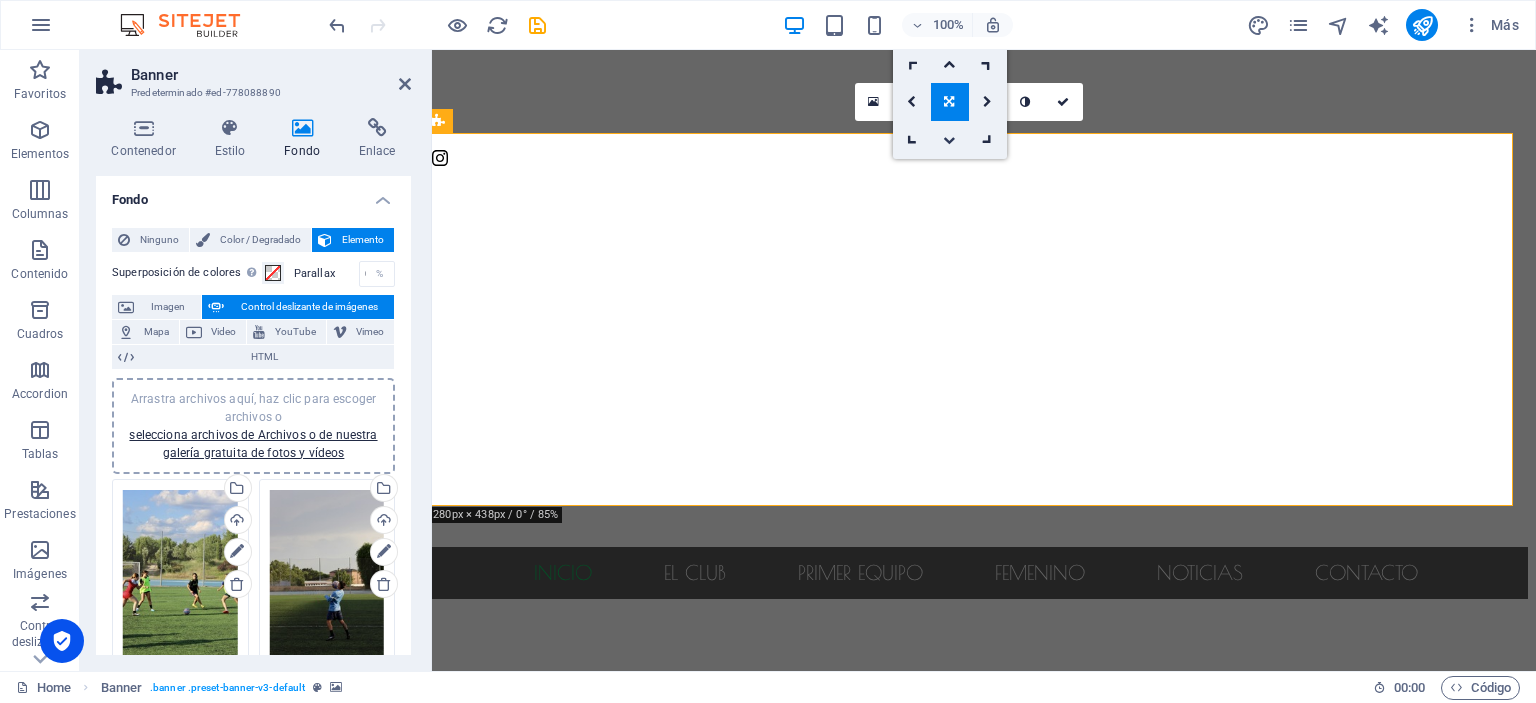 click at bounding box center [949, 140] 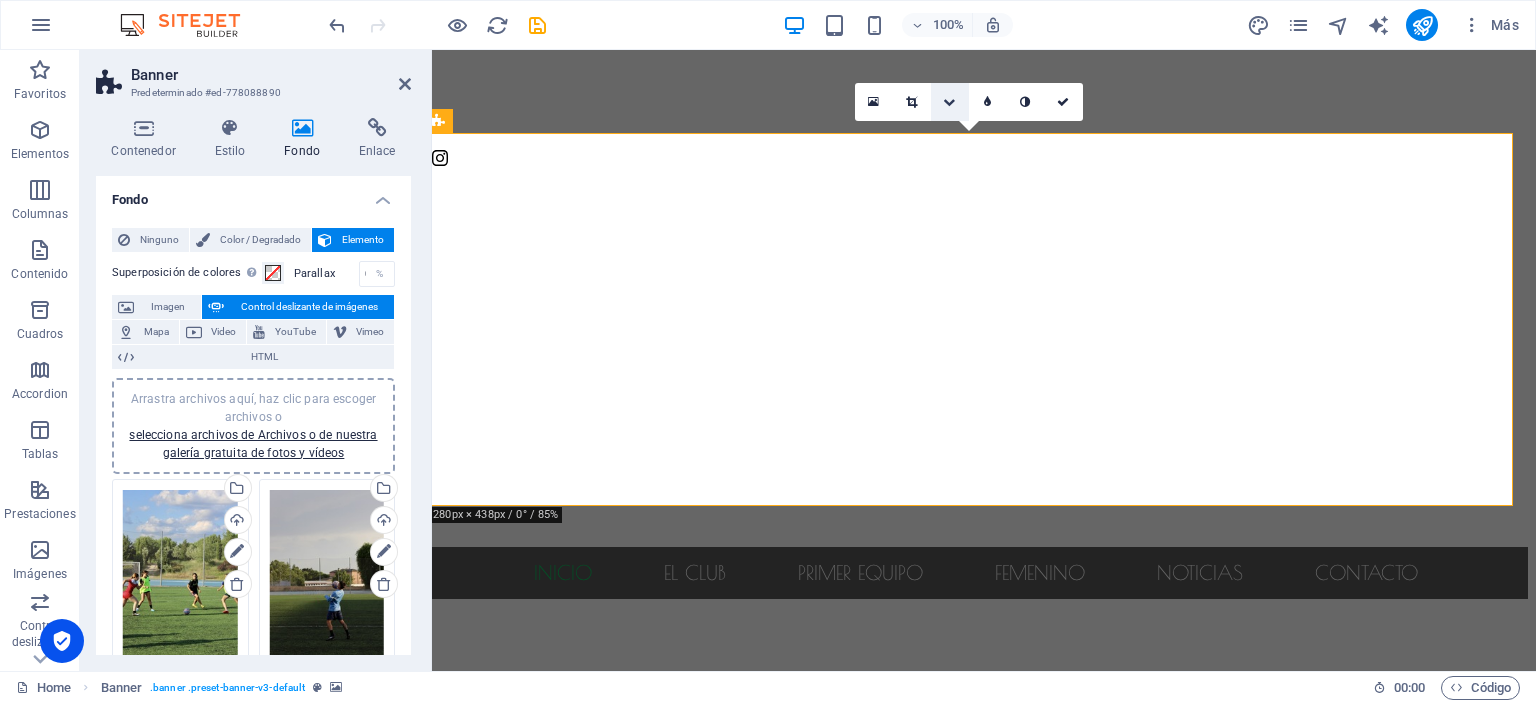 click at bounding box center [949, 102] 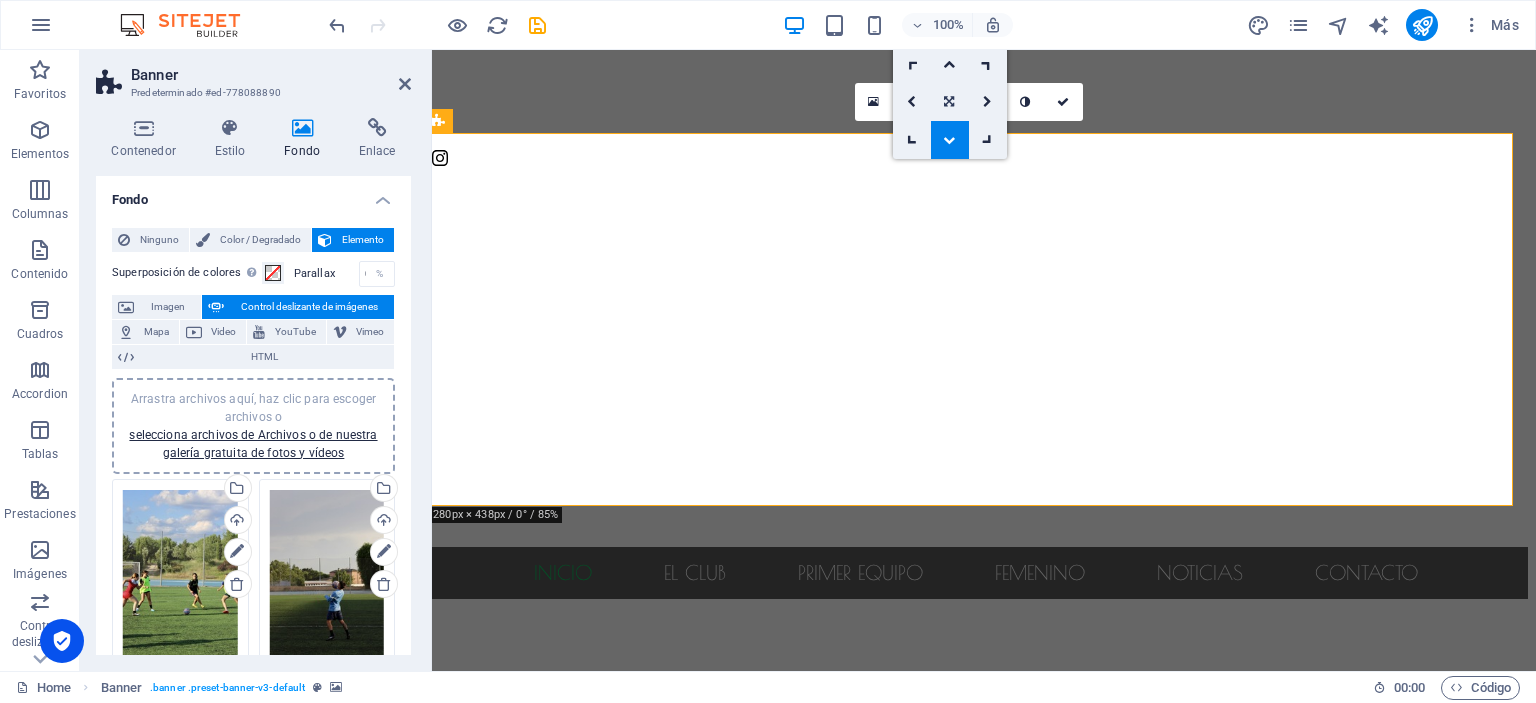 click at bounding box center [950, 102] 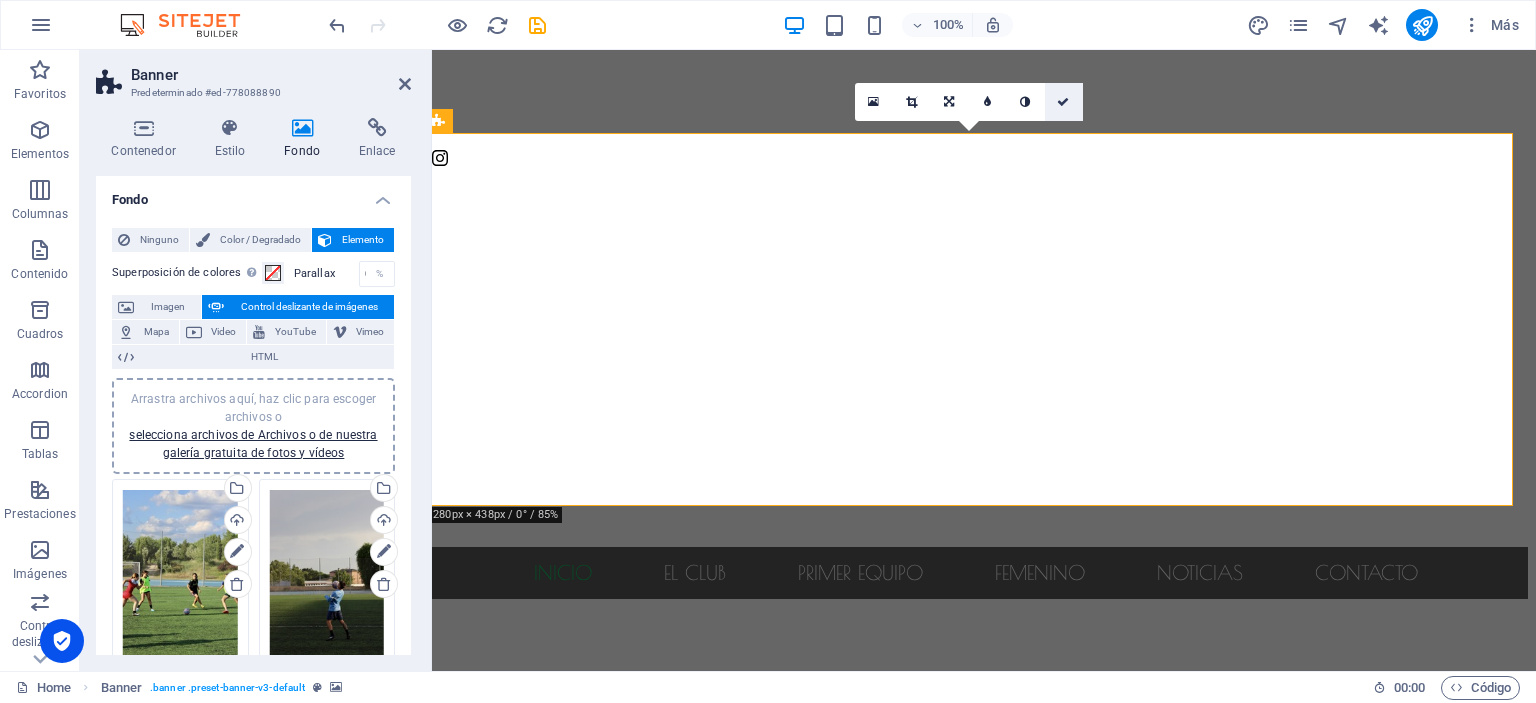 click at bounding box center (1064, 102) 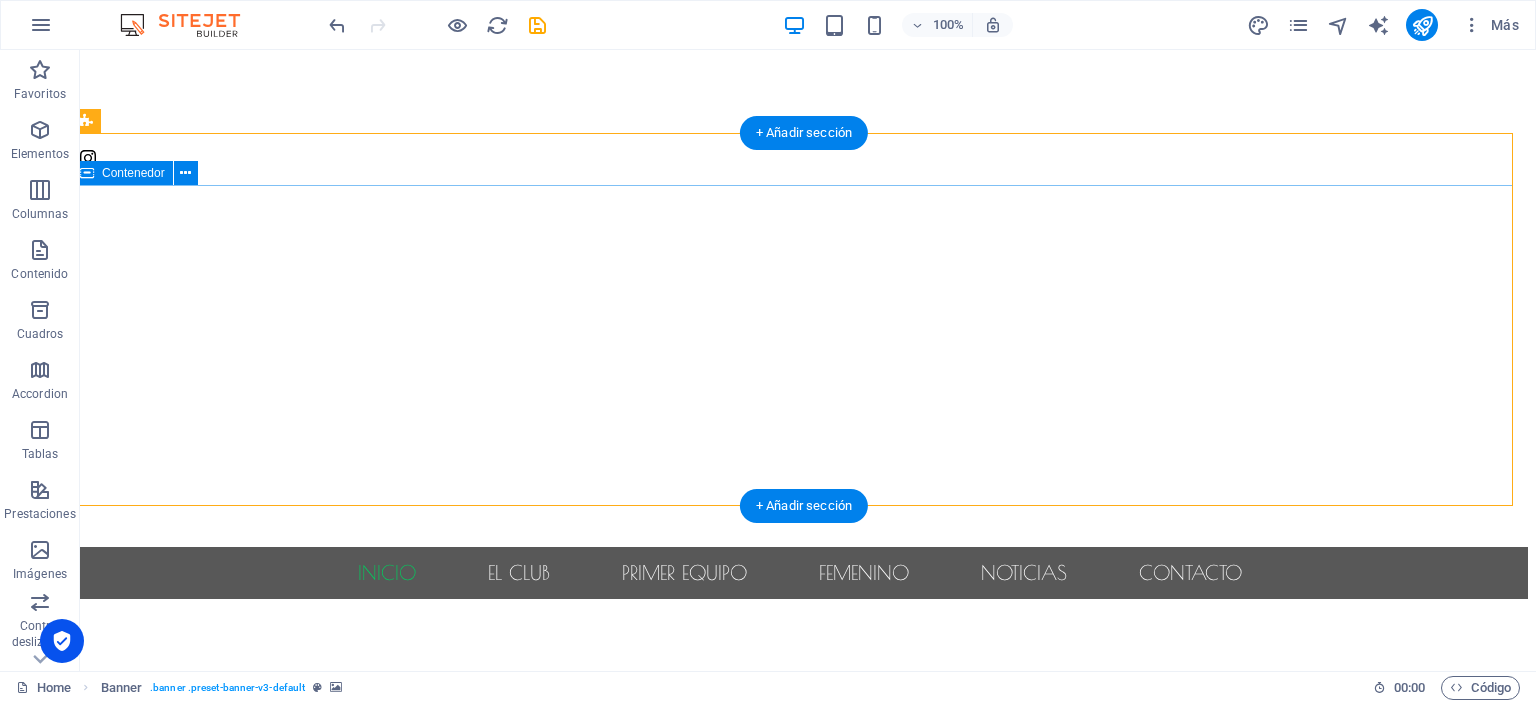 click at bounding box center (800, 679) 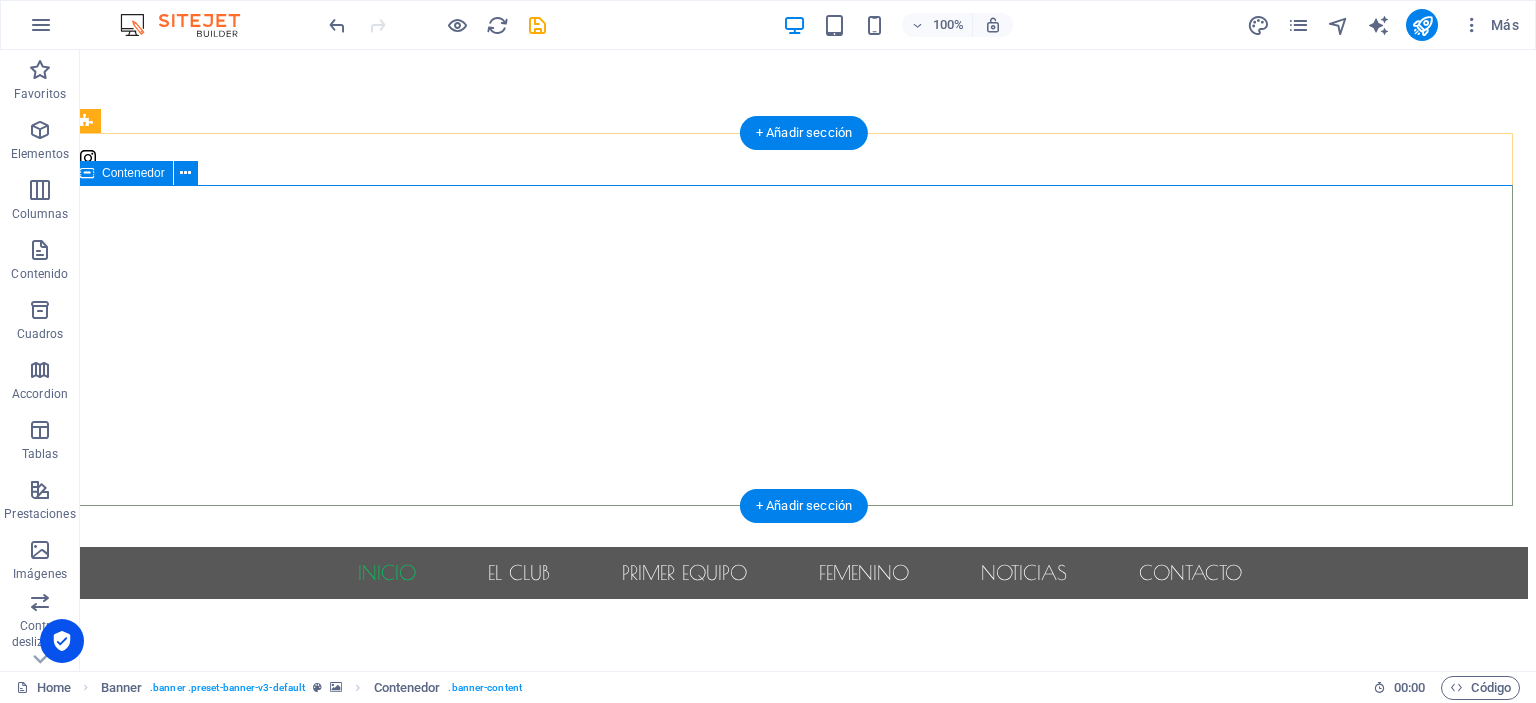 click at bounding box center (800, 679) 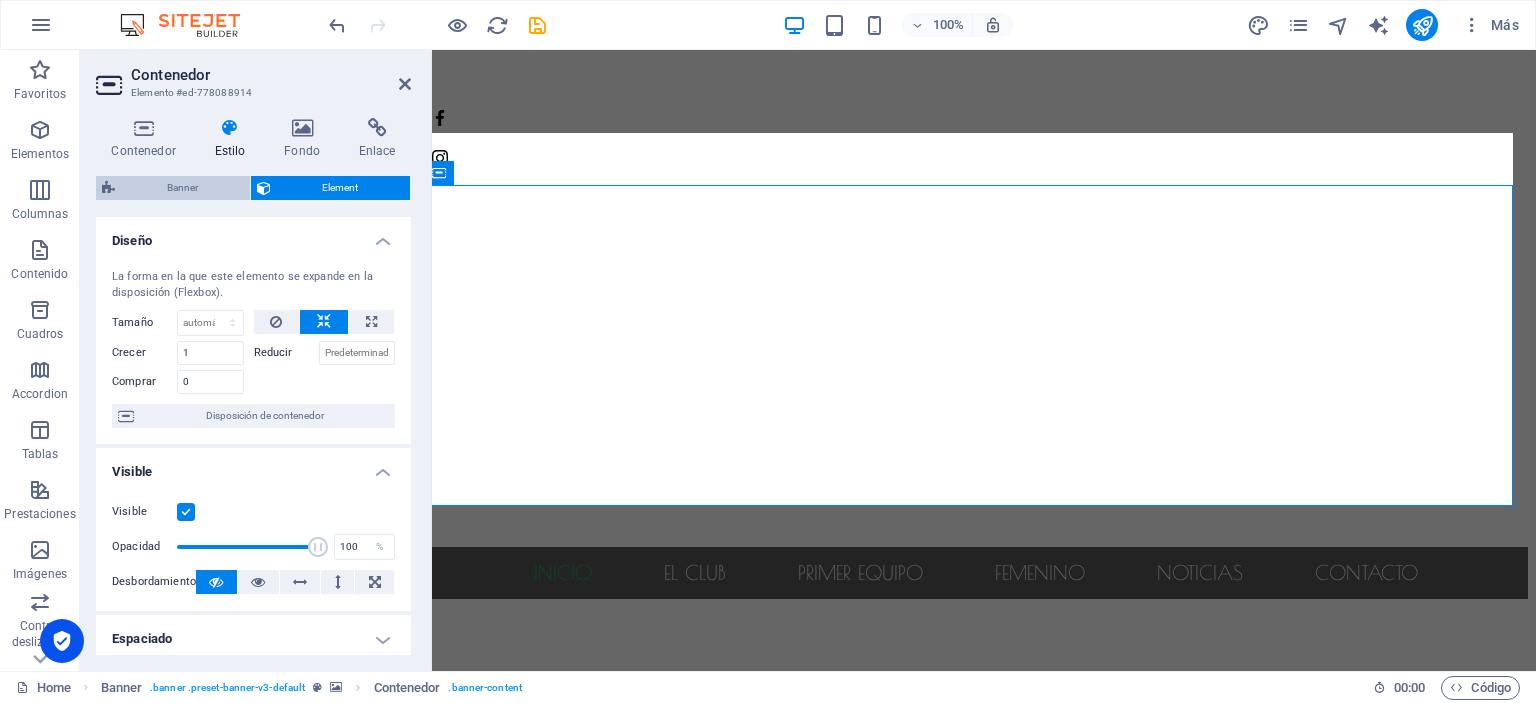 click on "Banner" at bounding box center [182, 188] 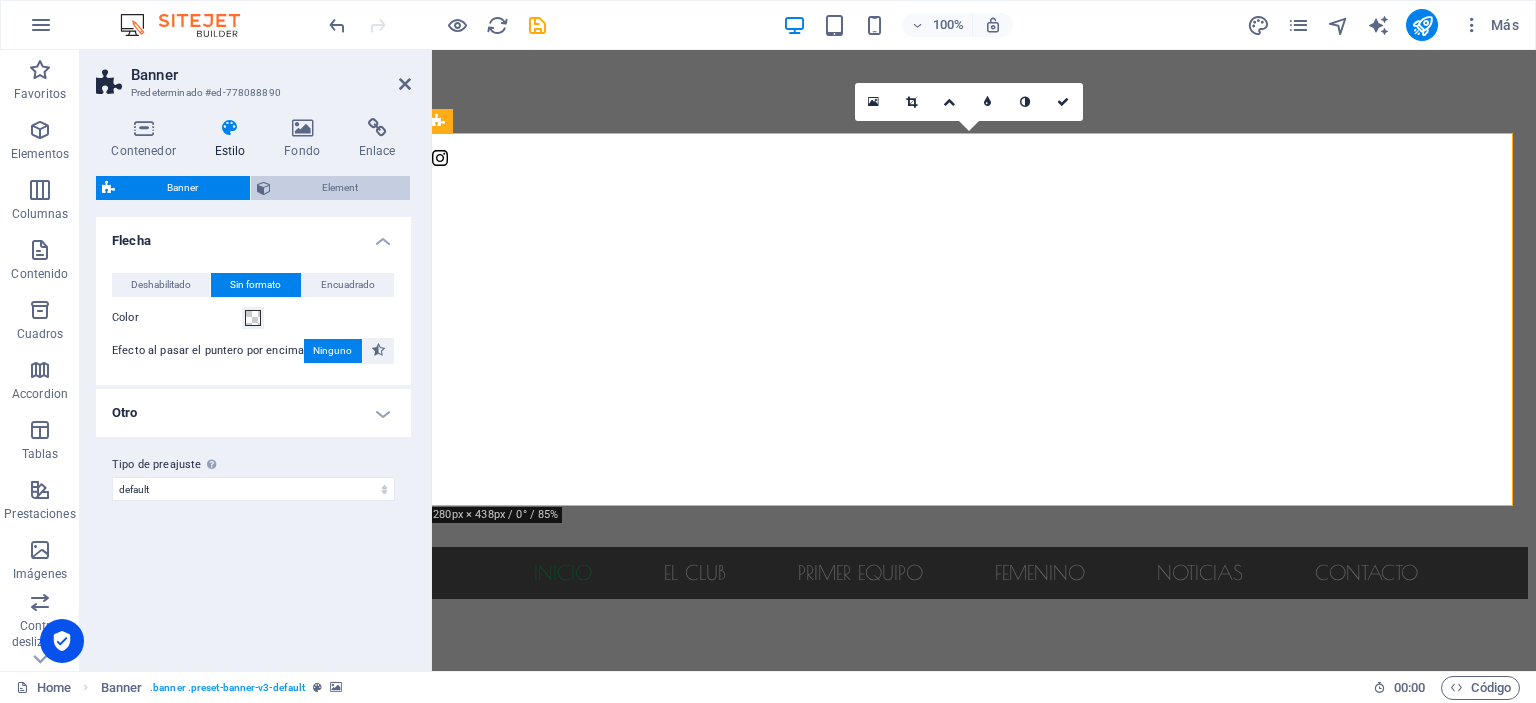 click on "Element" at bounding box center [341, 188] 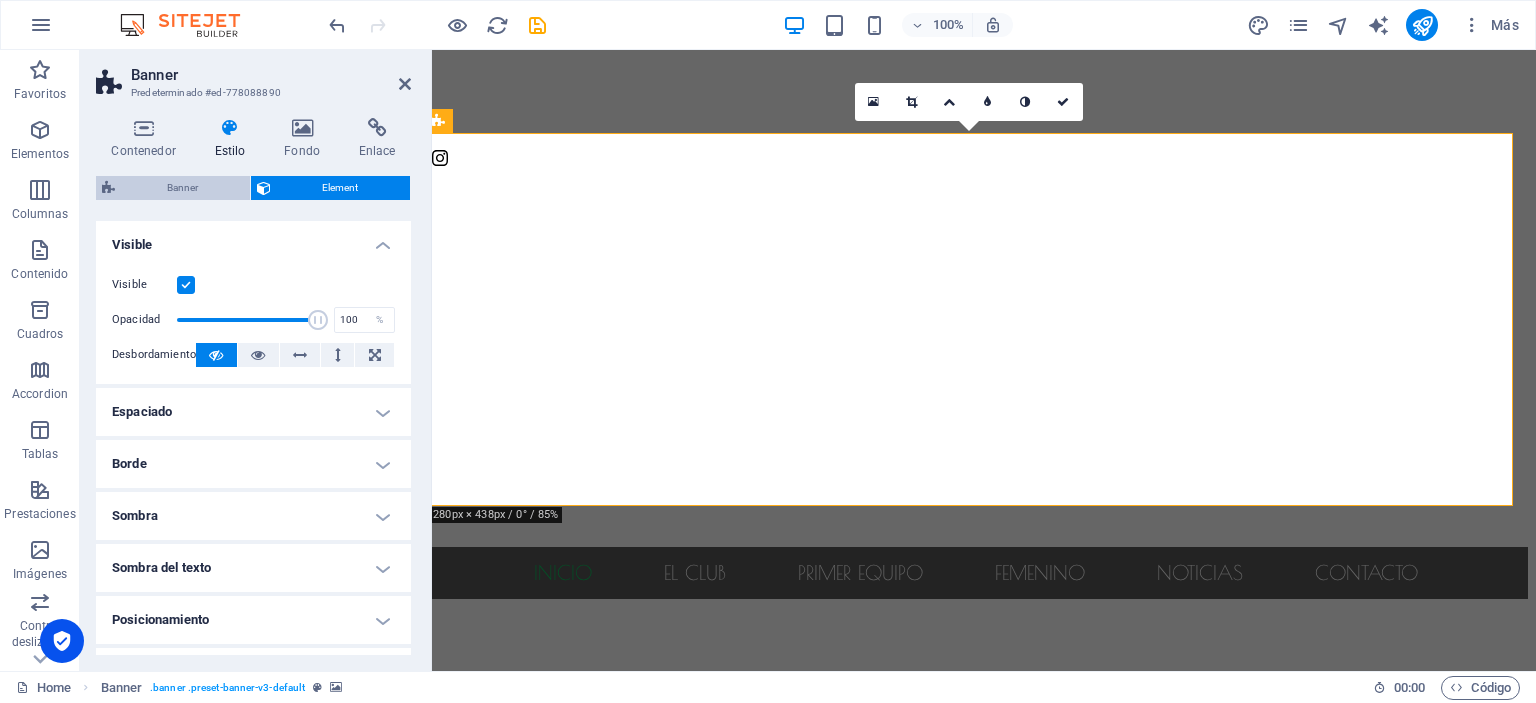click on "Banner" at bounding box center [182, 188] 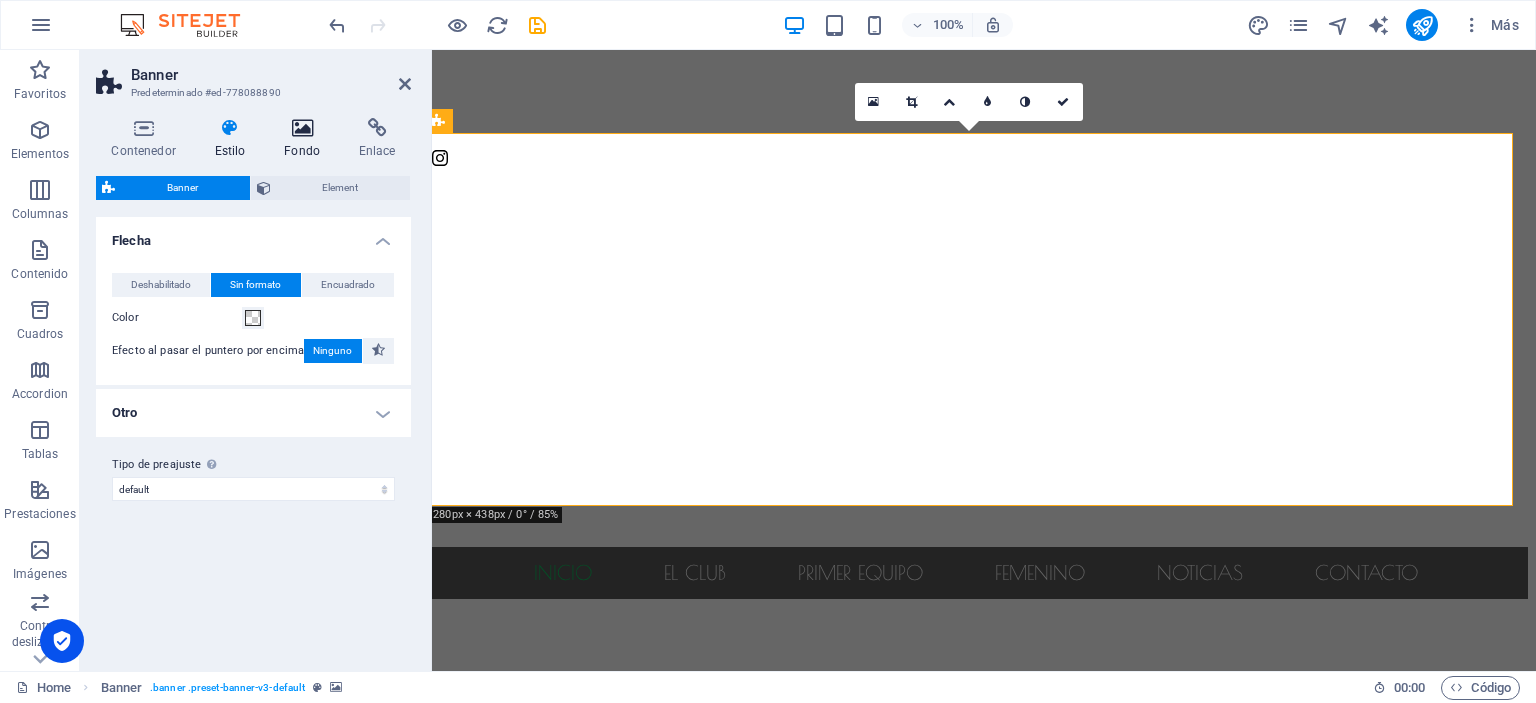 click at bounding box center (302, 128) 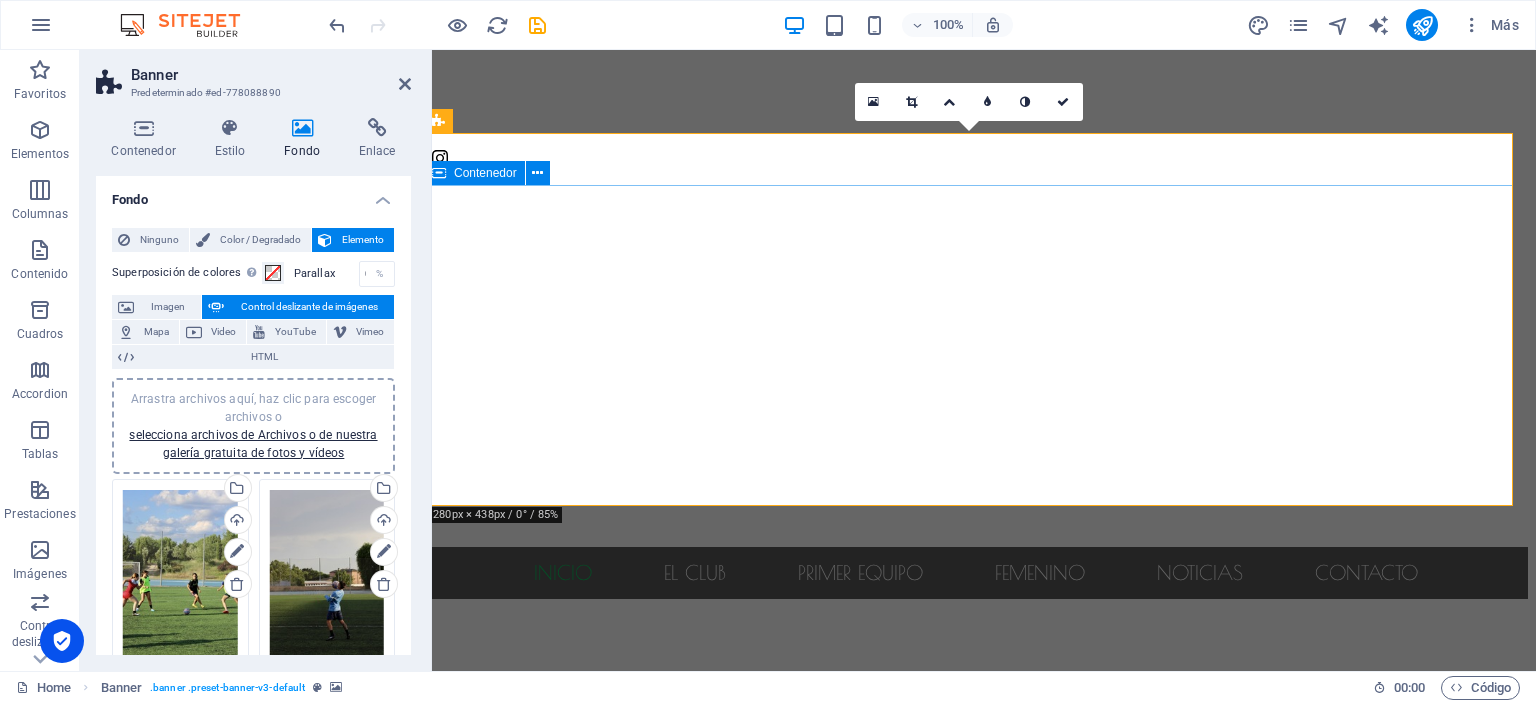 click at bounding box center (976, 679) 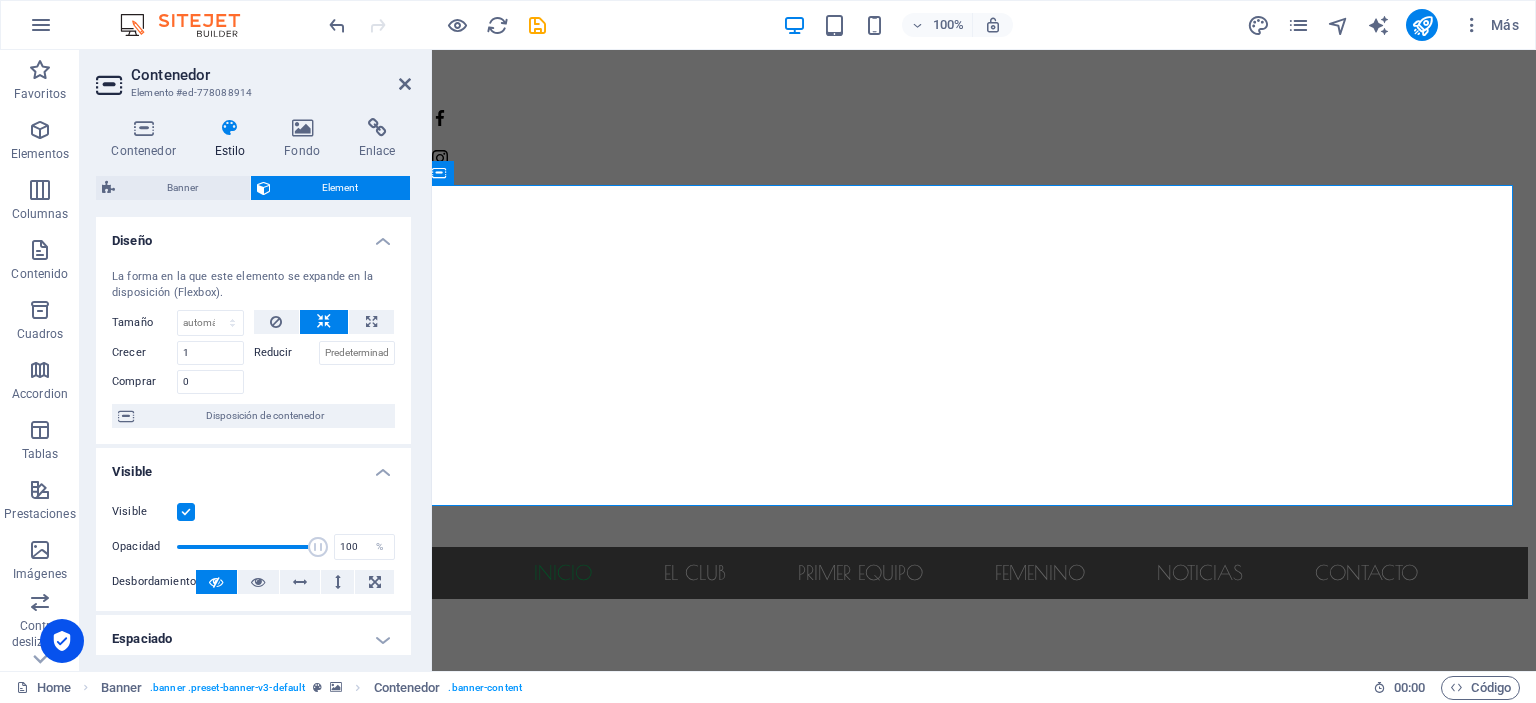 click on "Contenedor Estilo Fondo Enlace Tamaño Altura Predeterminado px rem % vh vw Alto mín Ninguno px rem % vh vw Ancho Predeterminado px rem % em vh vw Ancho mín Ninguno px rem % vh vw Ancho del contenido Predeterminado Ancho personalizado Ancho Predeterminado px rem % em vh vw Ancho mín Ninguno px rem % vh vw Espaciado predeterminado Espaciado personalizado El espaciado y ancho del contenido predeterminado puede cambiarse en Diseño. Editar diseño Diseño (Flexbox) Alineación Determina flex-direction. Predeterminado Eje principal Determina la forma en la que los elementos deberían comportarse por el eje principal en este contenedor (contenido justificado). Predeterminado Eje lateral Controla la dirección vertical del elemento en el contenedor (alinear elementos). Predeterminado Ajuste Predeterminado Habilitado Deshabilitado Relleno Controla las distancias y la dirección de los elementos en el eje Y en varias líneas (alinear contenido). Predeterminado Accessibility Role Ninguno Alert Olas" at bounding box center [253, 386] 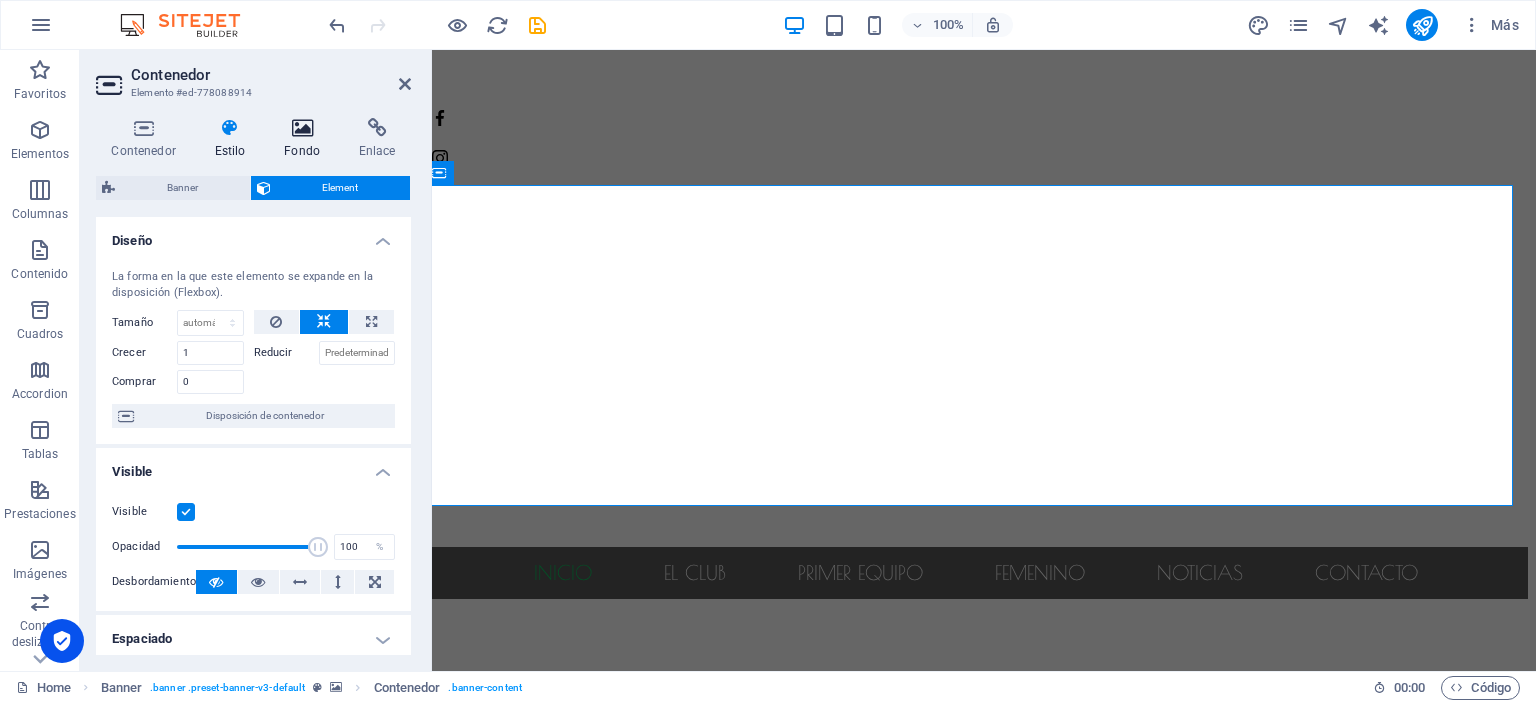 click at bounding box center [302, 128] 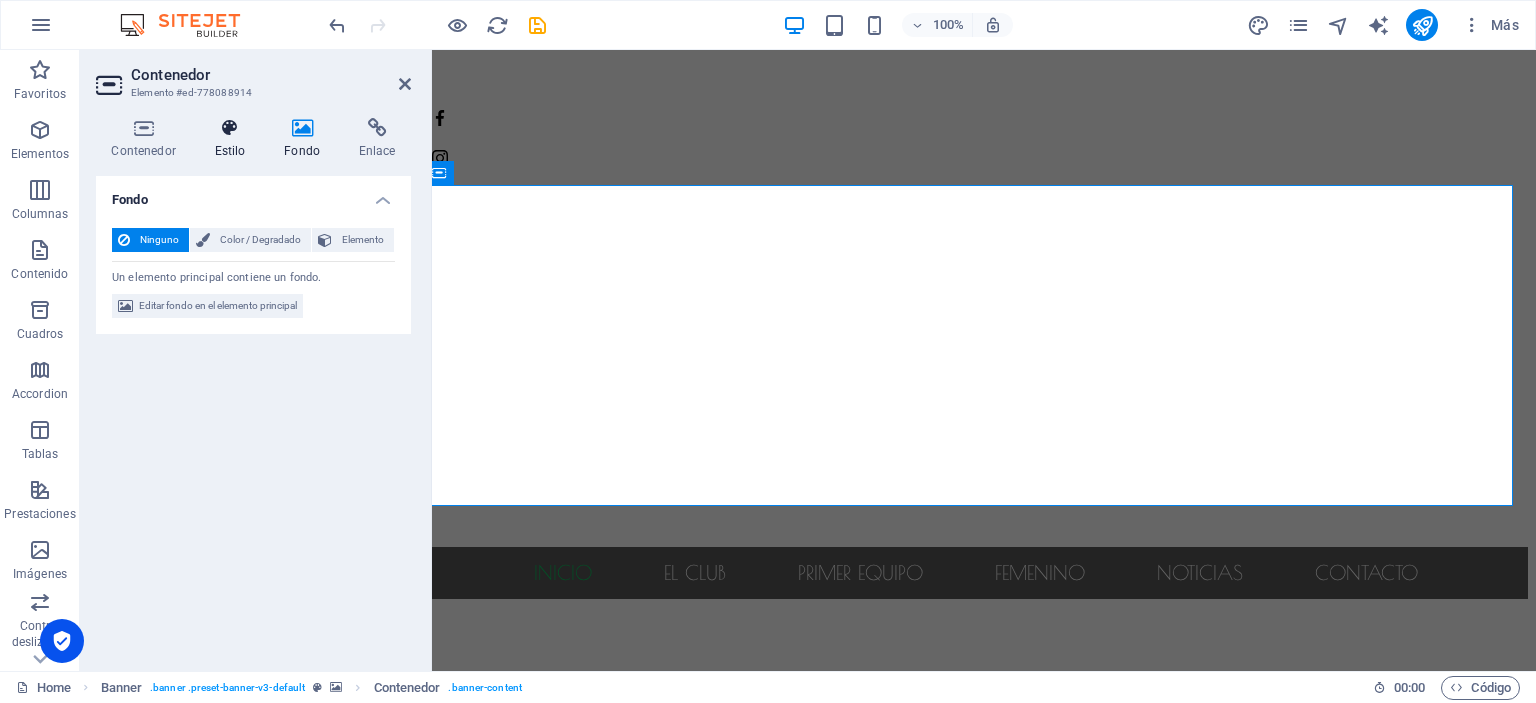 click on "Estilo" at bounding box center [234, 139] 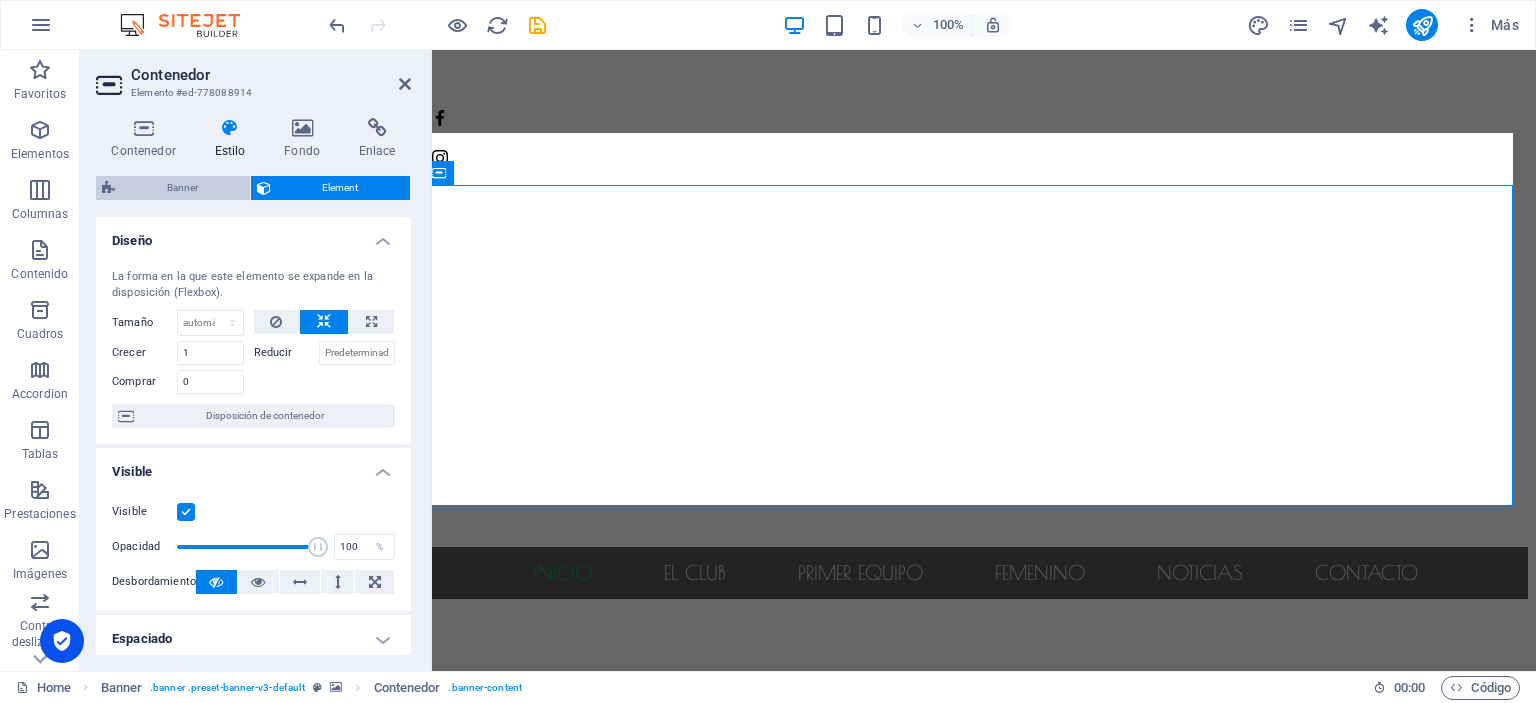 click on "Banner" at bounding box center (182, 188) 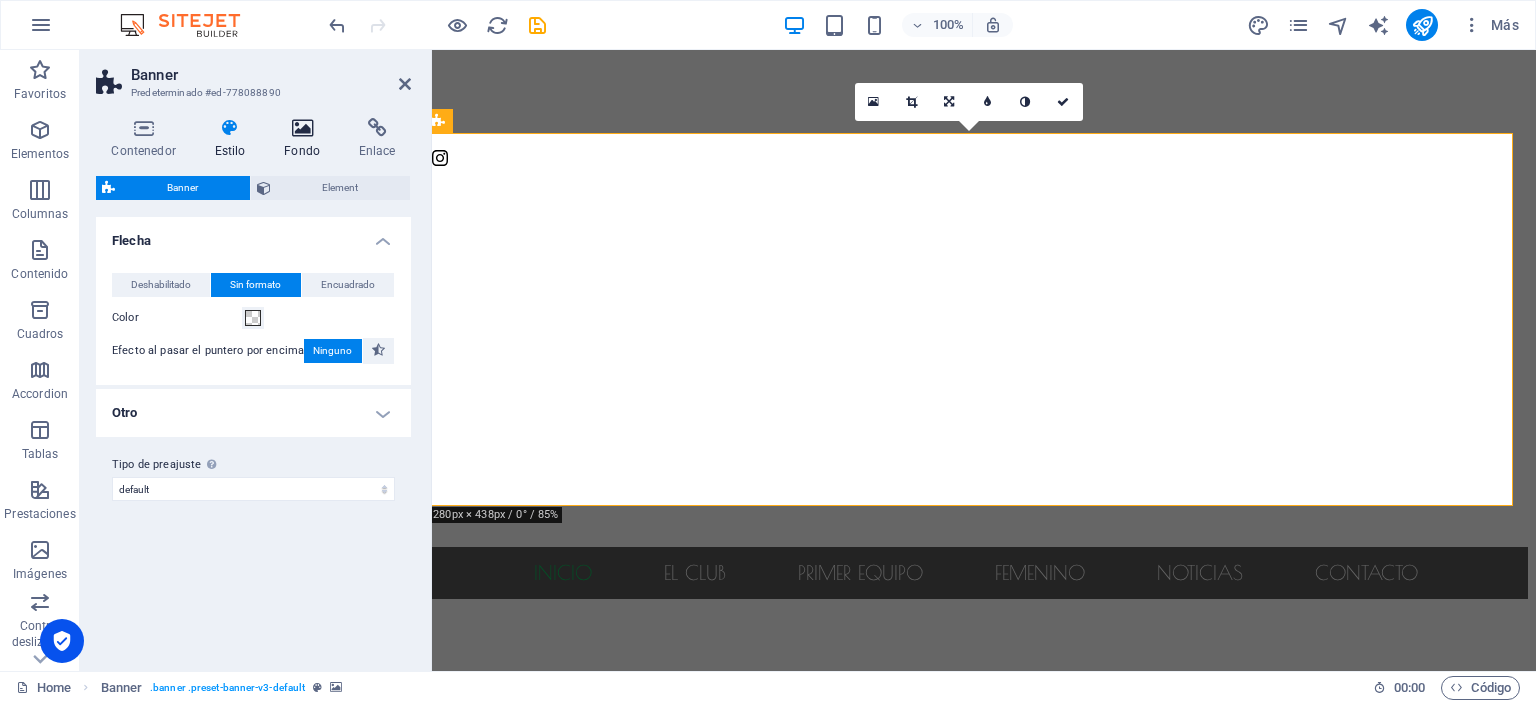 click on "Fondo" at bounding box center (306, 139) 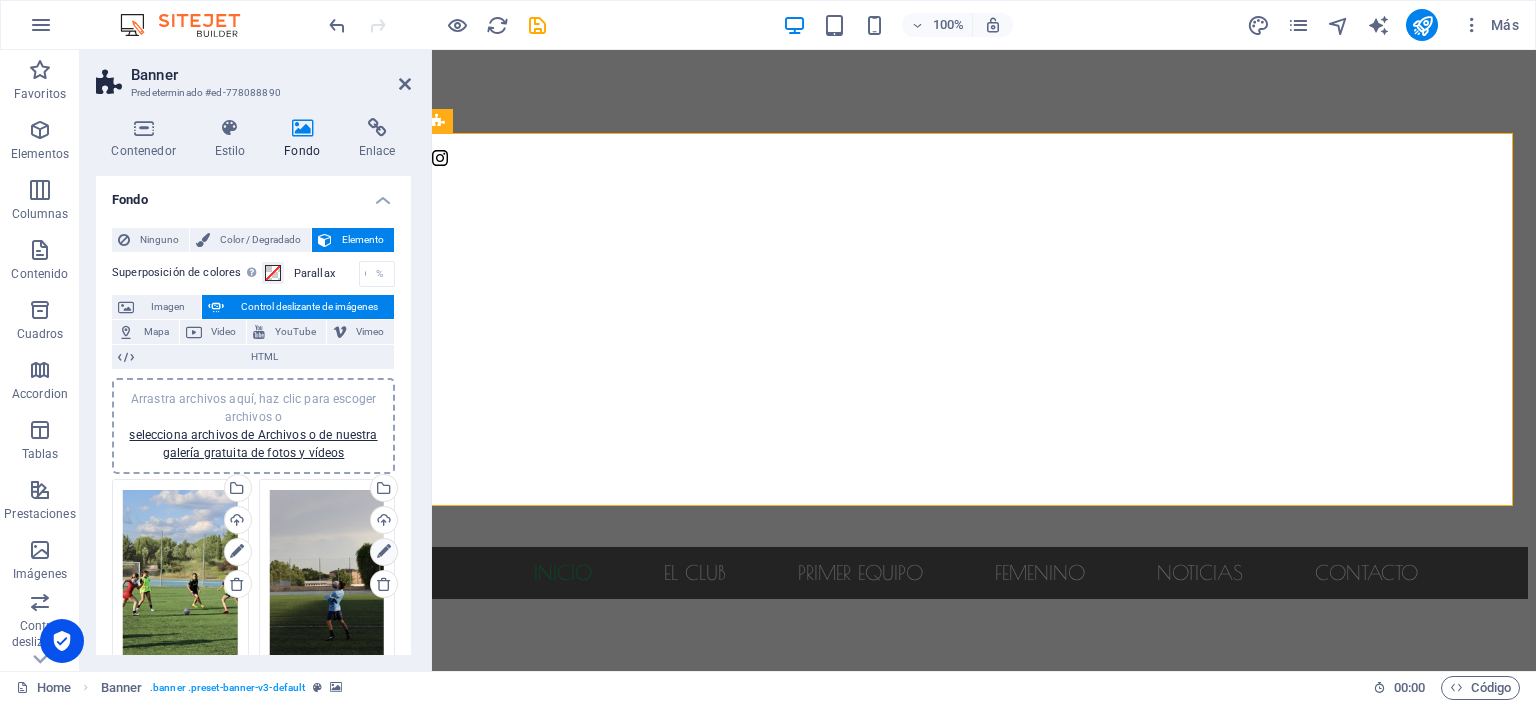 click at bounding box center (384, 552) 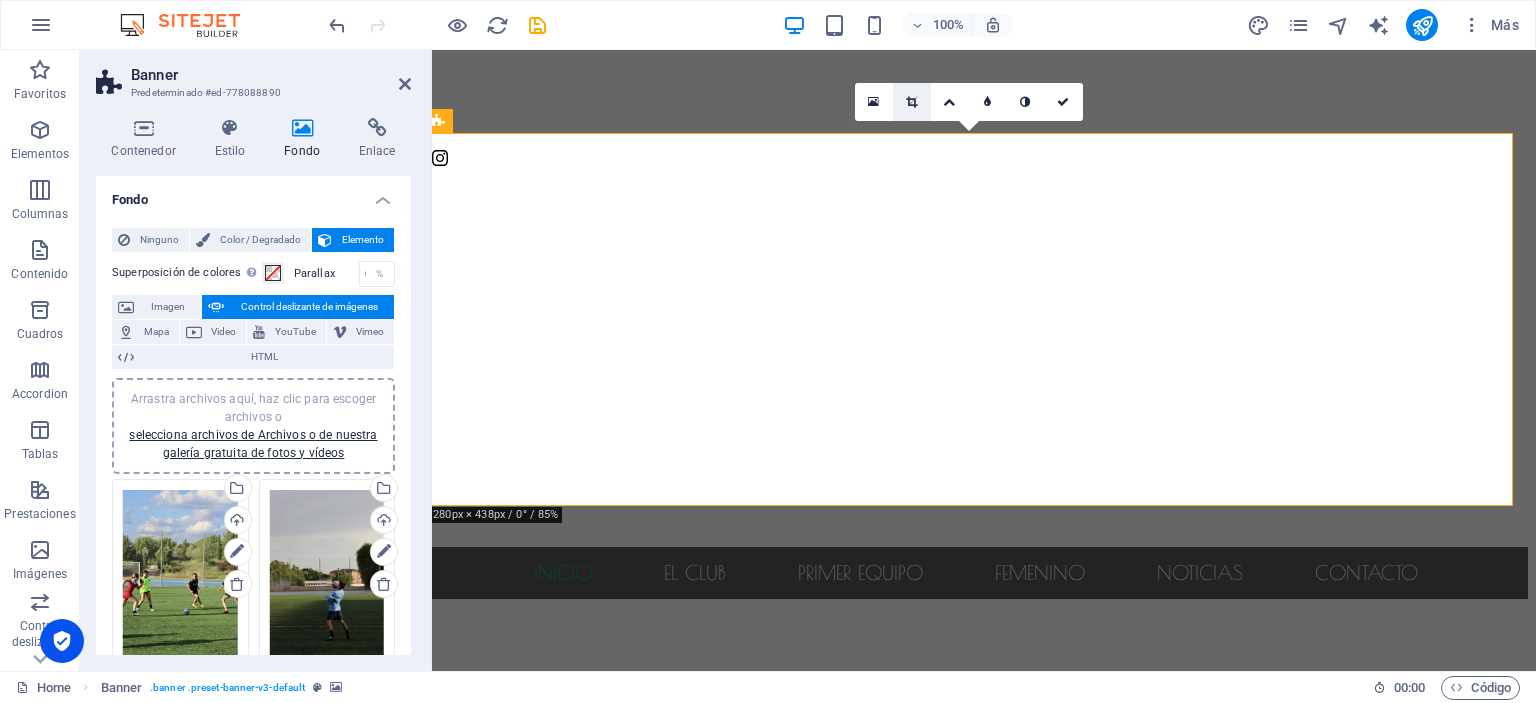 click at bounding box center (911, 102) 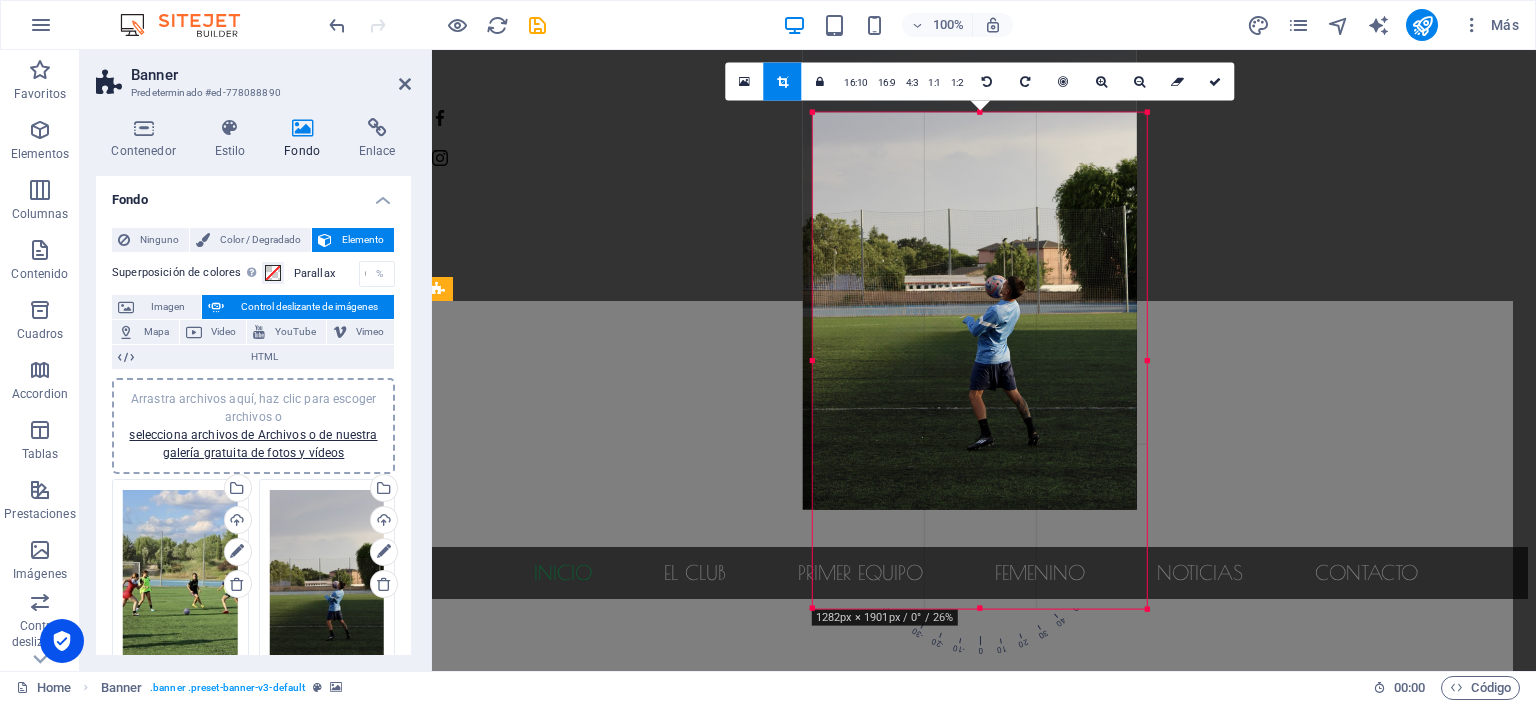 drag, startPoint x: 1013, startPoint y: 242, endPoint x: 1004, endPoint y: 142, distance: 100.40418 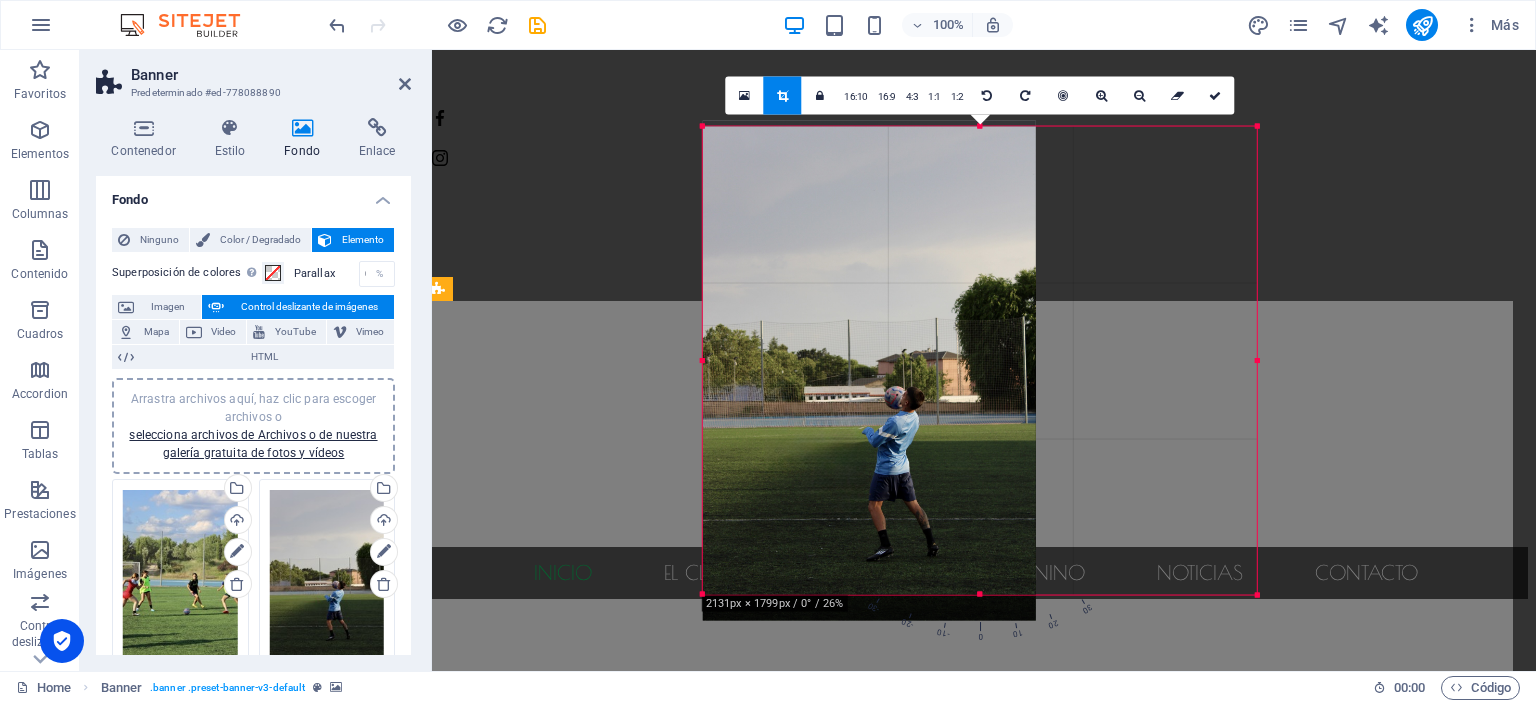 drag, startPoint x: 1145, startPoint y: 609, endPoint x: 1365, endPoint y: 581, distance: 221.77466 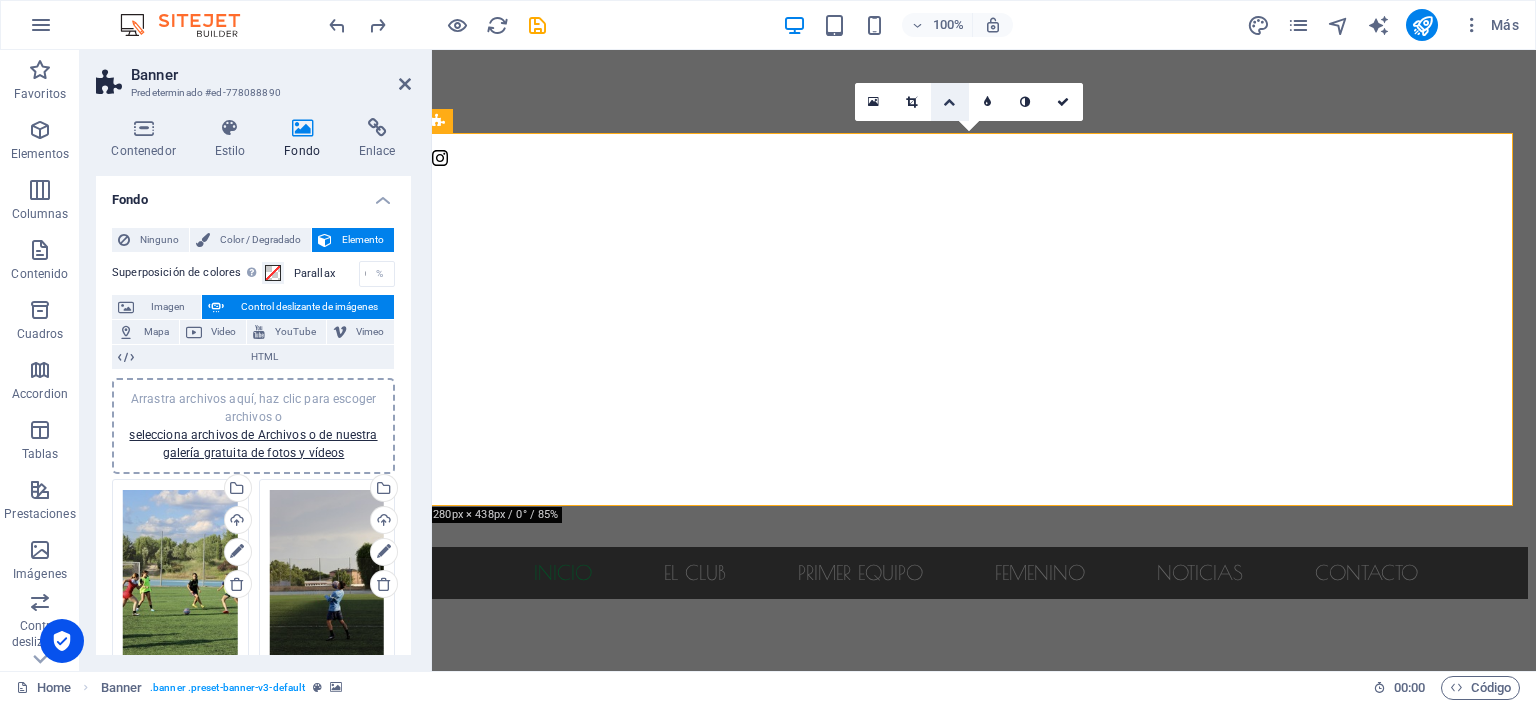 click at bounding box center (950, 102) 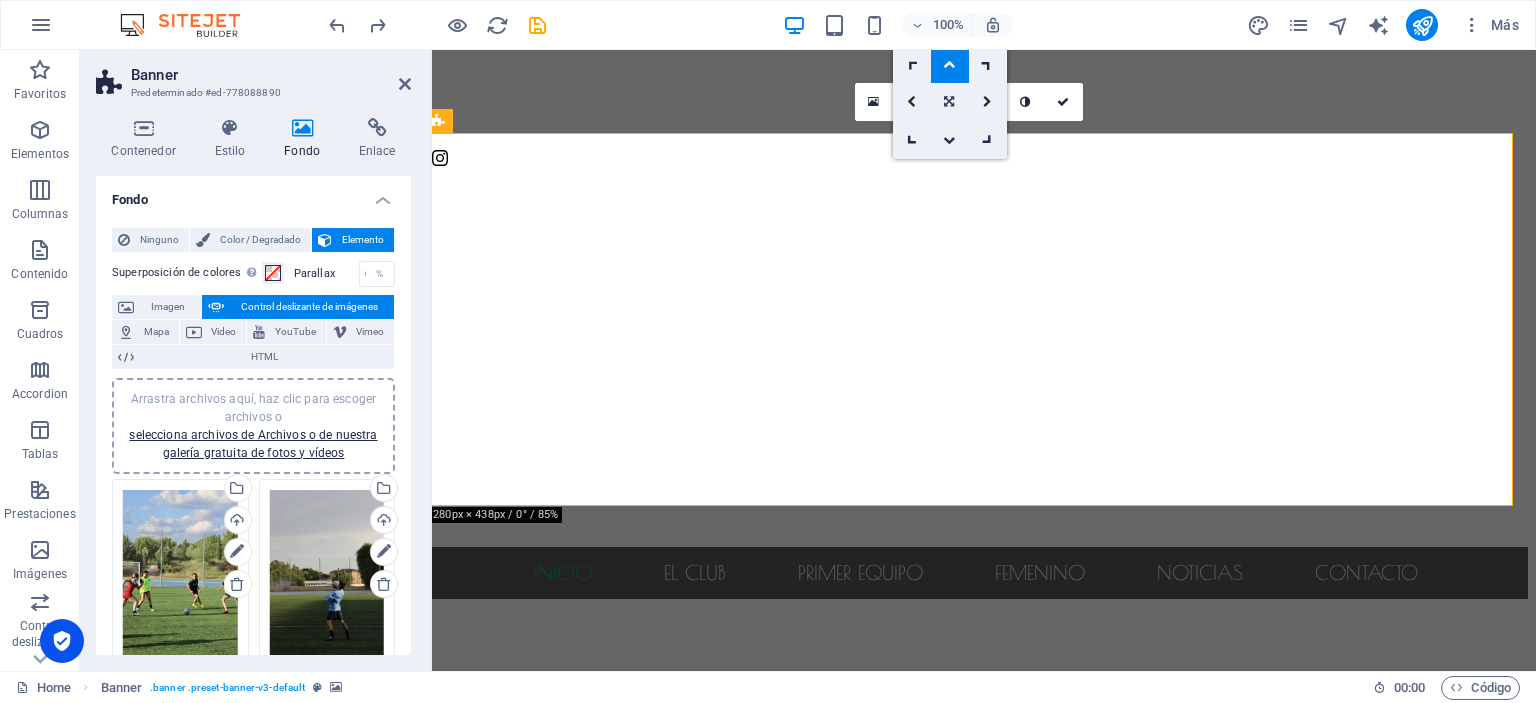 click at bounding box center [949, 102] 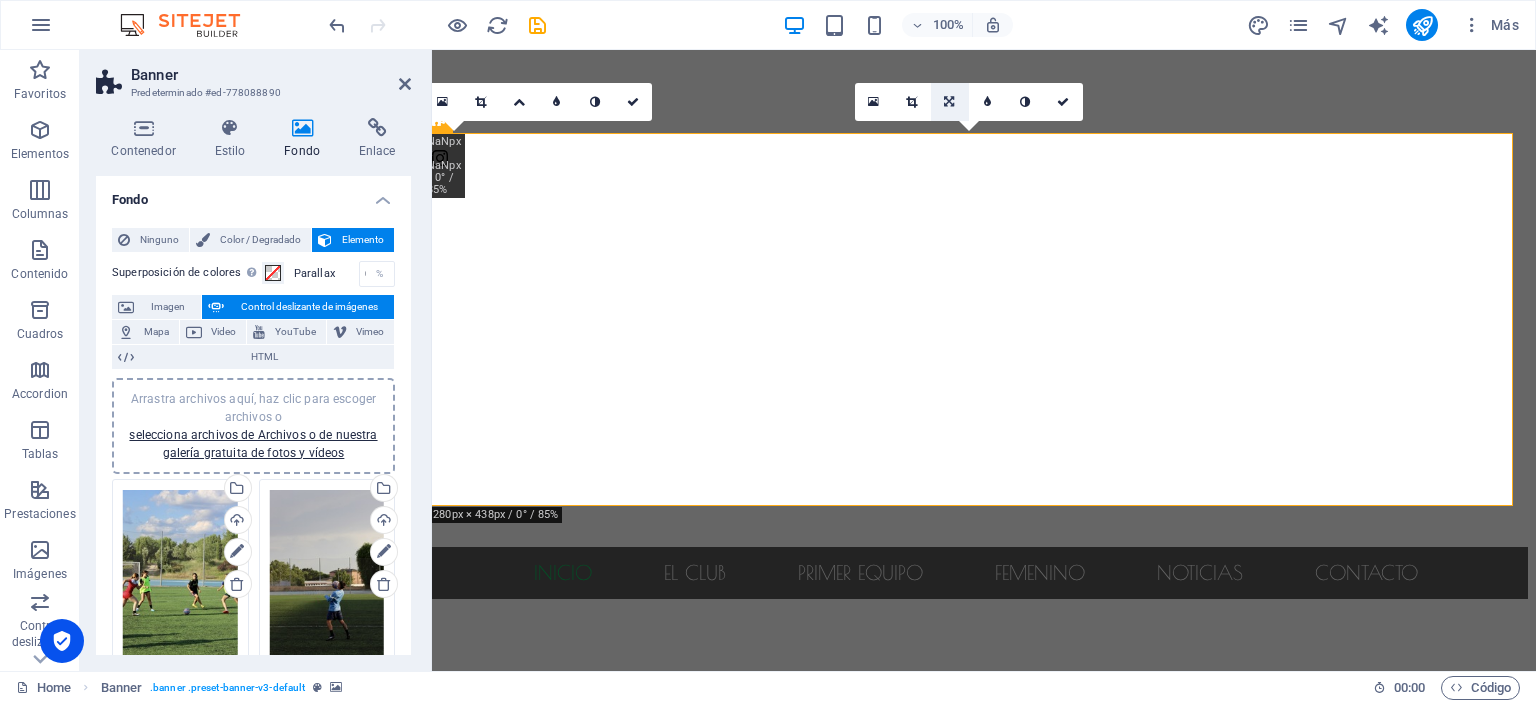 click at bounding box center (949, 102) 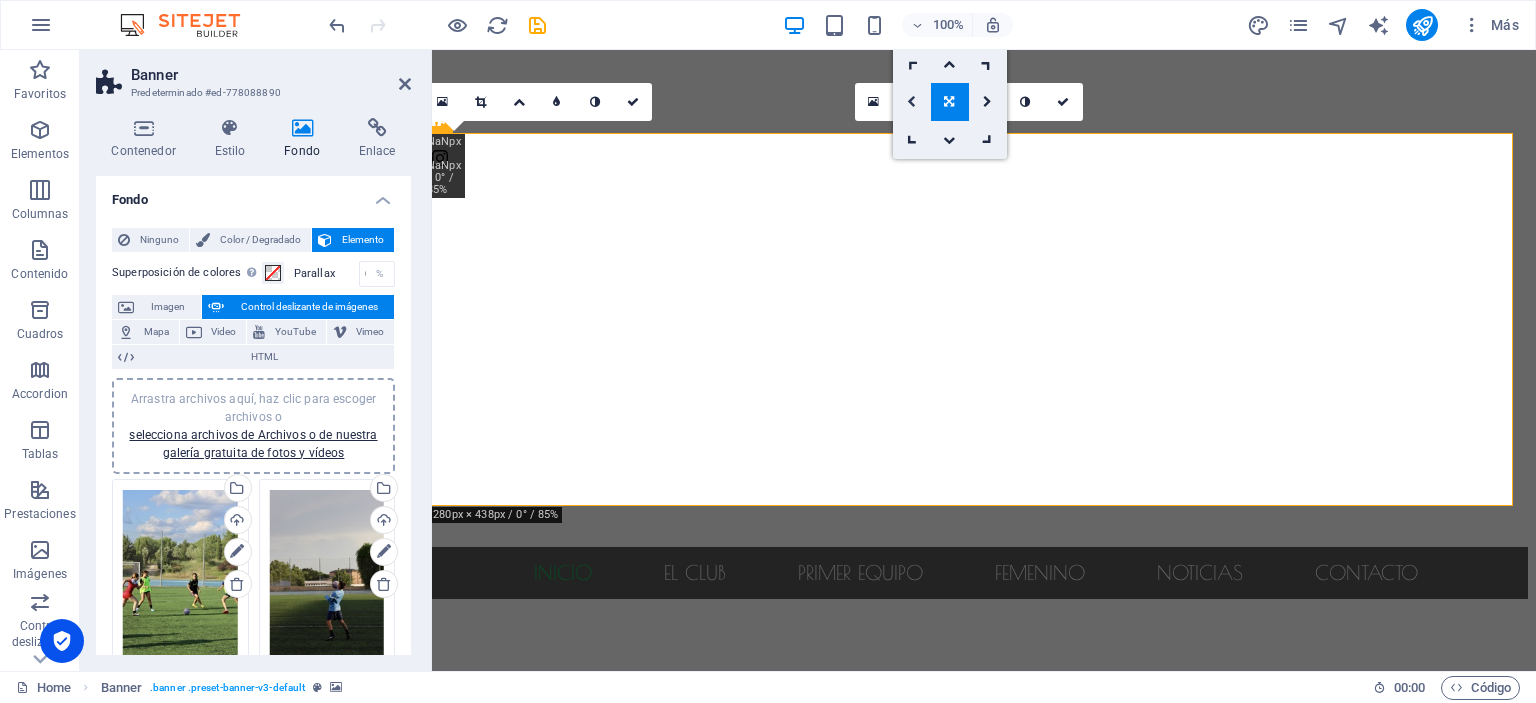 click at bounding box center [911, 102] 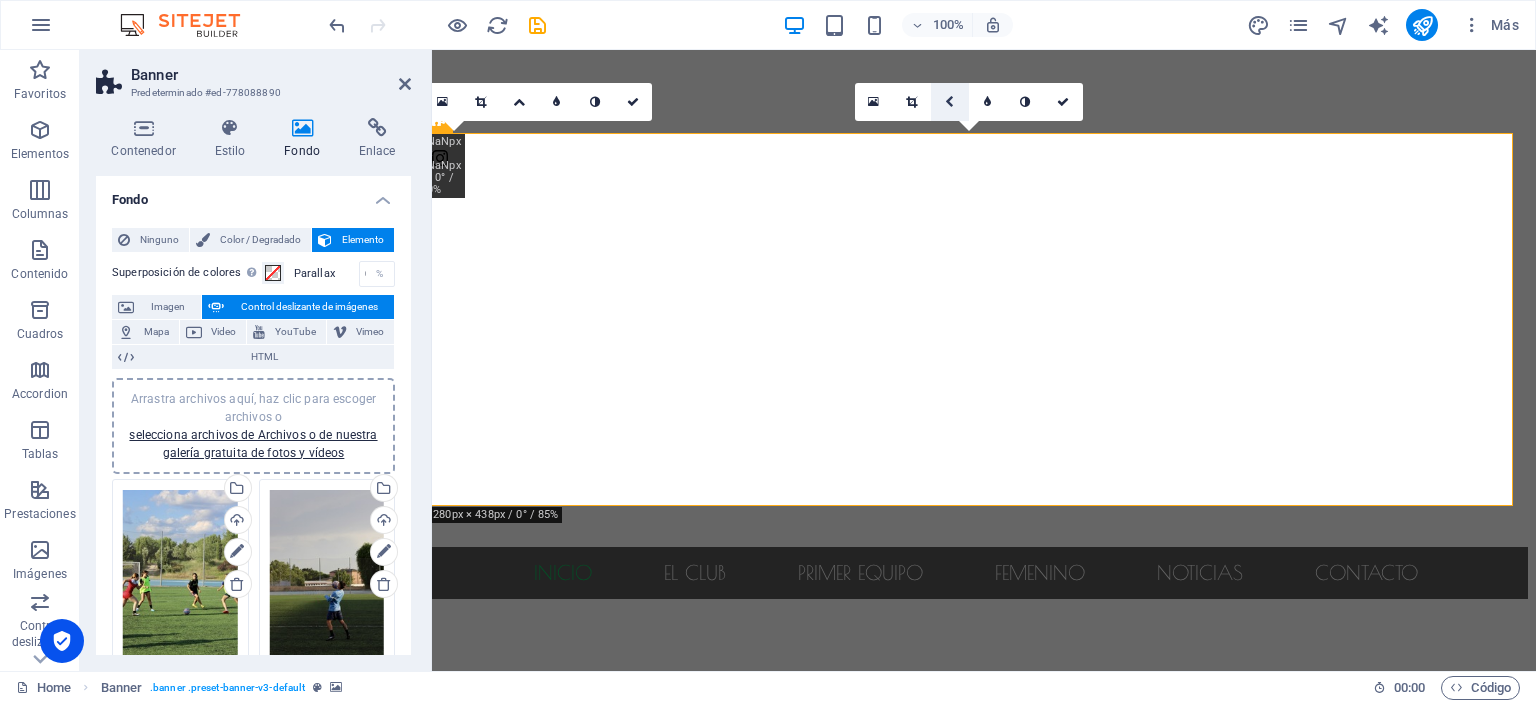 click at bounding box center [949, 102] 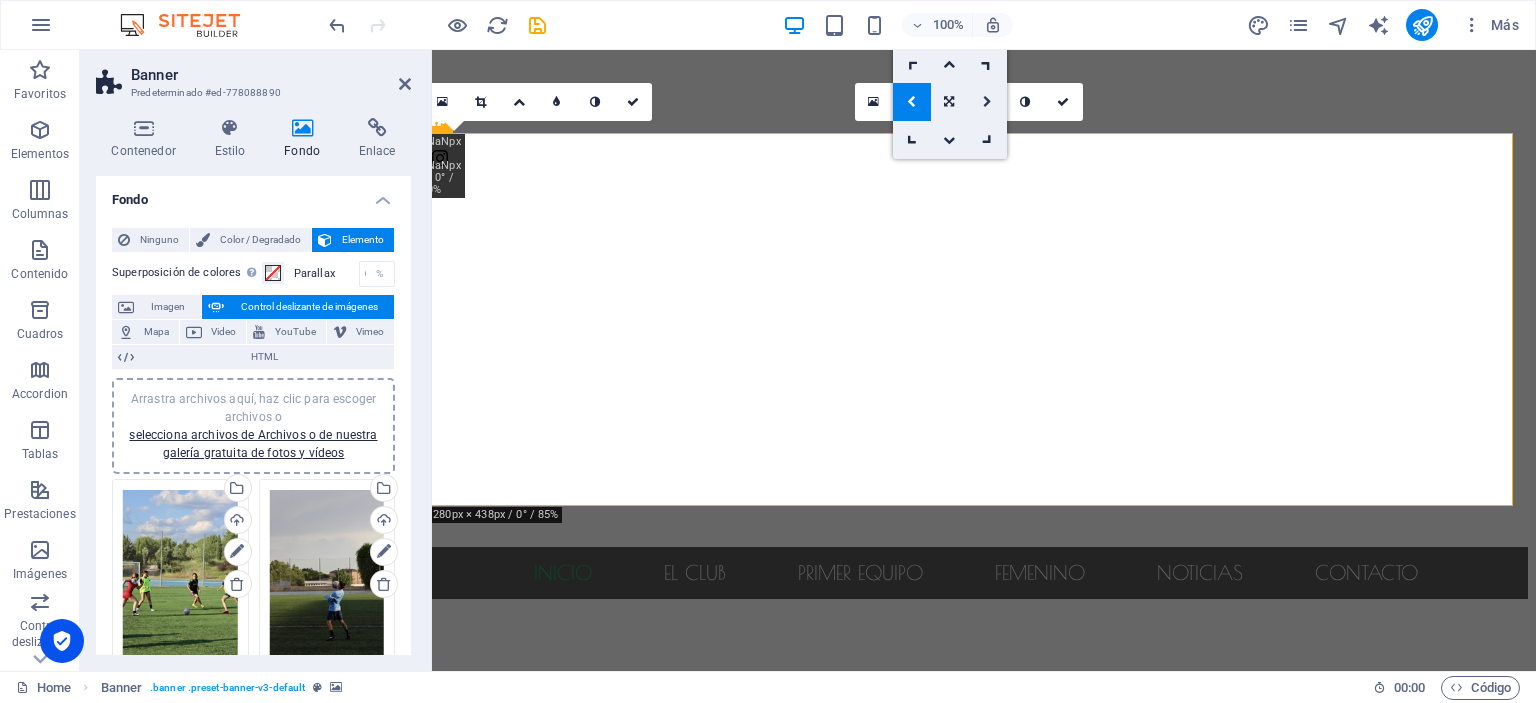 click at bounding box center [987, 102] 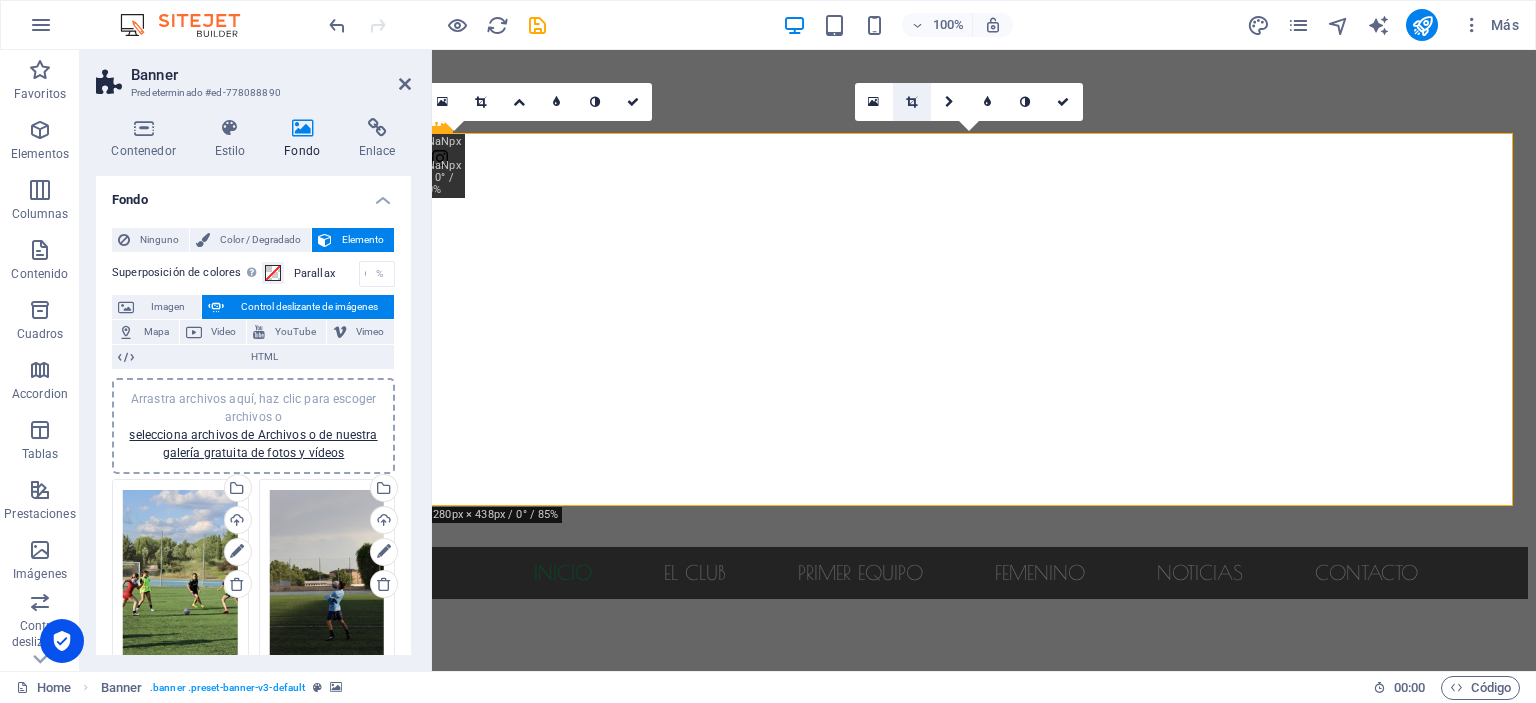 click at bounding box center [911, 102] 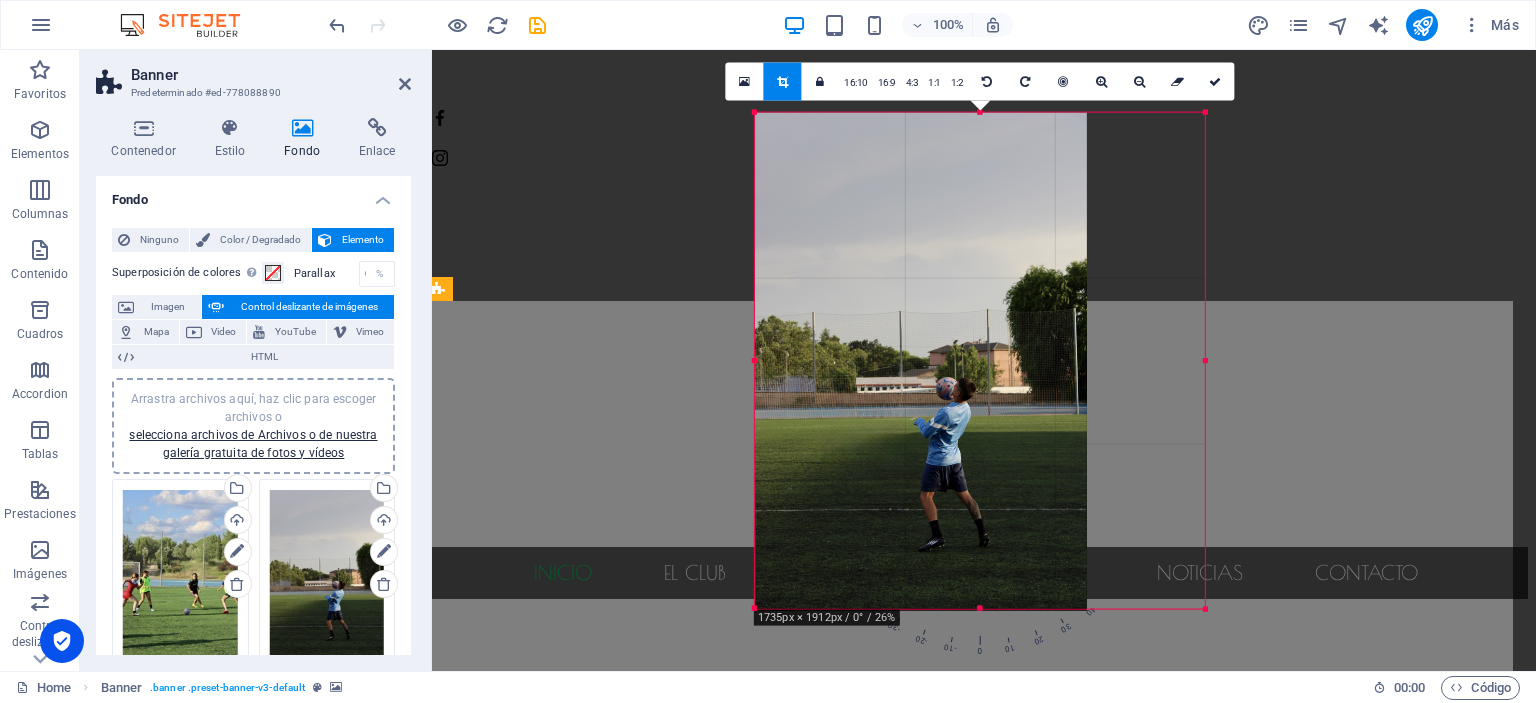 drag, startPoint x: 817, startPoint y: 113, endPoint x: 697, endPoint y: 16, distance: 154.30165 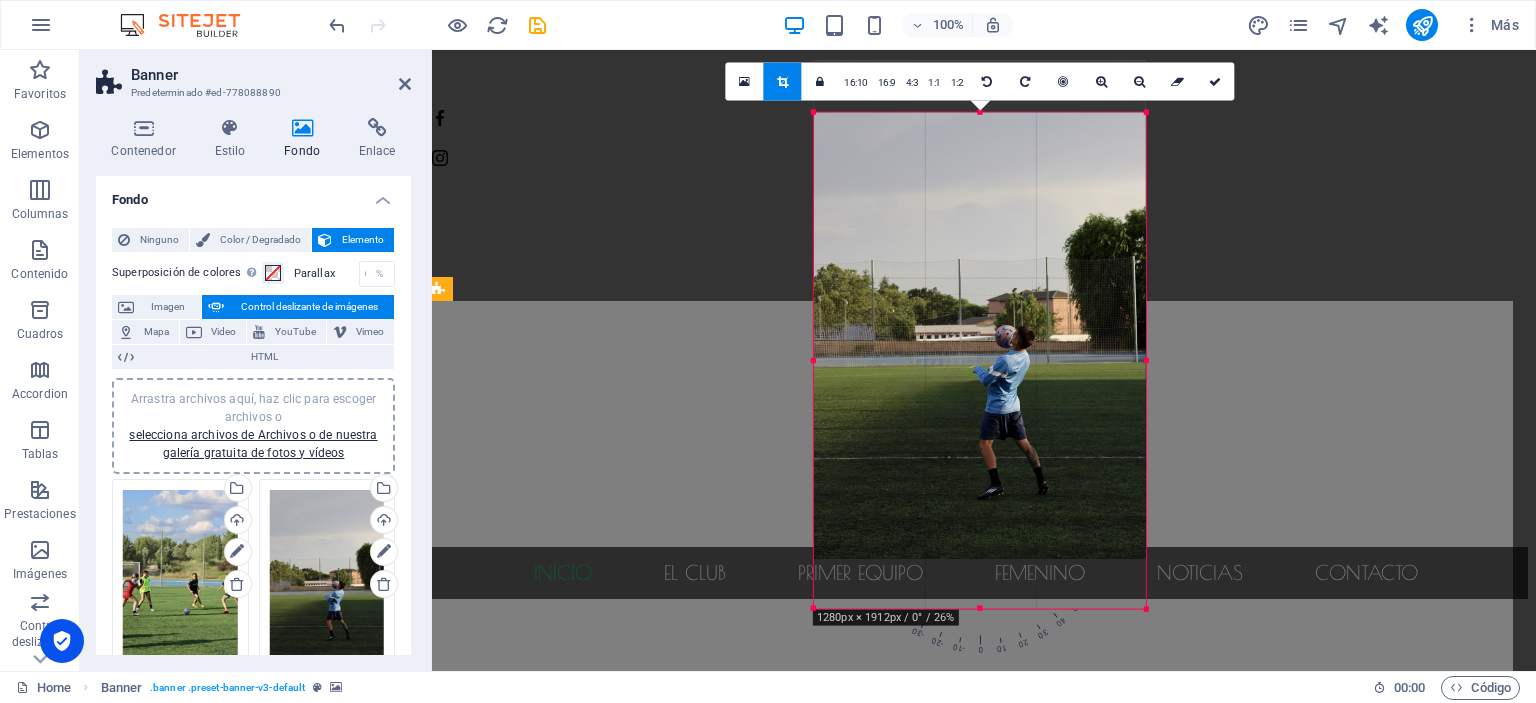 drag, startPoint x: 979, startPoint y: 398, endPoint x: 986, endPoint y: 333, distance: 65.37584 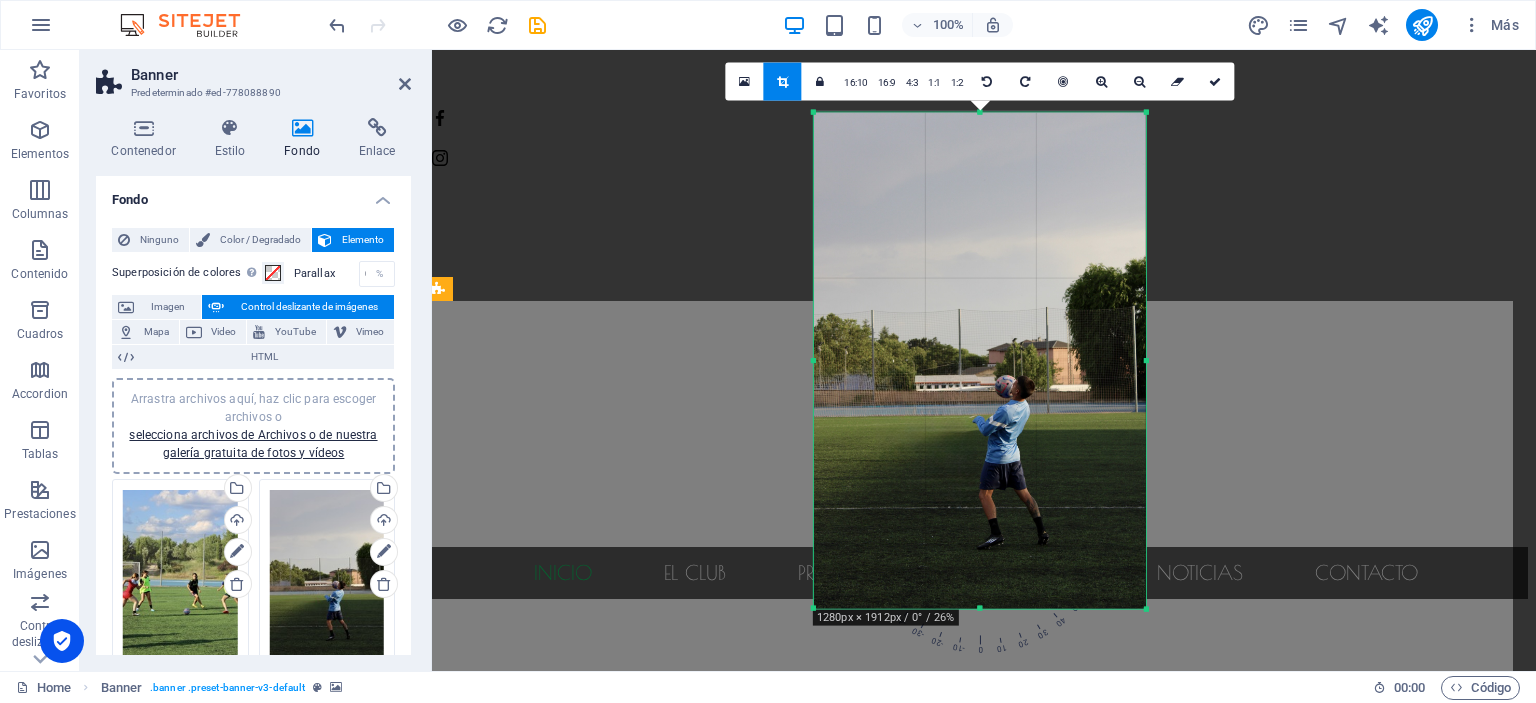click at bounding box center [980, 359] 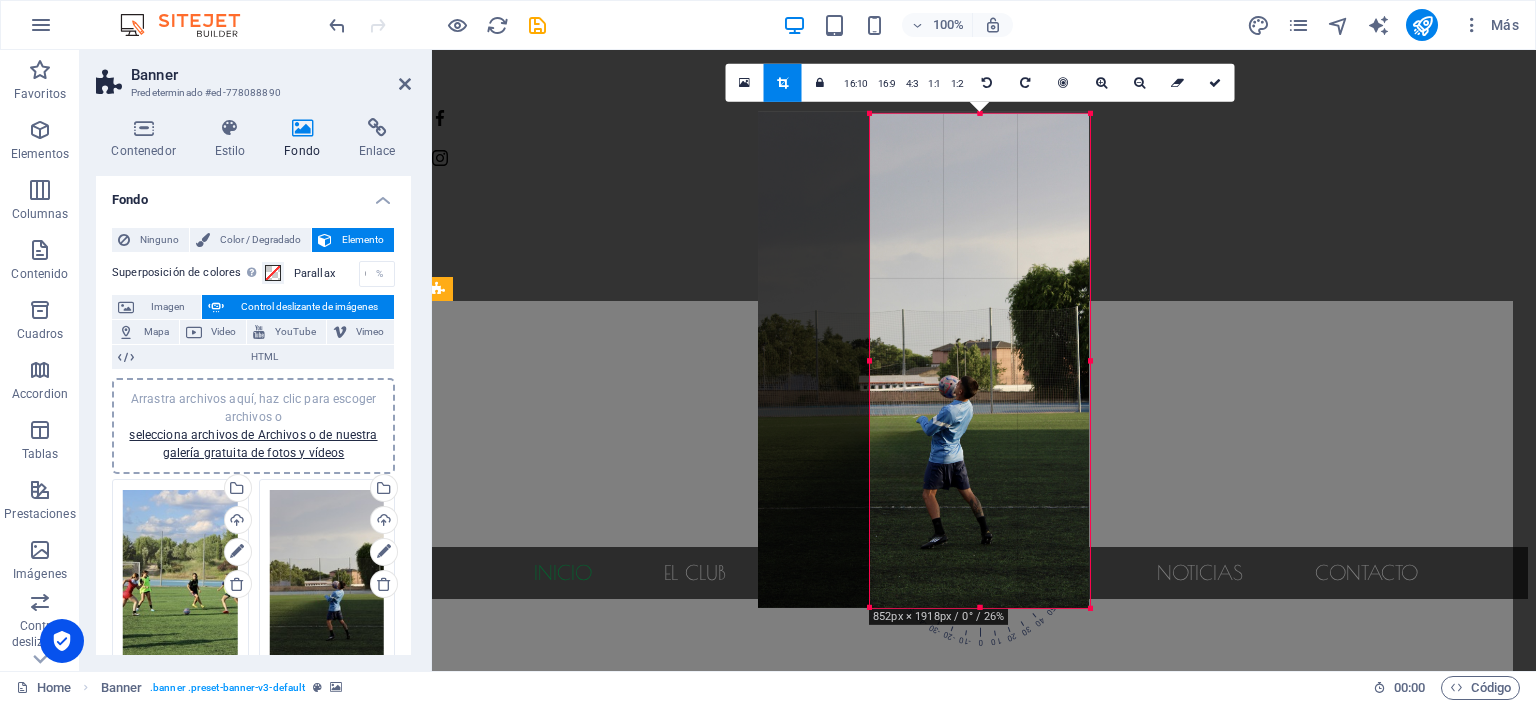 drag, startPoint x: 815, startPoint y: 361, endPoint x: 927, endPoint y: 367, distance: 112.1606 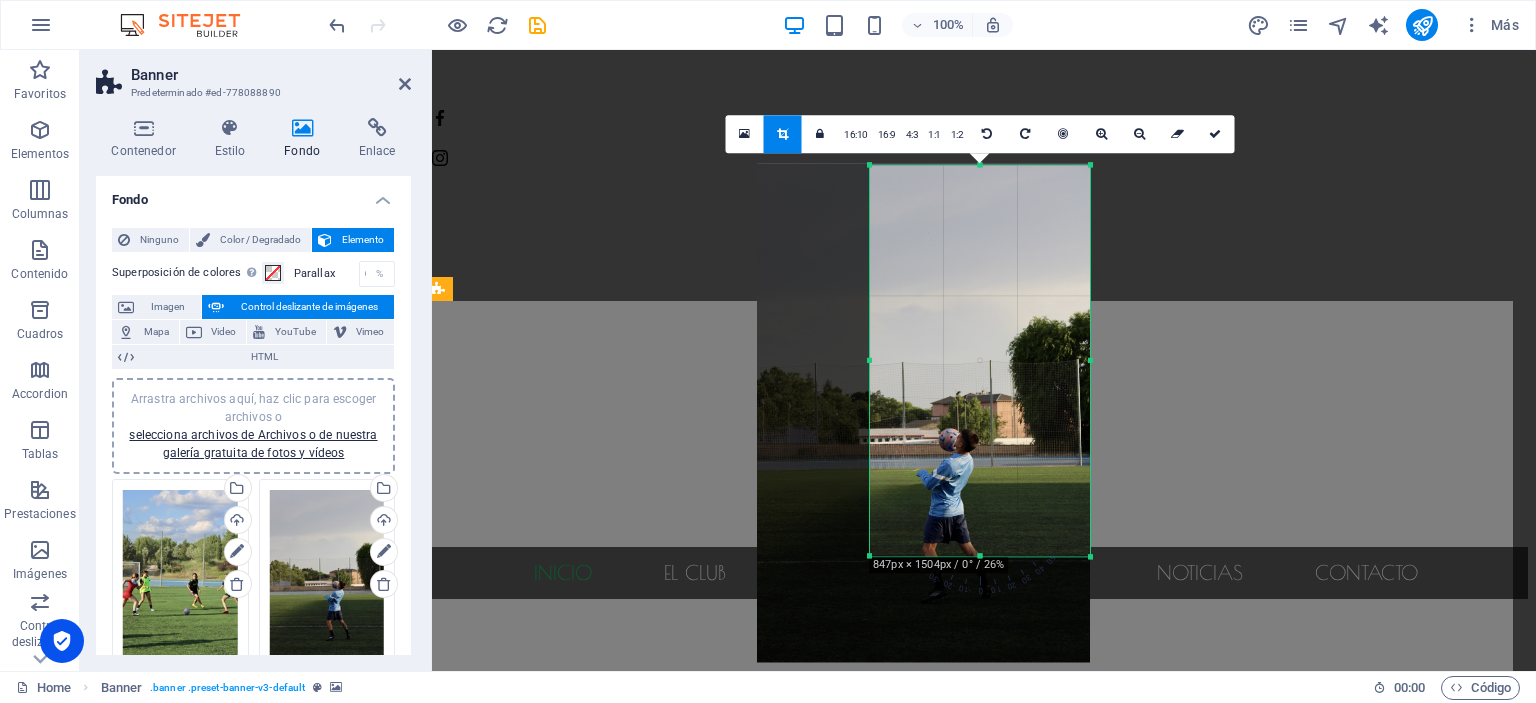 drag, startPoint x: 977, startPoint y: 606, endPoint x: 992, endPoint y: 499, distance: 108.04629 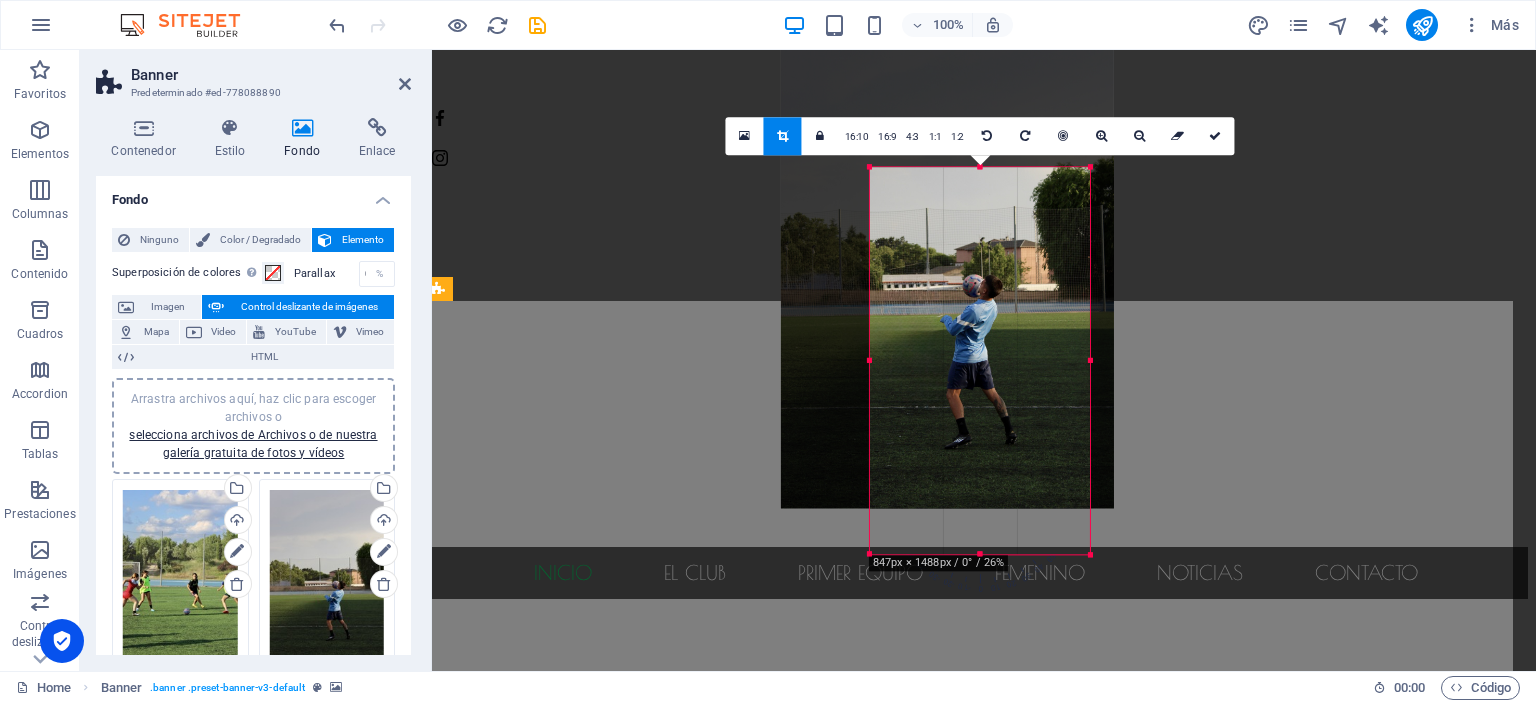 drag, startPoint x: 992, startPoint y: 443, endPoint x: 1016, endPoint y: 291, distance: 153.88307 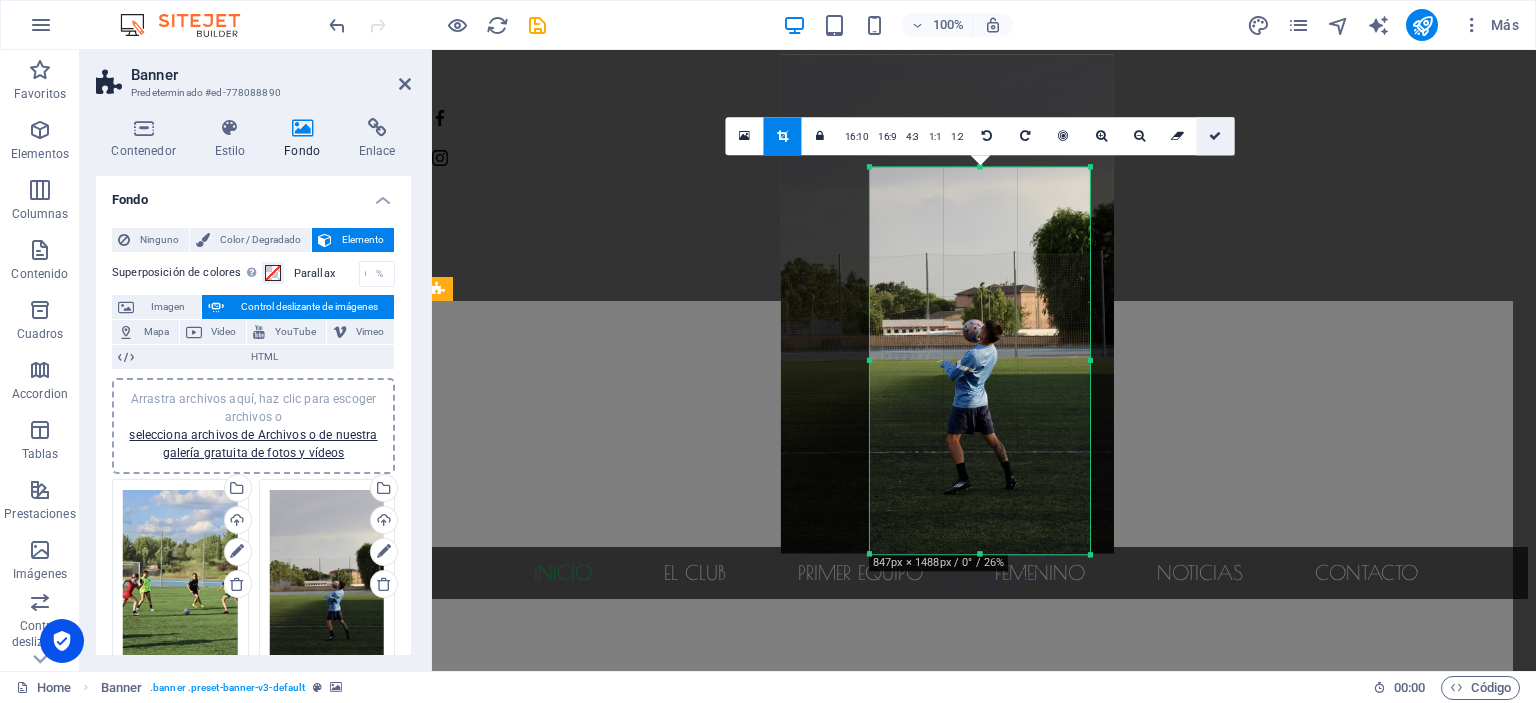 click at bounding box center (1216, 136) 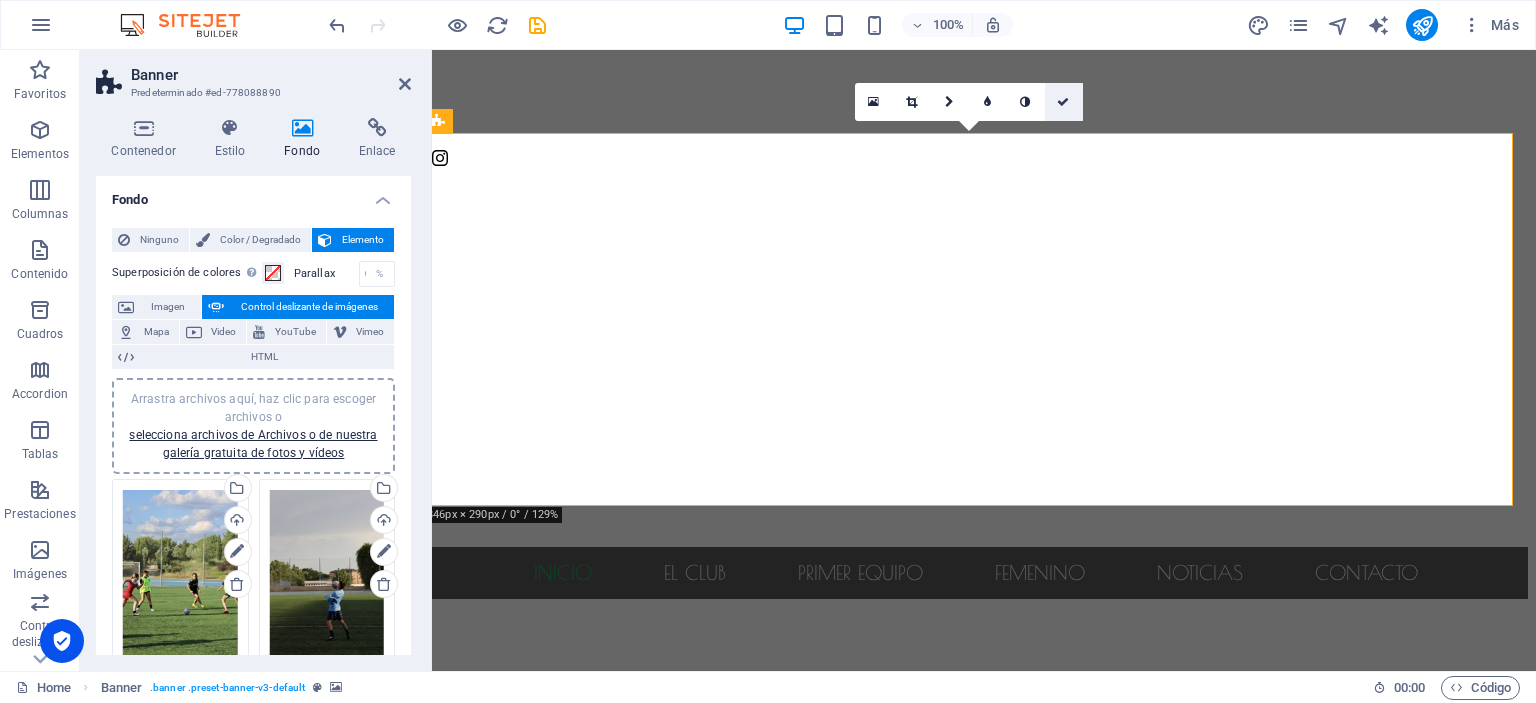 click at bounding box center (1063, 102) 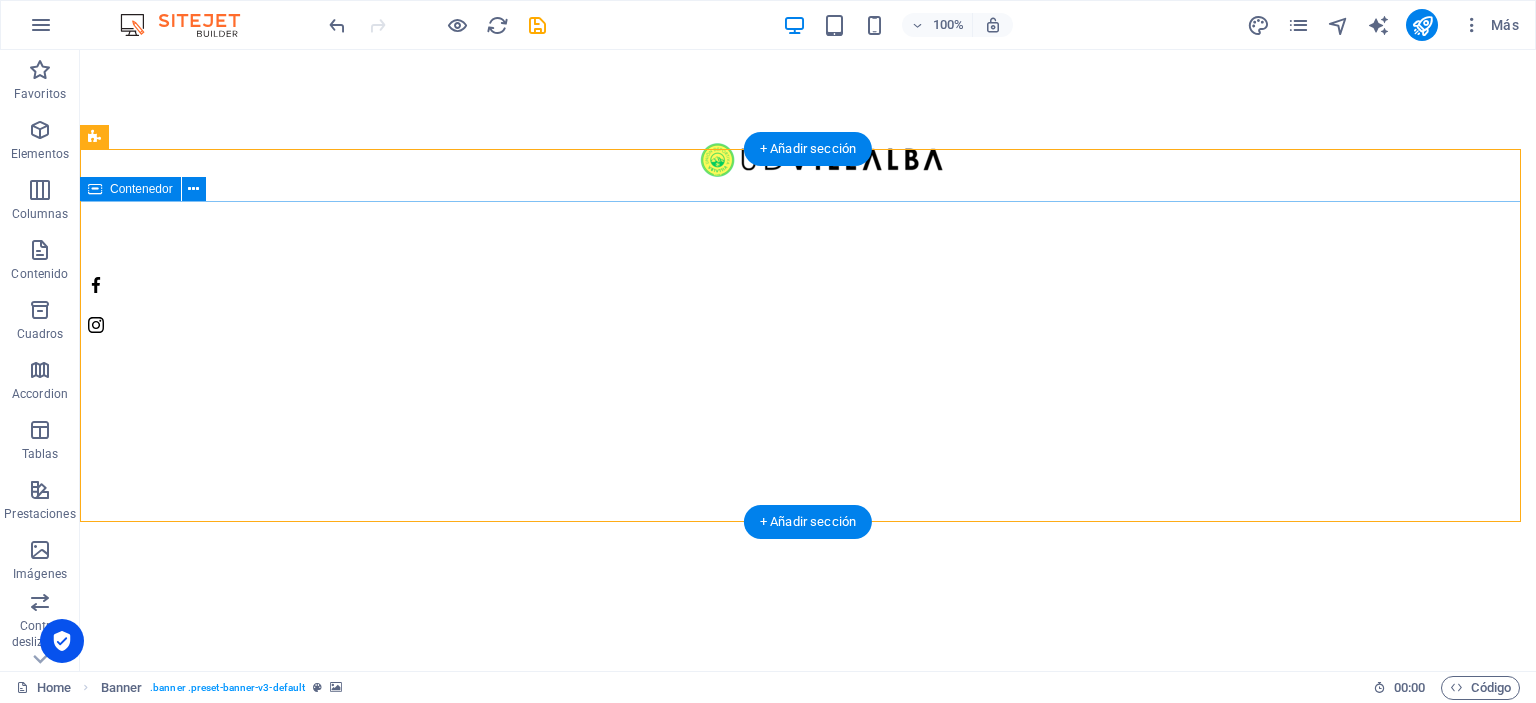 scroll, scrollTop: 164, scrollLeft: 0, axis: vertical 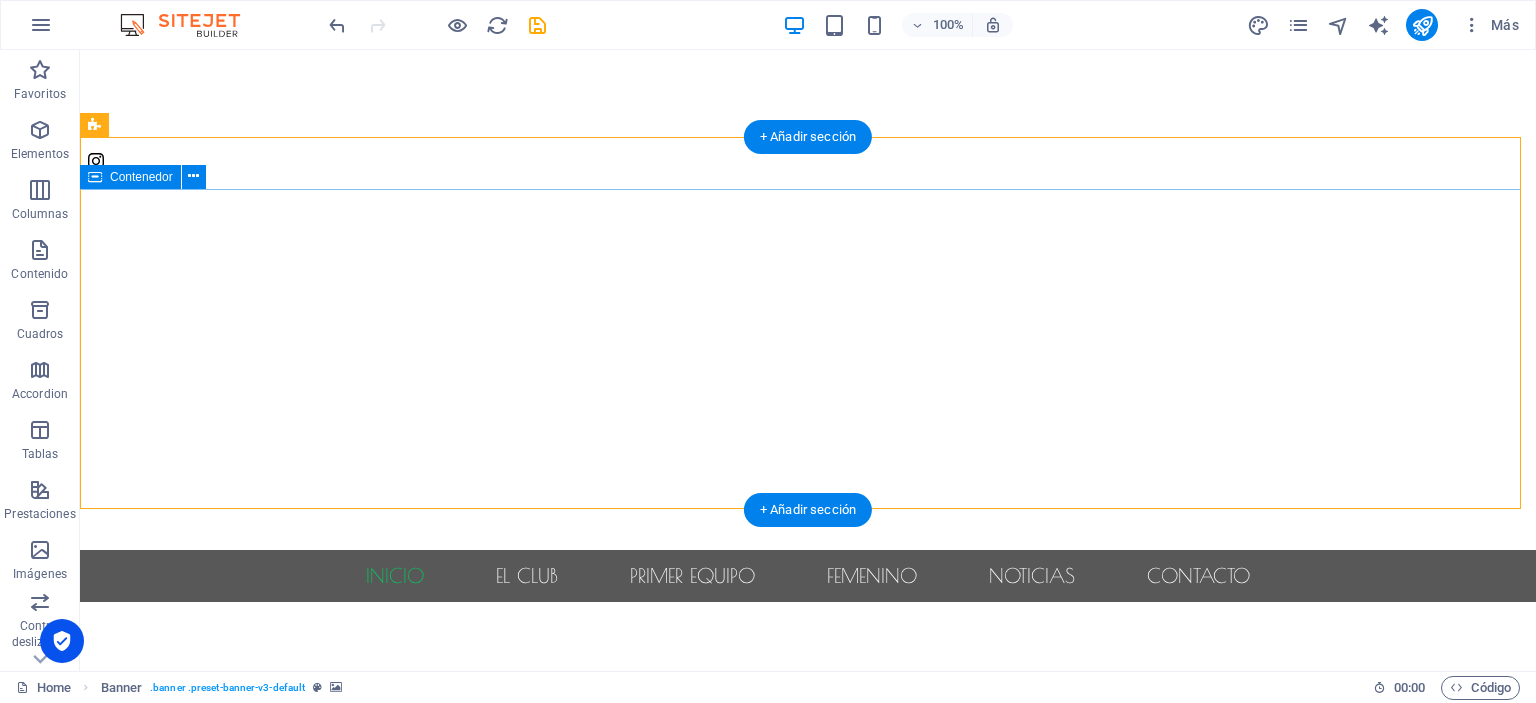 click at bounding box center [808, 682] 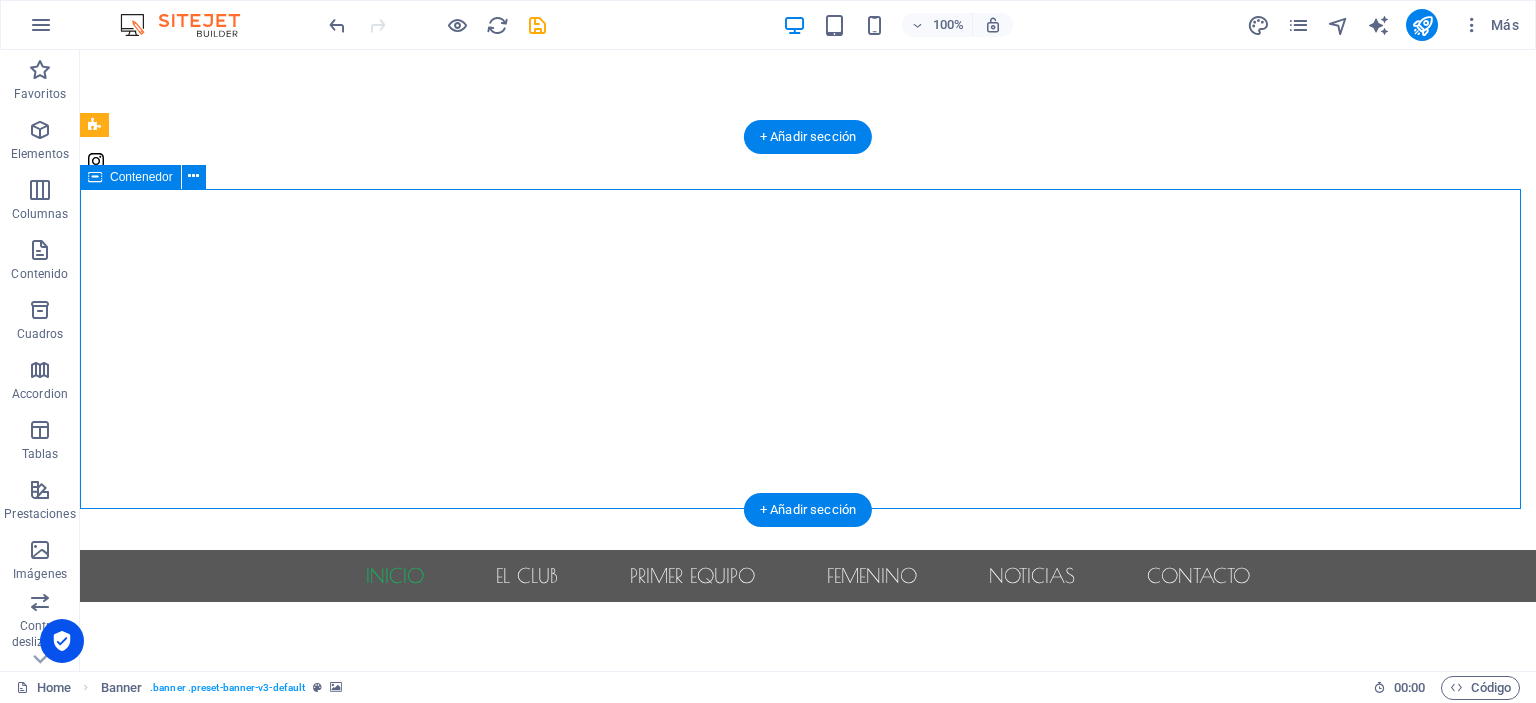 click at bounding box center (808, 682) 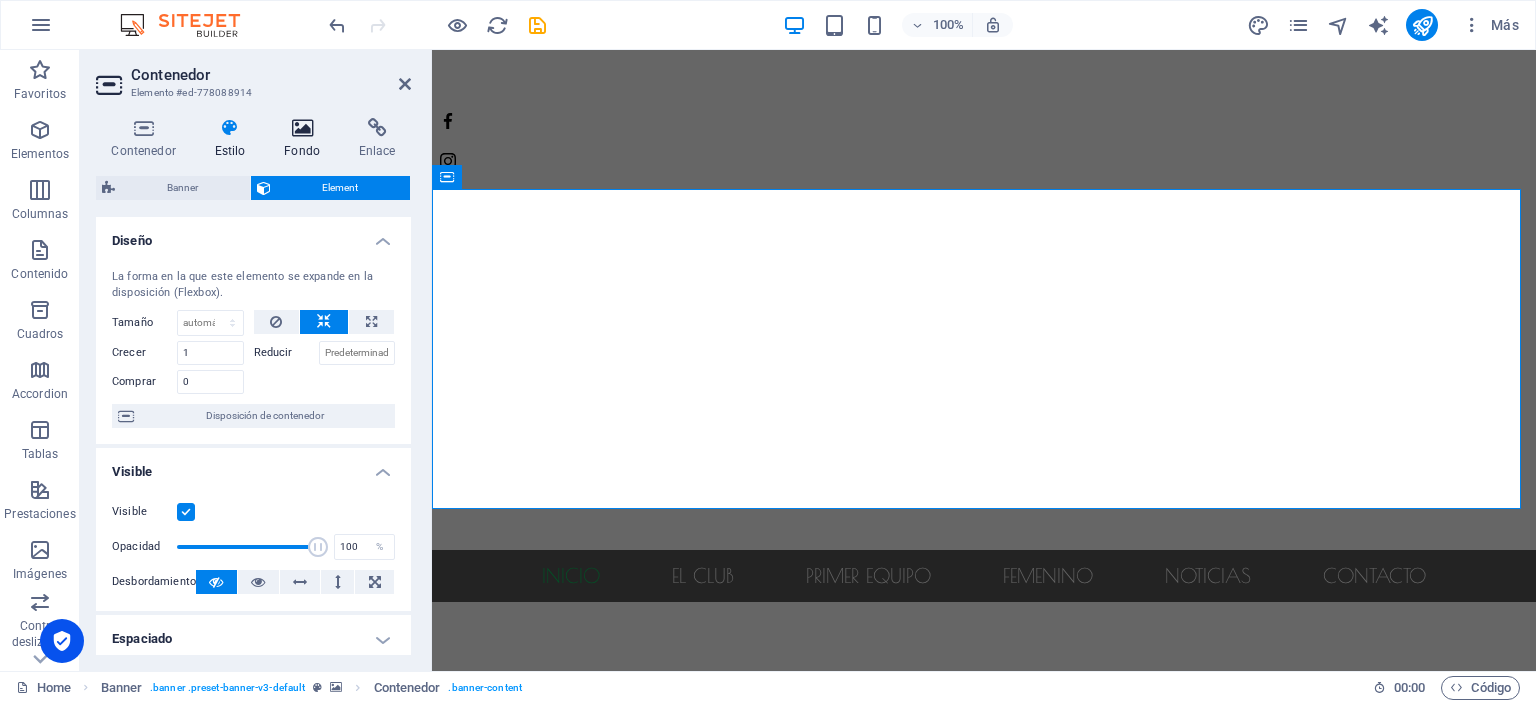 click on "Fondo" at bounding box center (306, 139) 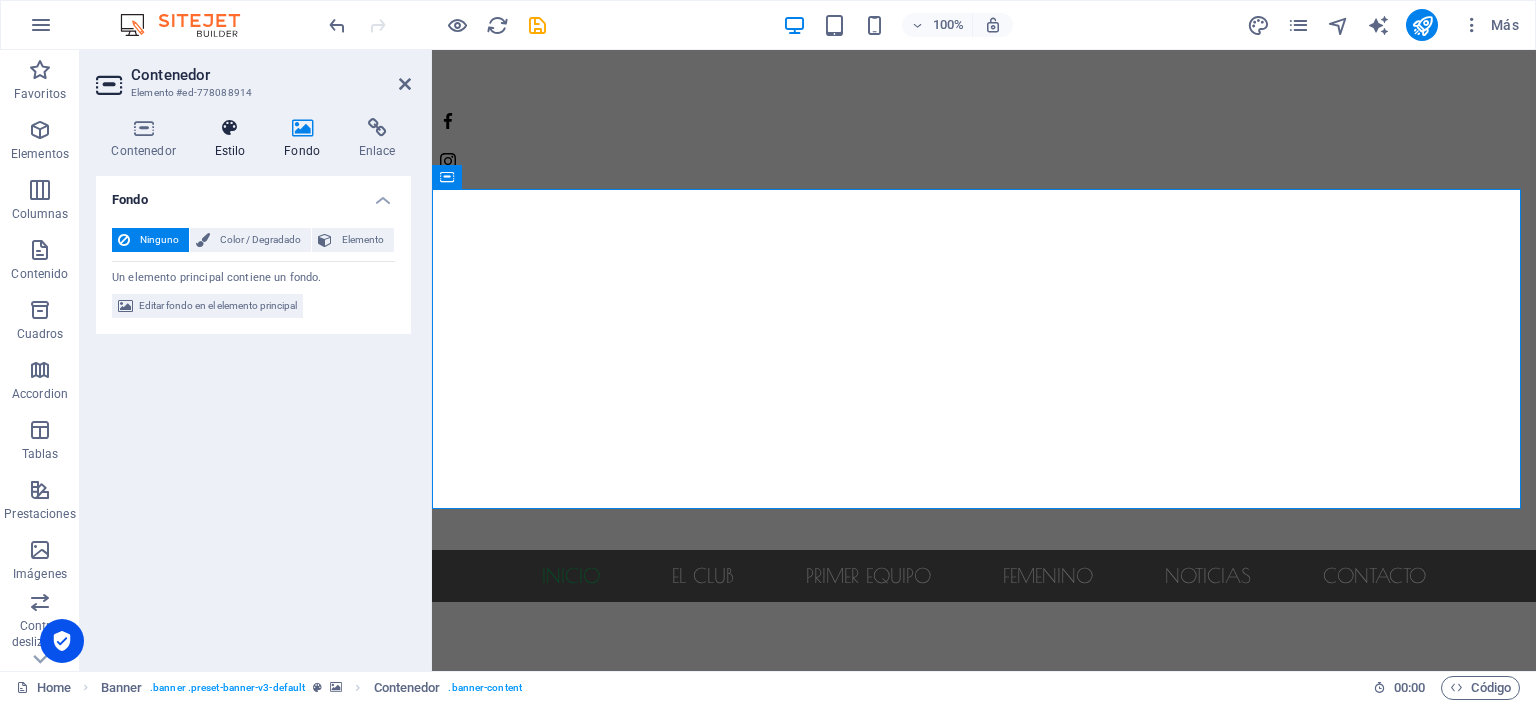 click at bounding box center [230, 128] 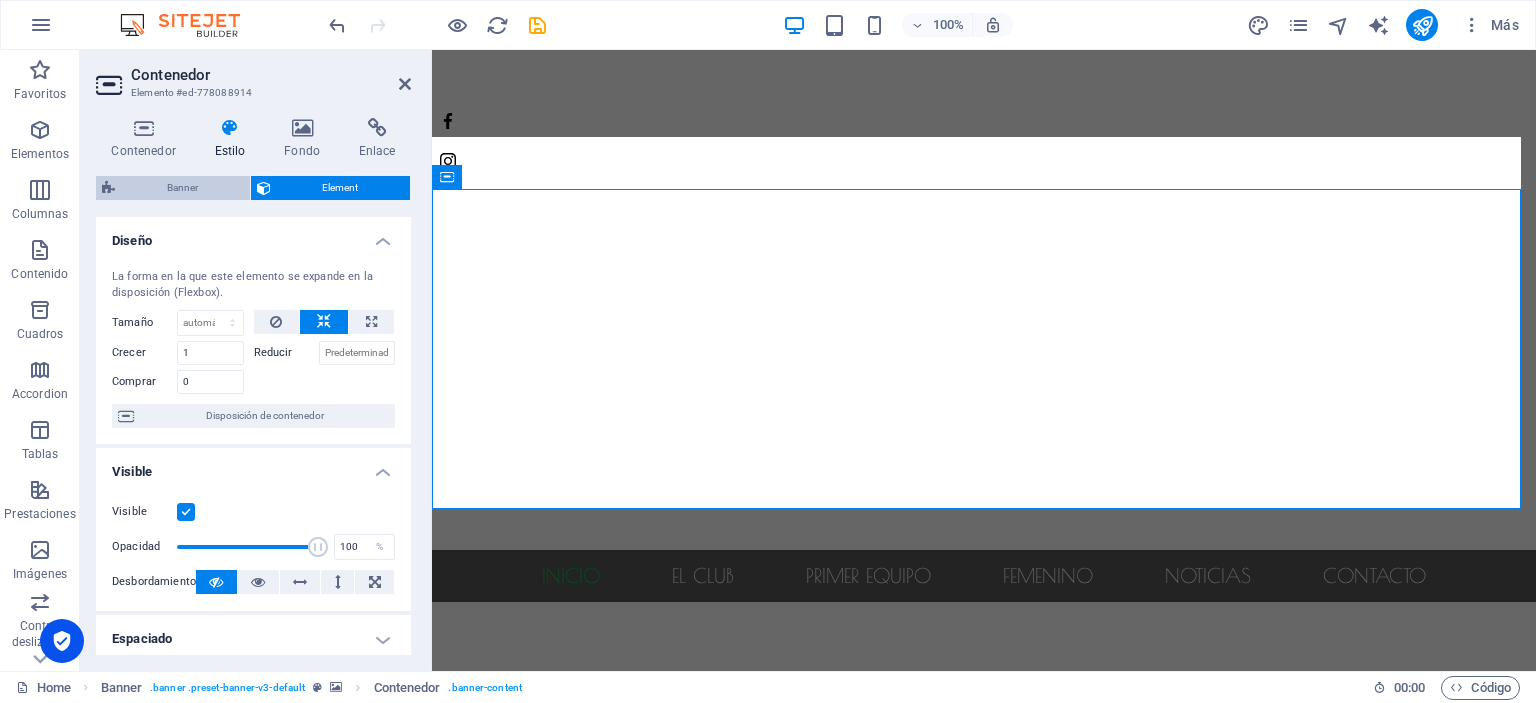 click on "Banner" at bounding box center [182, 188] 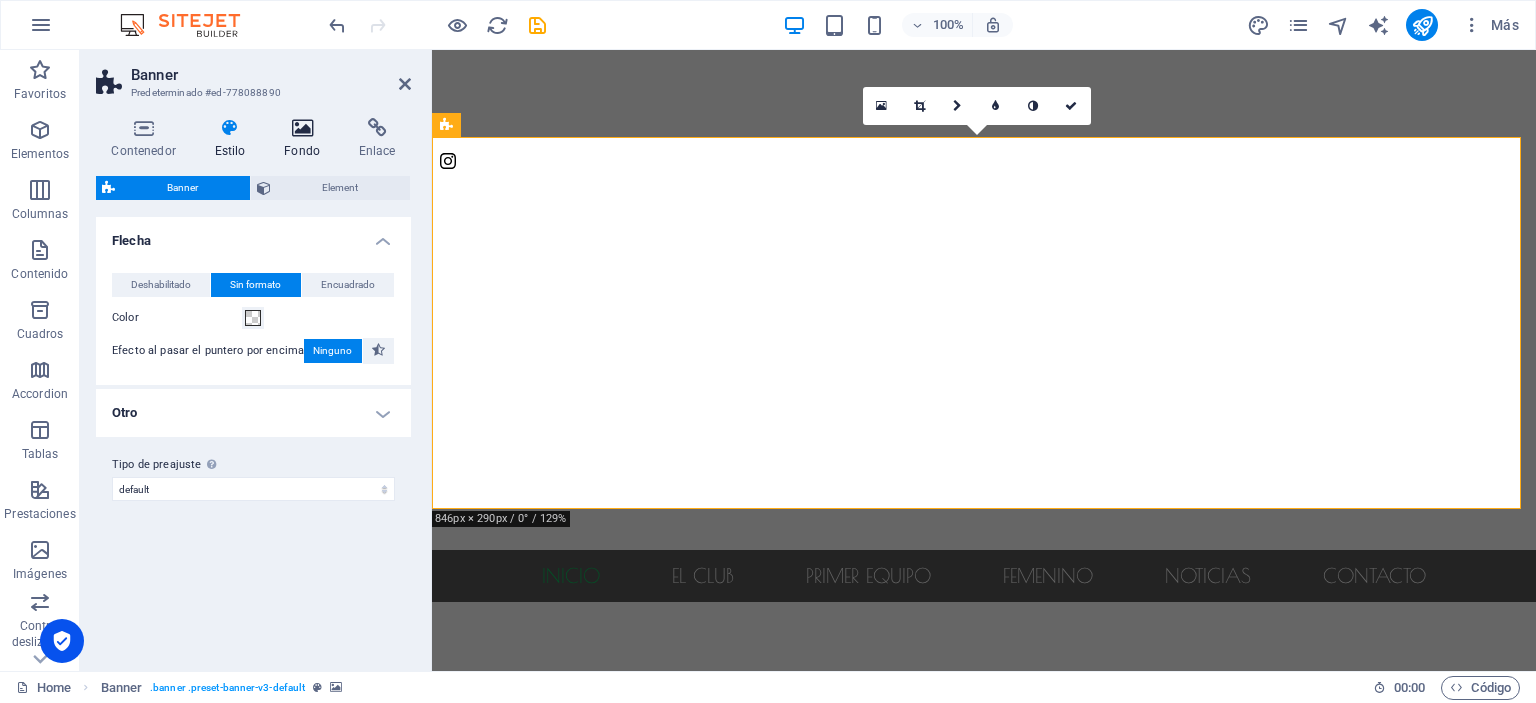 click on "Fondo" at bounding box center (306, 139) 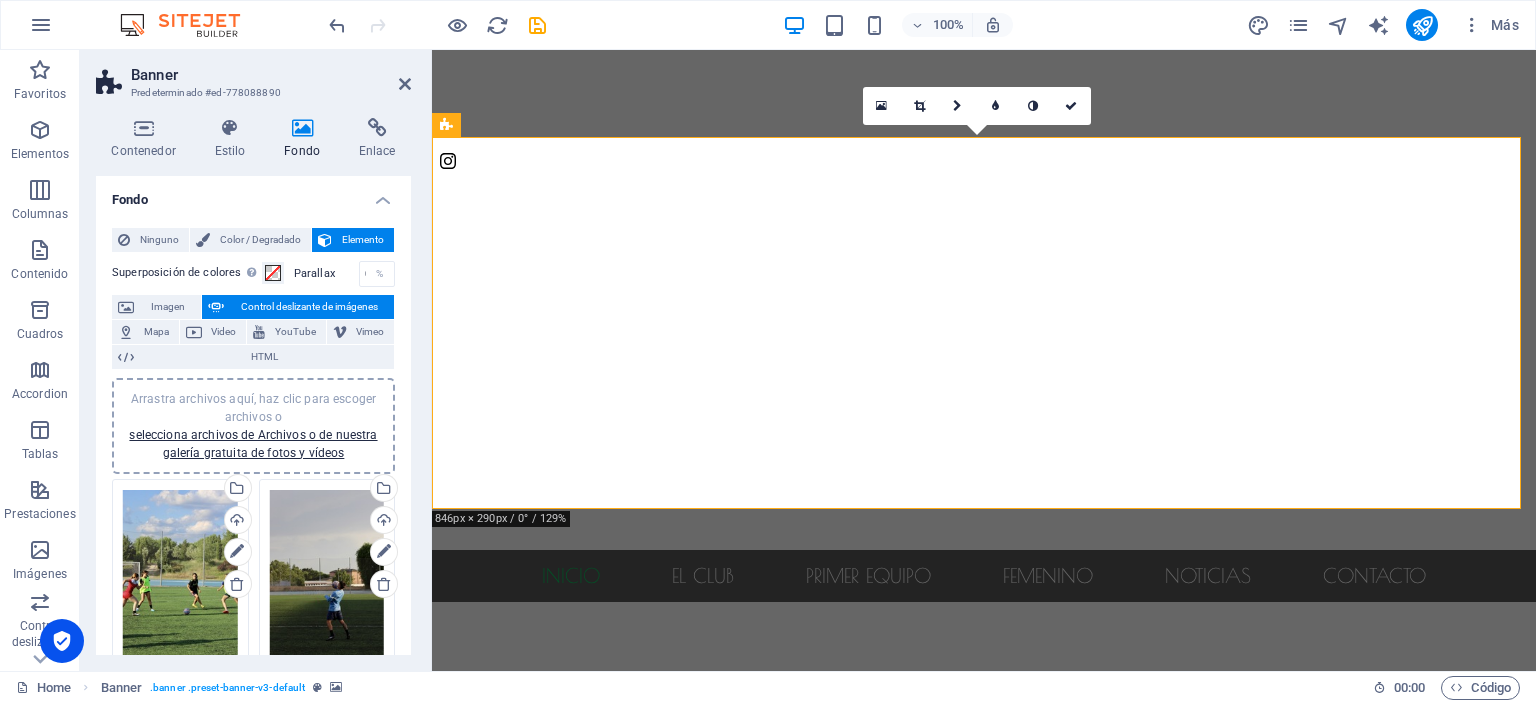 click on "Arrastra archivos aquí, haz clic para escoger archivos o  selecciona archivos de Archivos o de nuestra galería gratuita de fotos y vídeos" at bounding box center [180, 576] 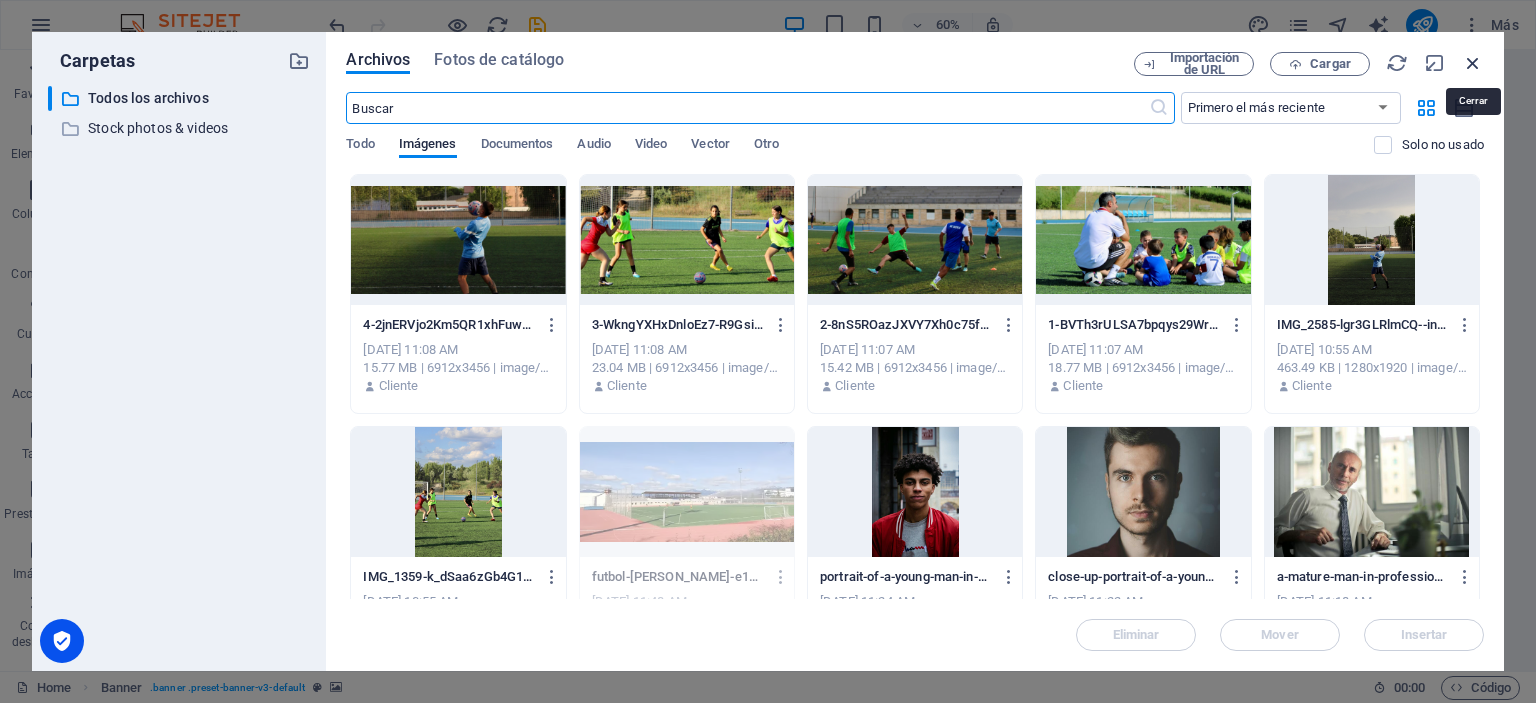click at bounding box center (1473, 63) 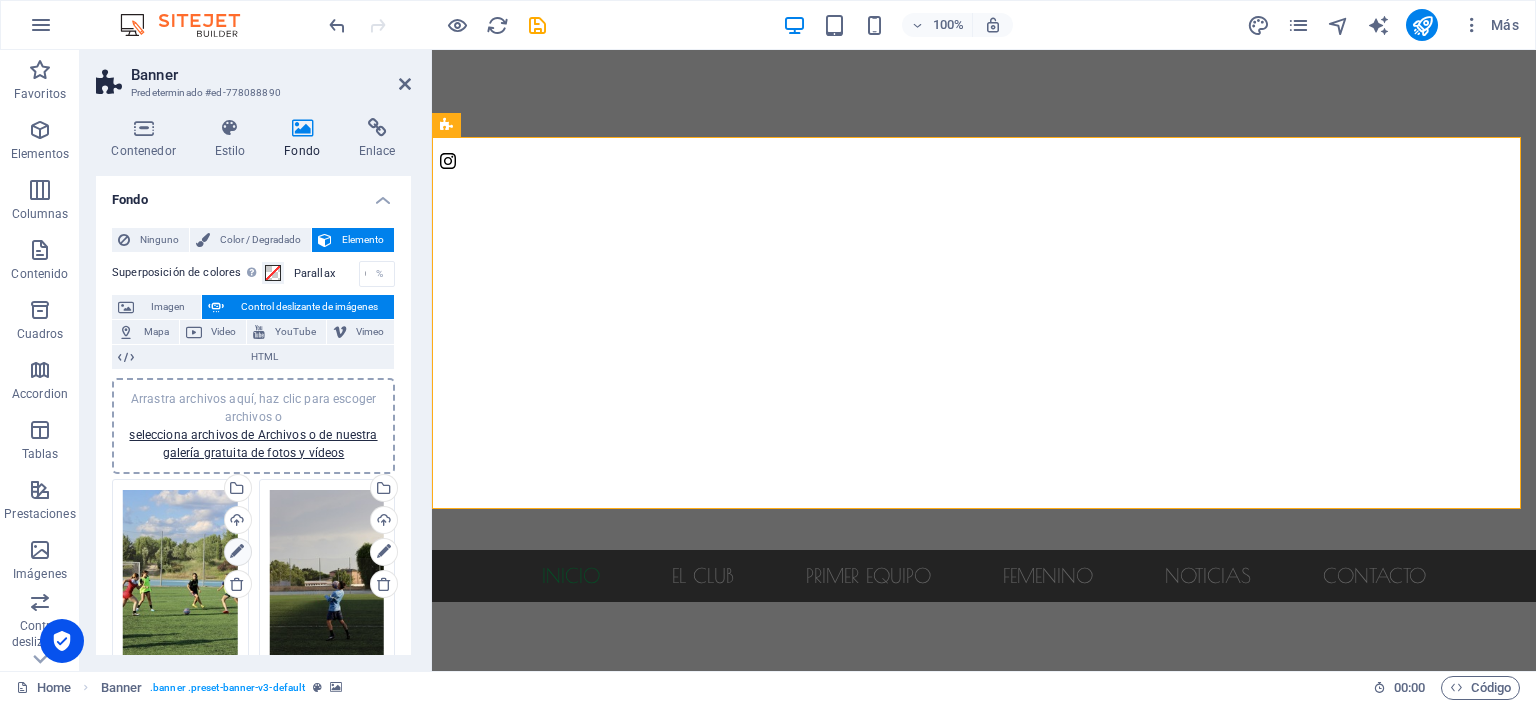 click at bounding box center (237, 552) 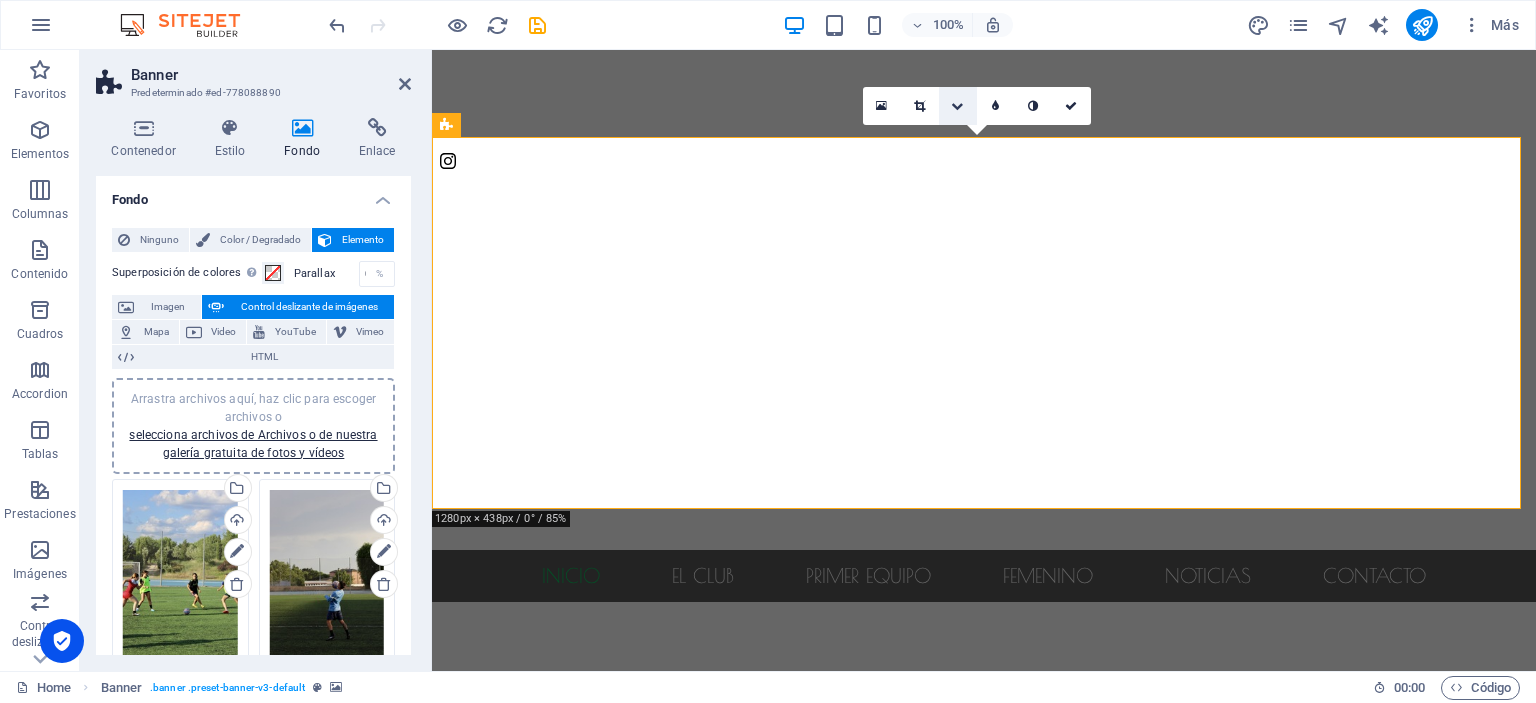 click at bounding box center (957, 106) 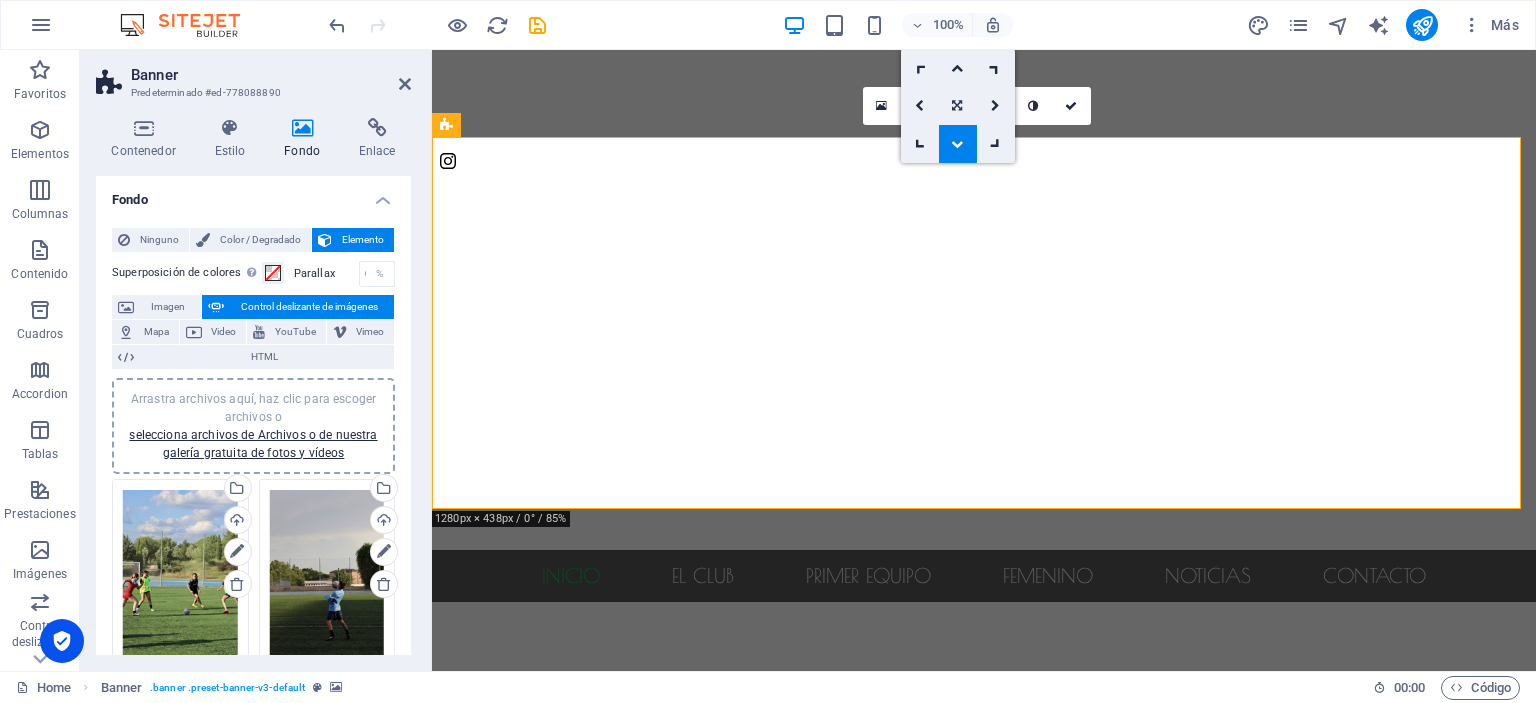 click at bounding box center (958, 106) 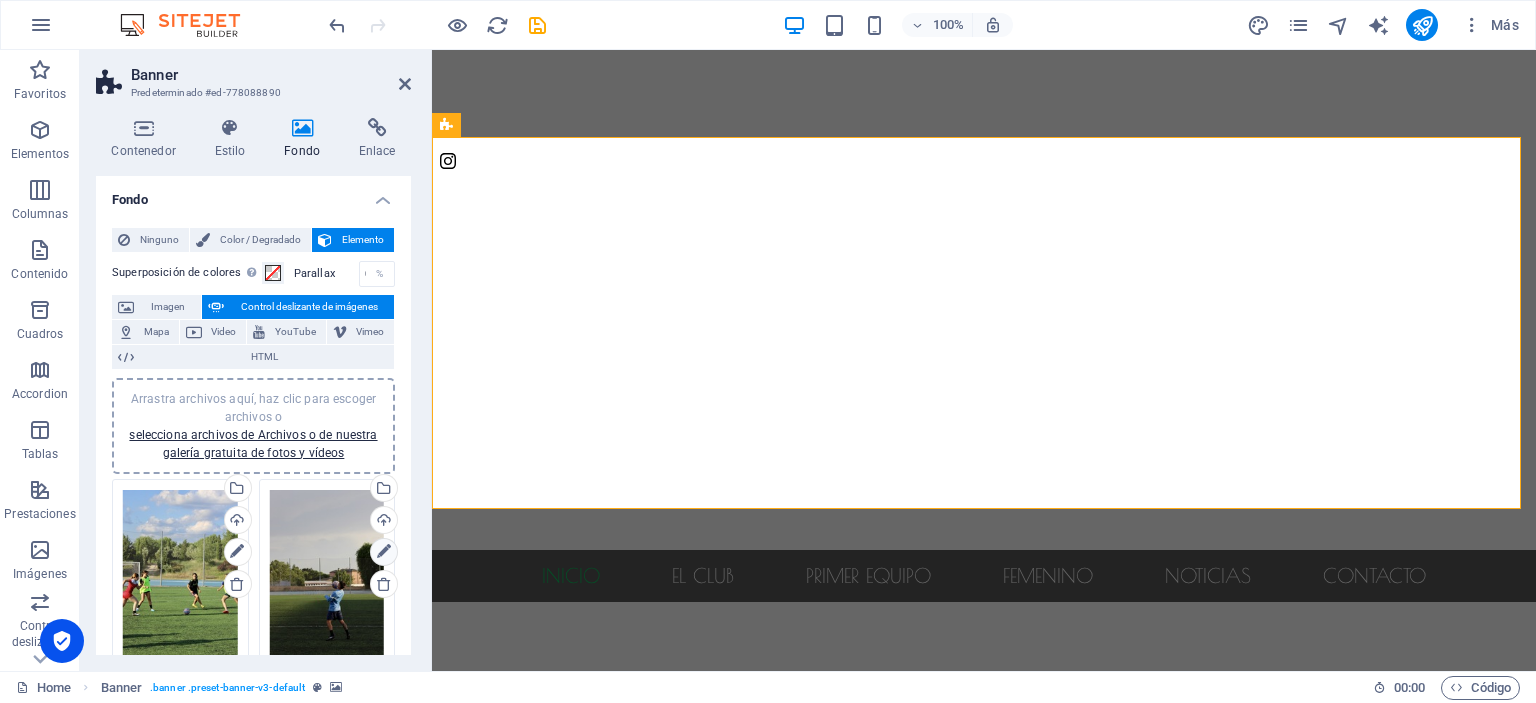 click at bounding box center (384, 552) 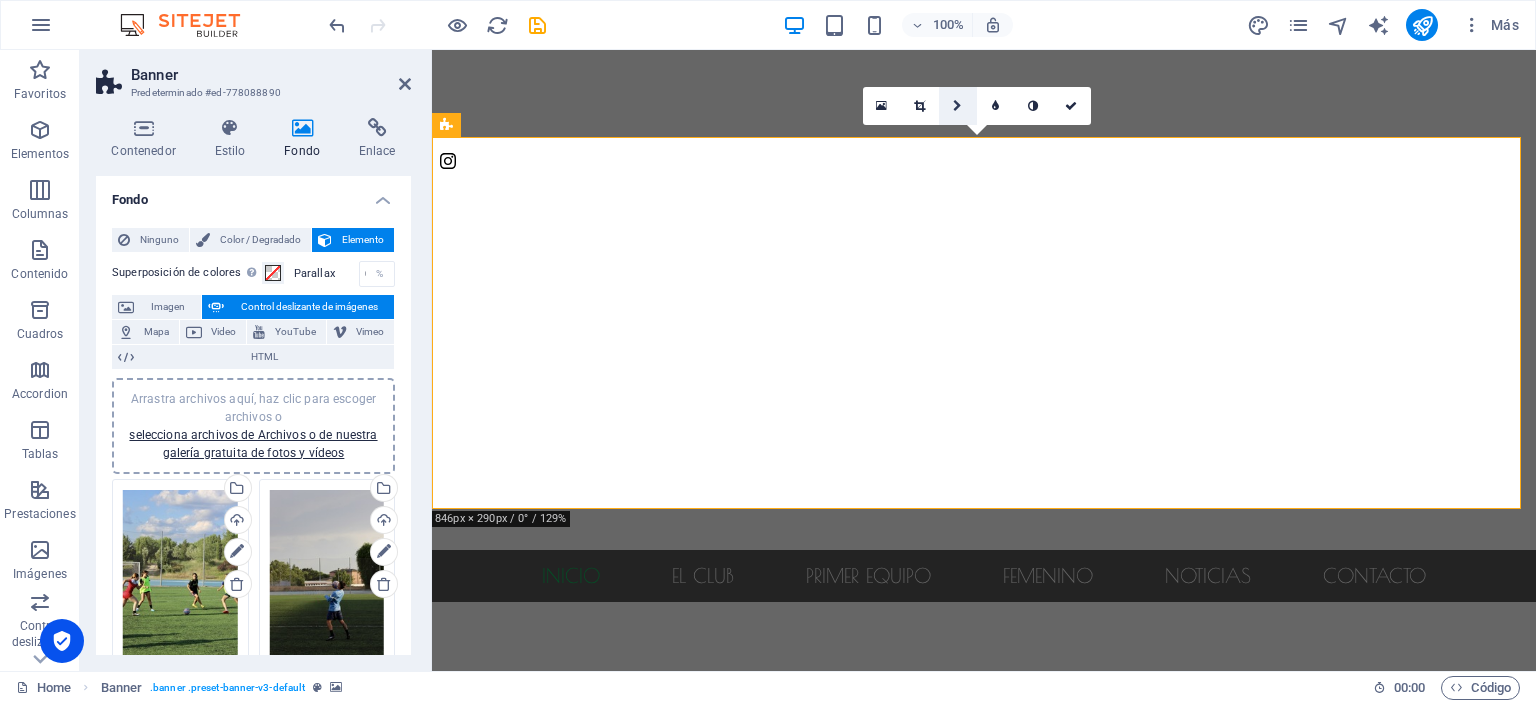 click at bounding box center (957, 106) 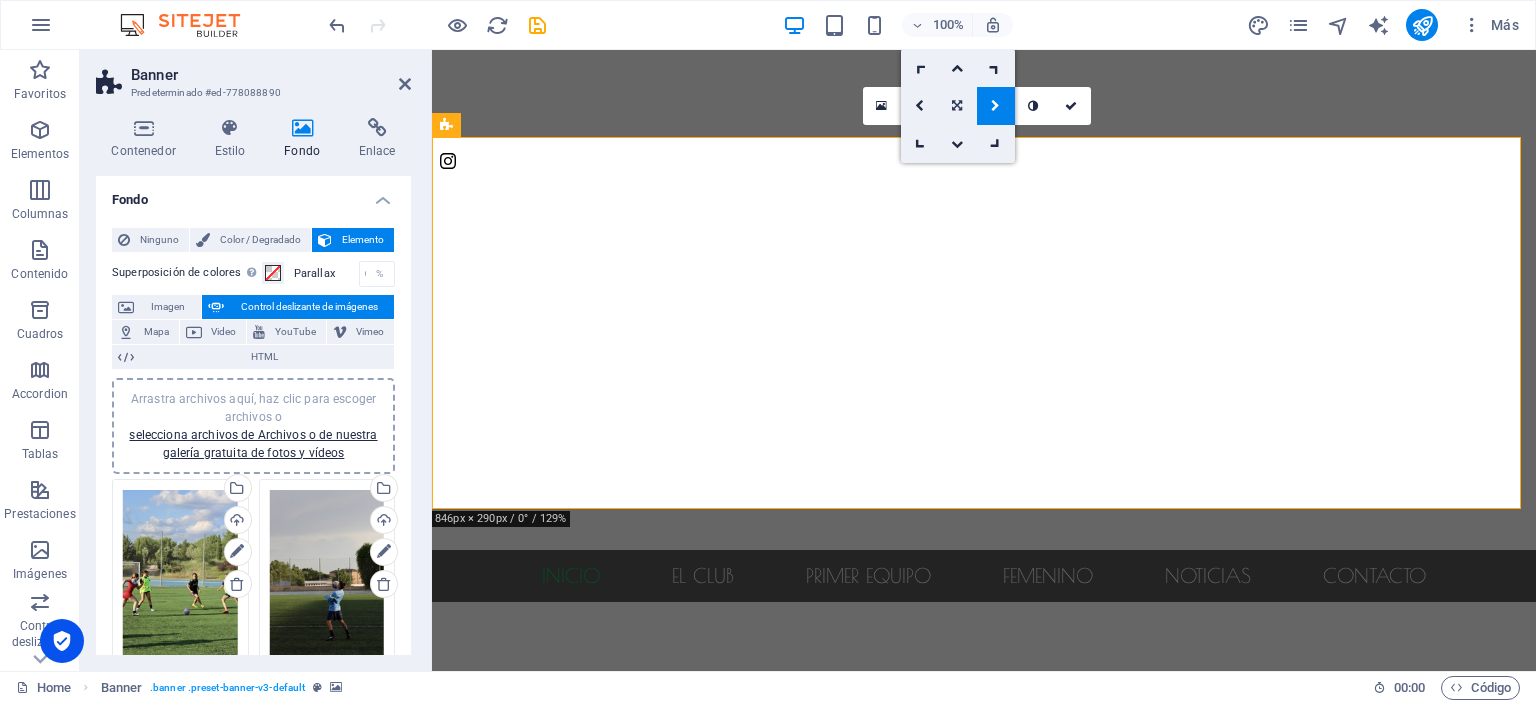 click at bounding box center (957, 106) 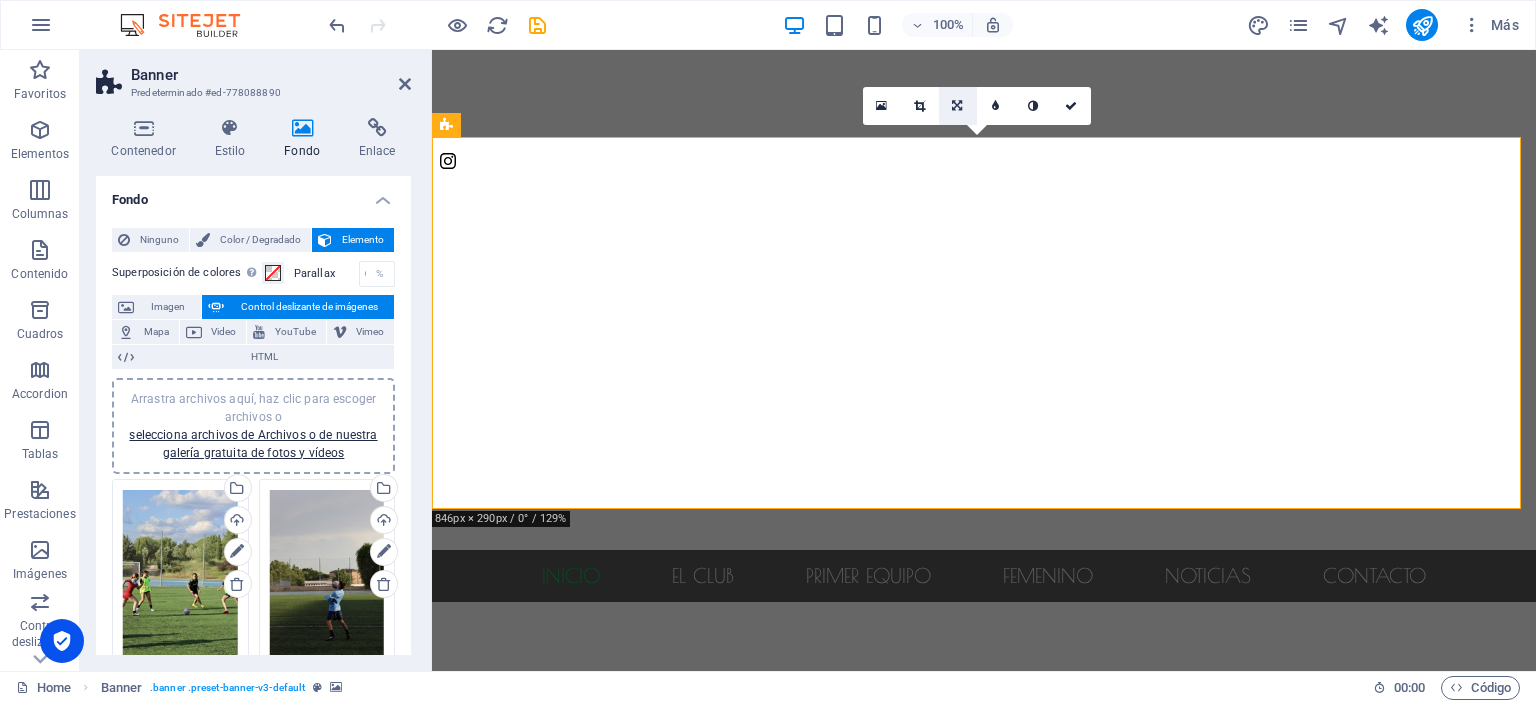 click at bounding box center (957, 106) 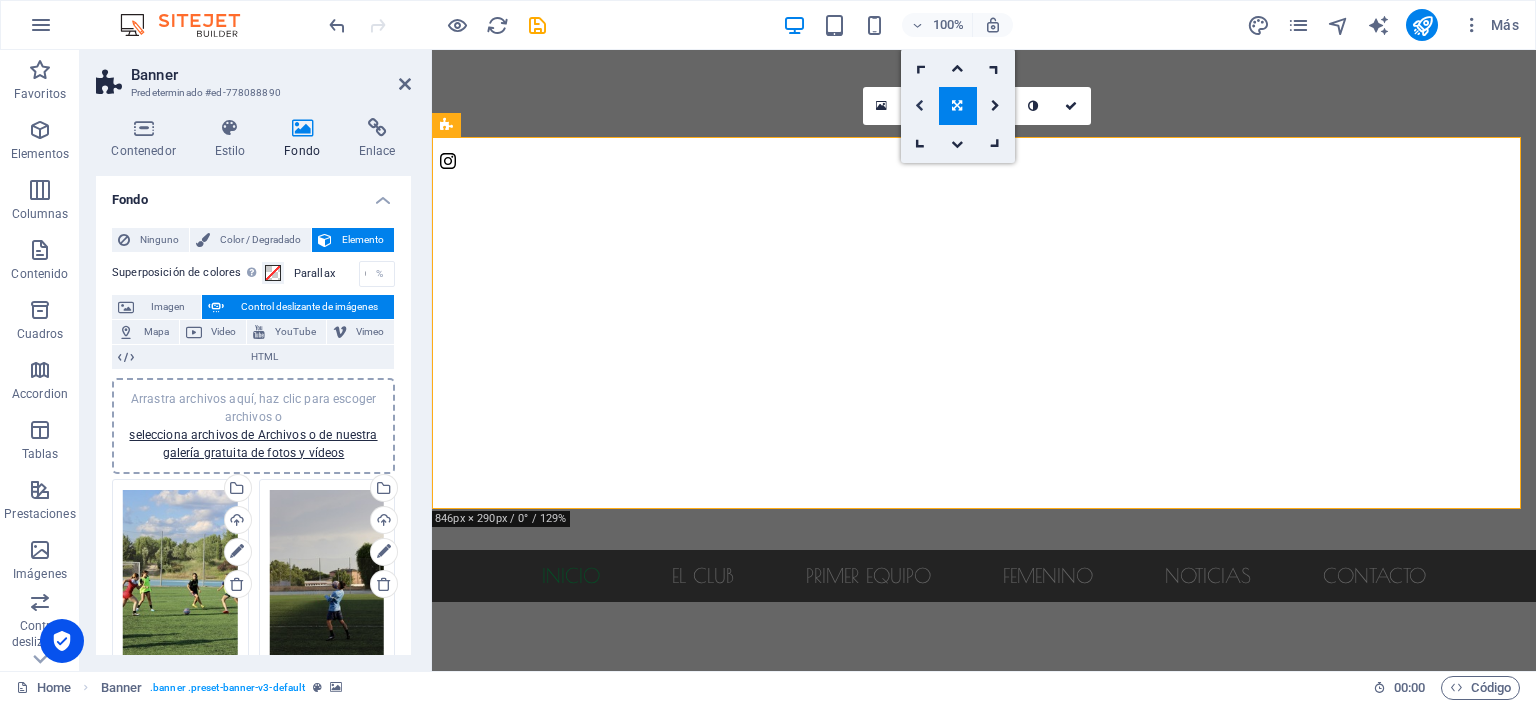click at bounding box center (920, 106) 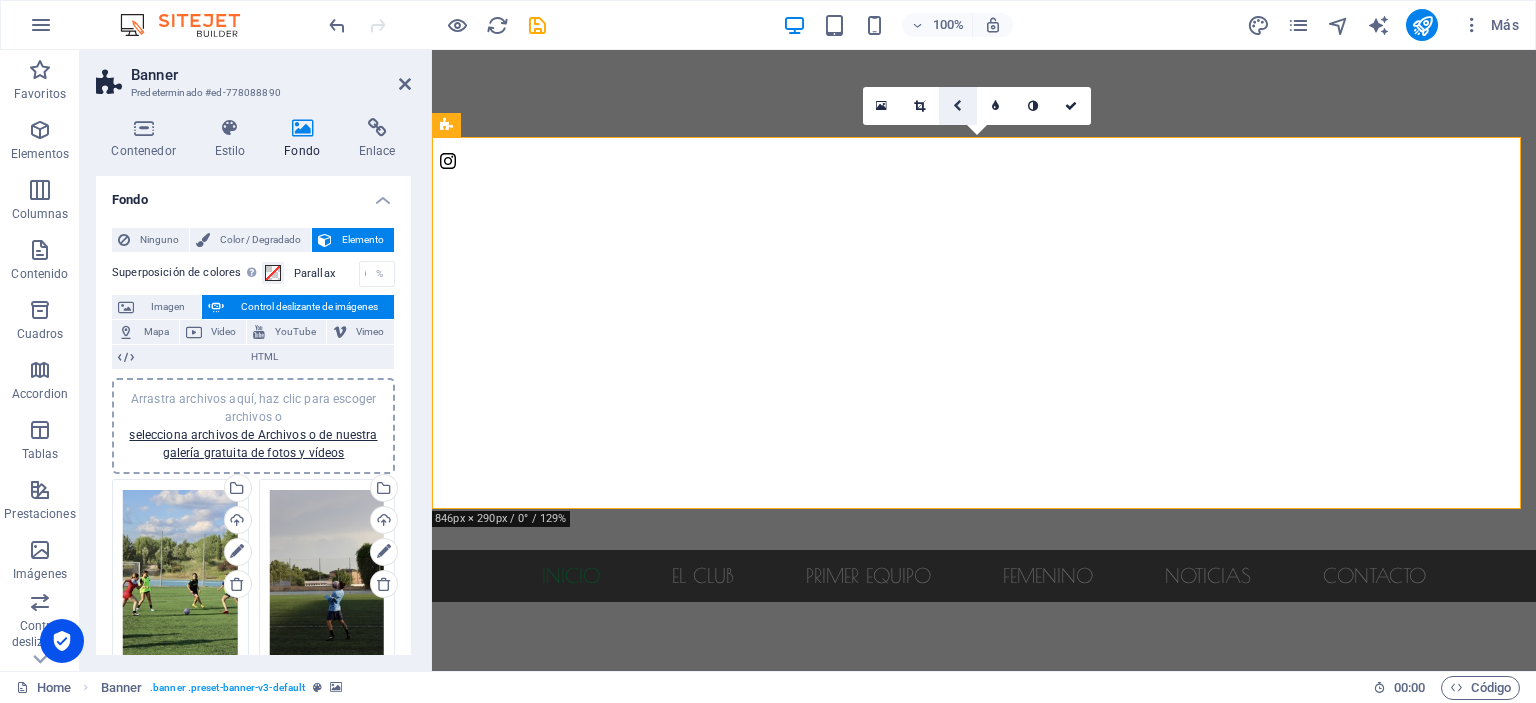 click at bounding box center [957, 106] 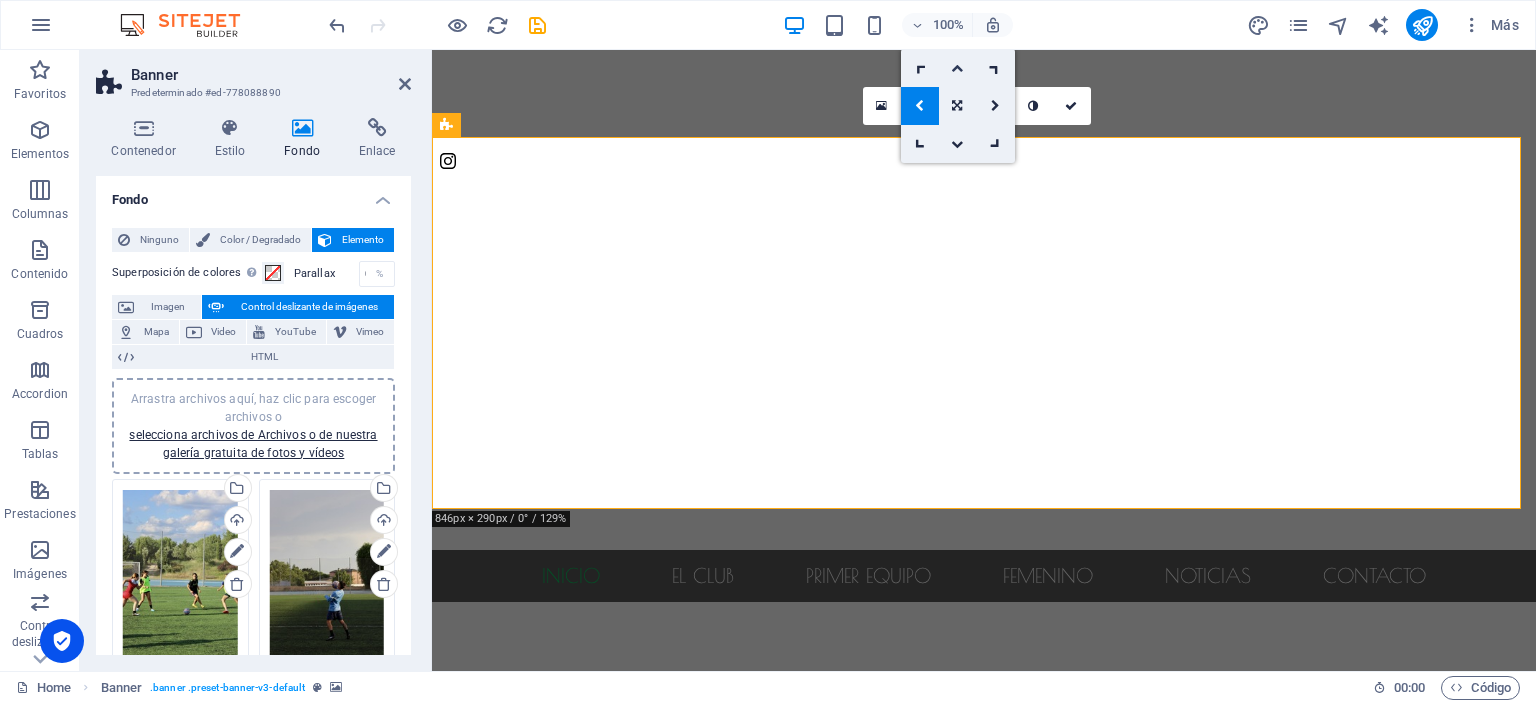 click at bounding box center (958, 68) 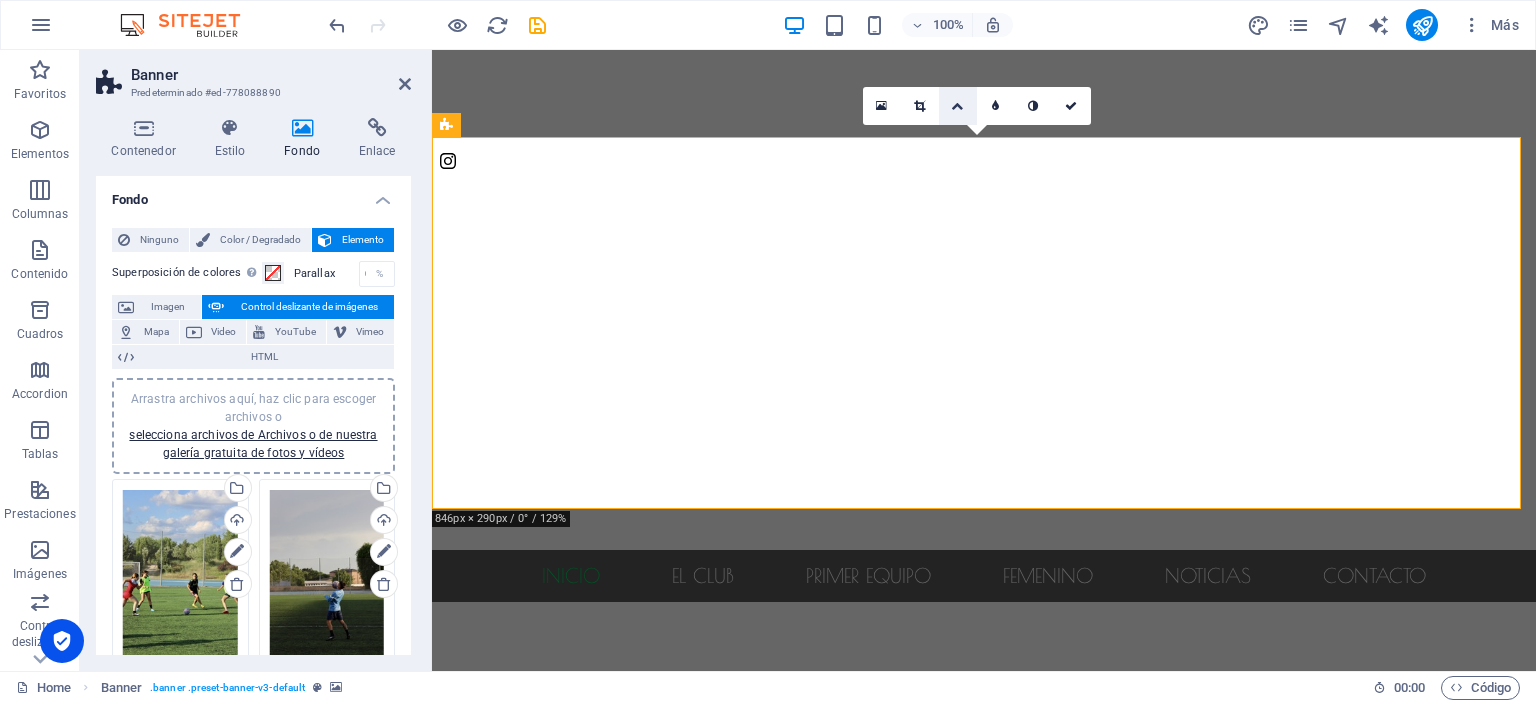 click at bounding box center (958, 106) 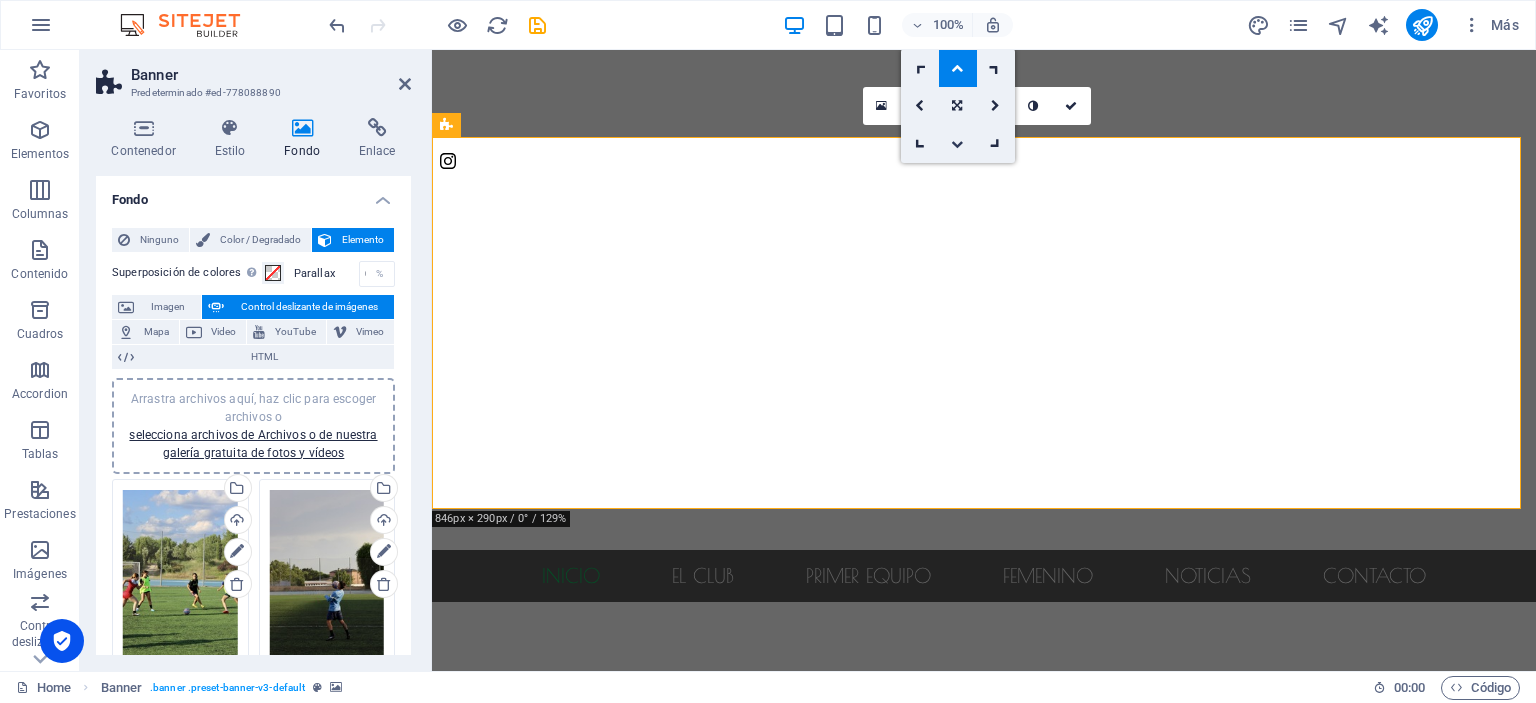 click at bounding box center (957, 144) 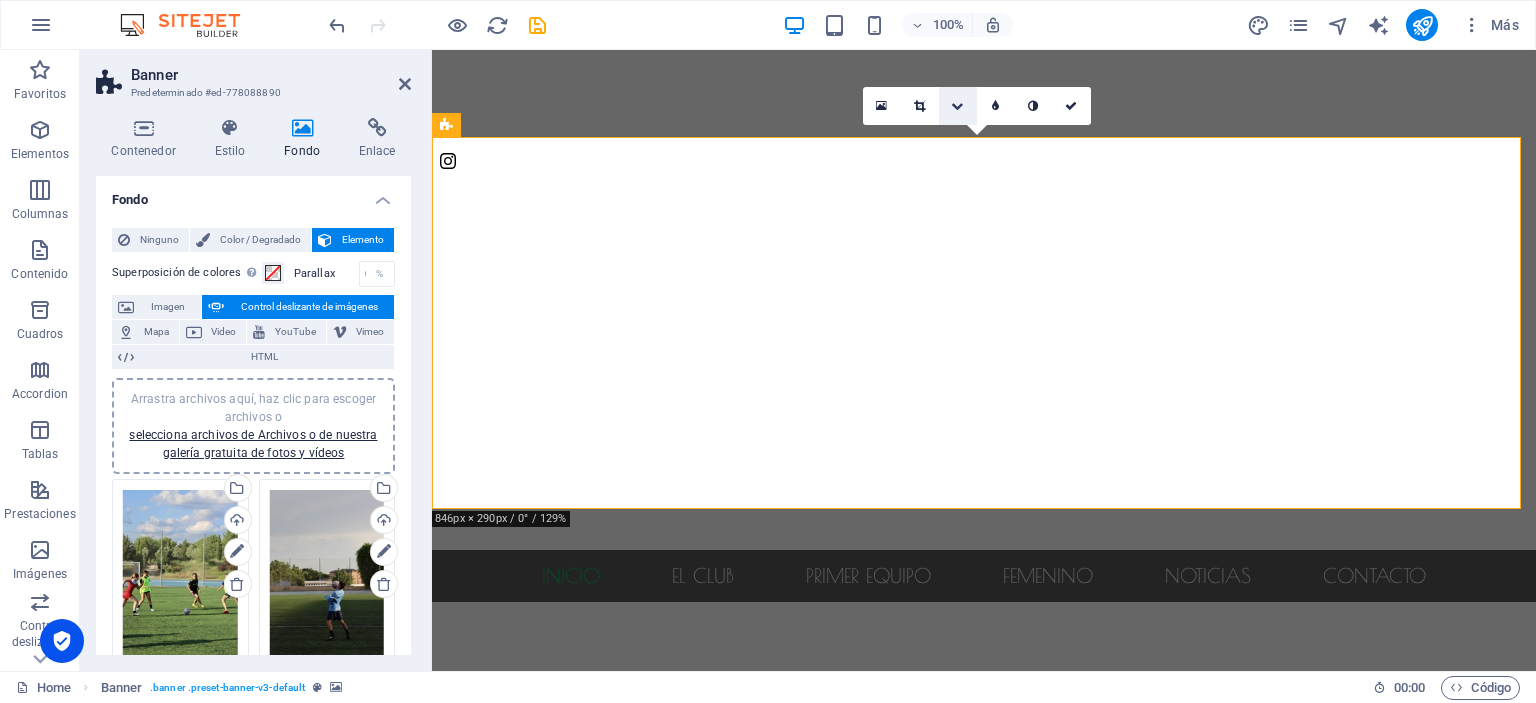 click at bounding box center [957, 106] 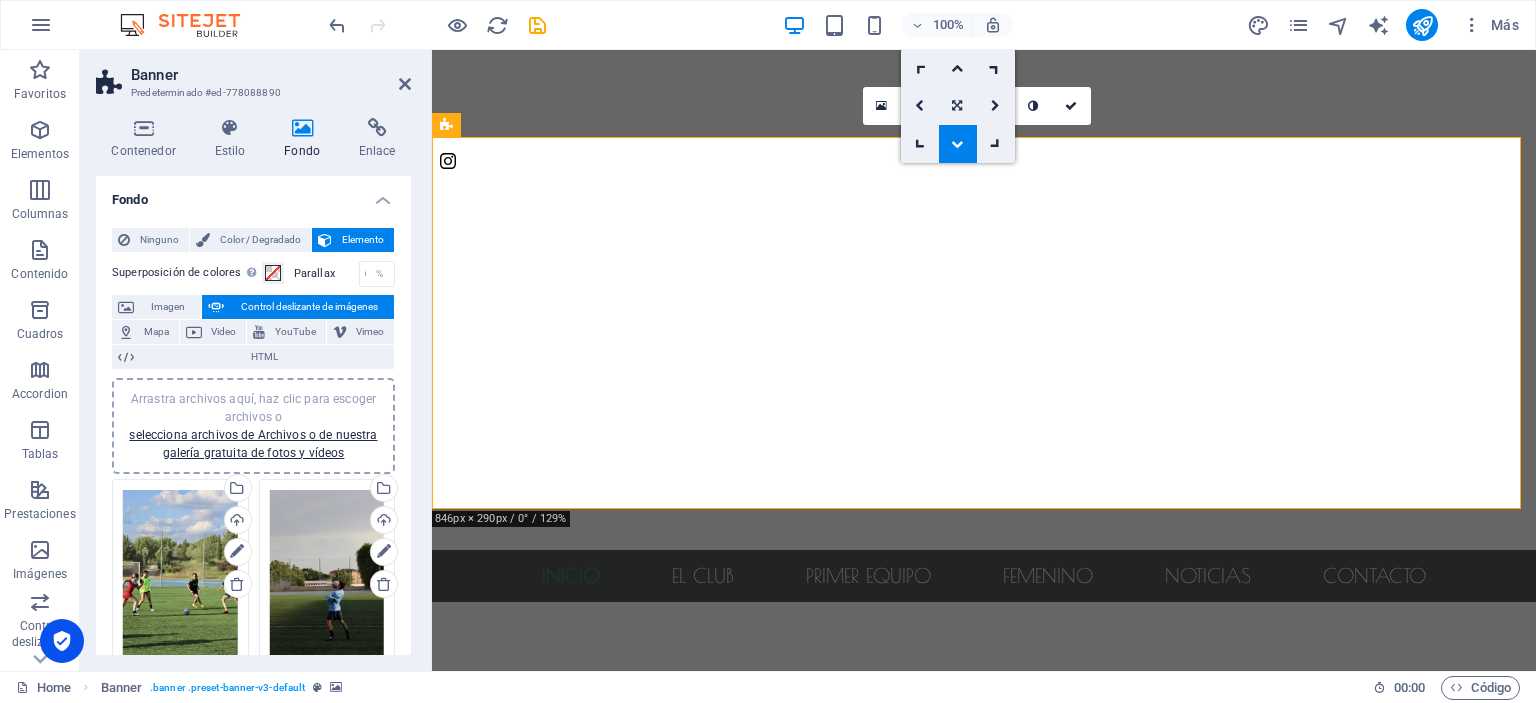 click at bounding box center [957, 106] 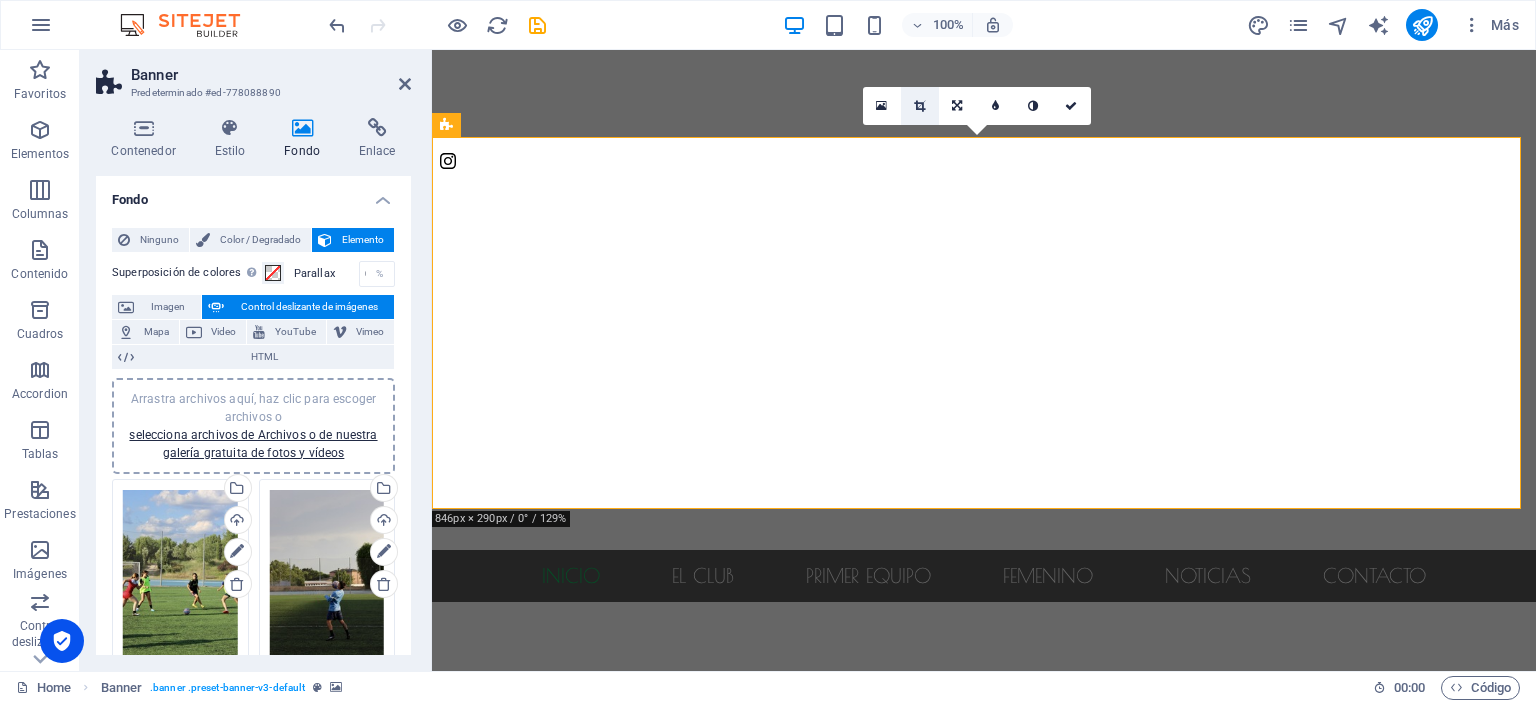 click at bounding box center (919, 106) 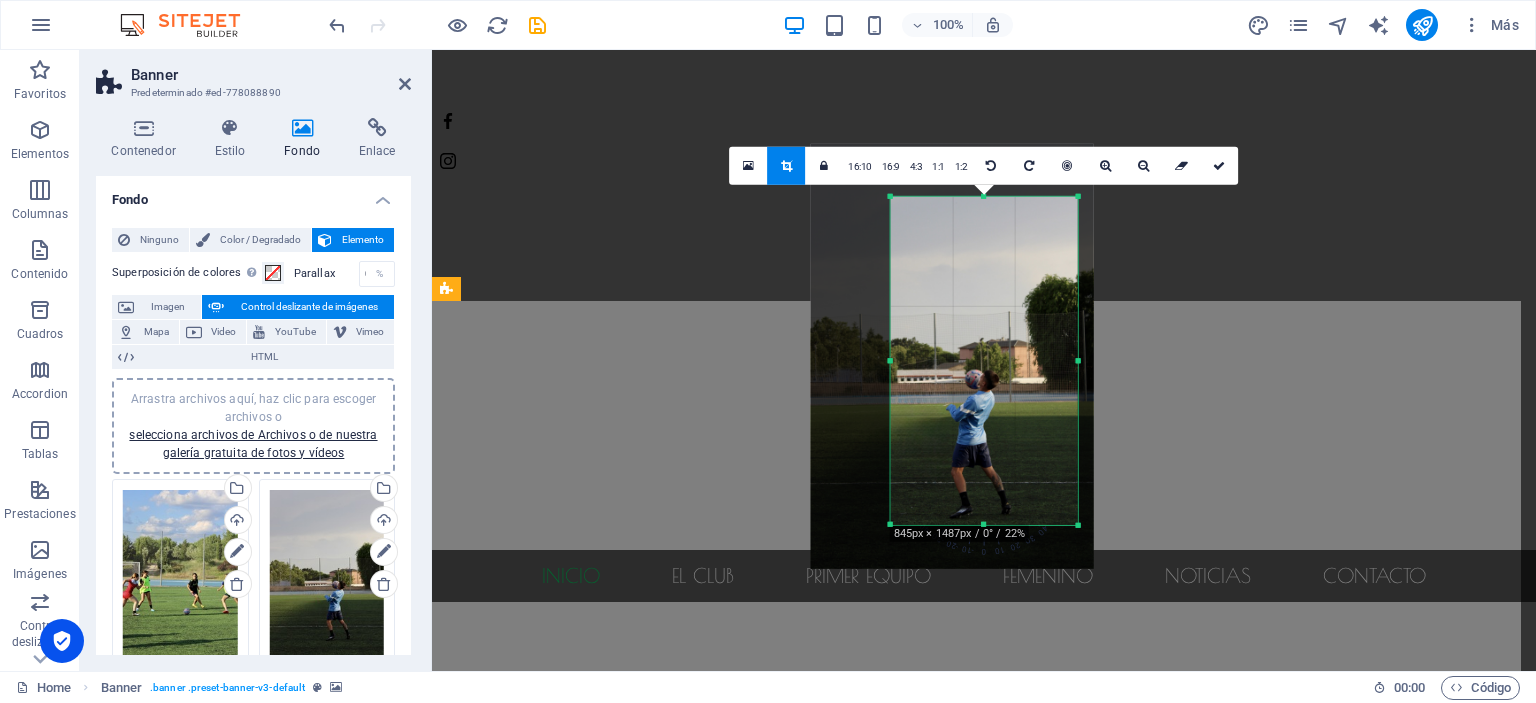 drag, startPoint x: 966, startPoint y: 345, endPoint x: 961, endPoint y: 396, distance: 51.24451 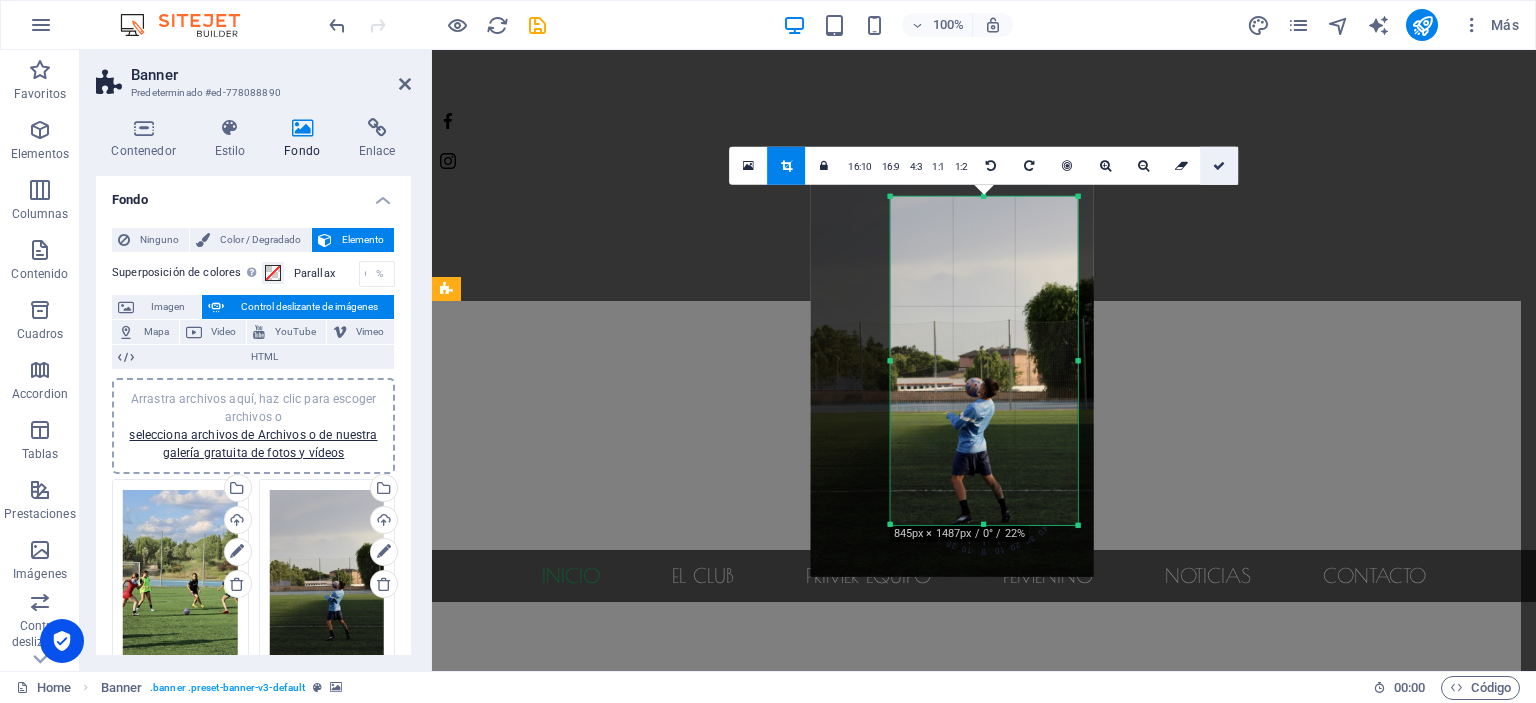 click at bounding box center [1219, 165] 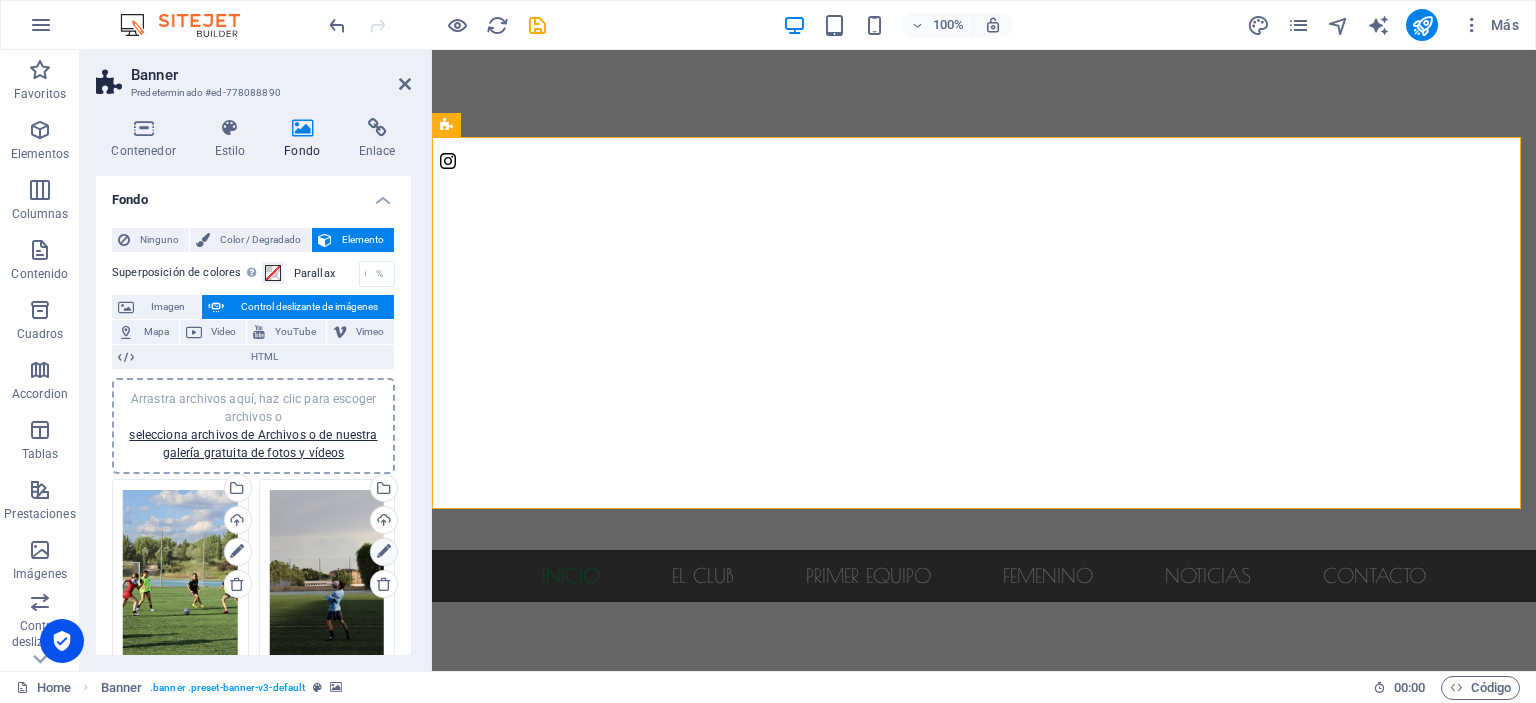 click at bounding box center [384, 552] 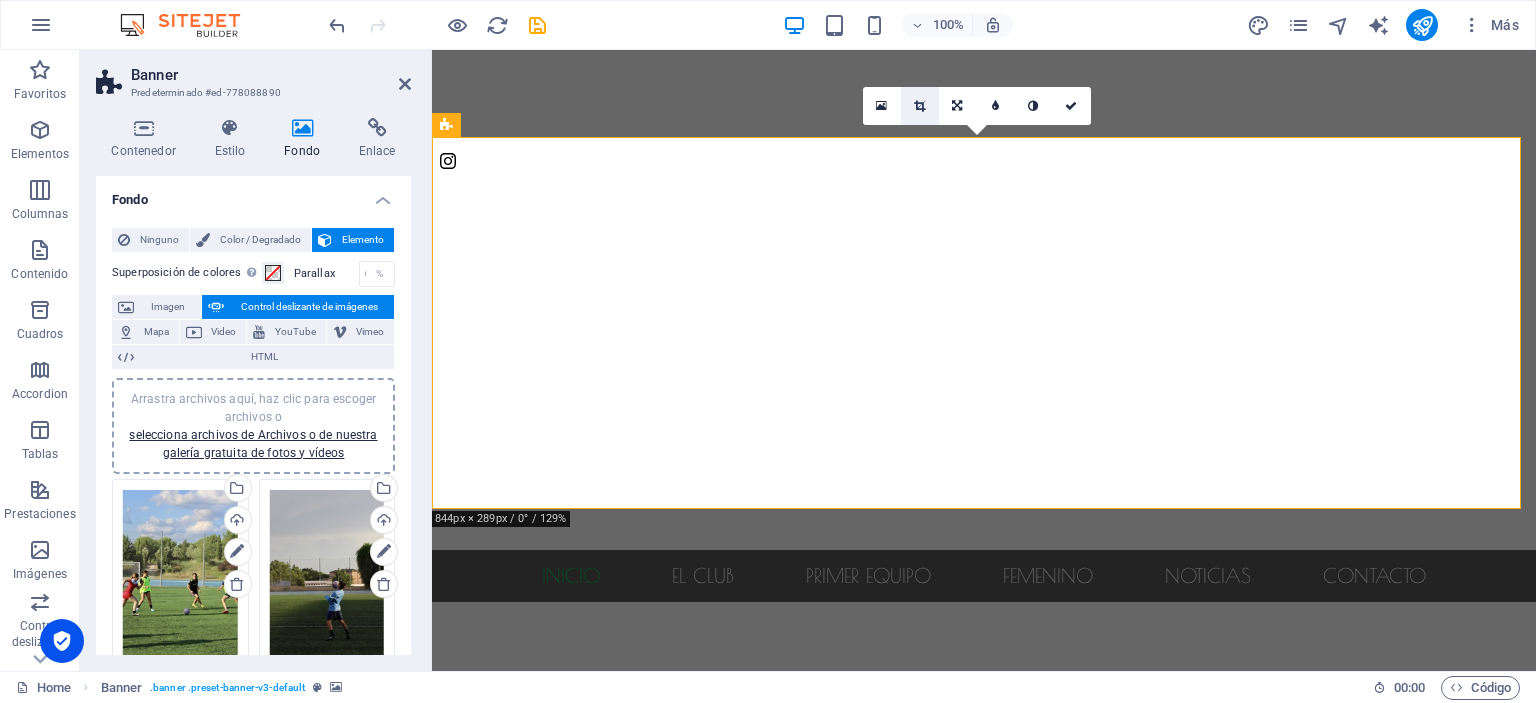 click at bounding box center (920, 106) 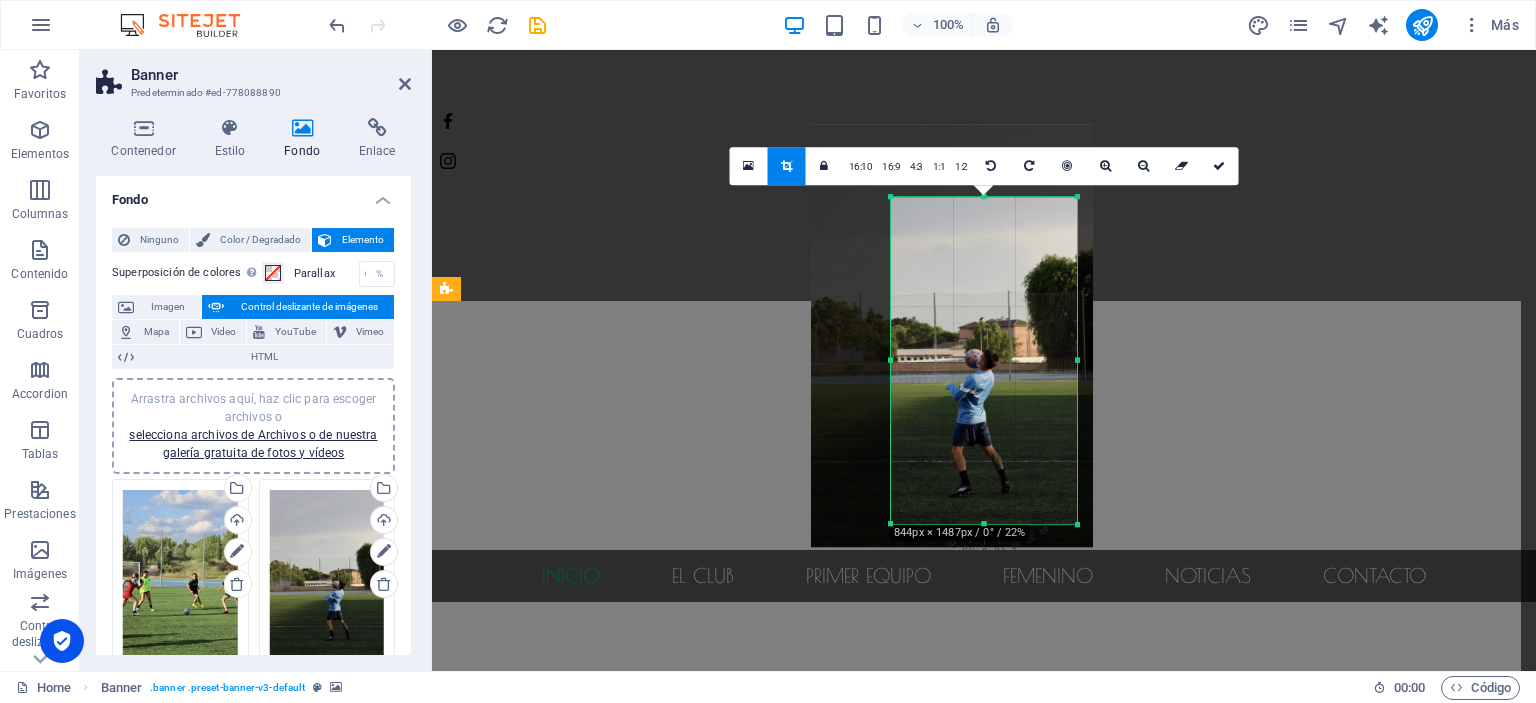 drag, startPoint x: 982, startPoint y: 314, endPoint x: 982, endPoint y: 285, distance: 29 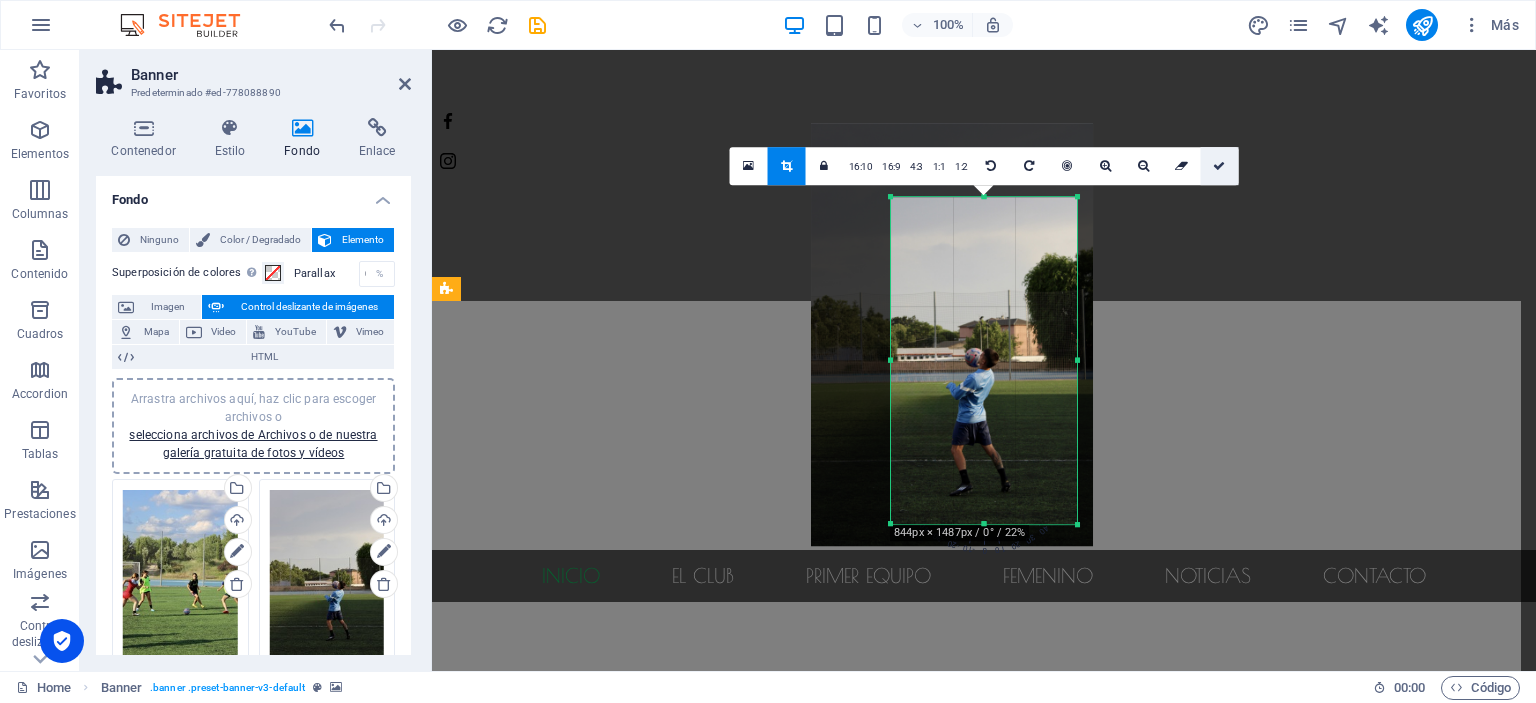 click at bounding box center [1219, 166] 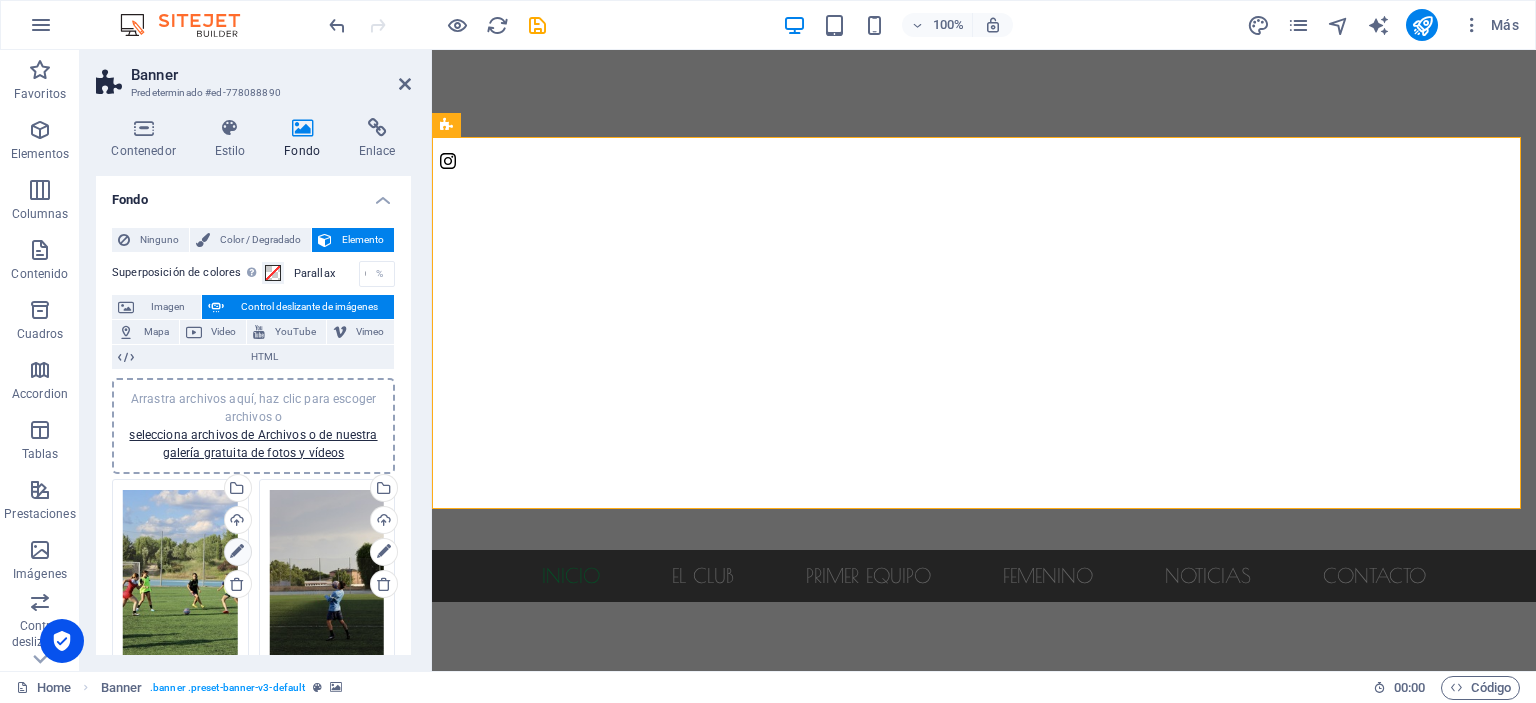 click at bounding box center (237, 552) 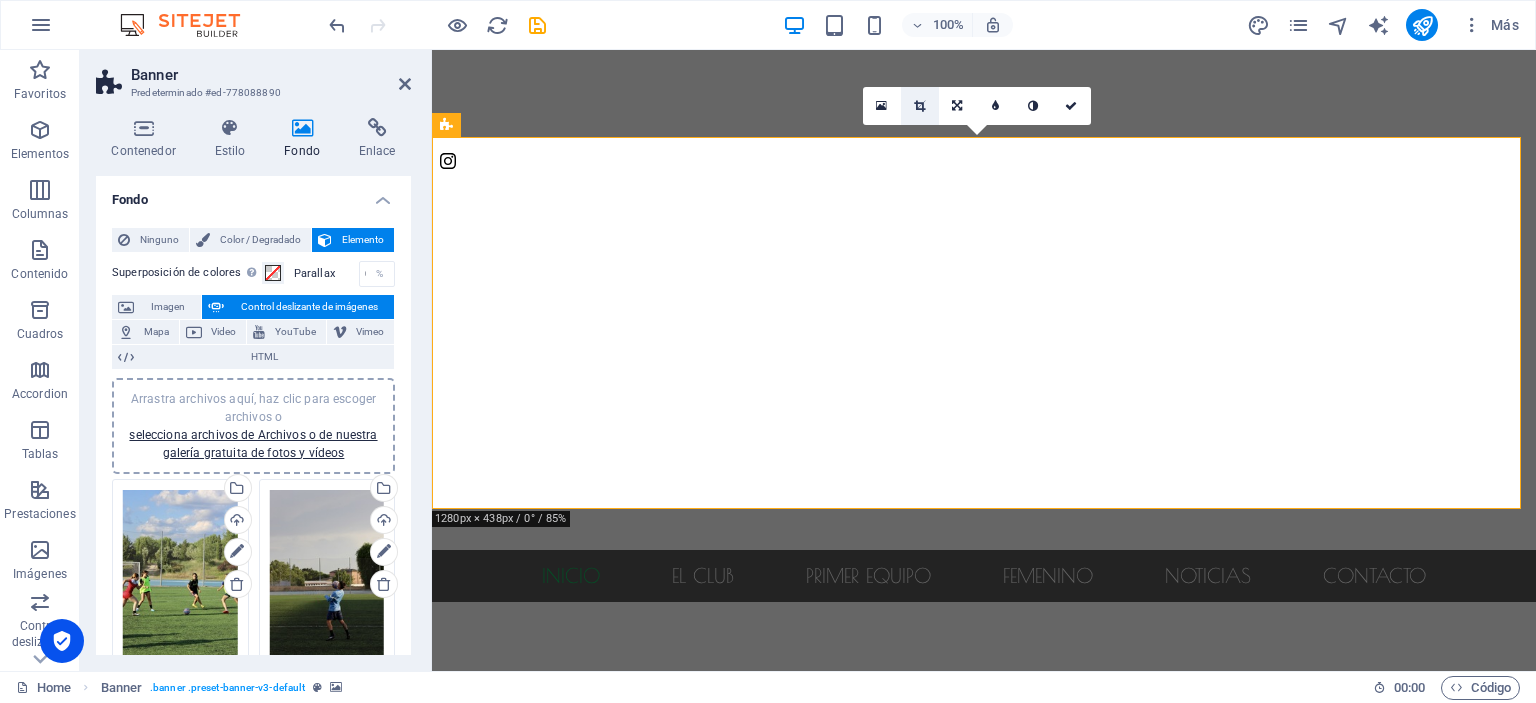 click at bounding box center (920, 106) 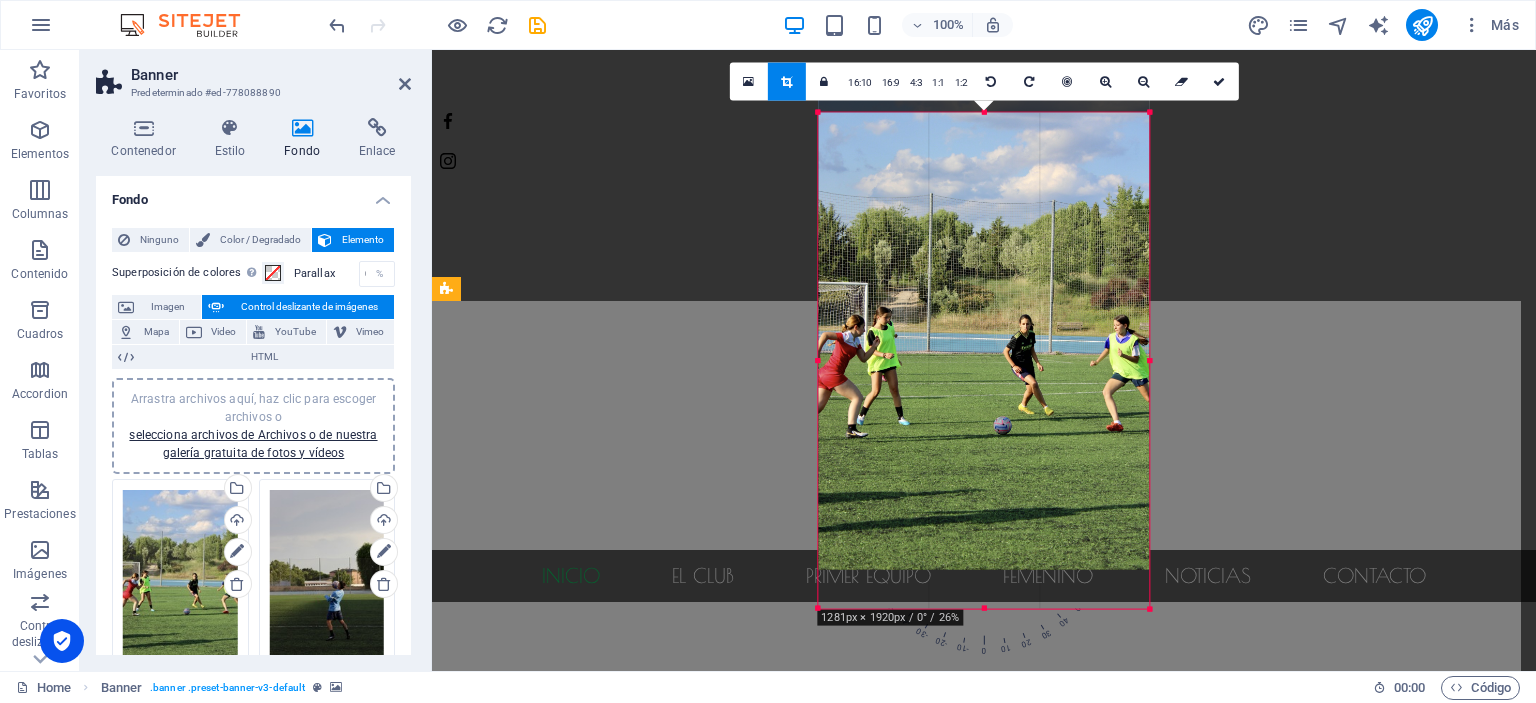 drag, startPoint x: 968, startPoint y: 332, endPoint x: 970, endPoint y: 293, distance: 39.051247 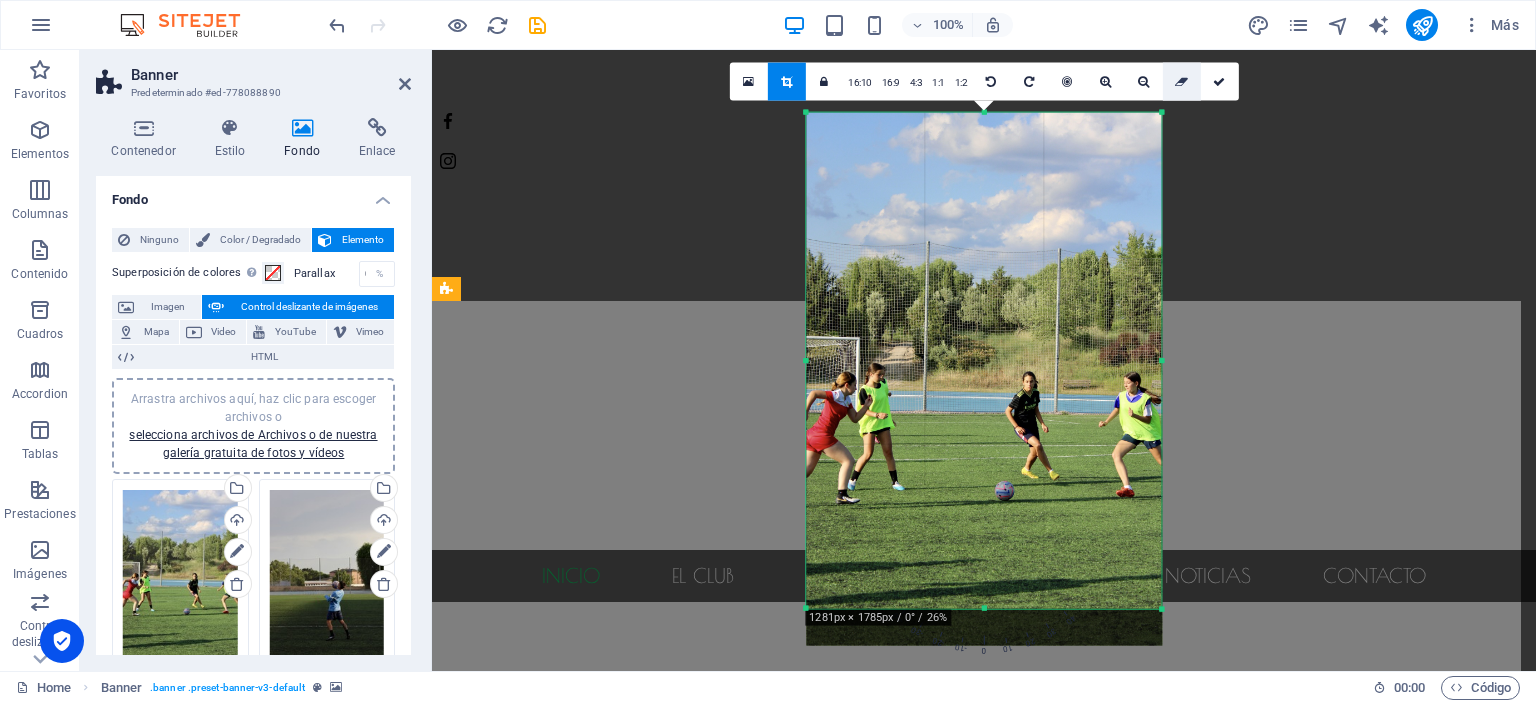 drag, startPoint x: 1153, startPoint y: 115, endPoint x: 1178, endPoint y: 84, distance: 39.824615 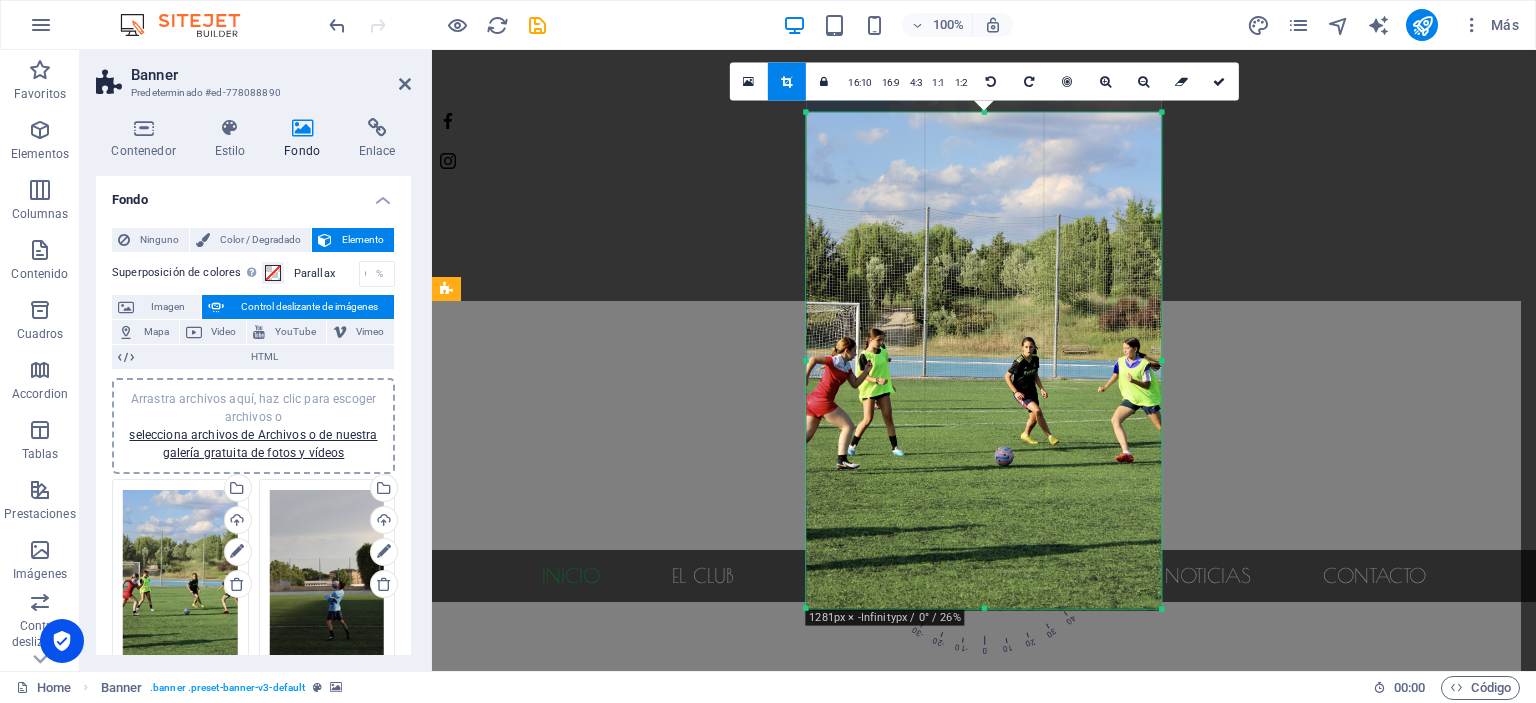 drag, startPoint x: 969, startPoint y: 377, endPoint x: 969, endPoint y: 339, distance: 38 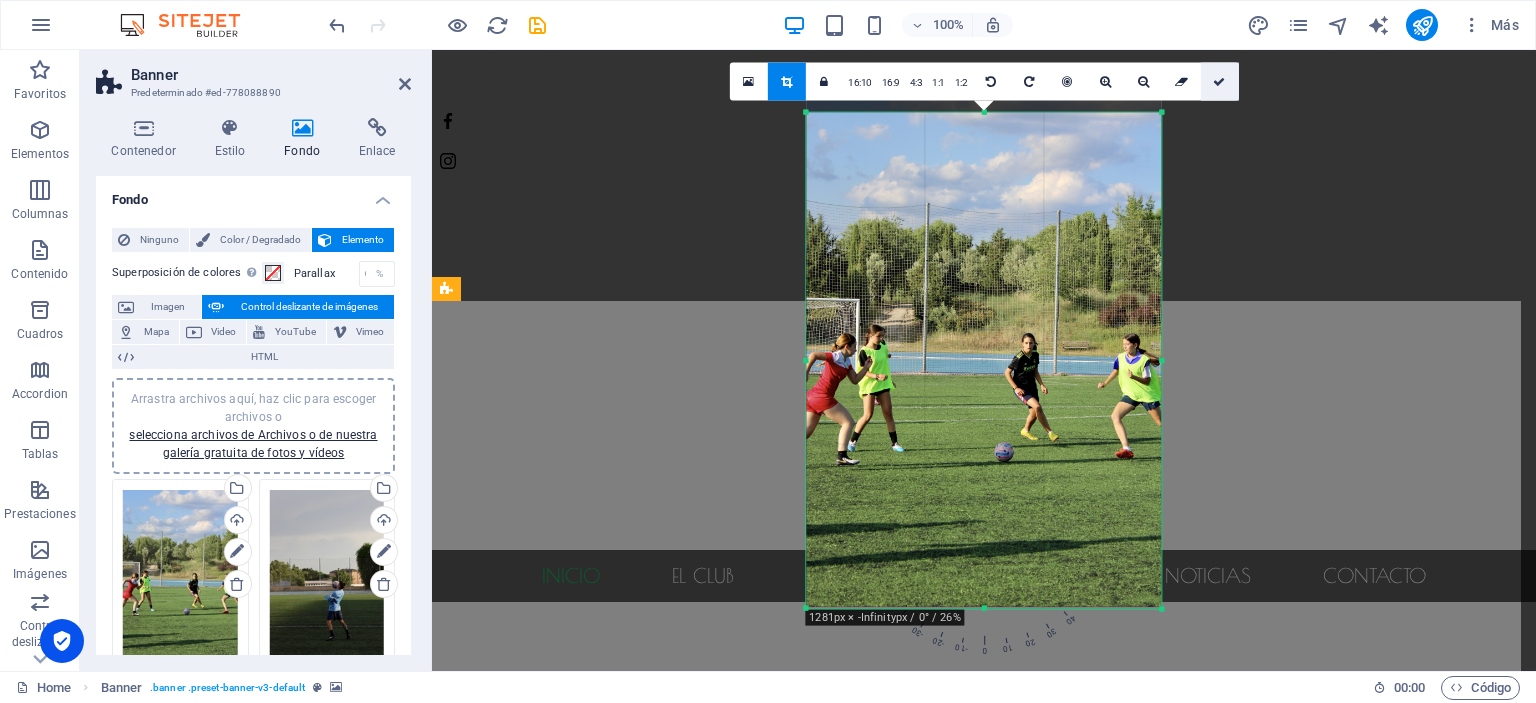 click at bounding box center [1219, 81] 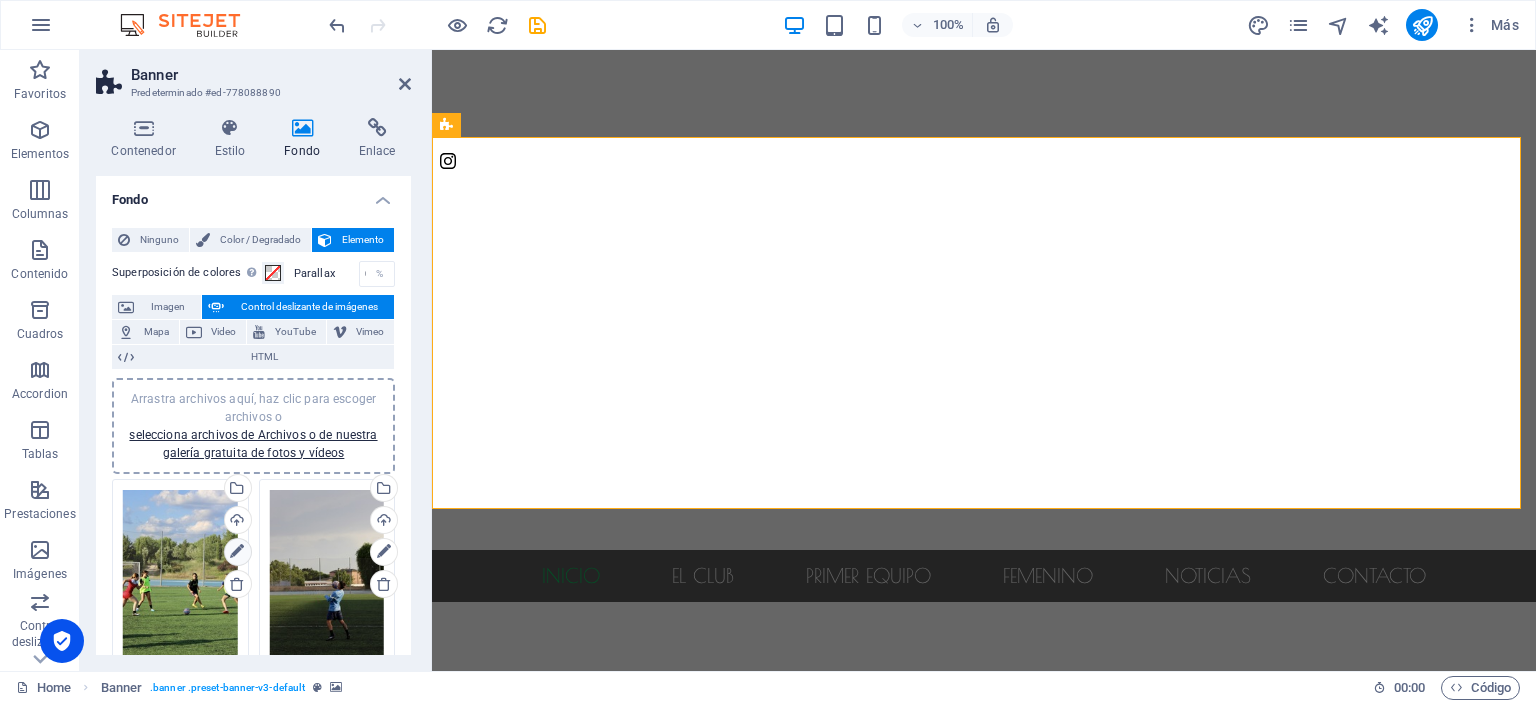 click at bounding box center [237, 552] 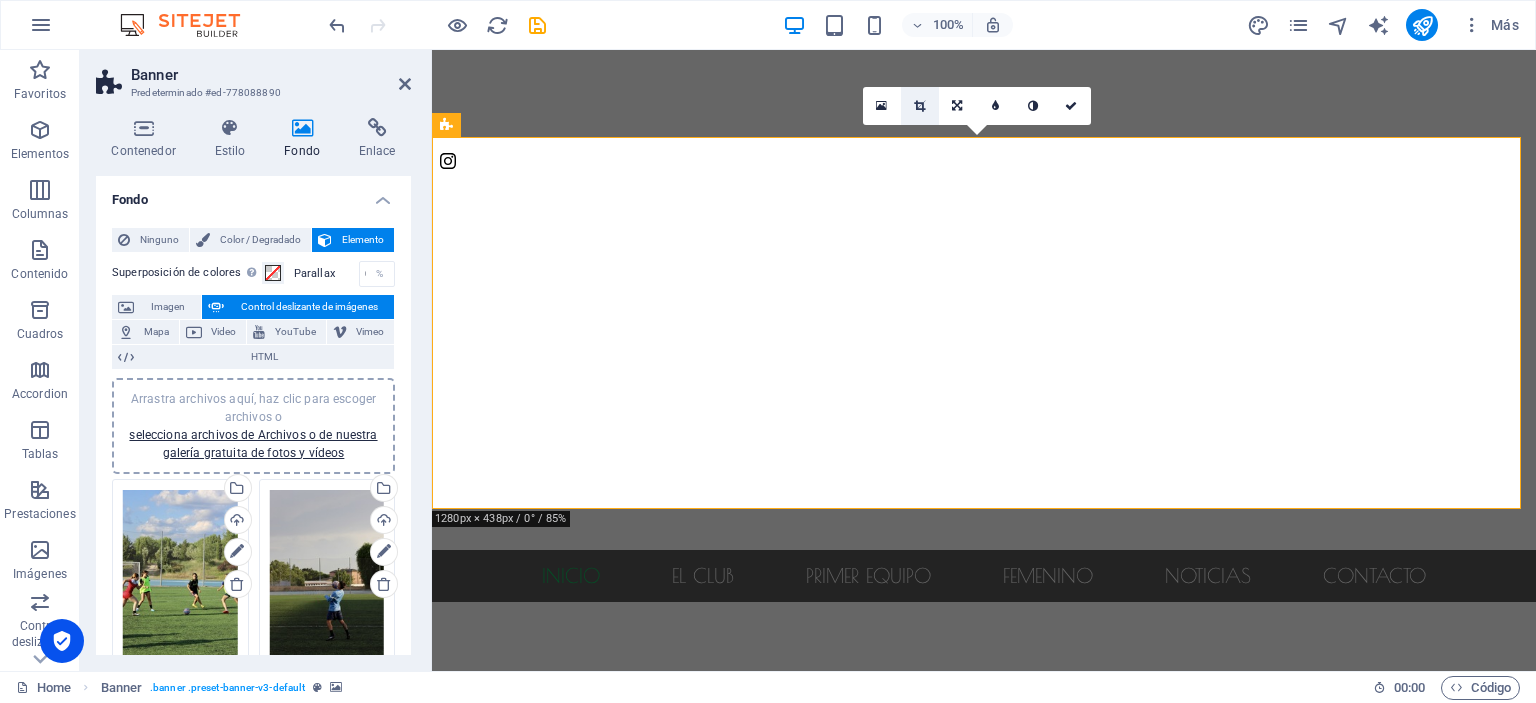 click at bounding box center (919, 106) 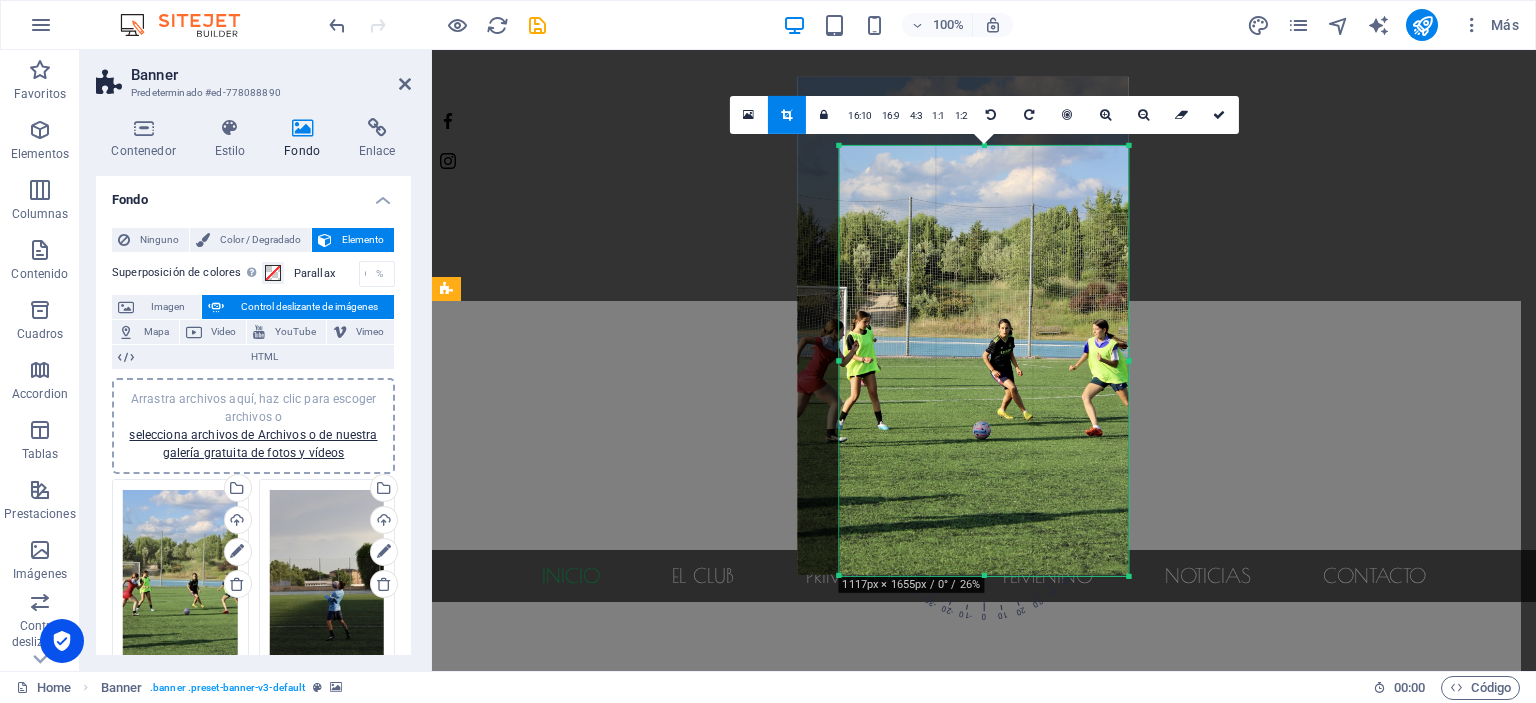 drag, startPoint x: 818, startPoint y: 111, endPoint x: 860, endPoint y: 179, distance: 79.924965 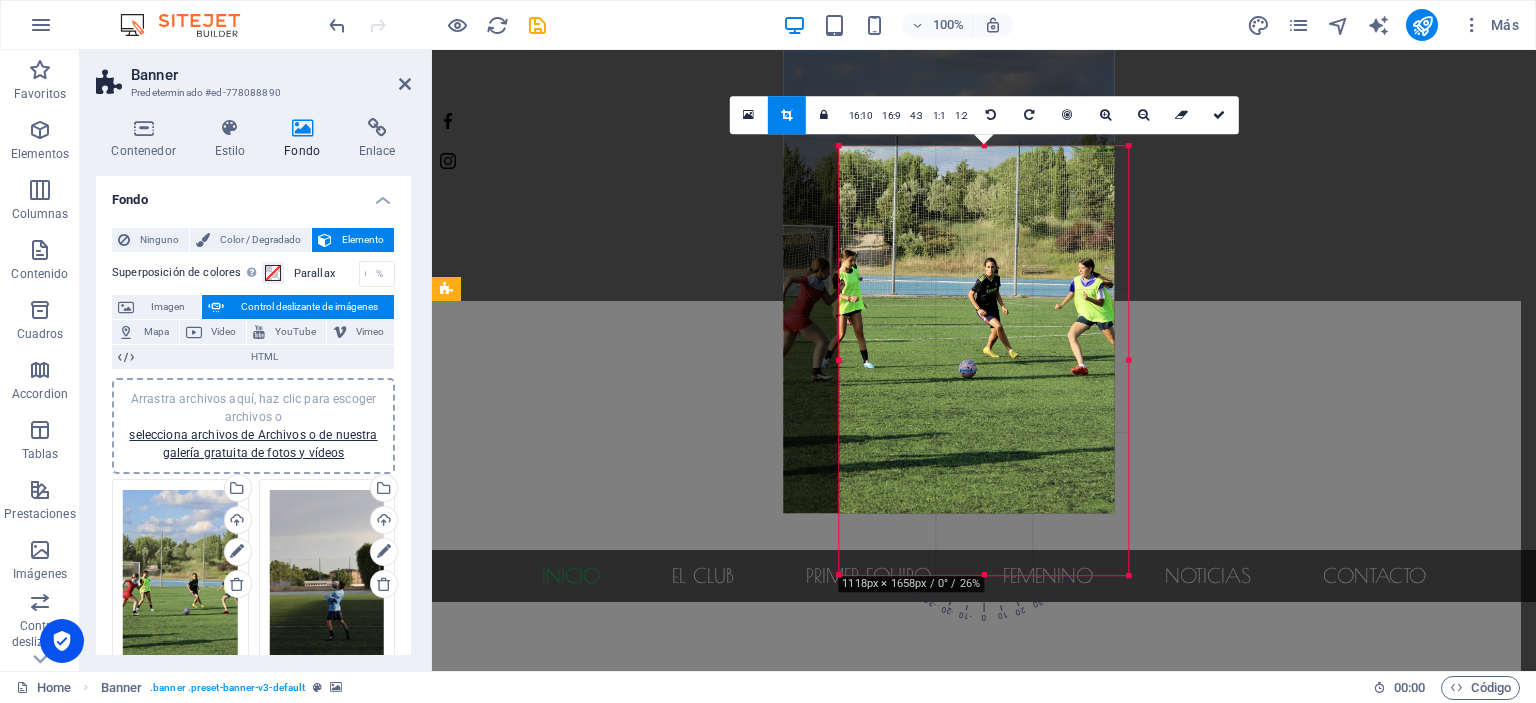 drag, startPoint x: 984, startPoint y: 377, endPoint x: 965, endPoint y: 306, distance: 73.4983 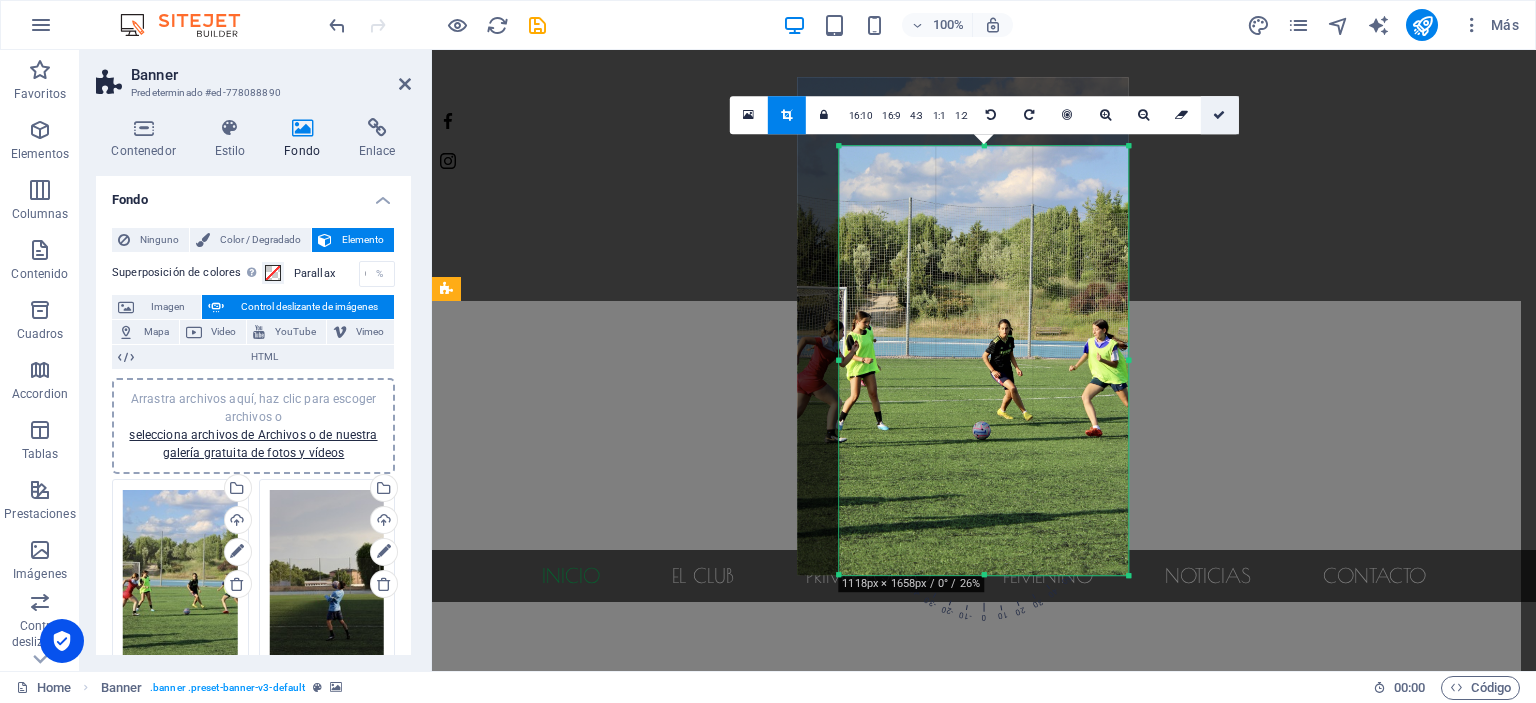 click at bounding box center (1219, 115) 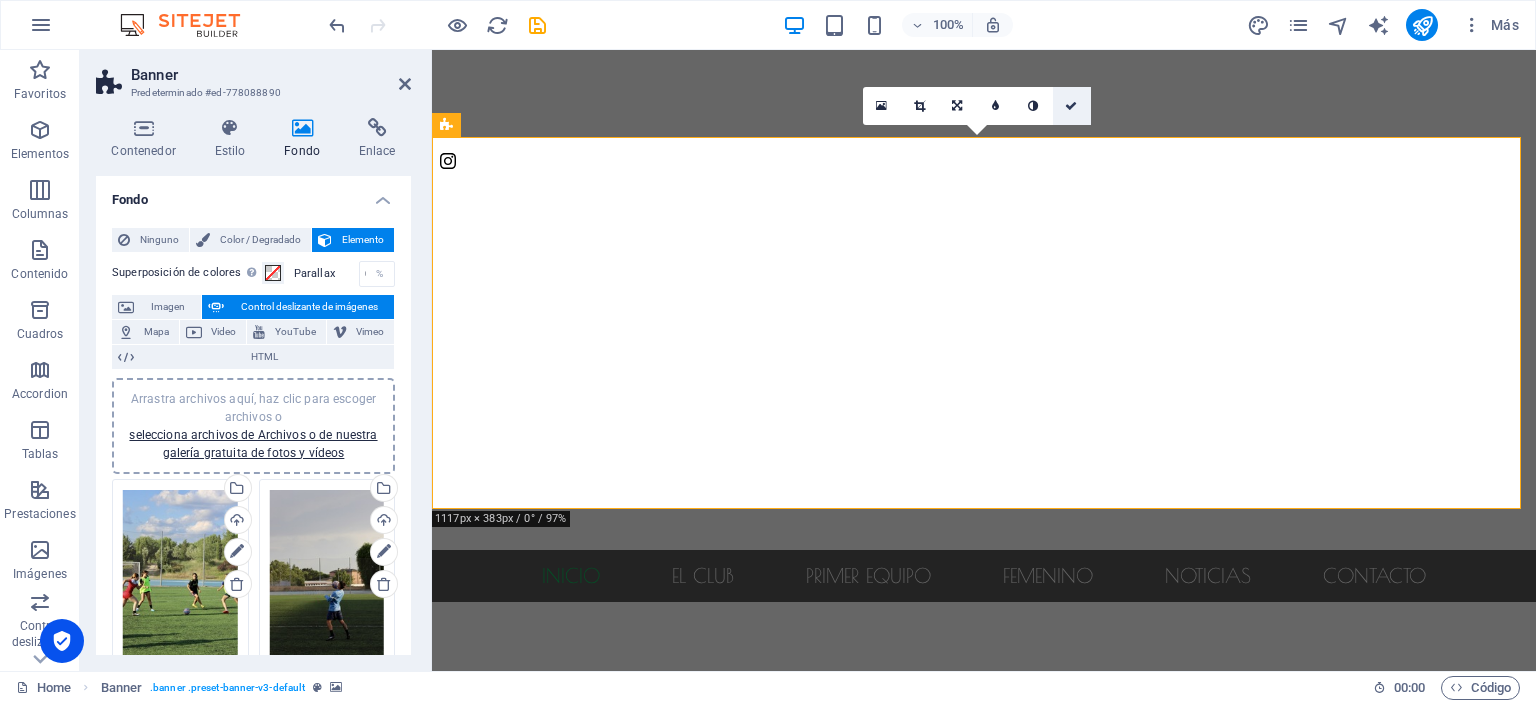 click at bounding box center (1072, 106) 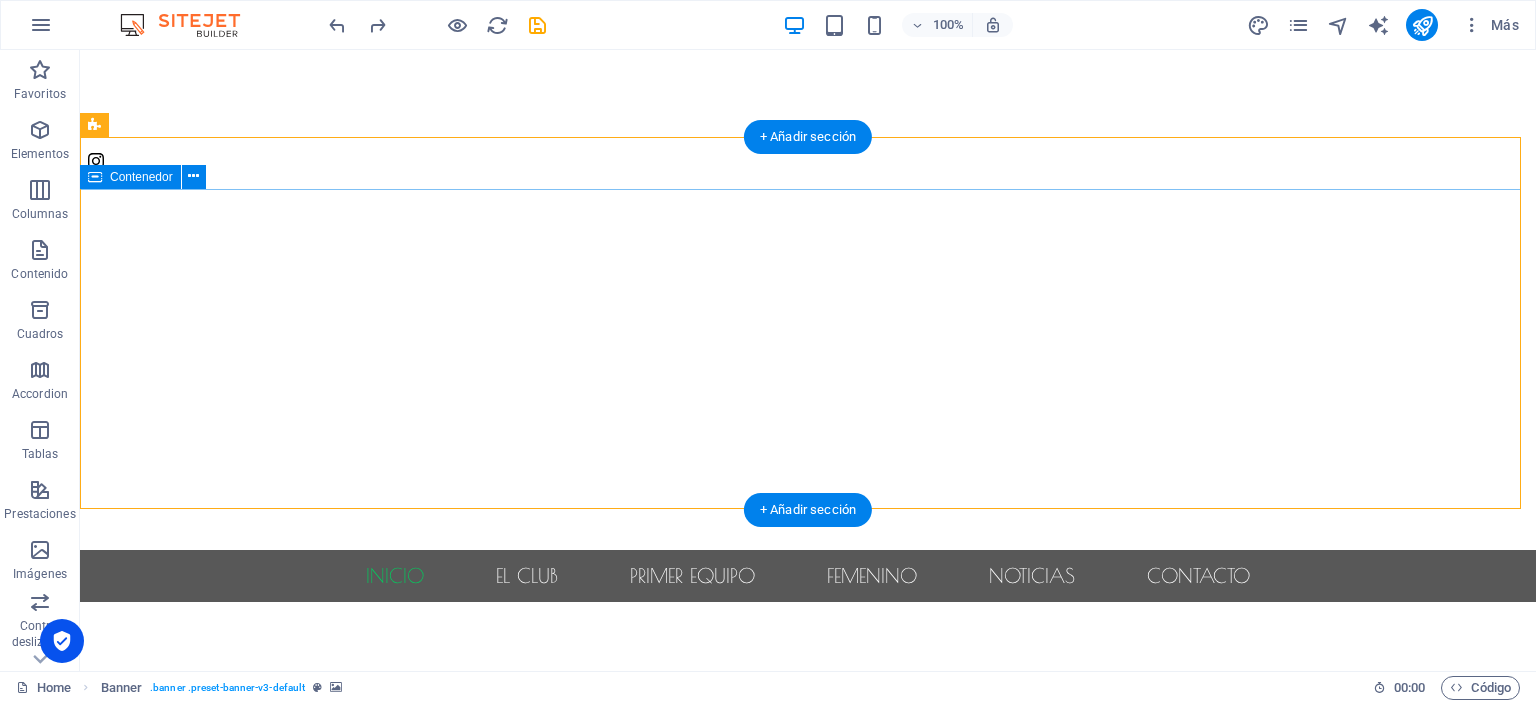 click at bounding box center (808, 682) 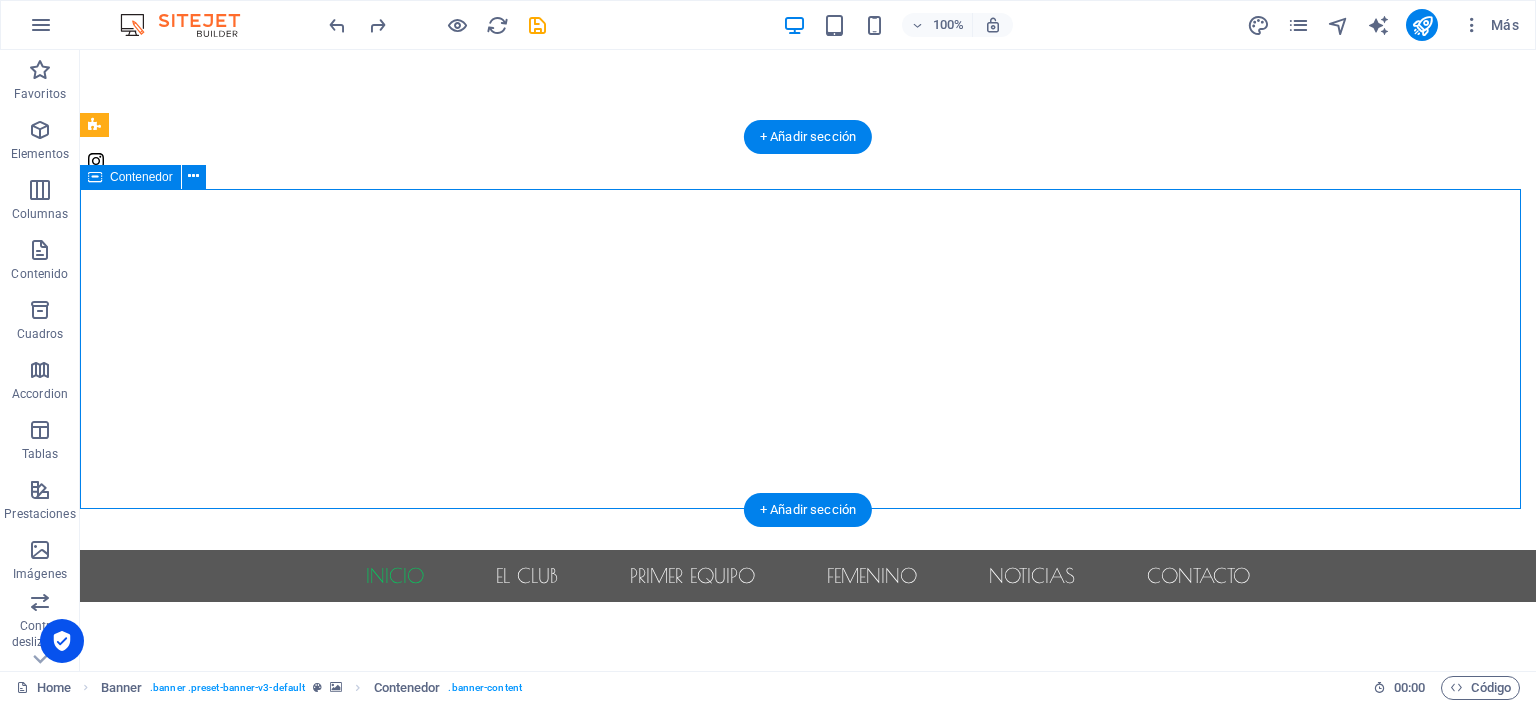 click at bounding box center (808, 682) 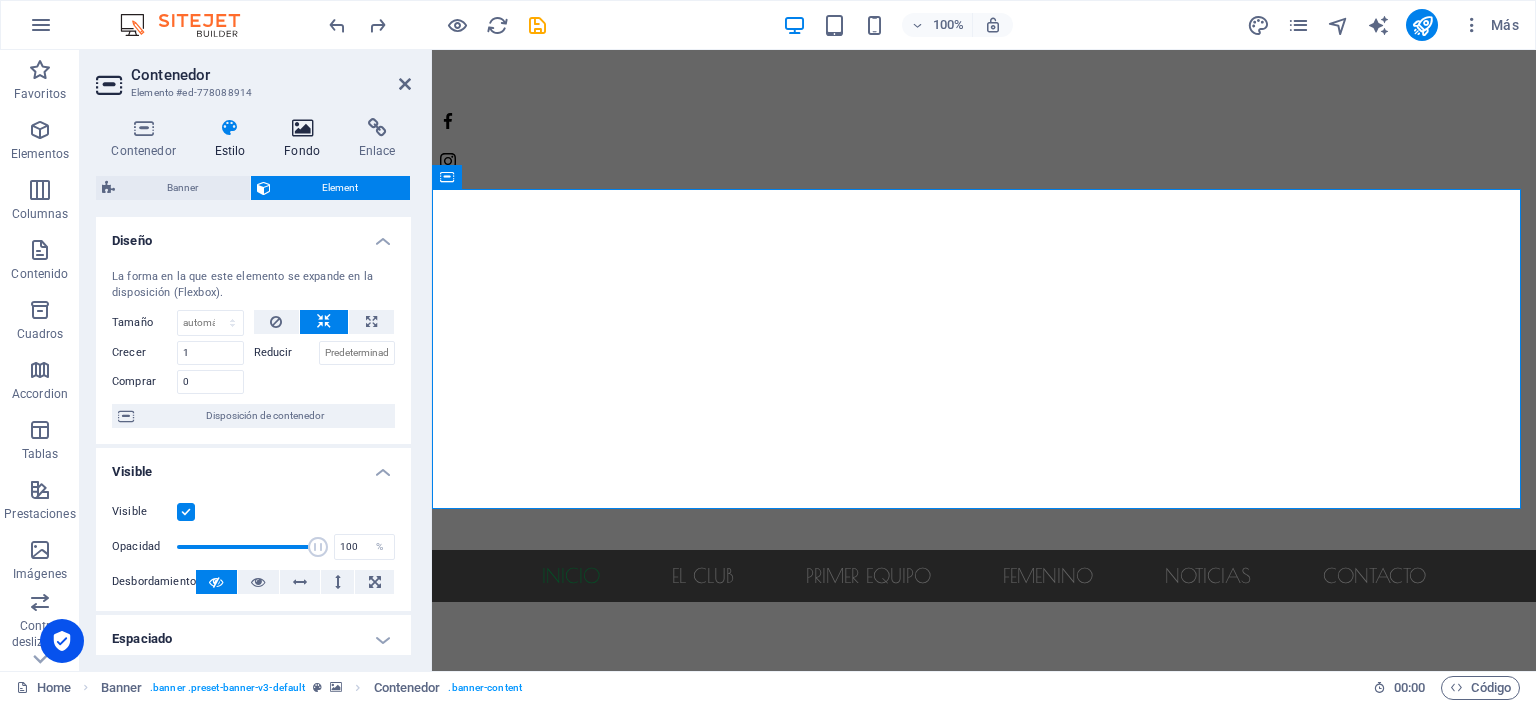 click at bounding box center [302, 128] 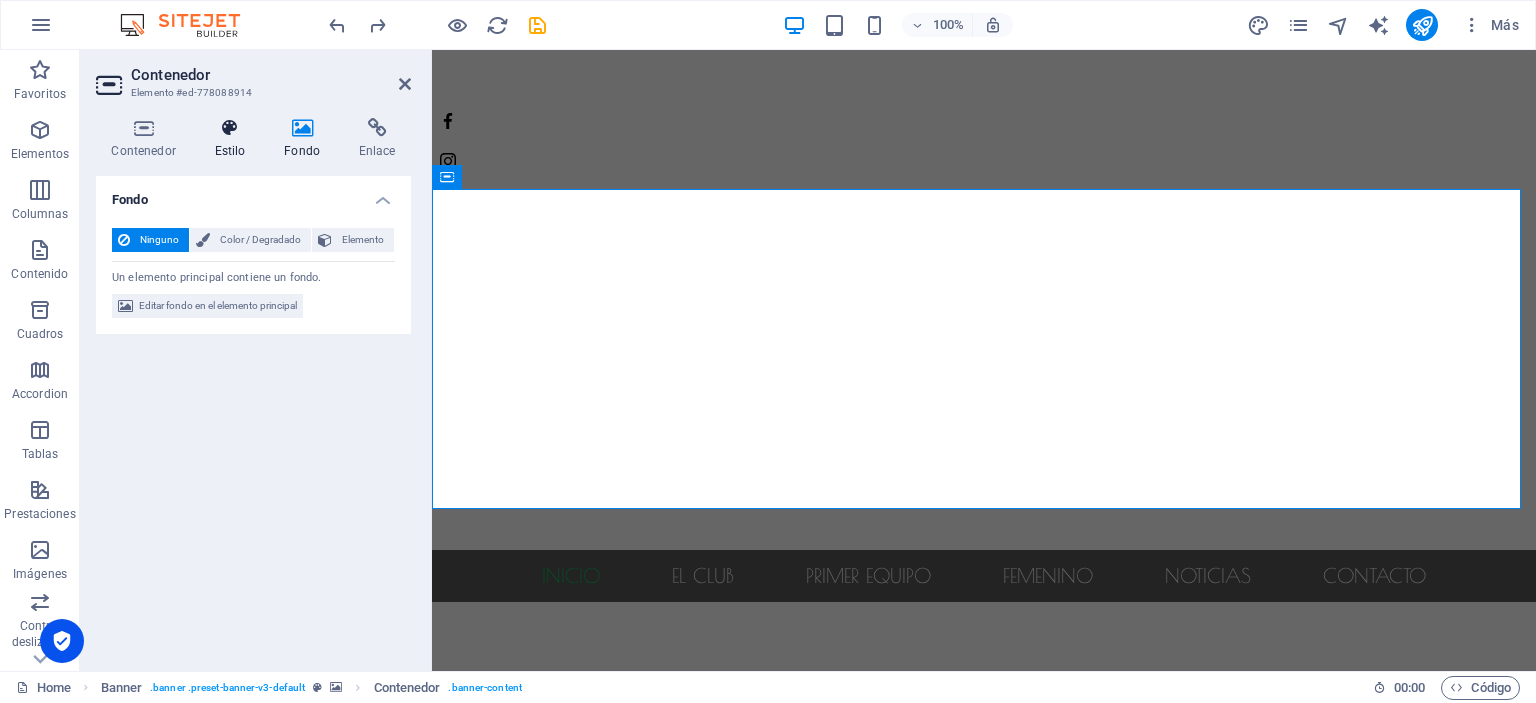 click on "Estilo" at bounding box center (234, 139) 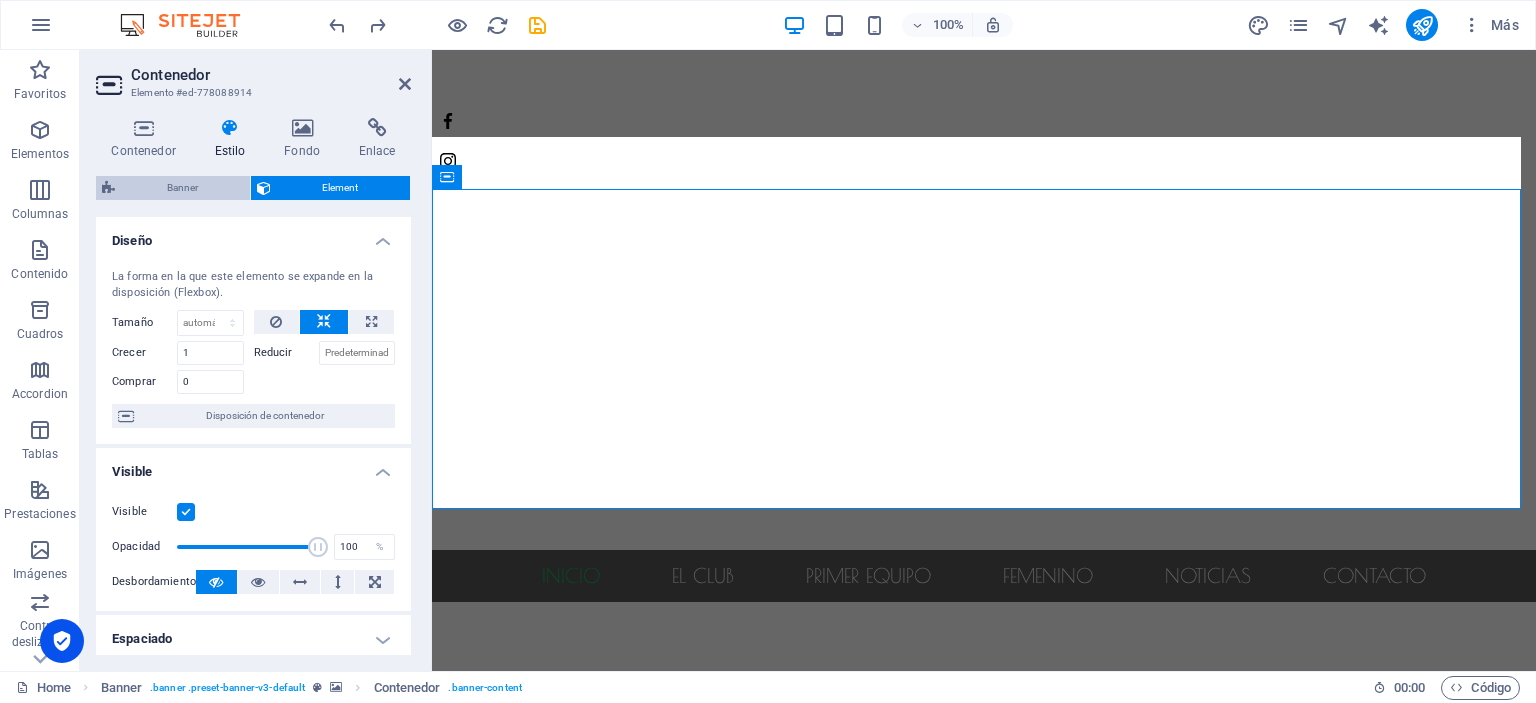 click on "Banner" at bounding box center (182, 188) 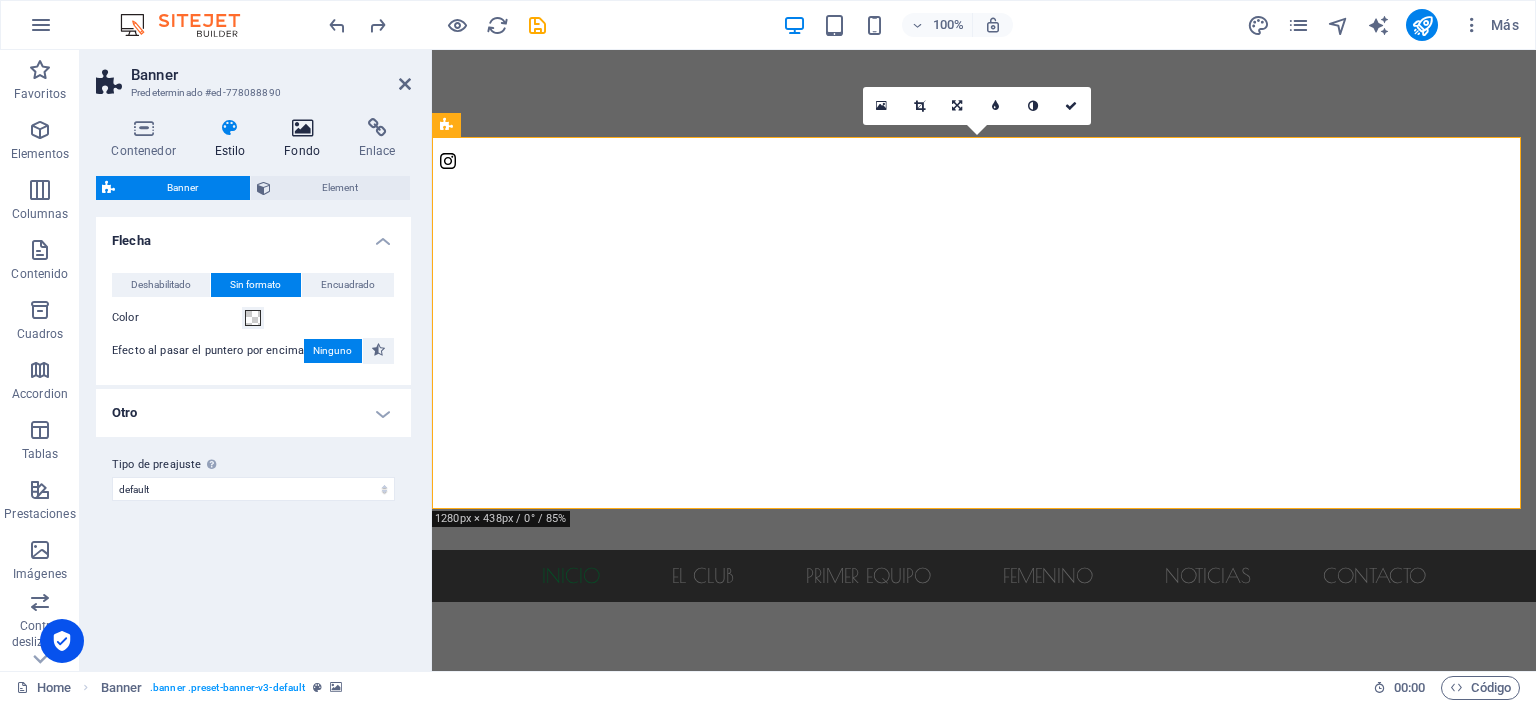 click at bounding box center (302, 128) 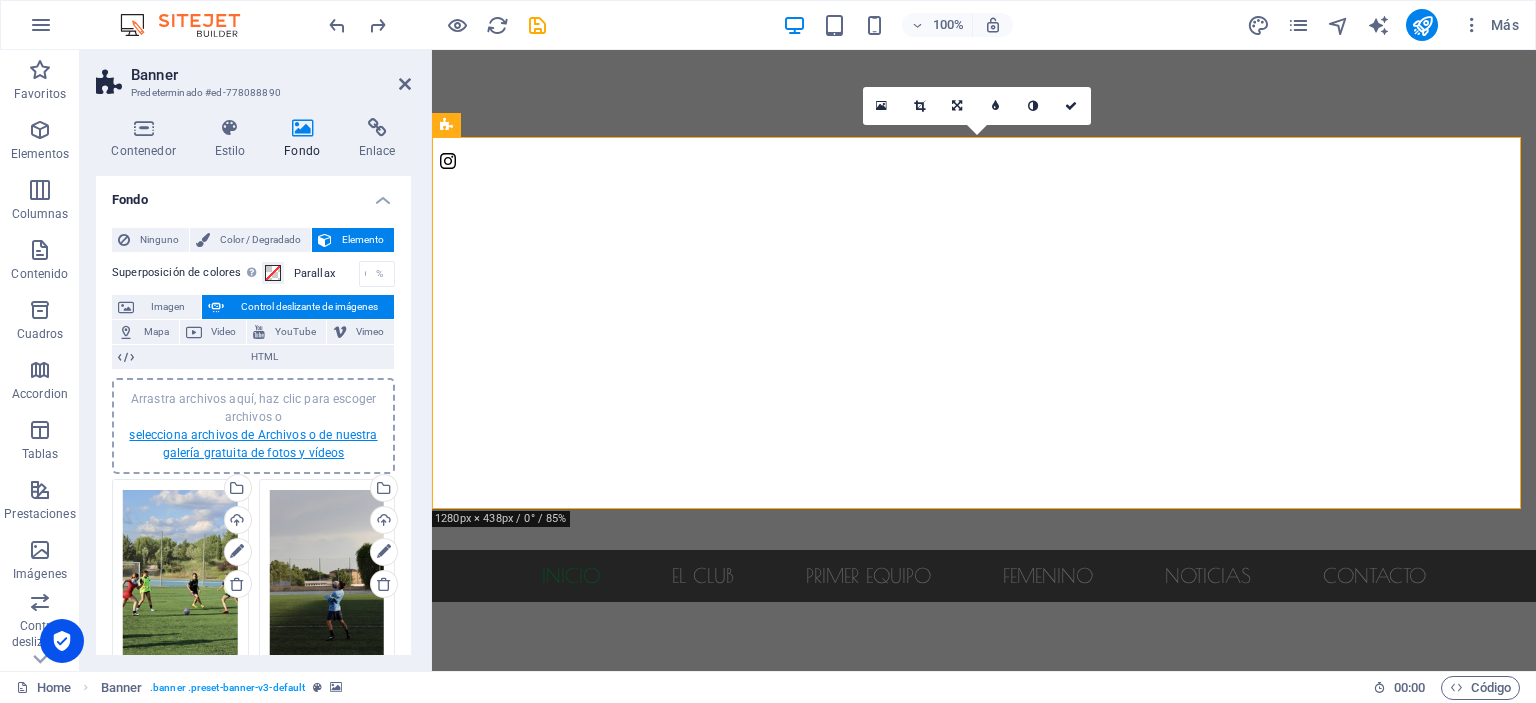 scroll, scrollTop: 104, scrollLeft: 0, axis: vertical 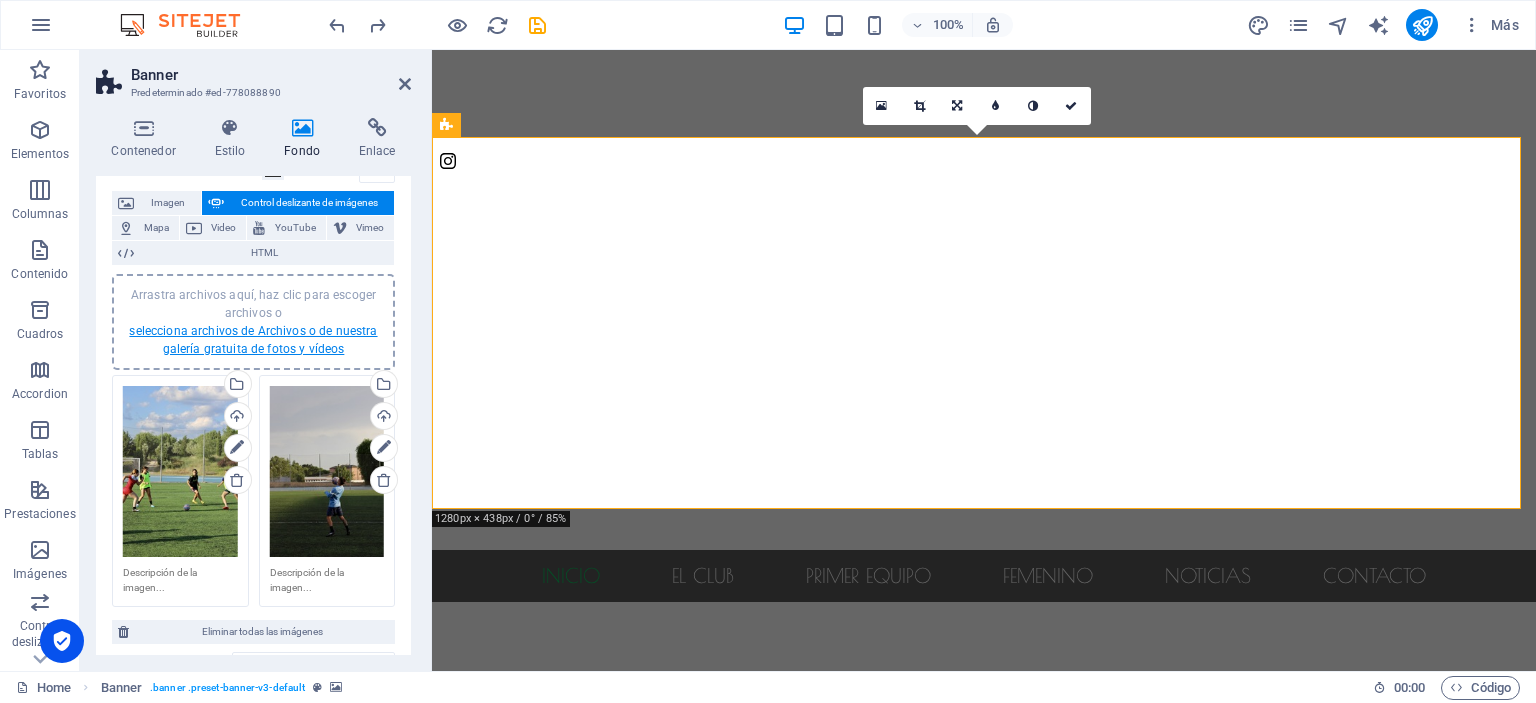 click on "selecciona archivos de Archivos o de nuestra galería gratuita de fotos y vídeos" at bounding box center (253, 340) 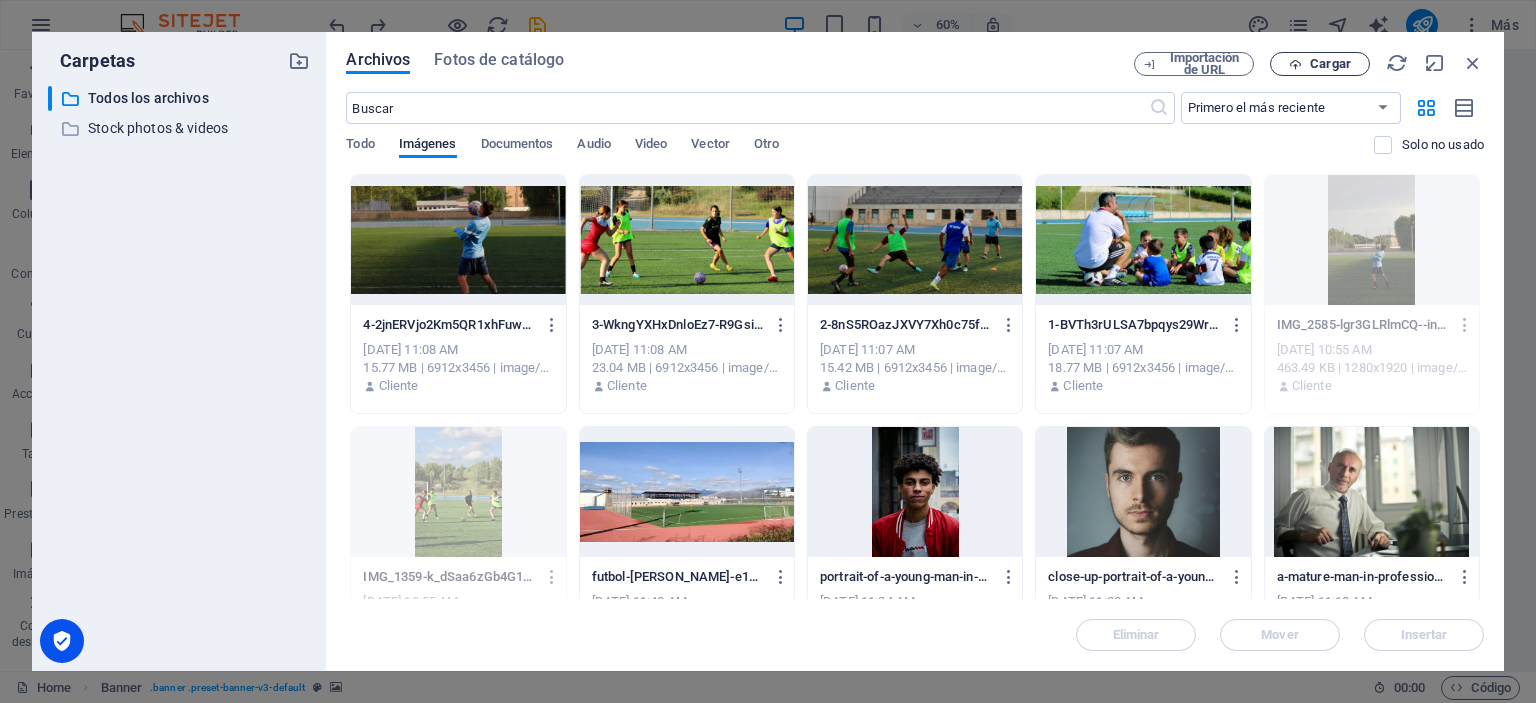 click on "Cargar" at bounding box center [1330, 64] 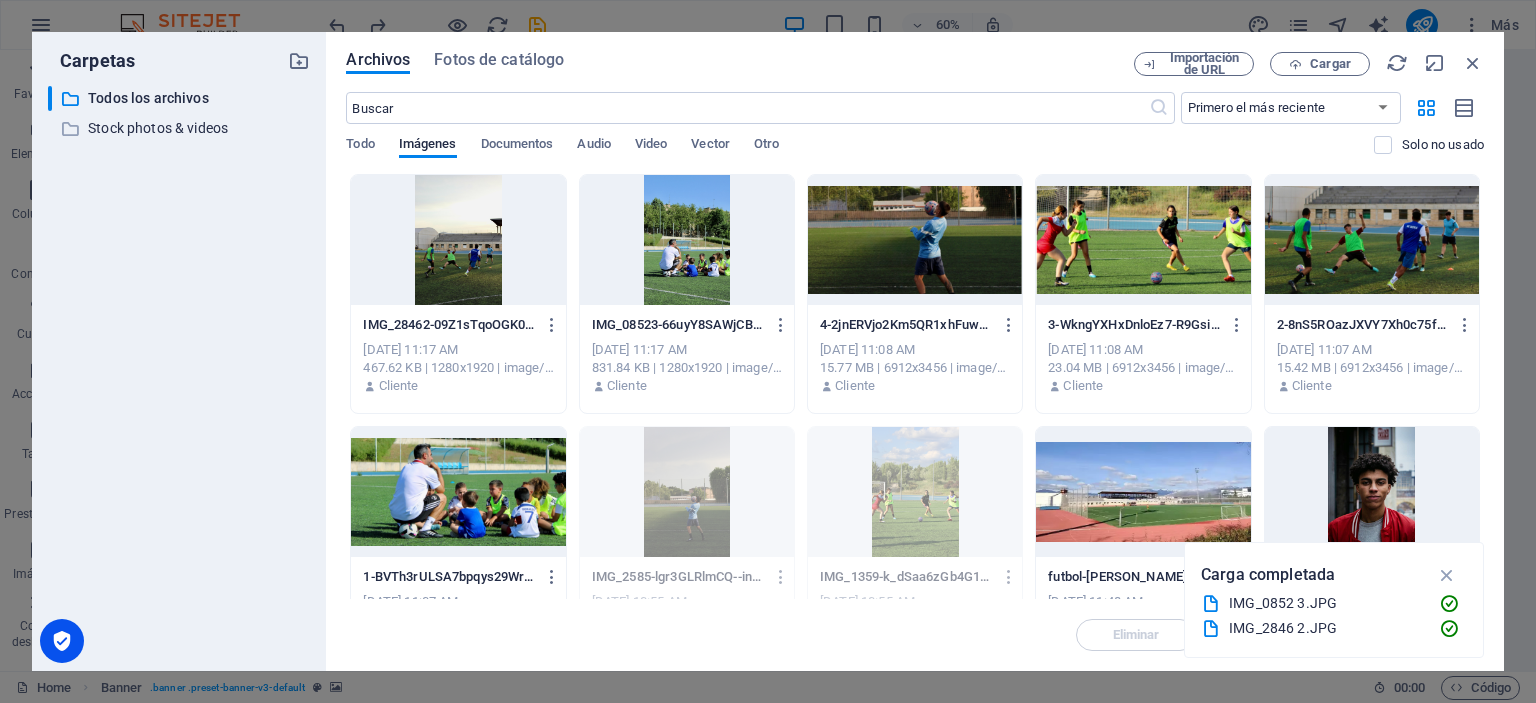 click at bounding box center (687, 240) 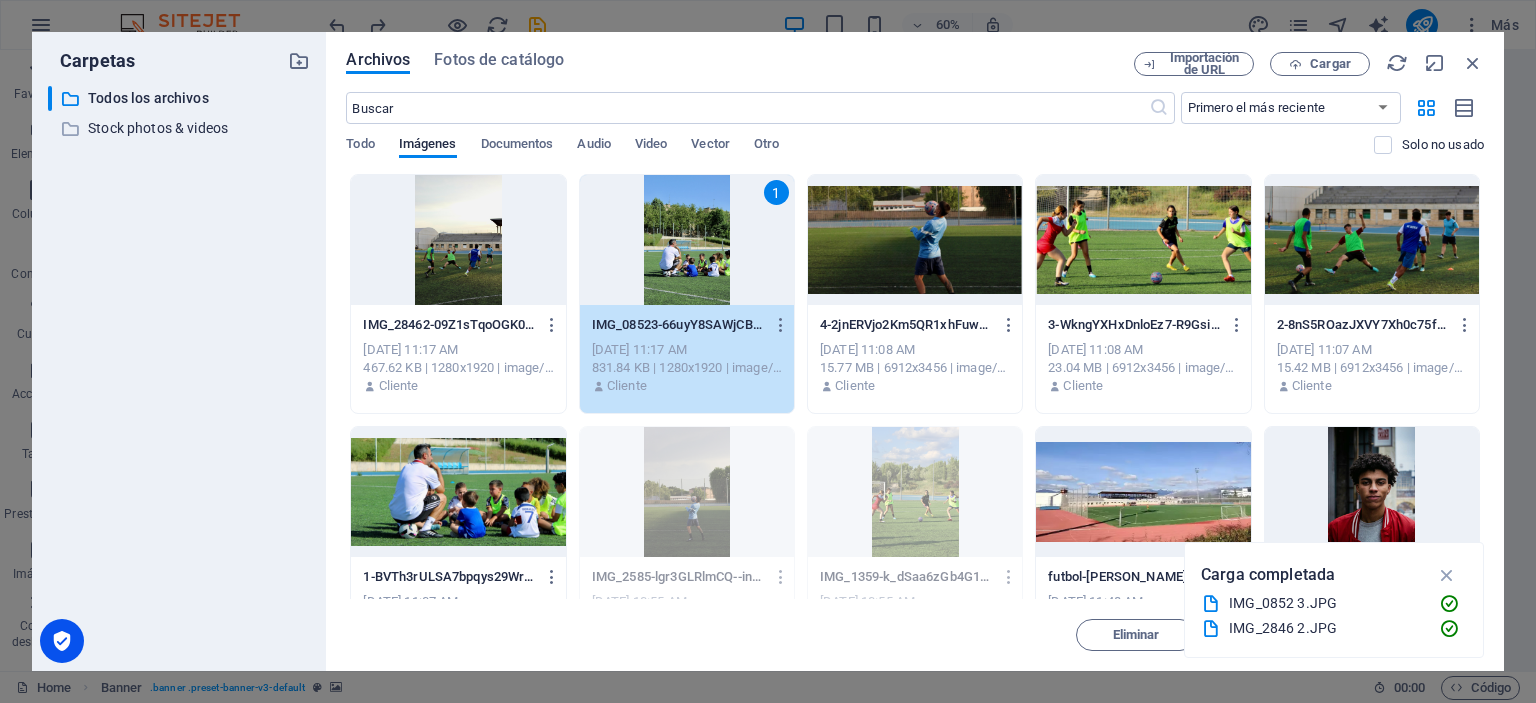 click at bounding box center (458, 240) 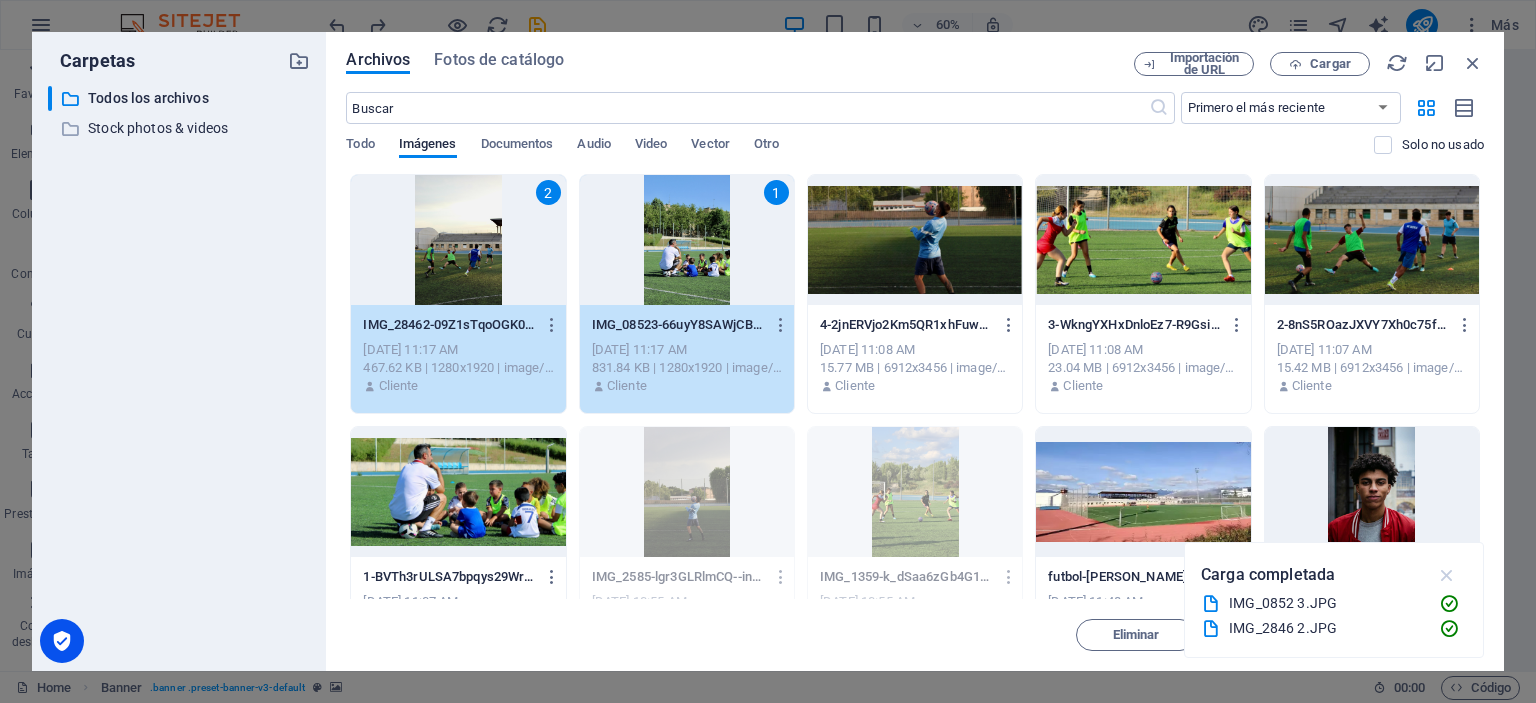 click at bounding box center [1447, 575] 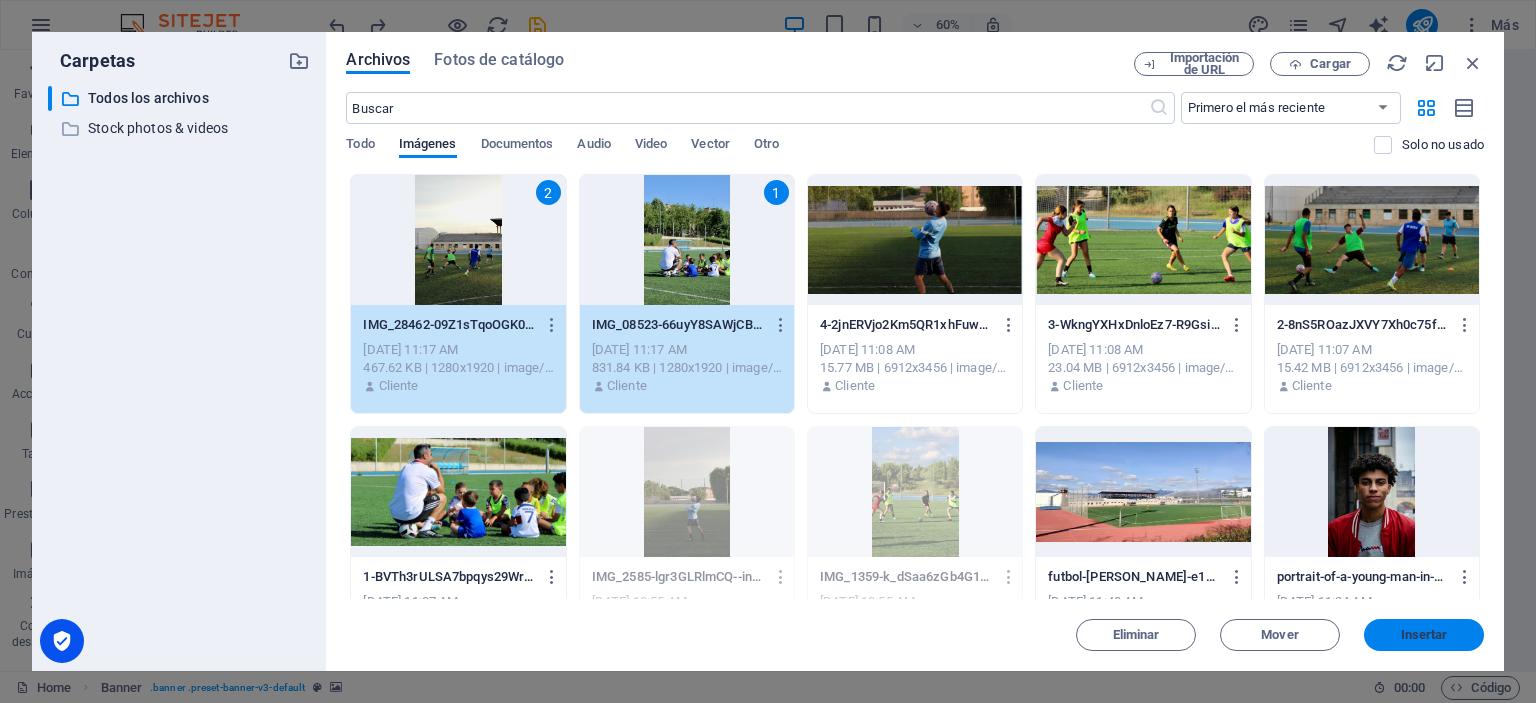 click on "Insertar" at bounding box center [1424, 635] 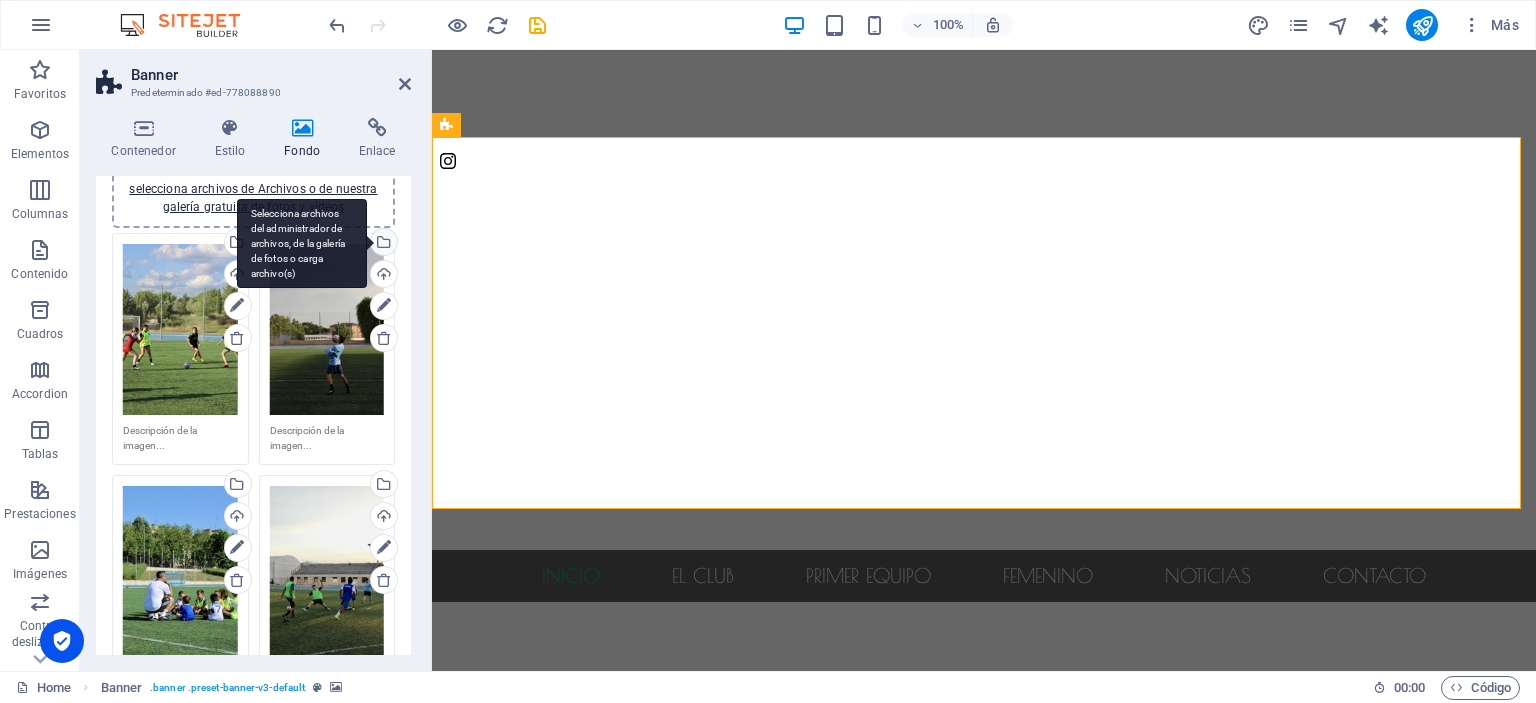 scroll, scrollTop: 260, scrollLeft: 0, axis: vertical 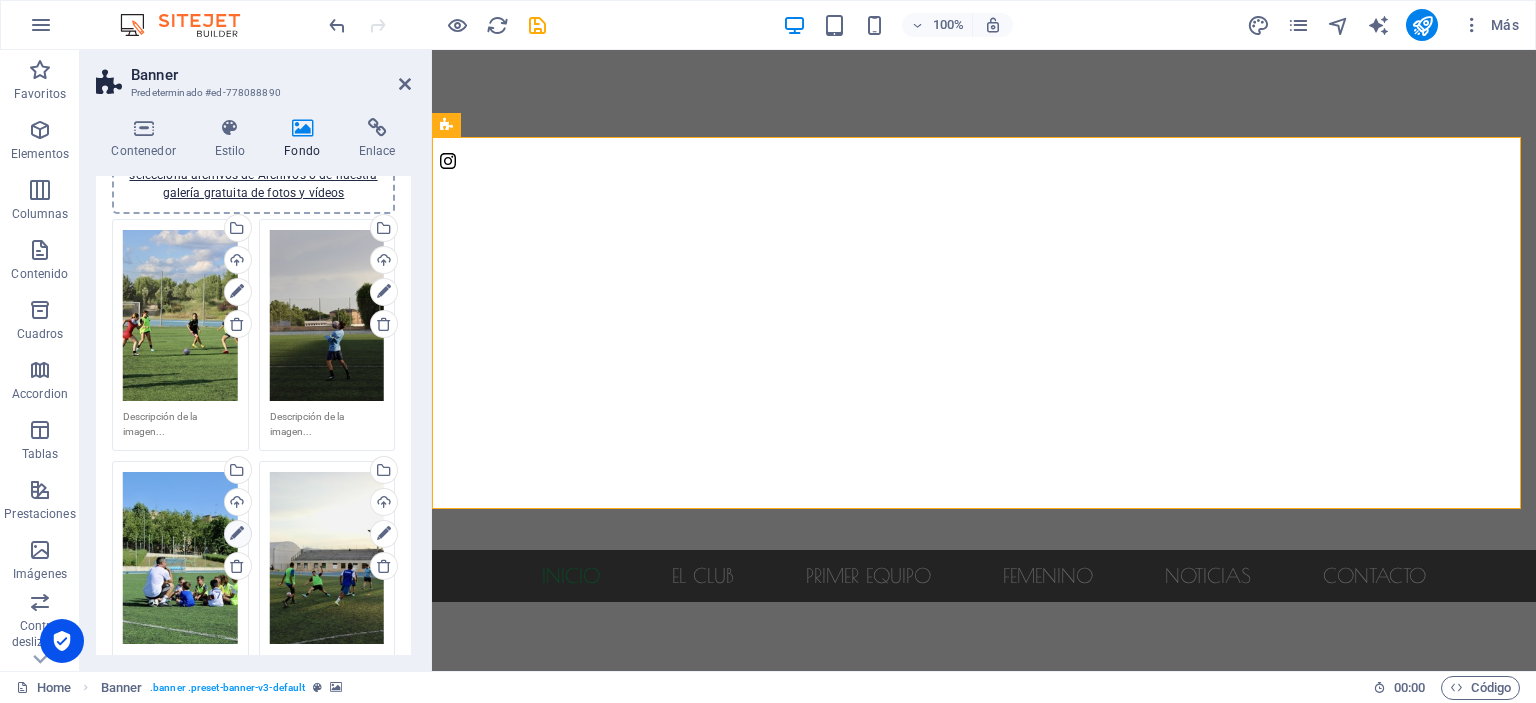 click at bounding box center [237, 534] 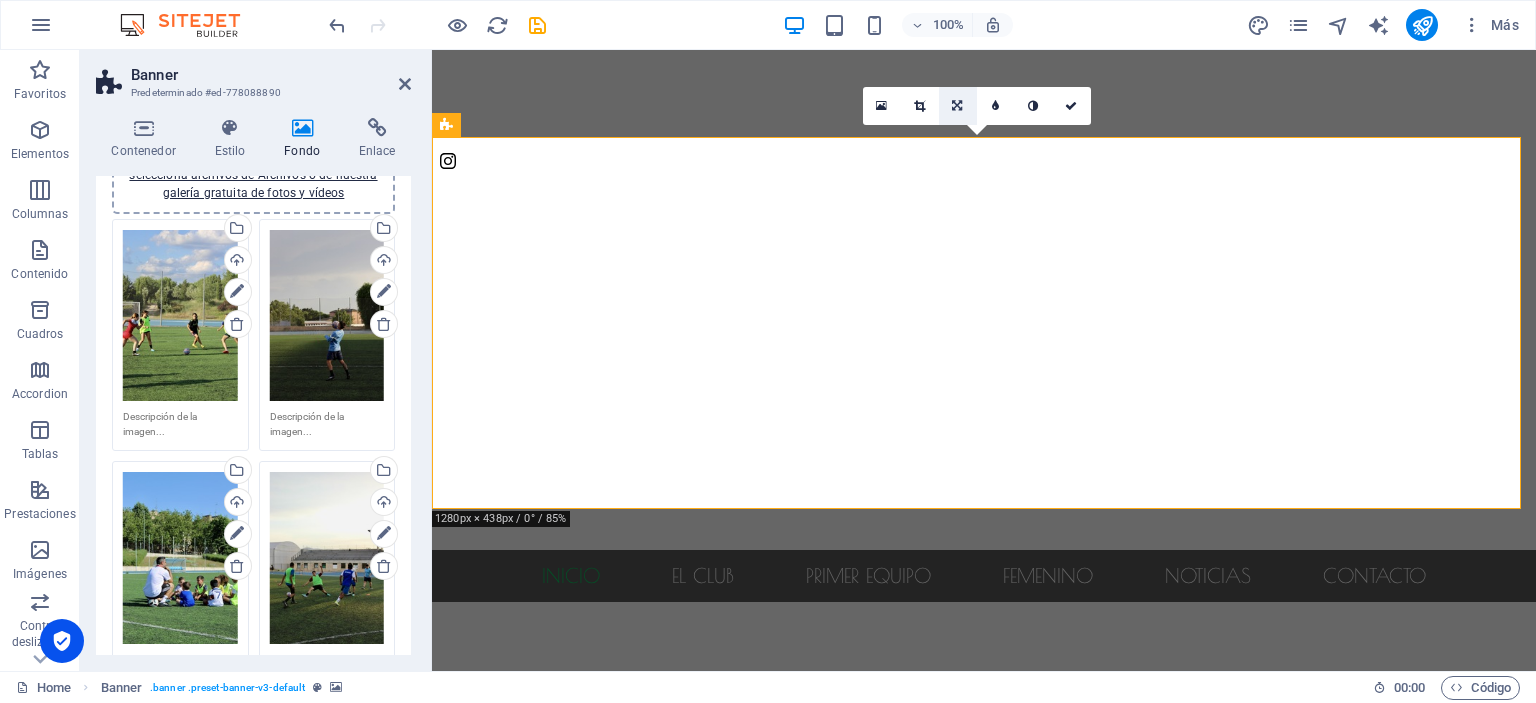 click at bounding box center (958, 106) 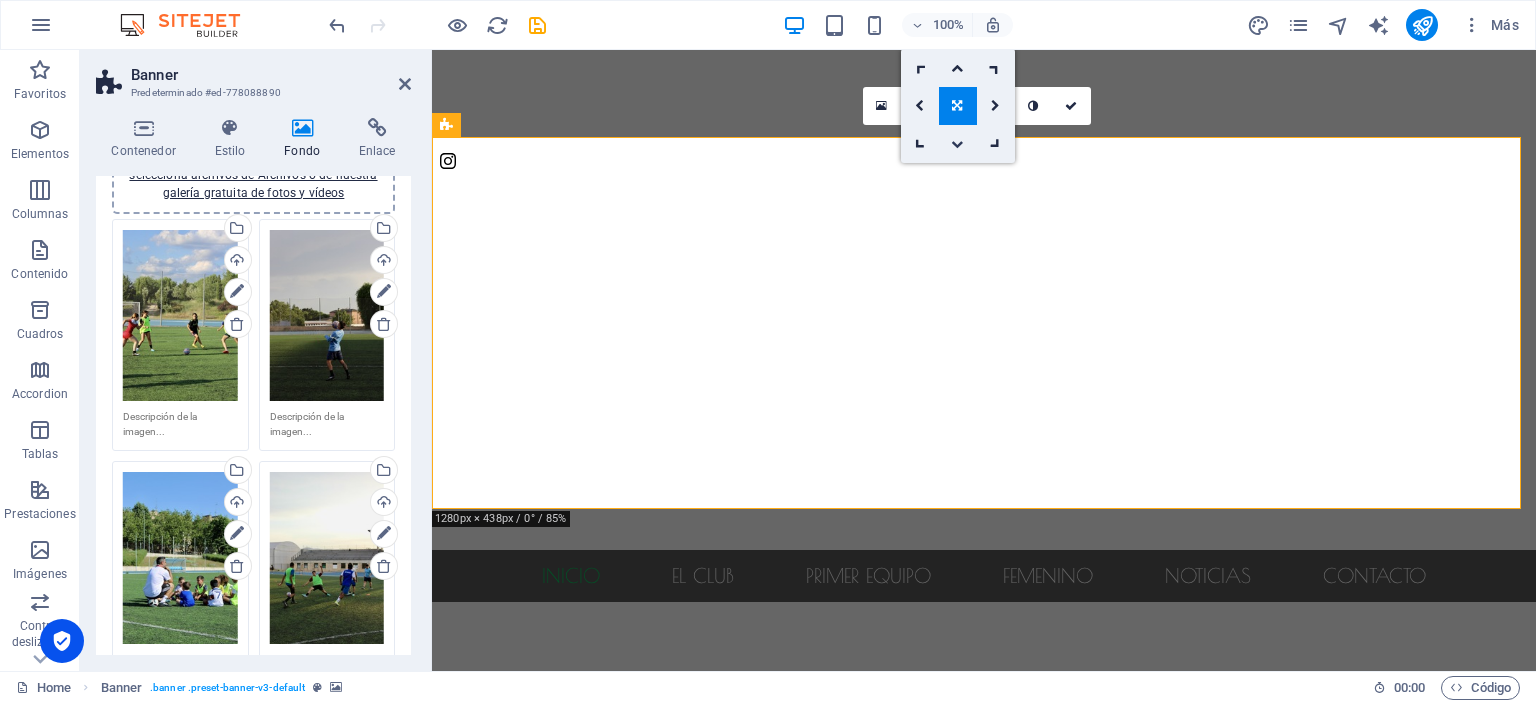 click at bounding box center [958, 144] 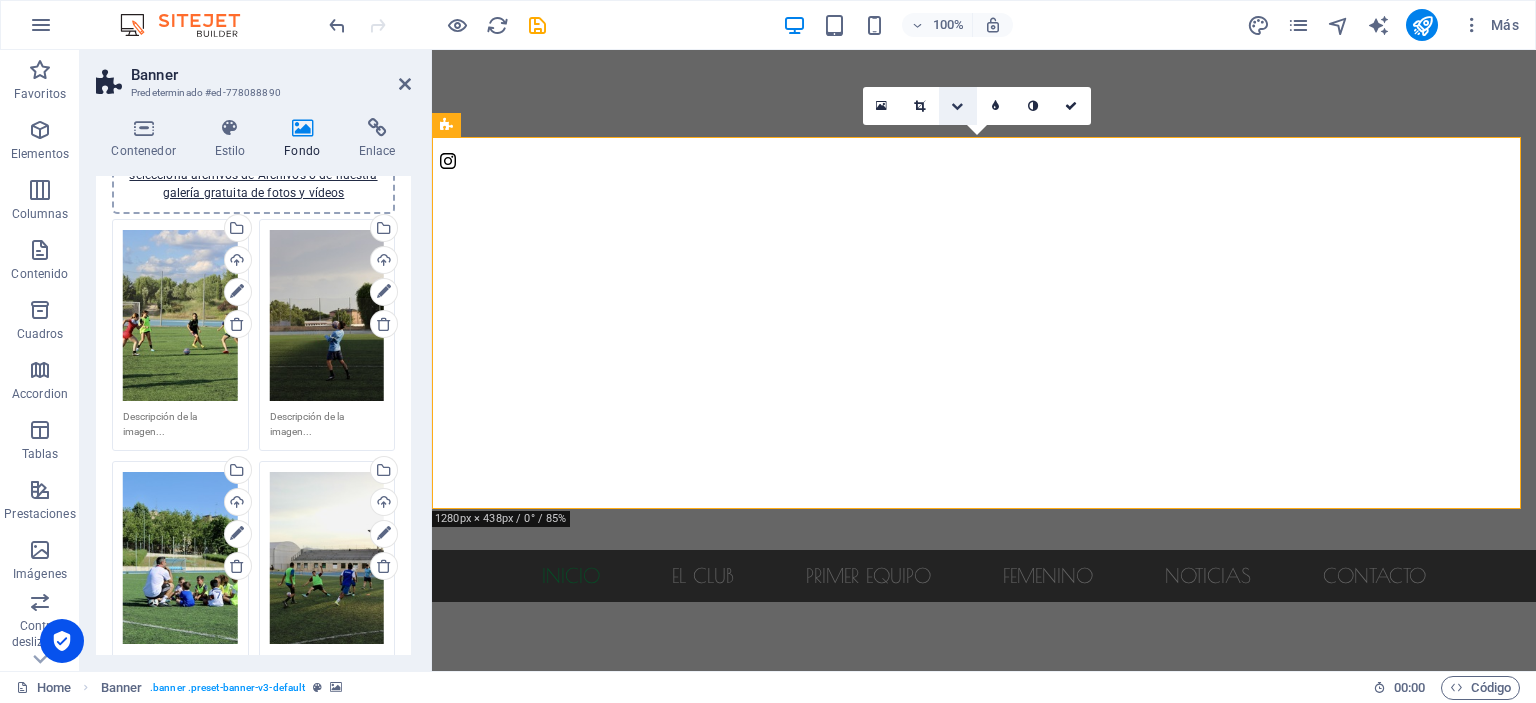 click at bounding box center [958, 106] 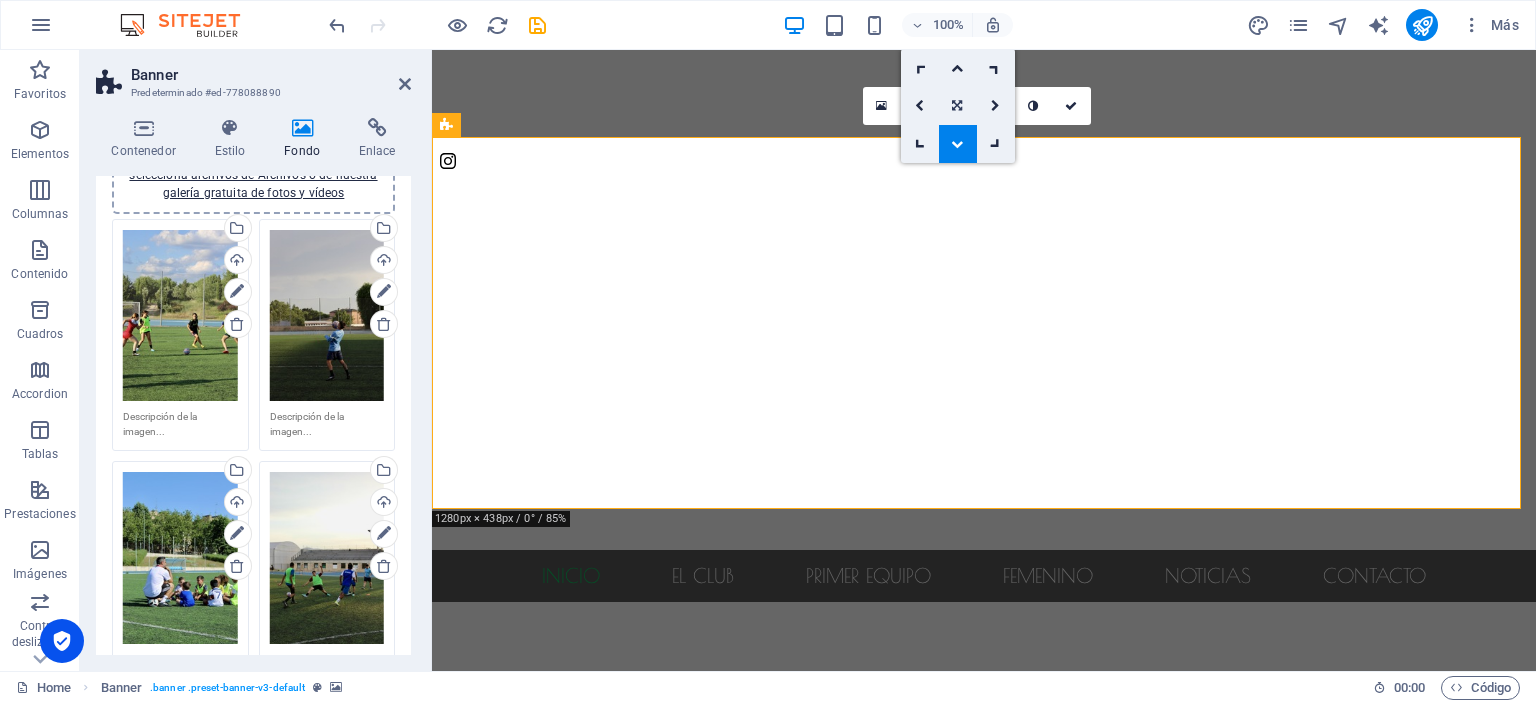 click at bounding box center (957, 106) 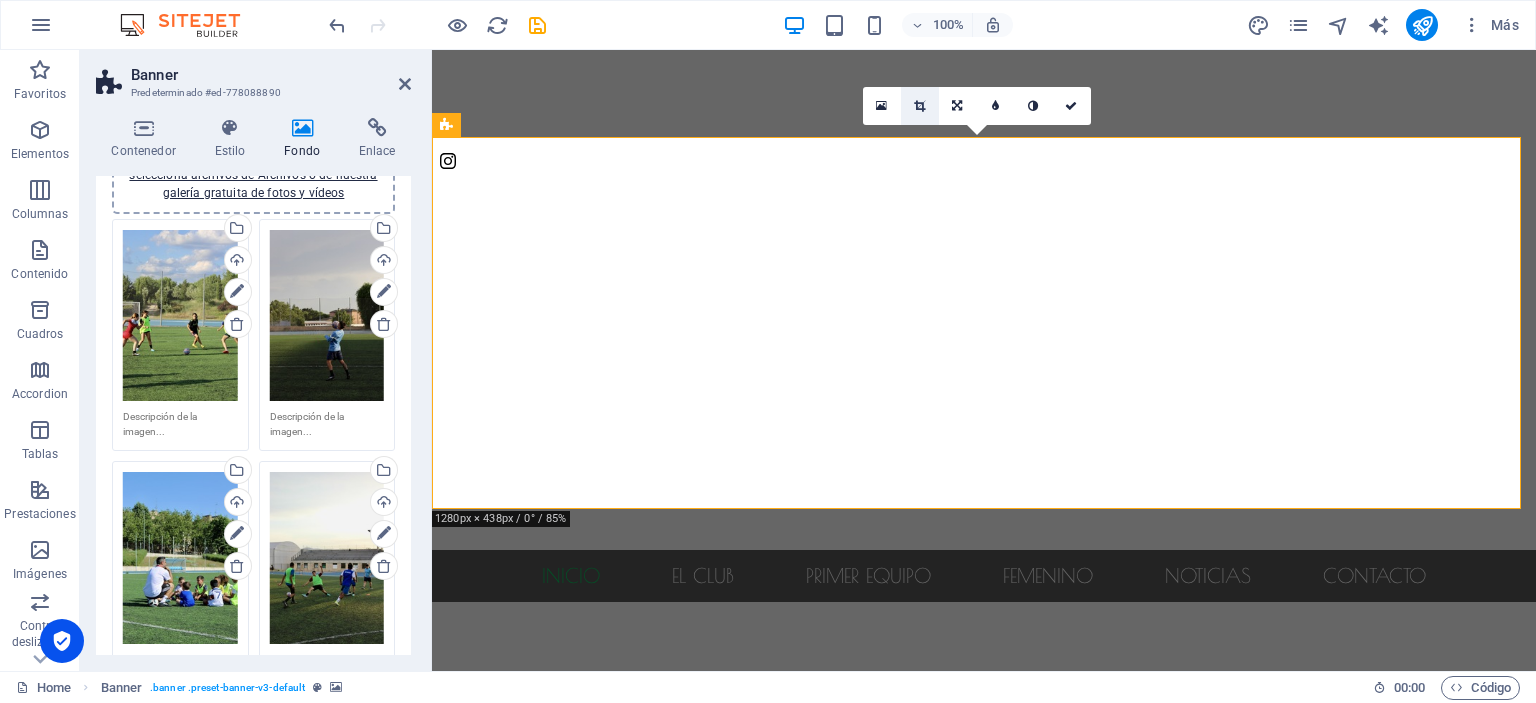 click at bounding box center (920, 106) 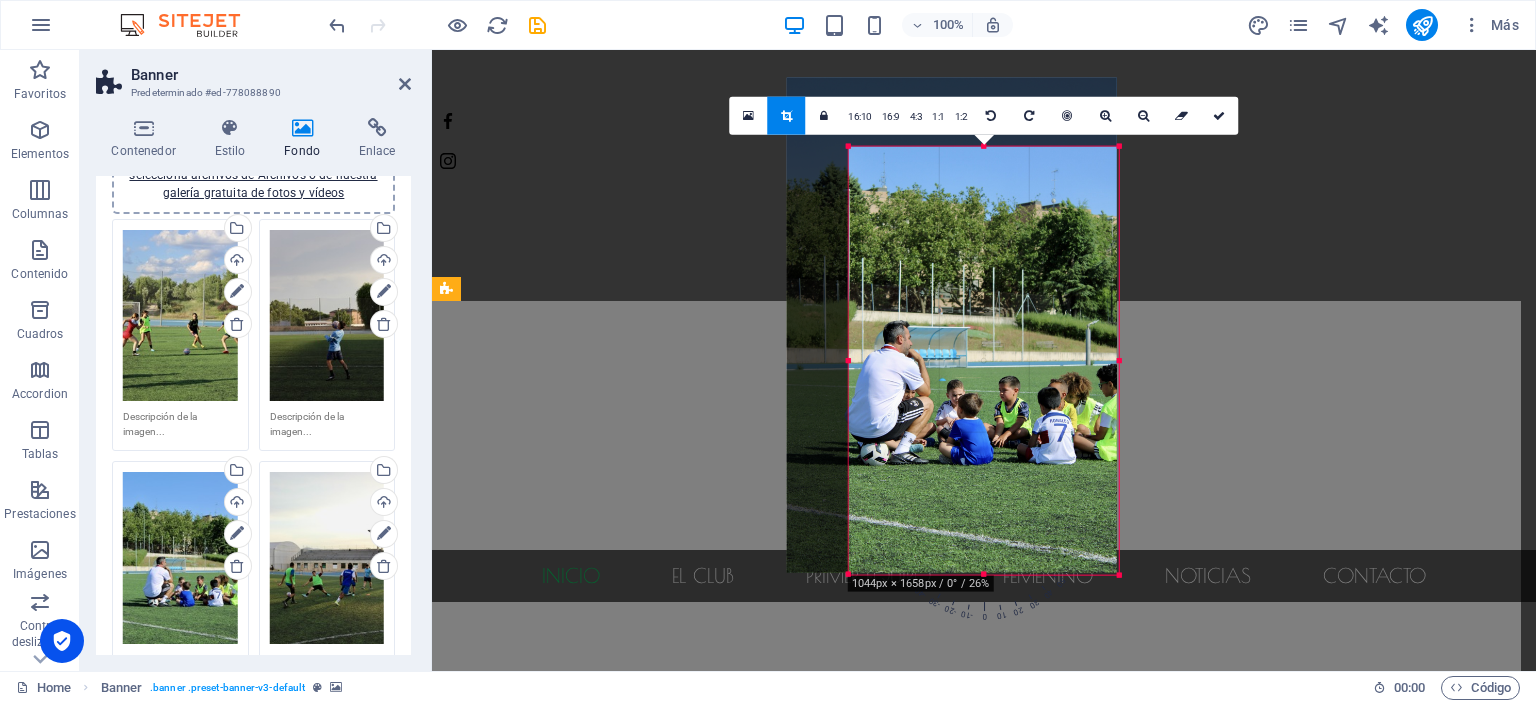 drag, startPoint x: 816, startPoint y: 110, endPoint x: 883, endPoint y: 186, distance: 101.31634 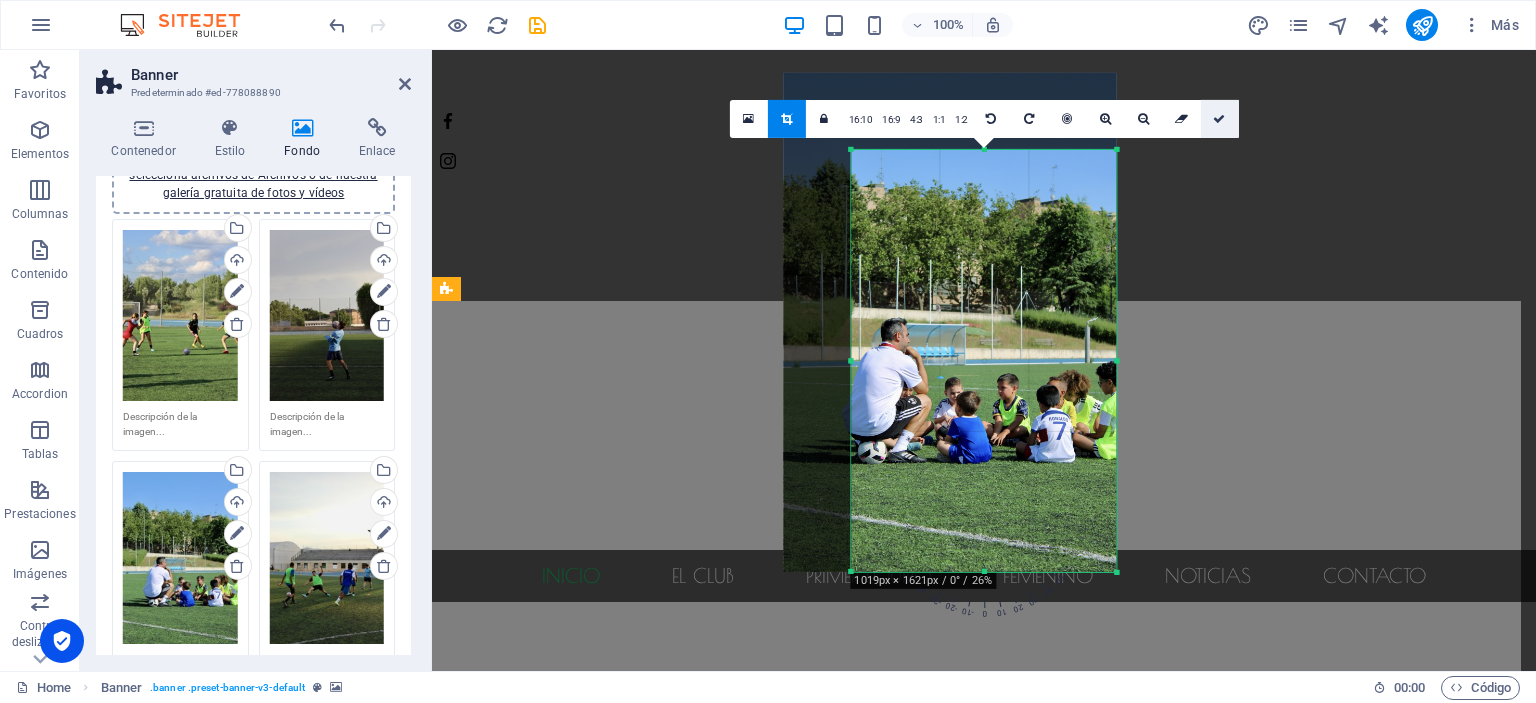 click at bounding box center (1219, 118) 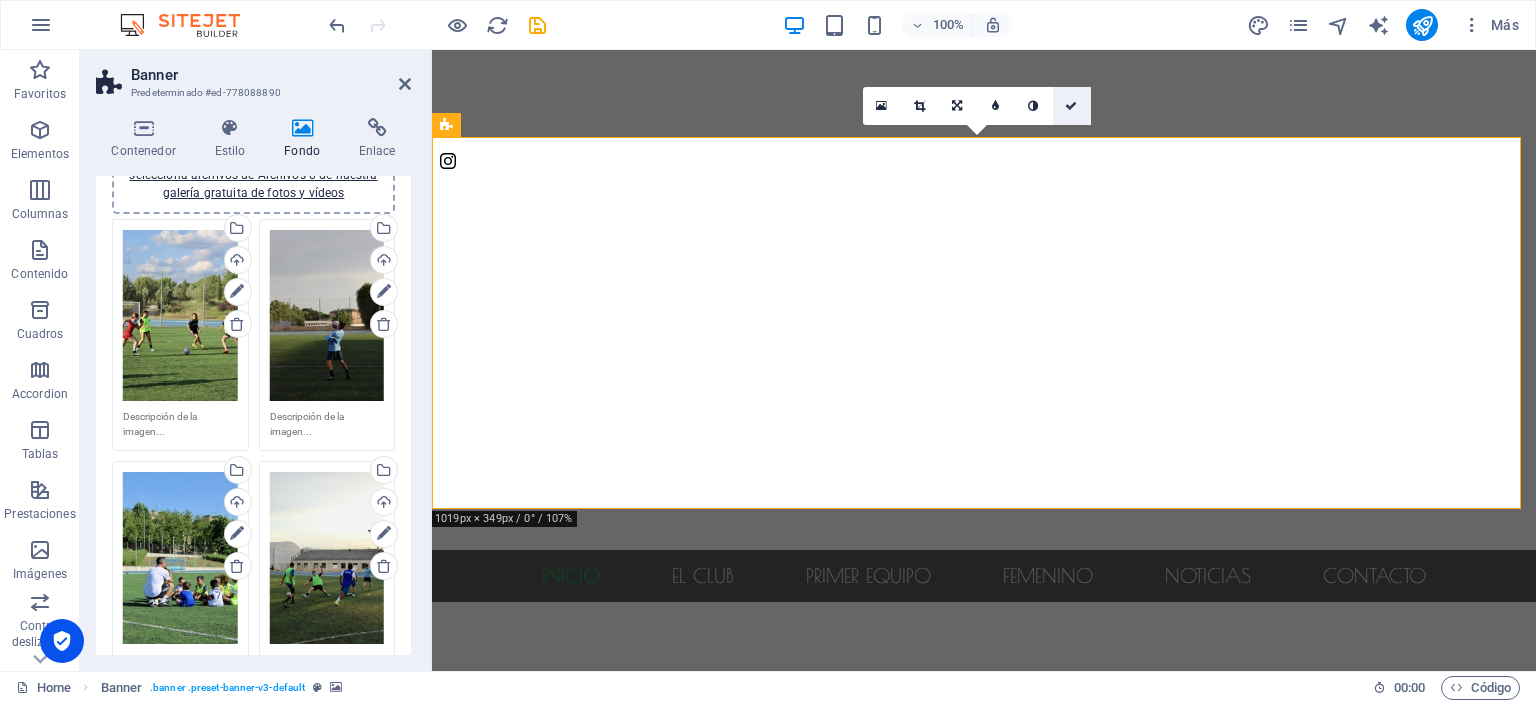 click at bounding box center (1072, 106) 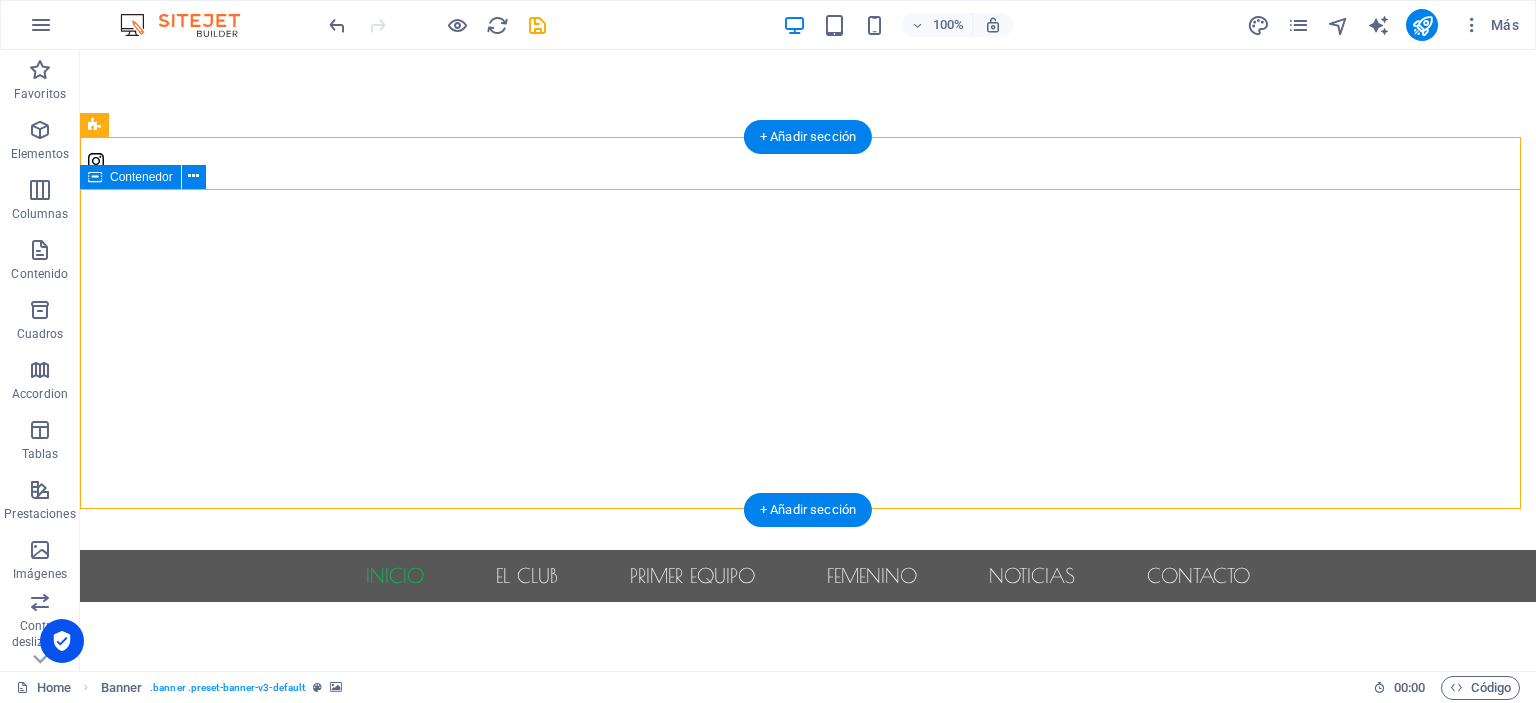 click at bounding box center [808, 682] 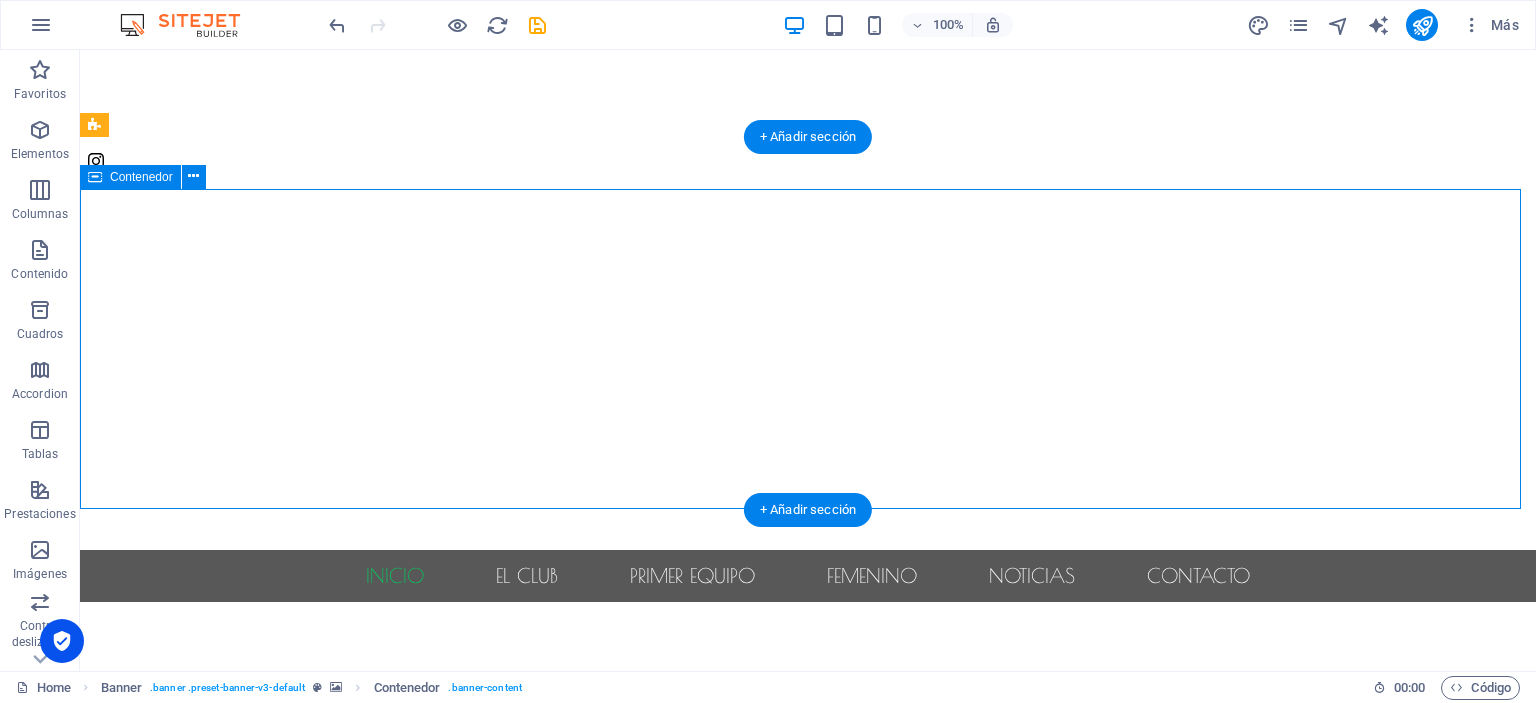 click at bounding box center (808, 682) 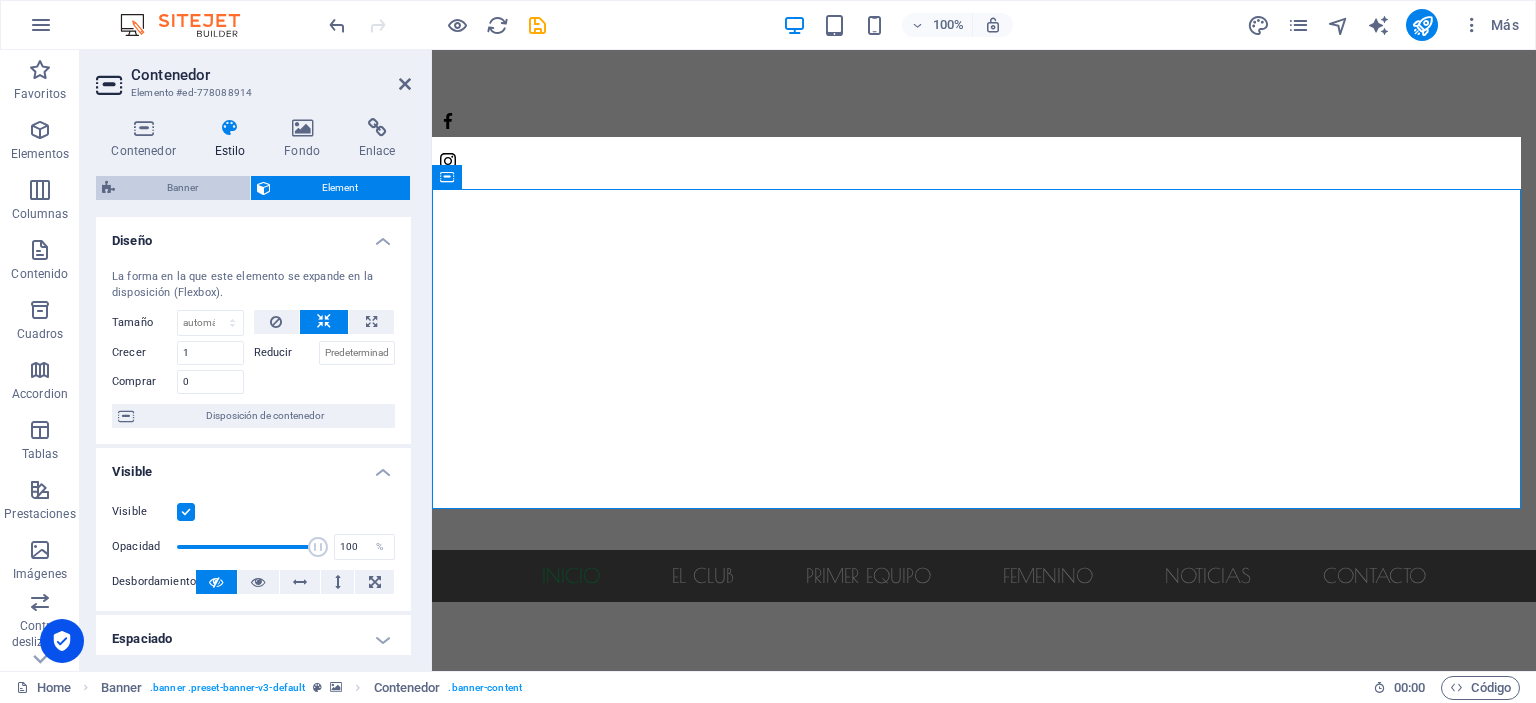 click on "Banner" at bounding box center (182, 188) 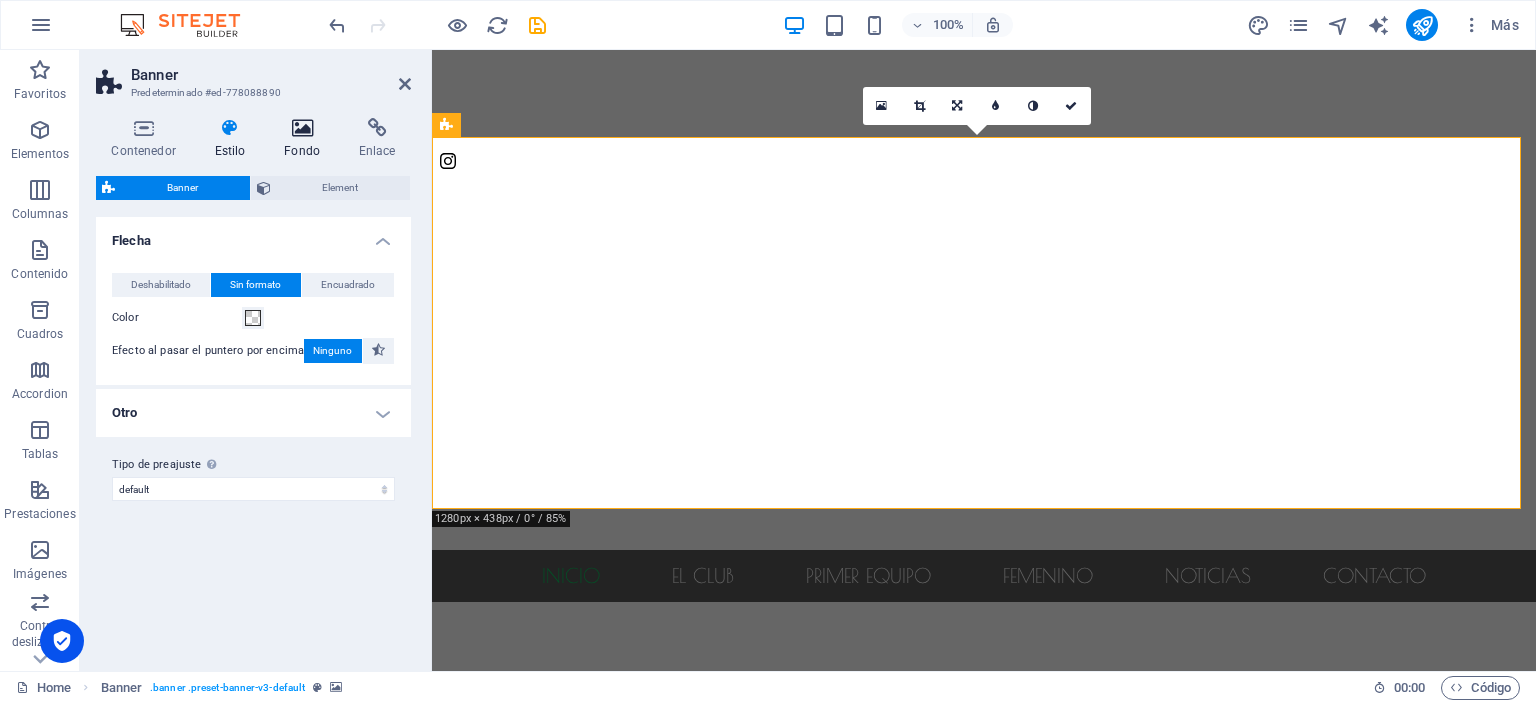 click on "Fondo" at bounding box center [306, 139] 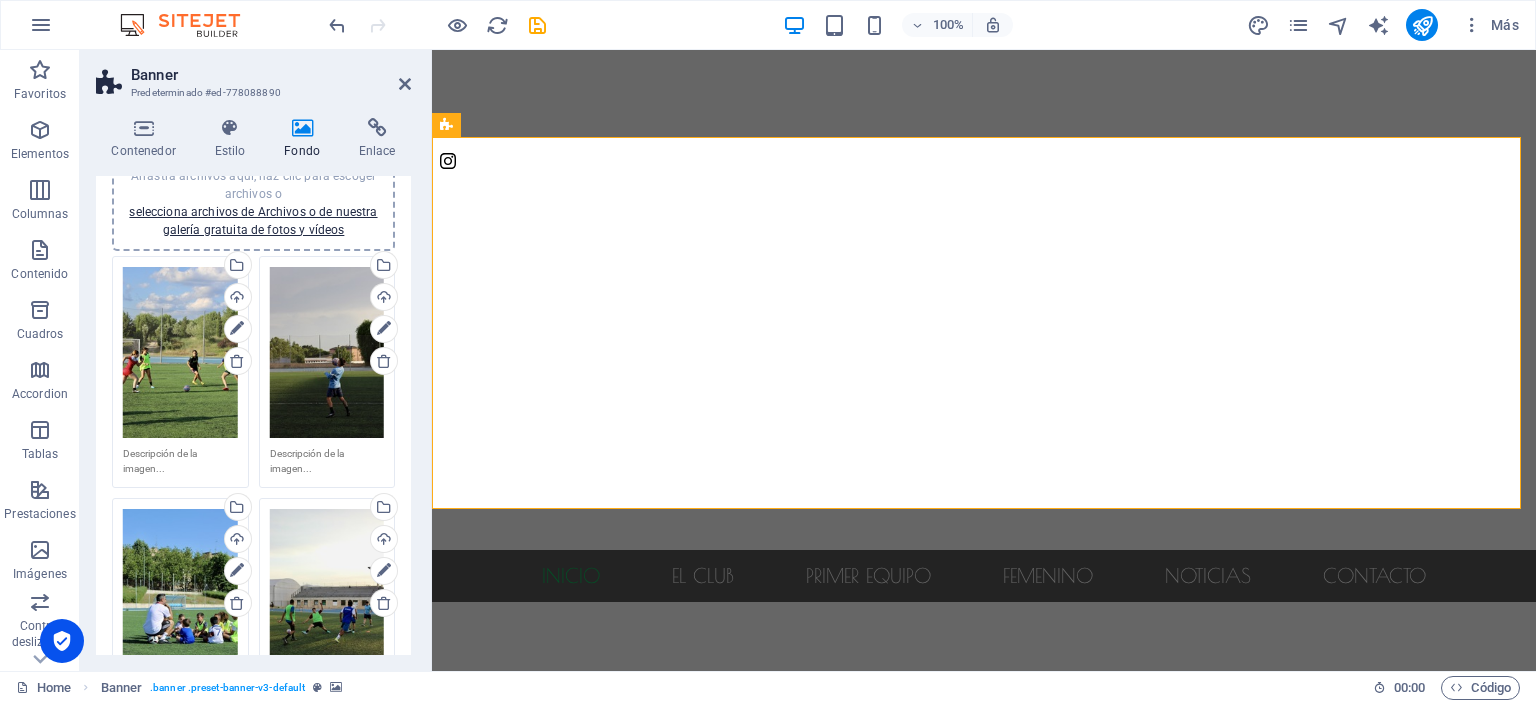 scroll, scrollTop: 226, scrollLeft: 0, axis: vertical 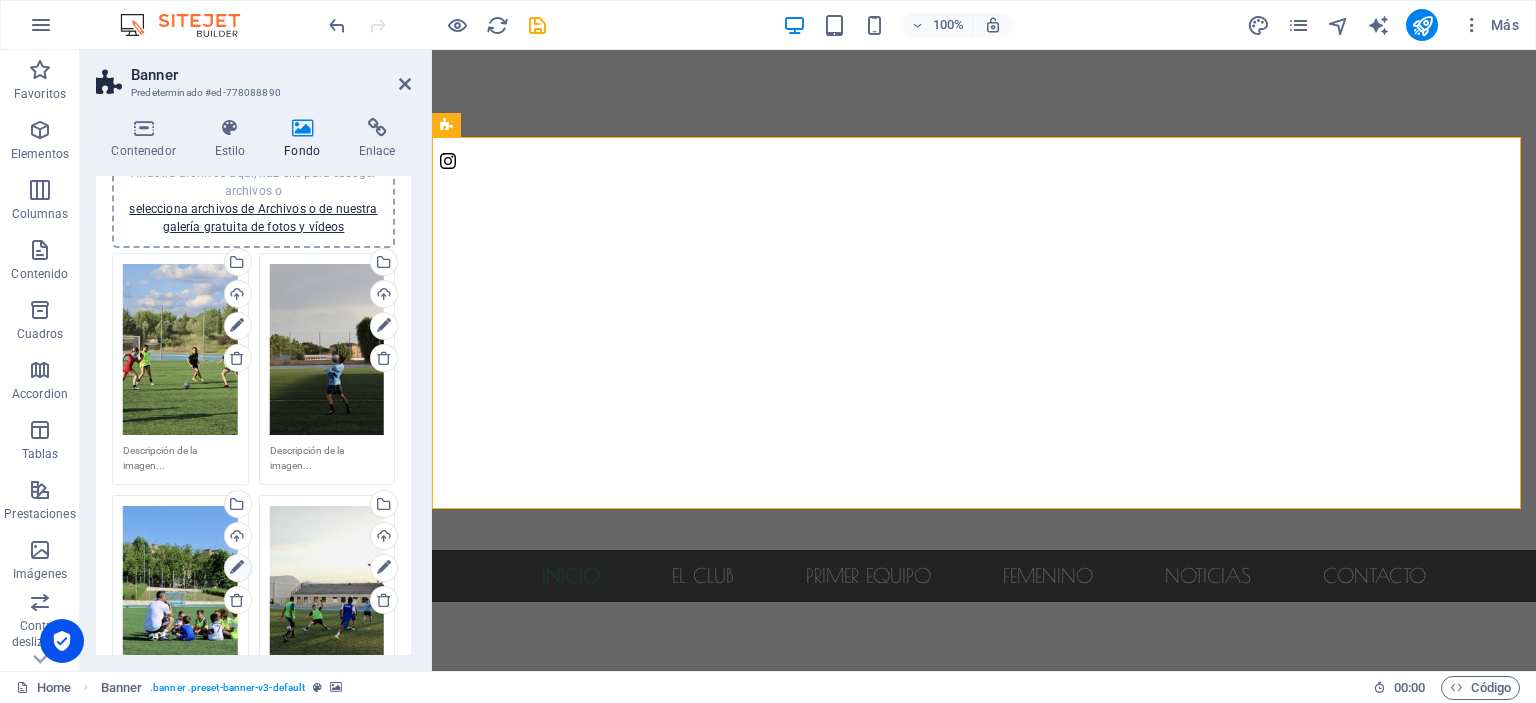 click at bounding box center [237, 568] 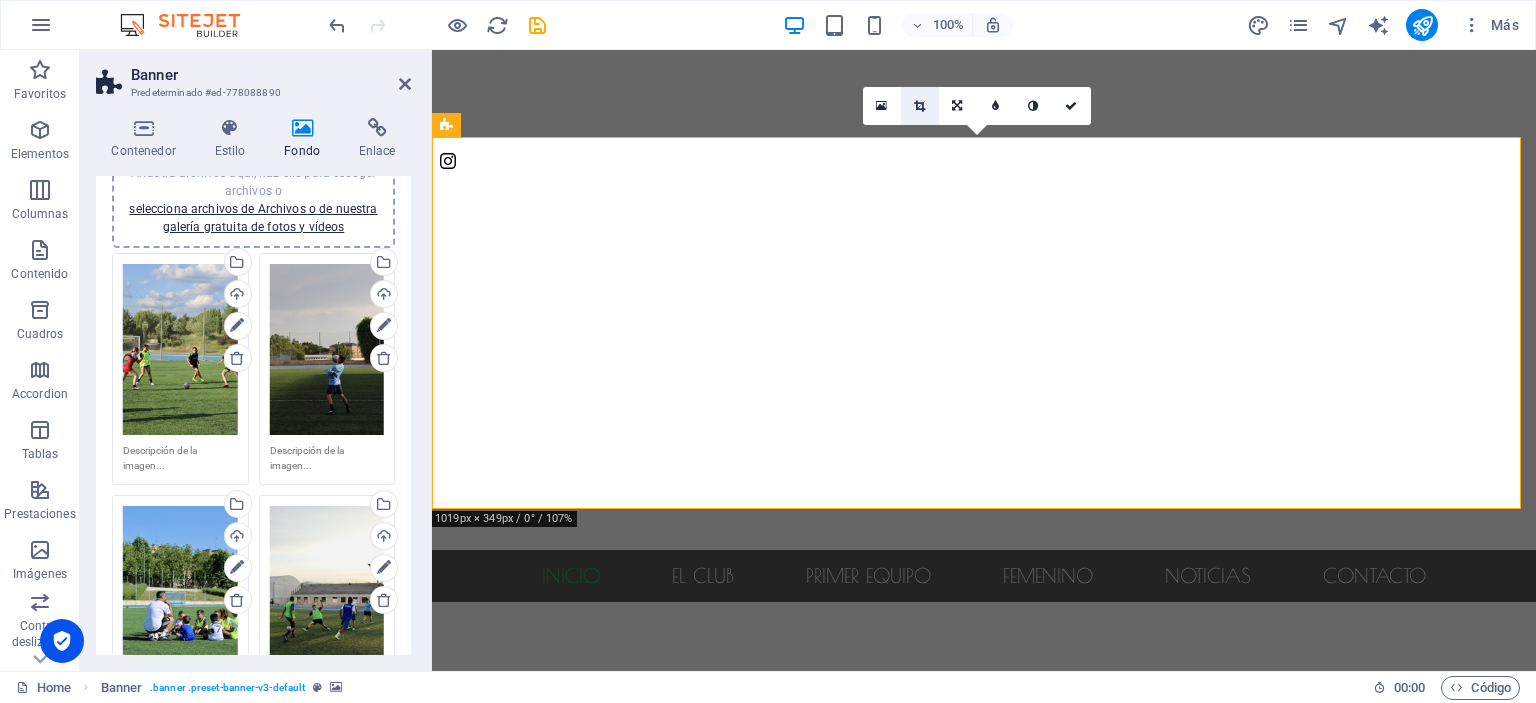 click at bounding box center [920, 106] 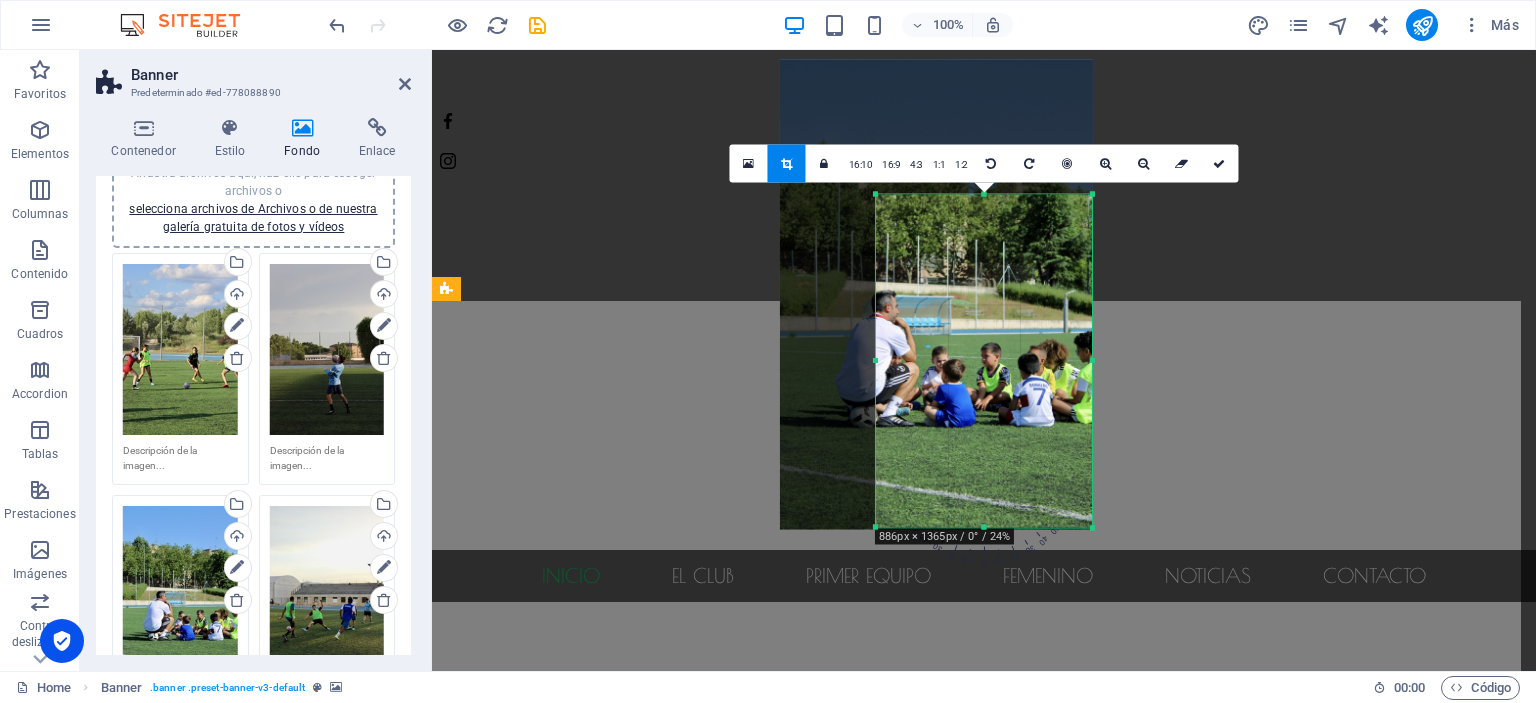 drag, startPoint x: 862, startPoint y: 161, endPoint x: 915, endPoint y: 254, distance: 107.042046 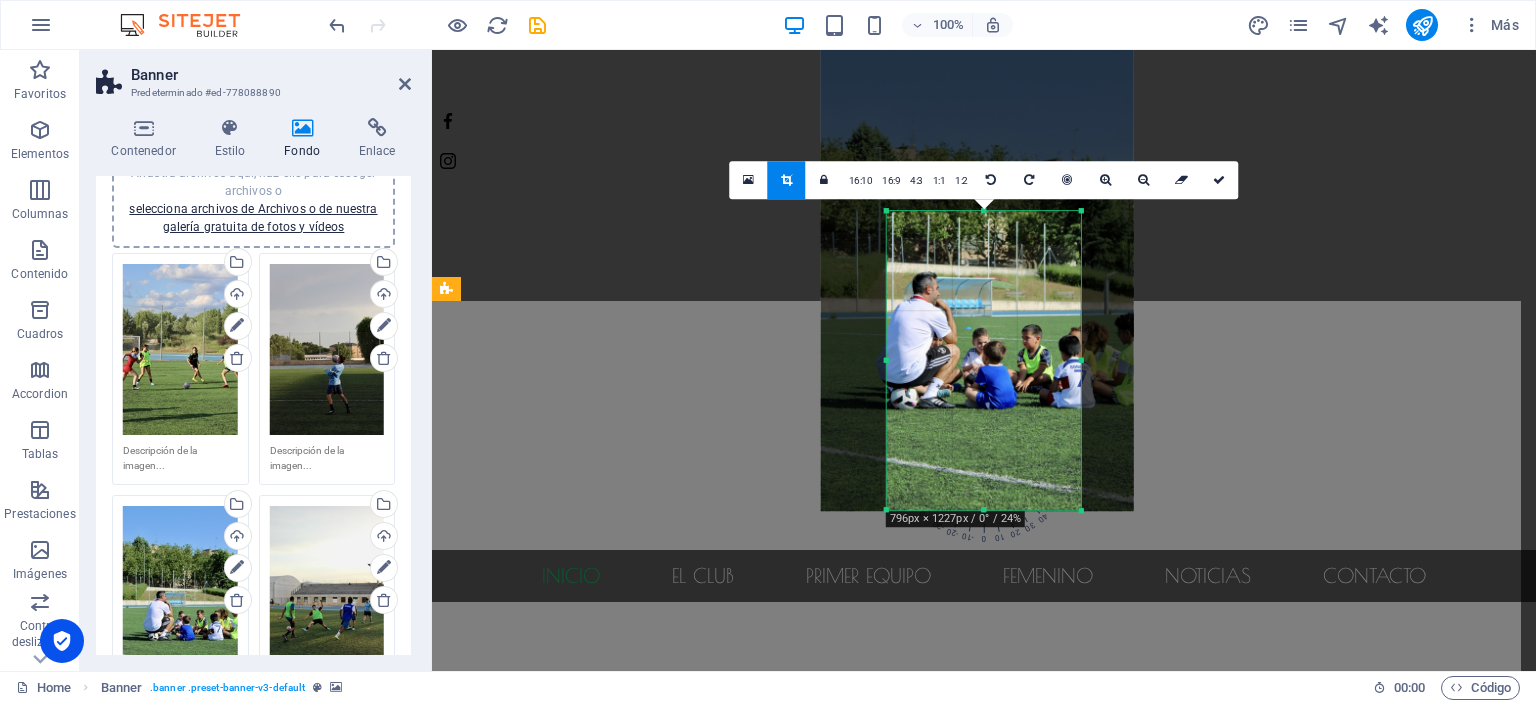drag, startPoint x: 985, startPoint y: 315, endPoint x: 1037, endPoint y: 312, distance: 52.086468 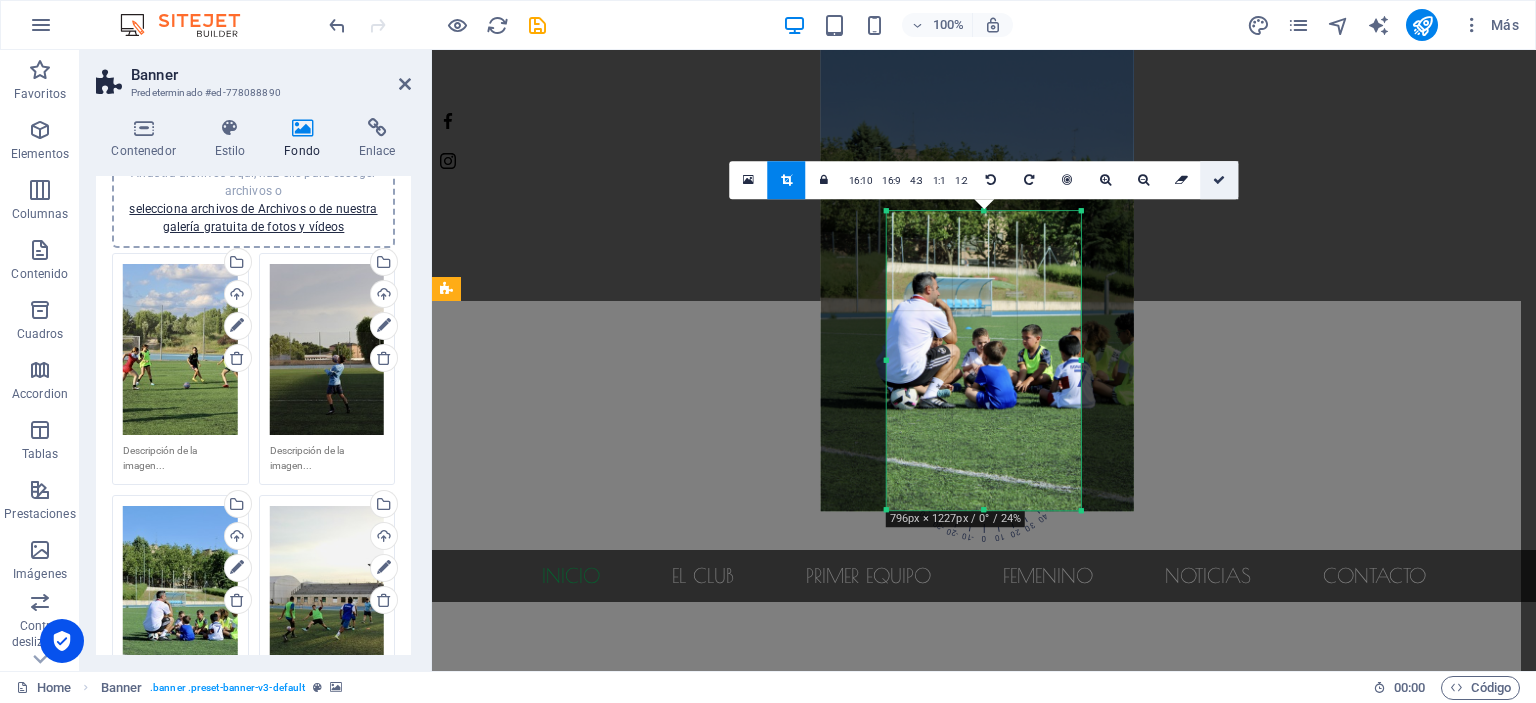 click at bounding box center (1220, 180) 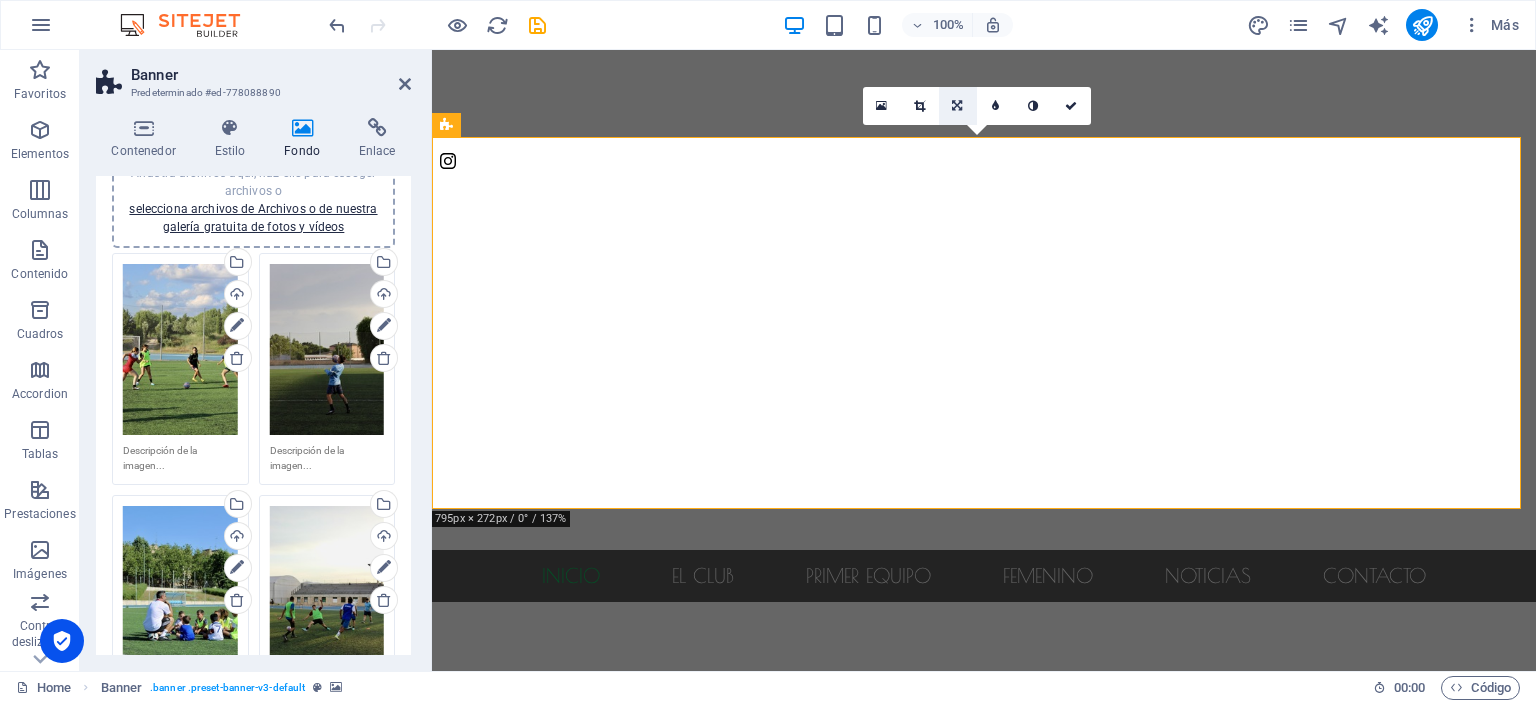 click at bounding box center (958, 106) 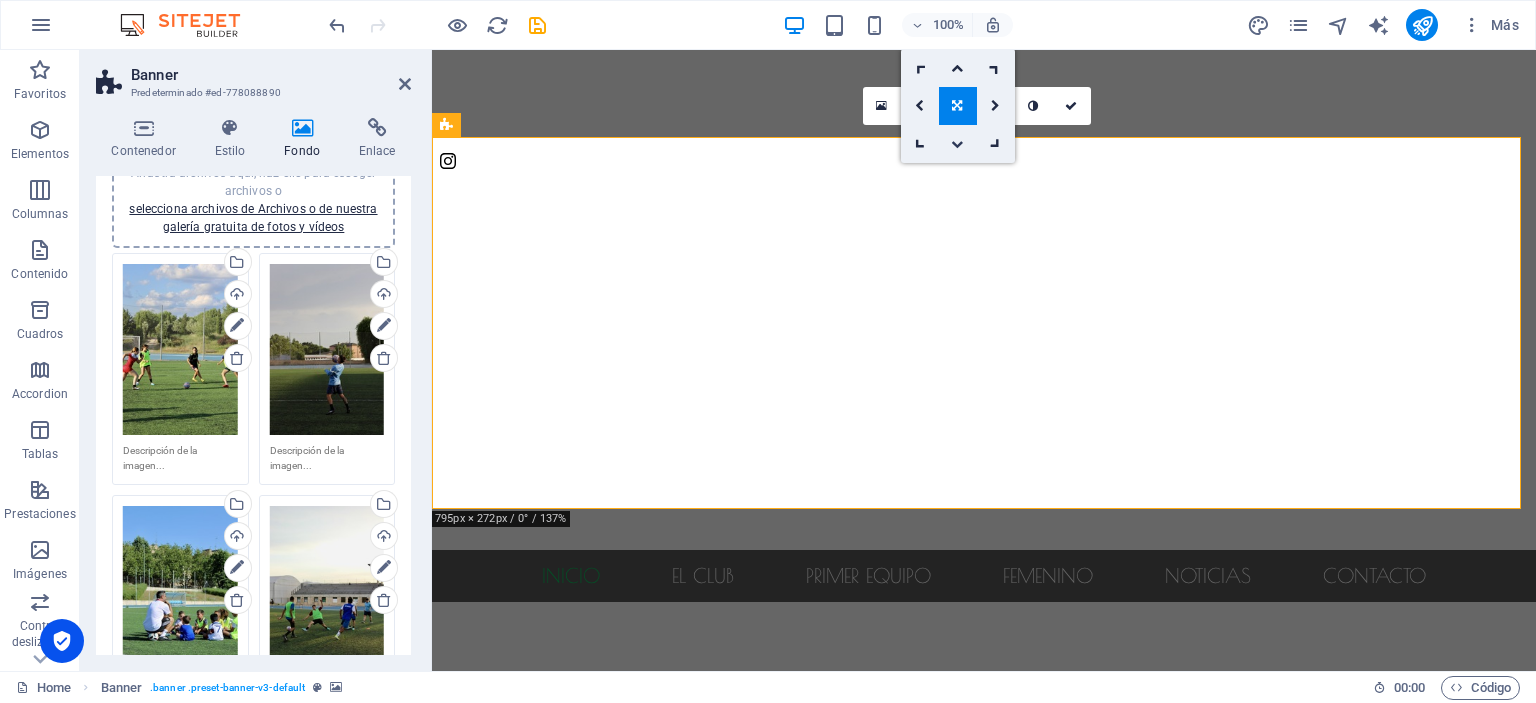 click at bounding box center (958, 144) 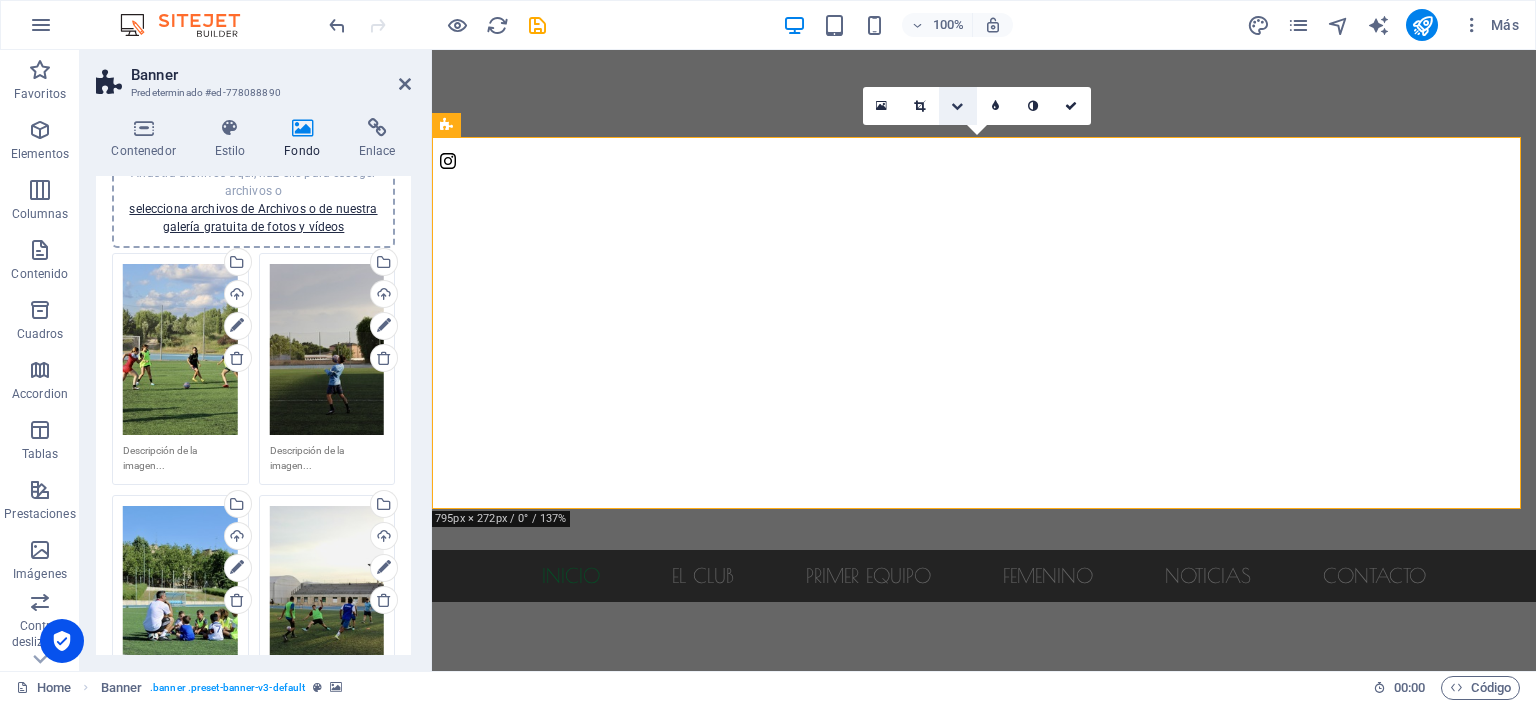 click at bounding box center (957, 106) 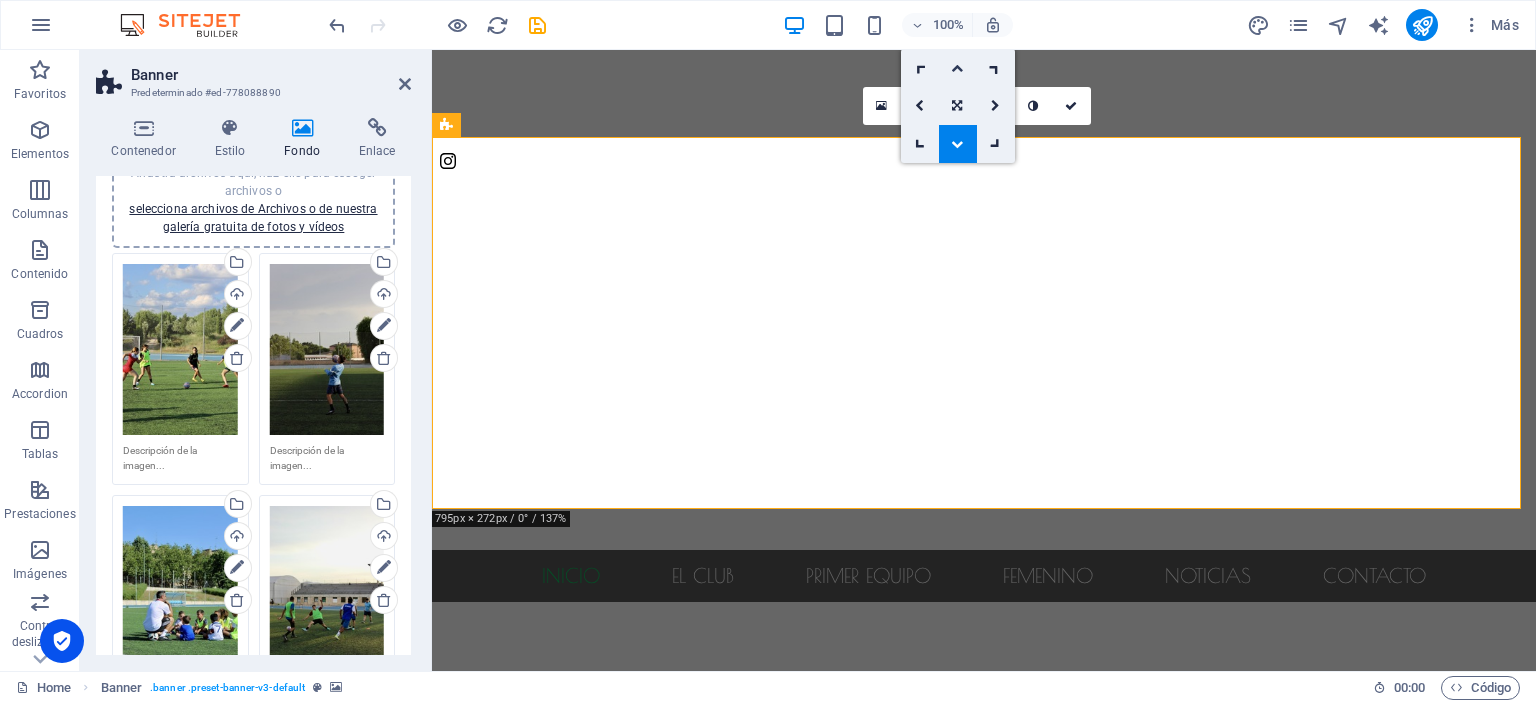 click at bounding box center (957, 68) 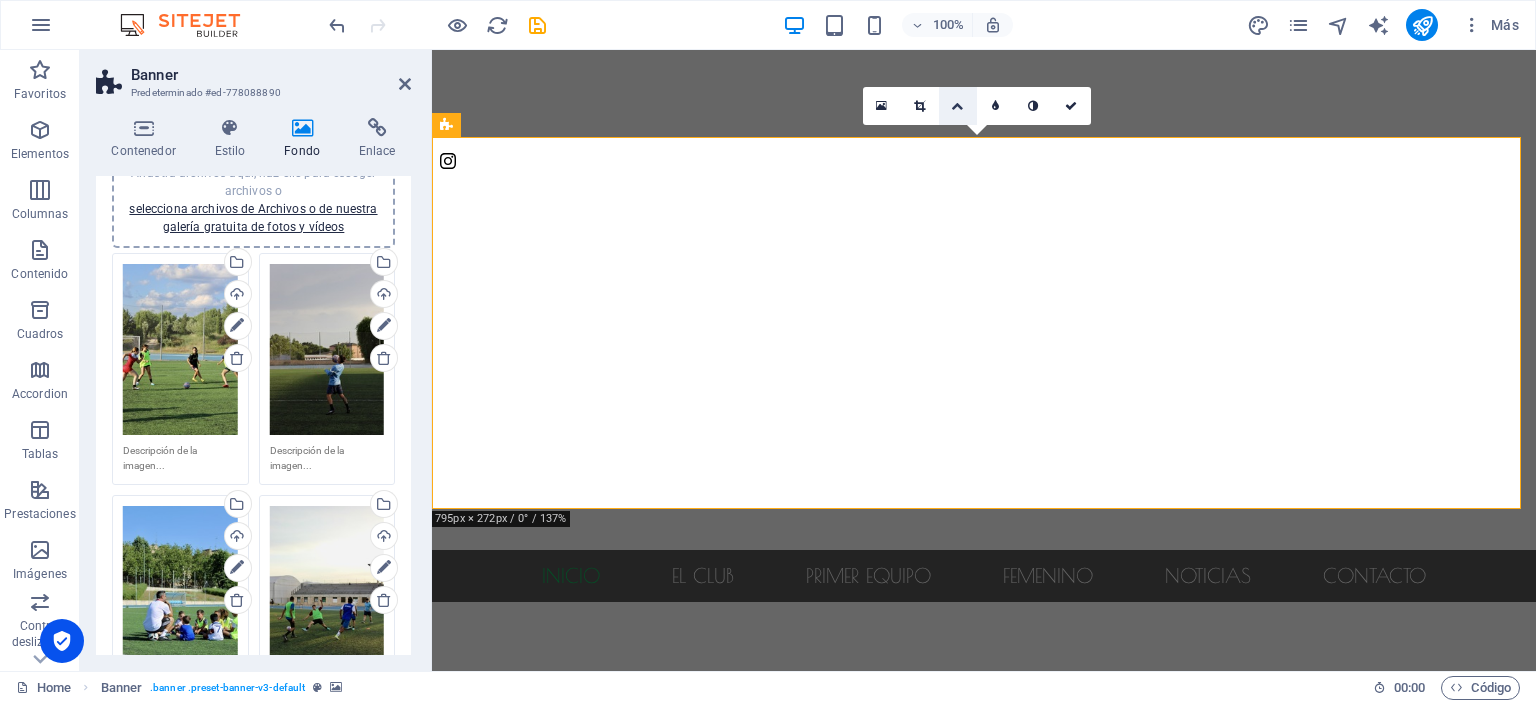 click at bounding box center [957, 106] 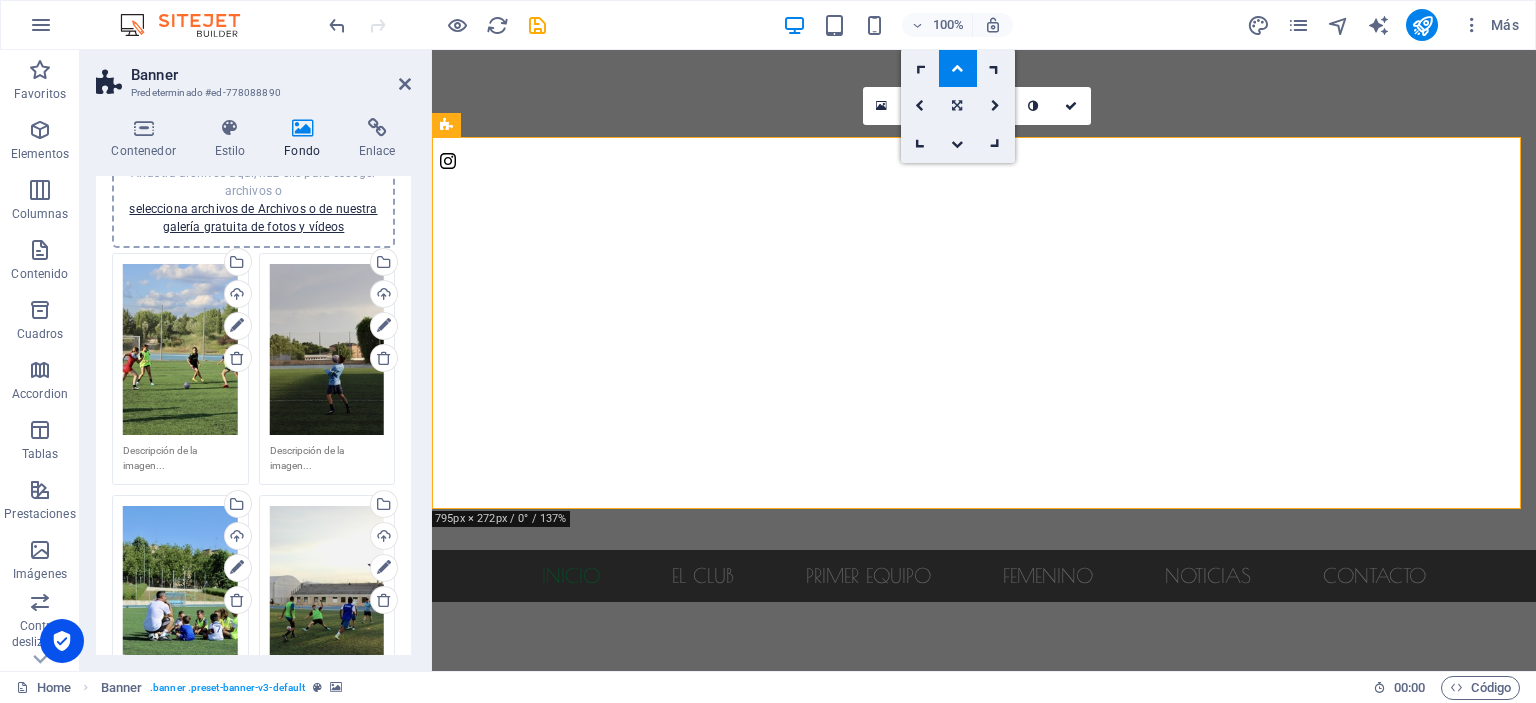 click at bounding box center (957, 106) 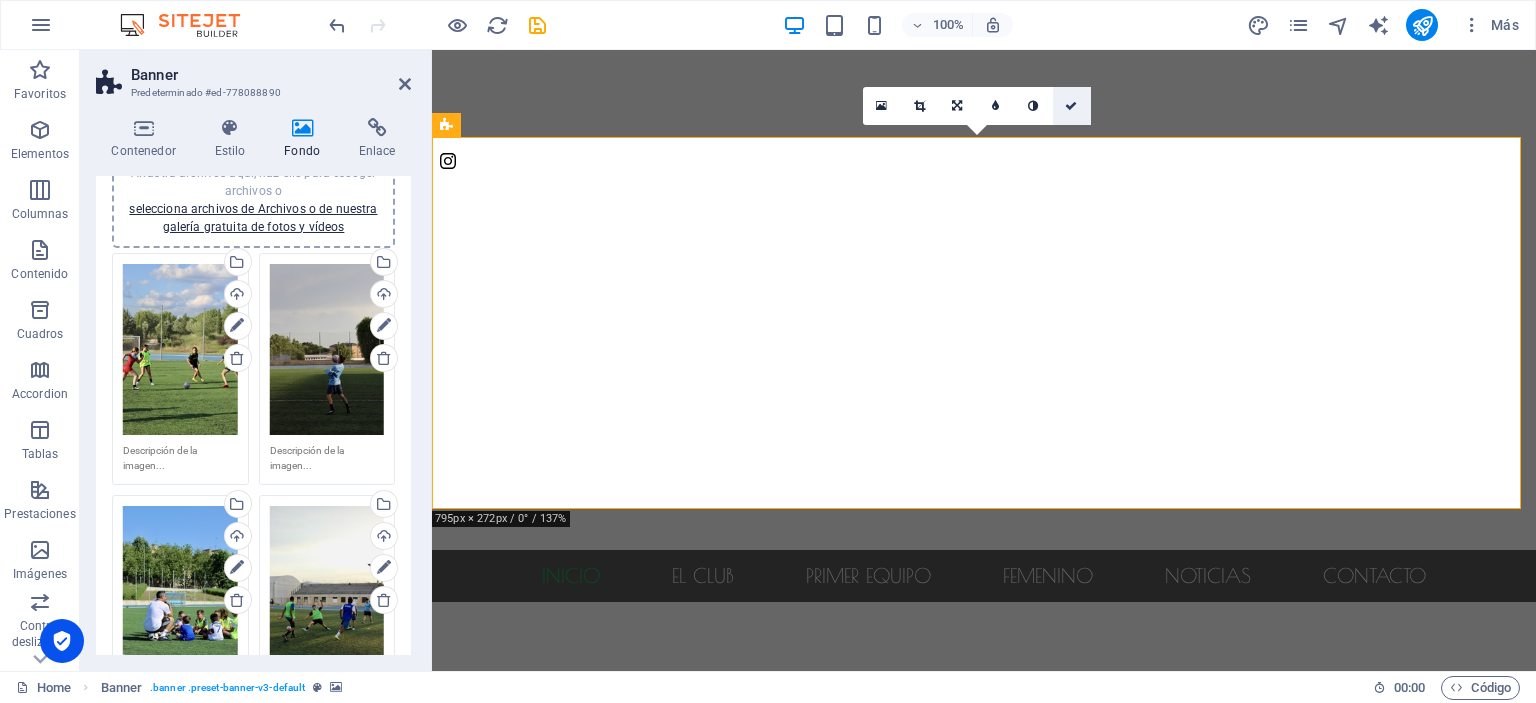 click at bounding box center [1071, 106] 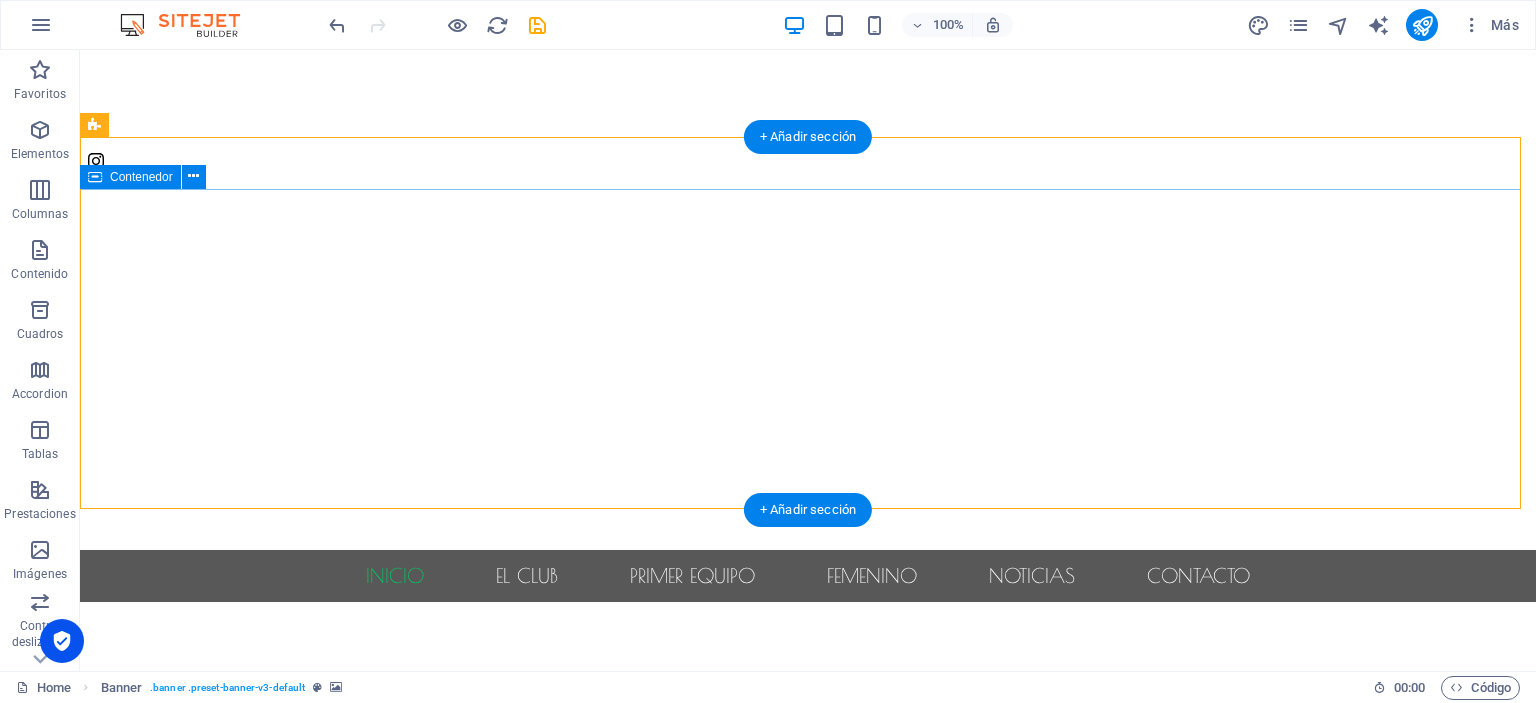 click at bounding box center (808, 682) 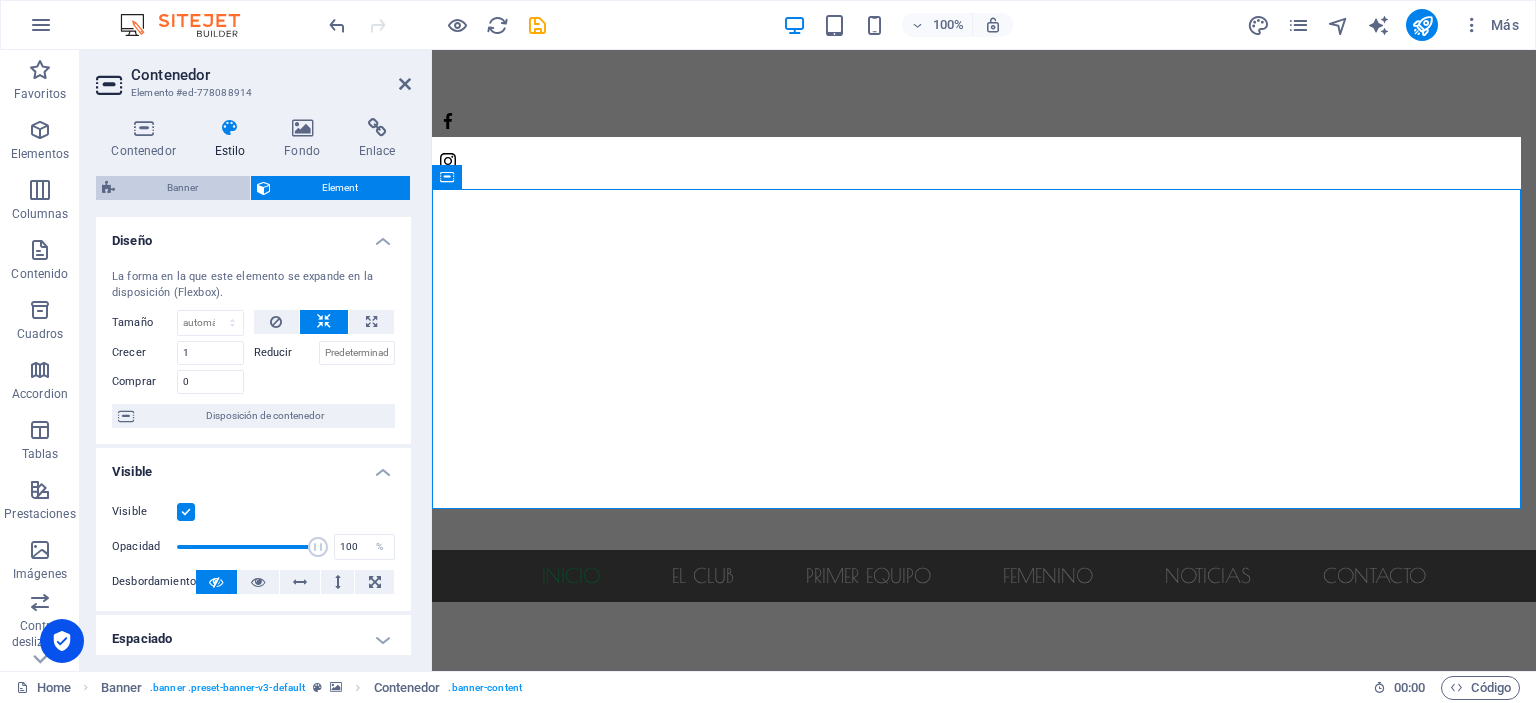 click on "Banner" at bounding box center [182, 188] 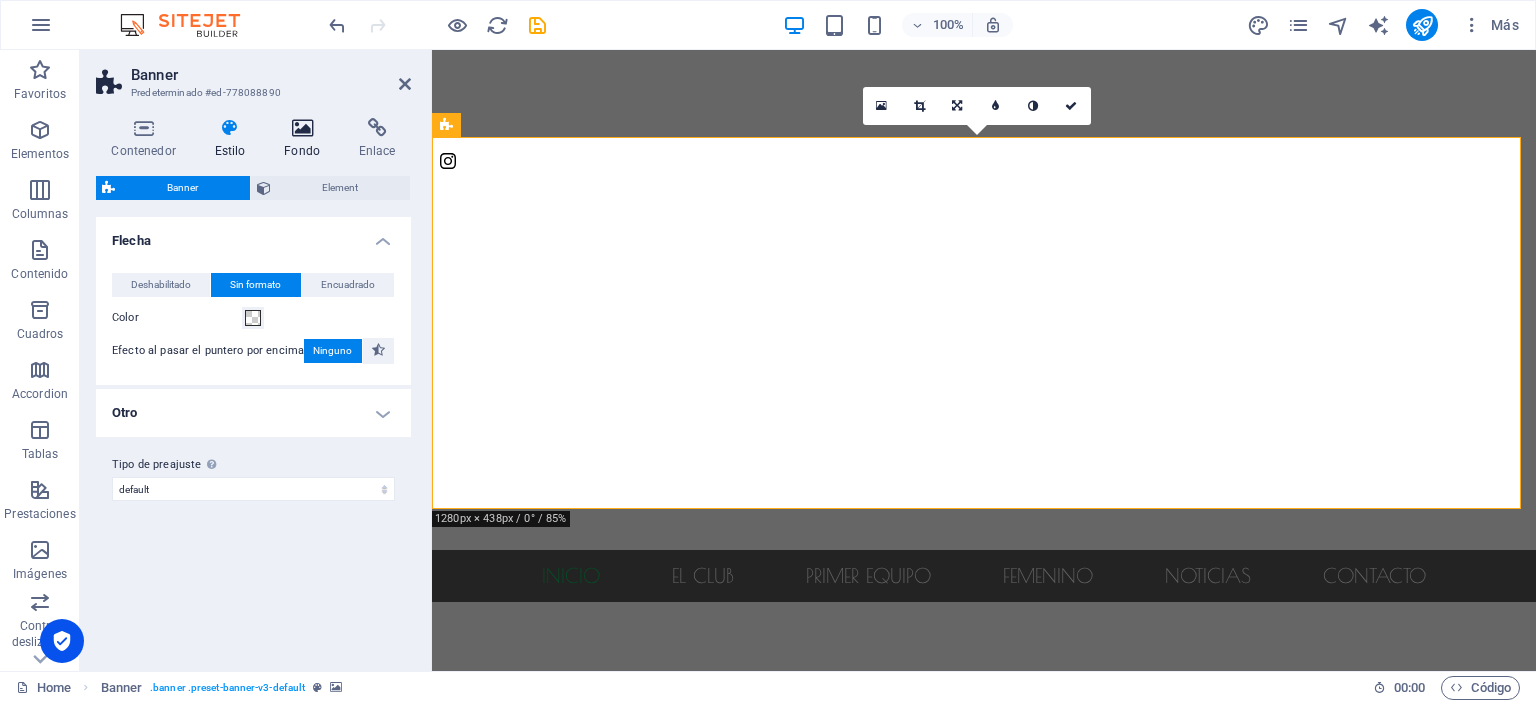 click at bounding box center (302, 128) 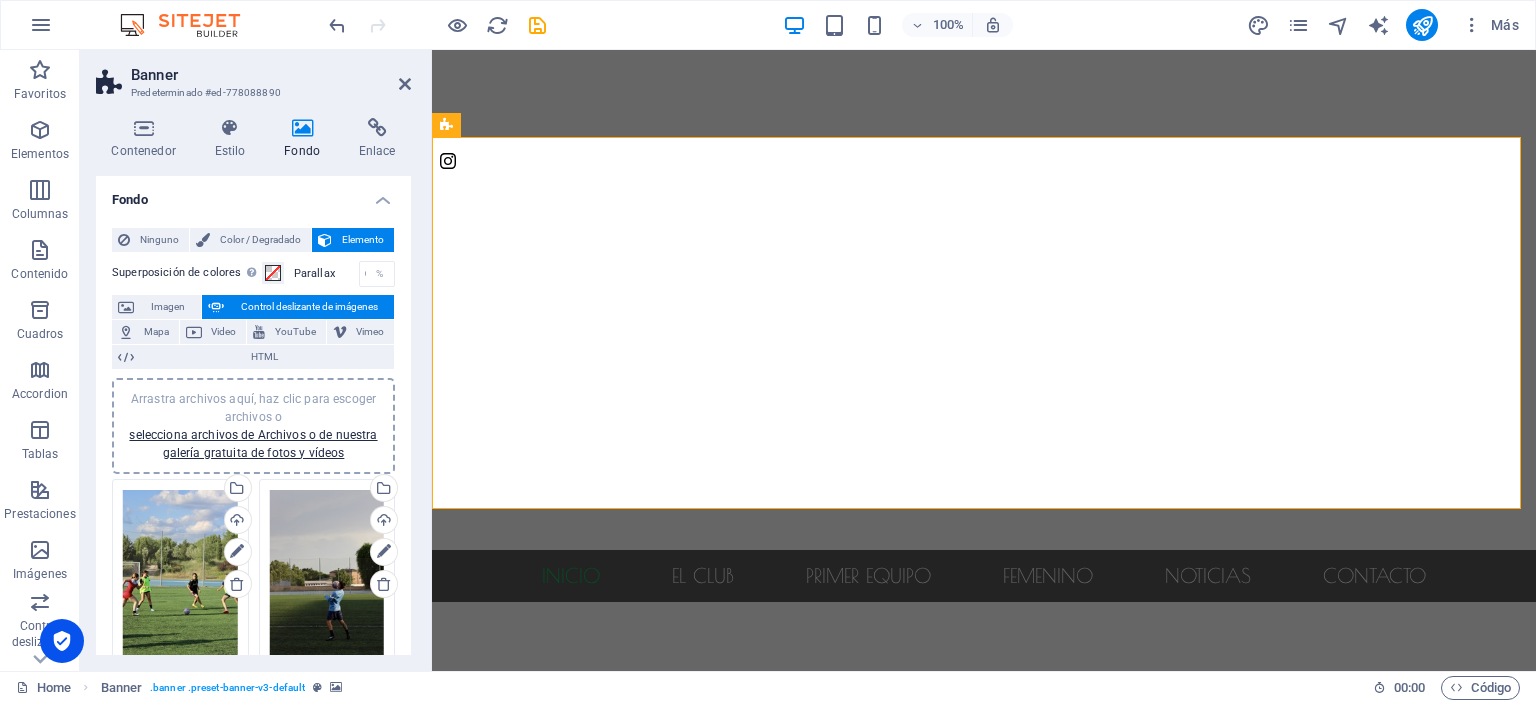 scroll, scrollTop: 224, scrollLeft: 0, axis: vertical 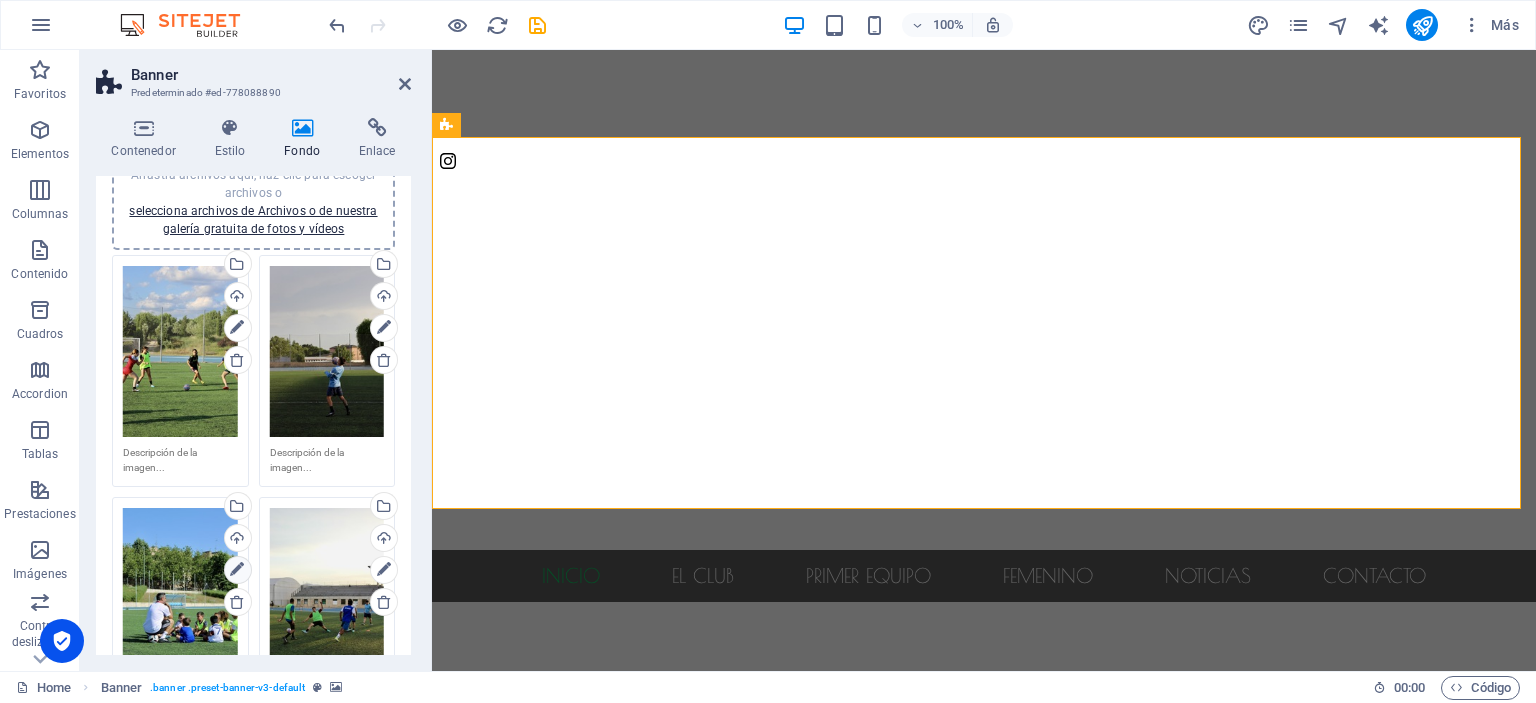 click at bounding box center [238, 570] 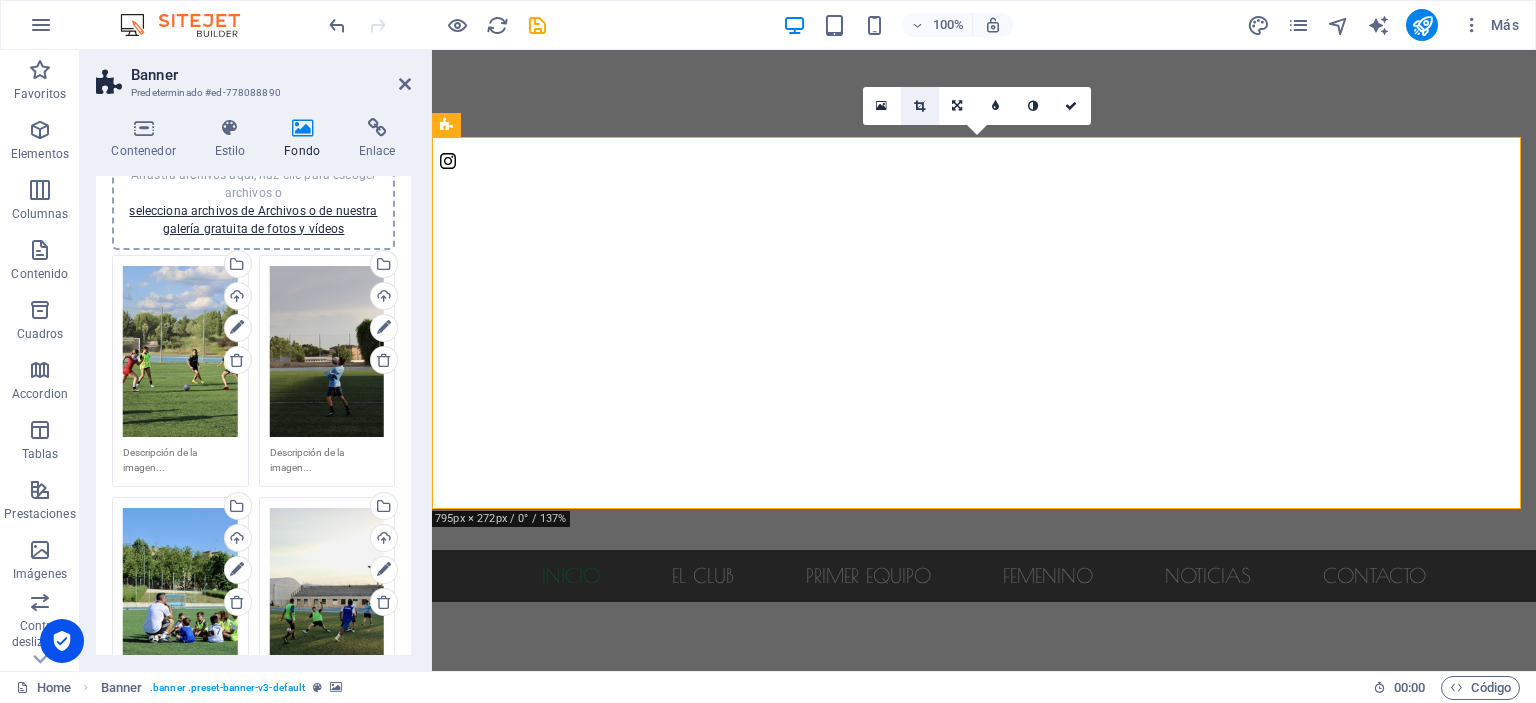 click at bounding box center (919, 106) 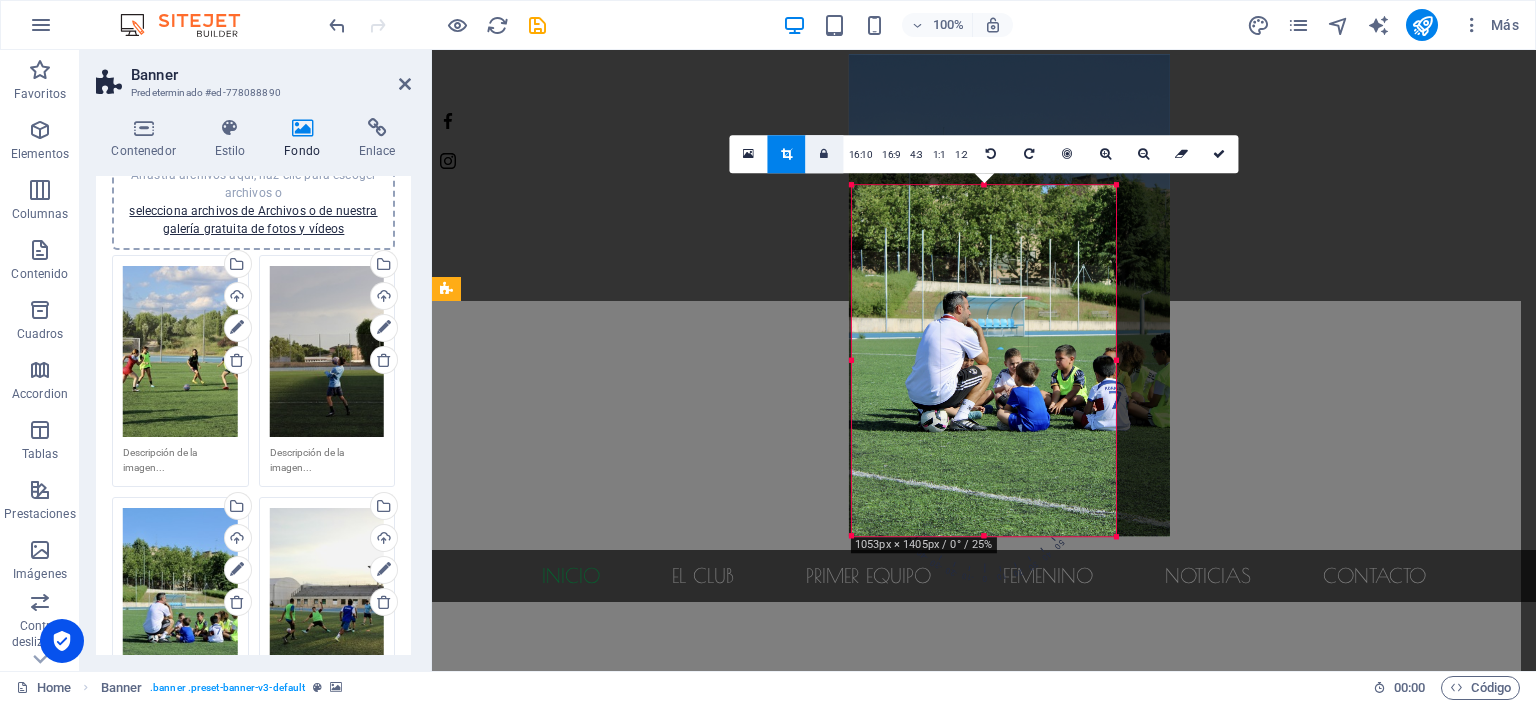 drag, startPoint x: 880, startPoint y: 208, endPoint x: 816, endPoint y: 164, distance: 77.665955 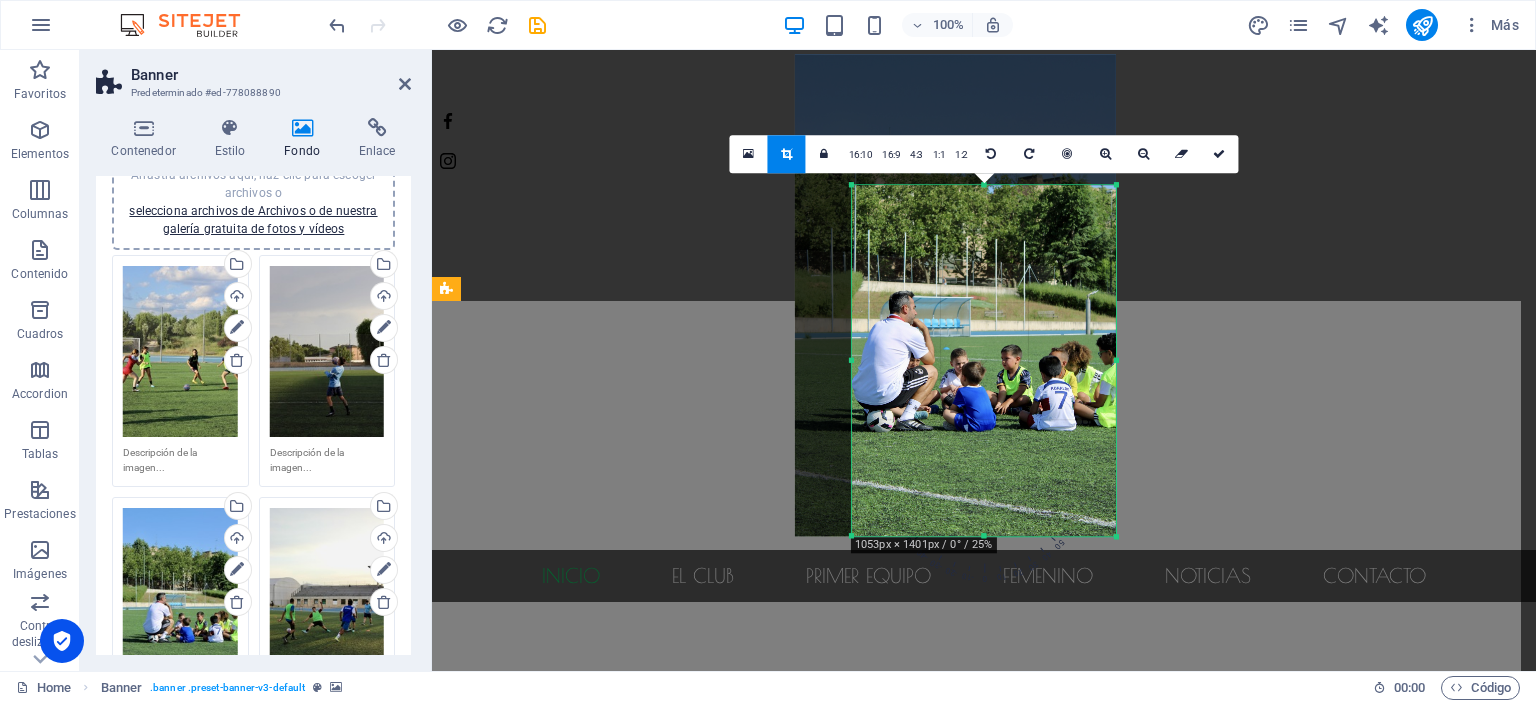 drag, startPoint x: 996, startPoint y: 309, endPoint x: 936, endPoint y: 307, distance: 60.033325 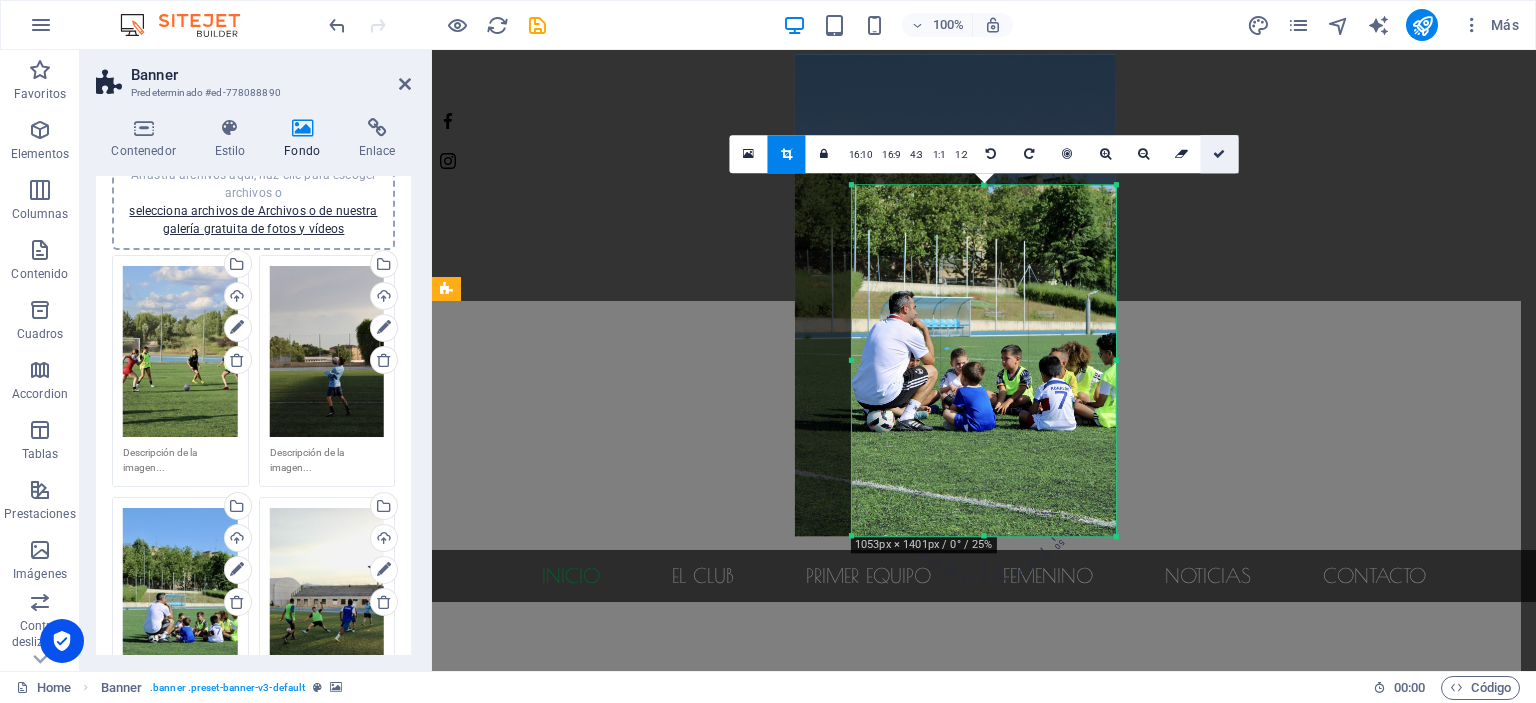 click at bounding box center [1219, 154] 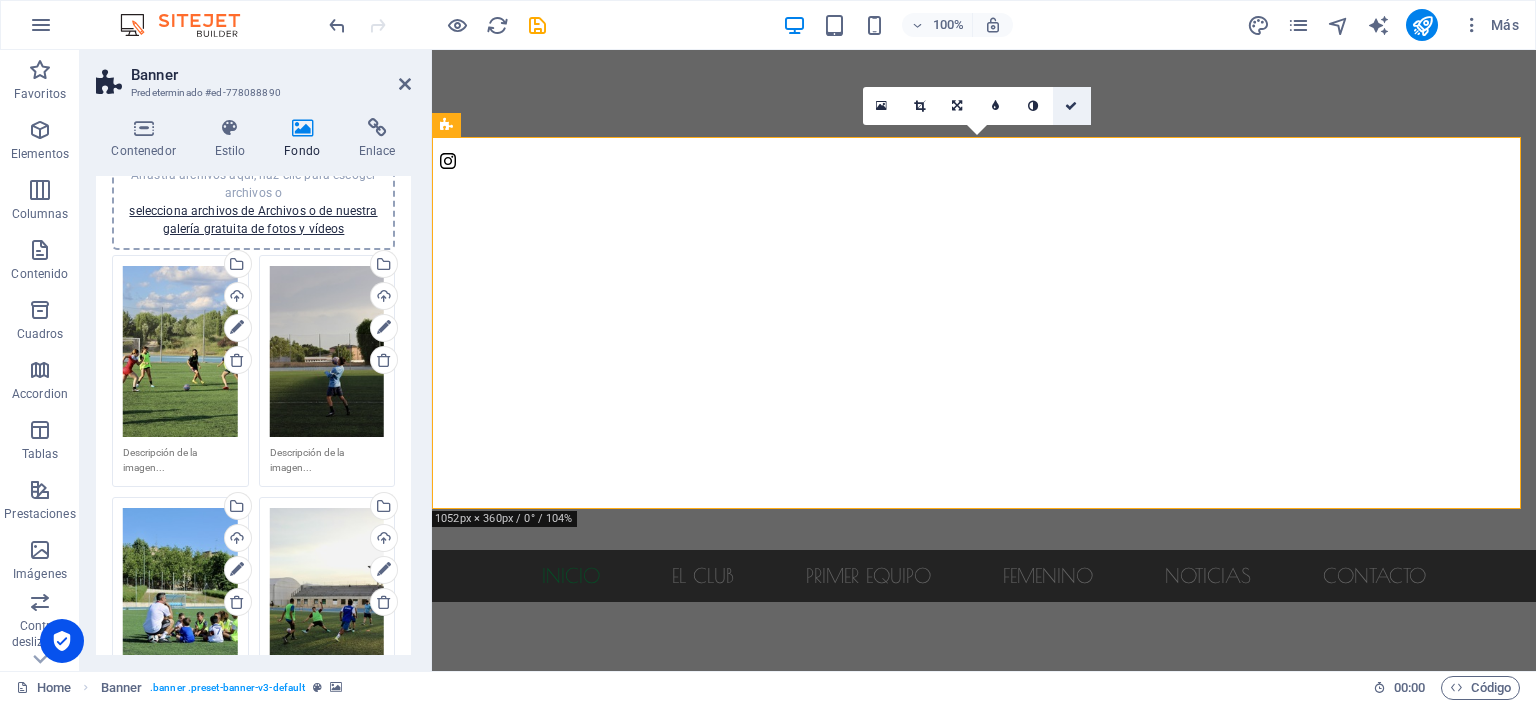 click at bounding box center (1071, 106) 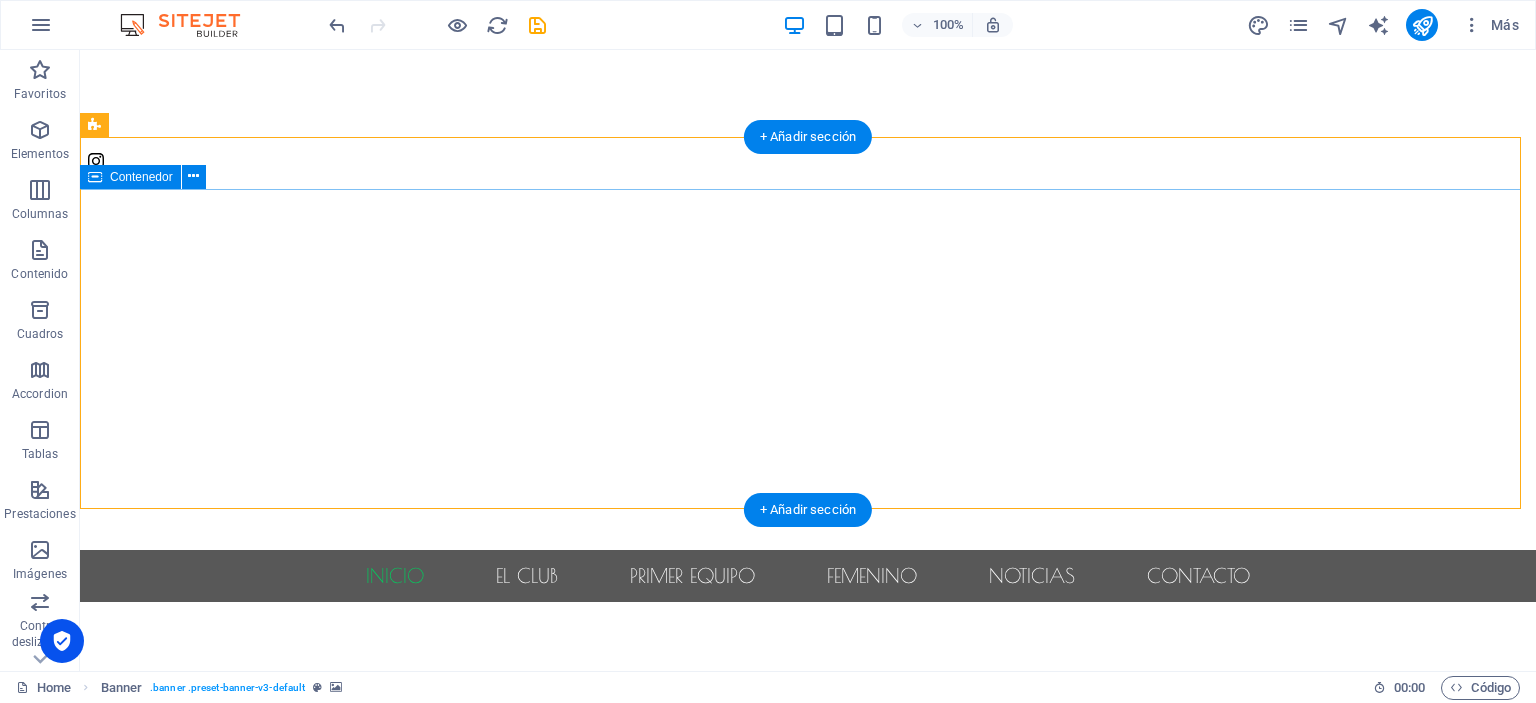 click at bounding box center (808, 682) 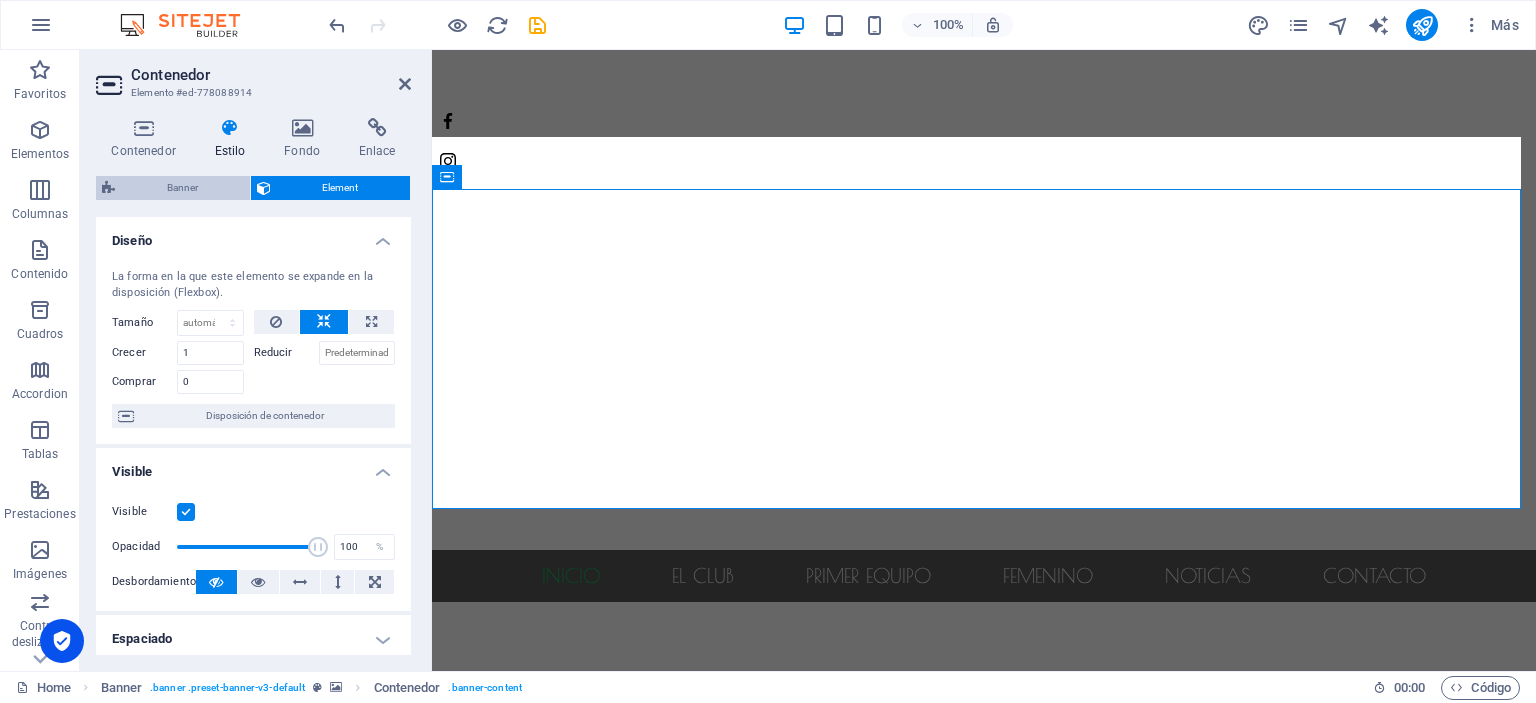 click on "Banner" at bounding box center (182, 188) 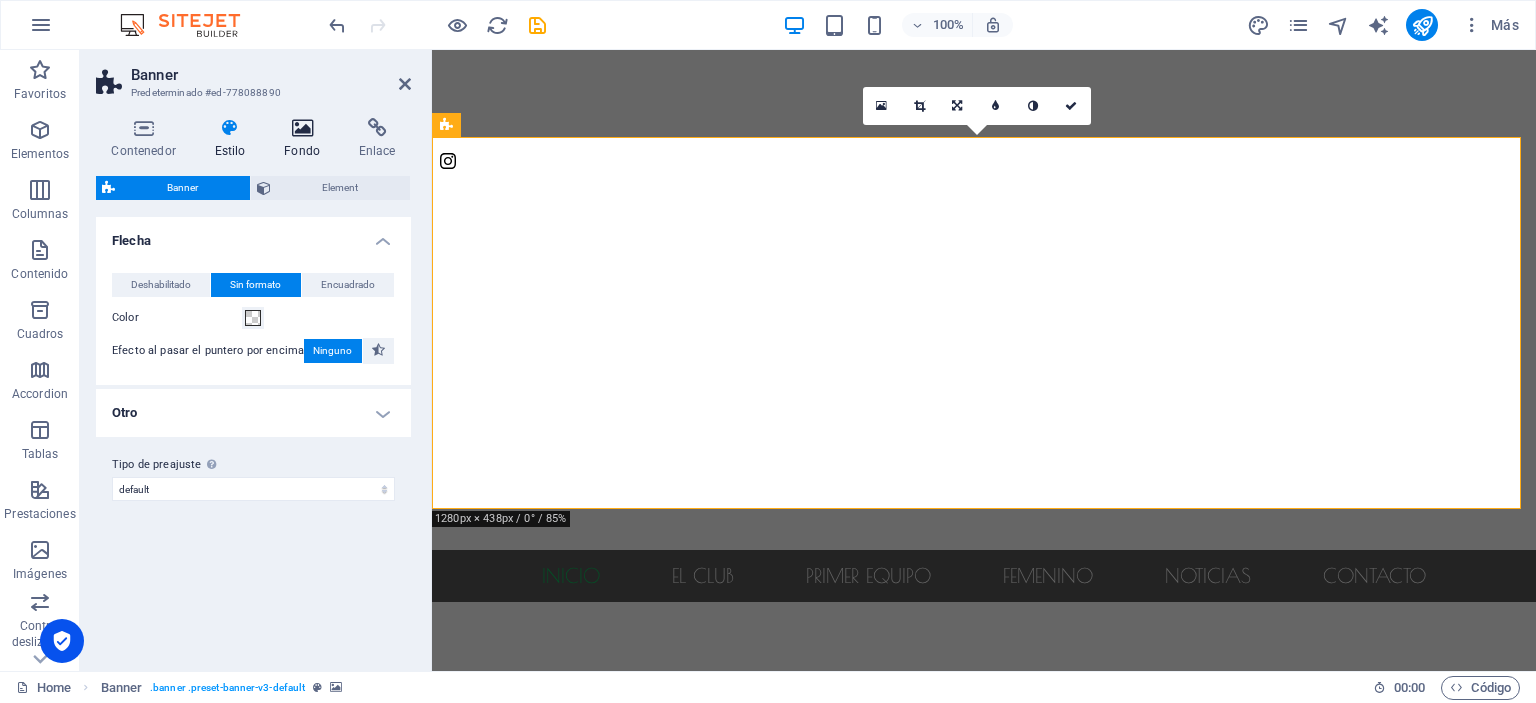 click at bounding box center (302, 128) 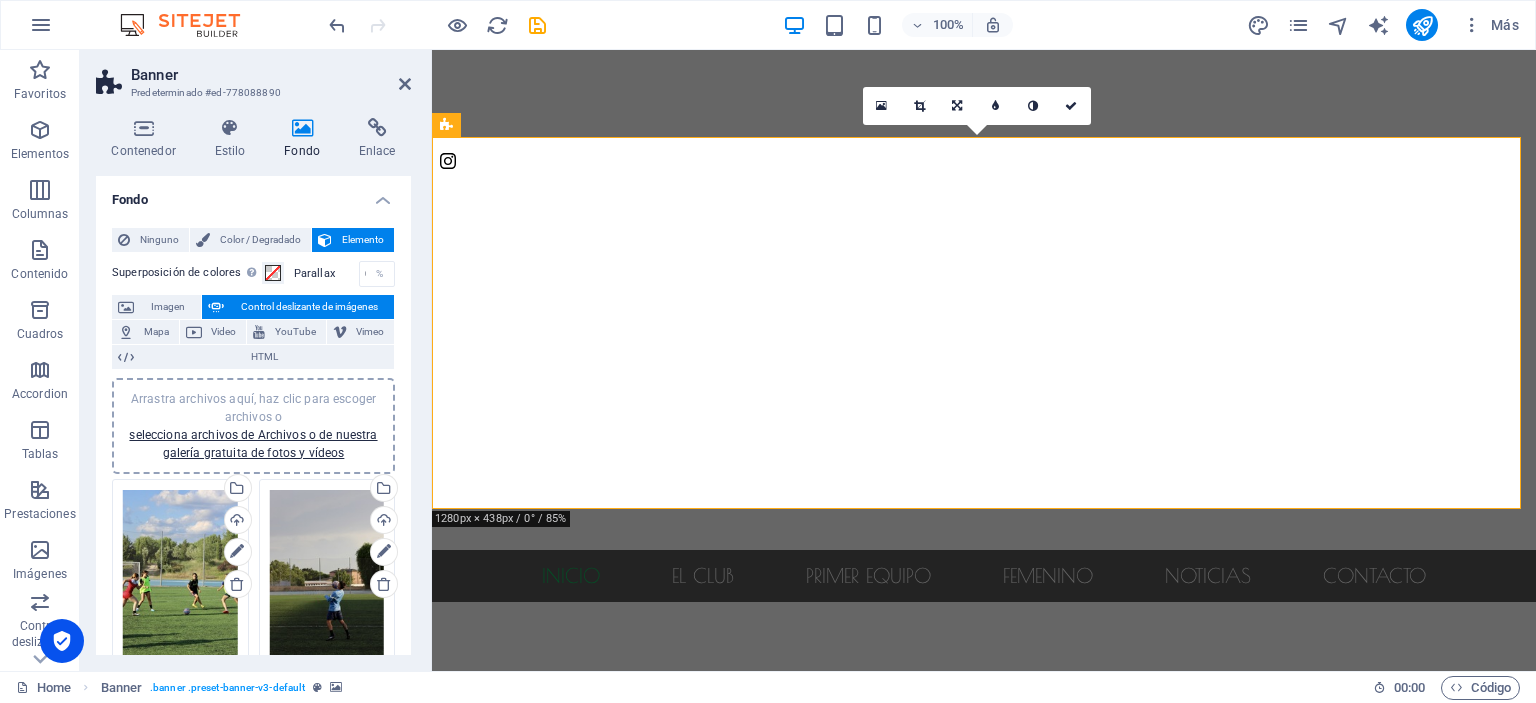 scroll, scrollTop: 335, scrollLeft: 0, axis: vertical 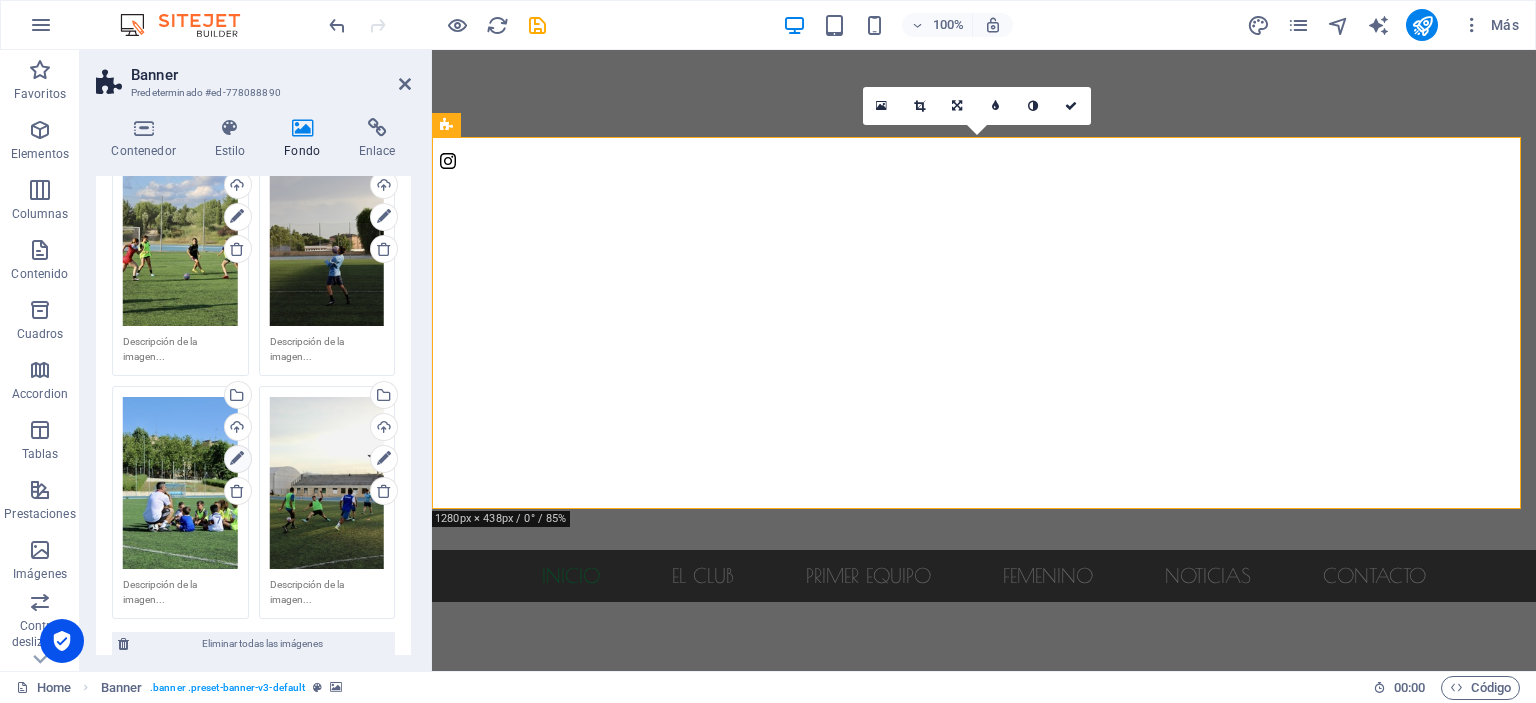 click at bounding box center (237, 459) 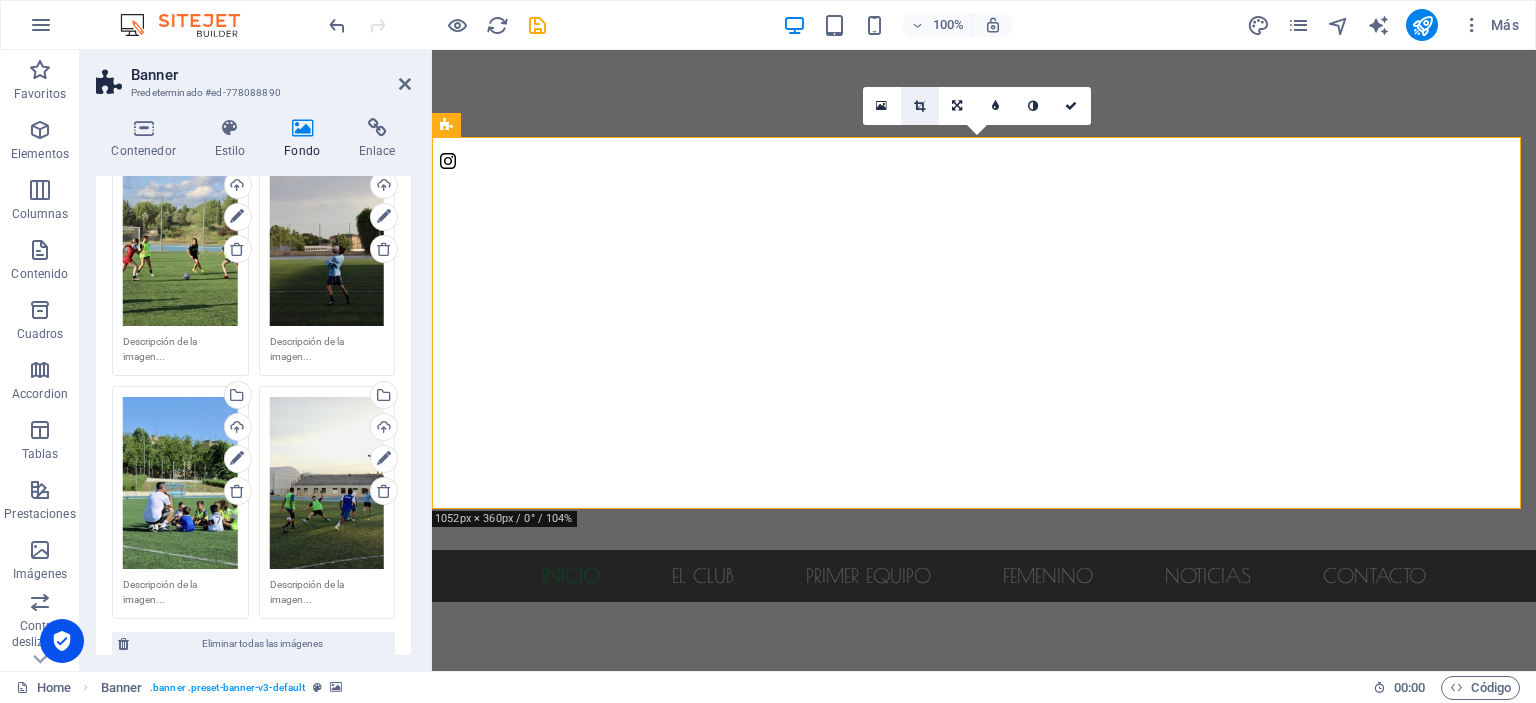 click at bounding box center [919, 106] 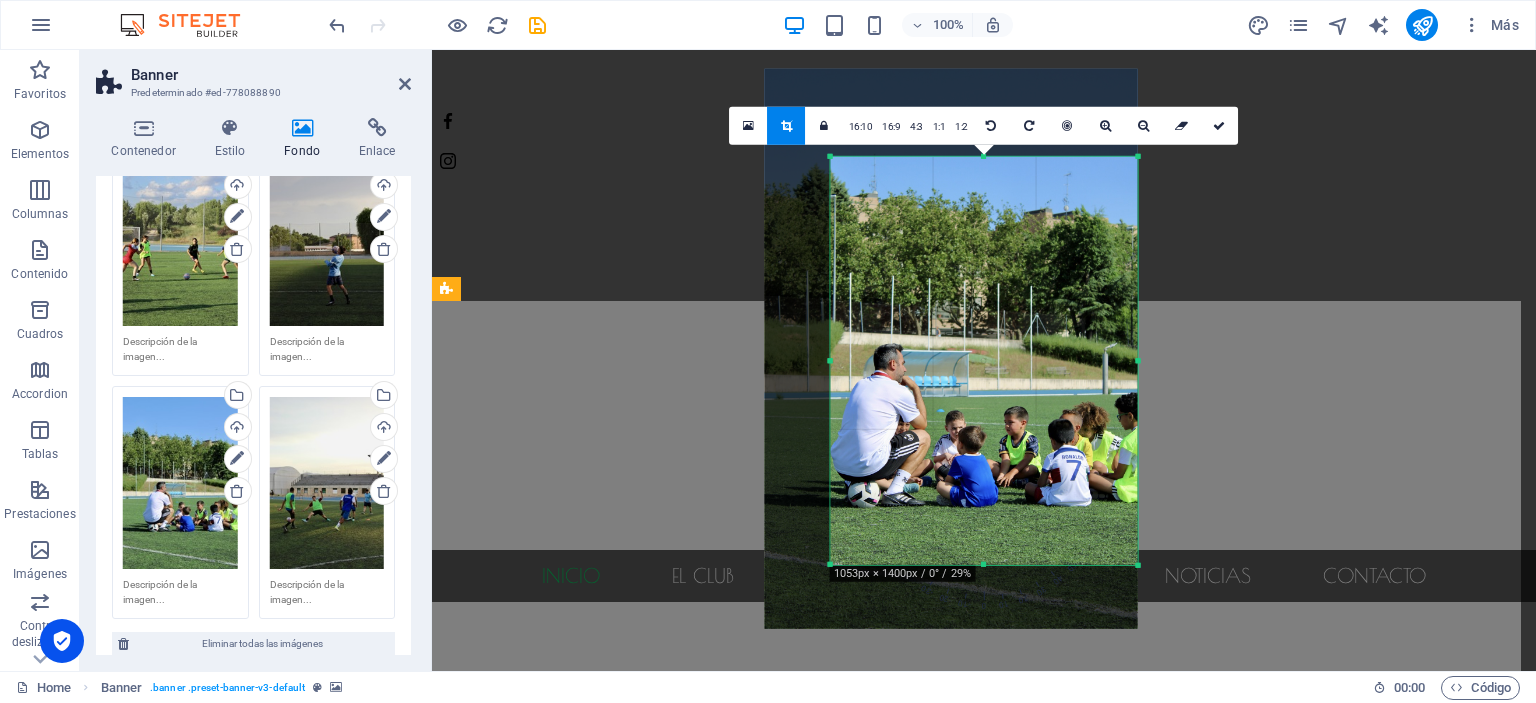 drag, startPoint x: 949, startPoint y: 352, endPoint x: 951, endPoint y: 426, distance: 74.02702 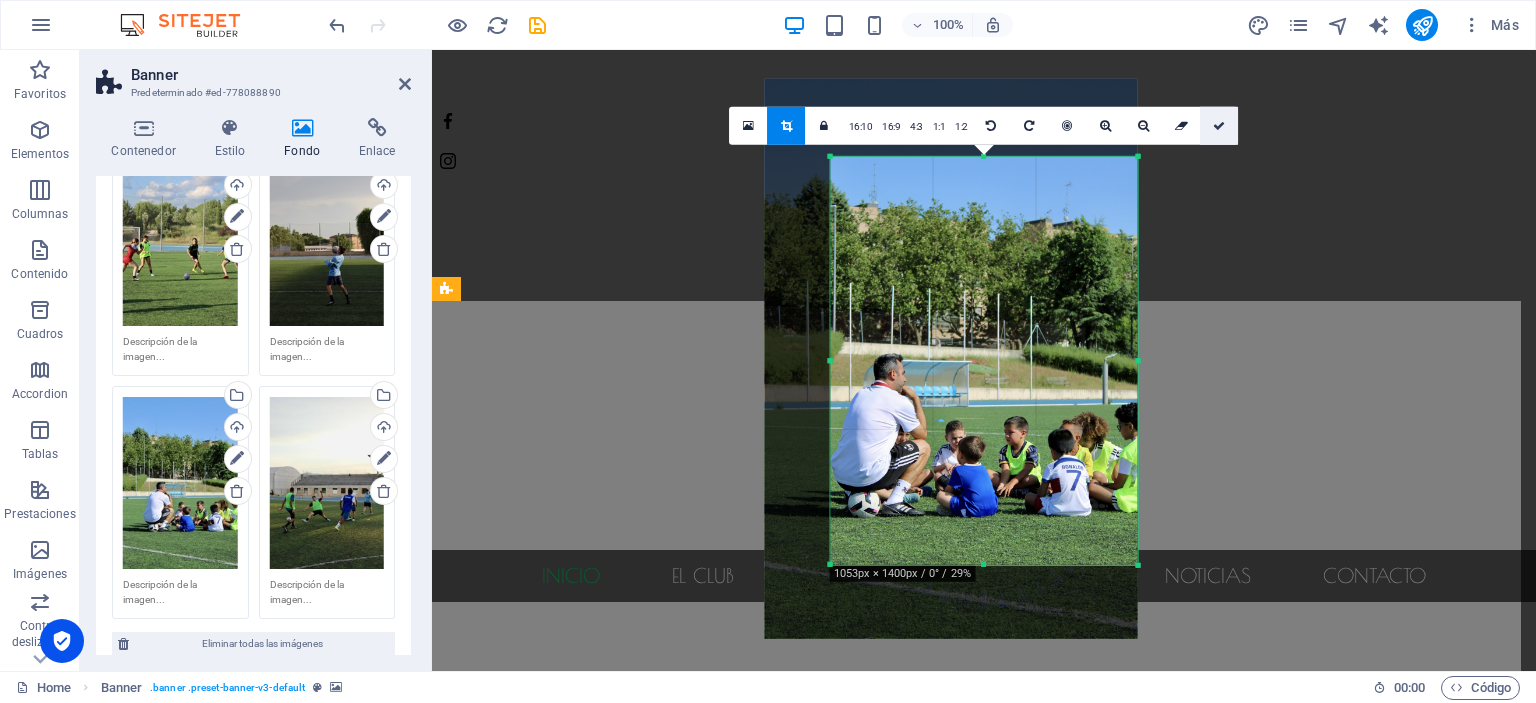 click at bounding box center [1219, 125] 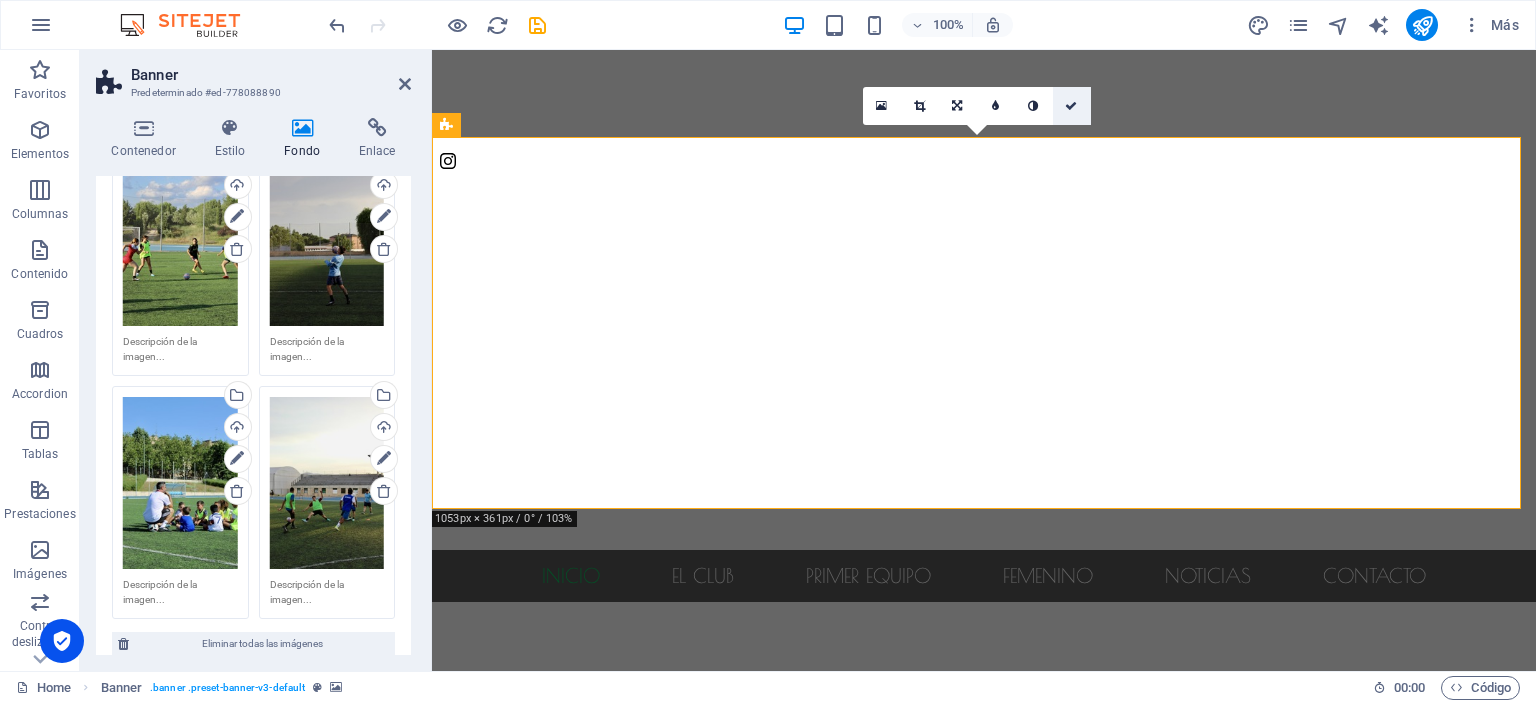 click at bounding box center (1071, 106) 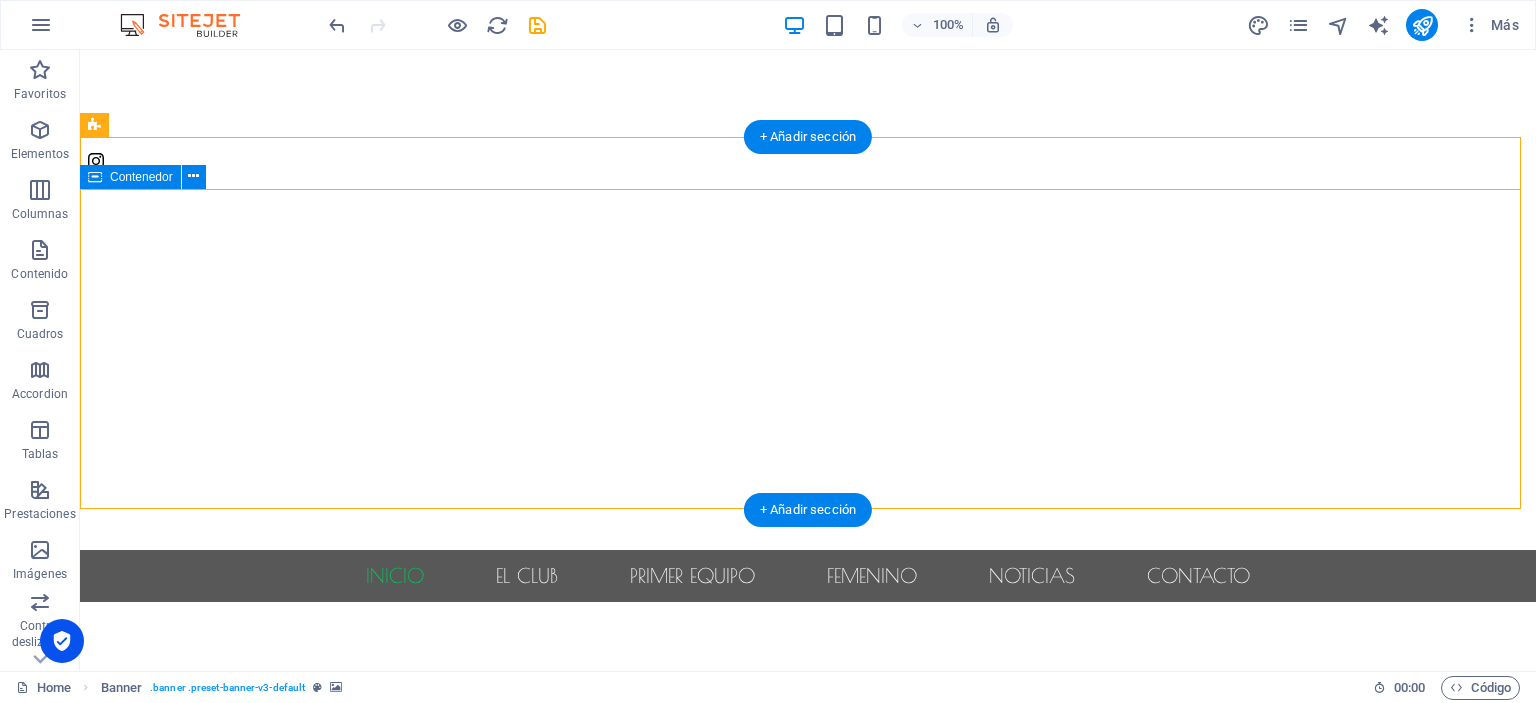click at bounding box center (808, 682) 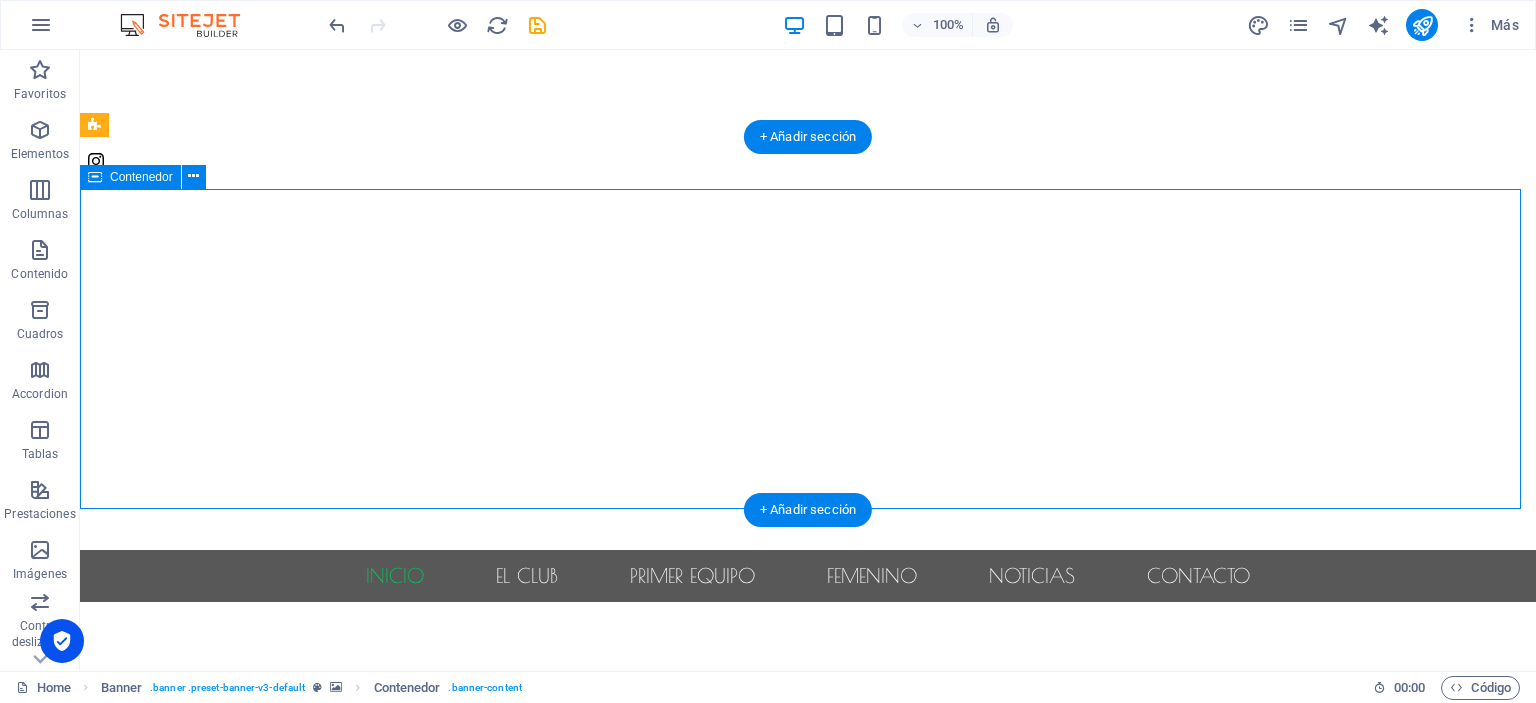 click at bounding box center (808, 682) 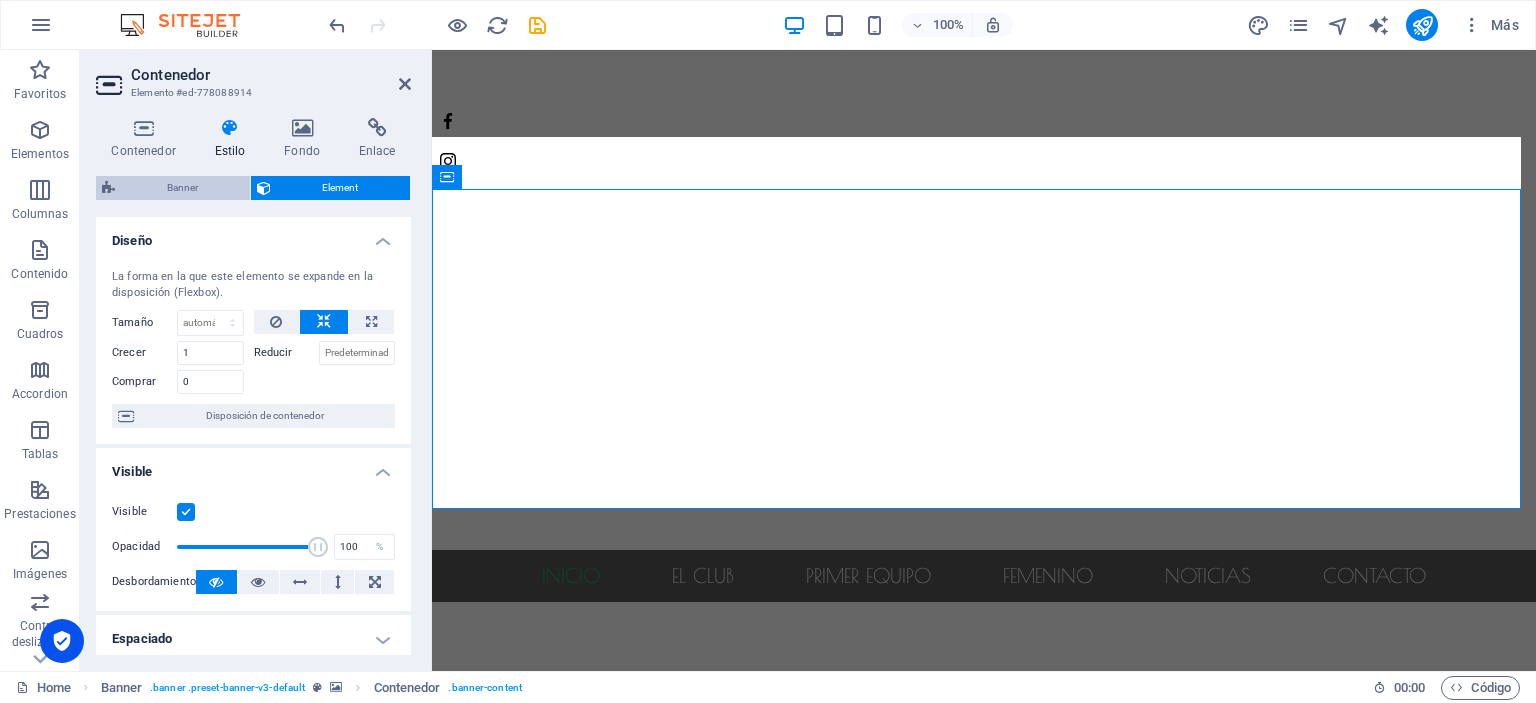 click on "Banner" at bounding box center [182, 188] 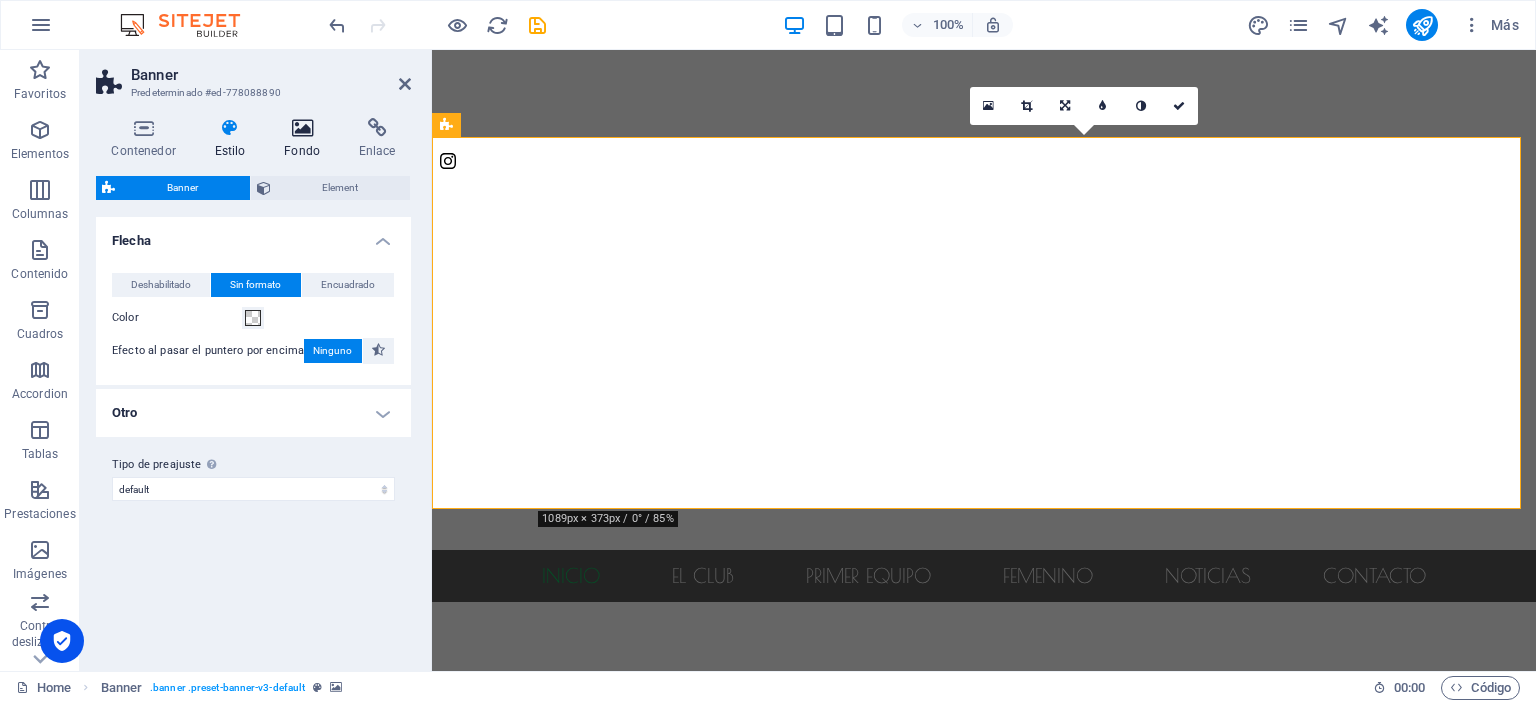 click on "Fondo" at bounding box center [306, 139] 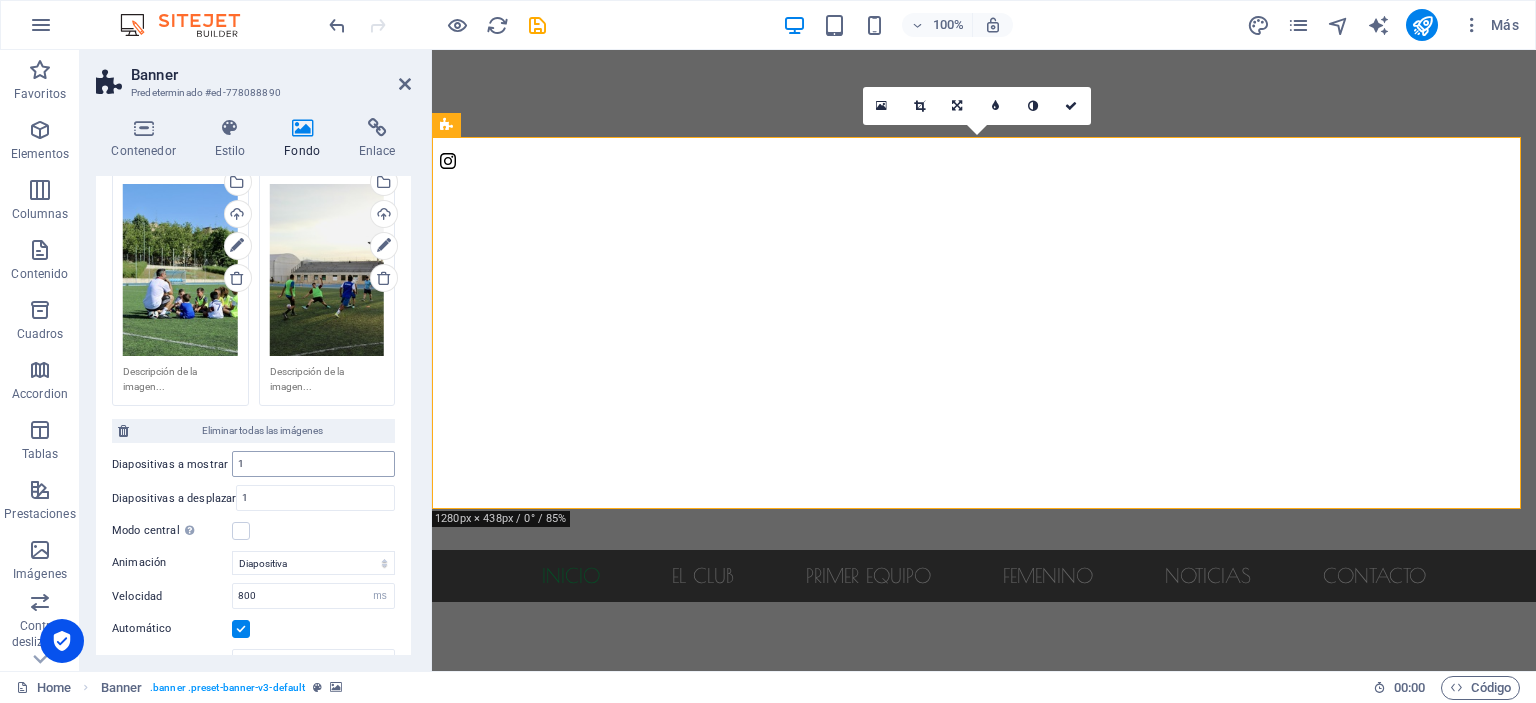 scroll, scrollTop: 564, scrollLeft: 0, axis: vertical 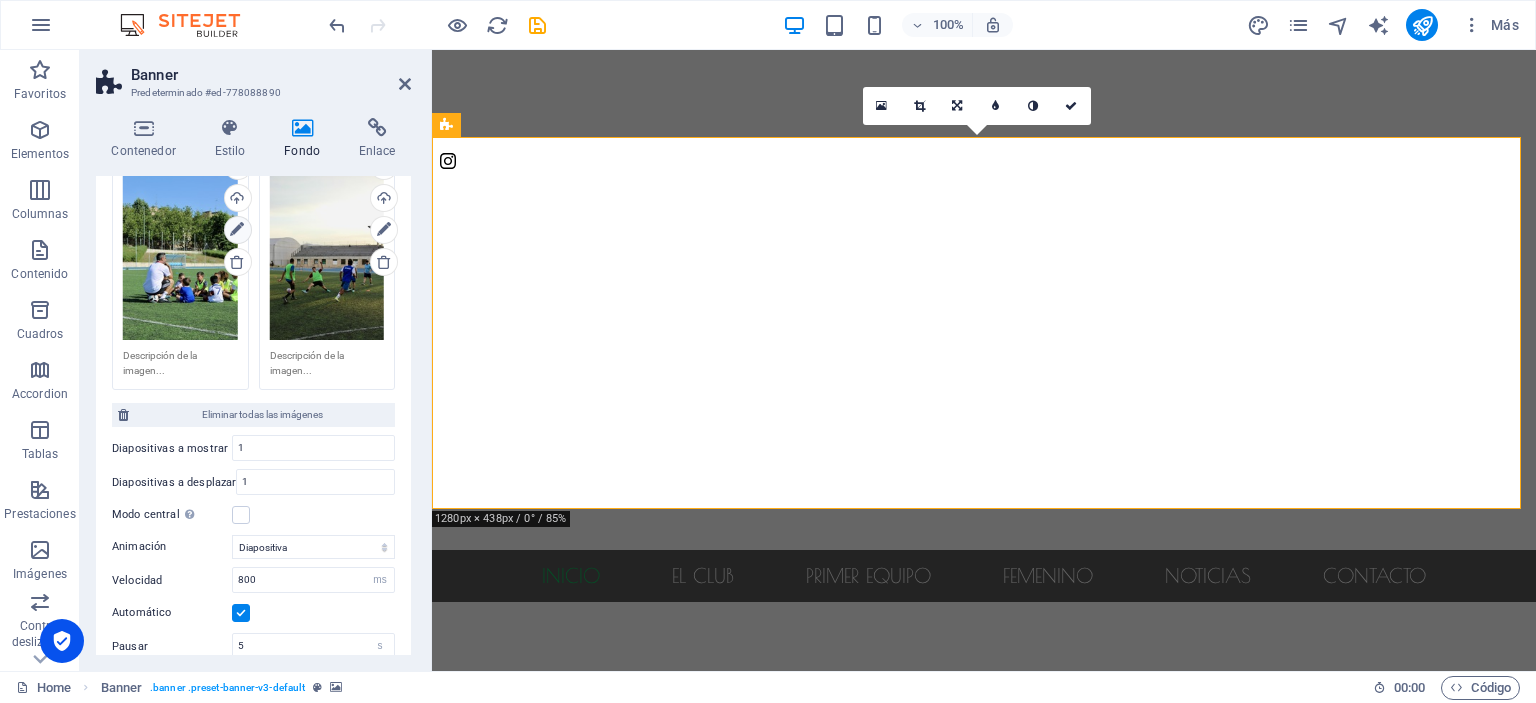 click at bounding box center (237, 230) 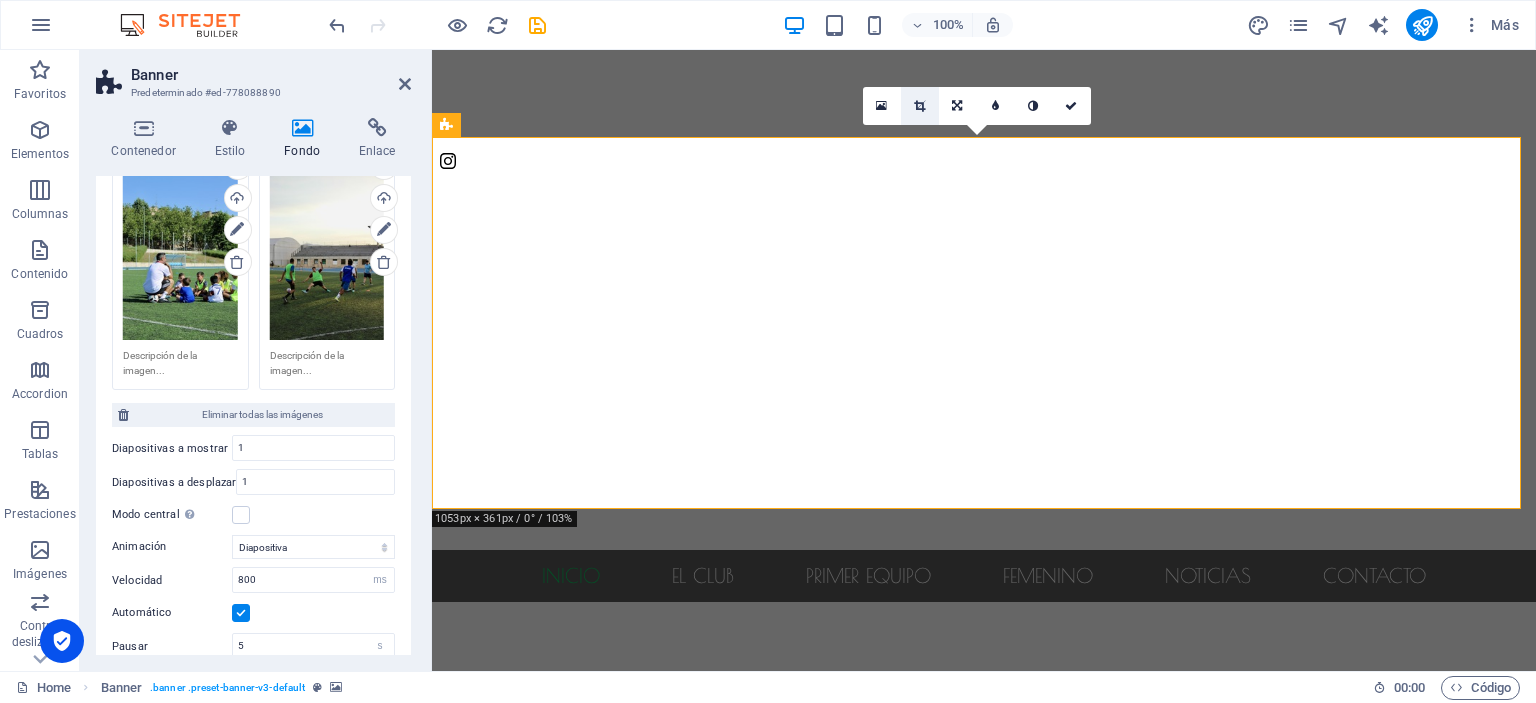 click at bounding box center (920, 106) 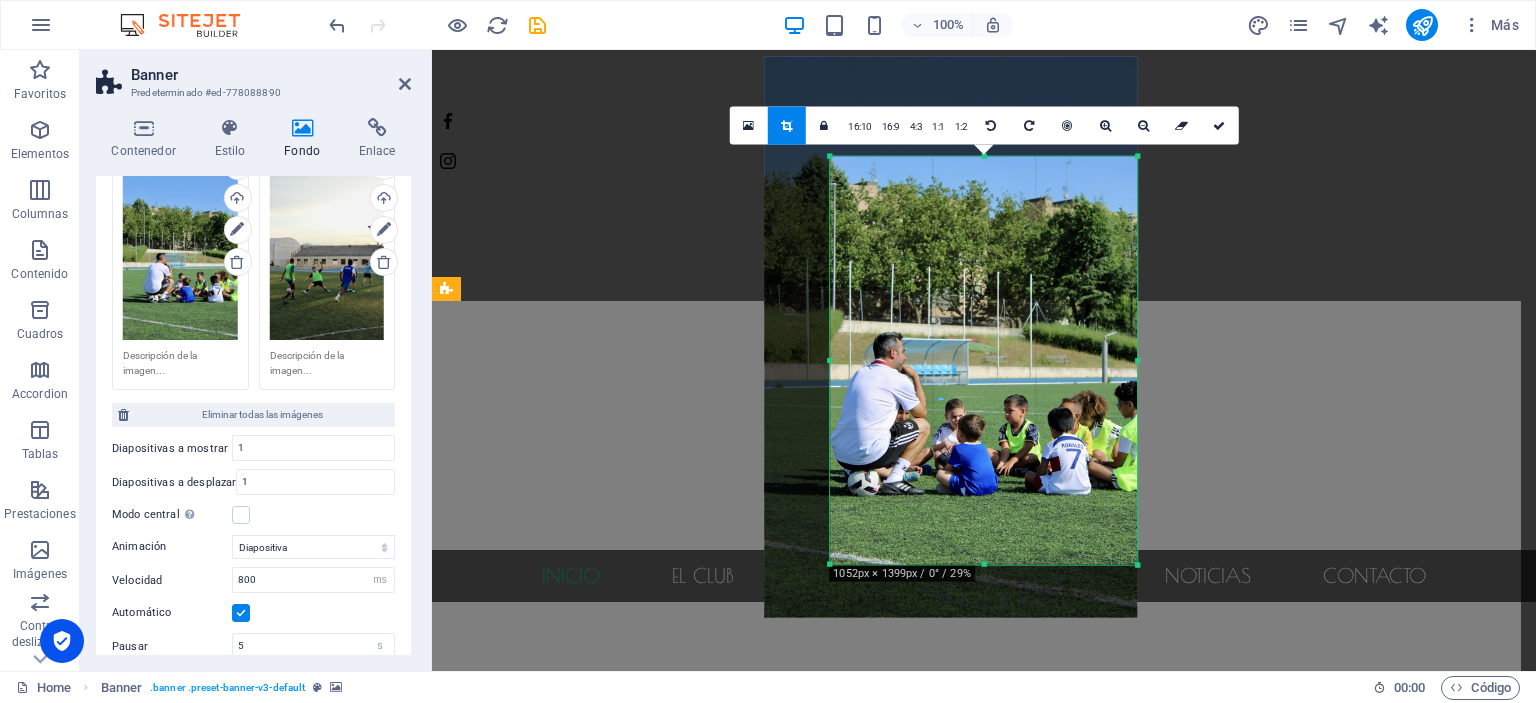 drag, startPoint x: 998, startPoint y: 355, endPoint x: 1000, endPoint y: 333, distance: 22.090721 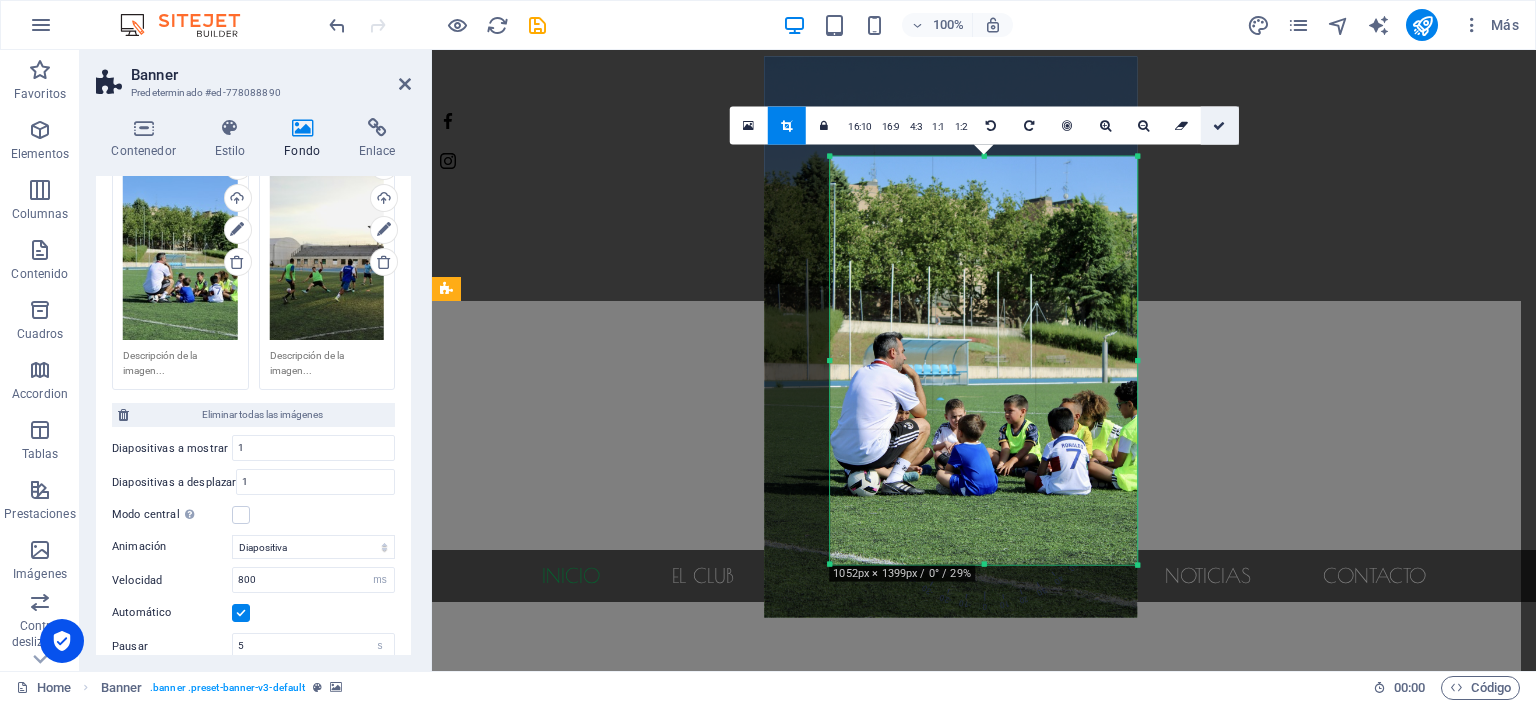 click at bounding box center (1219, 125) 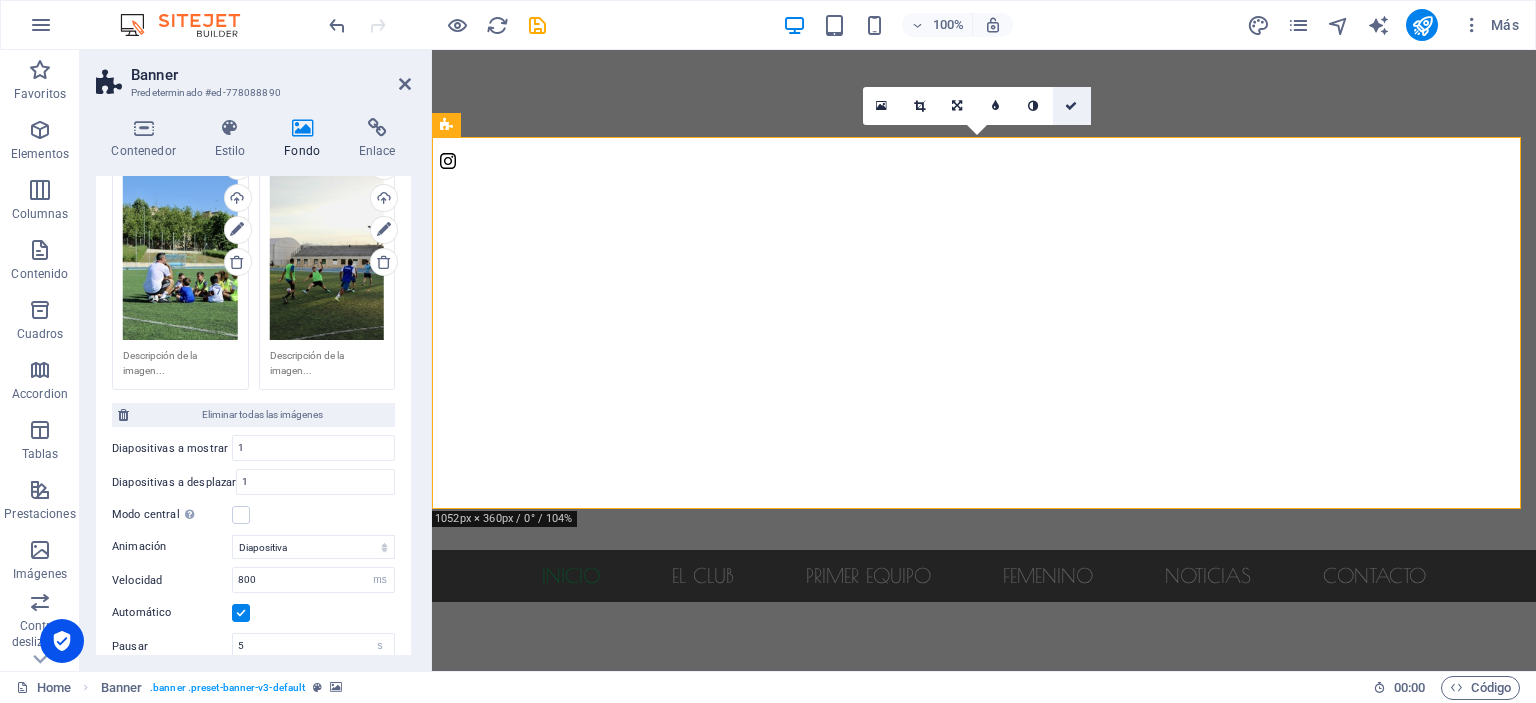 click at bounding box center (1072, 106) 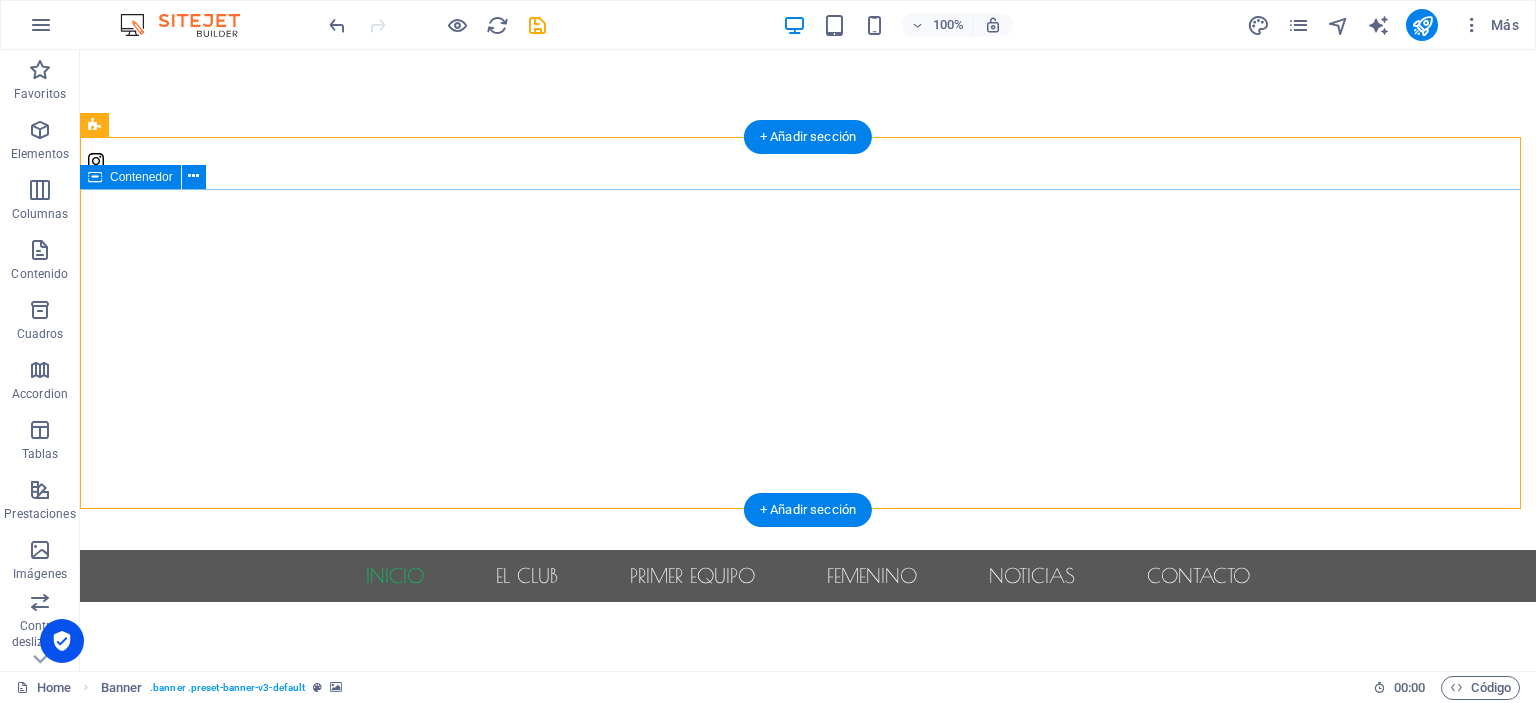 click at bounding box center (808, 682) 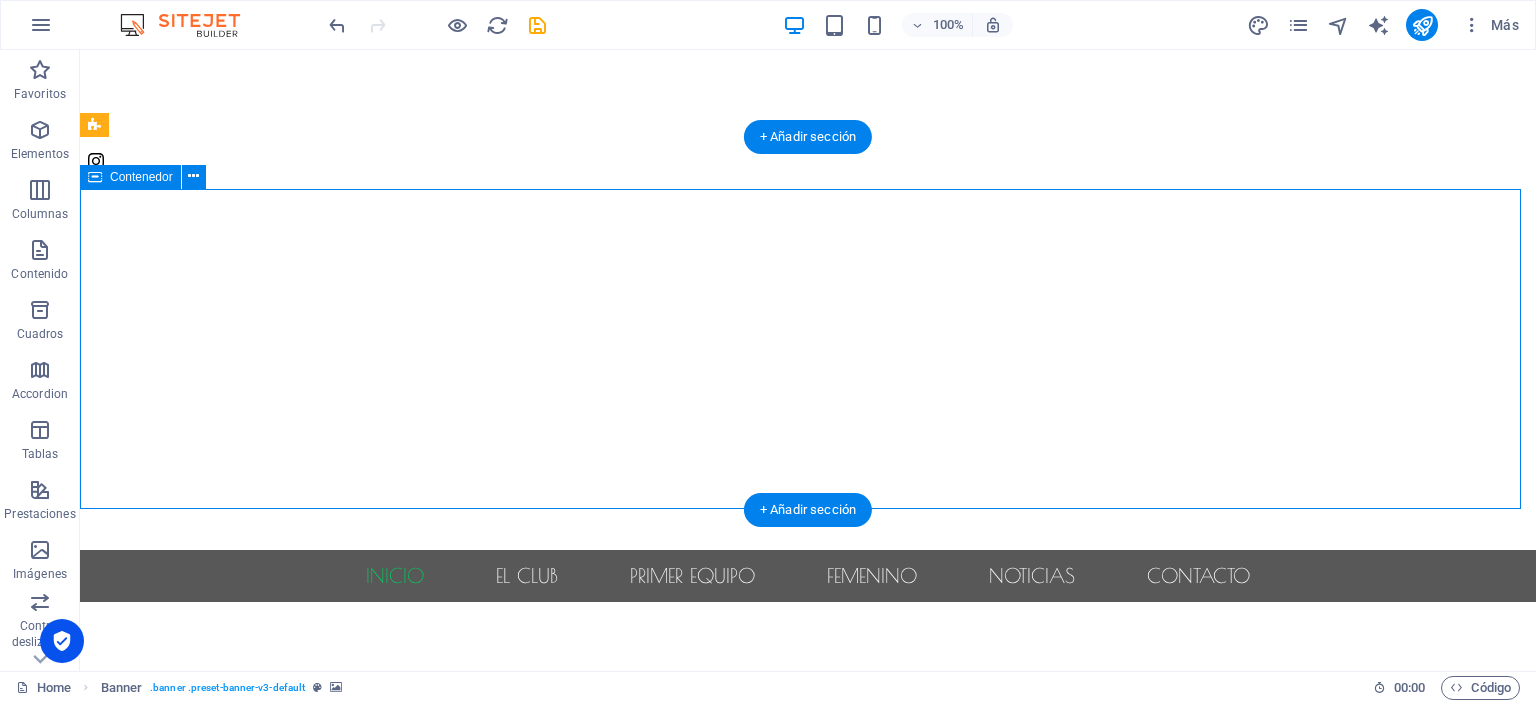 click at bounding box center (808, 682) 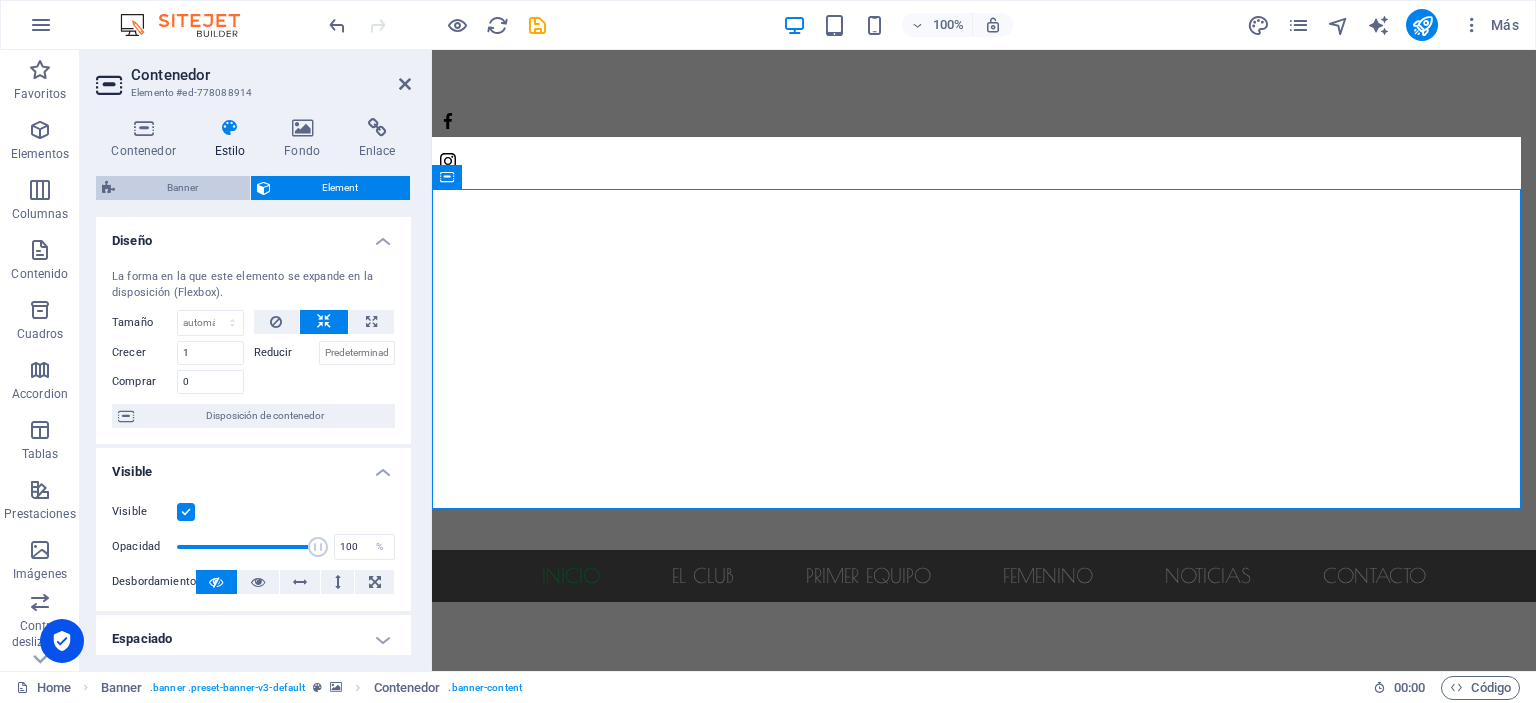 click on "Banner" at bounding box center (182, 188) 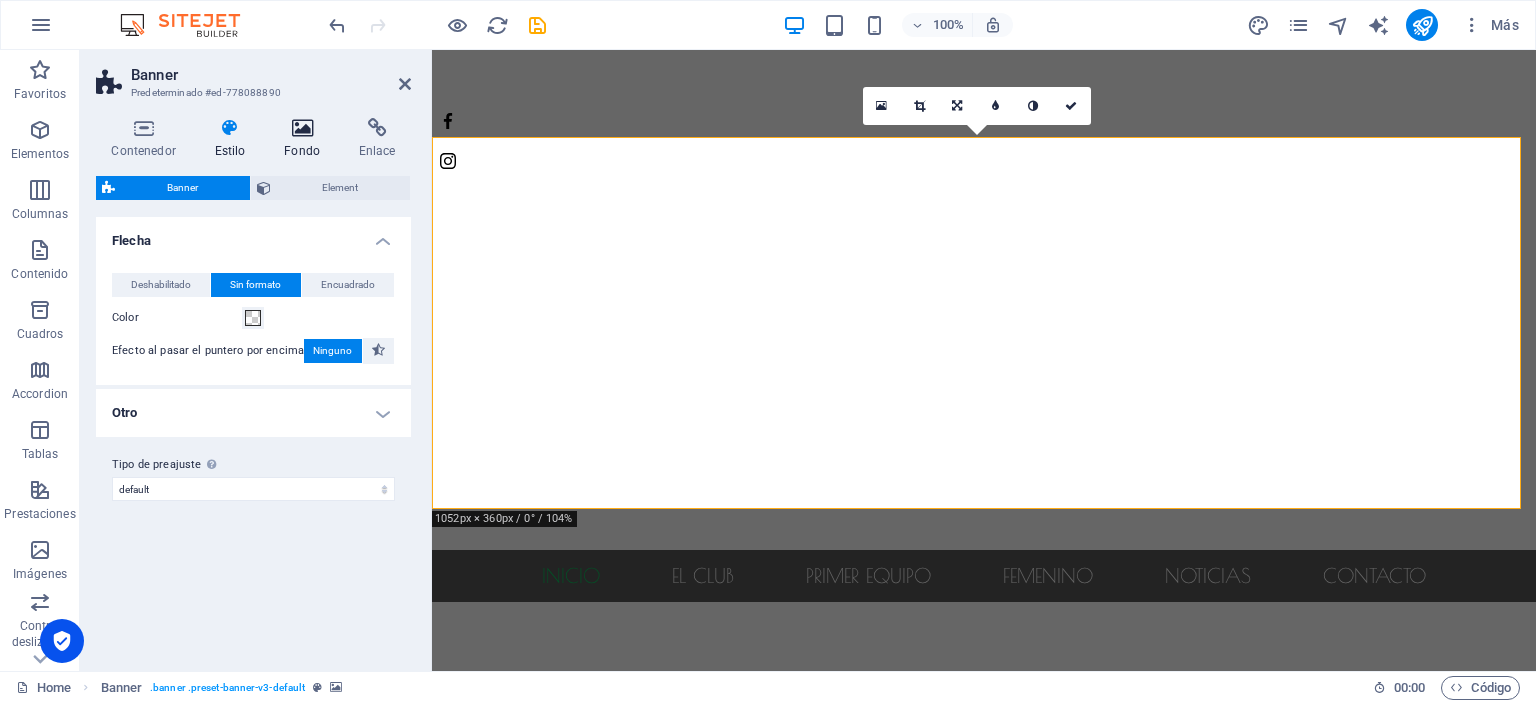 click at bounding box center (302, 128) 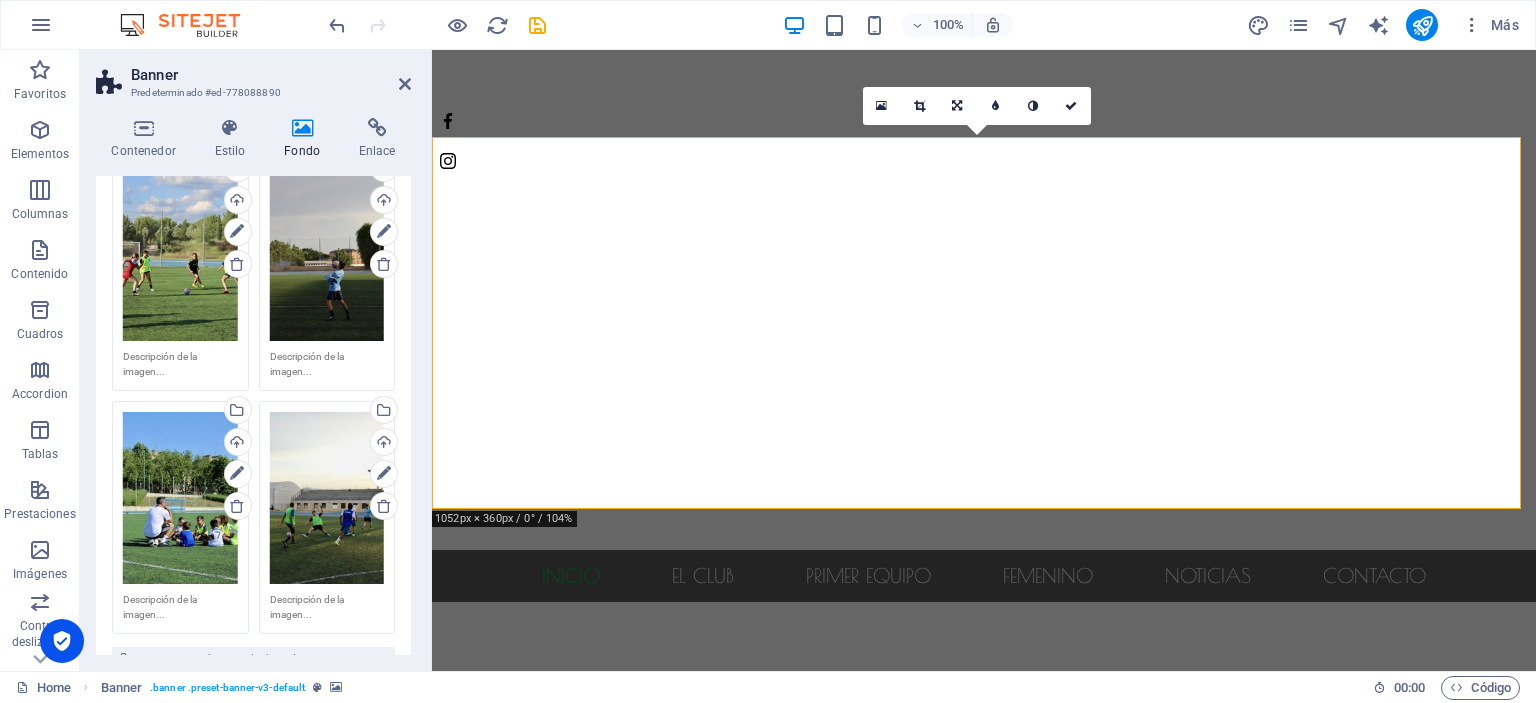 scroll, scrollTop: 327, scrollLeft: 0, axis: vertical 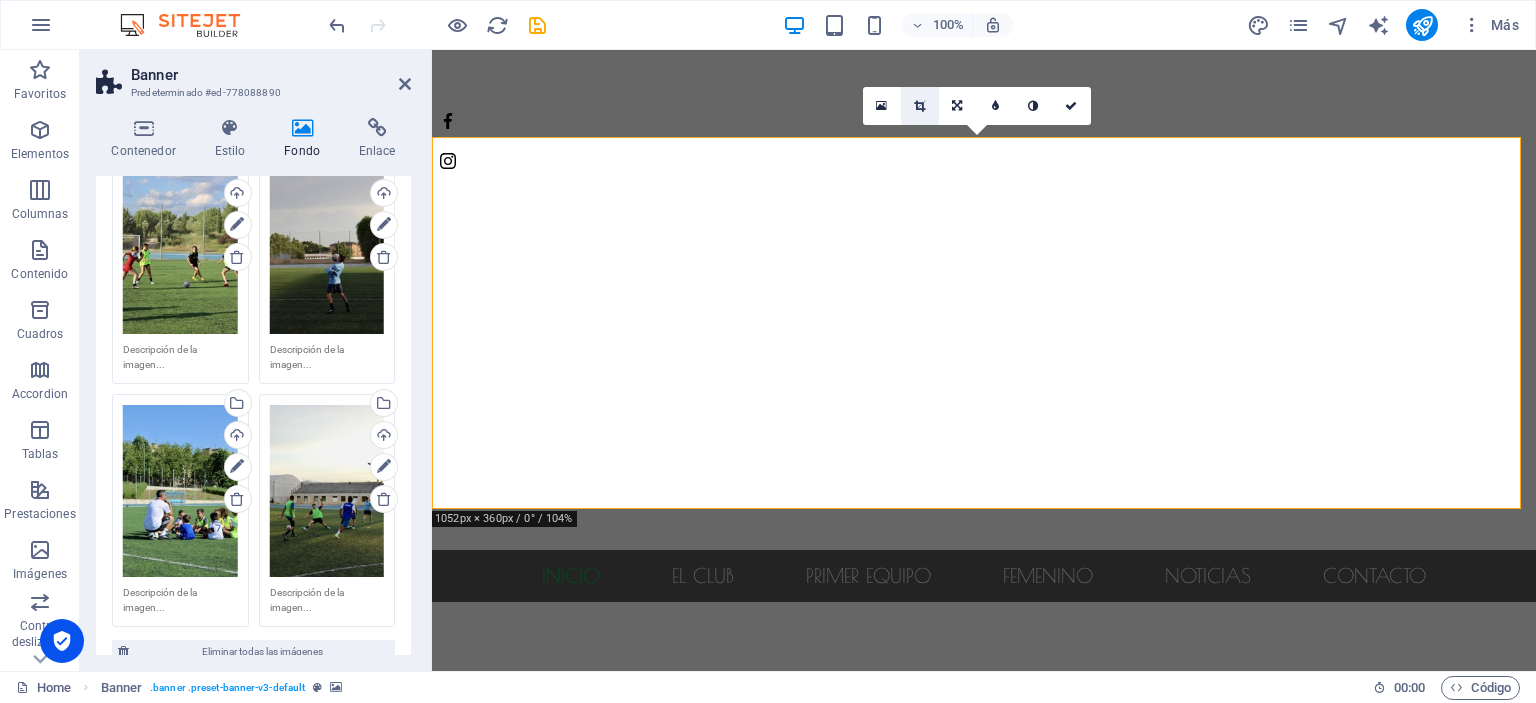 click at bounding box center (919, 106) 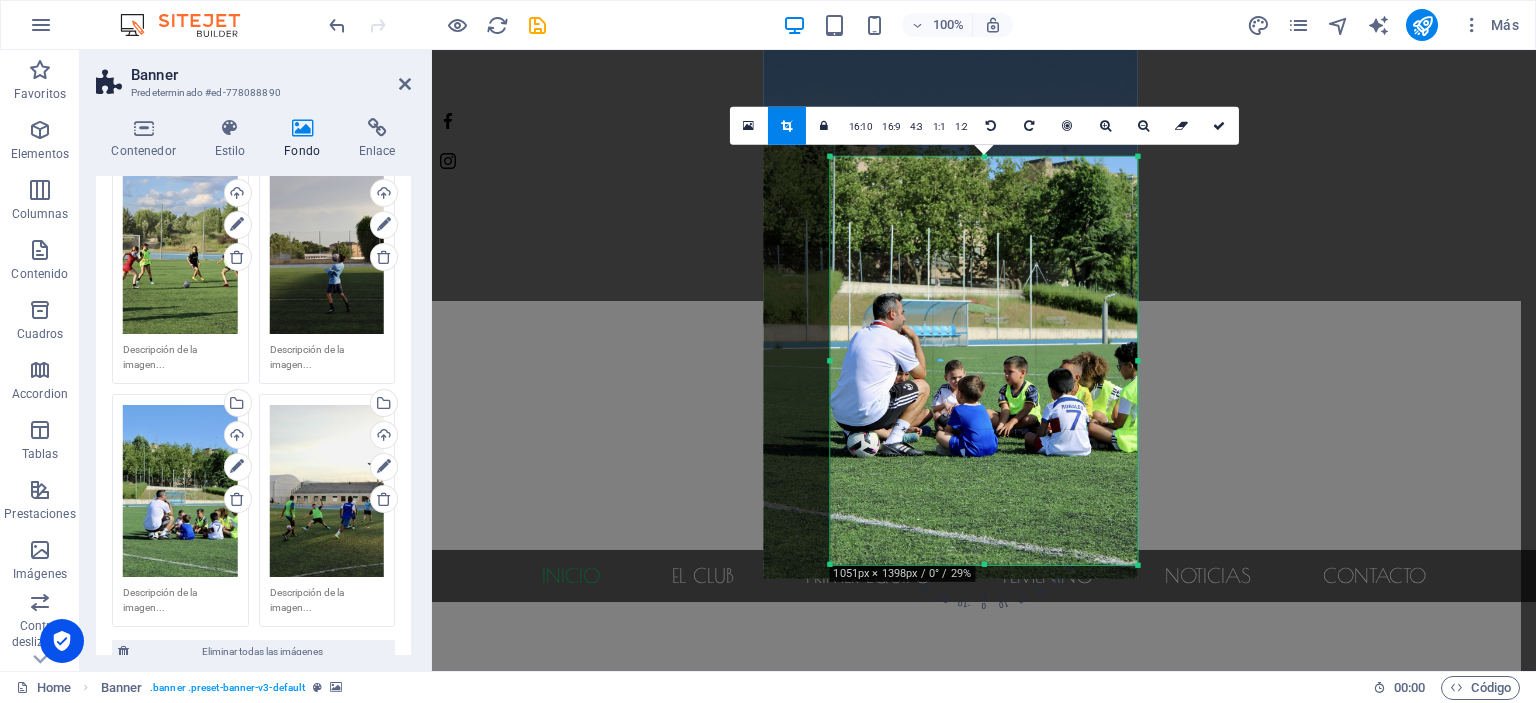 drag, startPoint x: 946, startPoint y: 346, endPoint x: 950, endPoint y: 307, distance: 39.20459 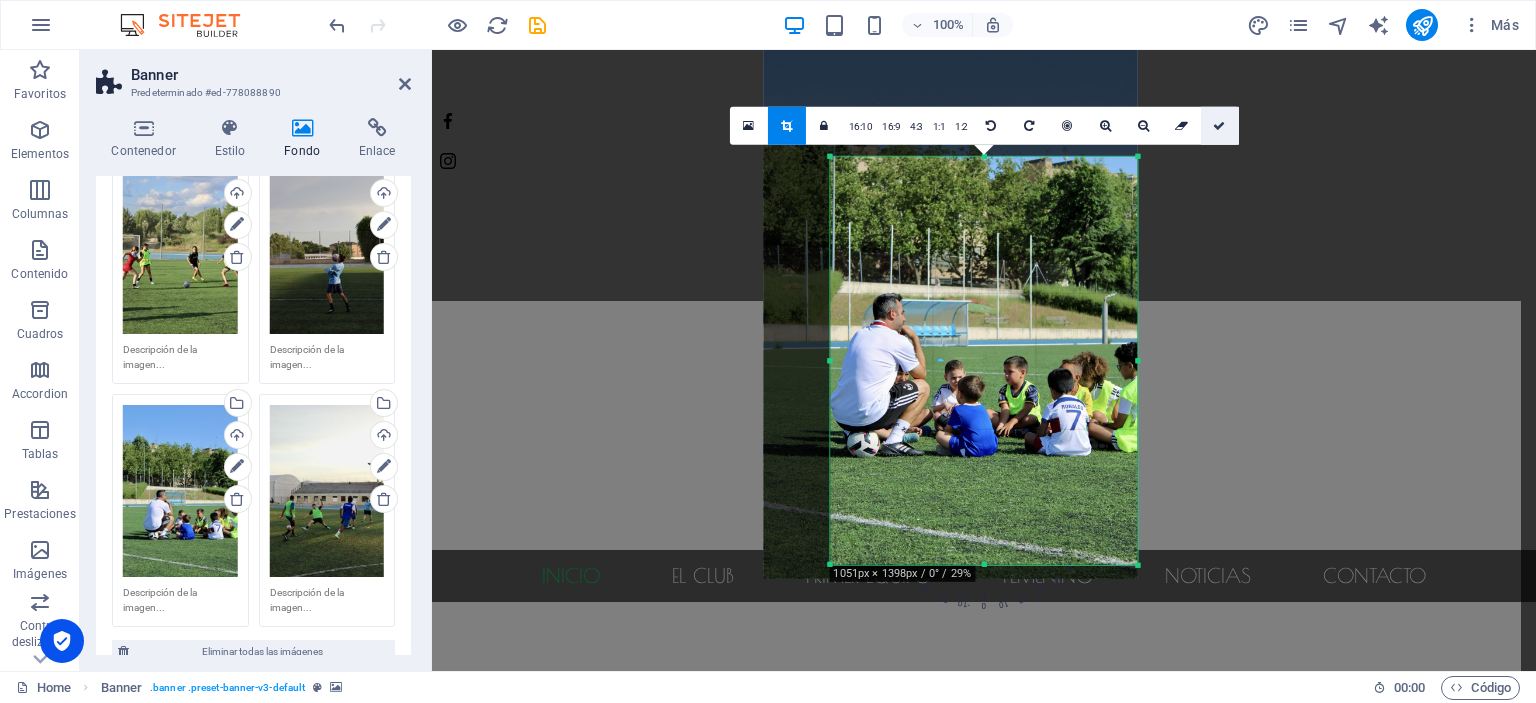 click at bounding box center (1219, 125) 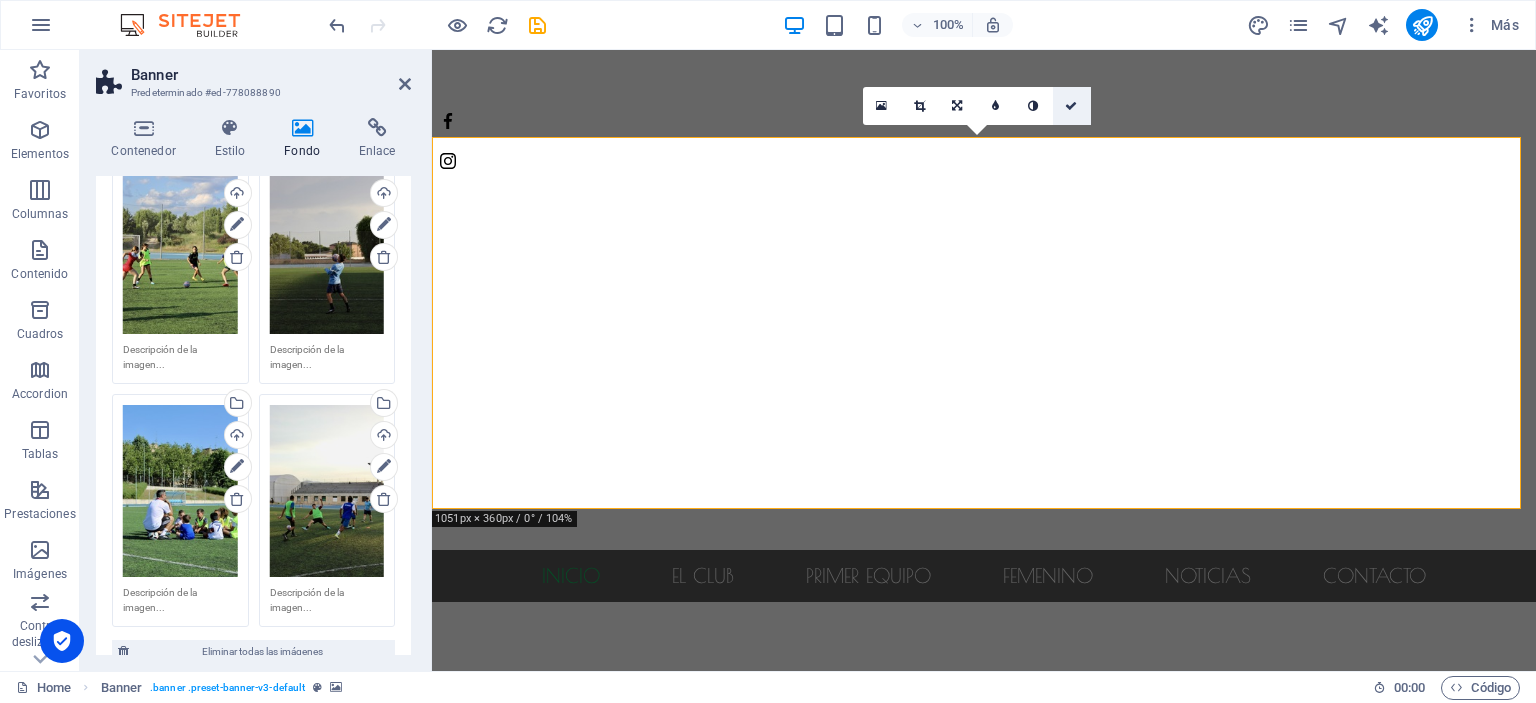 click at bounding box center (1071, 106) 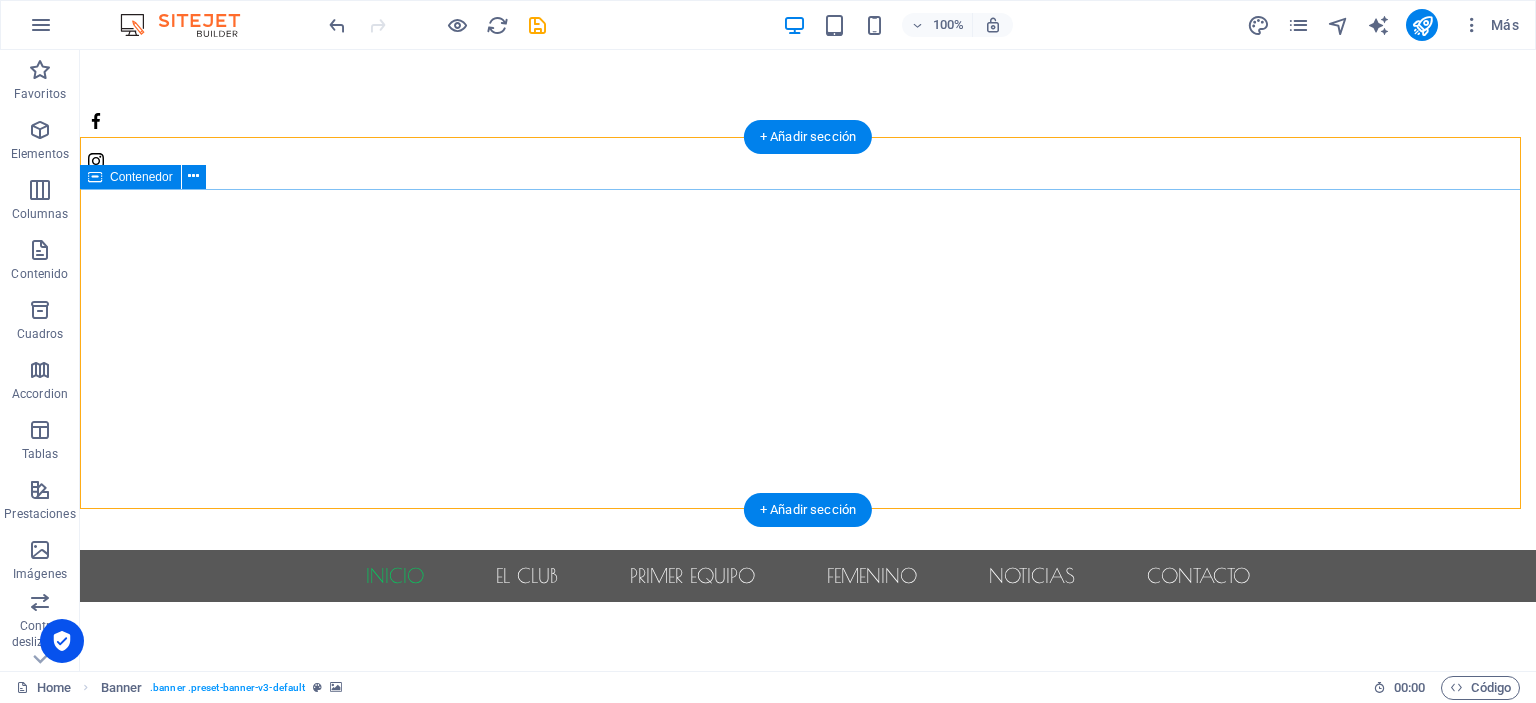 click at bounding box center (808, 682) 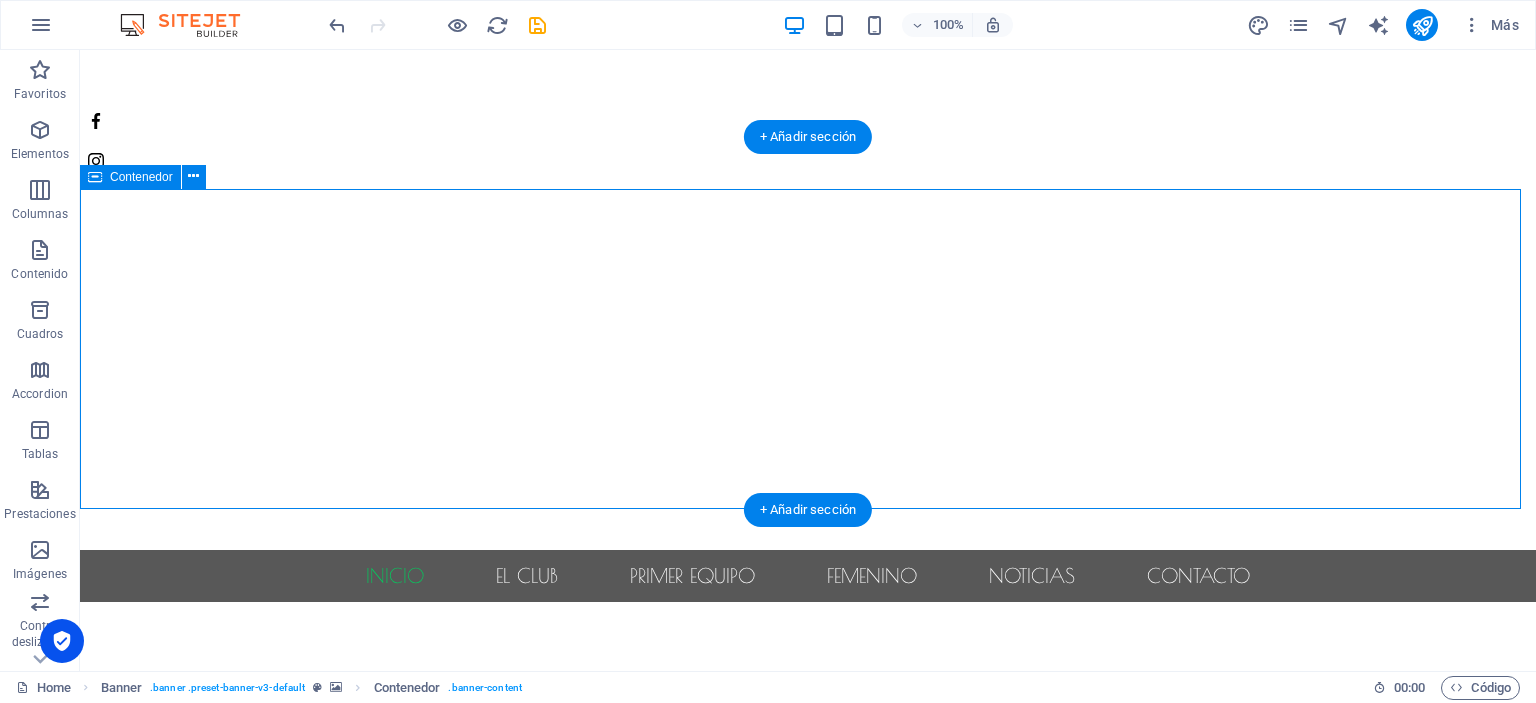 click at bounding box center (808, 682) 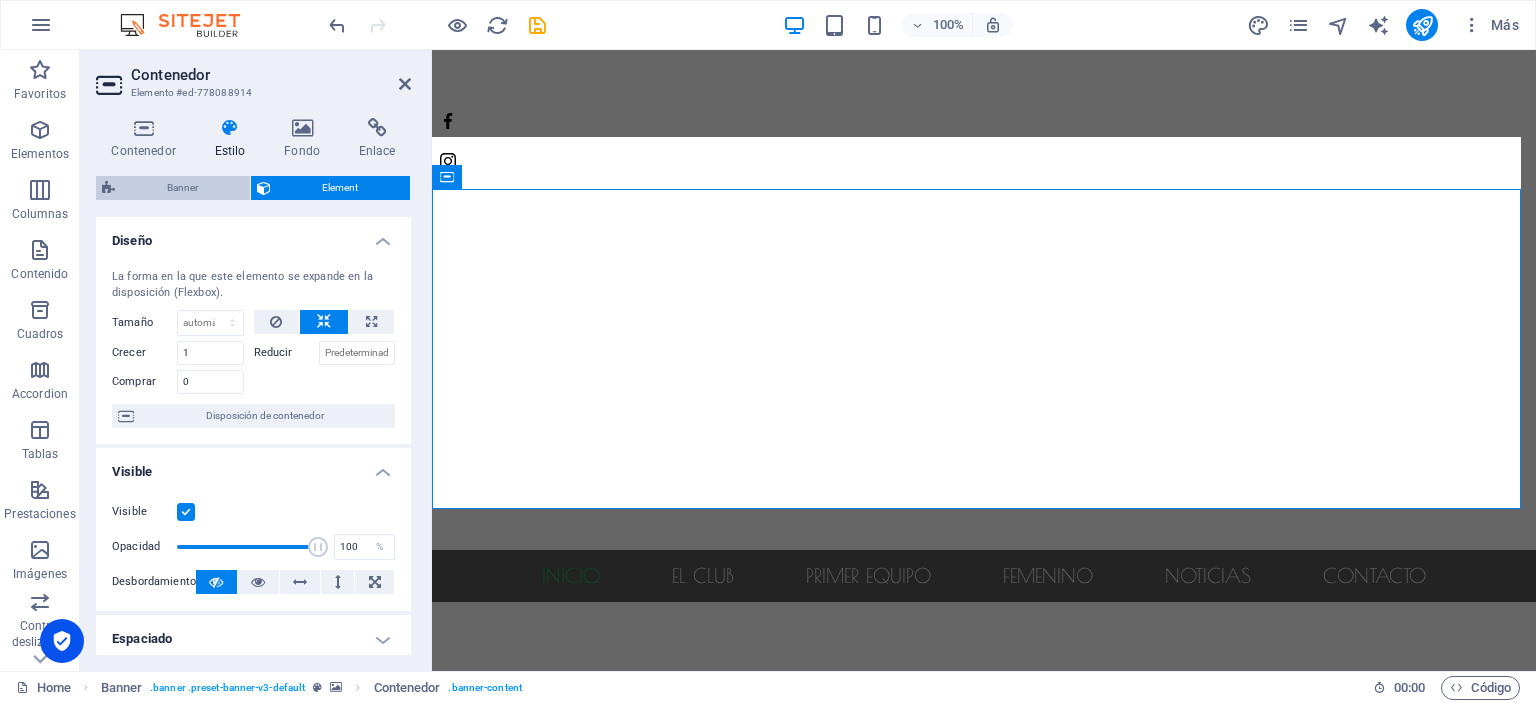 click on "Banner" at bounding box center (182, 188) 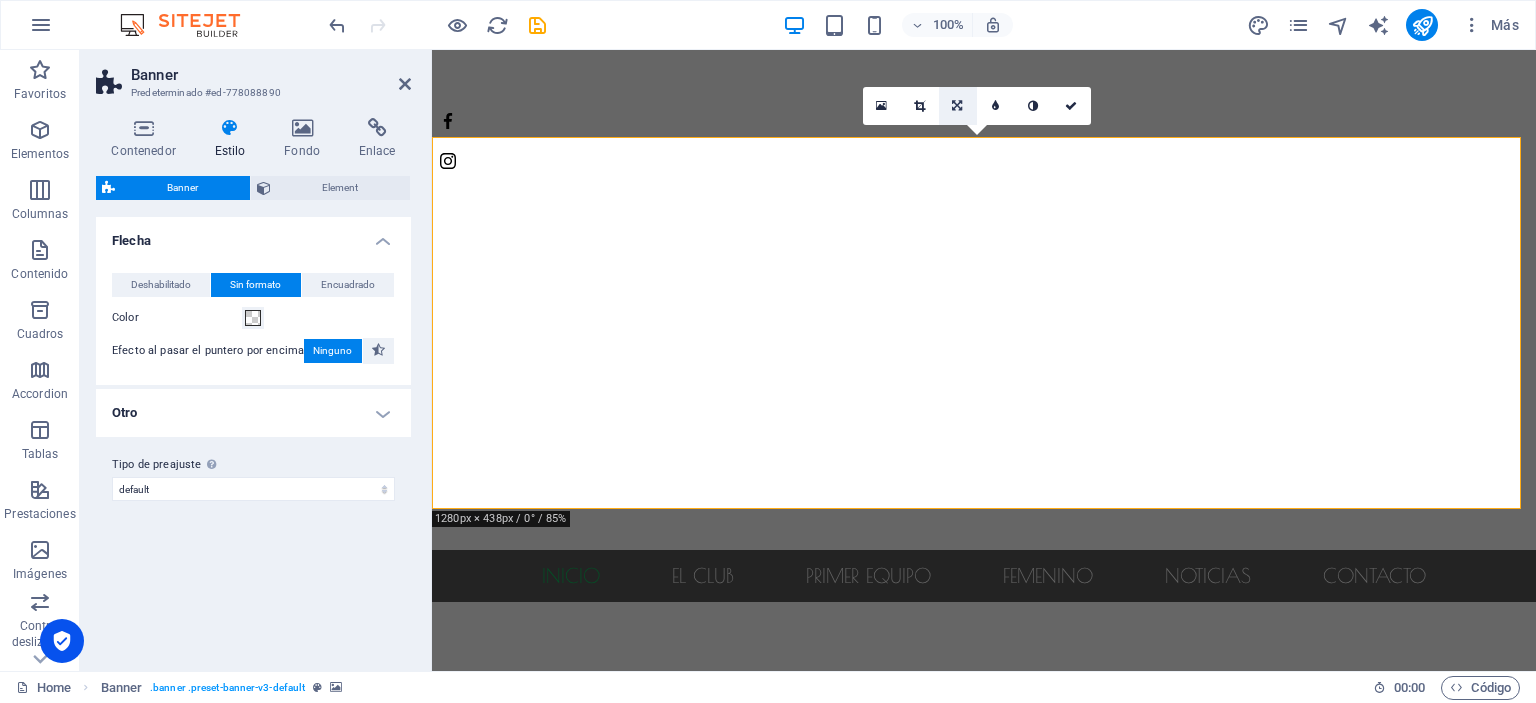 click at bounding box center (958, 106) 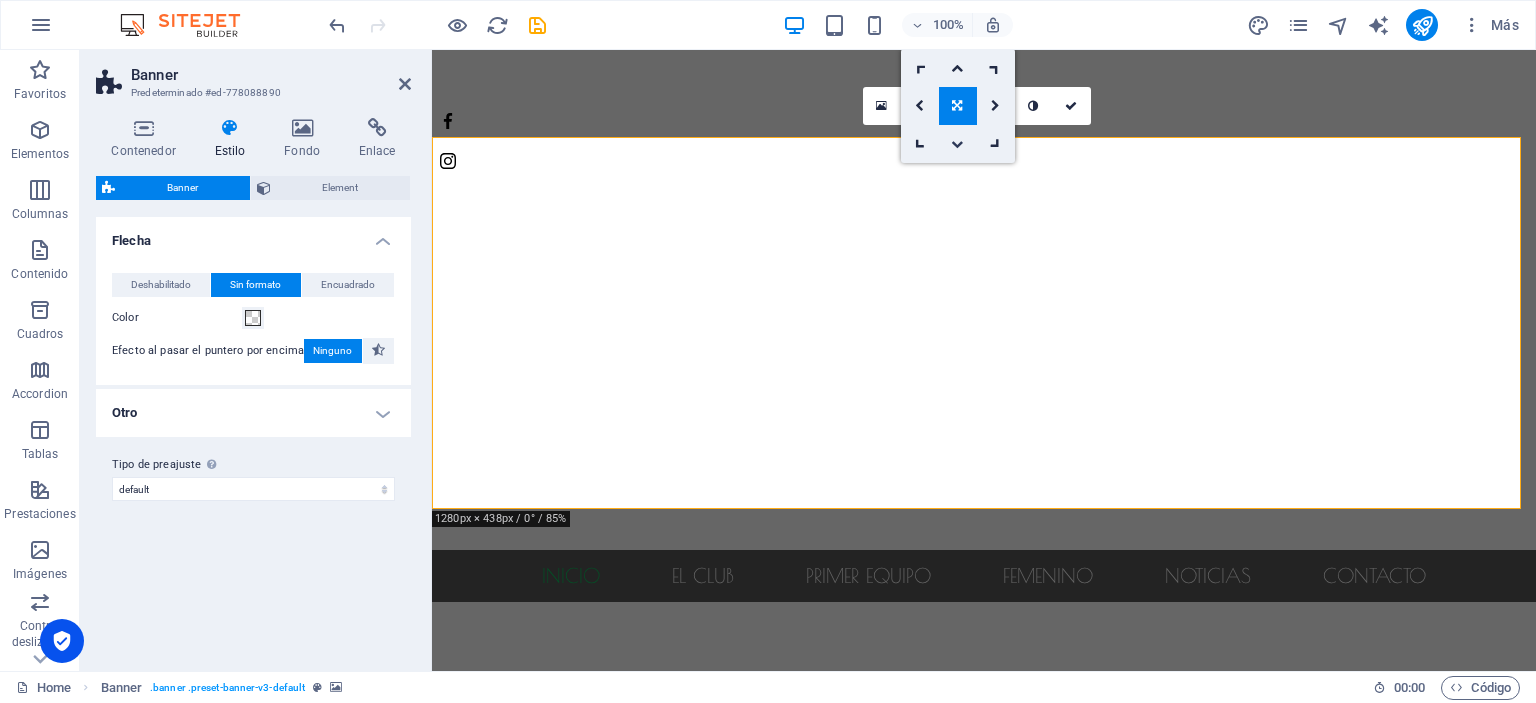 click at bounding box center [958, 144] 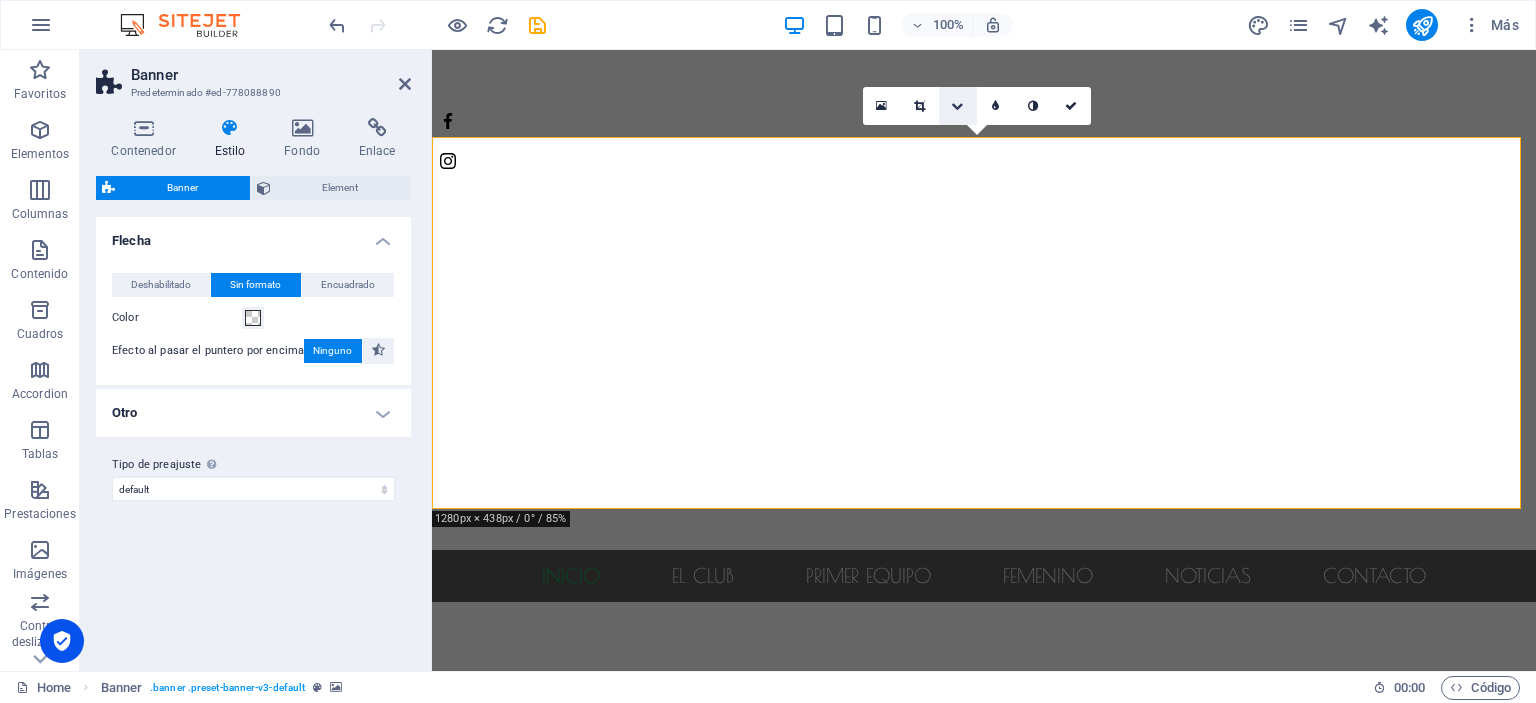 click at bounding box center [958, 106] 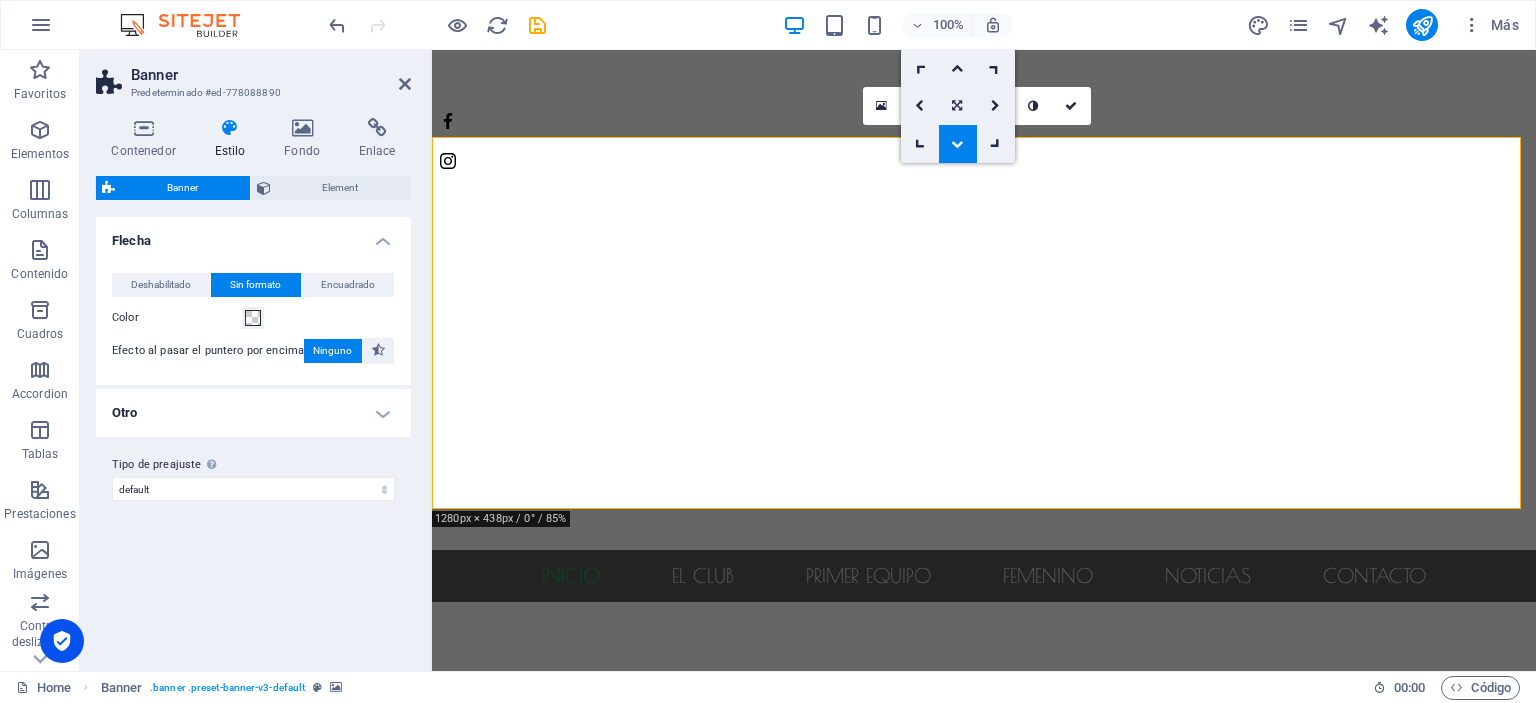 click at bounding box center [957, 106] 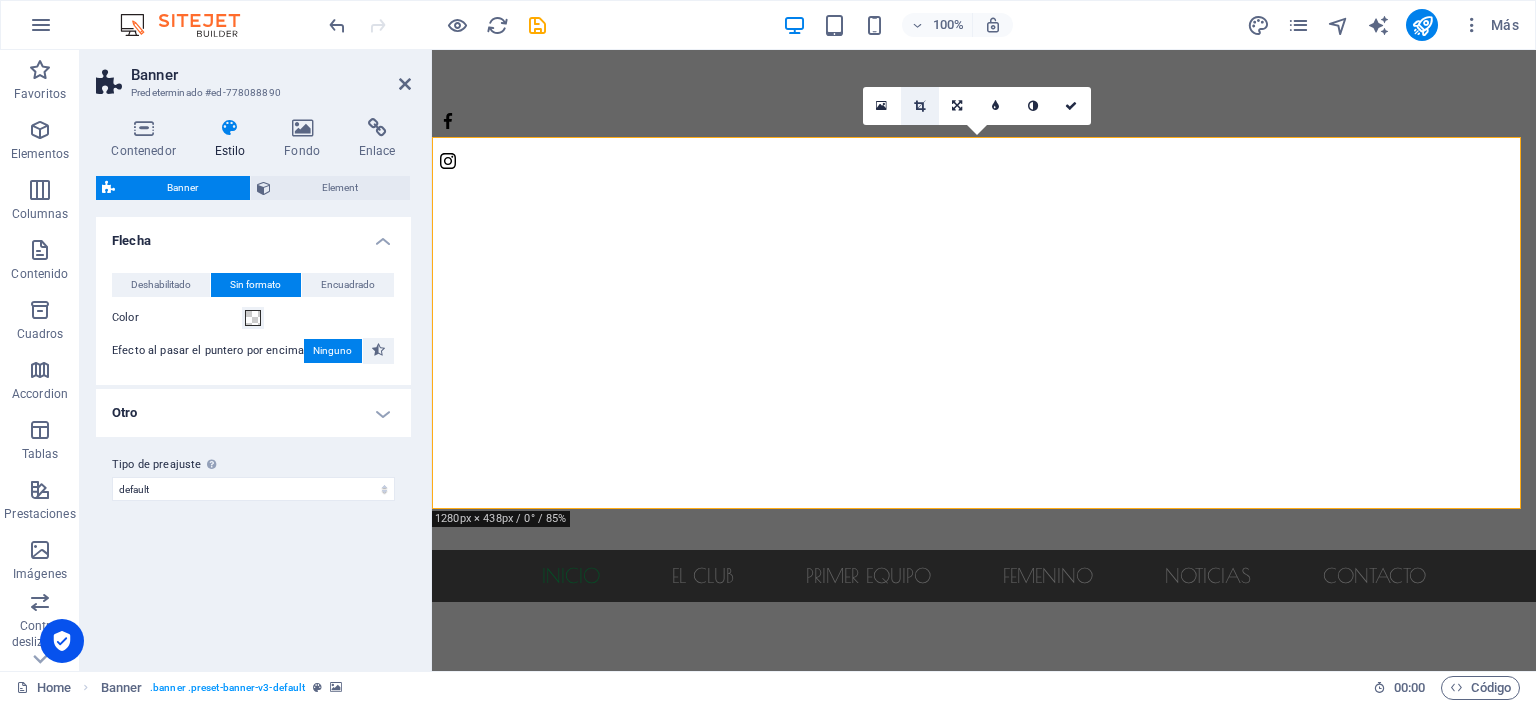 click at bounding box center (920, 106) 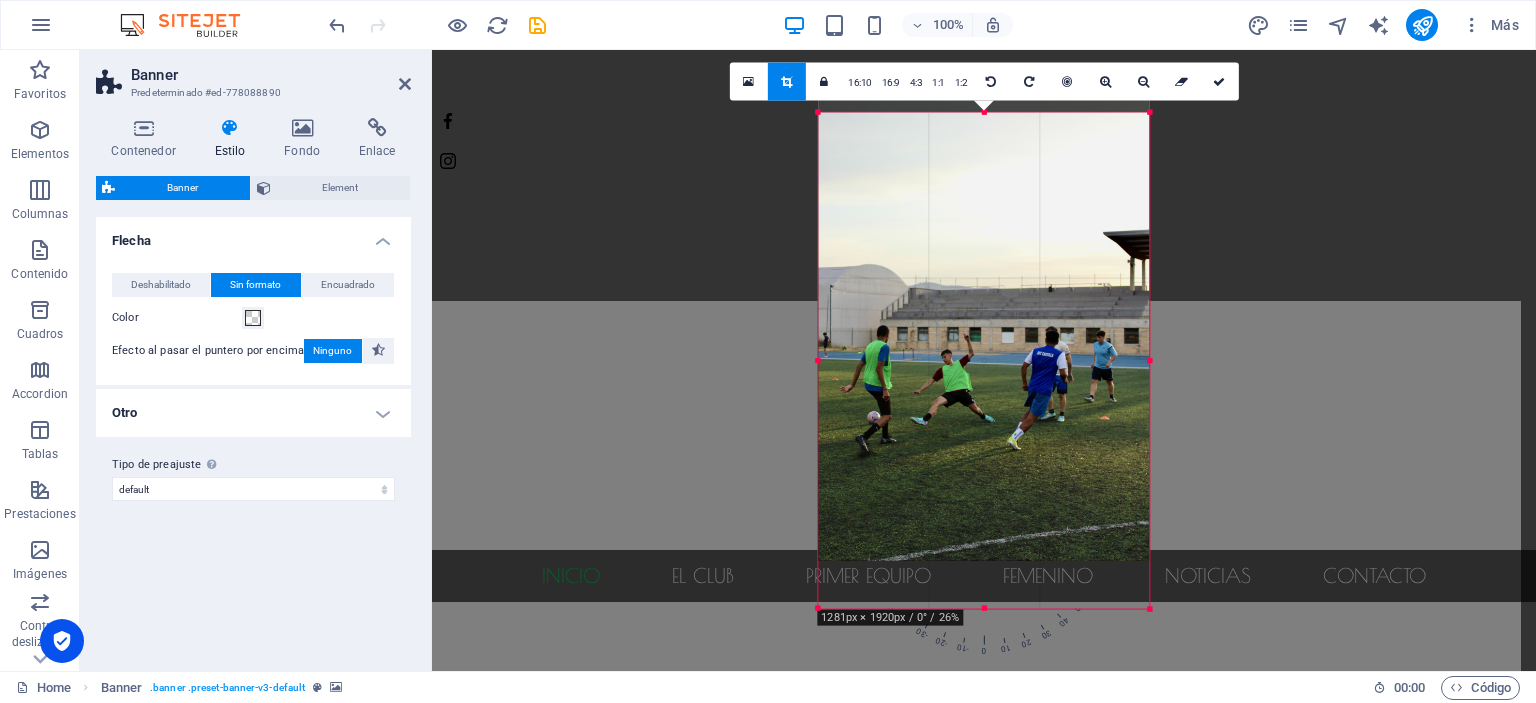 drag, startPoint x: 987, startPoint y: 319, endPoint x: 989, endPoint y: 268, distance: 51.0392 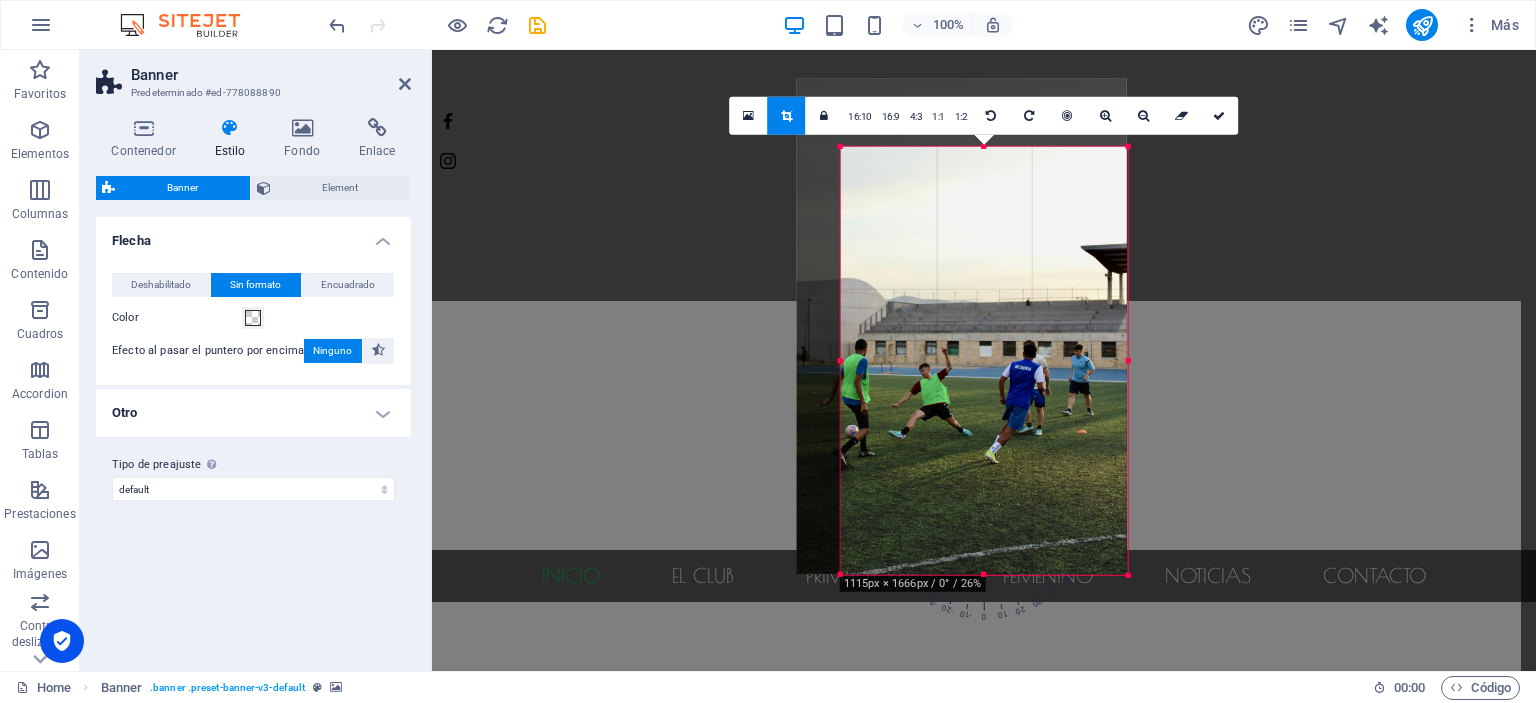 drag, startPoint x: 823, startPoint y: 107, endPoint x: 867, endPoint y: 174, distance: 80.1561 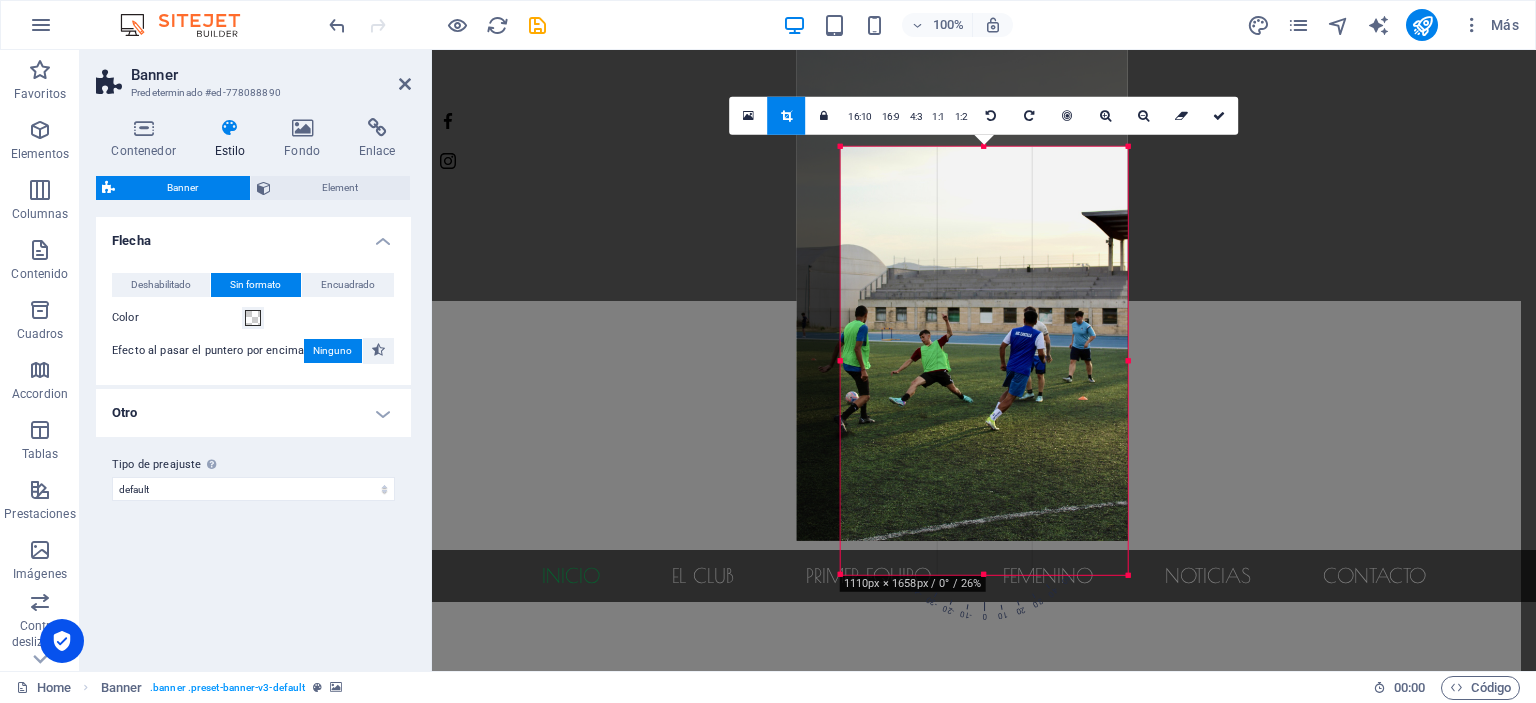 drag, startPoint x: 968, startPoint y: 422, endPoint x: 971, endPoint y: 385, distance: 37.12142 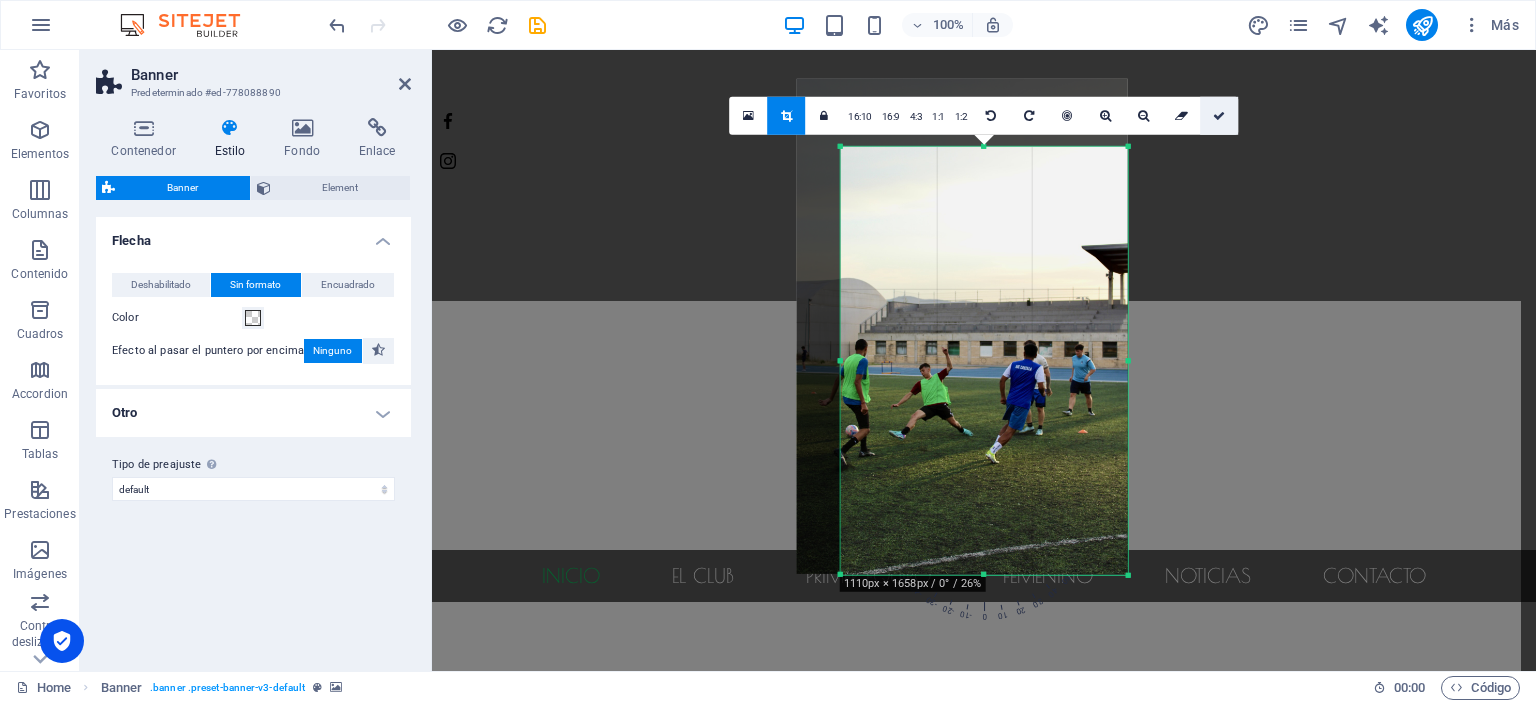 click at bounding box center (1219, 115) 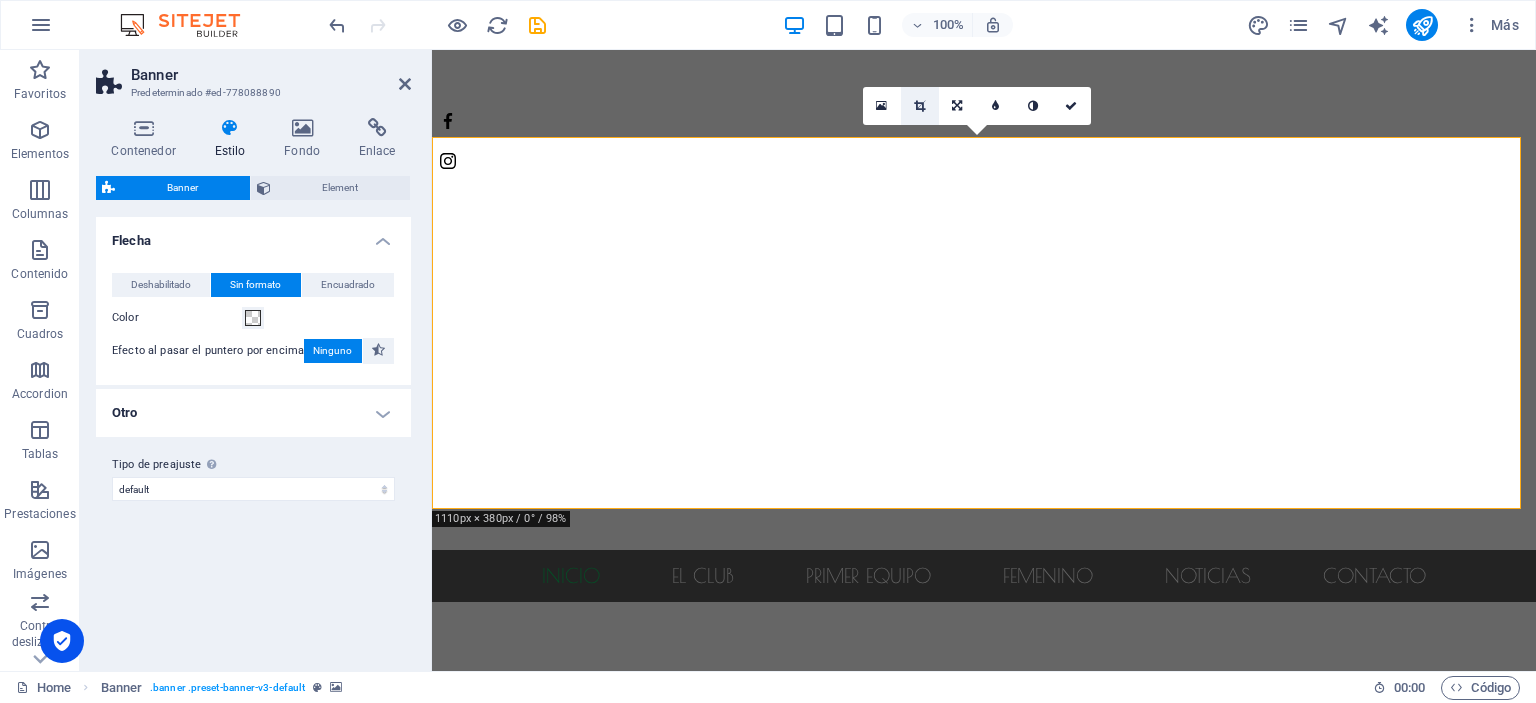 click at bounding box center [920, 106] 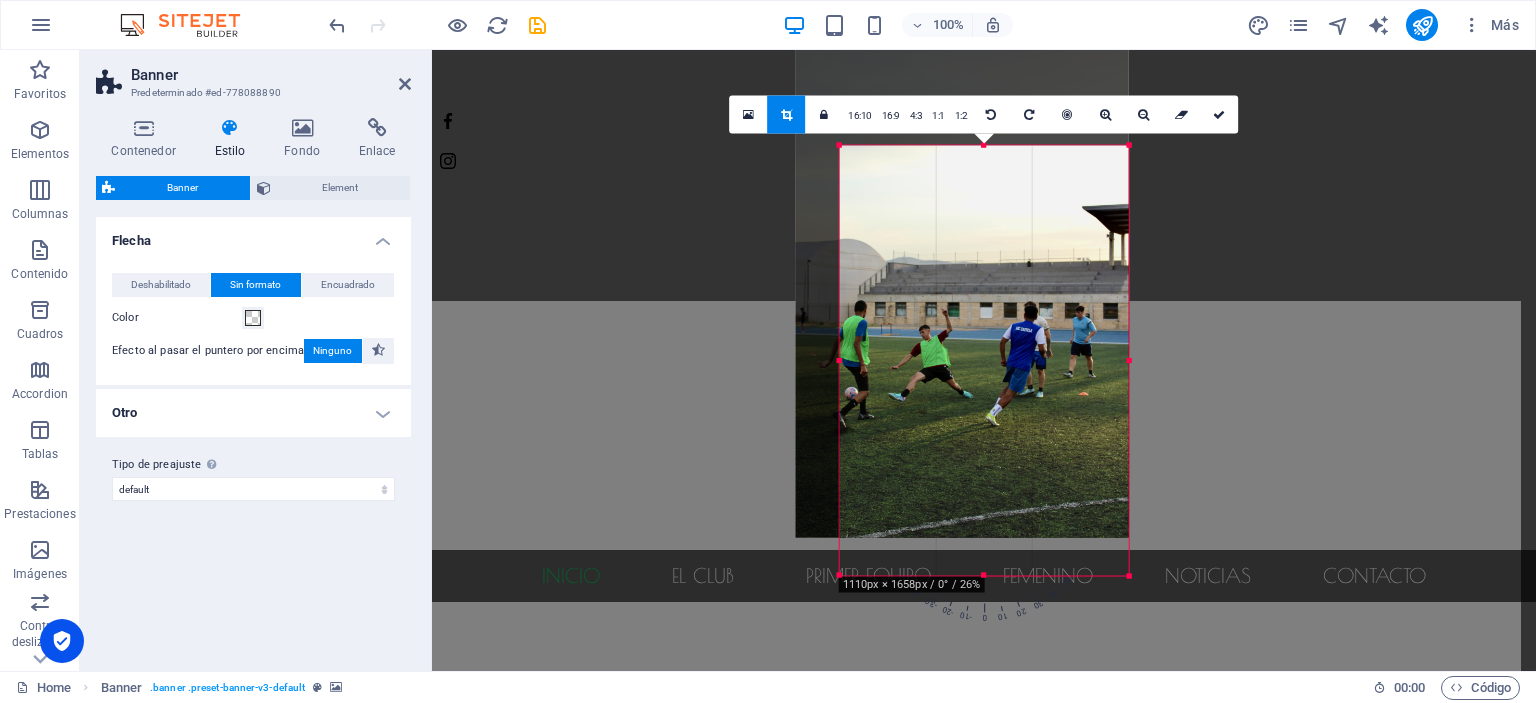 drag, startPoint x: 1016, startPoint y: 298, endPoint x: 1018, endPoint y: 258, distance: 40.04997 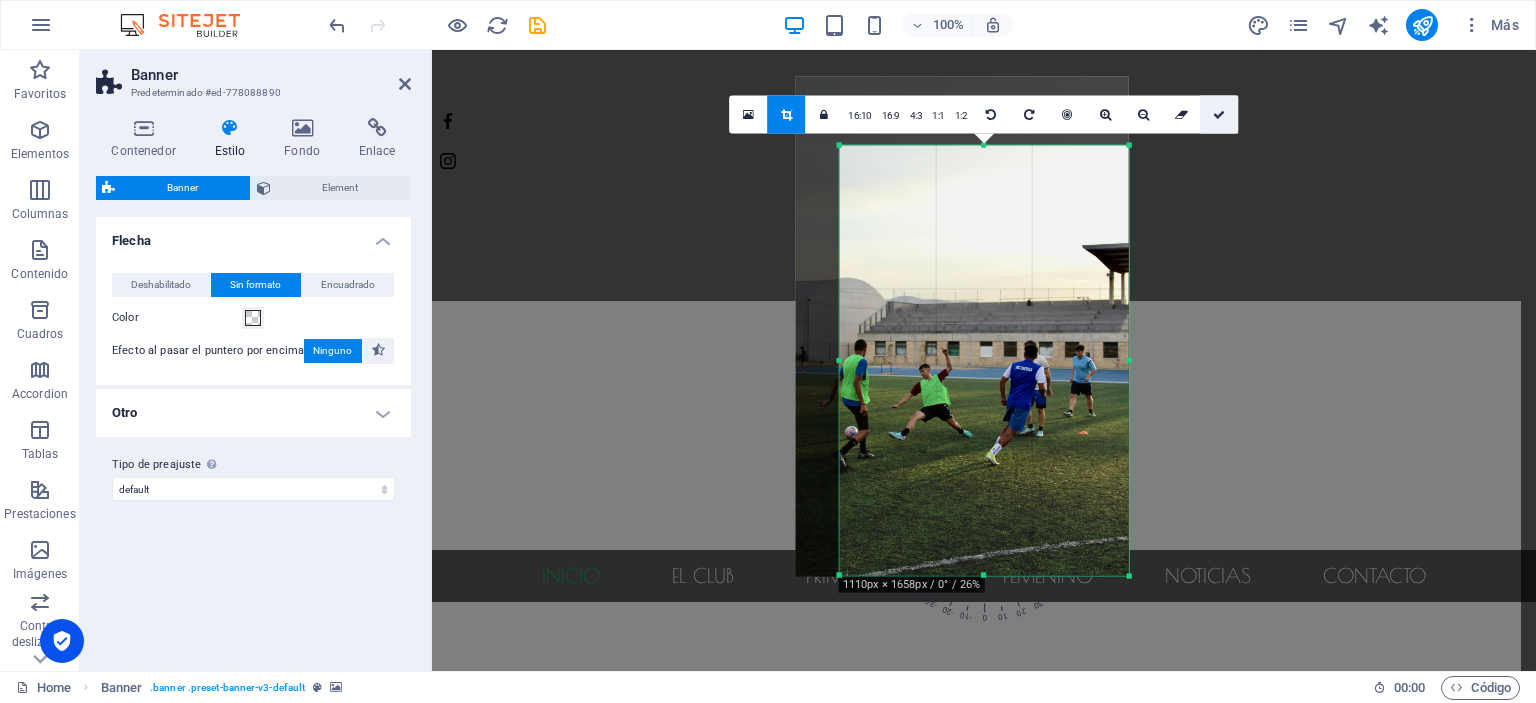 click at bounding box center (1219, 114) 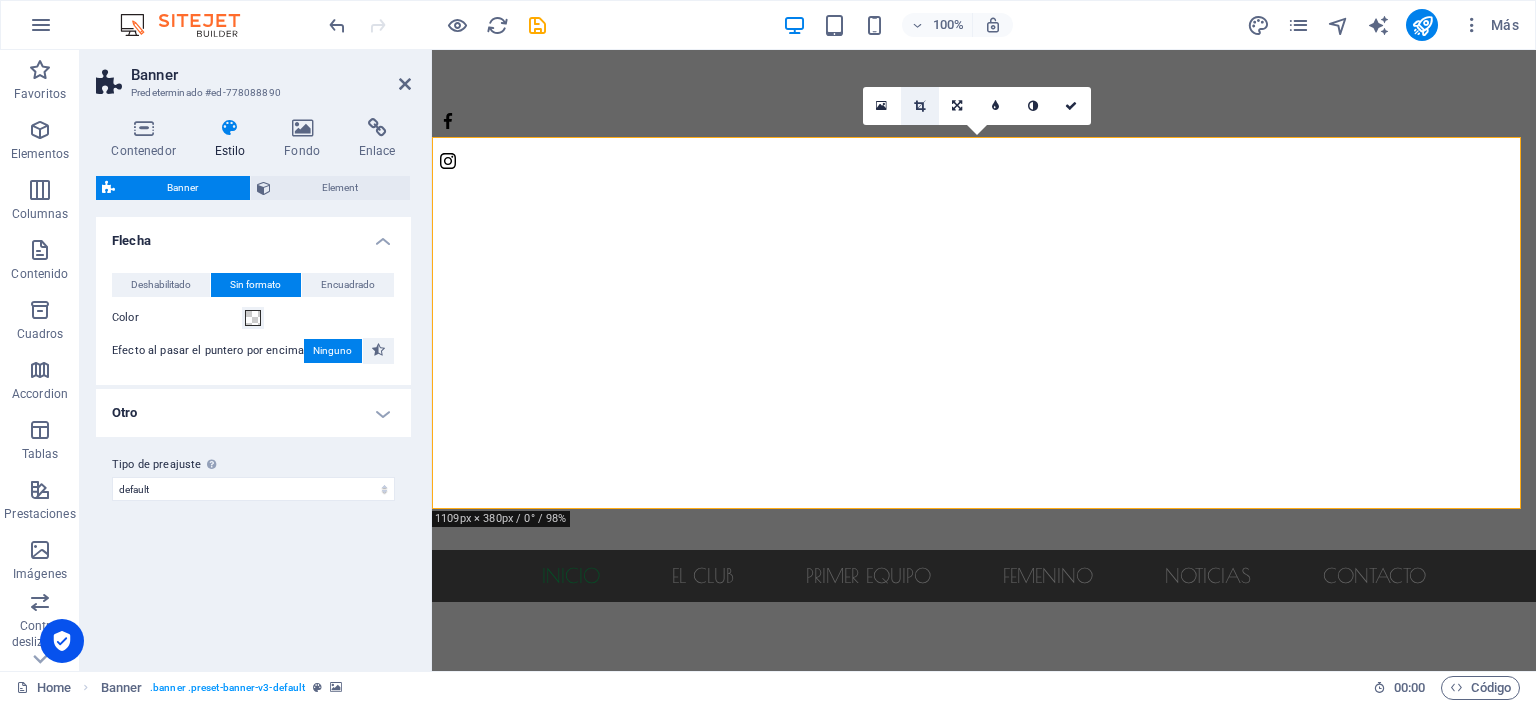 click at bounding box center (919, 106) 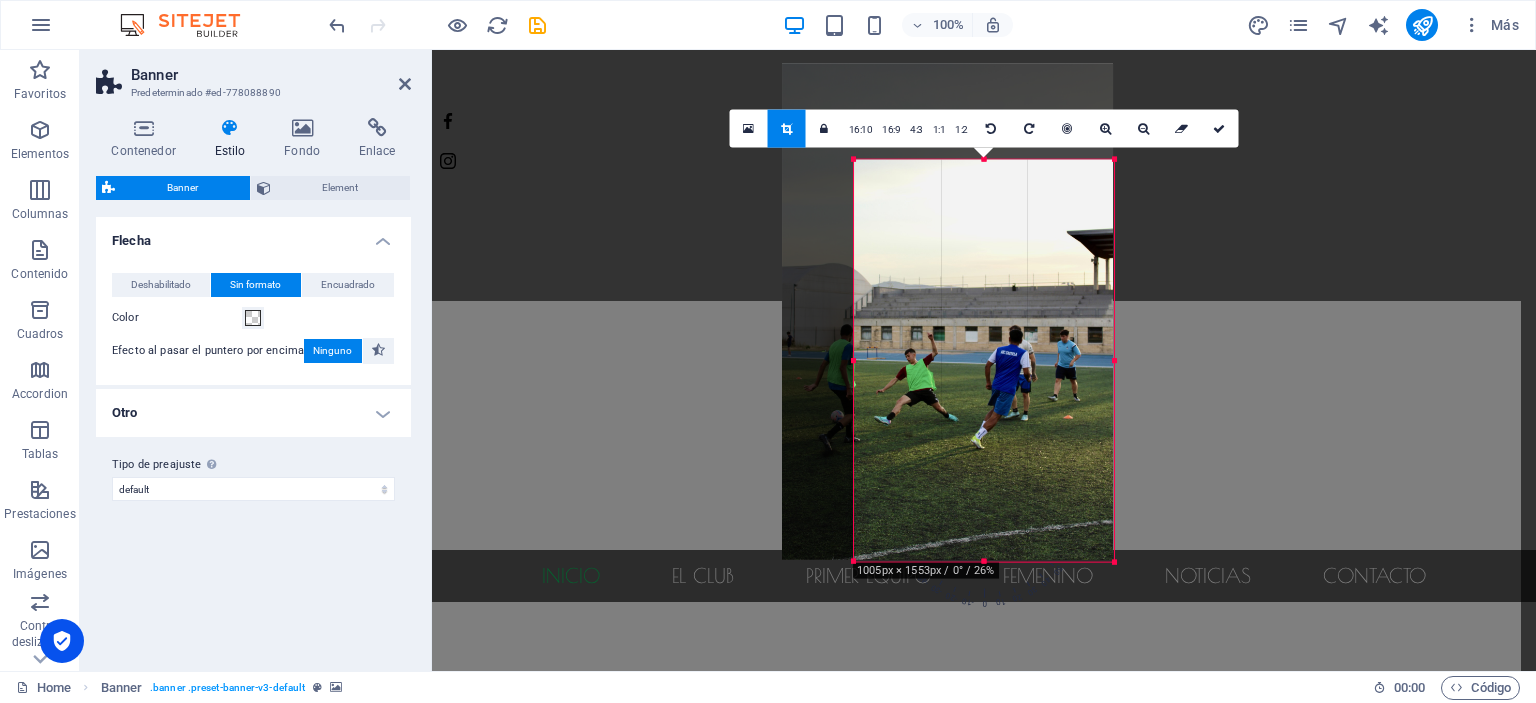 drag, startPoint x: 840, startPoint y: 143, endPoint x: 868, endPoint y: 171, distance: 39.59798 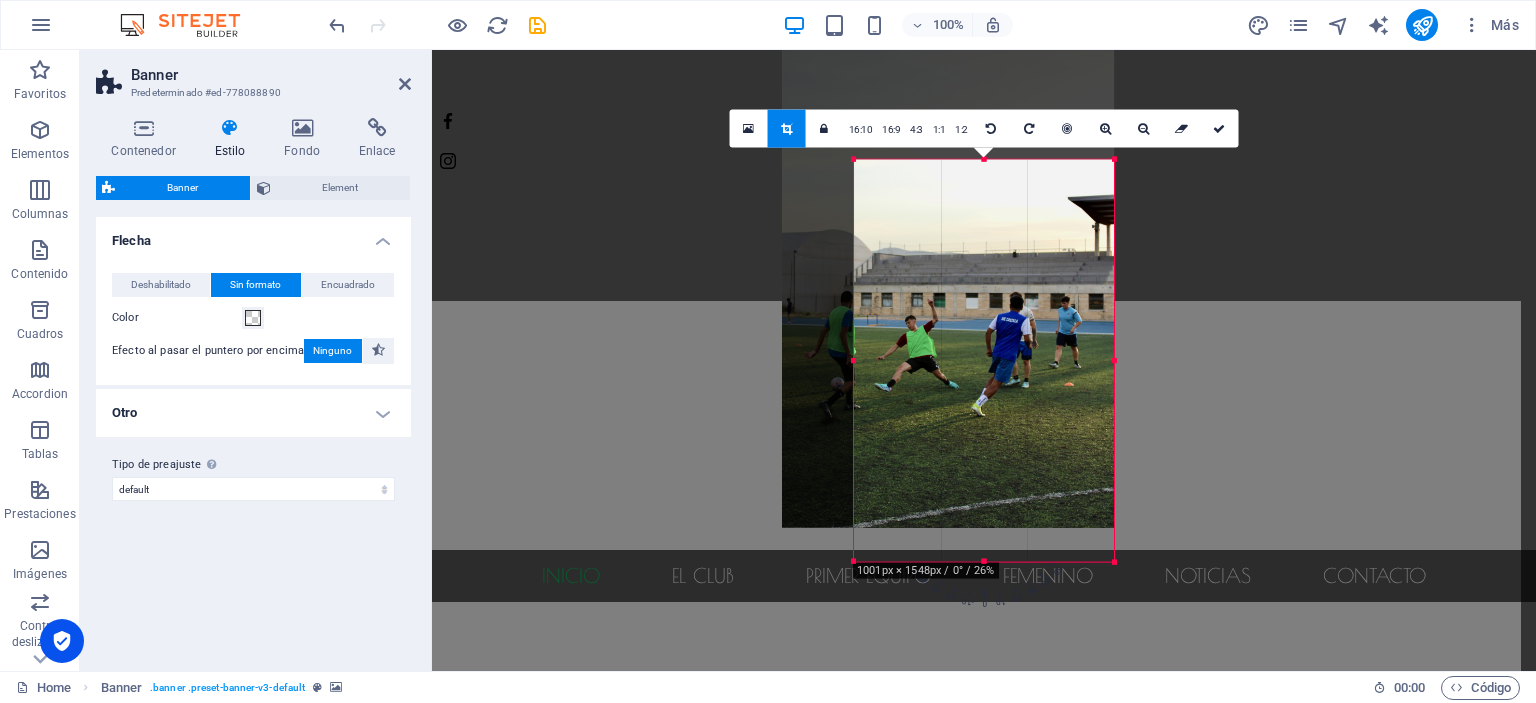 drag, startPoint x: 955, startPoint y: 311, endPoint x: 955, endPoint y: 277, distance: 34 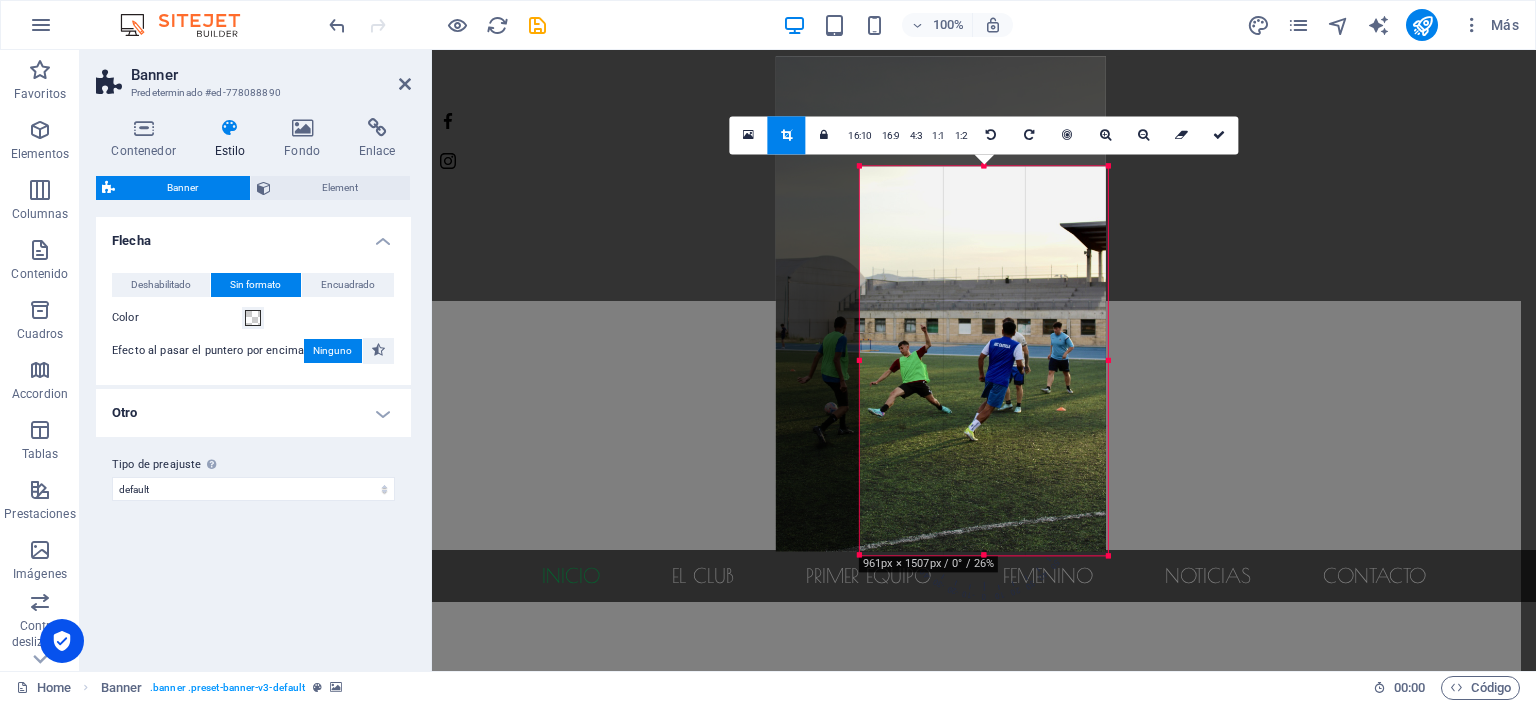 drag, startPoint x: 853, startPoint y: 162, endPoint x: 875, endPoint y: 184, distance: 31.112698 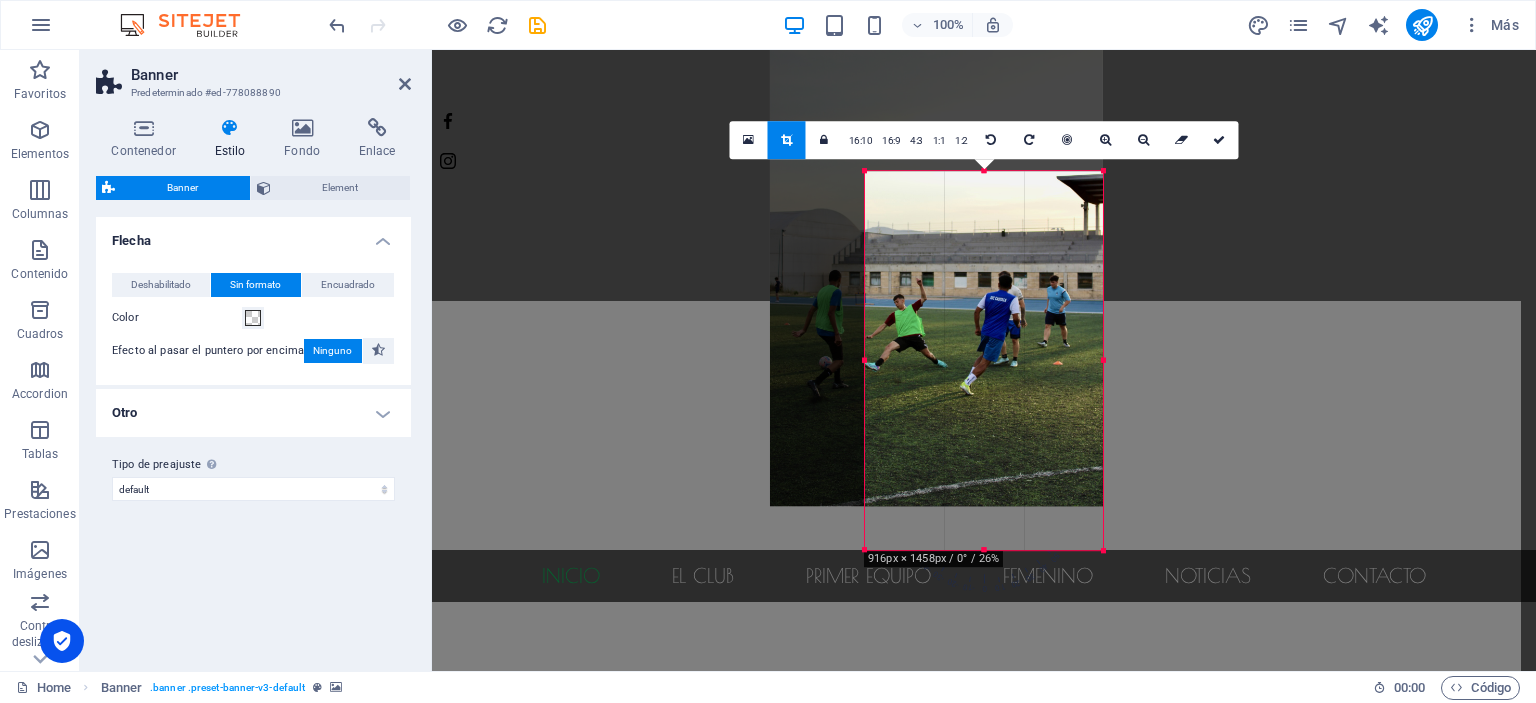 drag, startPoint x: 988, startPoint y: 307, endPoint x: 979, endPoint y: 251, distance: 56.718605 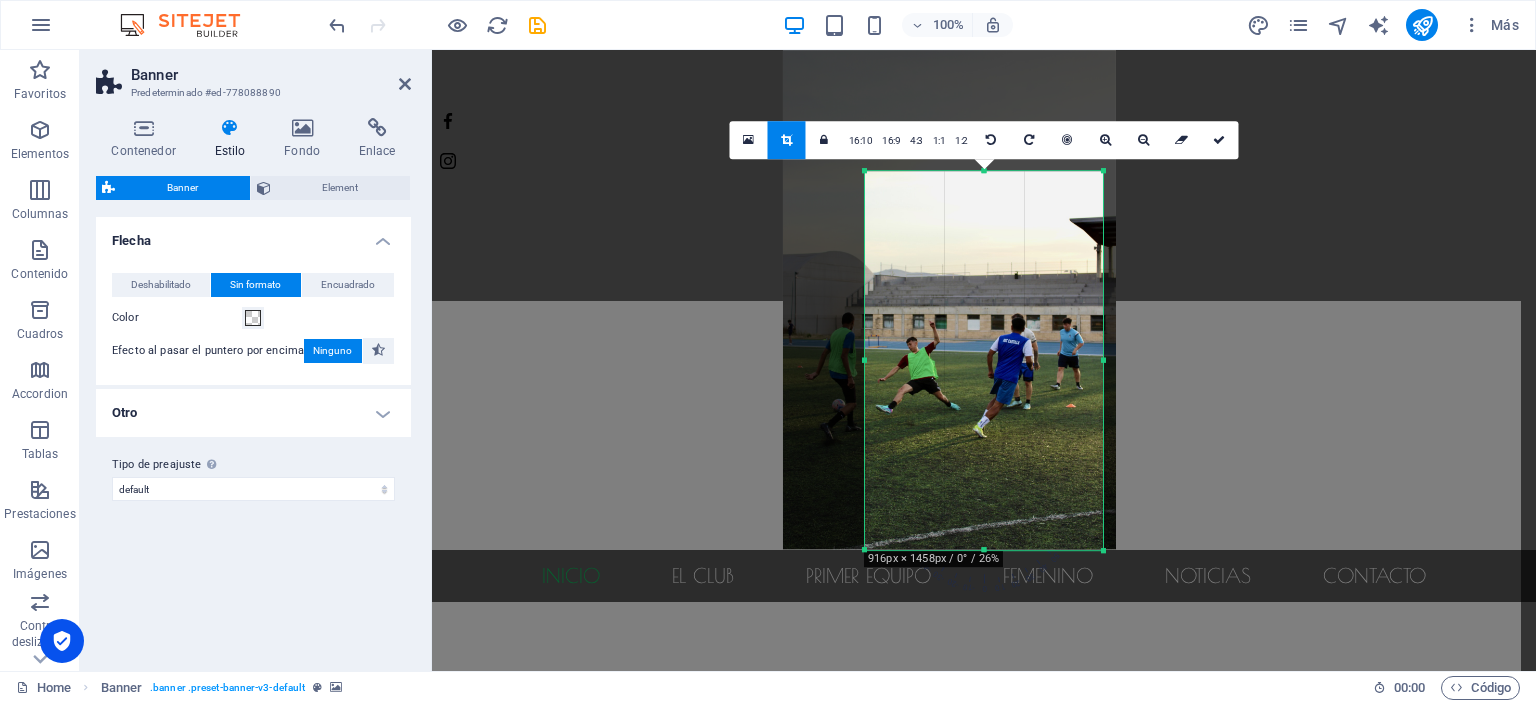 drag, startPoint x: 996, startPoint y: 263, endPoint x: 1017, endPoint y: 267, distance: 21.377558 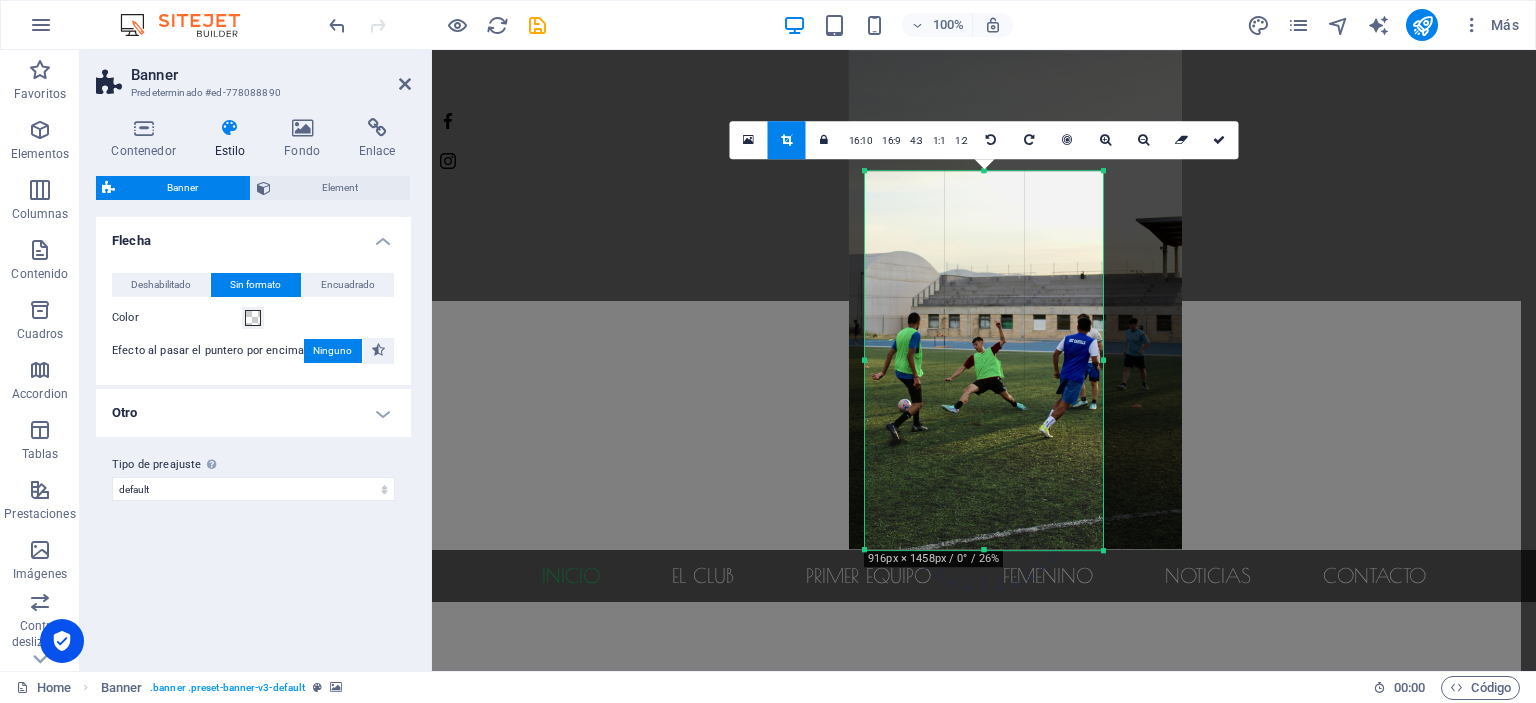 drag, startPoint x: 1017, startPoint y: 267, endPoint x: 1076, endPoint y: 272, distance: 59.211487 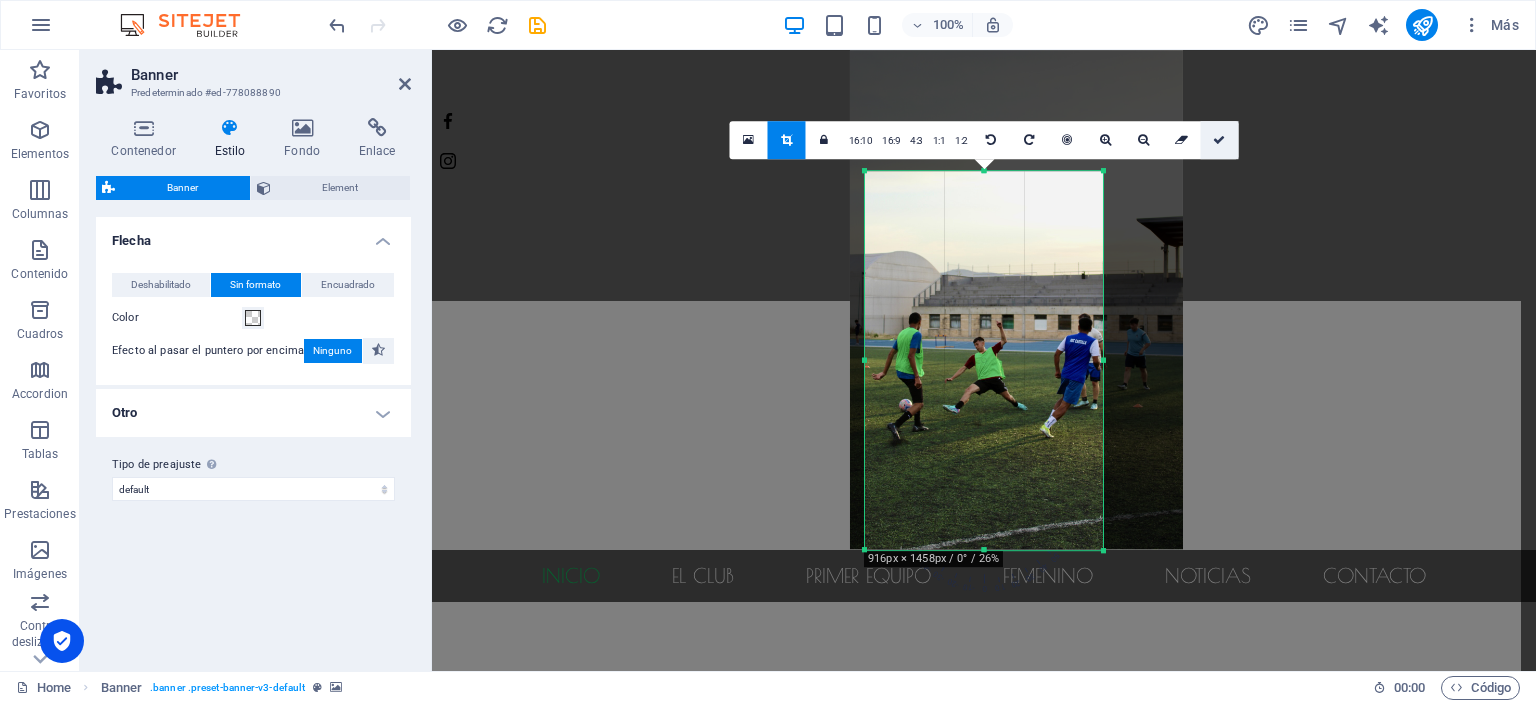 click at bounding box center (1220, 140) 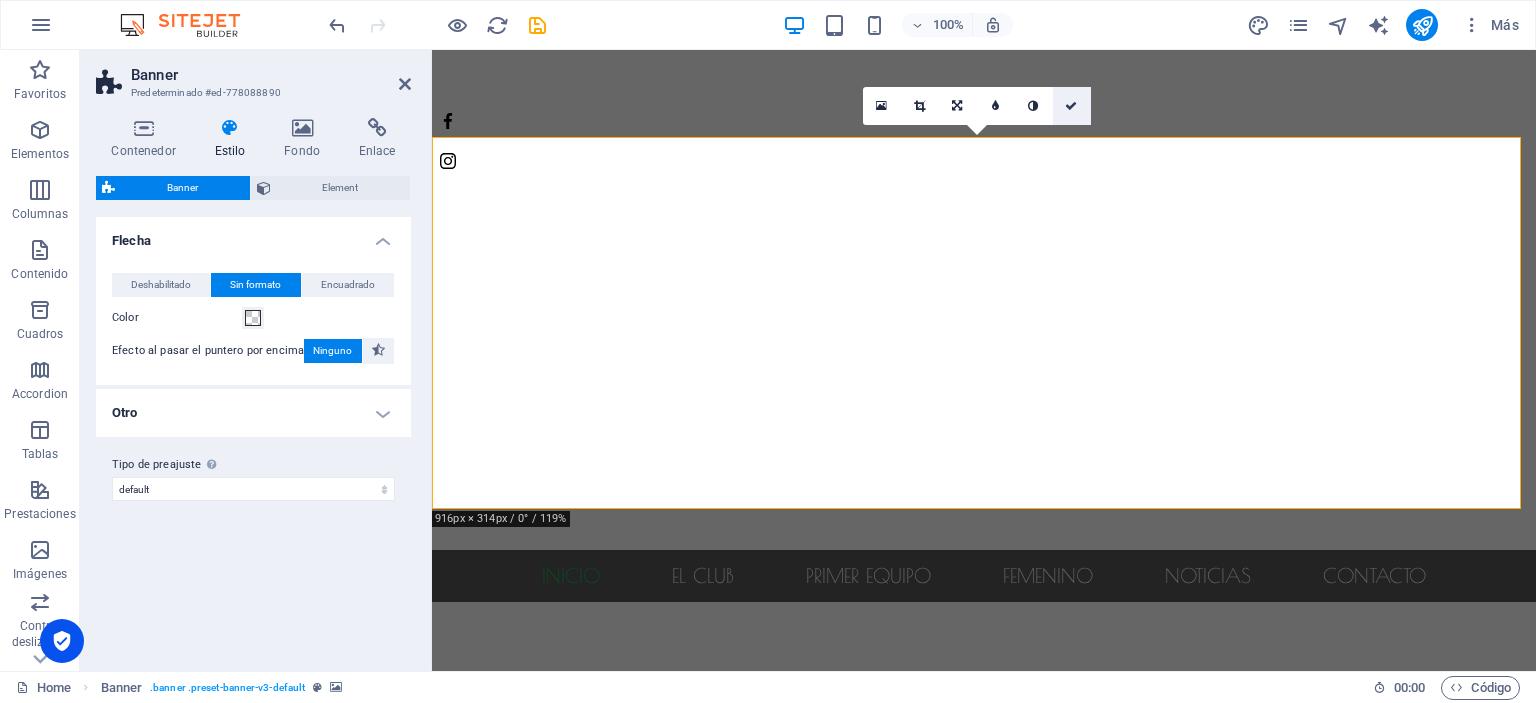 click at bounding box center [1072, 106] 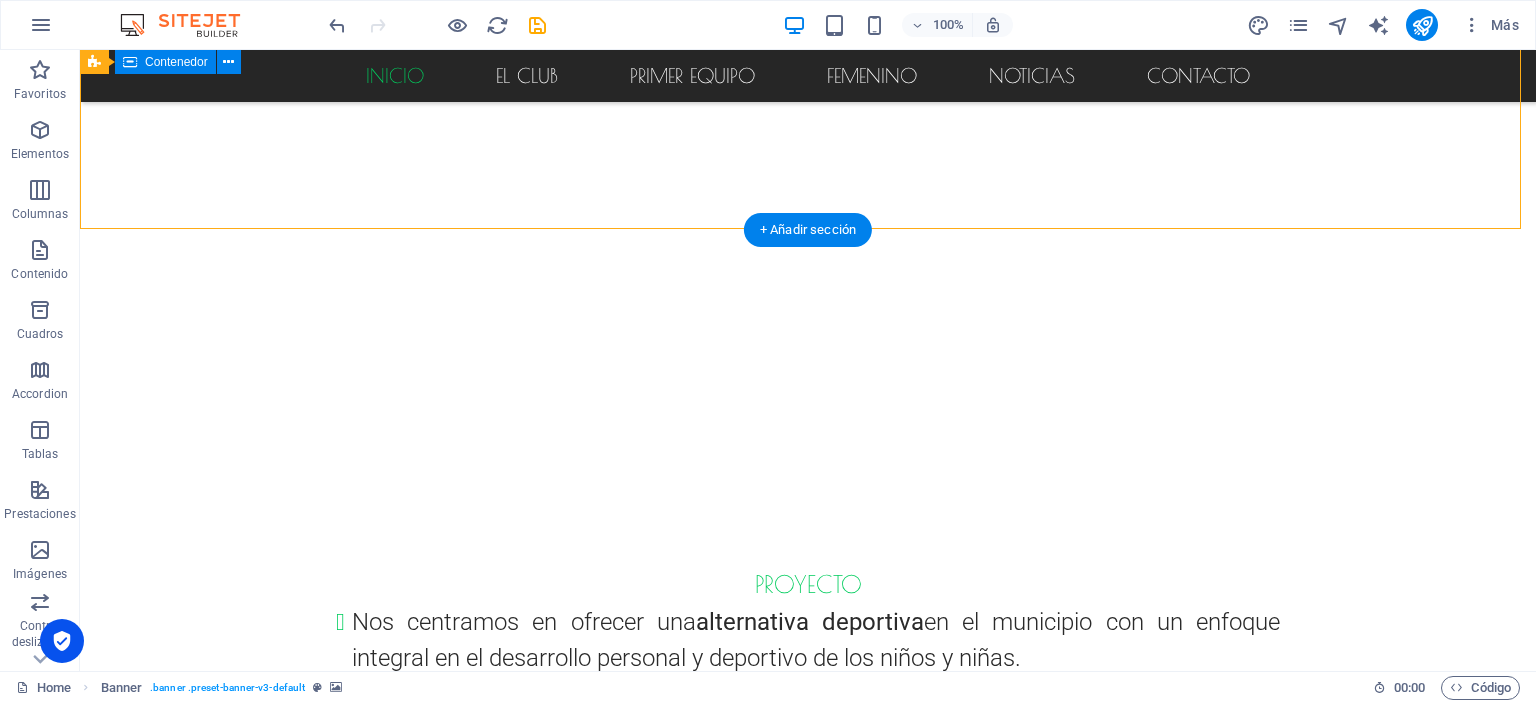 scroll, scrollTop: 200, scrollLeft: 0, axis: vertical 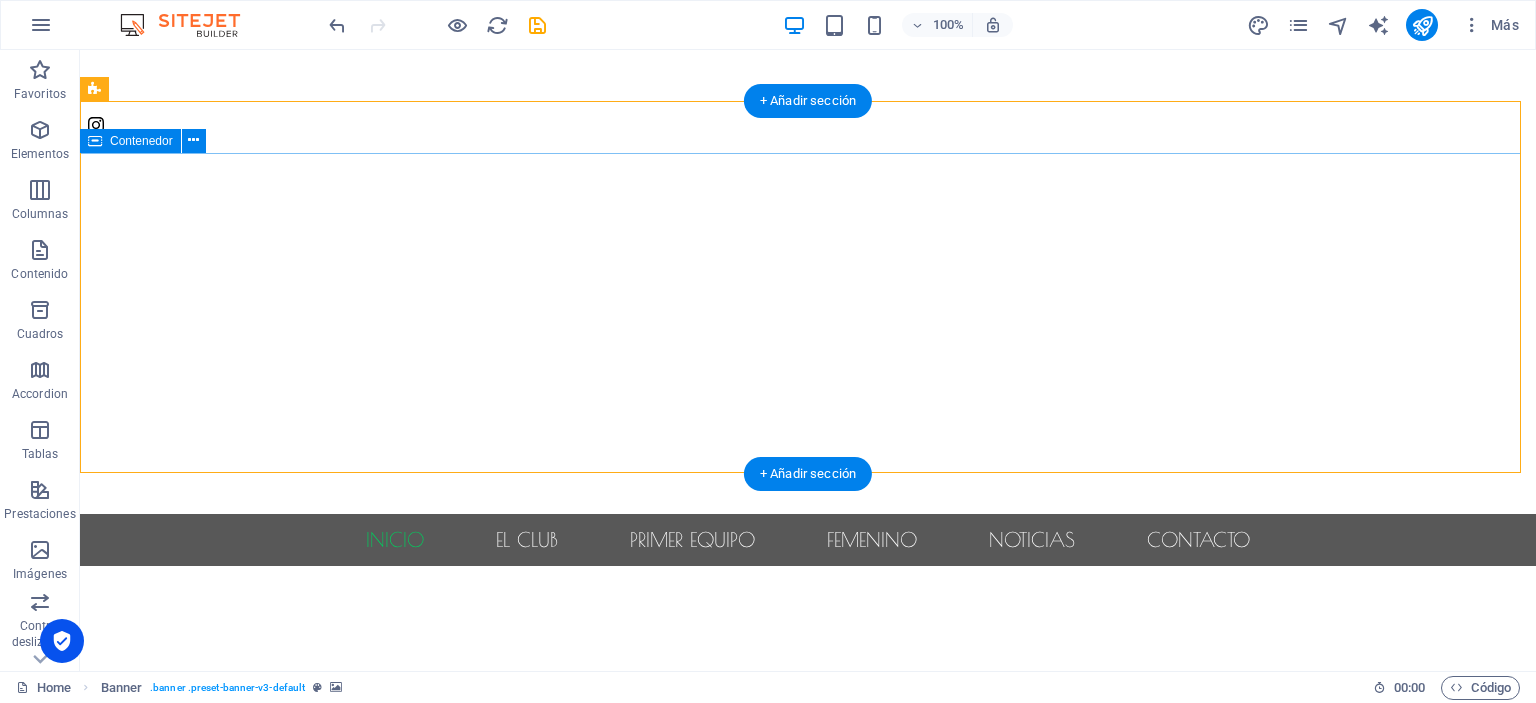 click at bounding box center (808, 646) 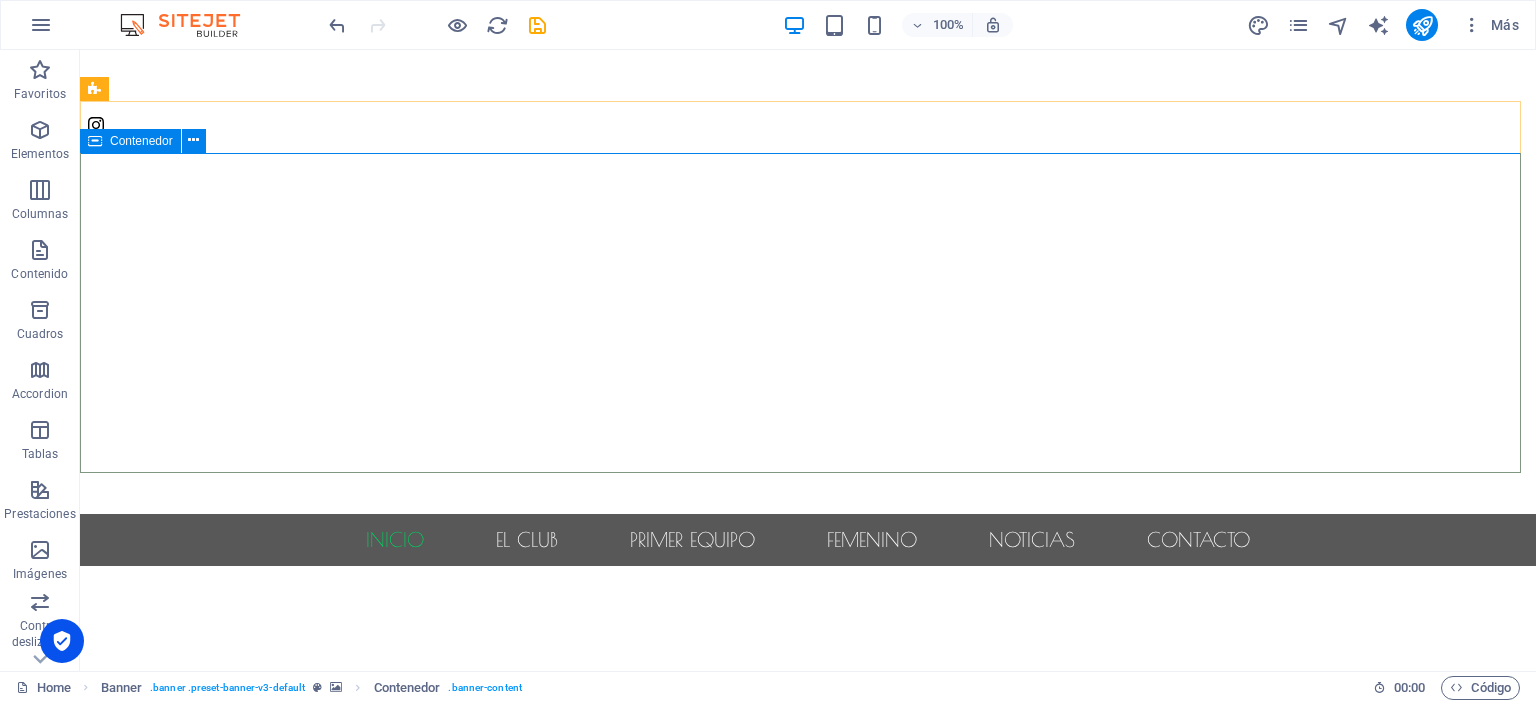 click on "Contenedor" at bounding box center [141, 141] 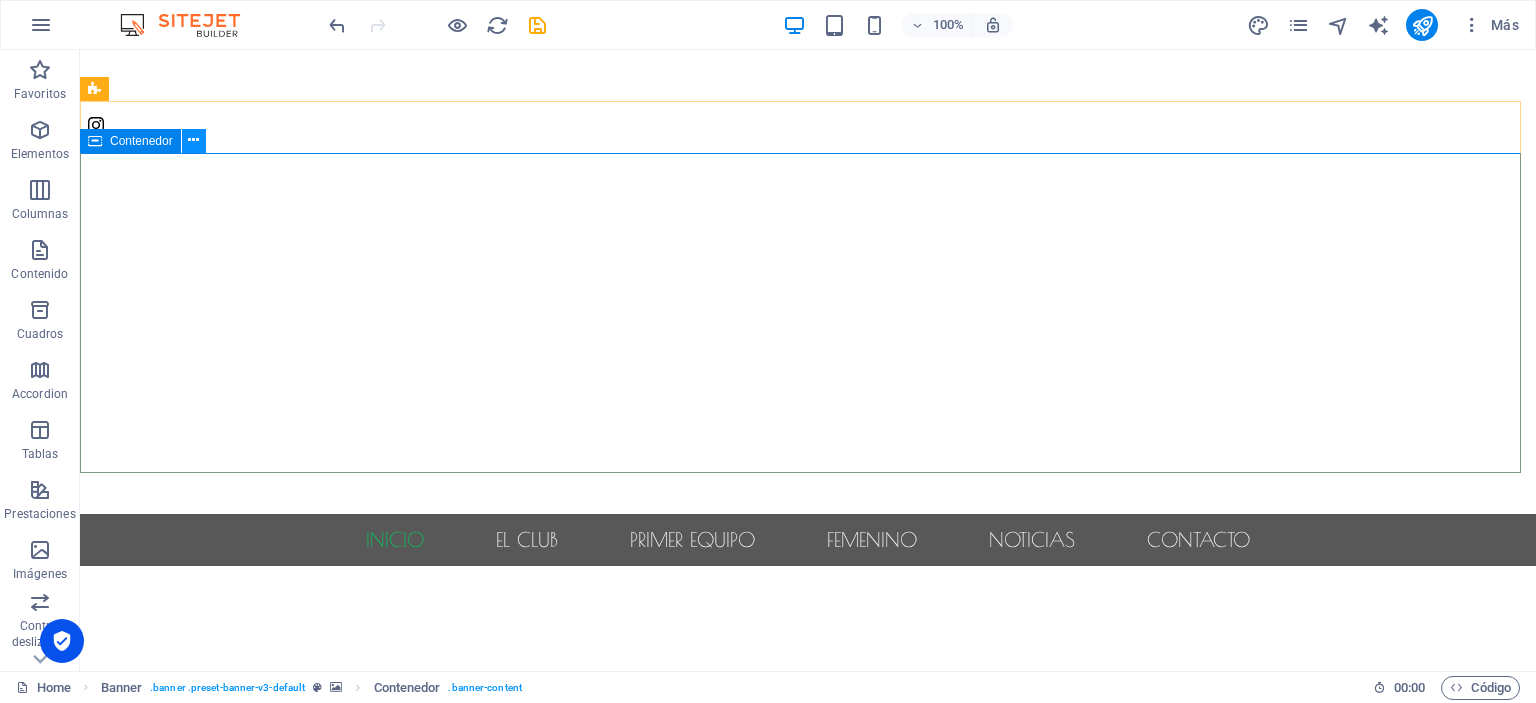 click at bounding box center (193, 140) 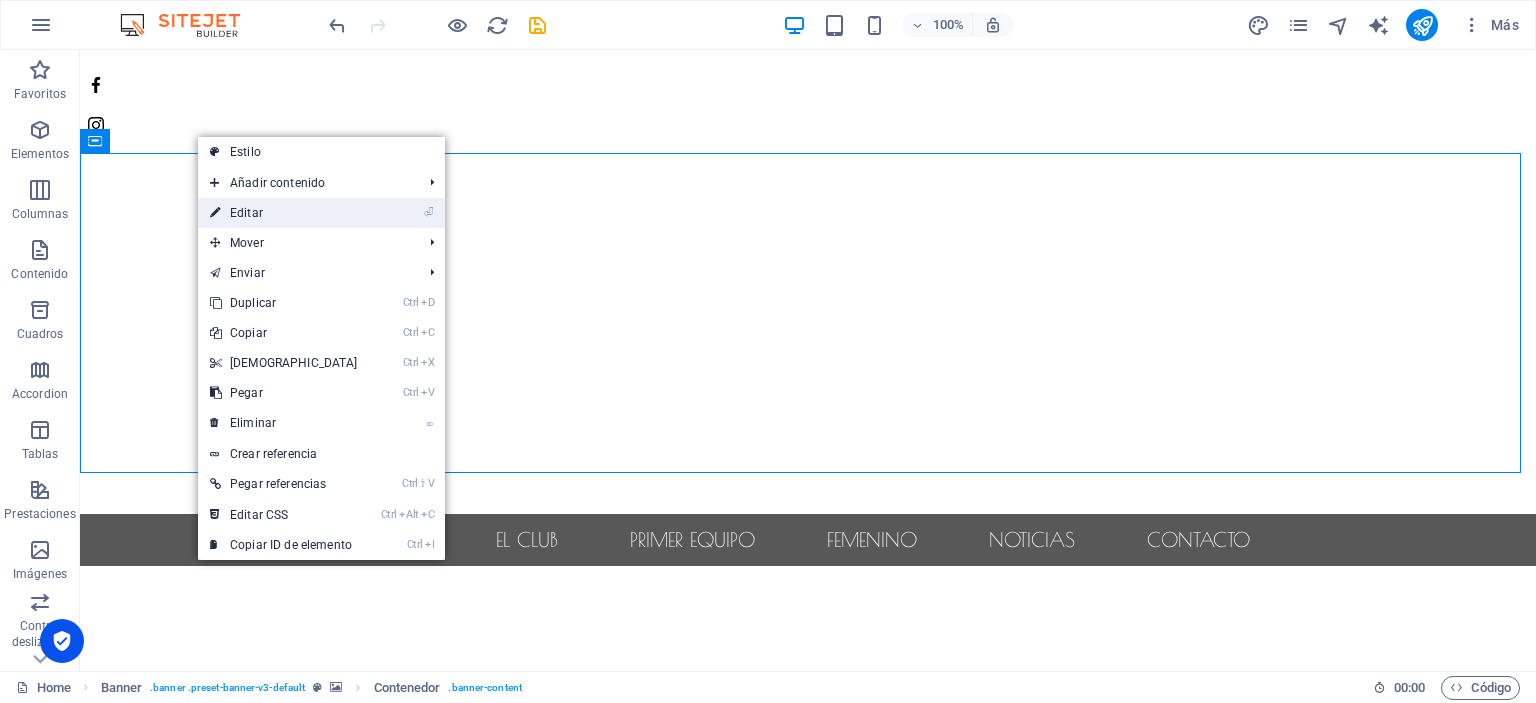 click on "⏎  Editar" at bounding box center [284, 213] 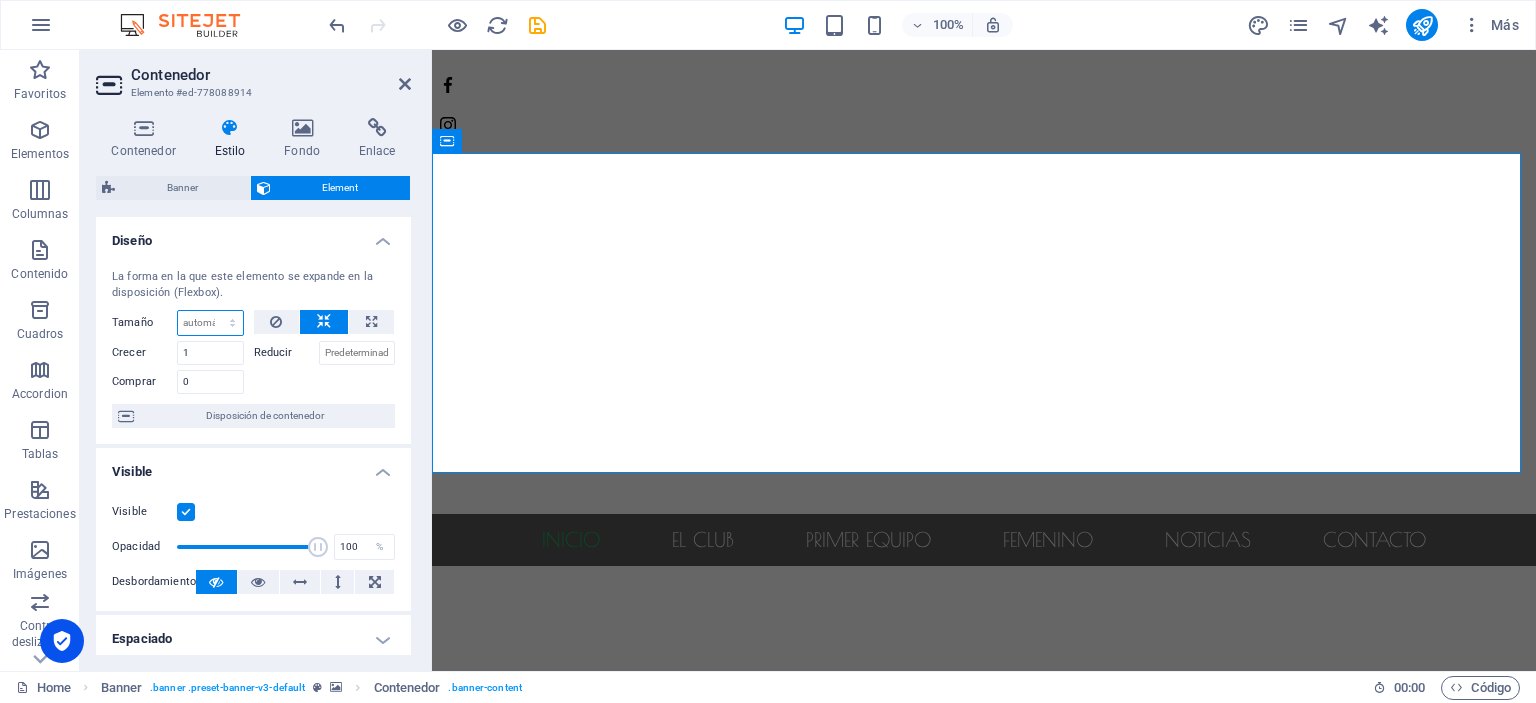 click on "Predeterminado automático px % 1/1 1/2 1/3 1/4 1/5 1/6 1/7 1/8 1/9 1/10" at bounding box center [210, 323] 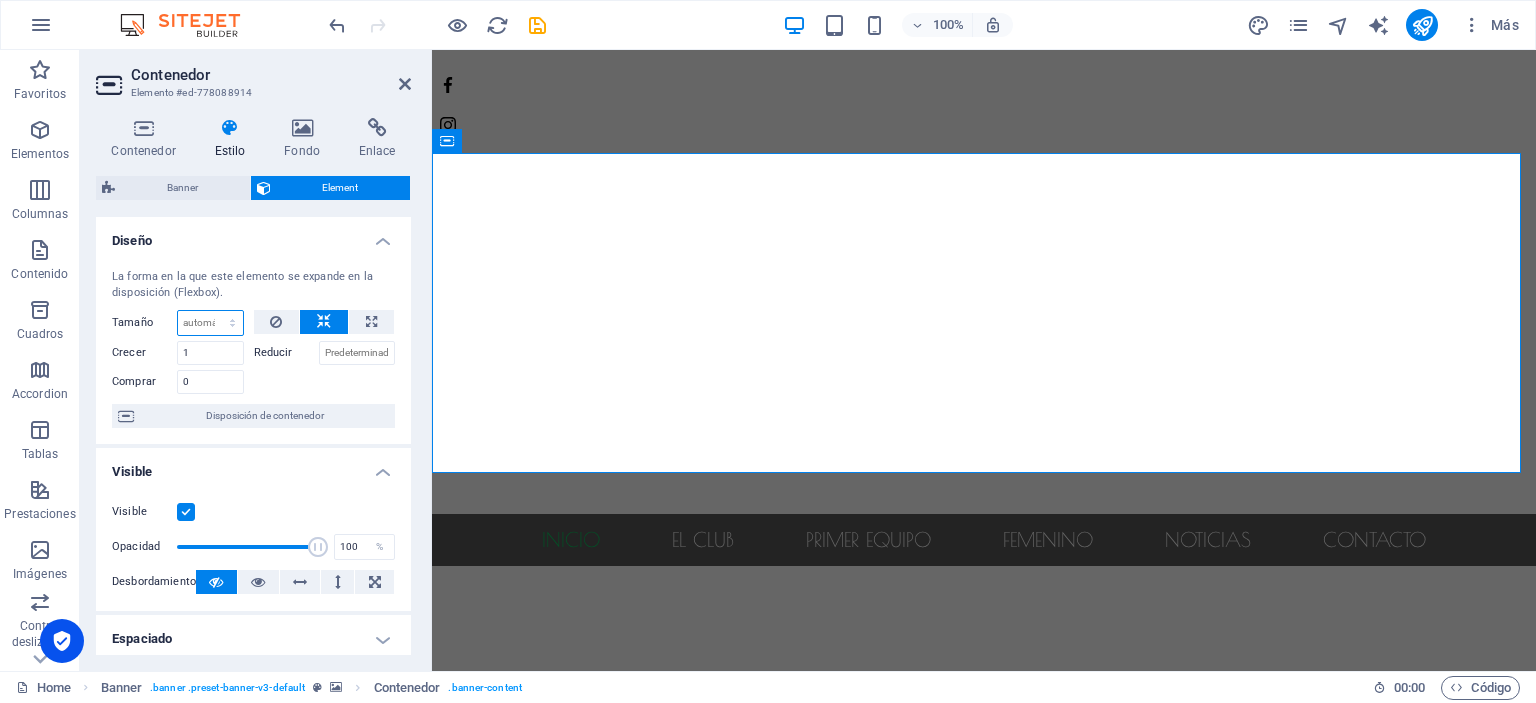 select on "1/3" 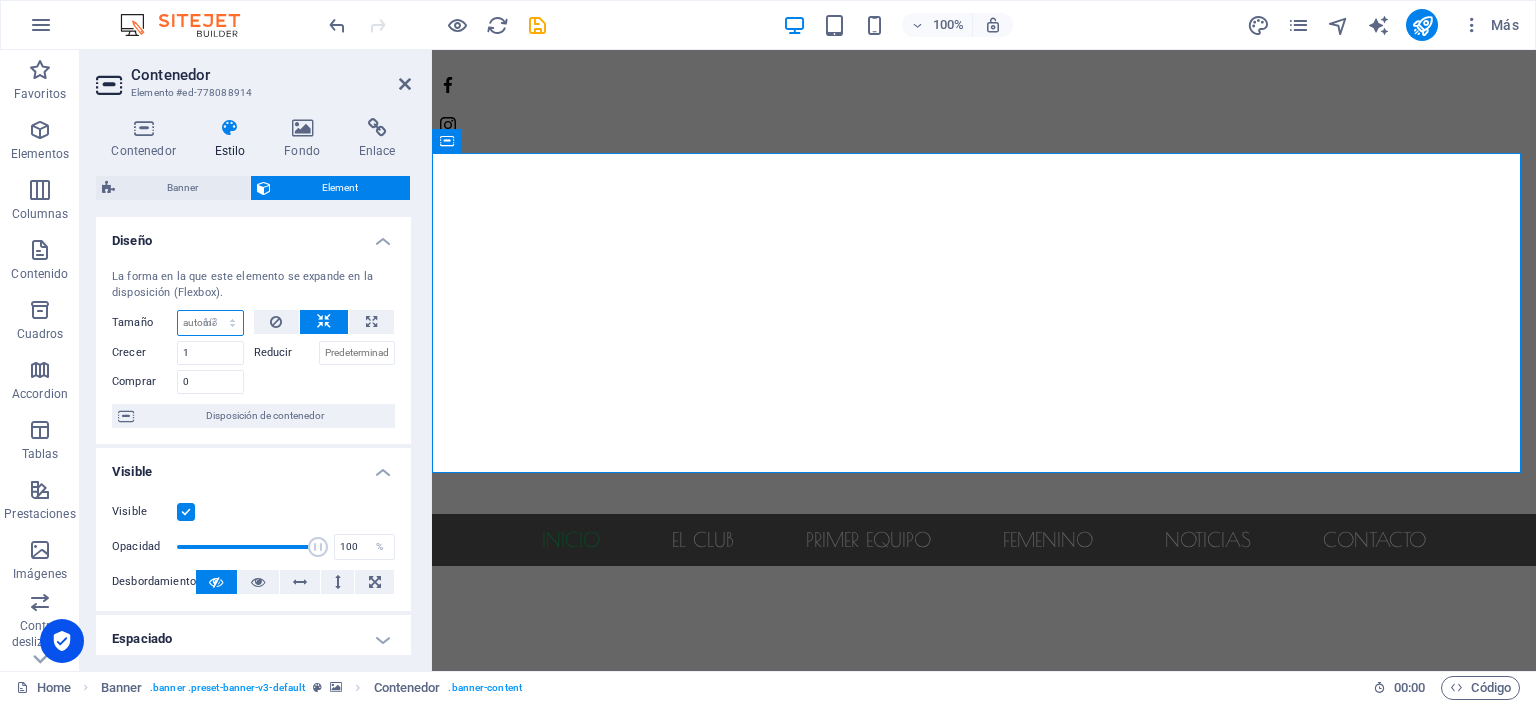 click on "Predeterminado automático px % 1/1 1/2 1/3 1/4 1/5 1/6 1/7 1/8 1/9 1/10" at bounding box center [210, 323] 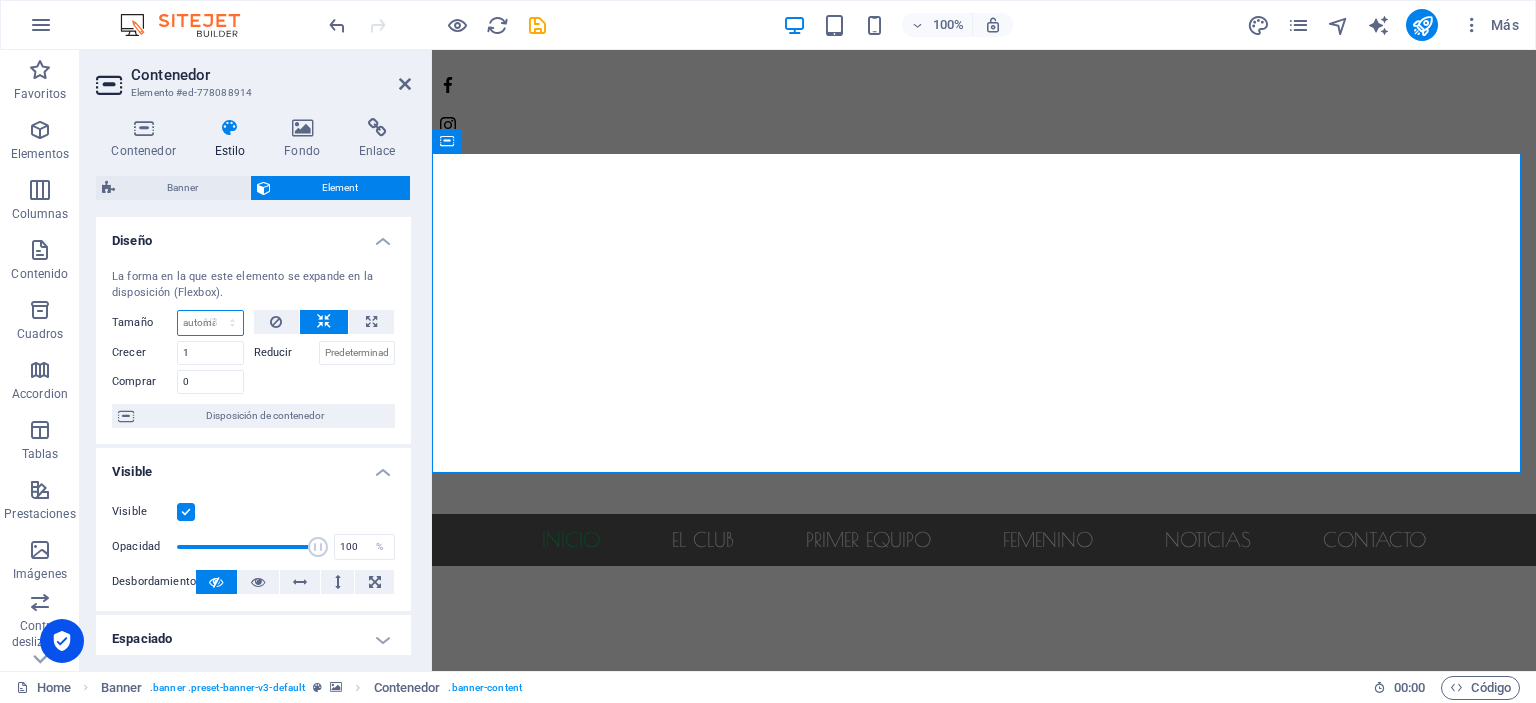 type on "33.33" 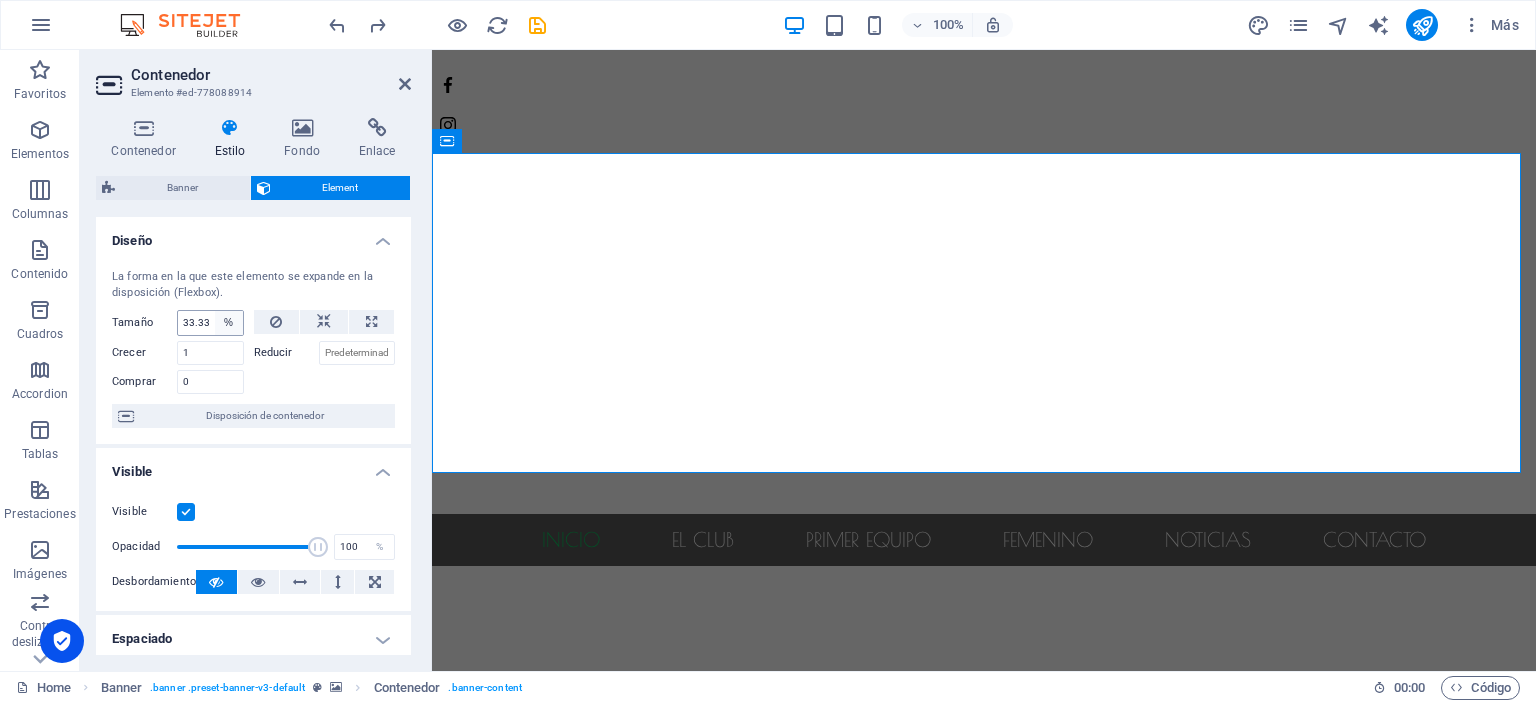 type 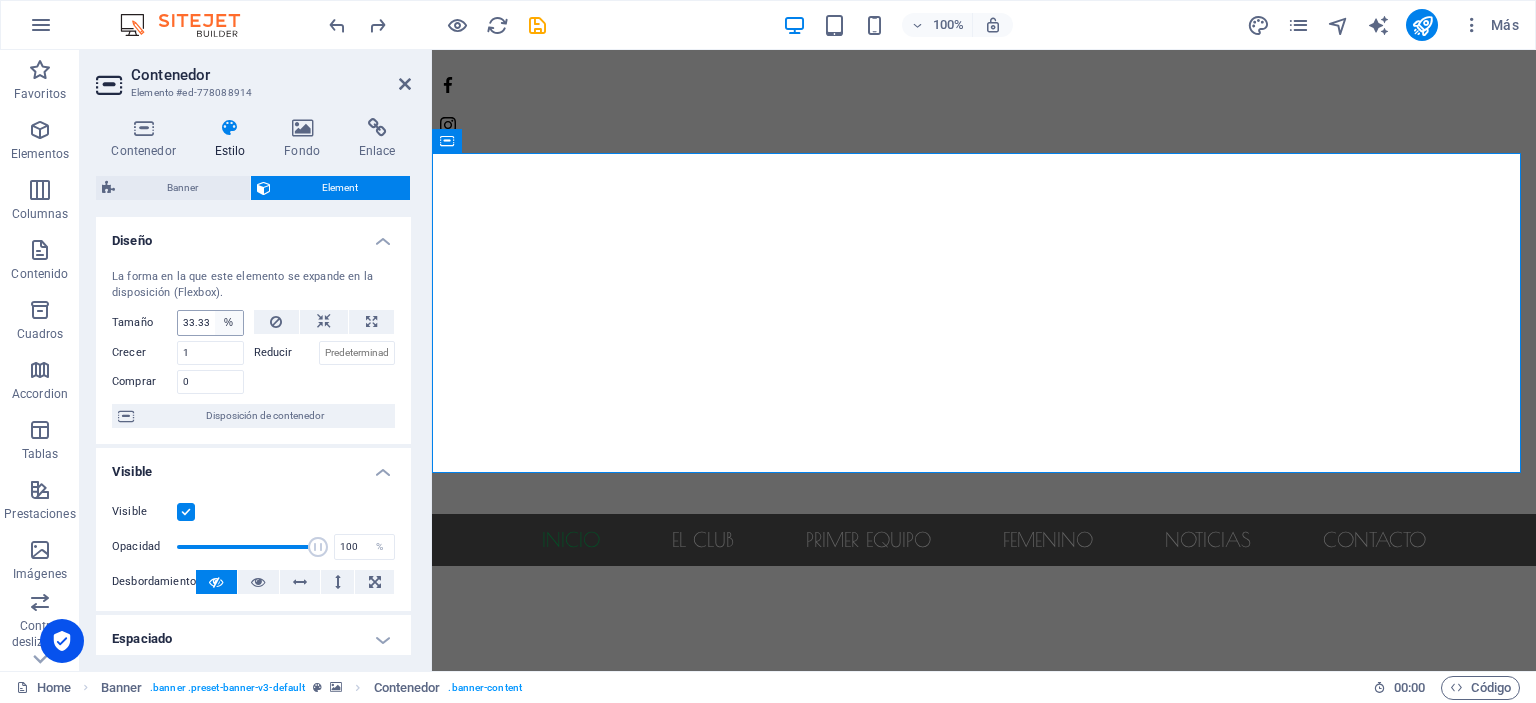 select on "DISABLED_OPTION_VALUE" 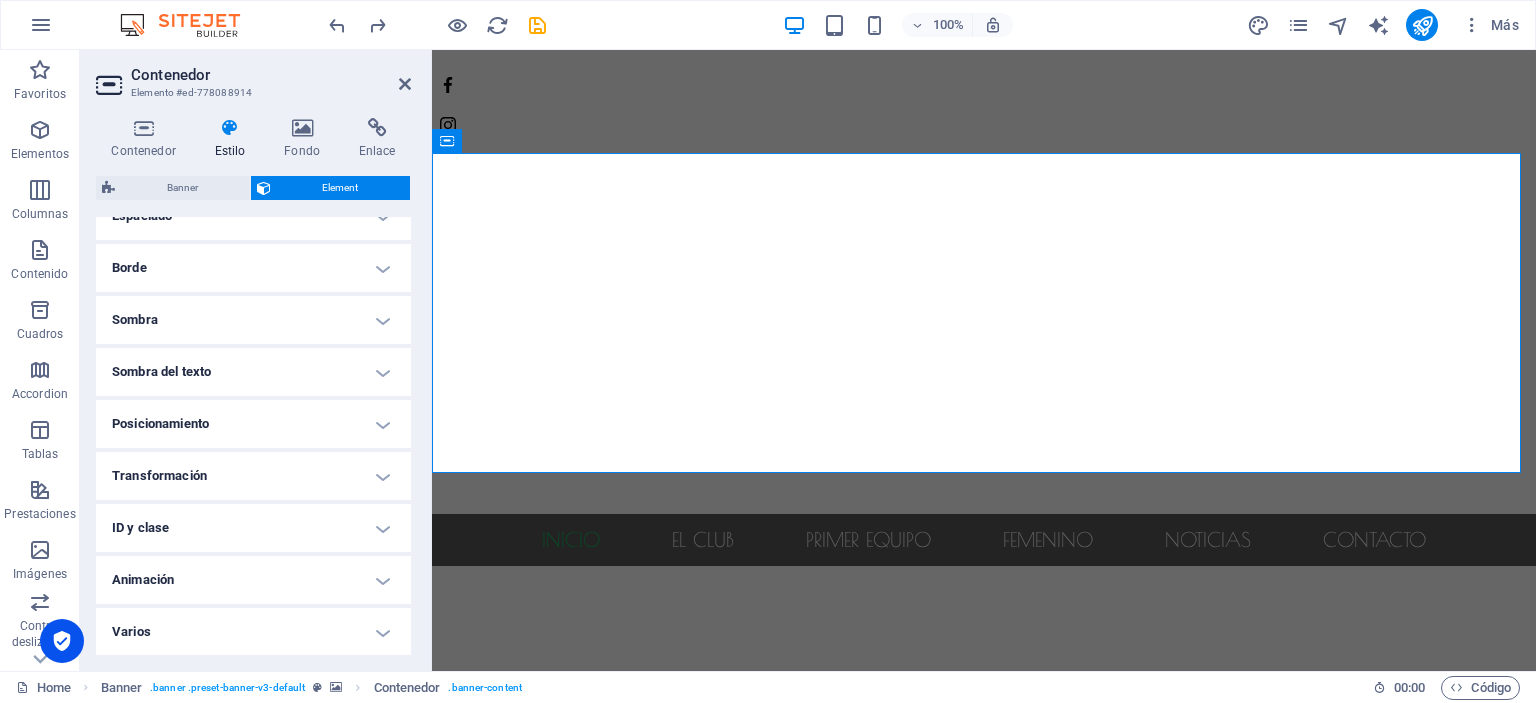 scroll, scrollTop: 0, scrollLeft: 0, axis: both 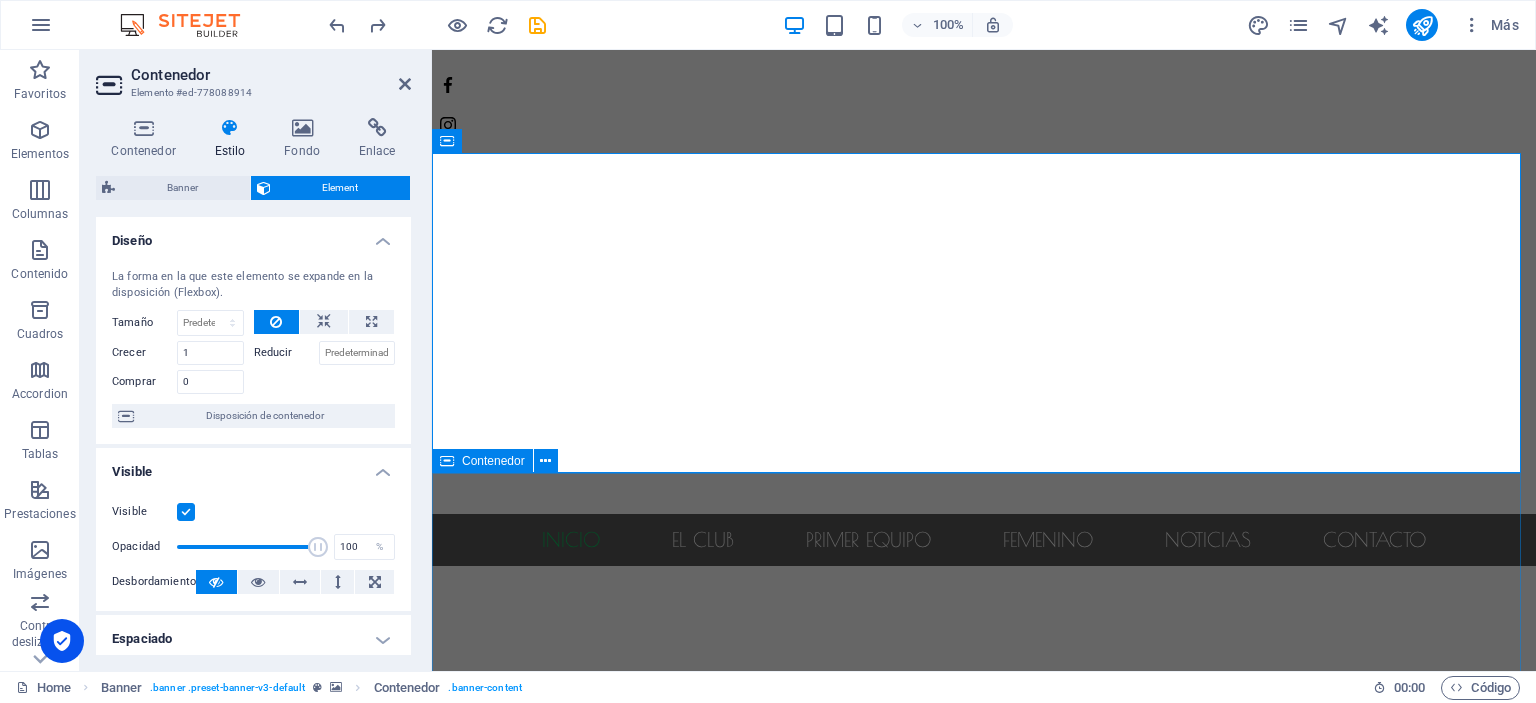 click on "proyecto Nos centramos en ofrecer una  alternativa deportiva  en el municipio con un enfoque integral en el desarrollo personal y deportivo de los niños y niñas.  Objetivo principal Desarrollar el talento  de cada niño o niña, sin importar su nivel, y hacerlo en un  entorno saludable, motivador y divertido ." at bounding box center (984, 1074) 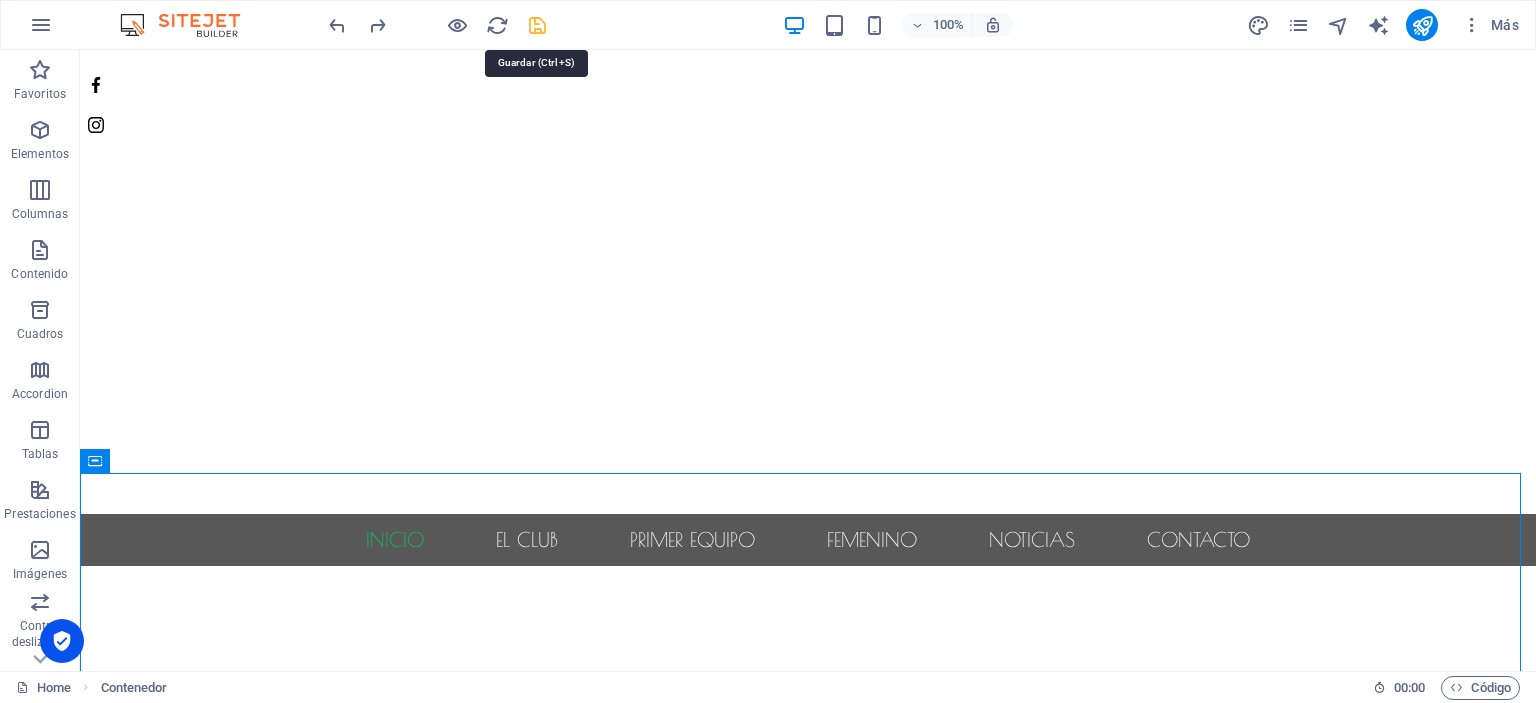 click at bounding box center (537, 25) 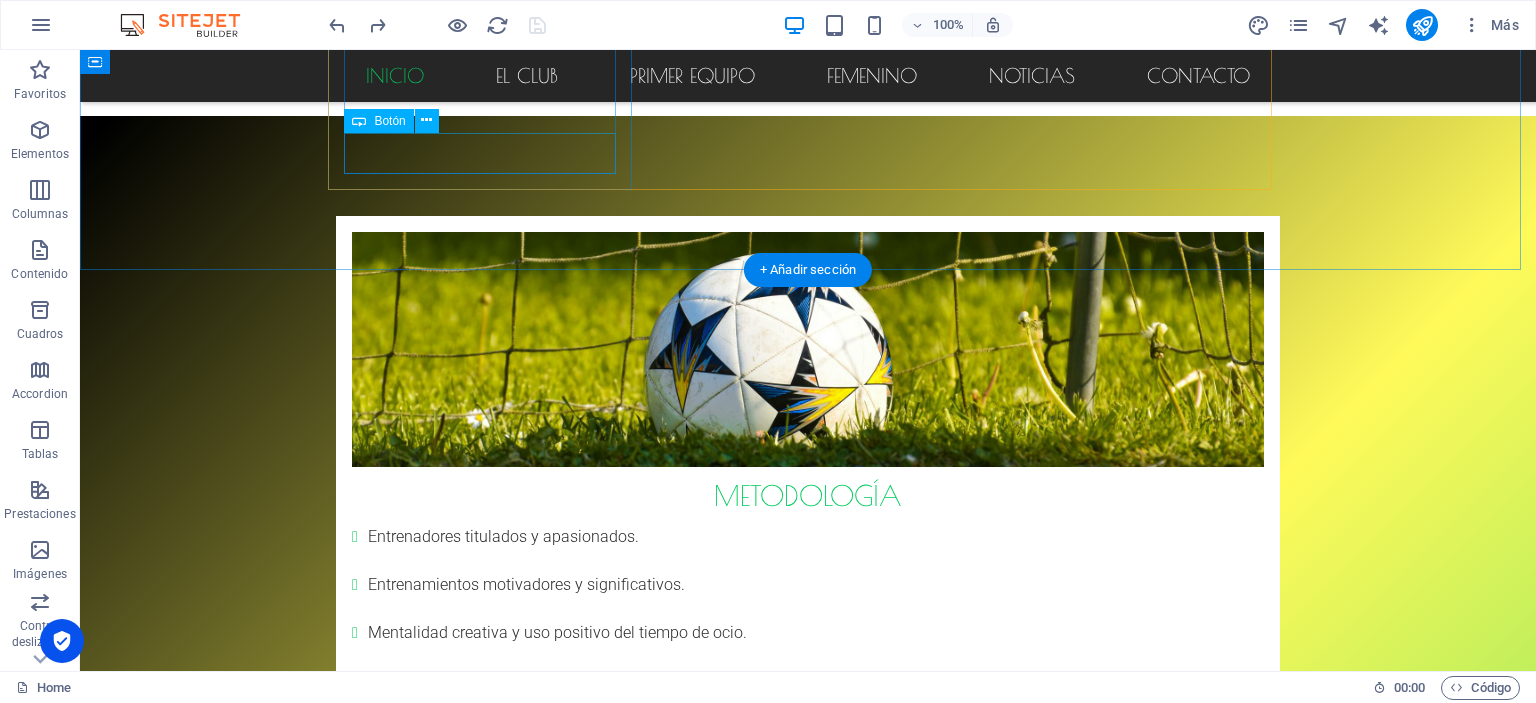 scroll, scrollTop: 1834, scrollLeft: 0, axis: vertical 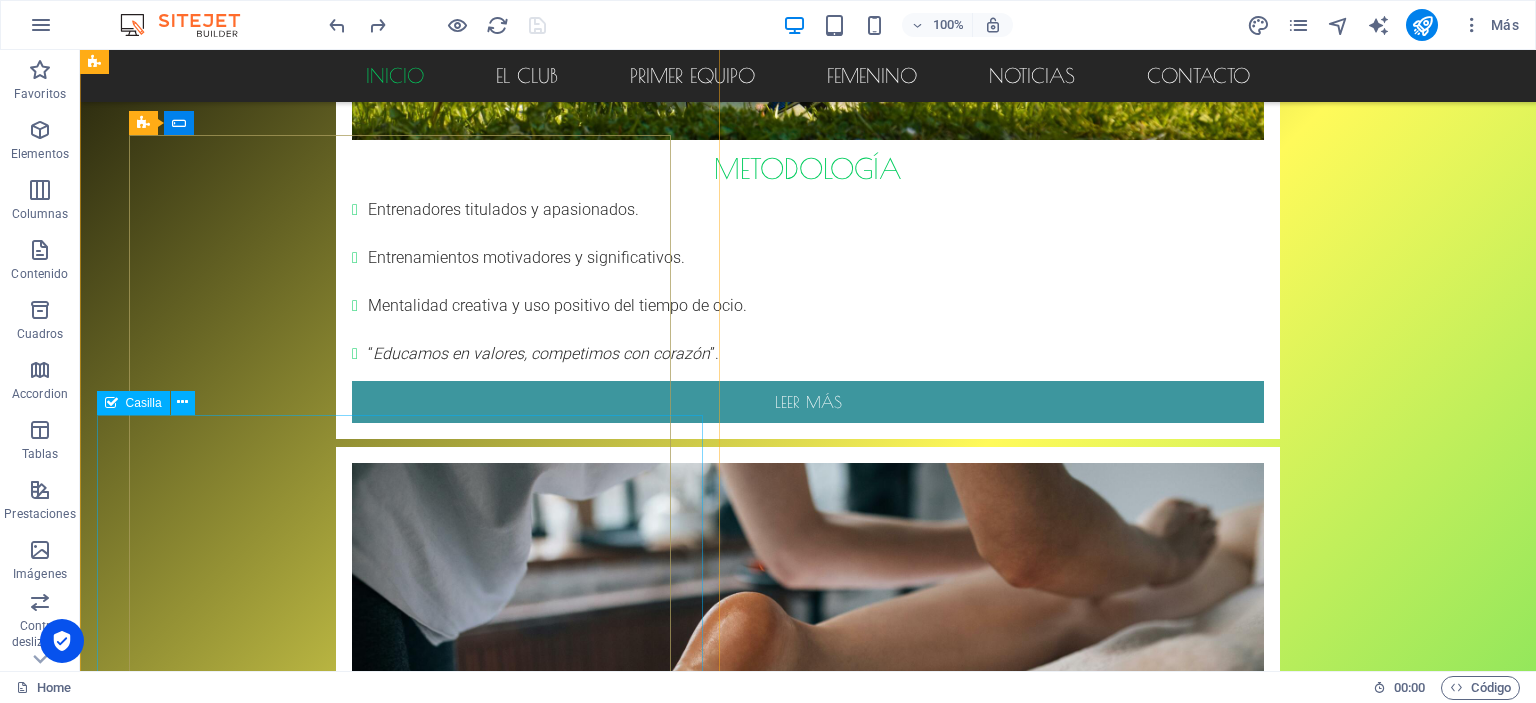 click on "Autorizaciones Autorizaciones *" 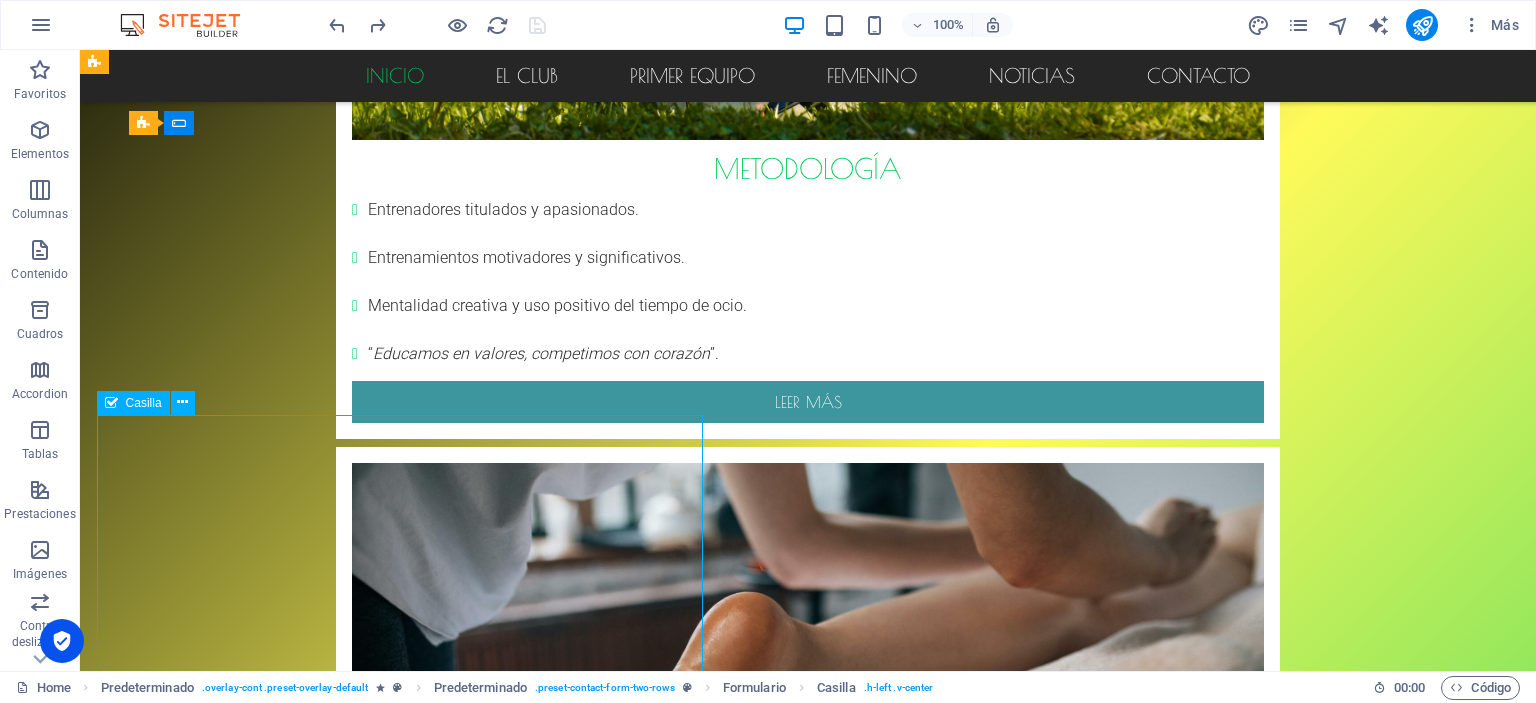 scroll, scrollTop: 1963, scrollLeft: 0, axis: vertical 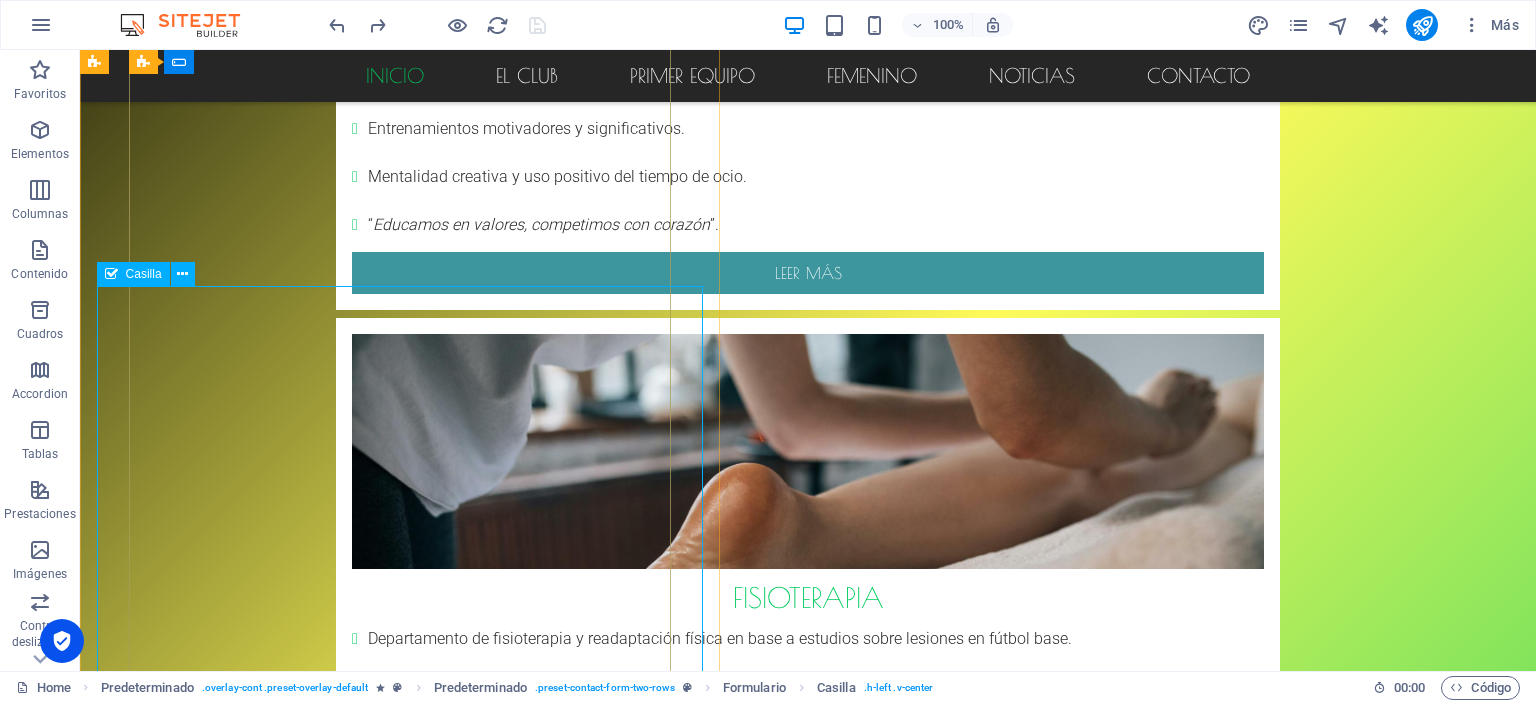 click on "Autorizaciones Autorizaciones *" 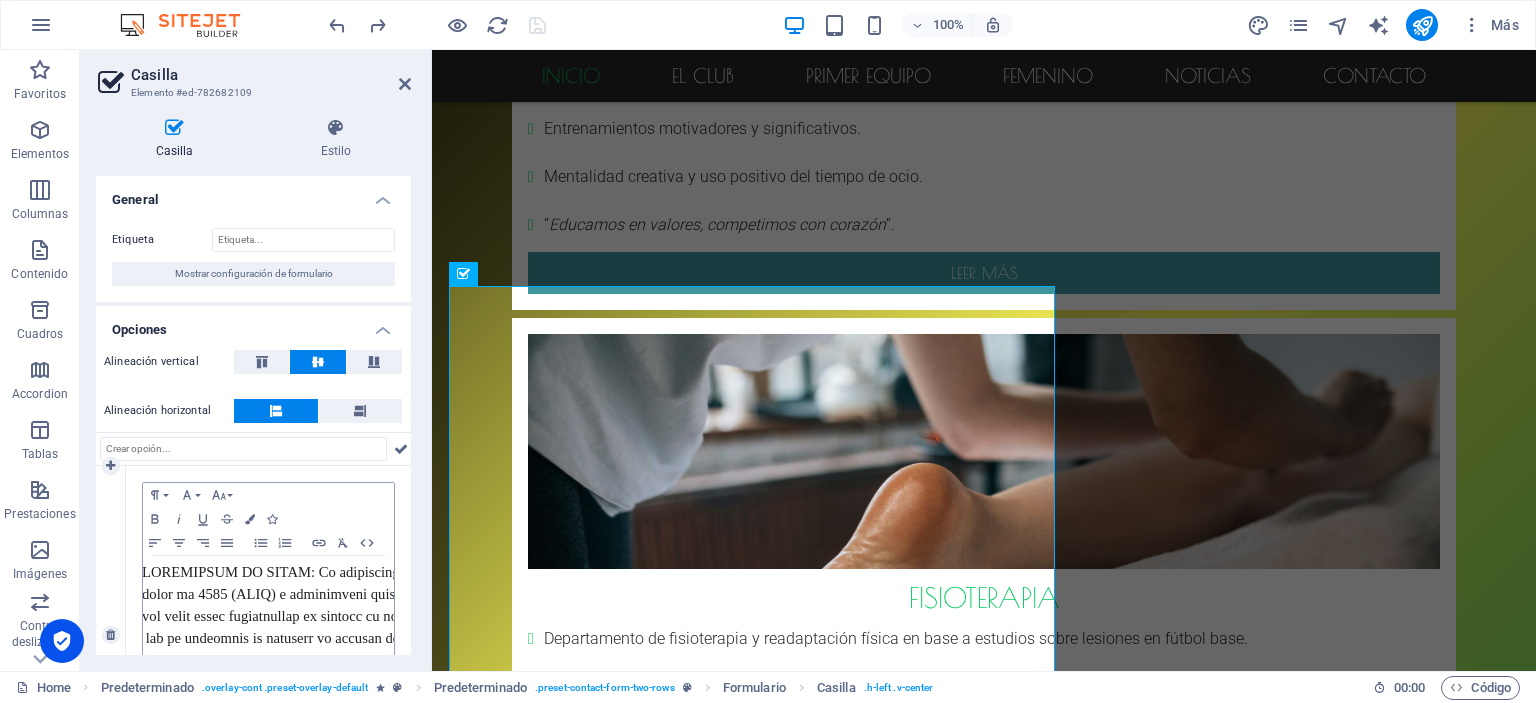 scroll, scrollTop: 52, scrollLeft: 11, axis: both 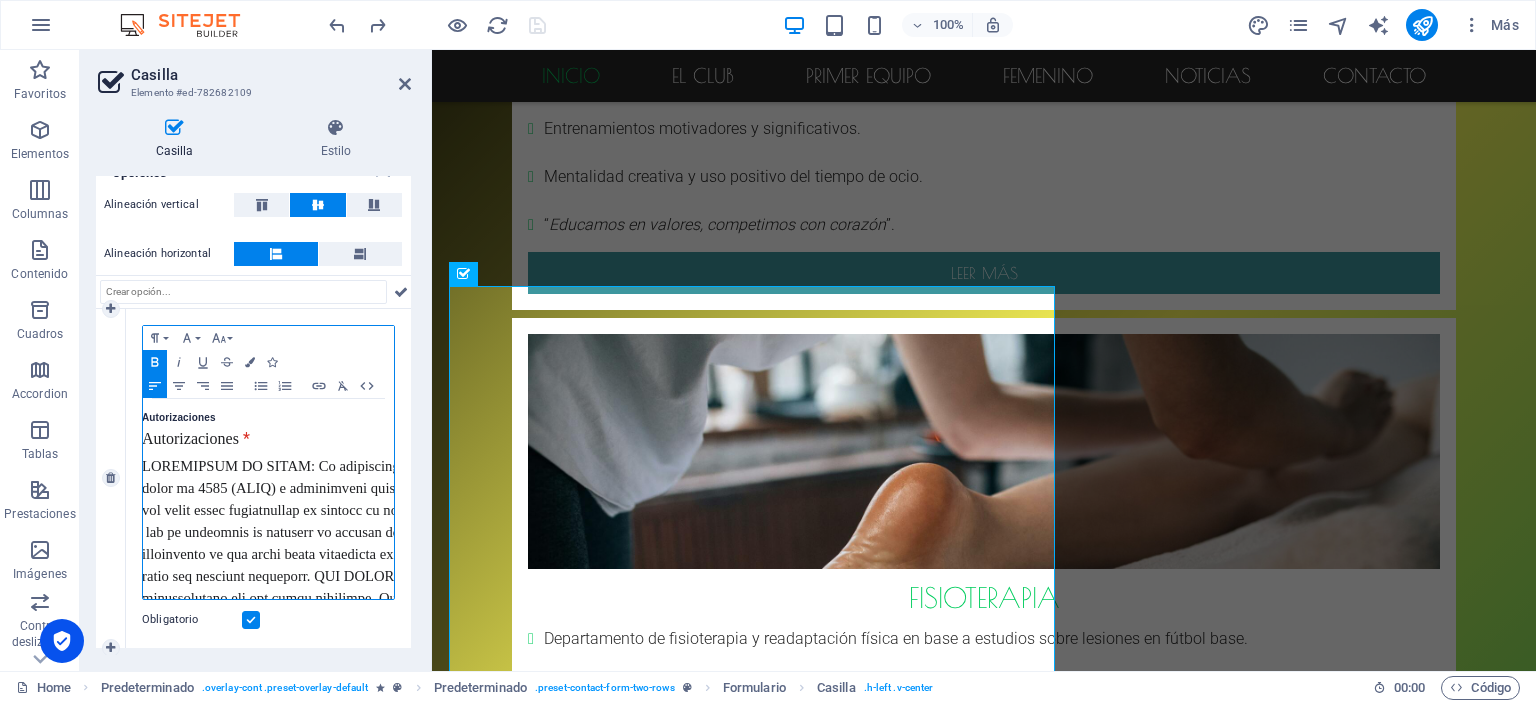 click on "Autorizaciones" at bounding box center (179, 417) 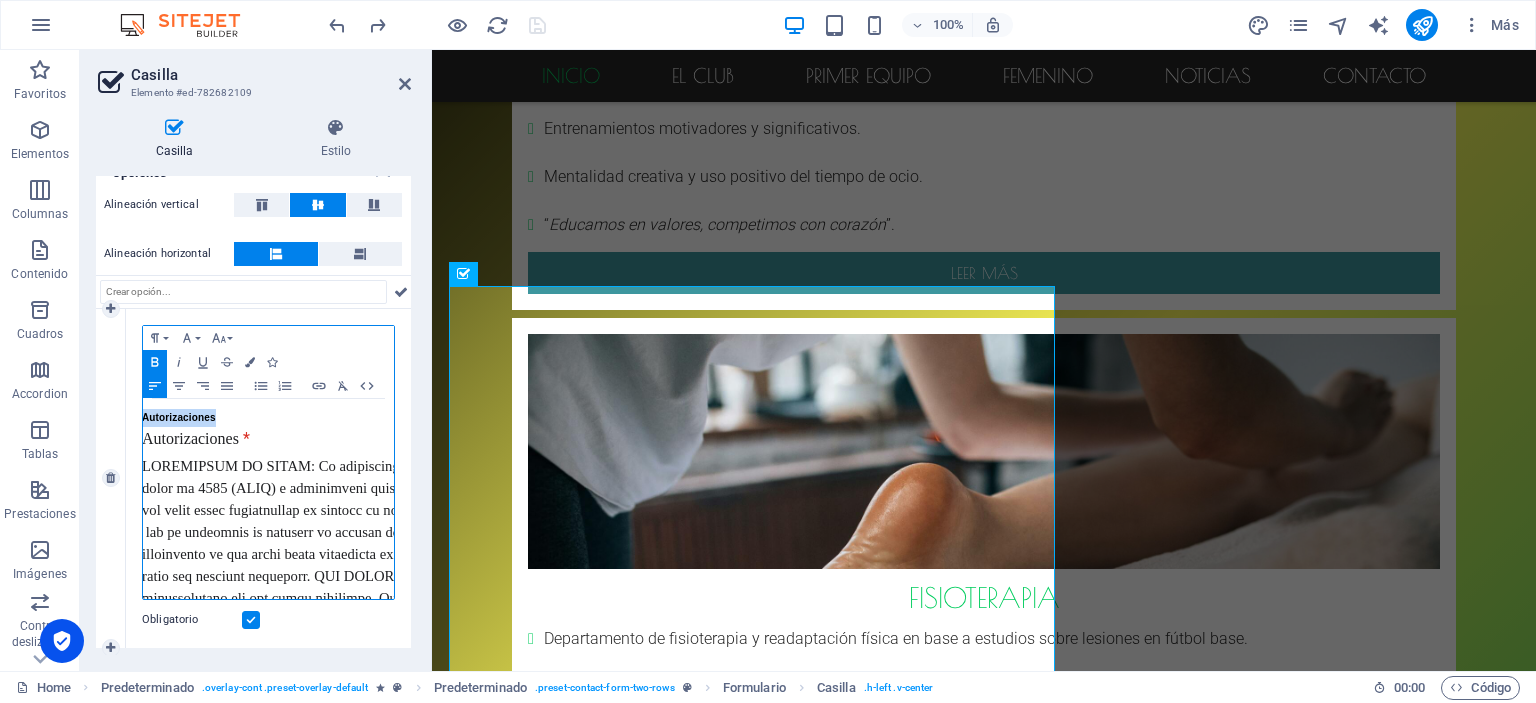 click on "Autorizaciones" at bounding box center [179, 417] 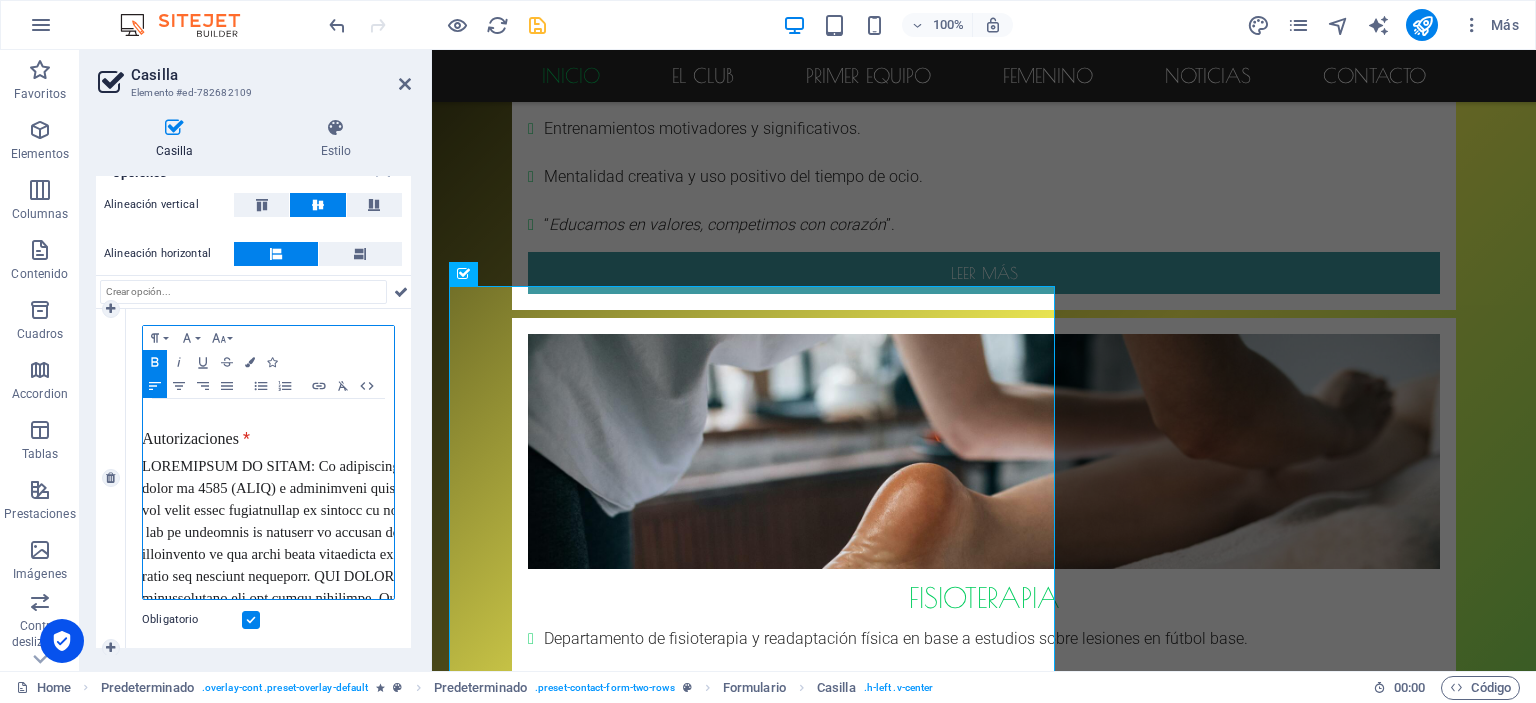 scroll, scrollTop: 0, scrollLeft: 10, axis: horizontal 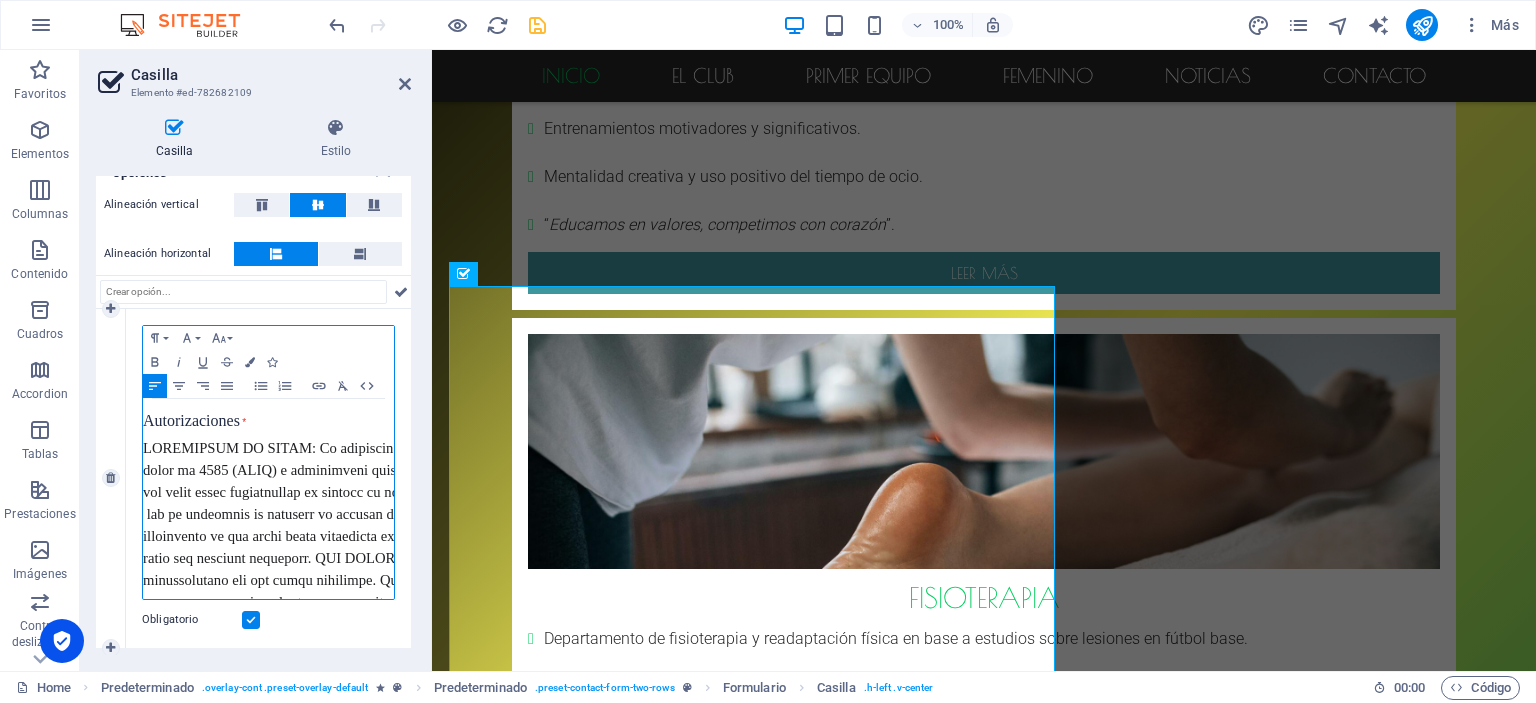 click on "​ Autorizaciones *" at bounding box center [258, 421] 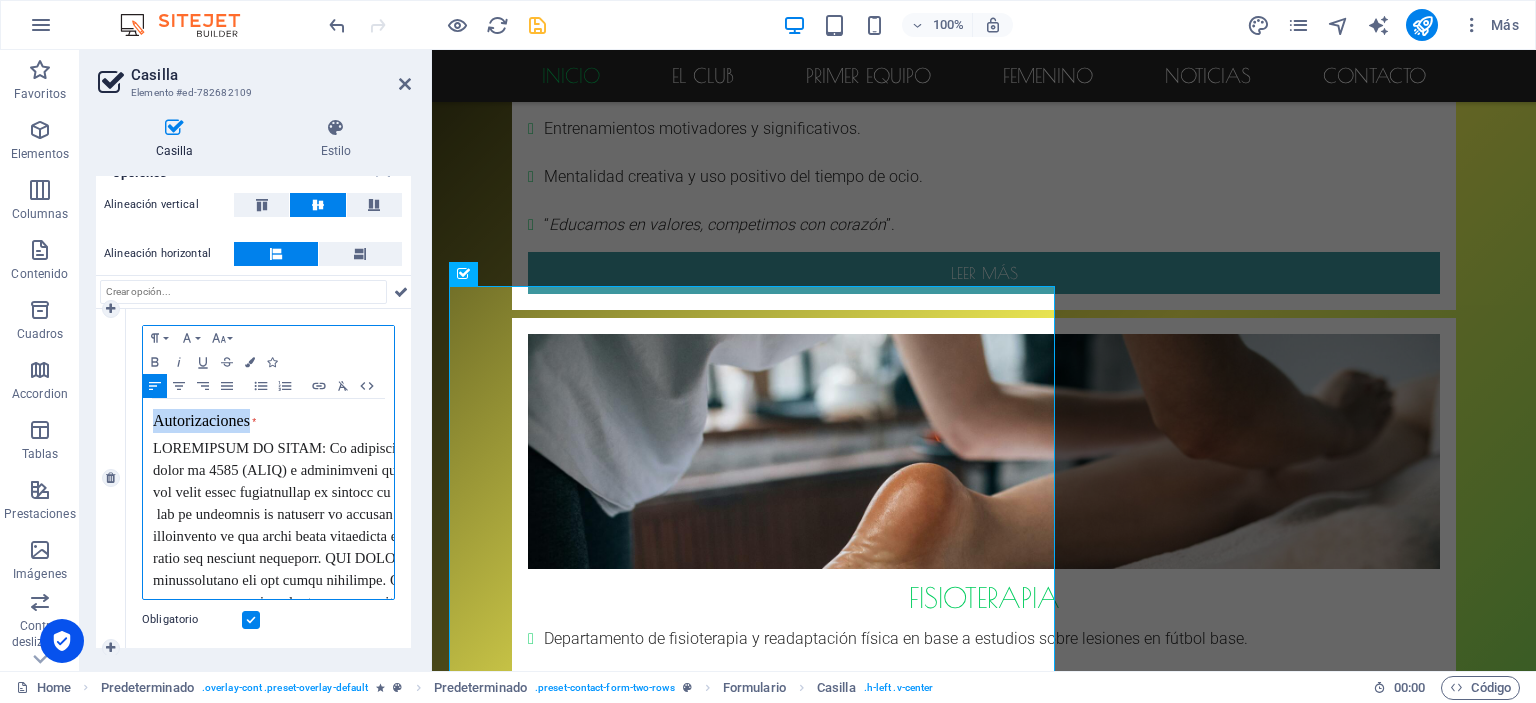 click on "​ Autorizaciones *" at bounding box center (268, 421) 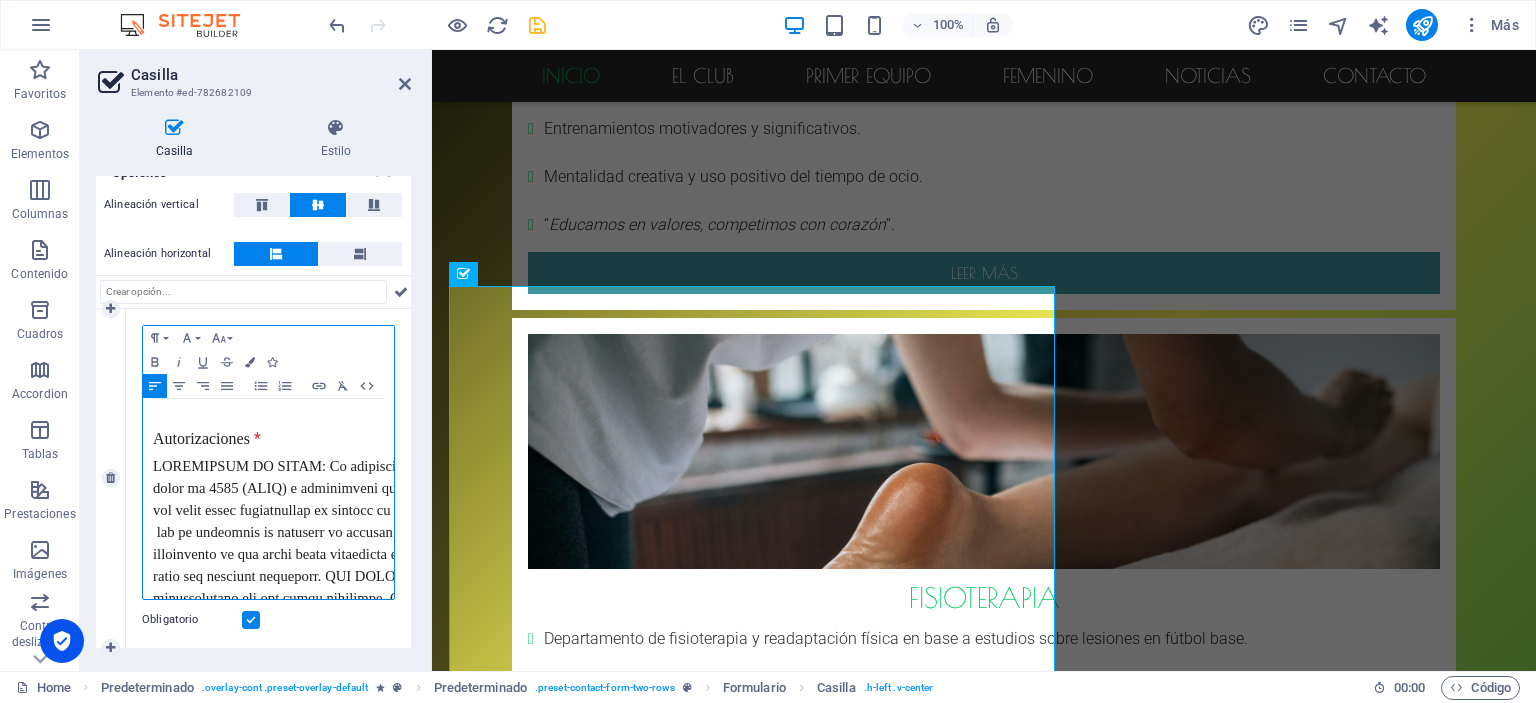 click on "Autorizaciones" at bounding box center (201, 439) 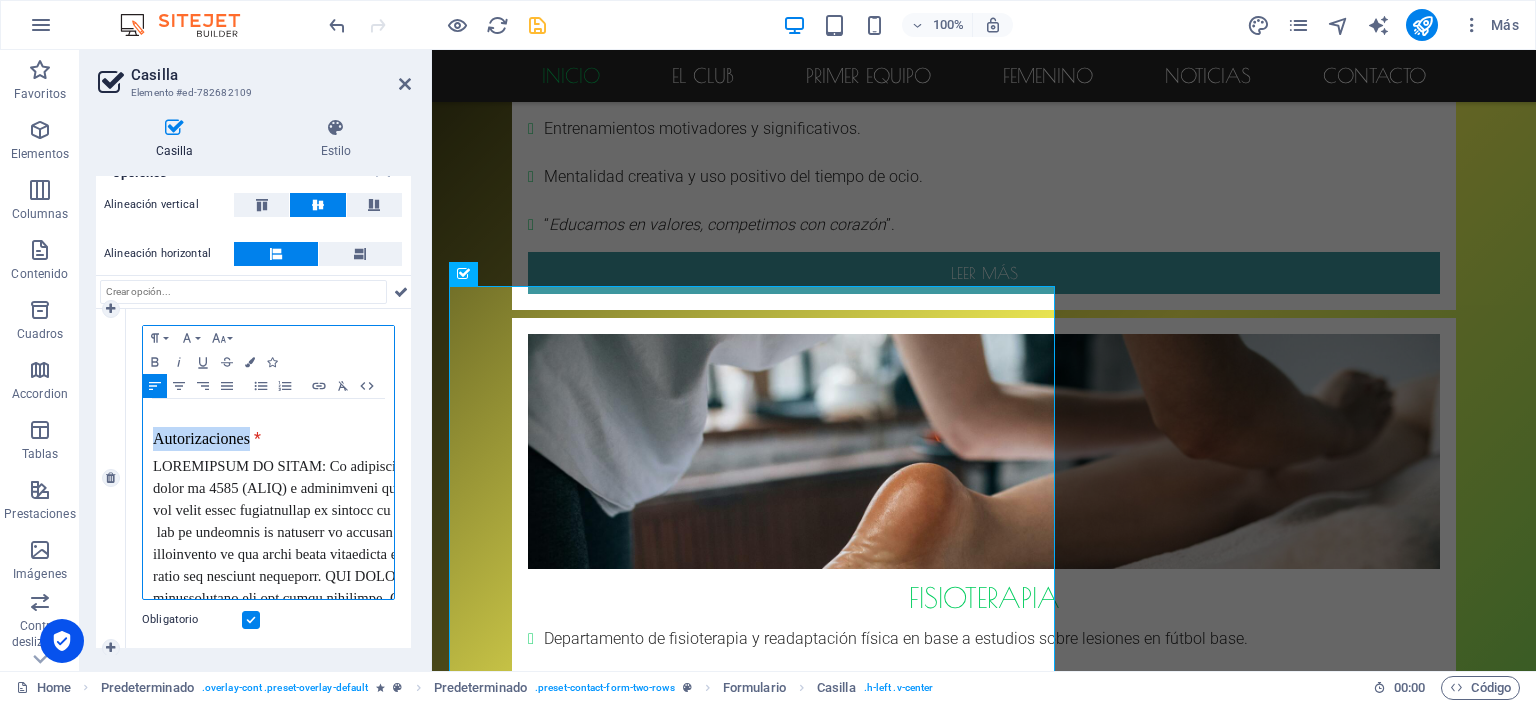click on "Autorizaciones" at bounding box center (201, 439) 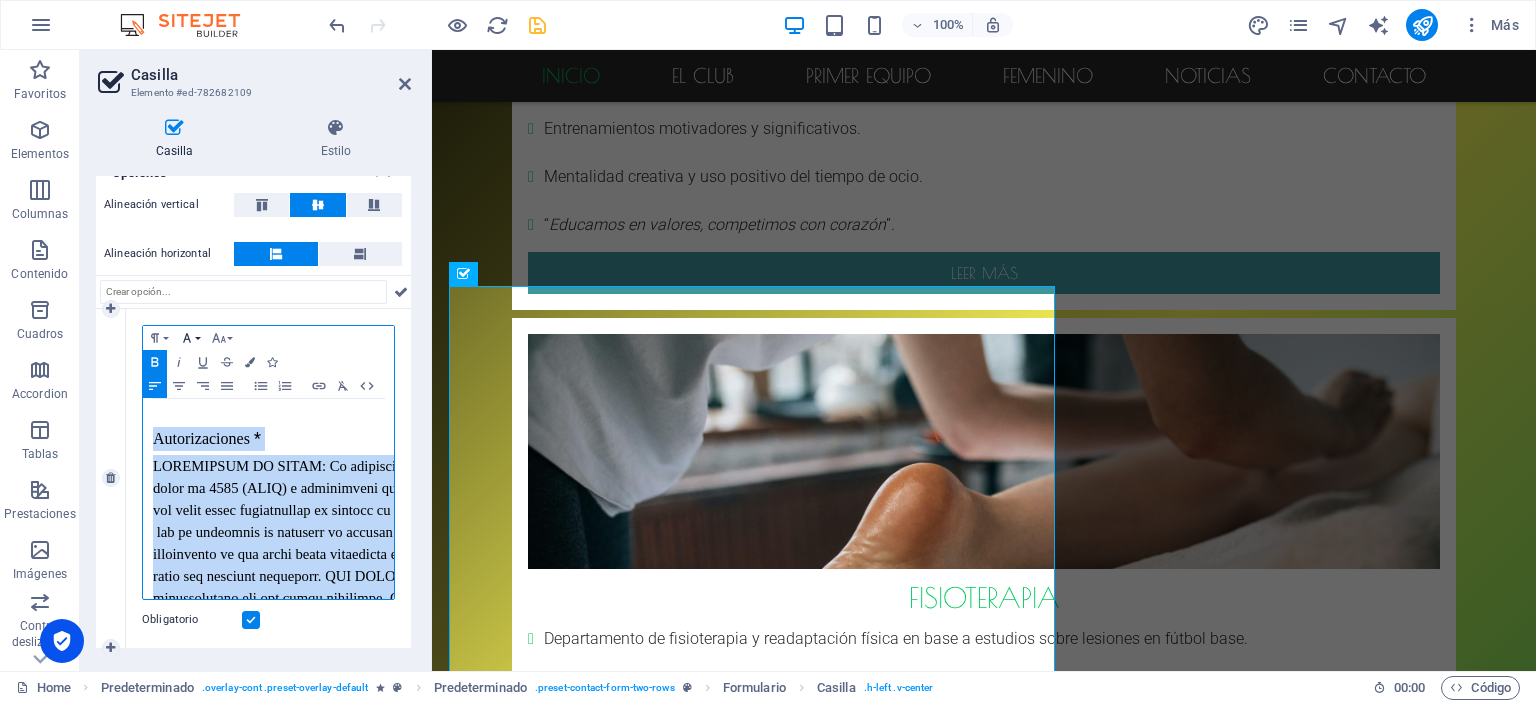 click 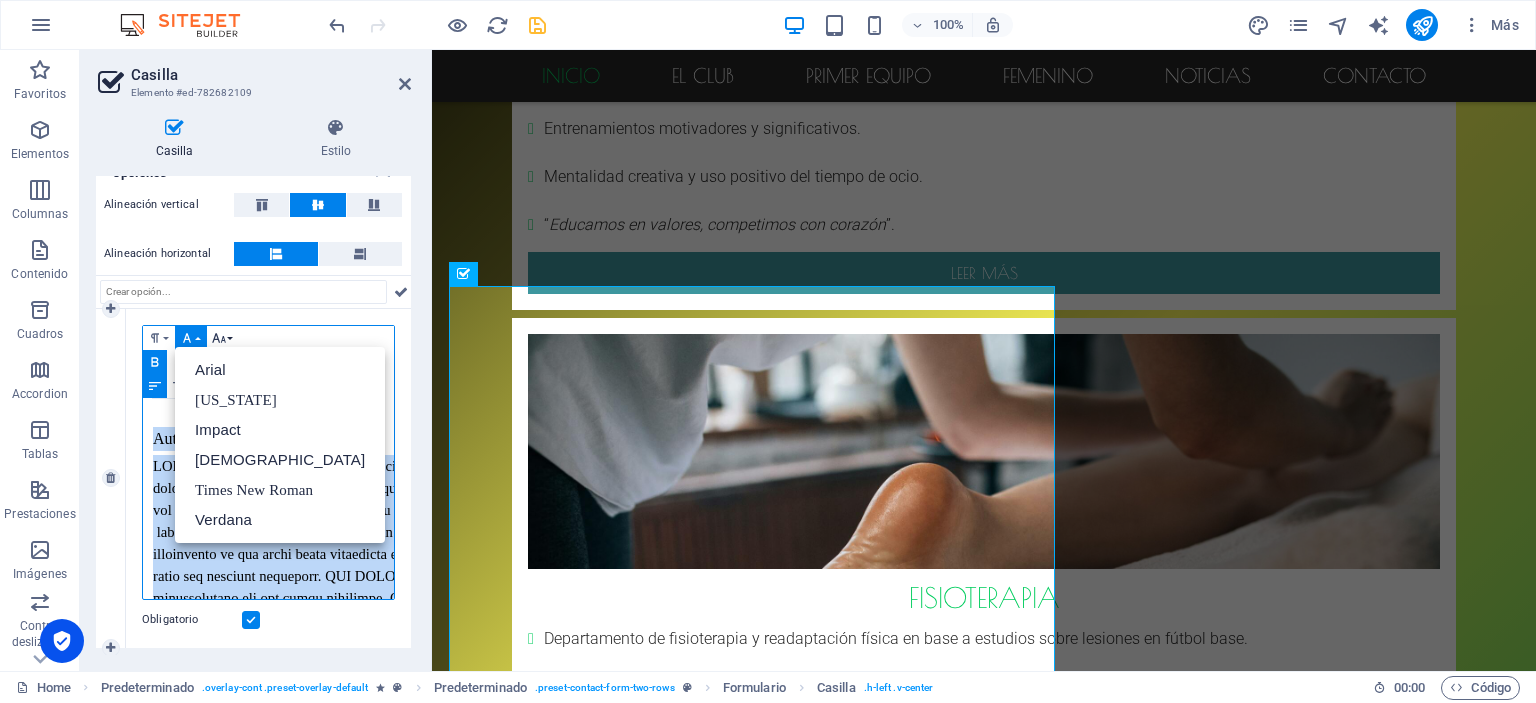 click 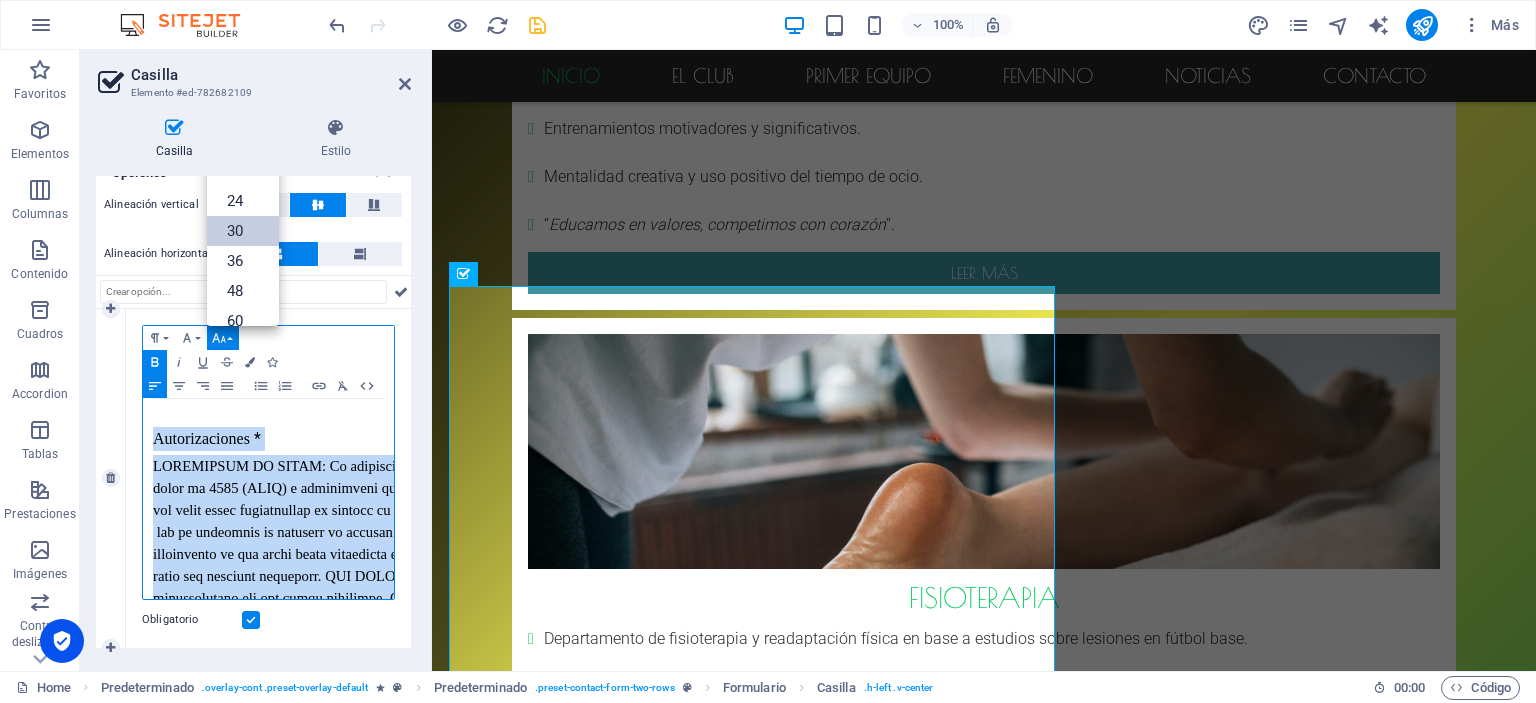 scroll, scrollTop: 160, scrollLeft: 0, axis: vertical 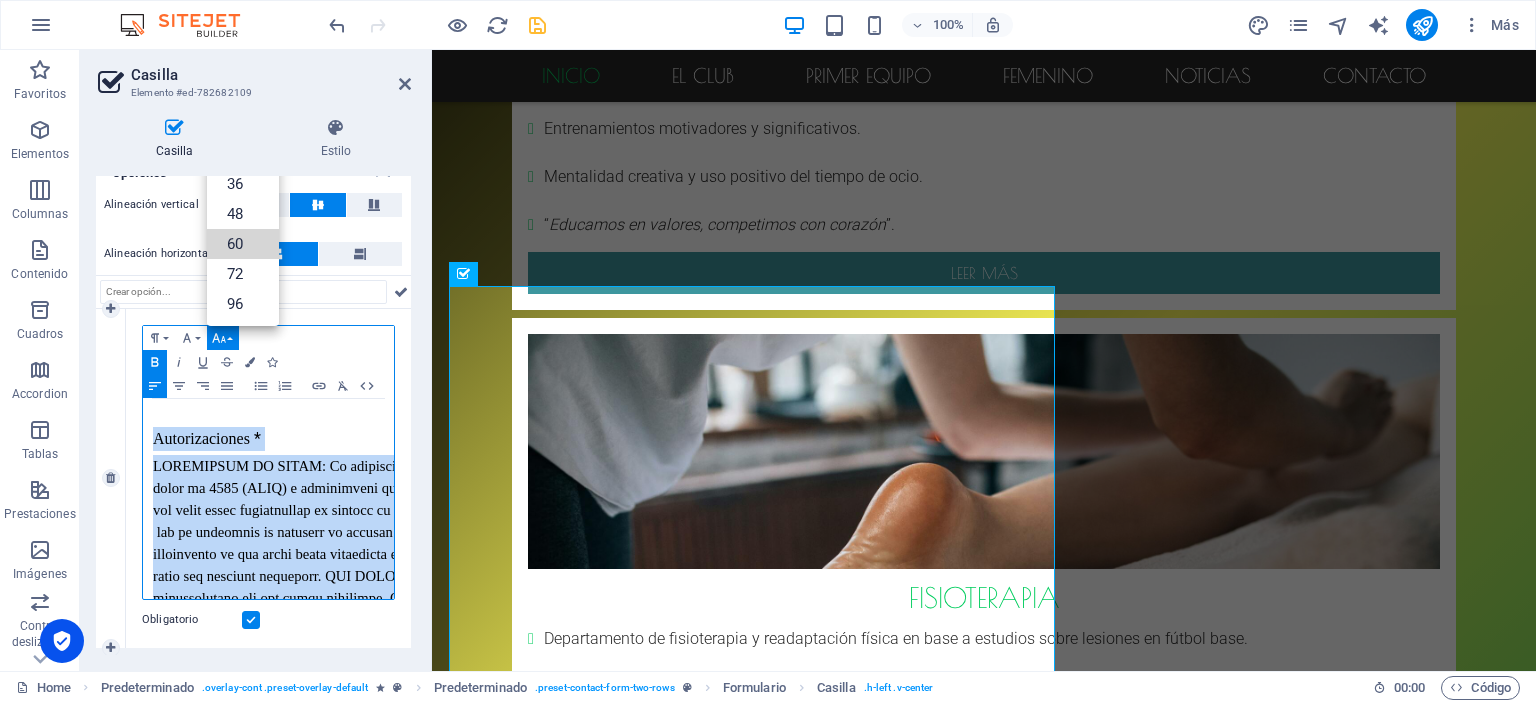 click on "60" at bounding box center (243, 244) 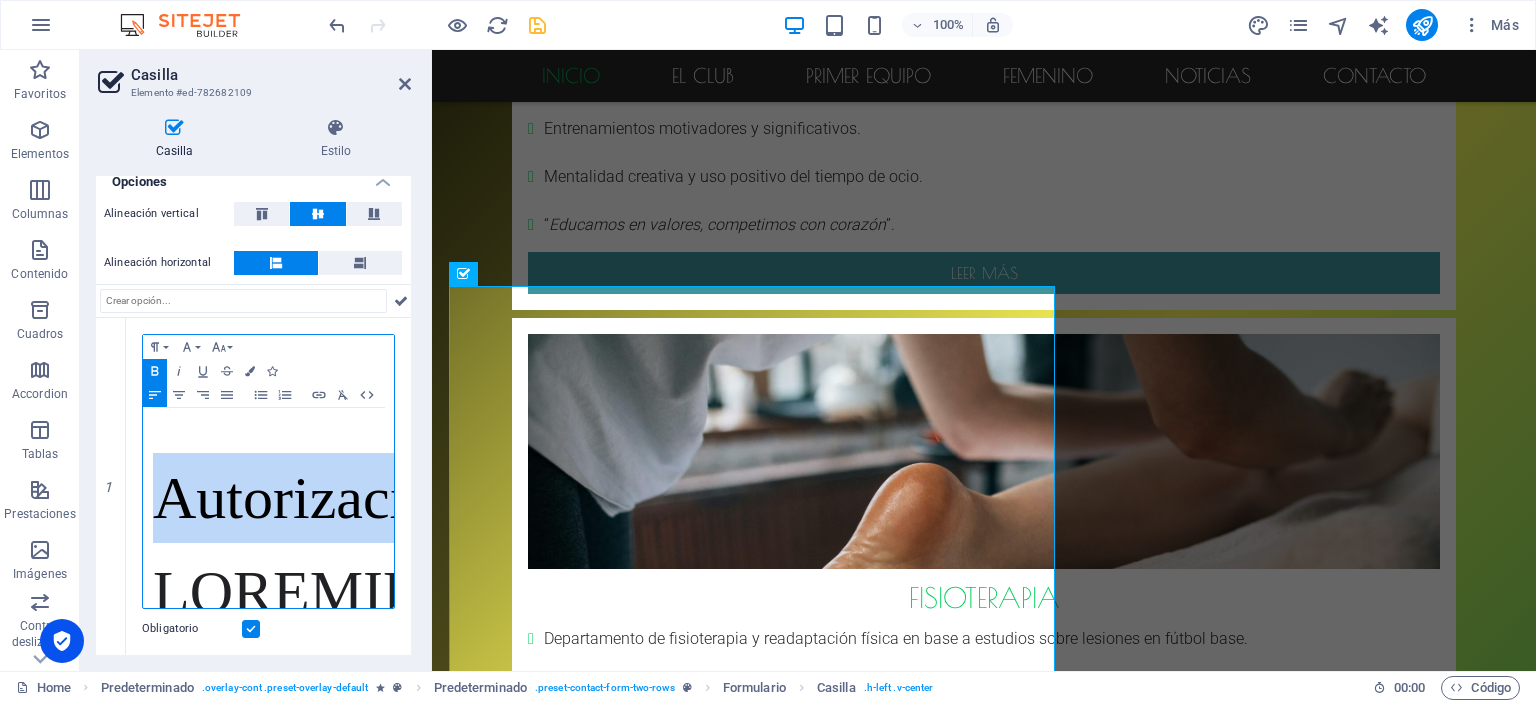 scroll, scrollTop: 0, scrollLeft: 0, axis: both 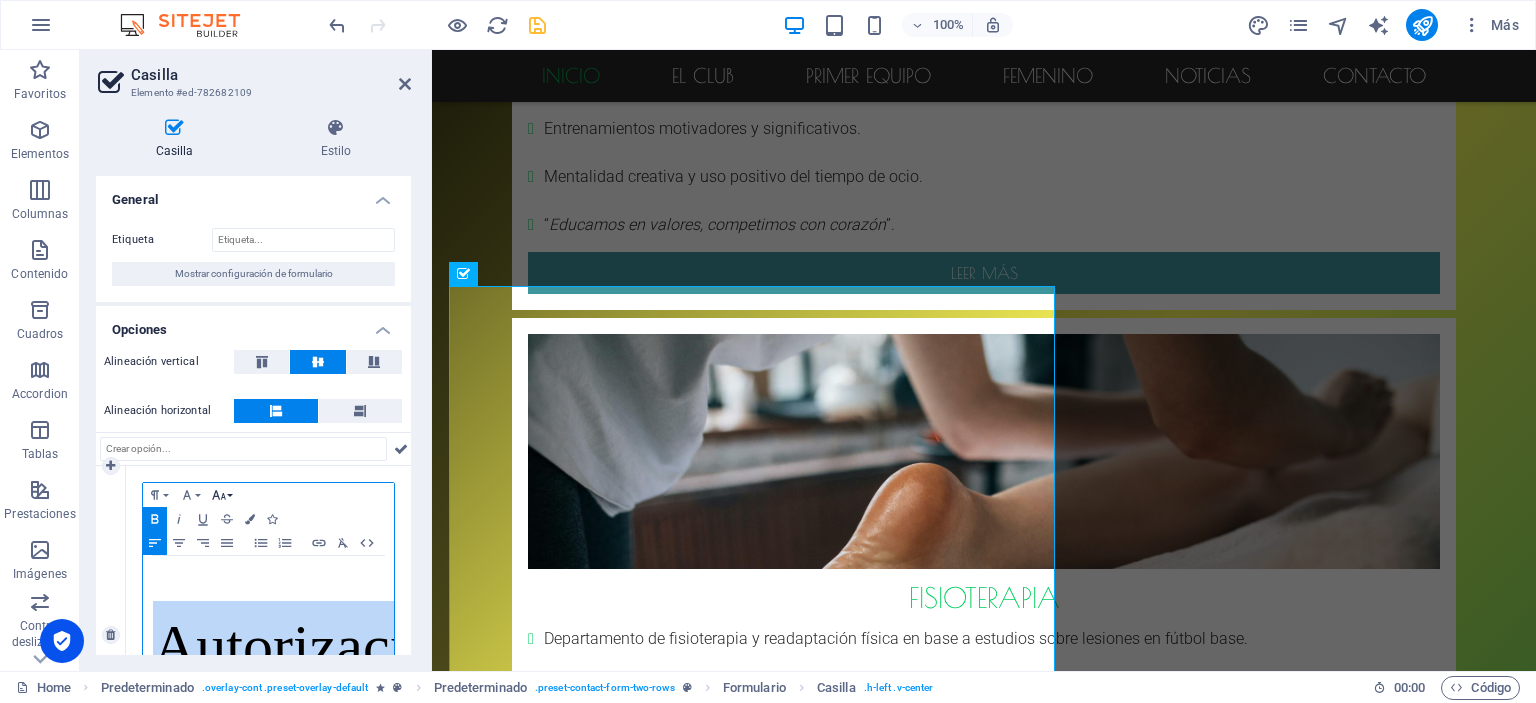 click 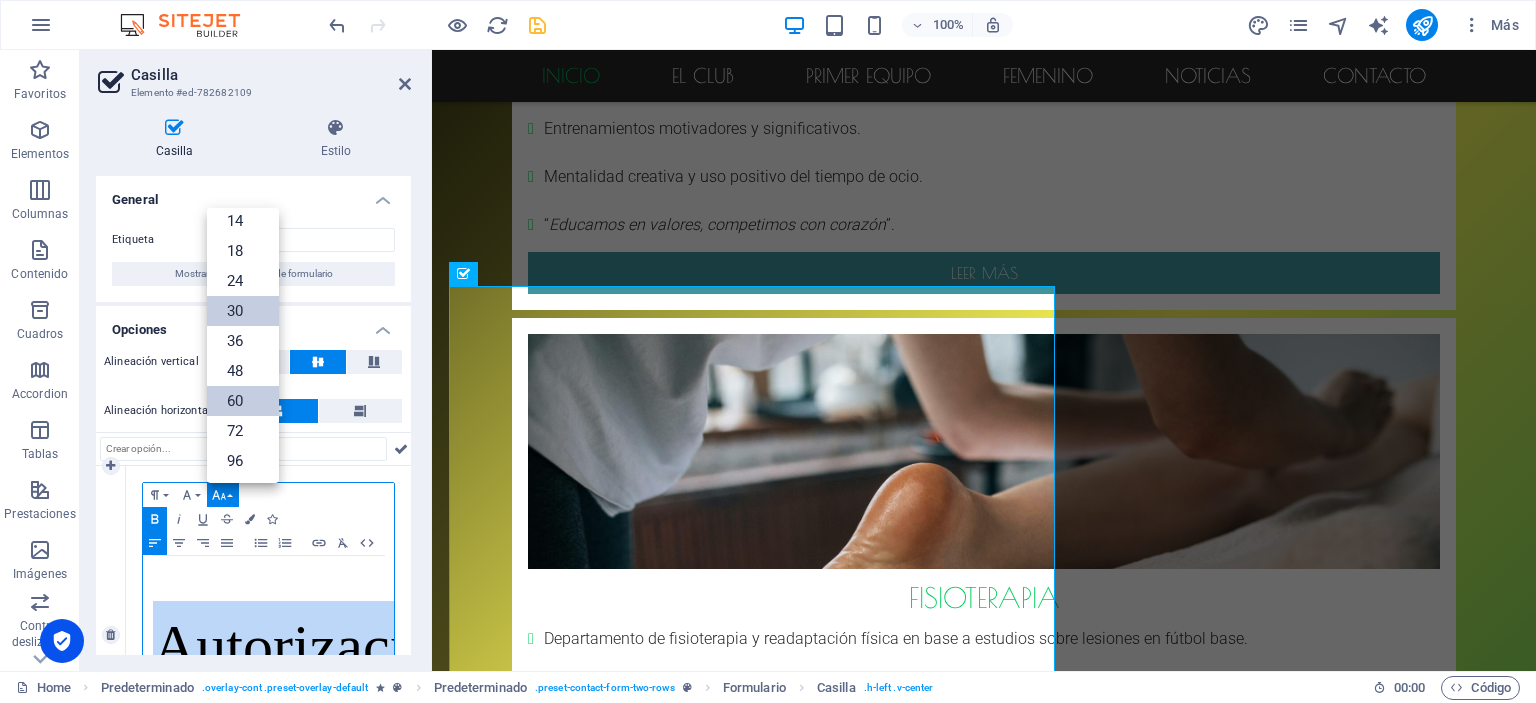 scroll, scrollTop: 0, scrollLeft: 0, axis: both 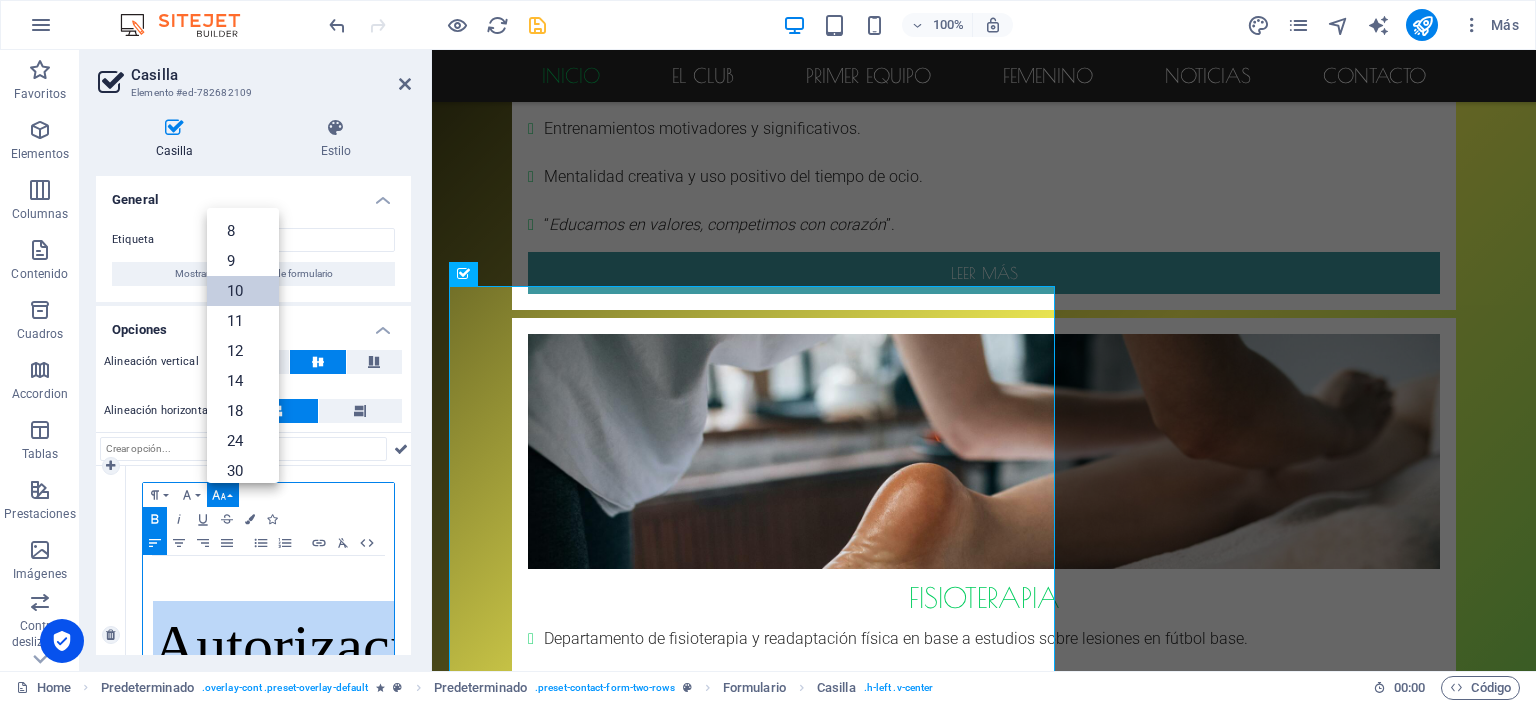 click on "10" at bounding box center [243, 291] 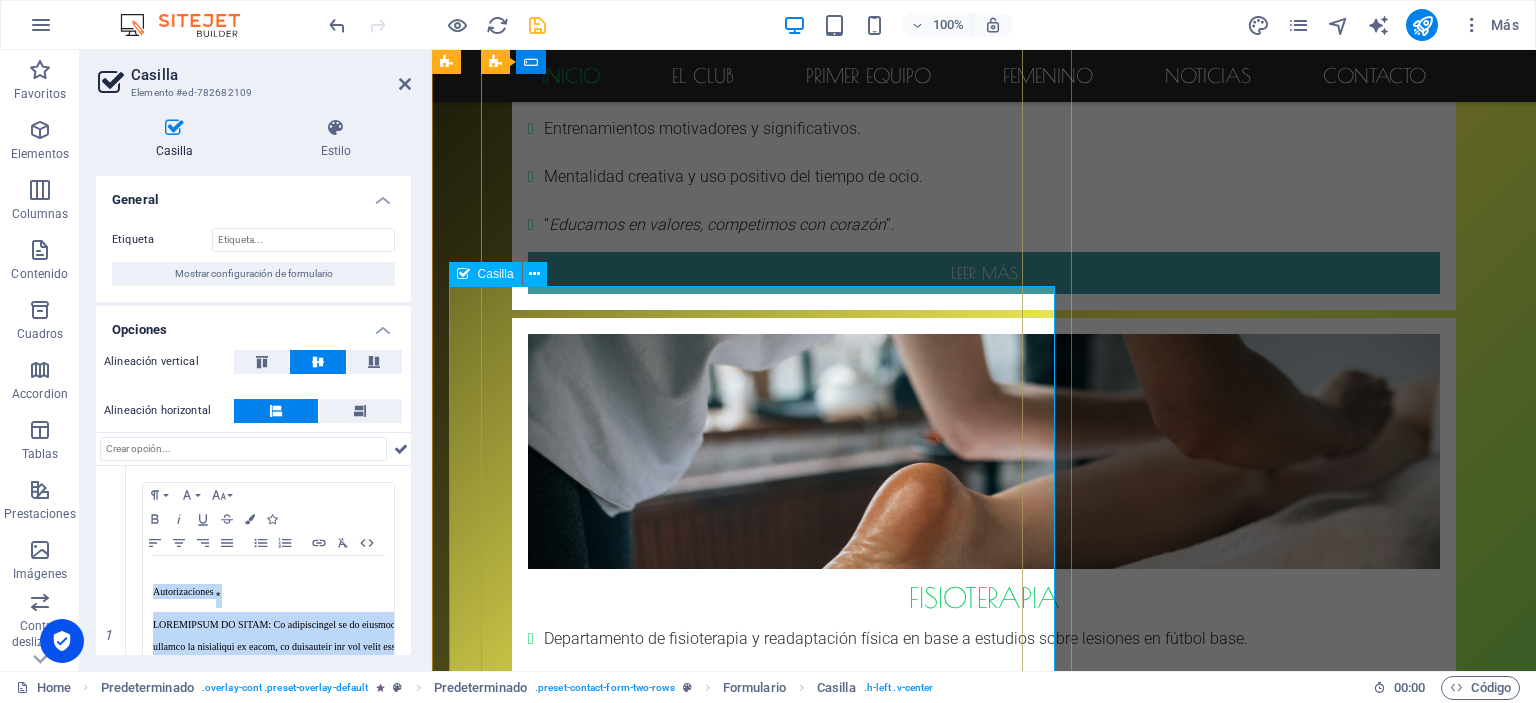 click on "Autorizaciones *" 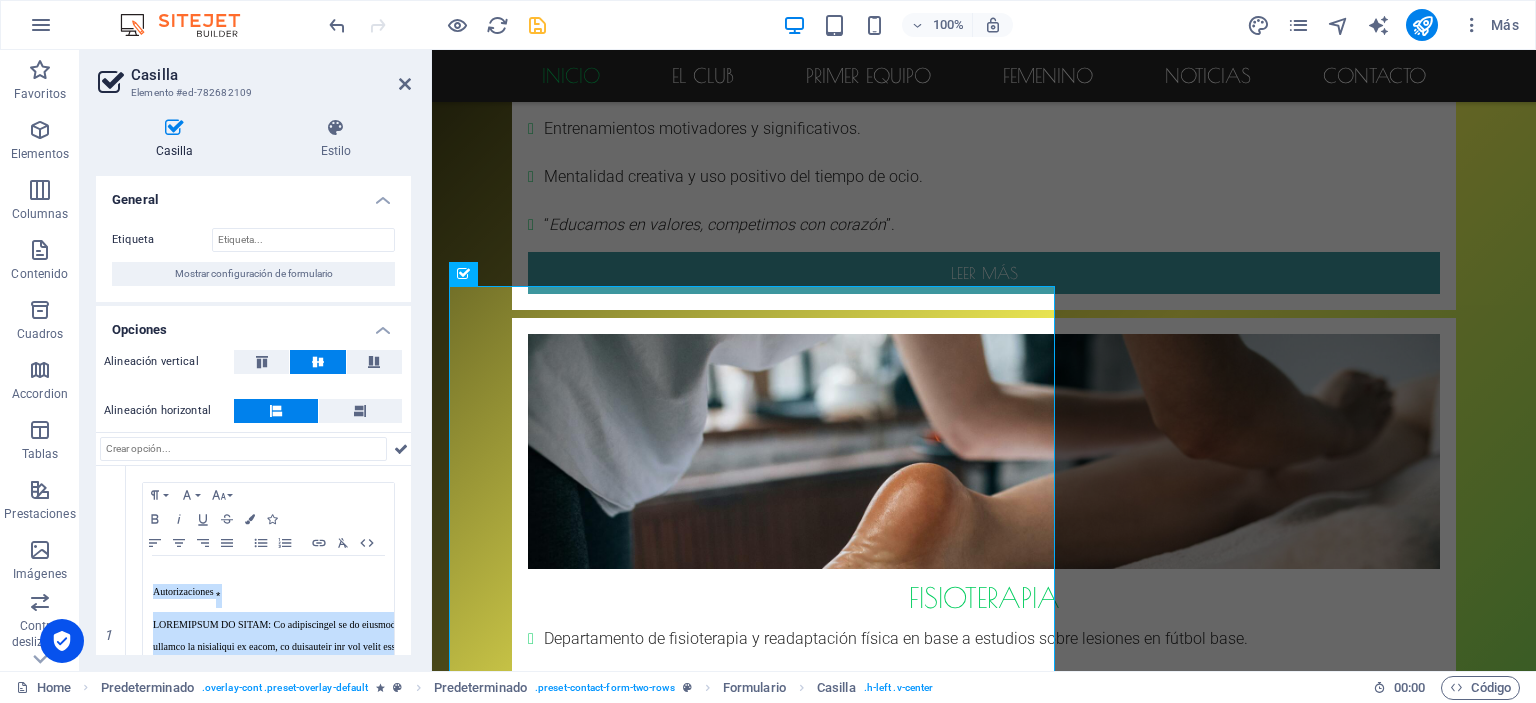 click on "inicio El club primer equipo femenino noticias contacto proyecto Nos centramos en ofrecer una  alternativa deportiva  en el municipio con un enfoque integral en el desarrollo personal y deportivo de los niños y niñas.  Objetivo principal Desarrollar el talento  de cada niño o niña, sin importar su nivel, y hacerlo en un  entorno saludable, motivador y divertido . metodología Entrenadores titulados y apasionados. Entrenamientos motivadores y significativos. Mentalidad creativa y uso positivo del tiempo de ocio. “ Educamos en valores, competimos con corazón ”. leer más fisioterapia Departamento de fisioterapia y readaptación física en base a estudios sobre lesiones en fútbol base. Coordinación con preparador físico. leer más categorías Desde chupetines (nacidos en [DATE]–[DATE]) hasta equipo senior. Sección de fútbol femenino. leer más realiza la inscripción   Autorizaciones * ¿No lesbar? Nueva generación Enviar DIRECCIÓN U.D. [PERSON_NAME][GEOGRAPHIC_DATA], [STREET_ADDRESS][PERSON_NAME][PERSON_NAME]:" at bounding box center [984, 1087] 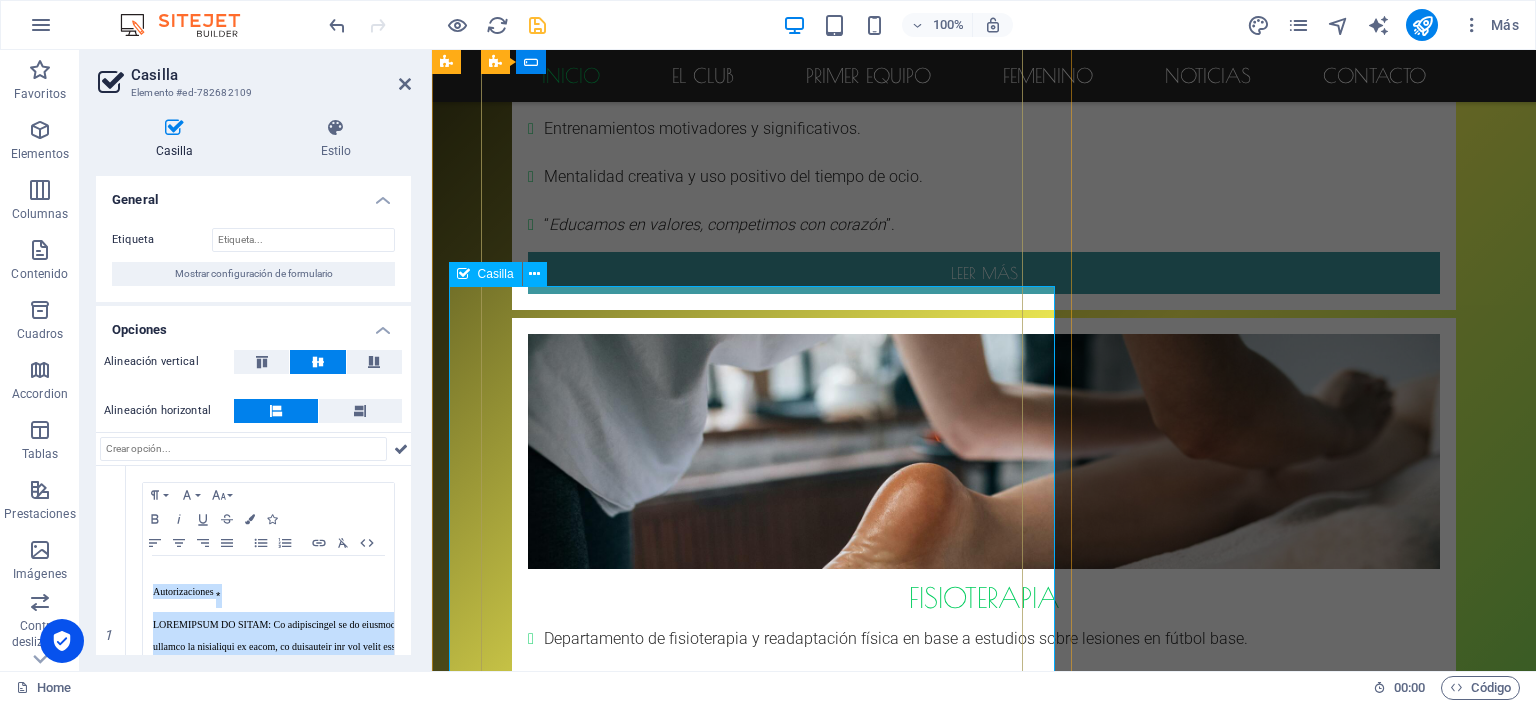 click on "Autorizaciones *" 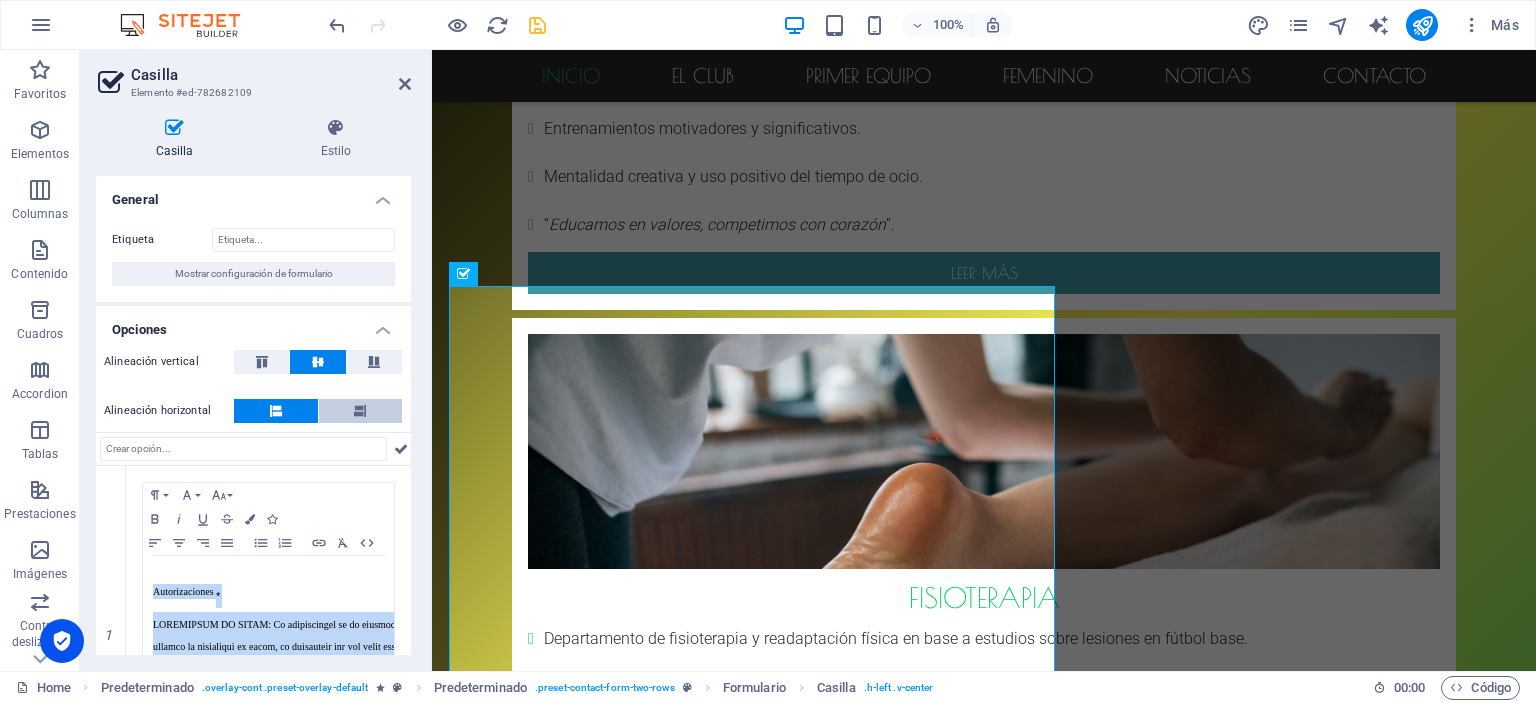 click at bounding box center (361, 411) 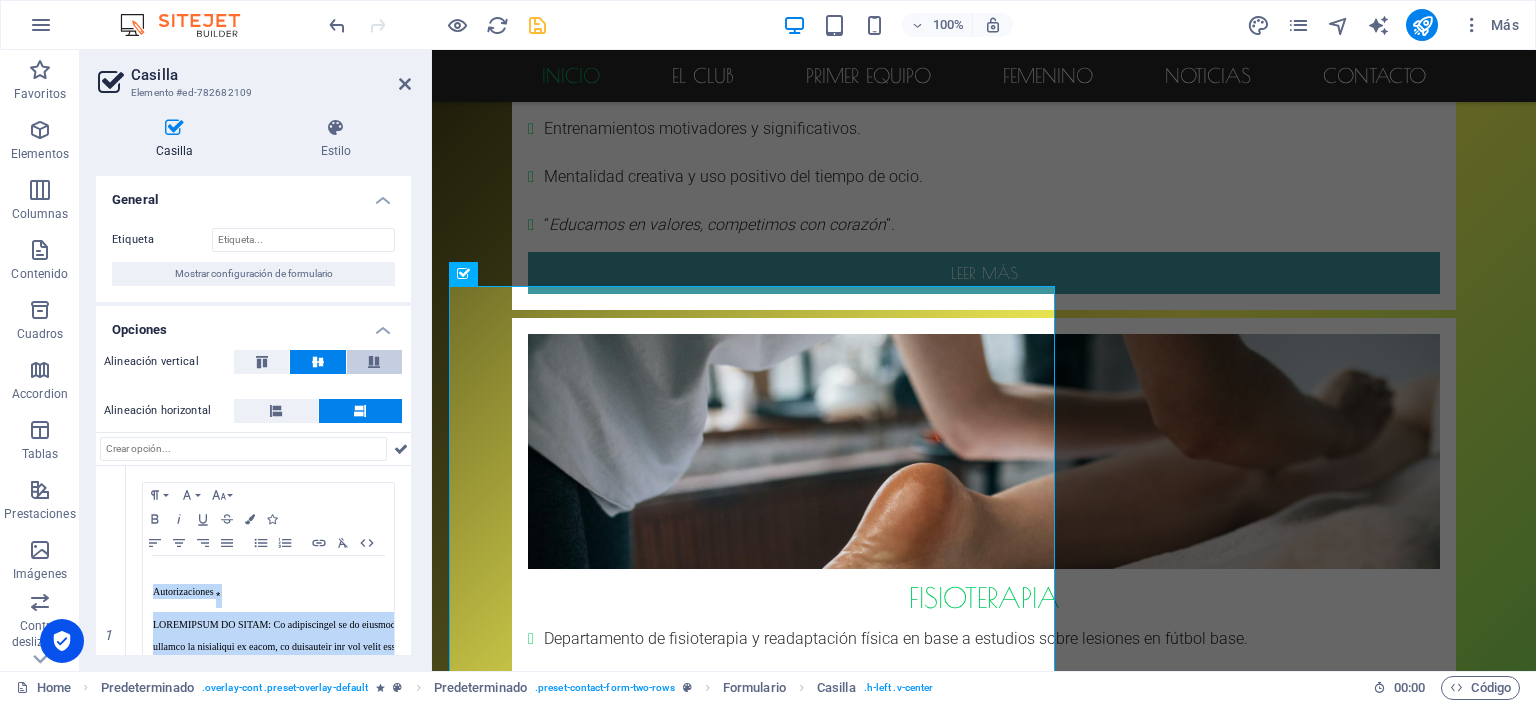 click at bounding box center (374, 362) 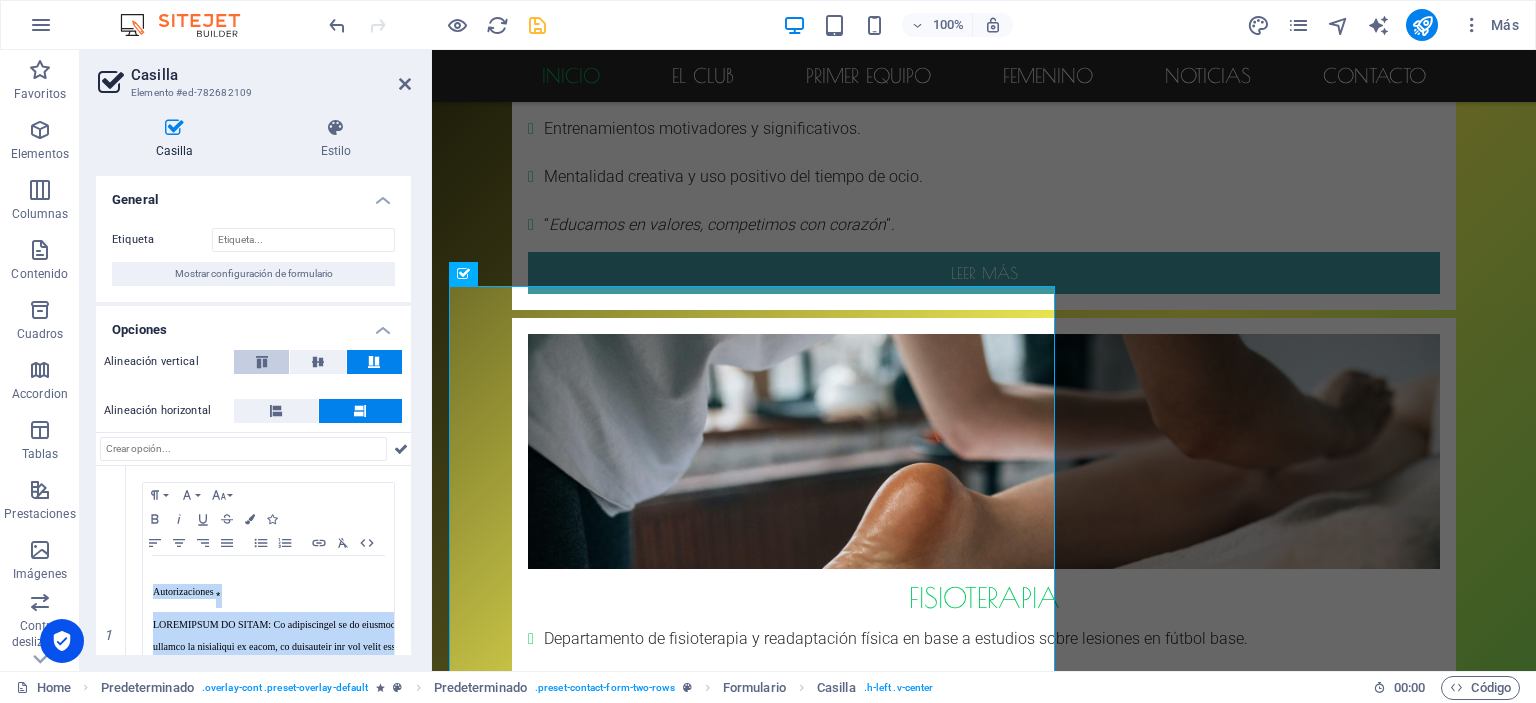 click on "Alineación vertical" at bounding box center (253, 362) 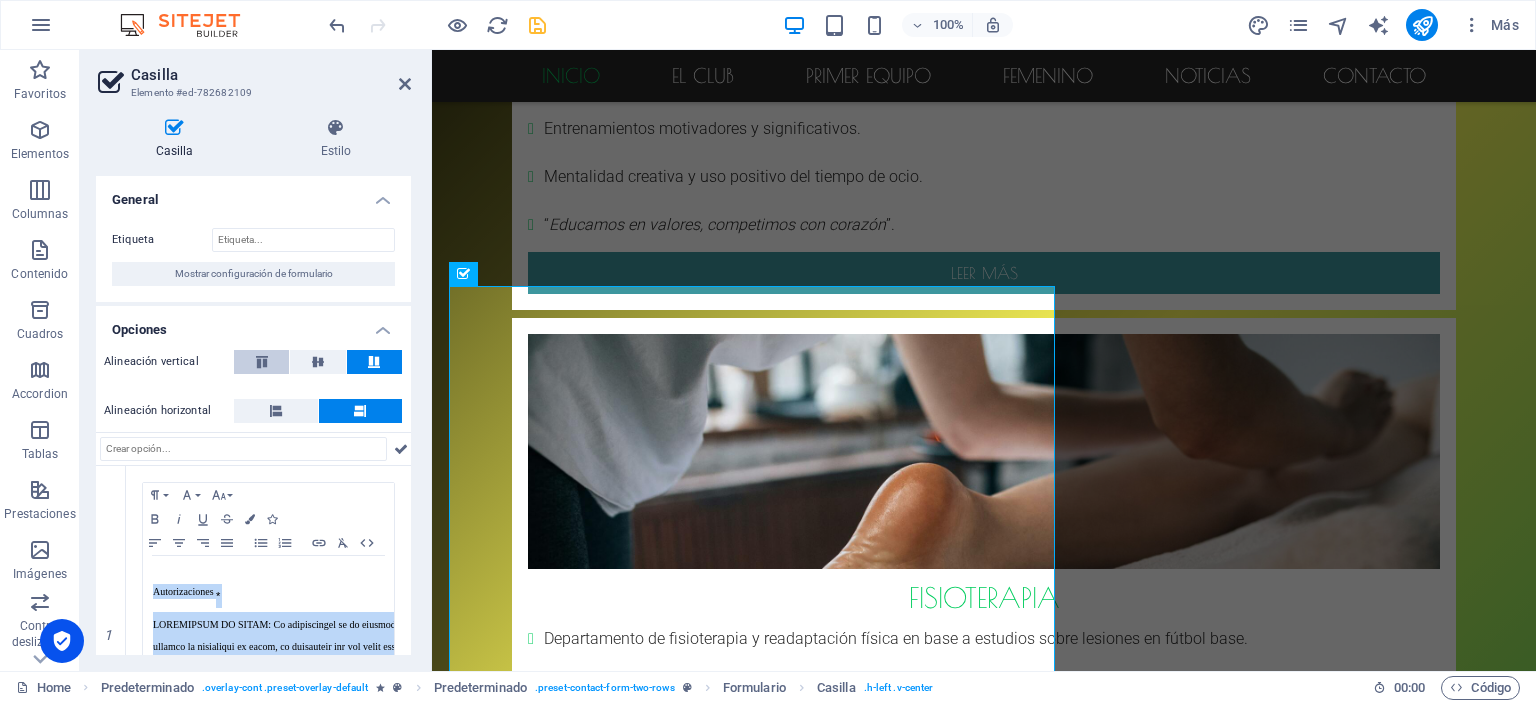 click at bounding box center [261, 362] 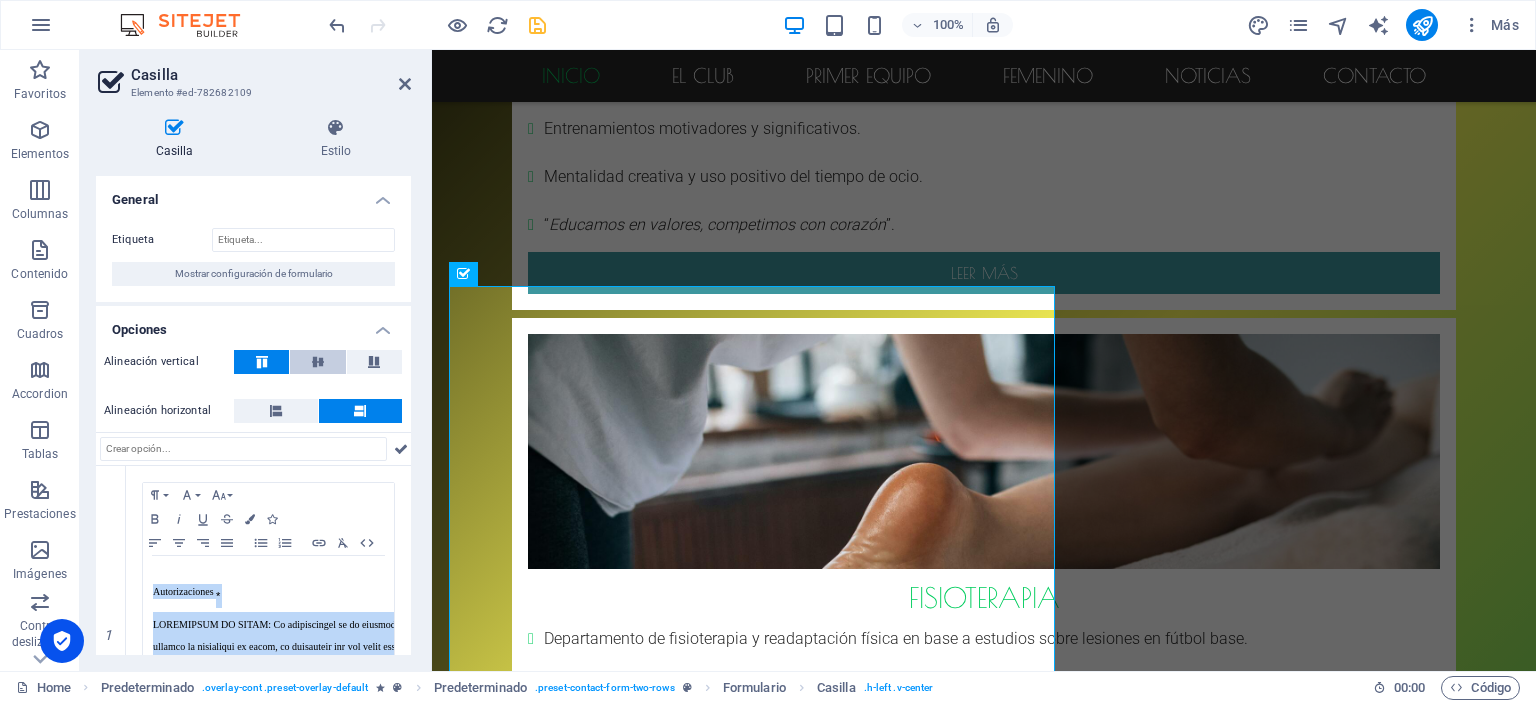 click at bounding box center (318, 362) 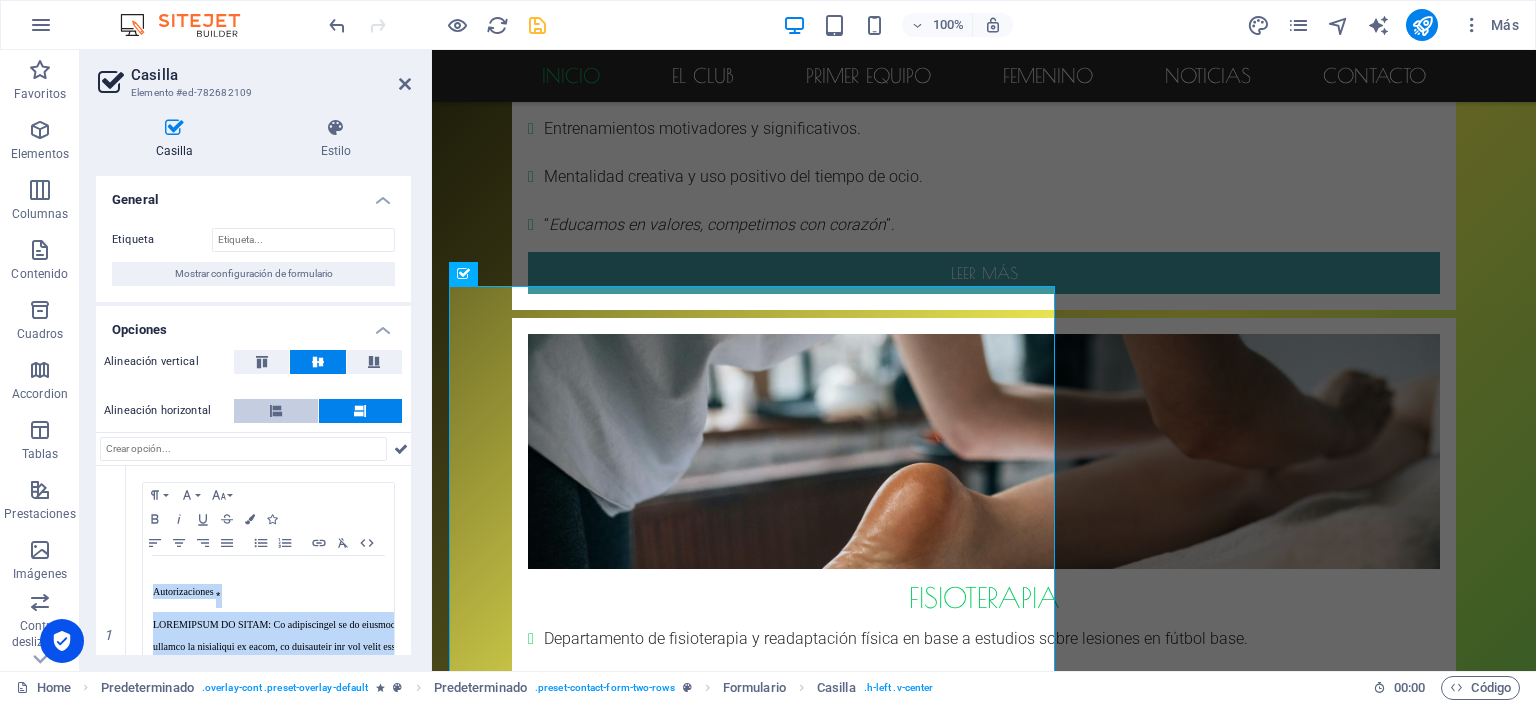 click at bounding box center [276, 411] 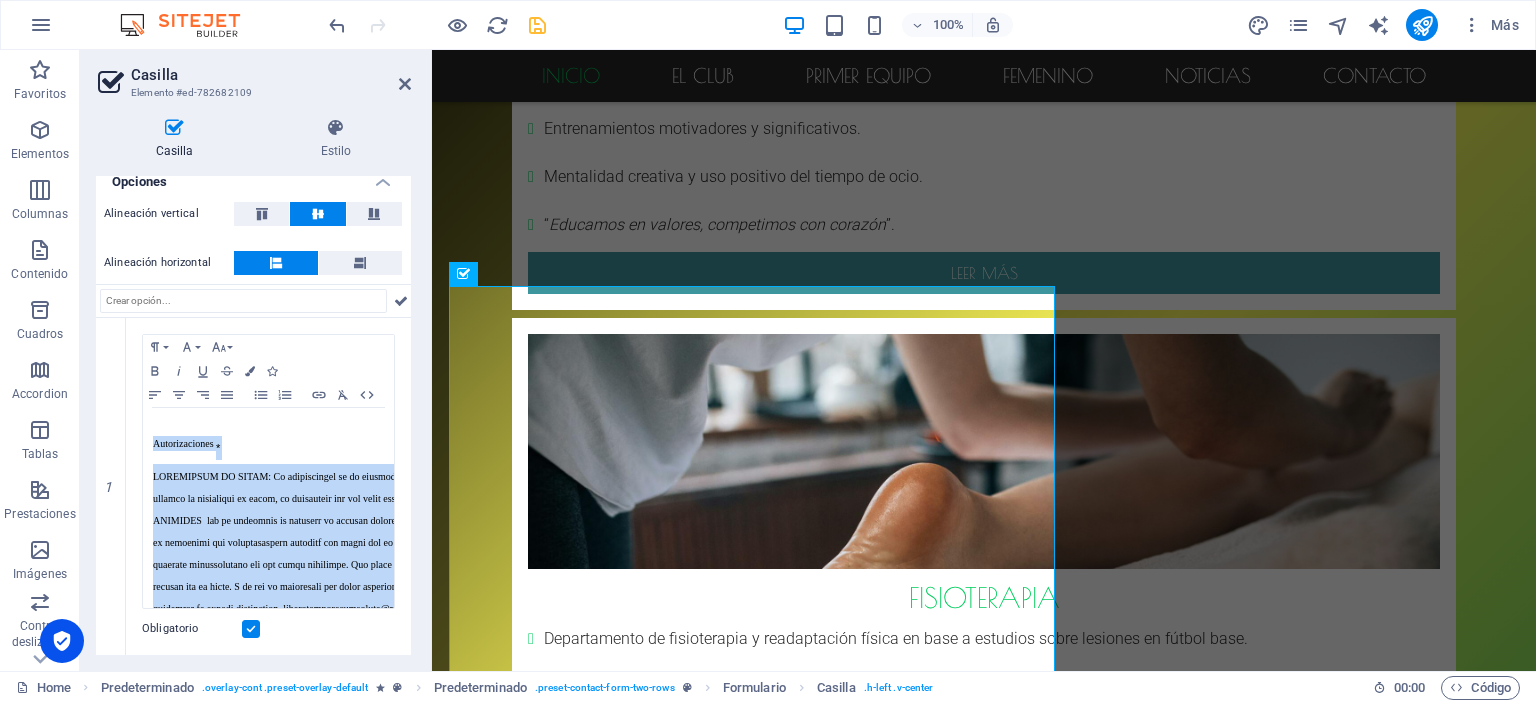 scroll, scrollTop: 157, scrollLeft: 0, axis: vertical 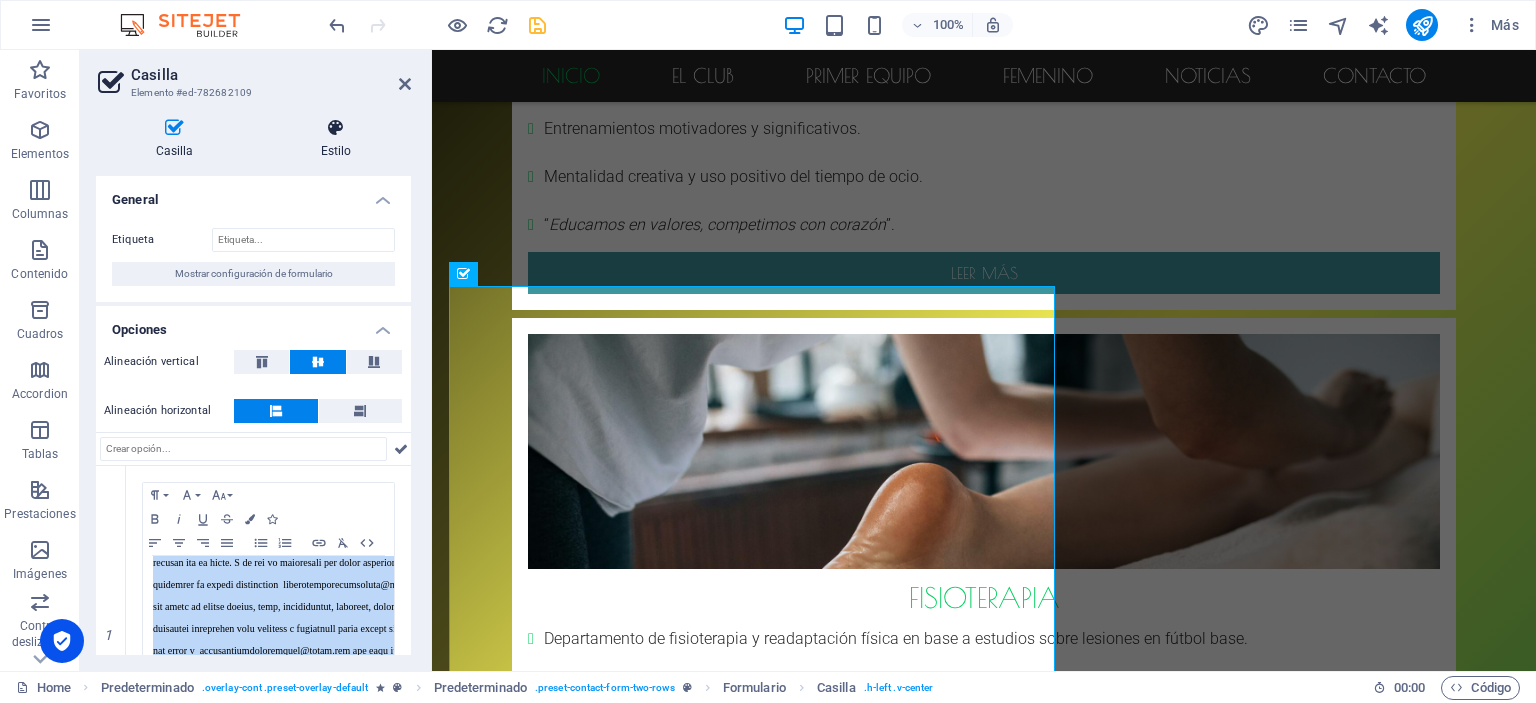 click at bounding box center (336, 128) 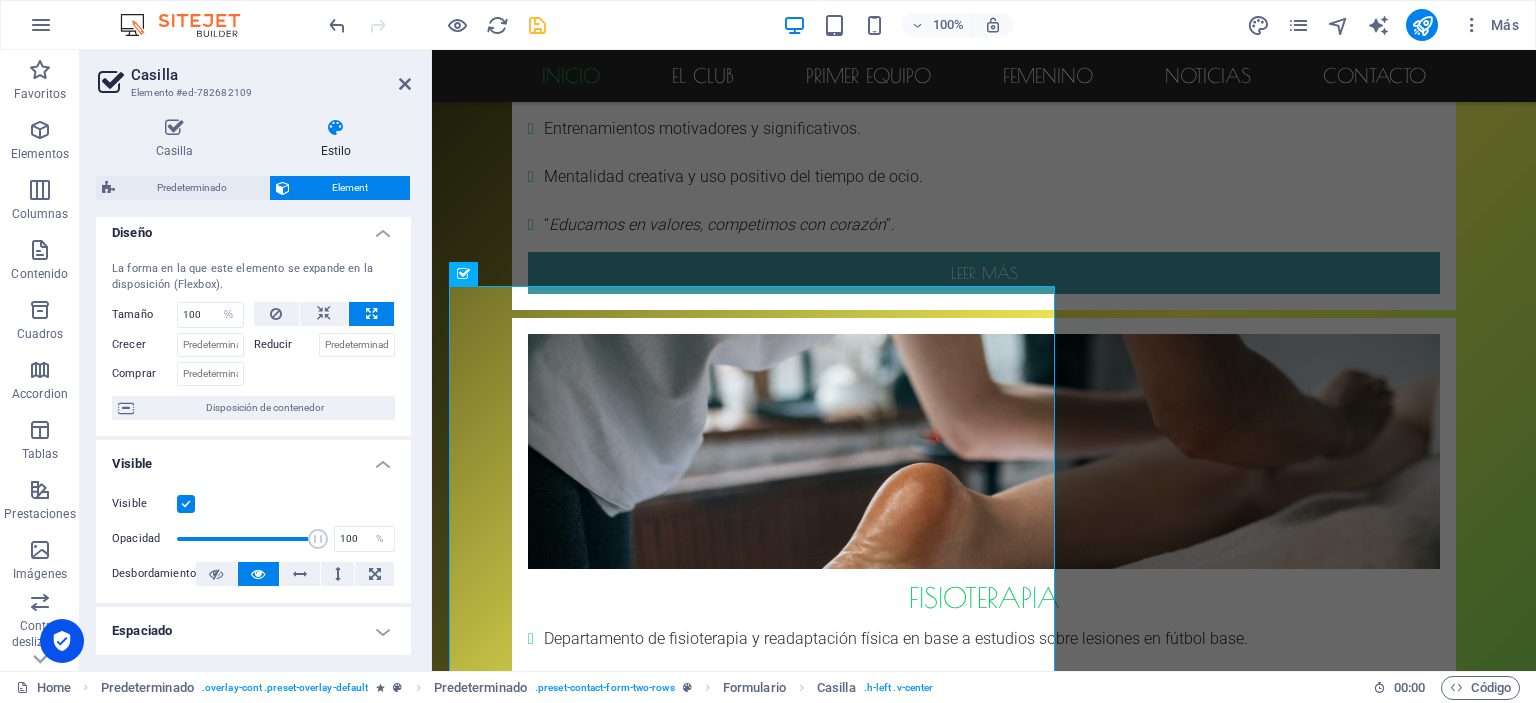 scroll, scrollTop: 8, scrollLeft: 0, axis: vertical 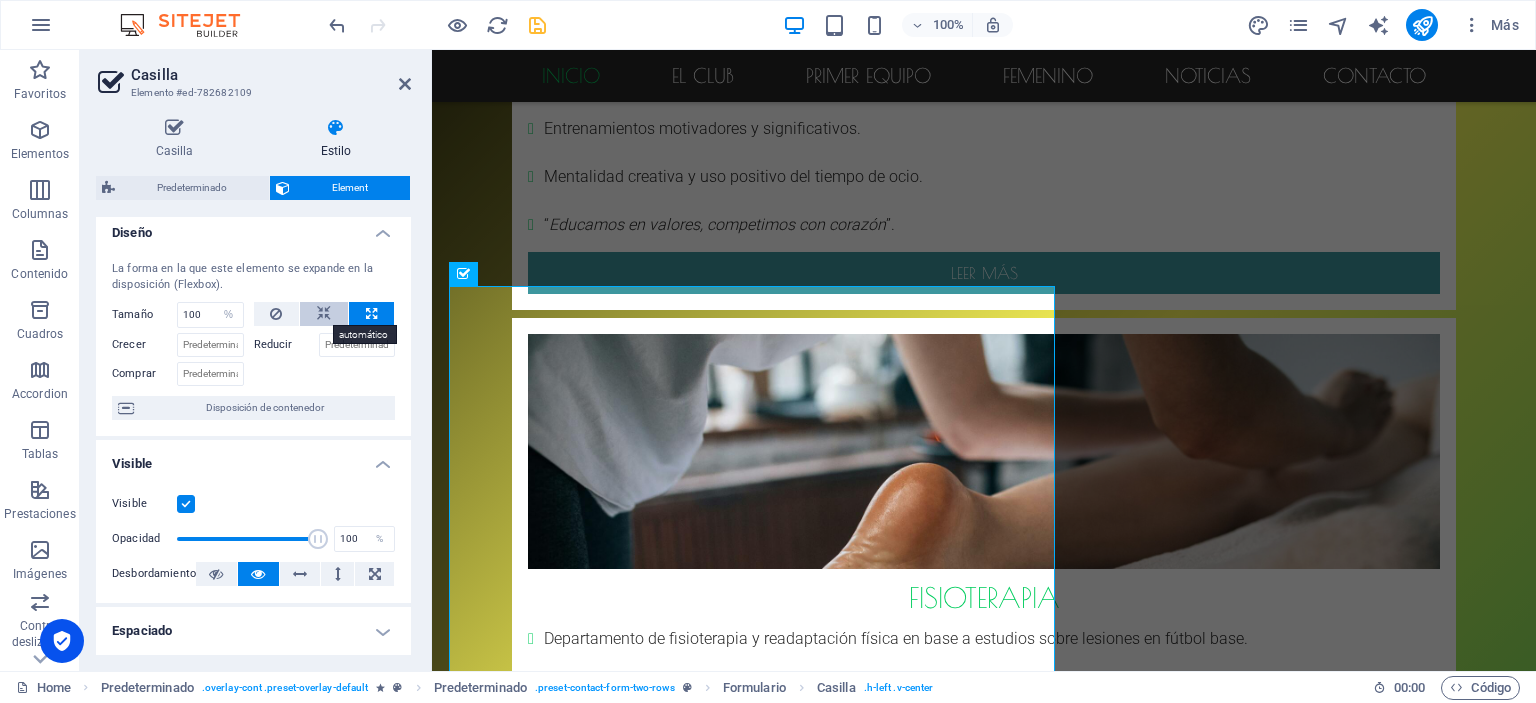 click at bounding box center (324, 314) 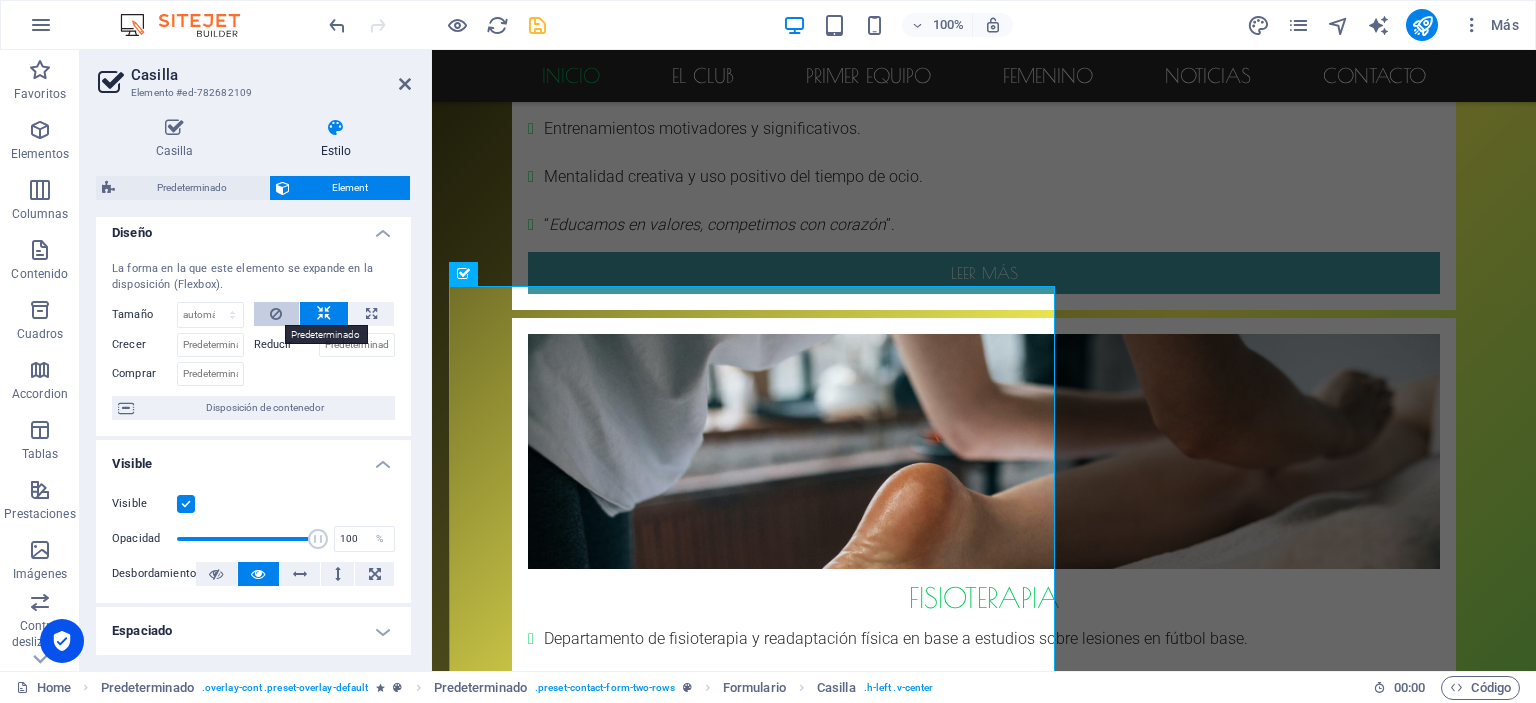 click at bounding box center (277, 314) 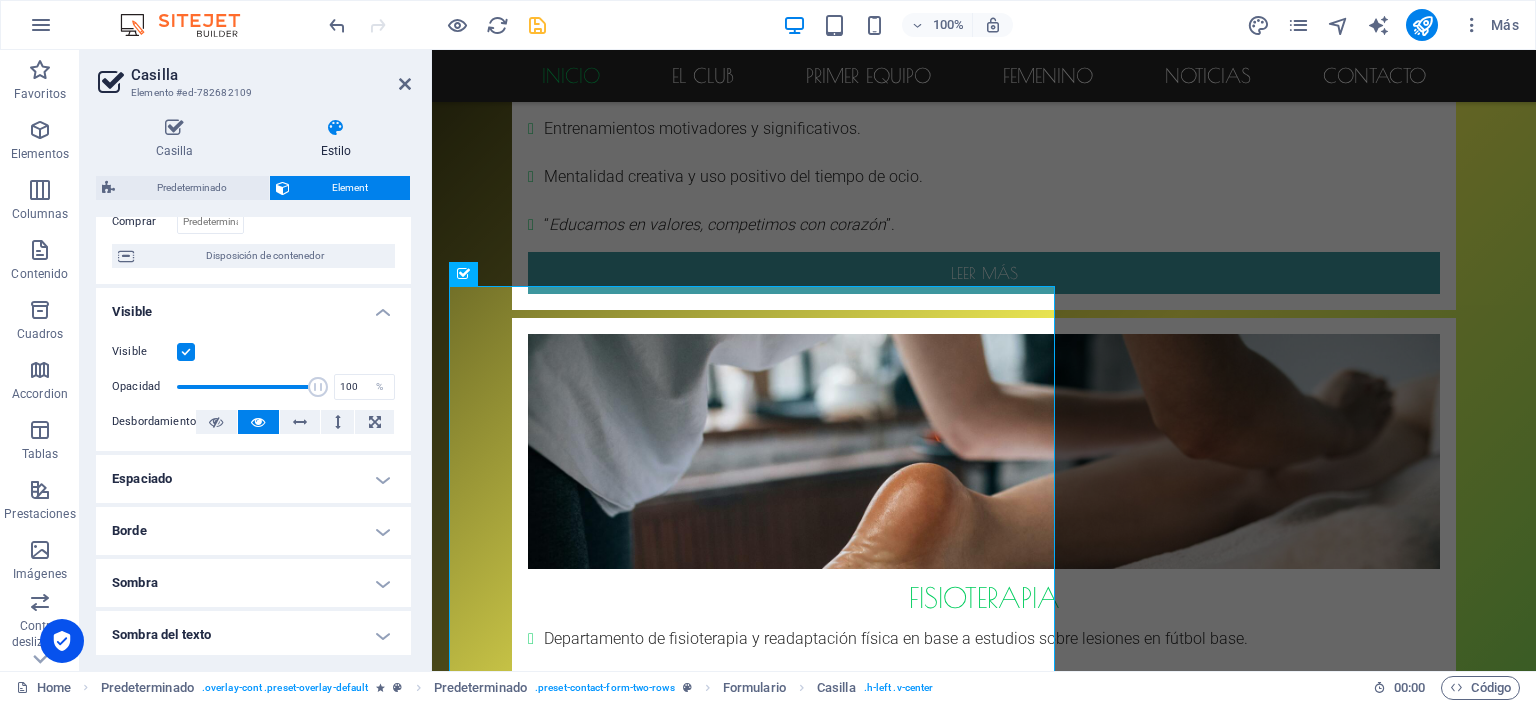 scroll, scrollTop: 160, scrollLeft: 0, axis: vertical 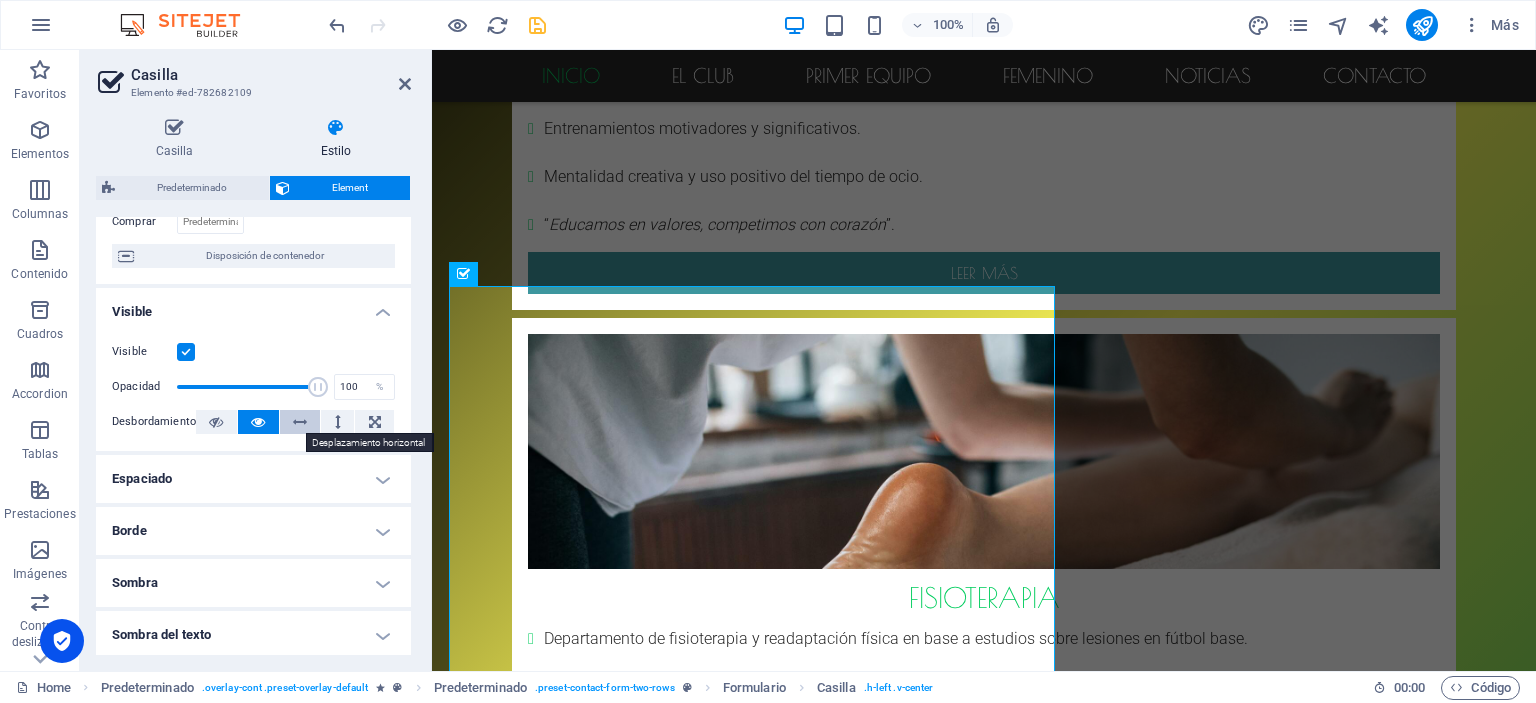 click at bounding box center [300, 422] 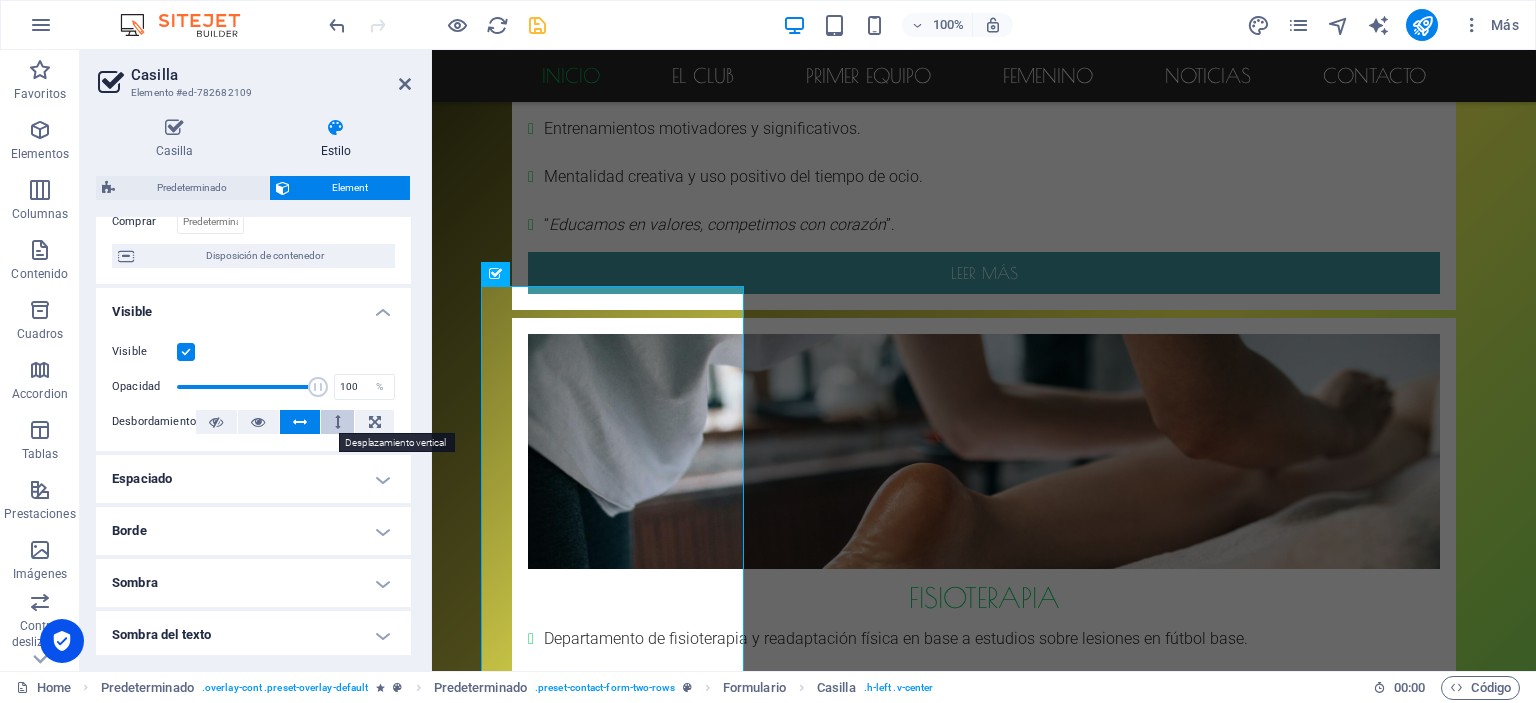 click at bounding box center (337, 422) 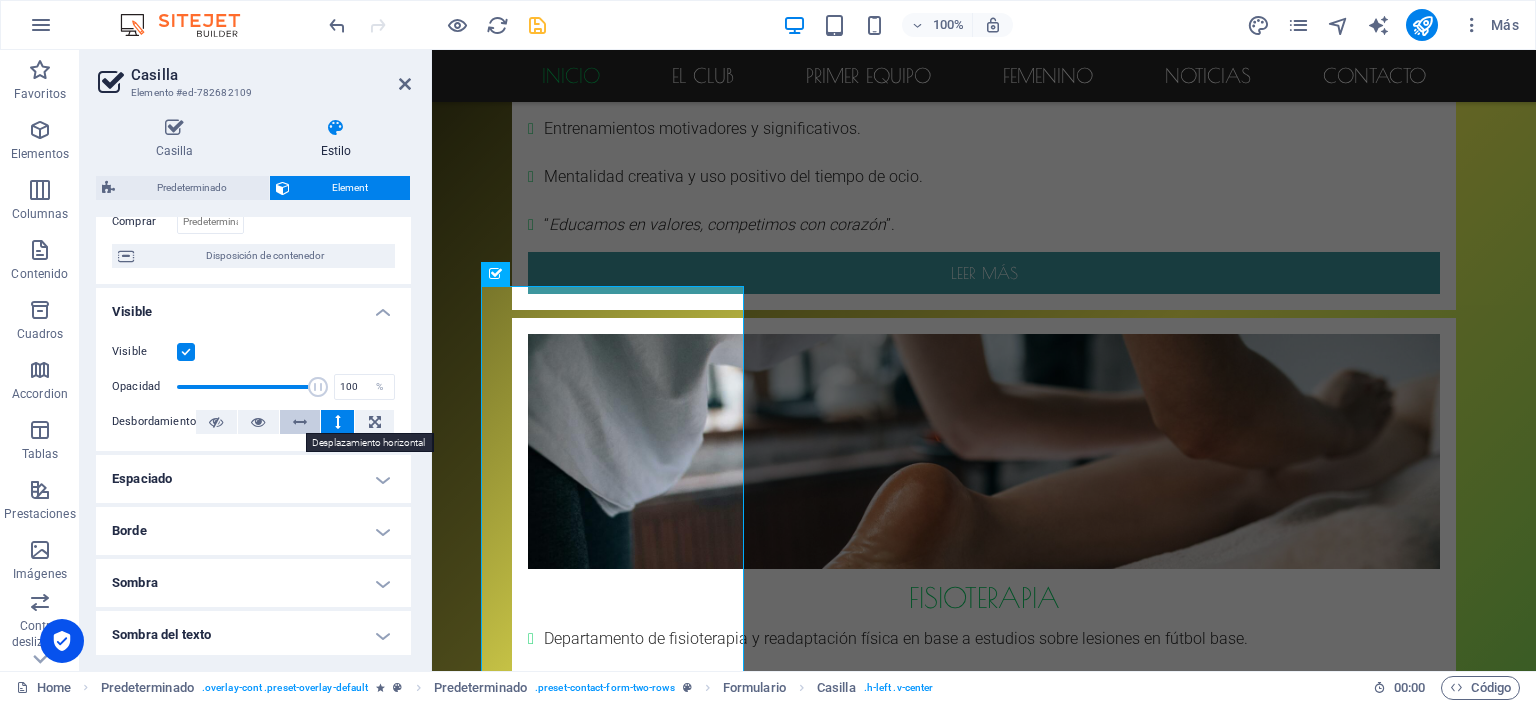 click at bounding box center (300, 422) 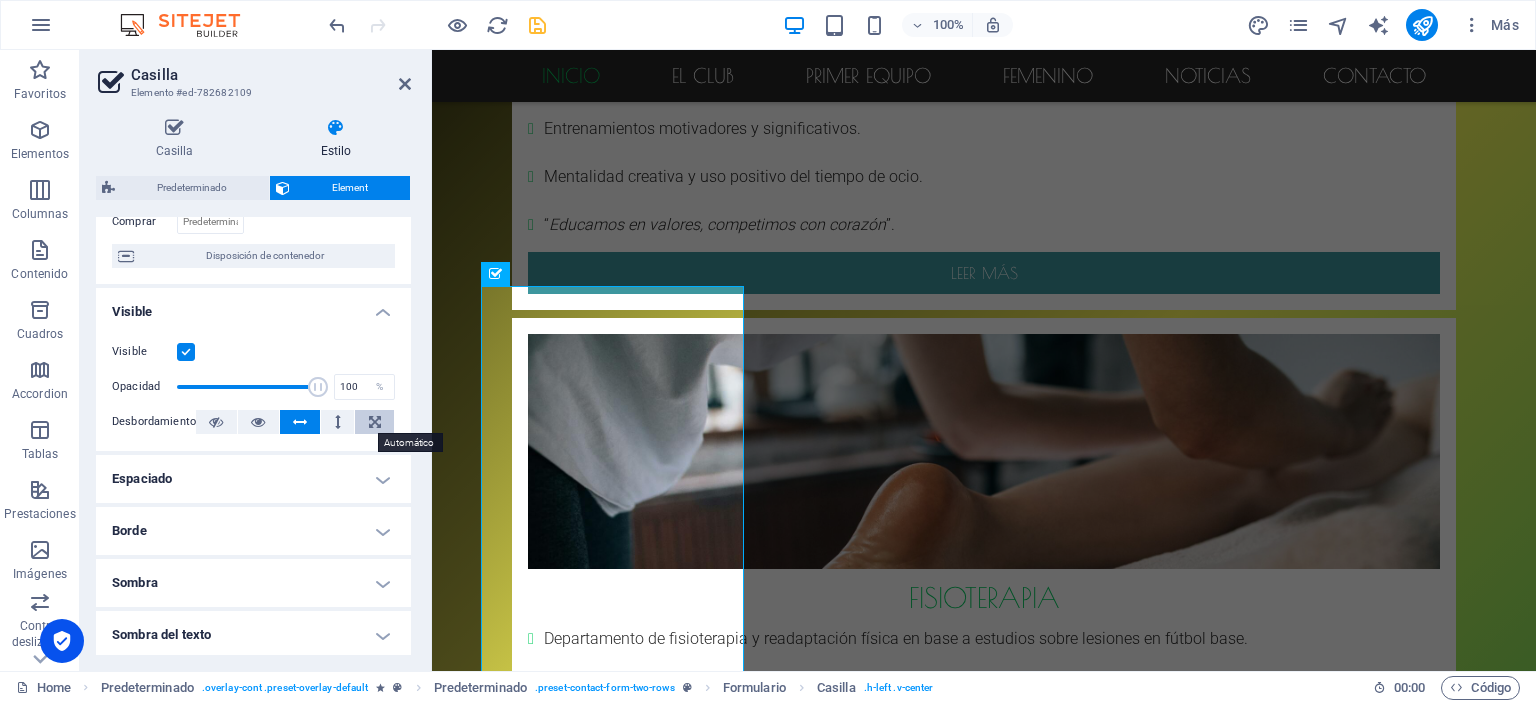 click at bounding box center [374, 422] 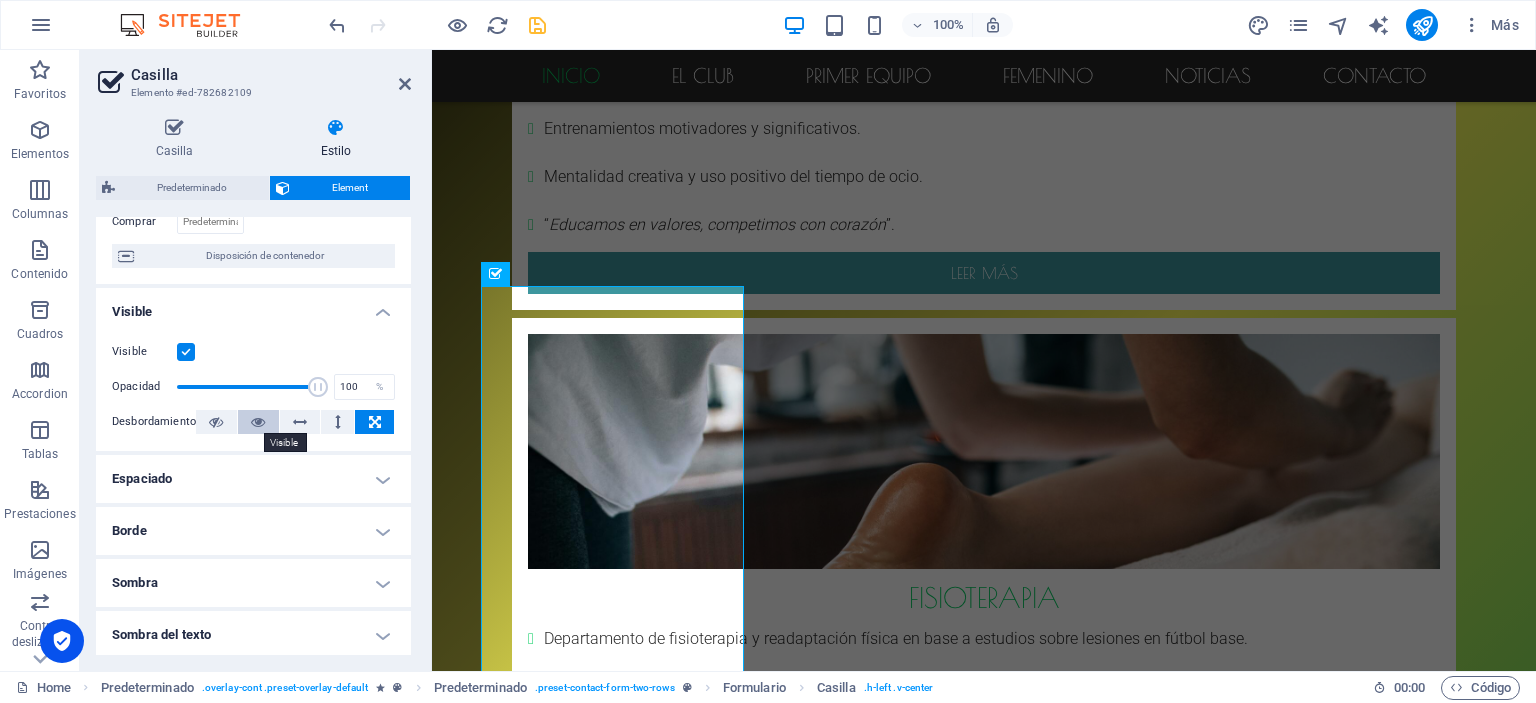 click at bounding box center [258, 422] 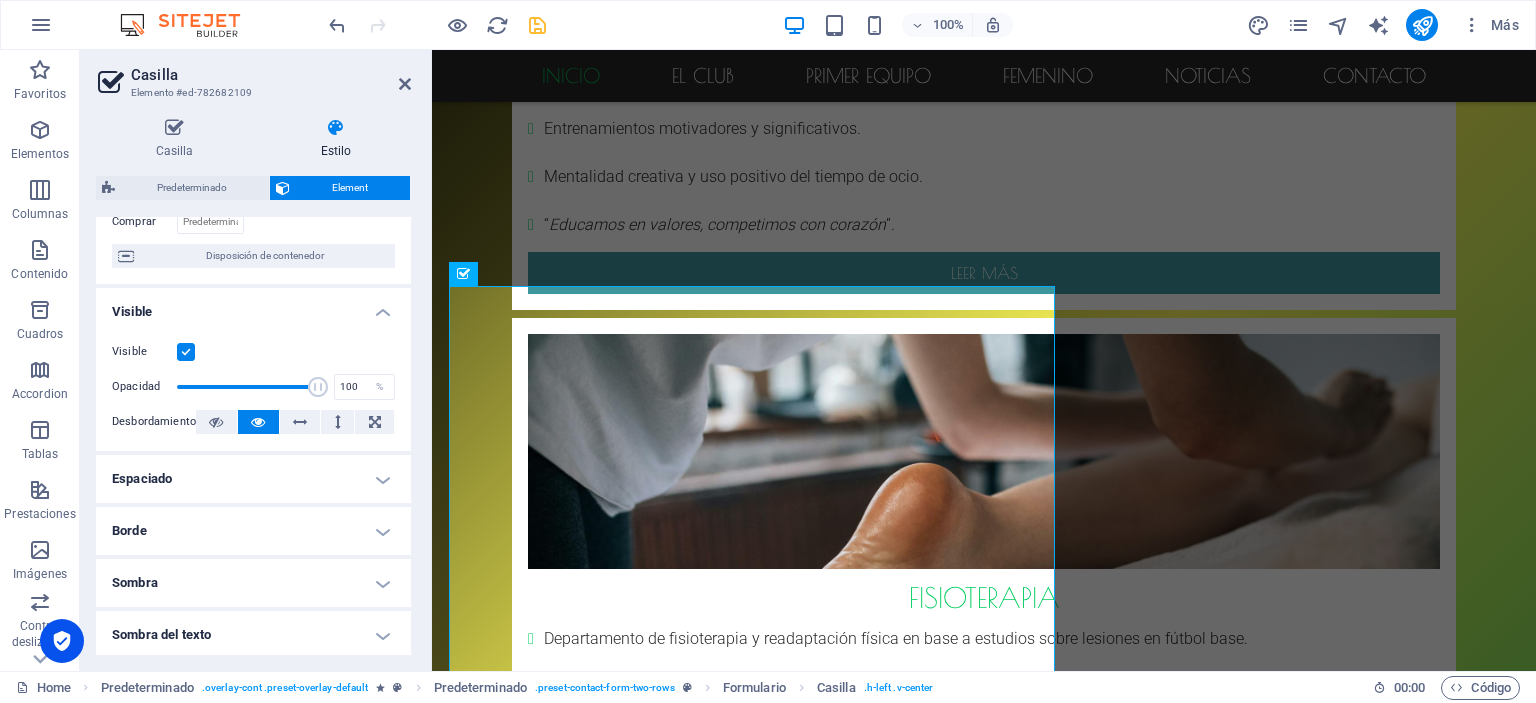 click on "Espaciado" at bounding box center (253, 479) 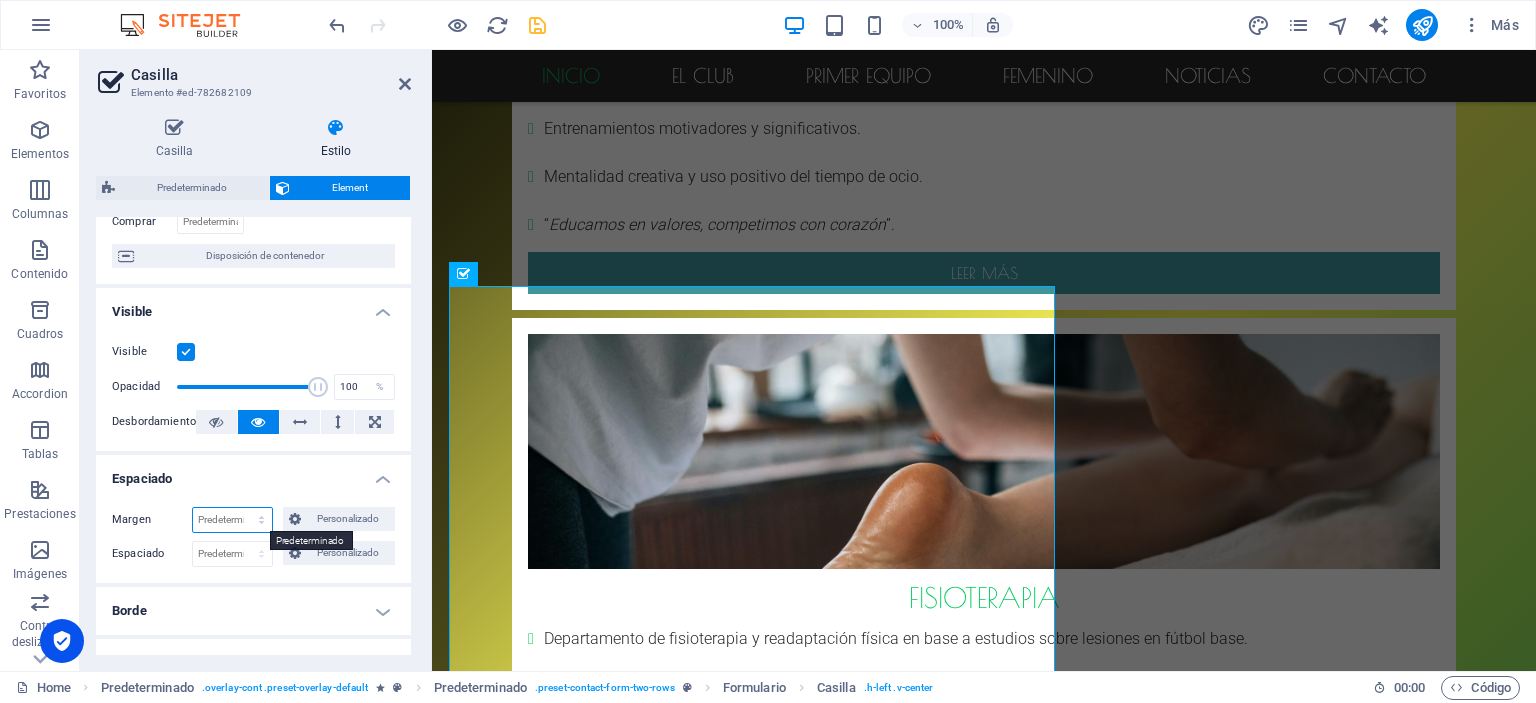 click on "Predeterminado automático px % rem vw vh Personalizado" at bounding box center (232, 520) 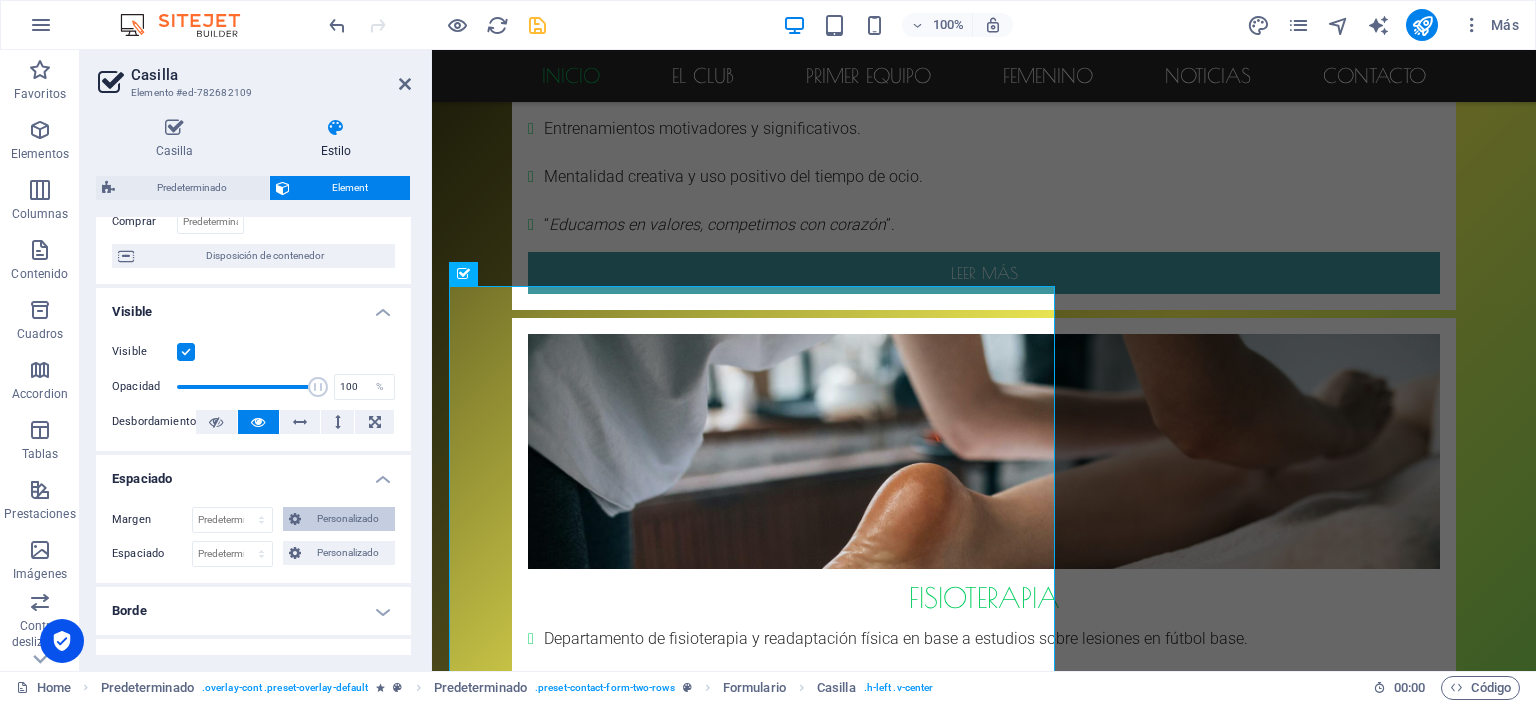 click on "Personalizado" at bounding box center (348, 519) 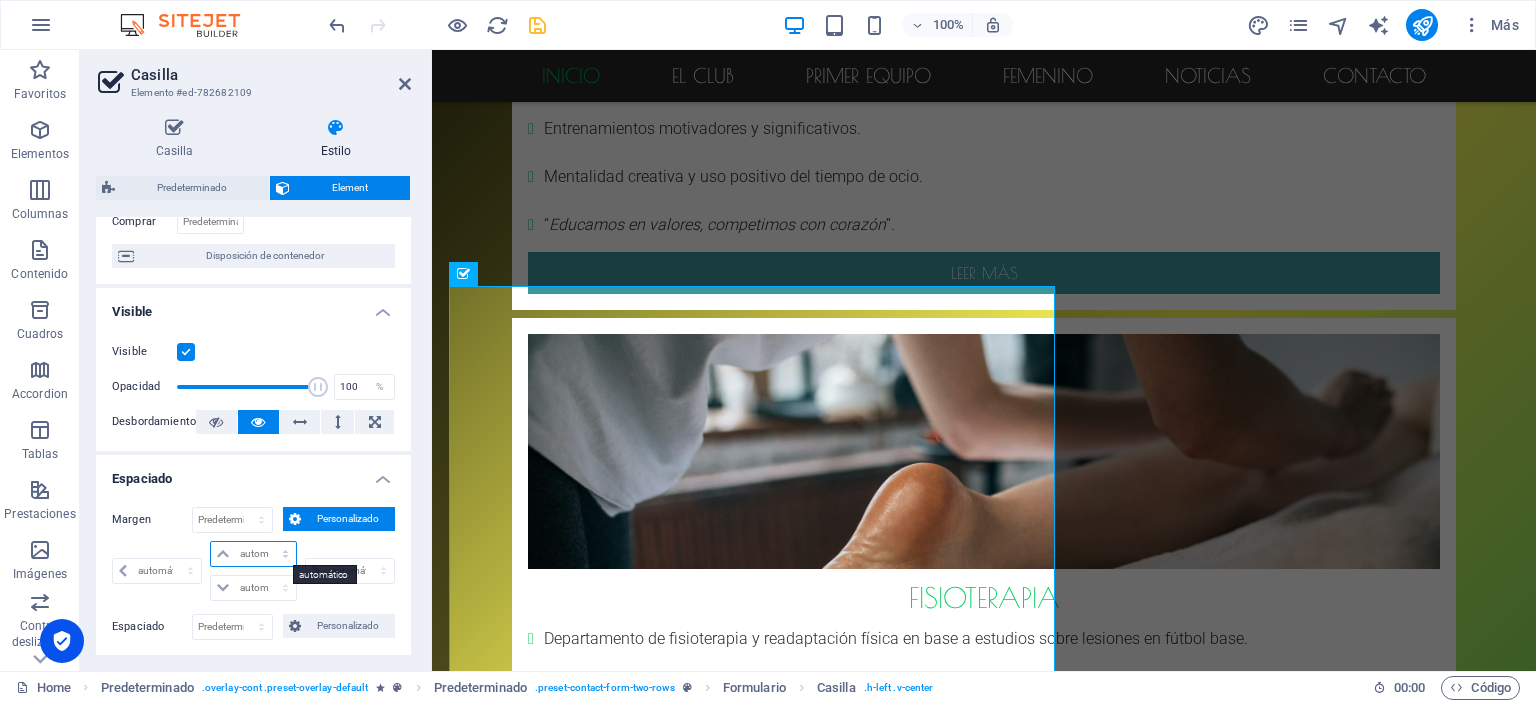 click on "automático px % rem vw vh" at bounding box center (253, 554) 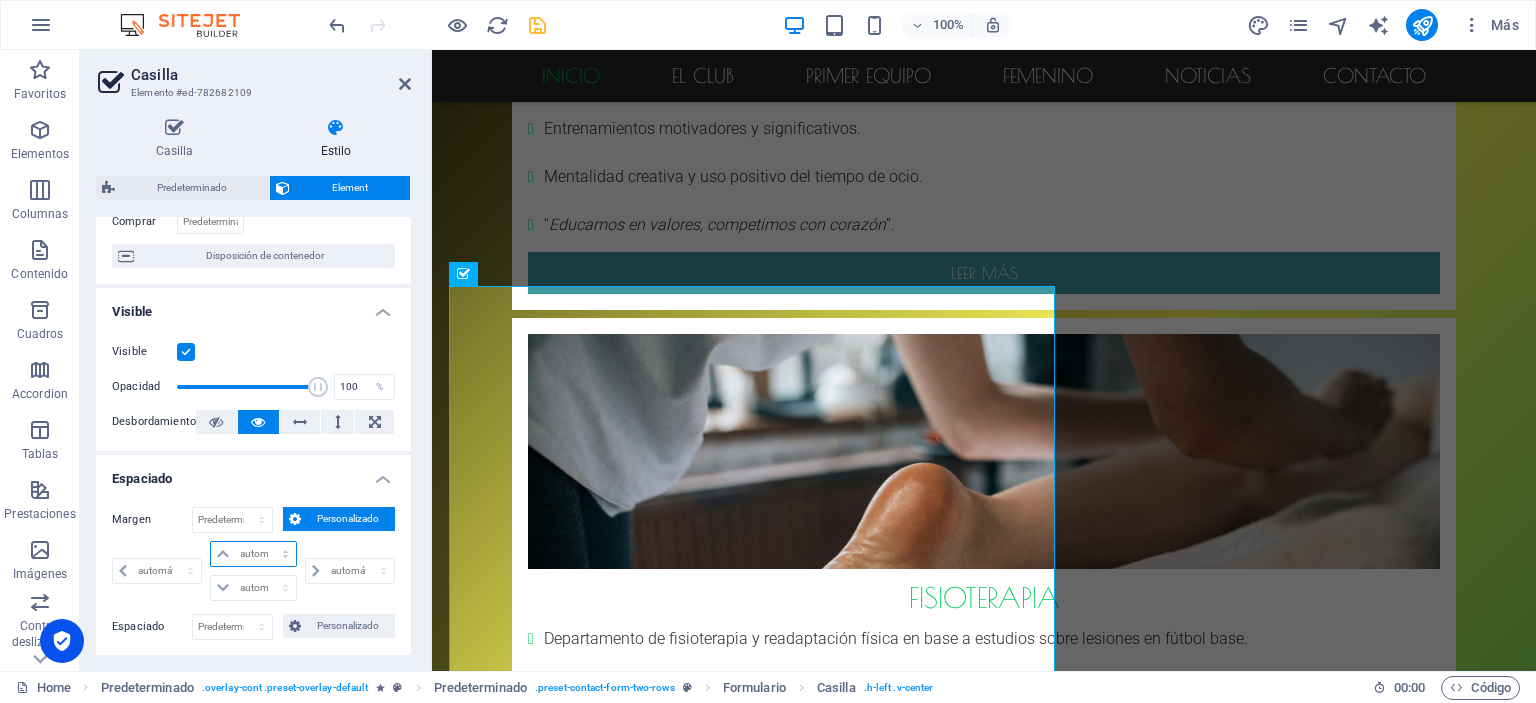 select on "%" 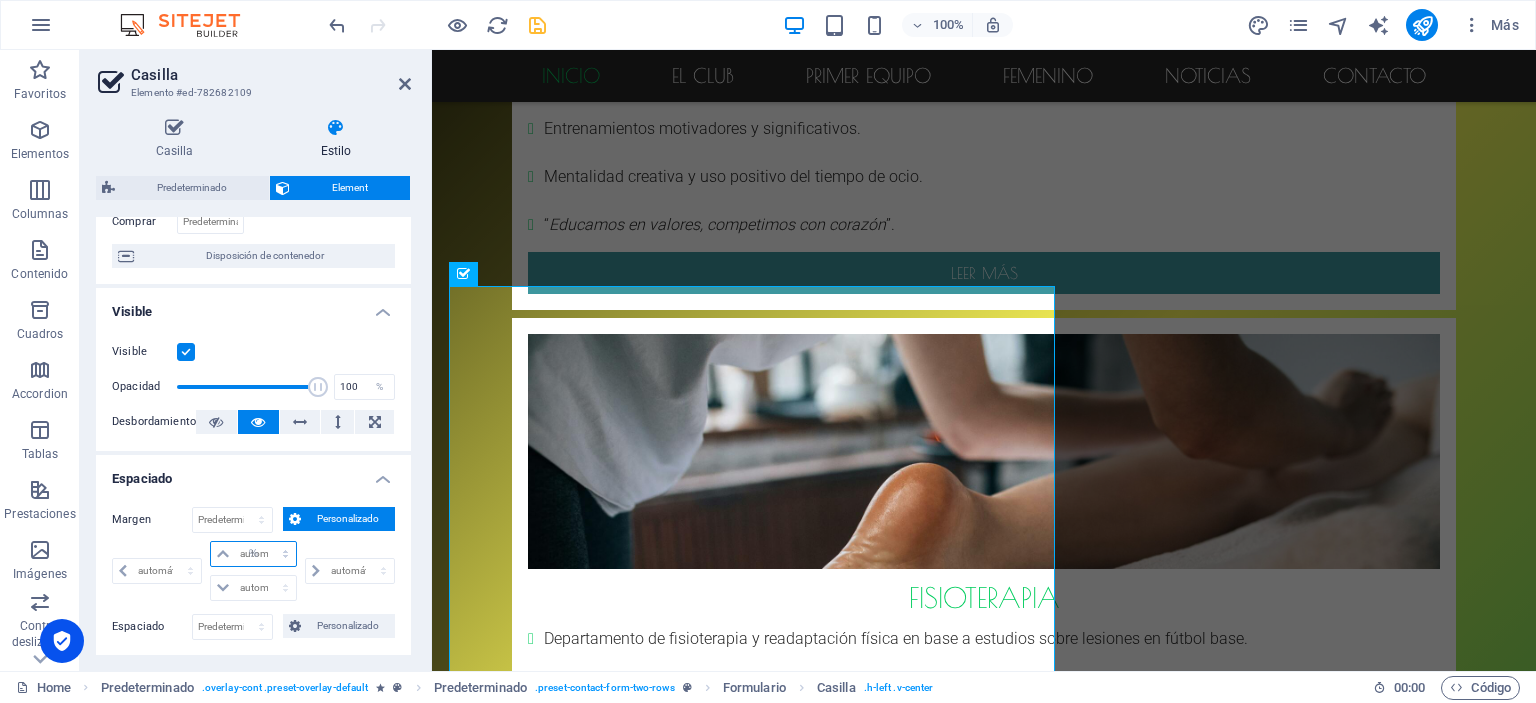 click on "automático px % rem vw vh" at bounding box center [253, 554] 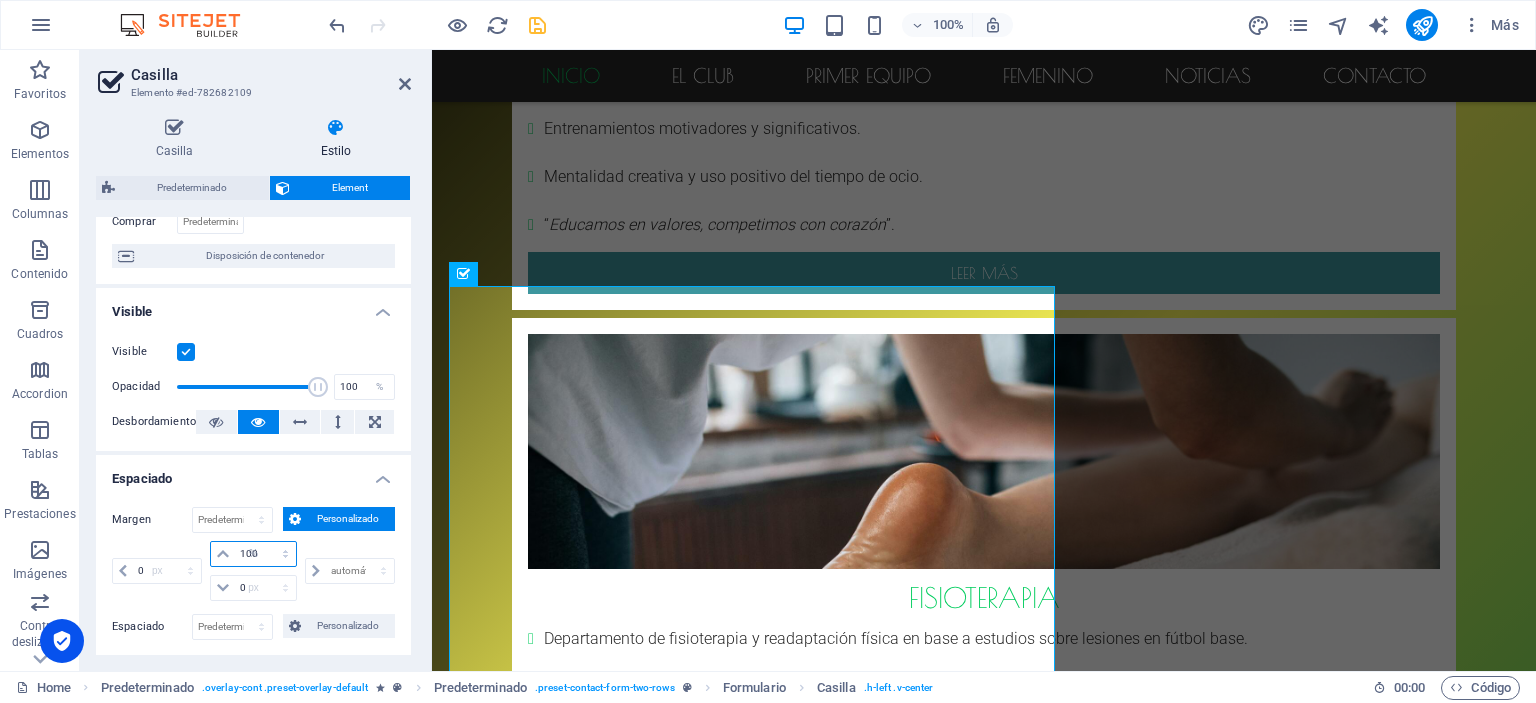 type on "0" 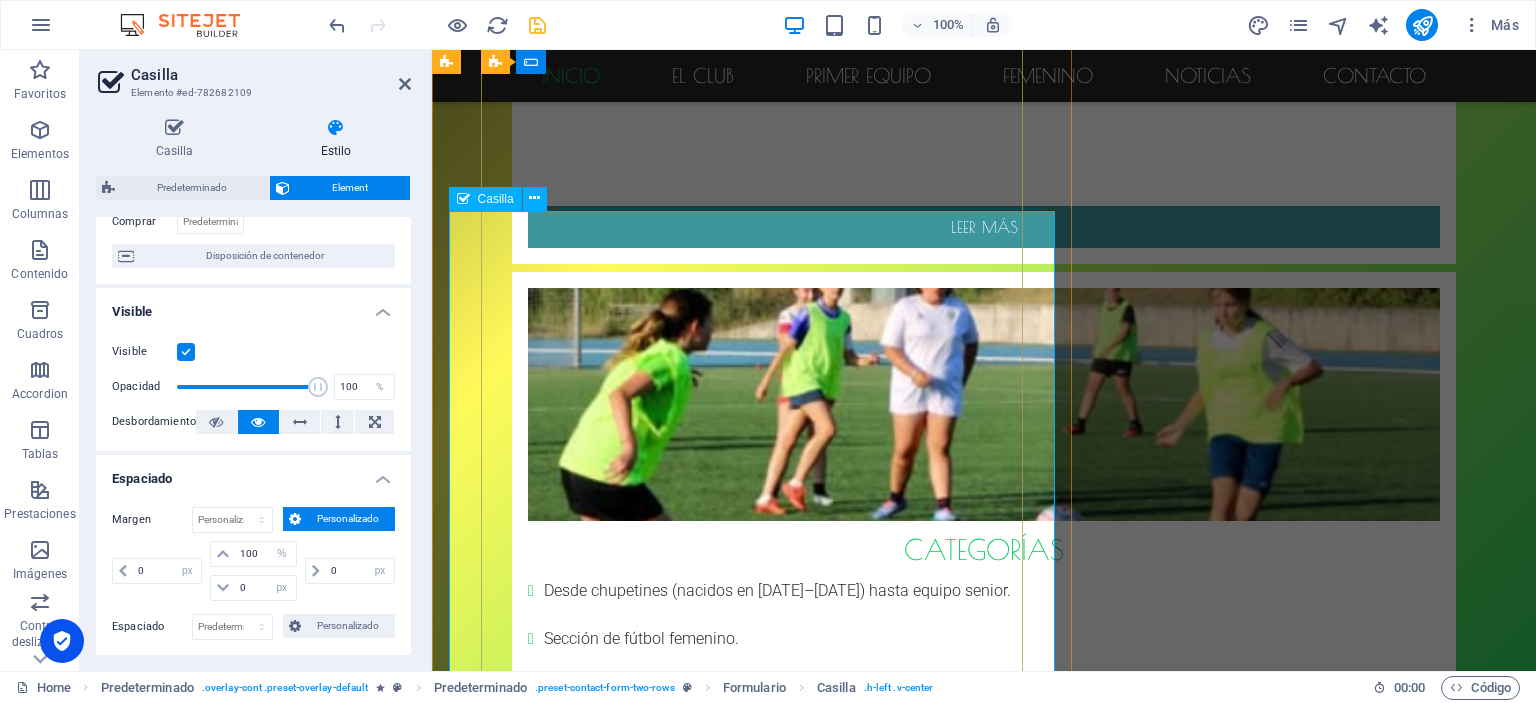 scroll, scrollTop: 2588, scrollLeft: 0, axis: vertical 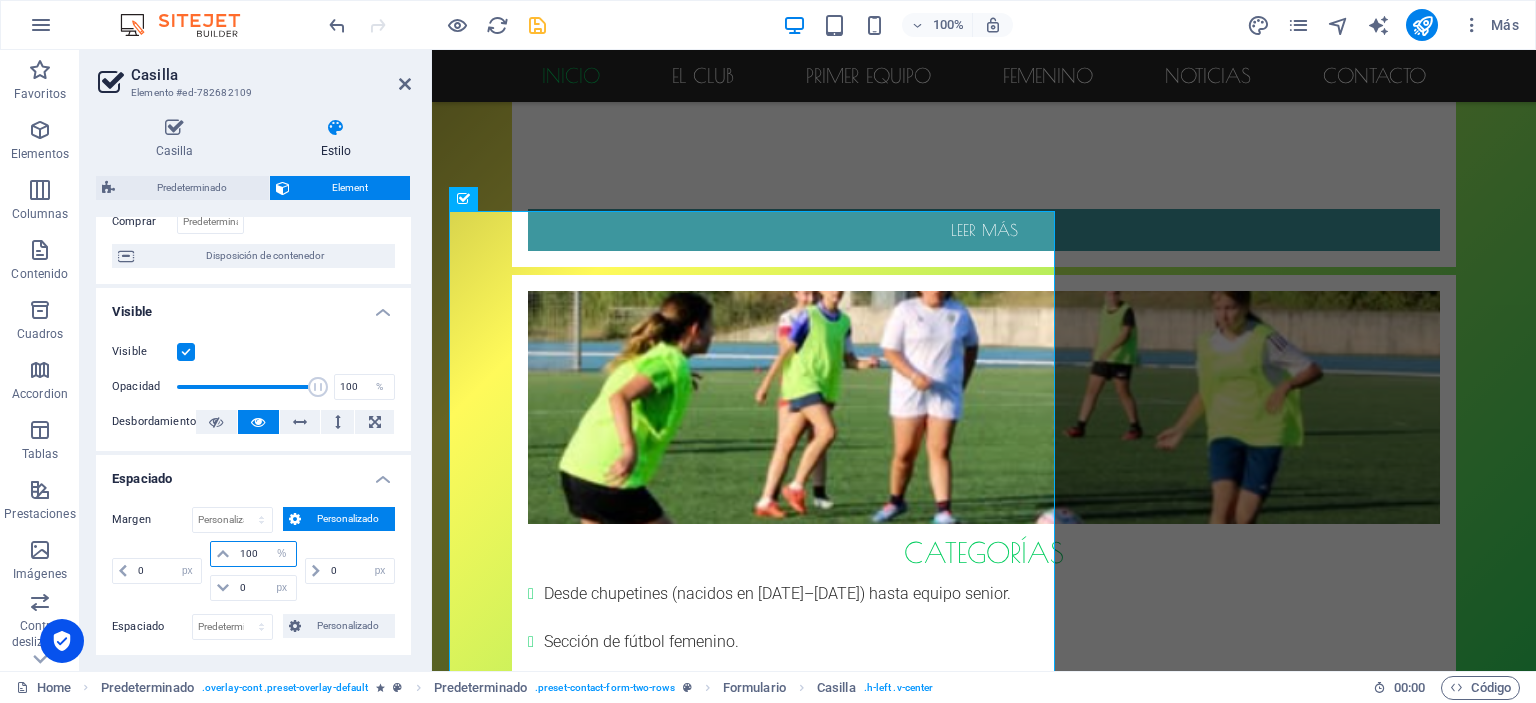 click on "100" at bounding box center (265, 554) 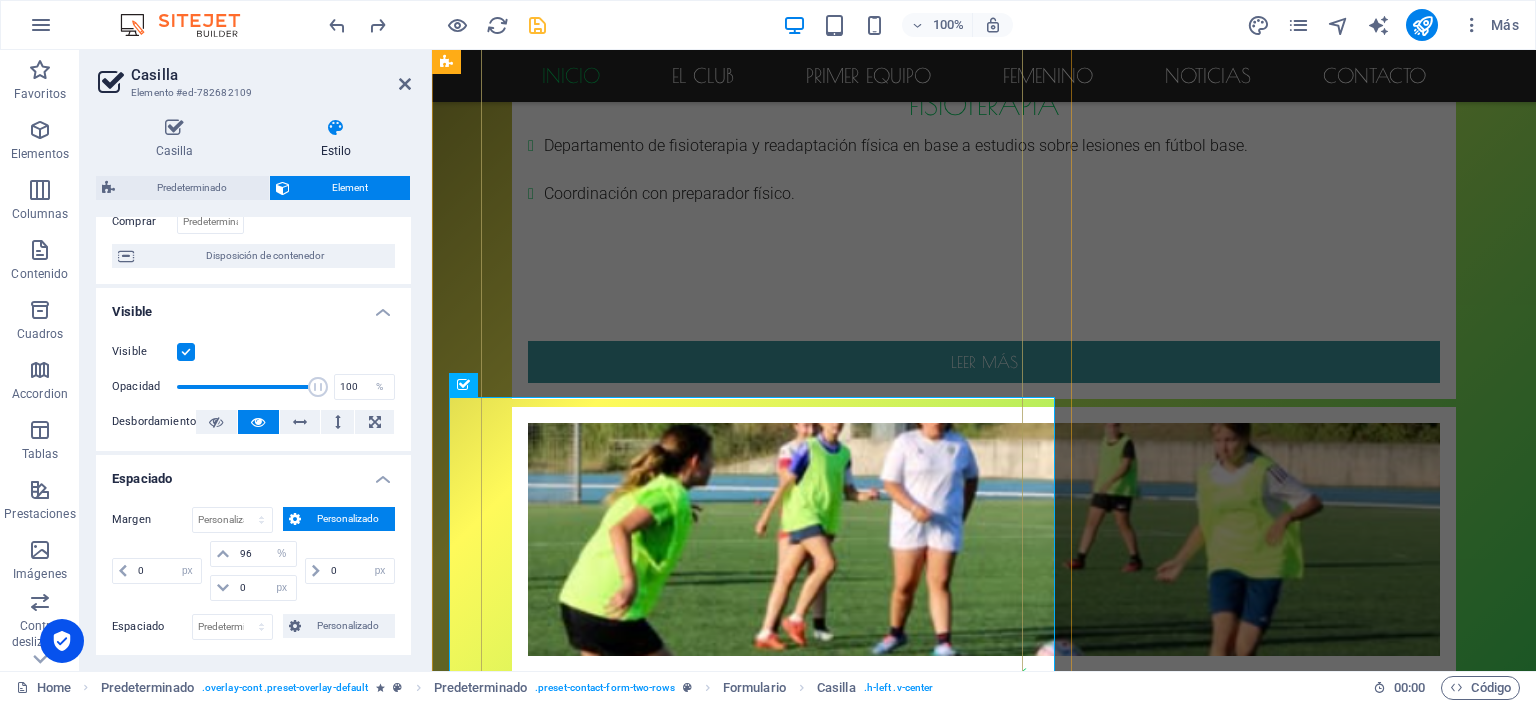 scroll, scrollTop: 2713, scrollLeft: 0, axis: vertical 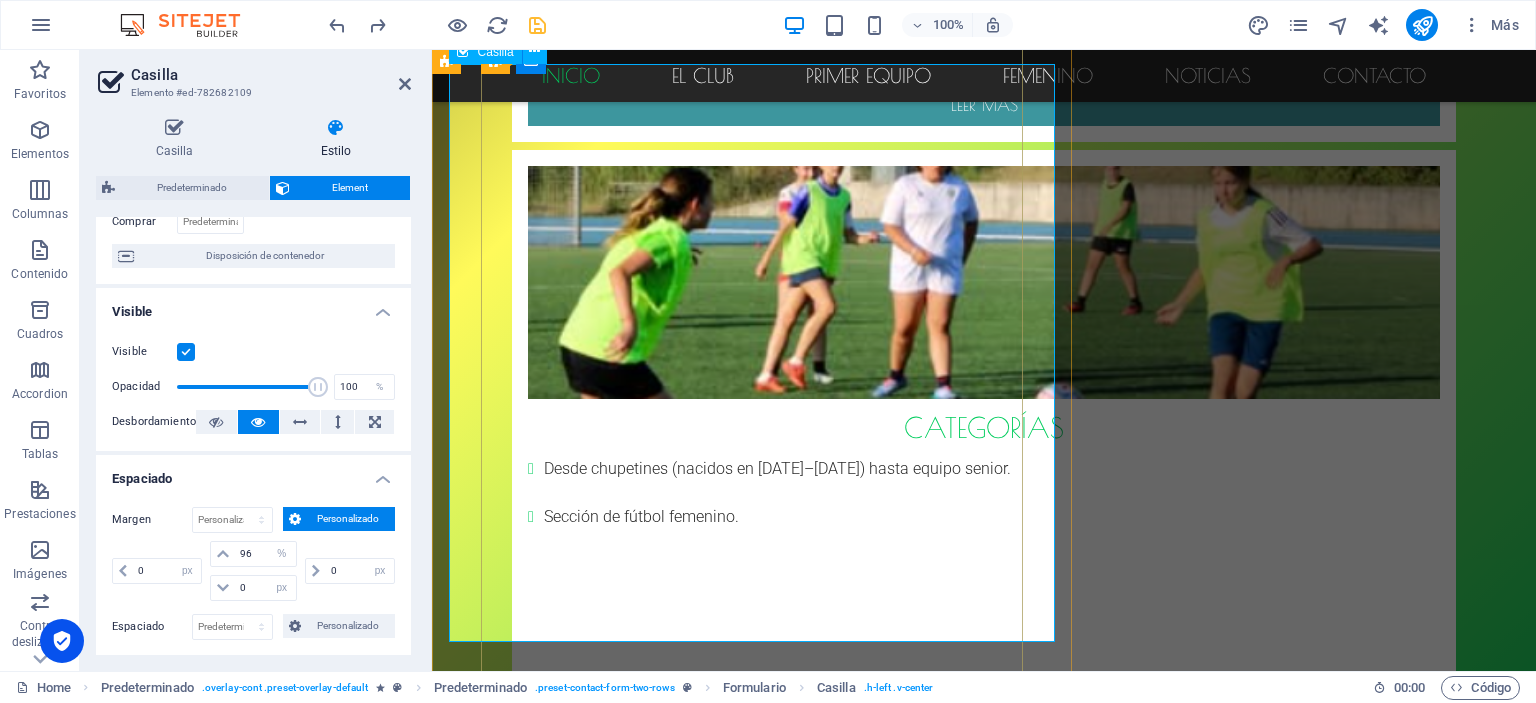 type on "100" 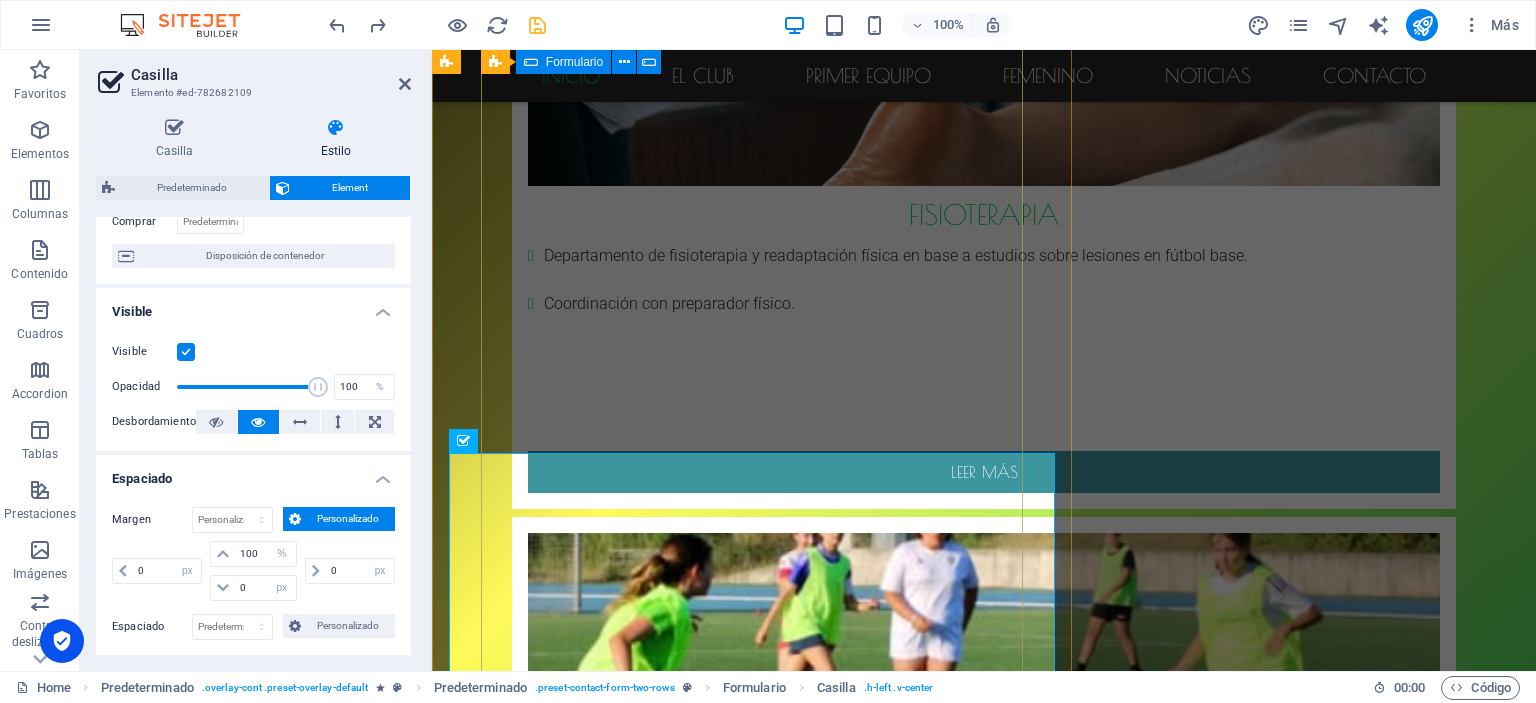 type 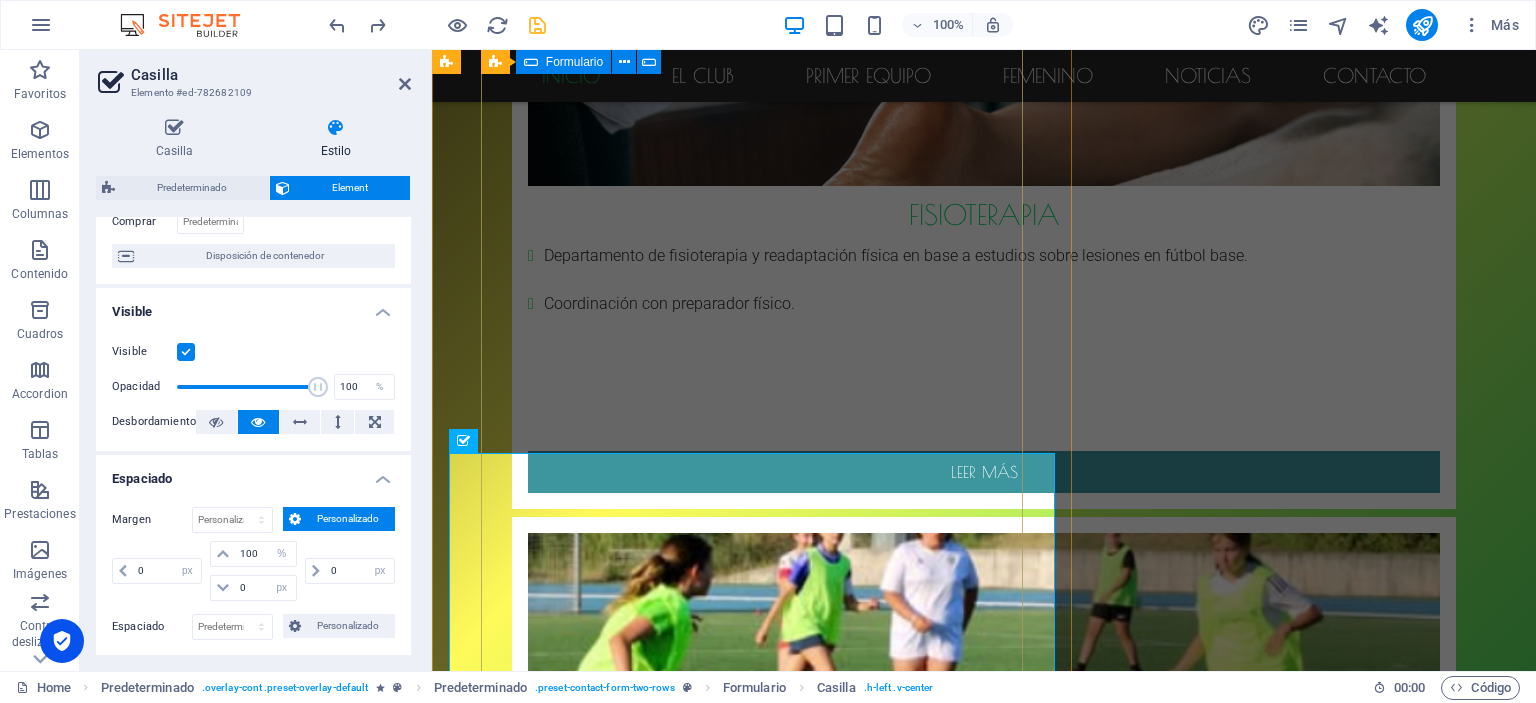 select on "DISABLED_OPTION_VALUE" 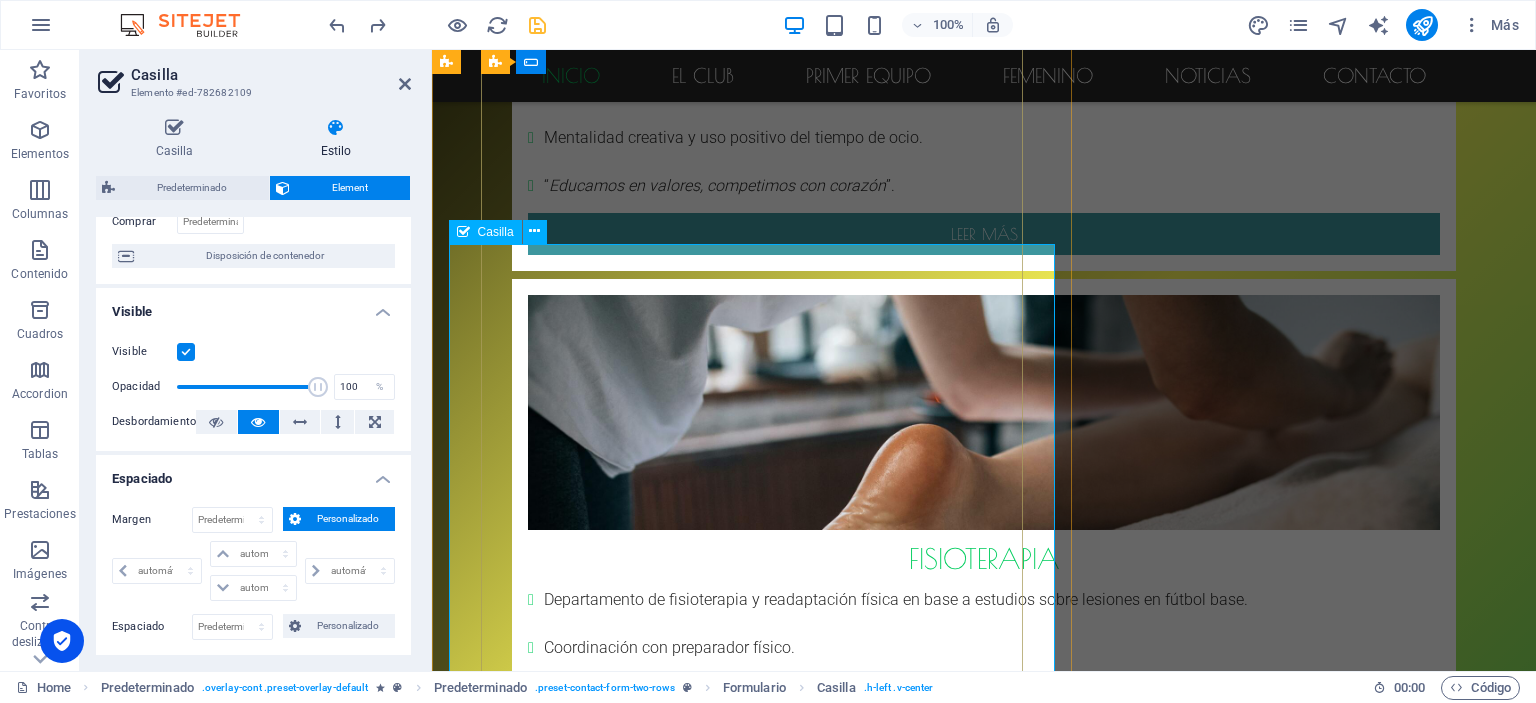 scroll, scrollTop: 2005, scrollLeft: 0, axis: vertical 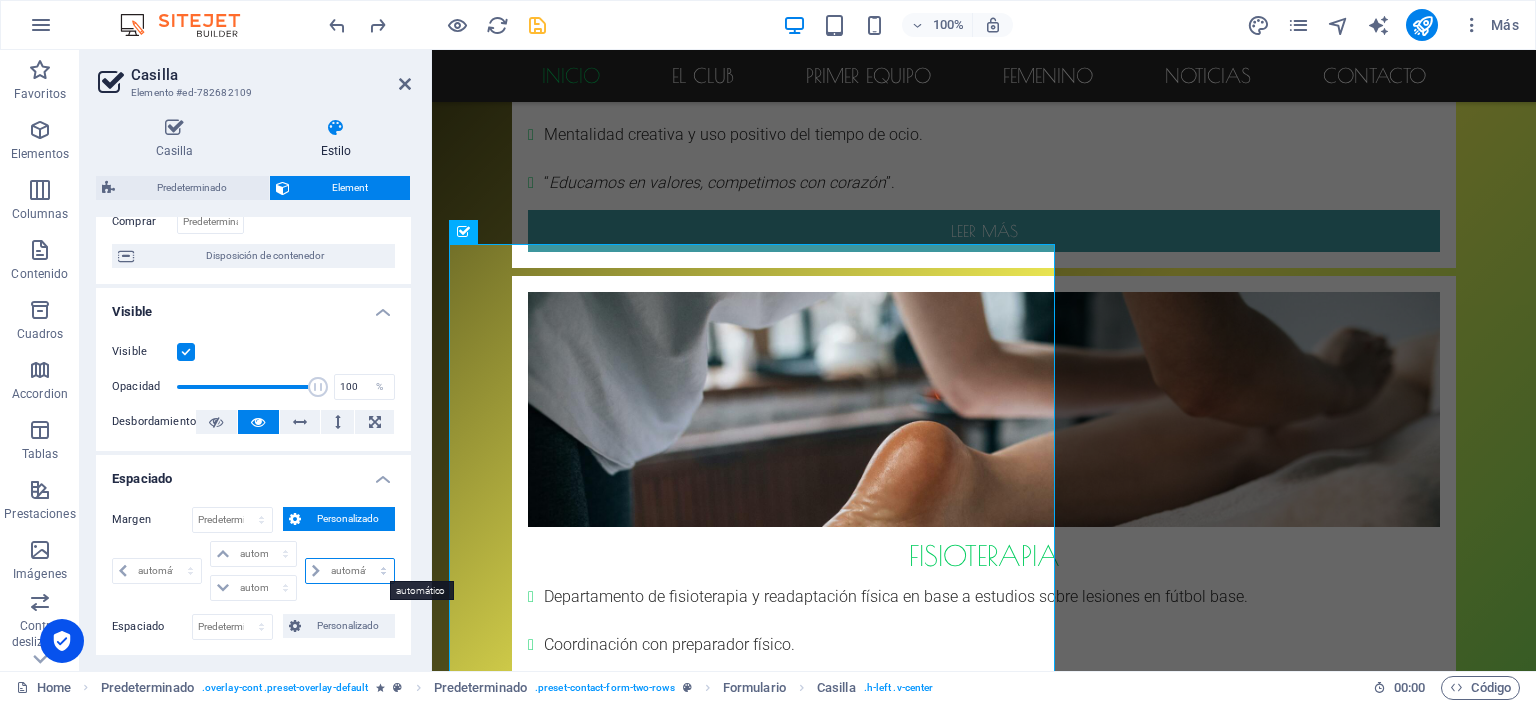 click on "automático px % rem vw vh" at bounding box center (350, 571) 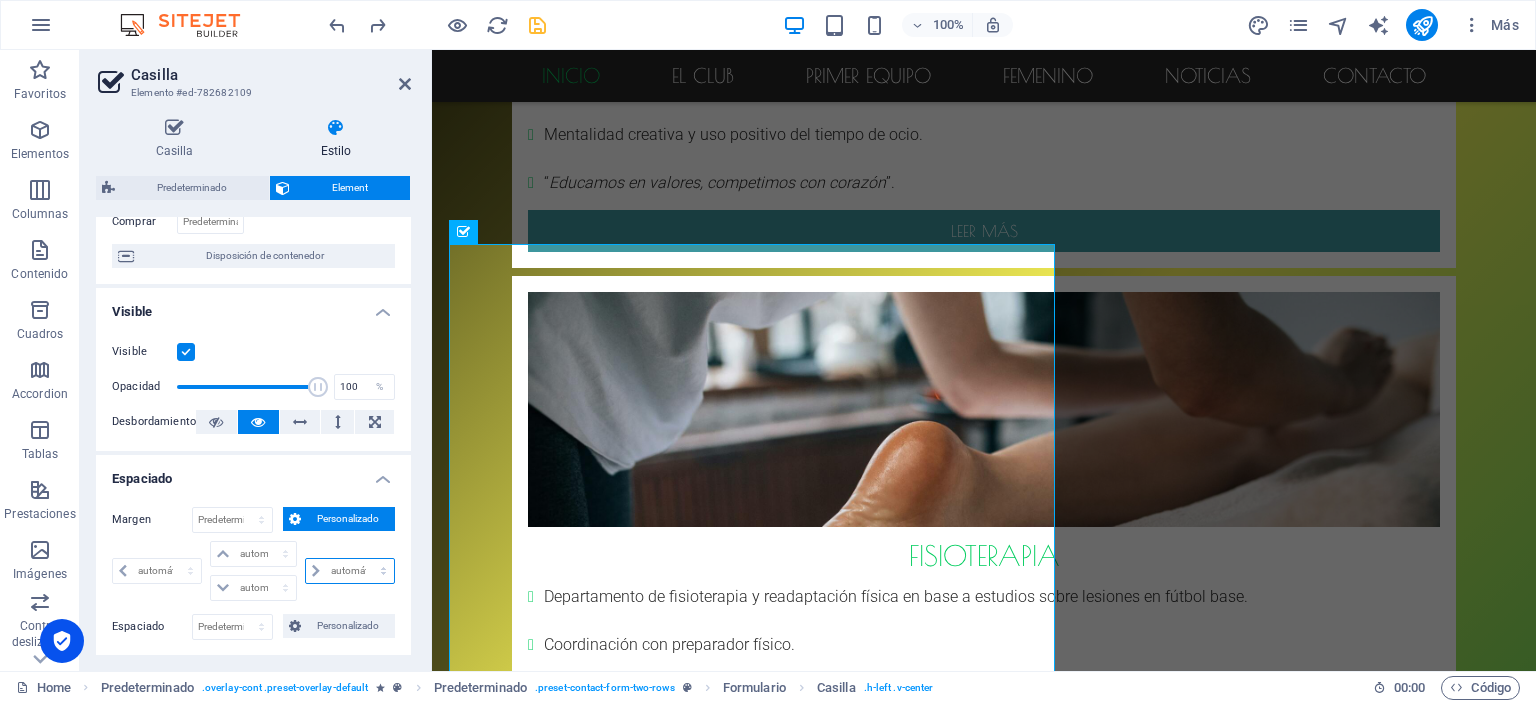 select on "%" 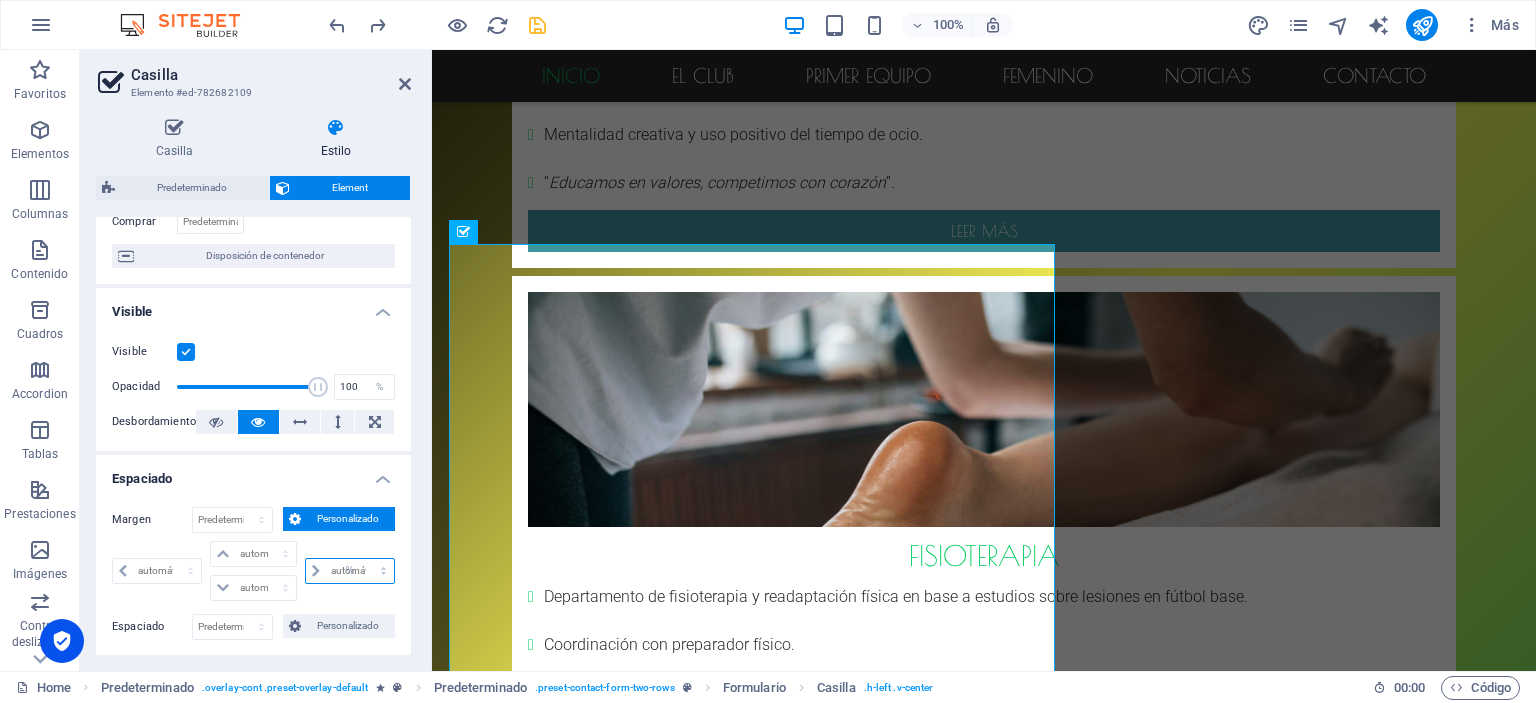 click on "automático px % rem vw vh" at bounding box center (350, 571) 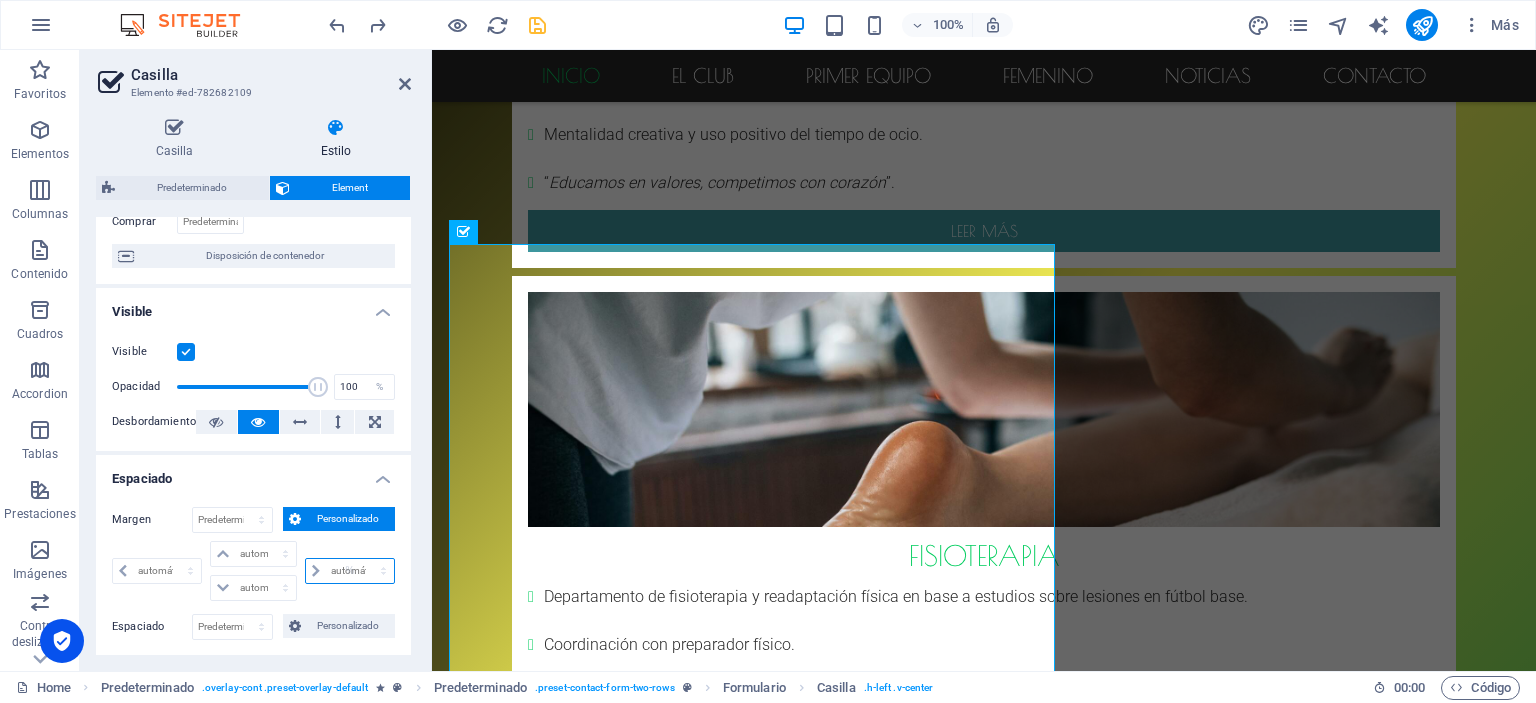 type on "0" 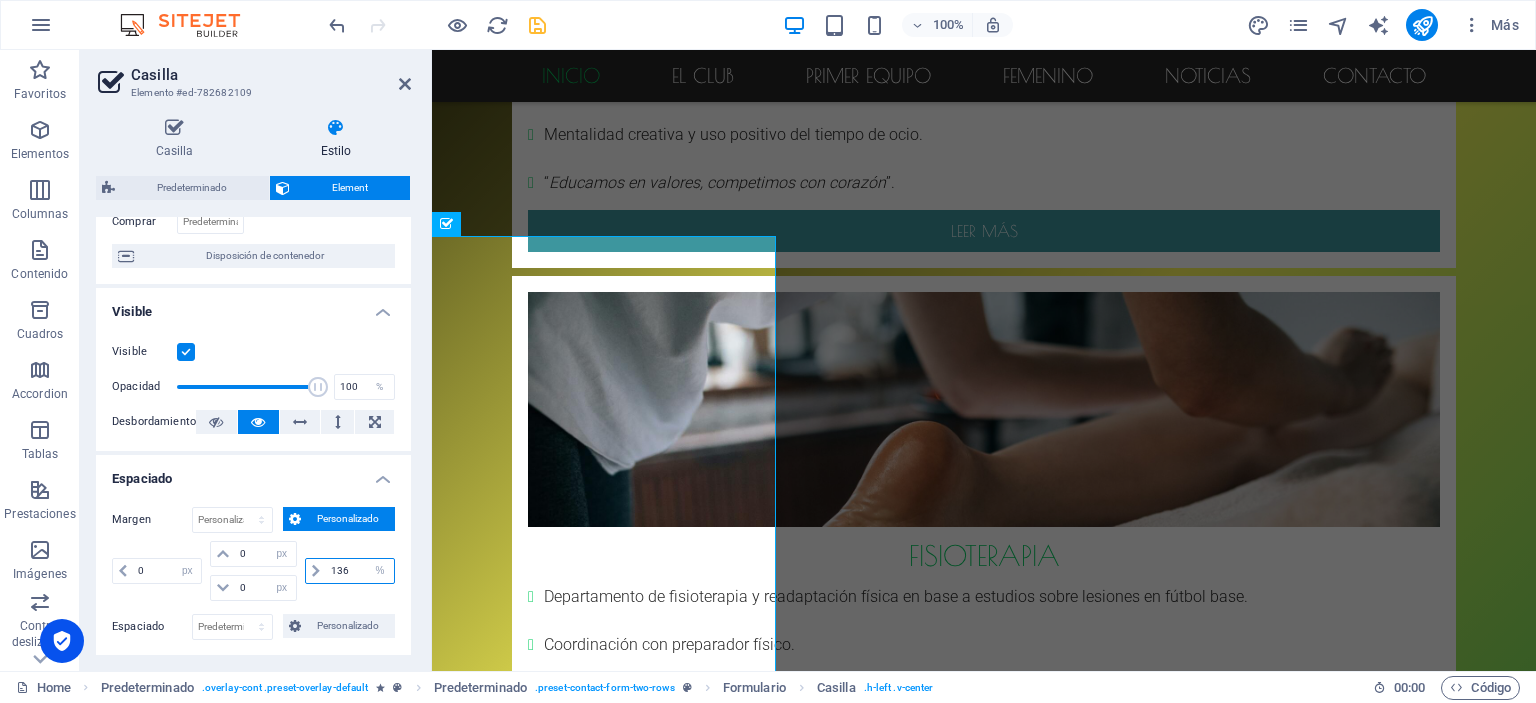 type on "137" 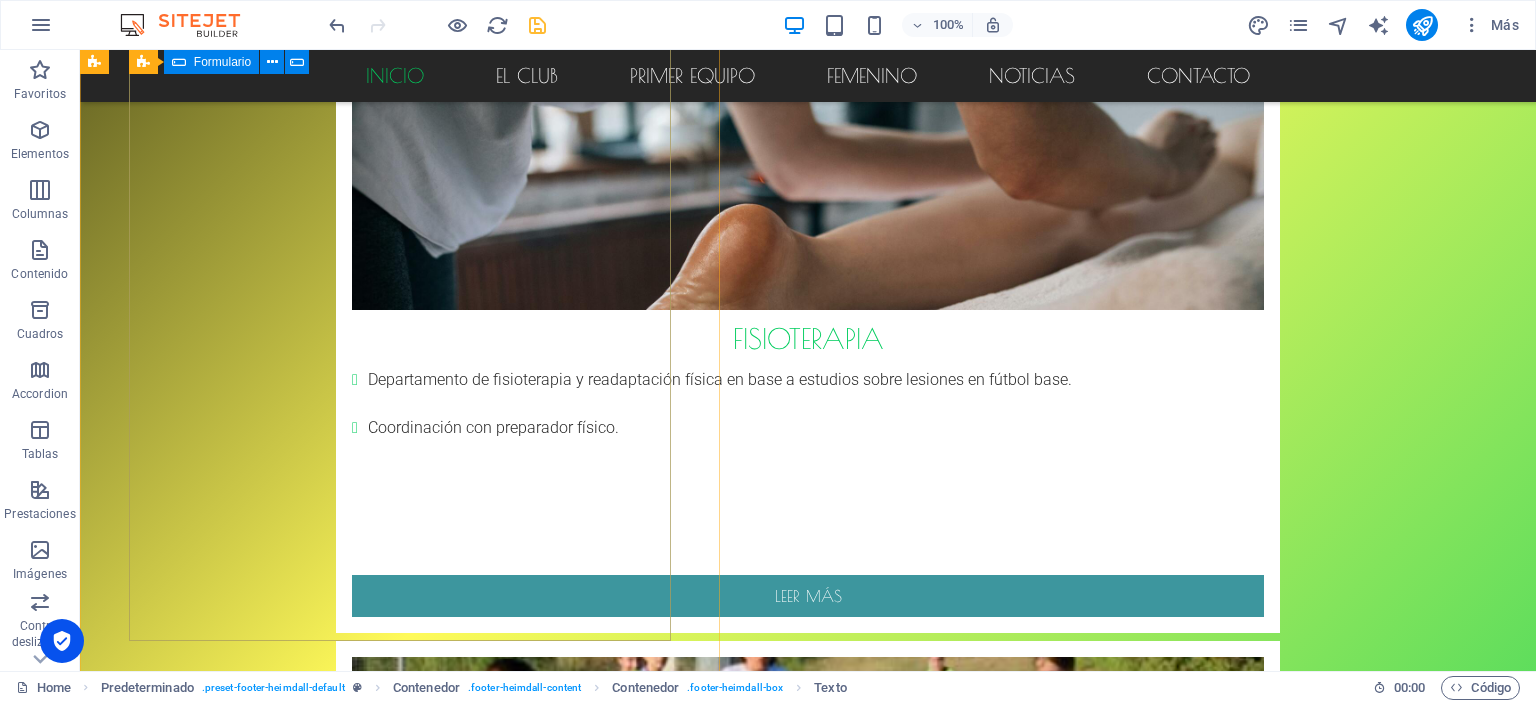 scroll, scrollTop: 2233, scrollLeft: 0, axis: vertical 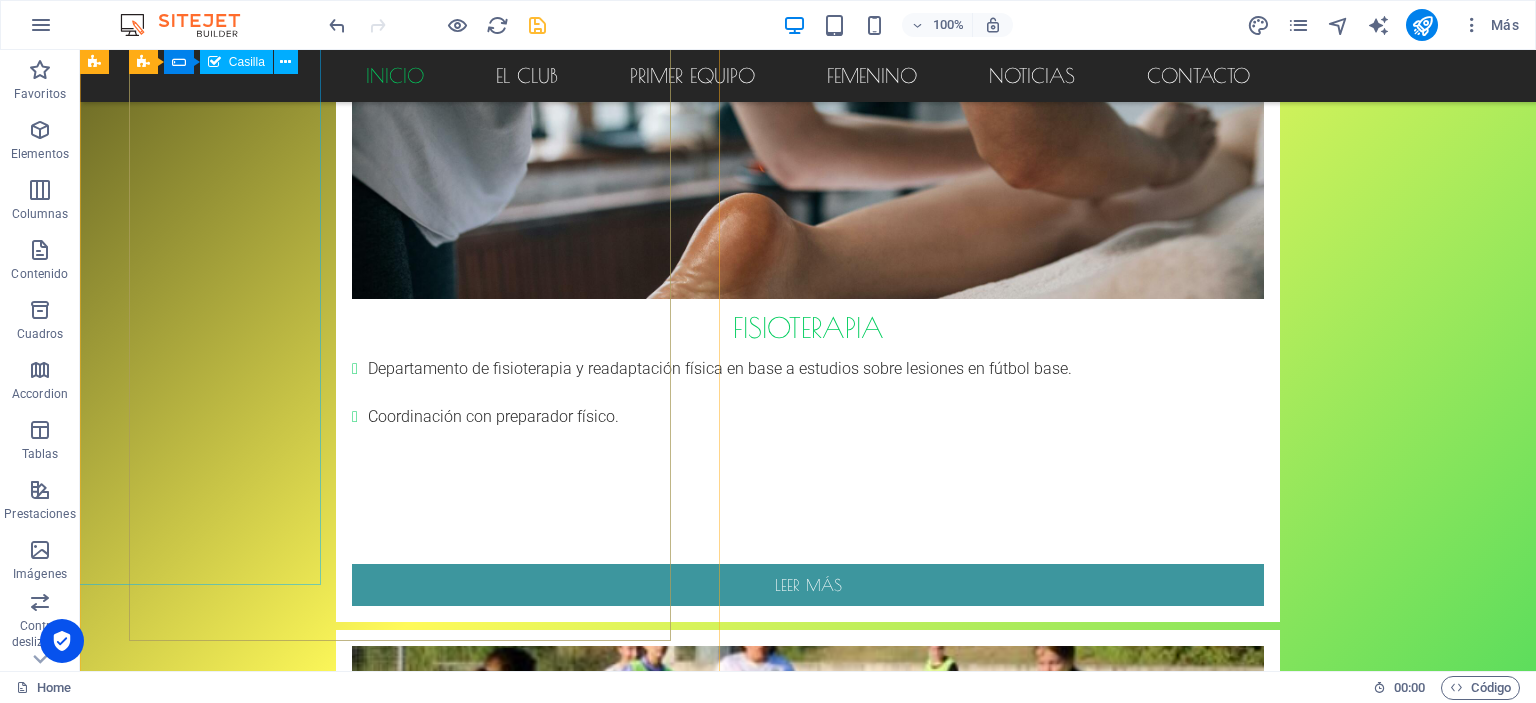click on "Autorizaciones *" 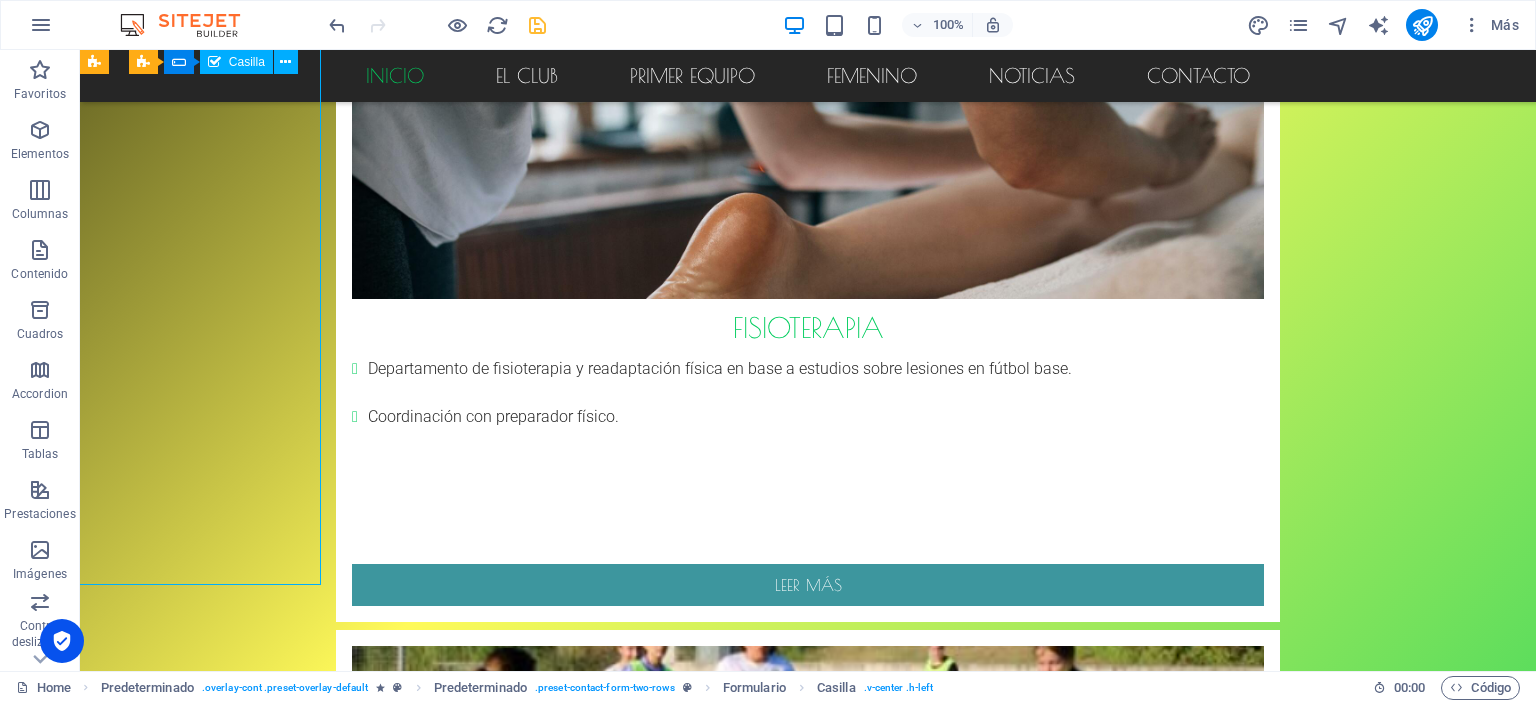 click on "Autorizaciones *" 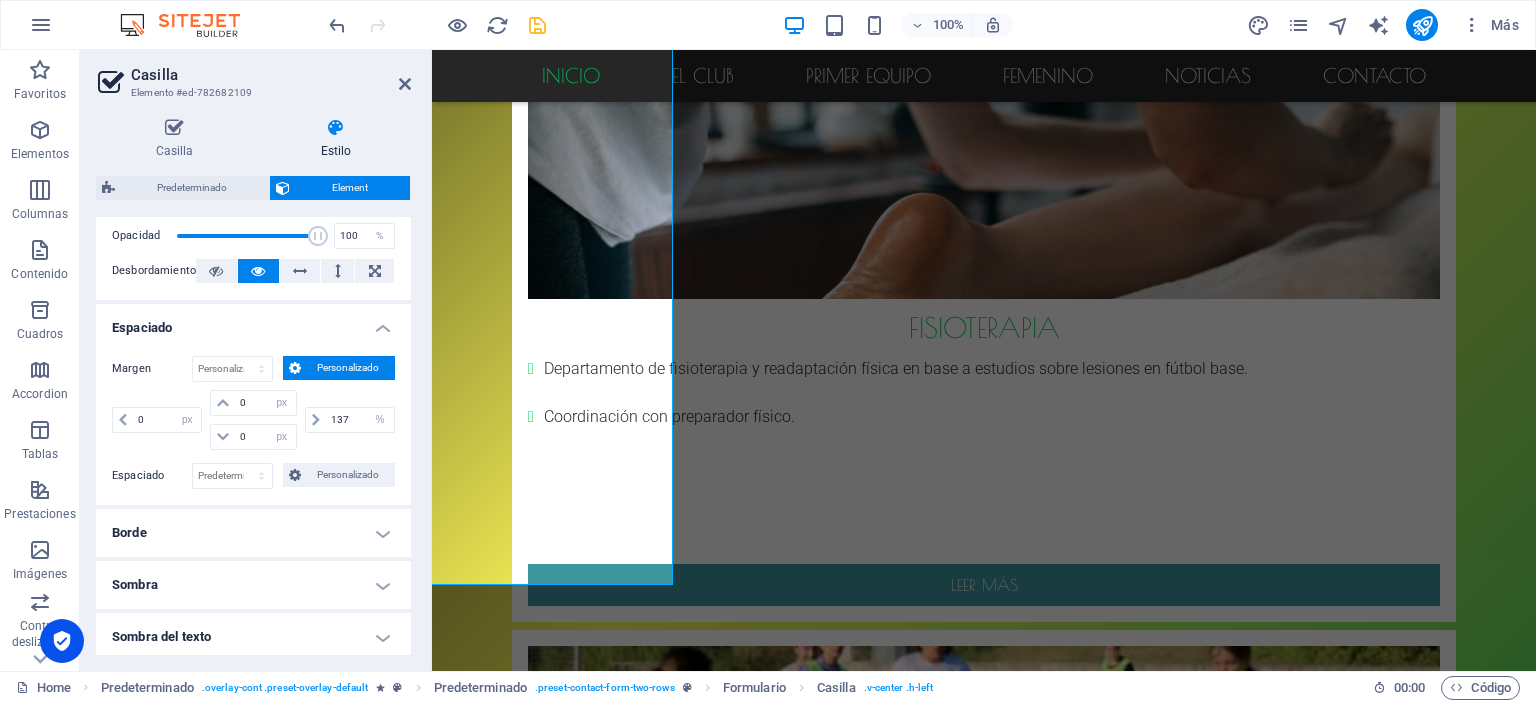 scroll, scrollTop: 312, scrollLeft: 0, axis: vertical 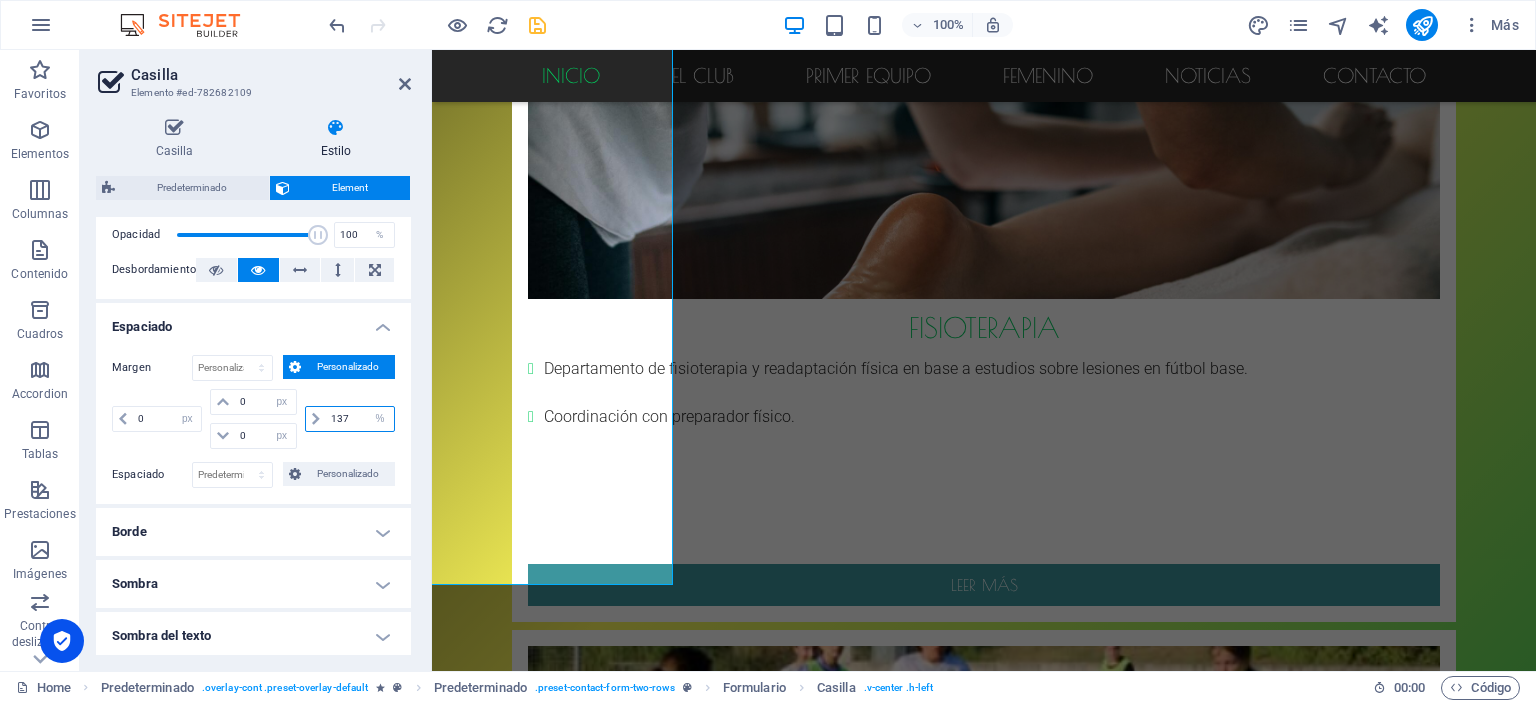 click on "137" at bounding box center (360, 419) 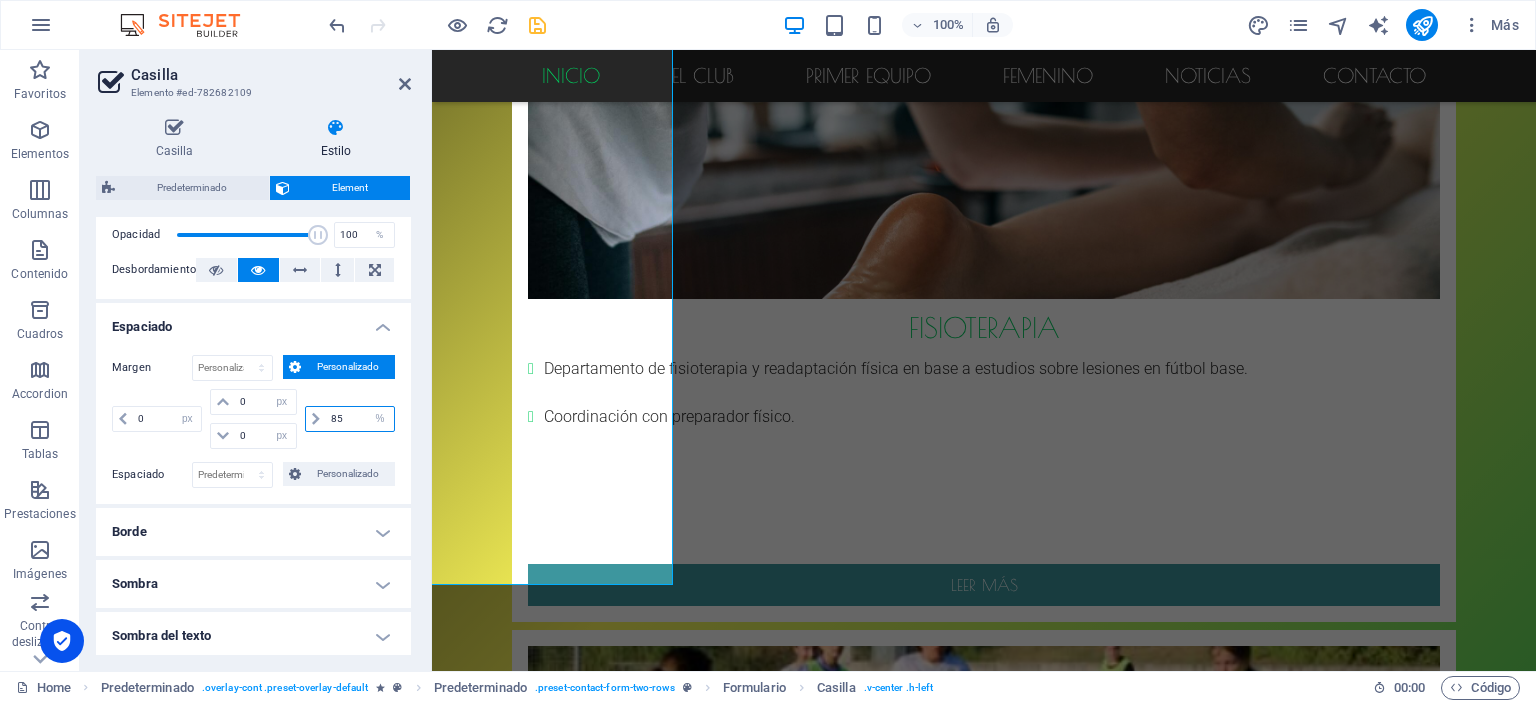 type on "84" 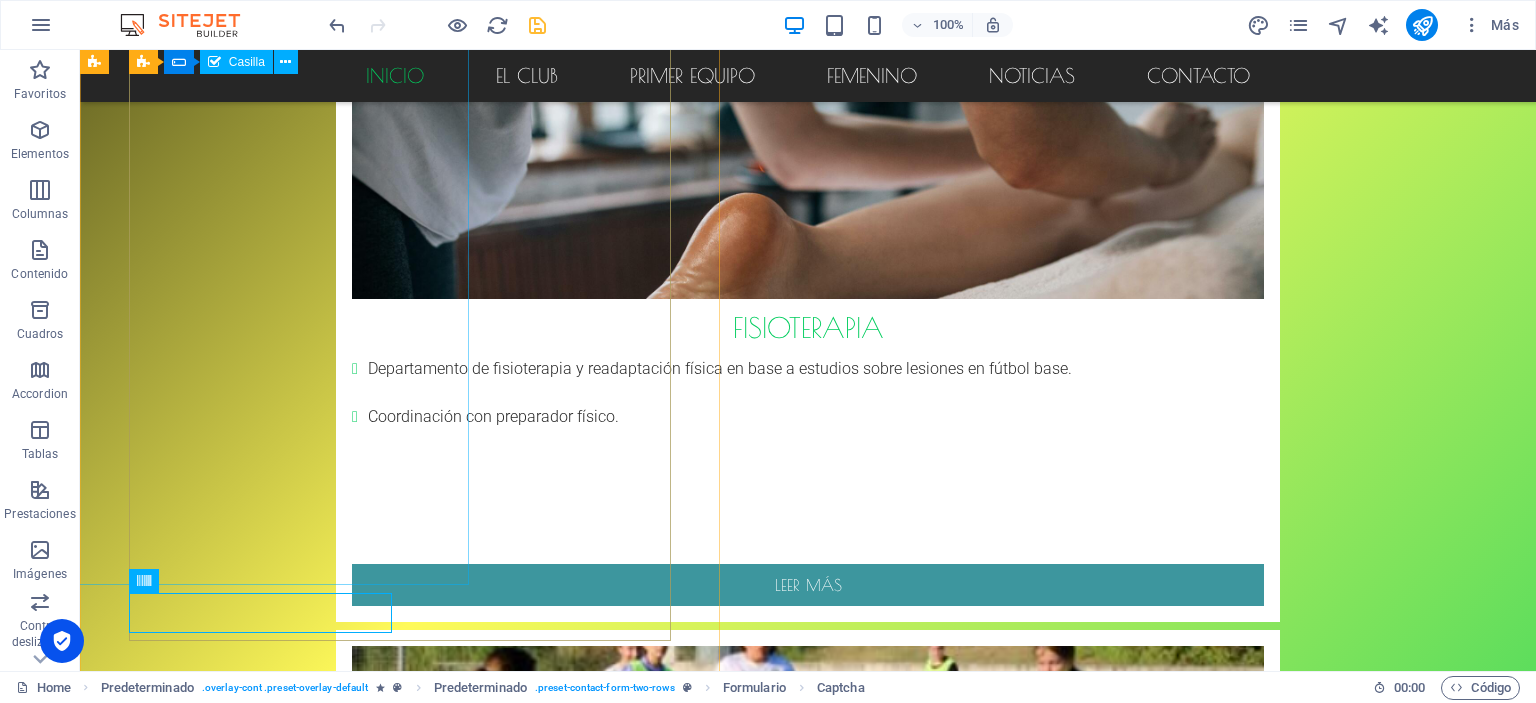 scroll, scrollTop: 2192, scrollLeft: 0, axis: vertical 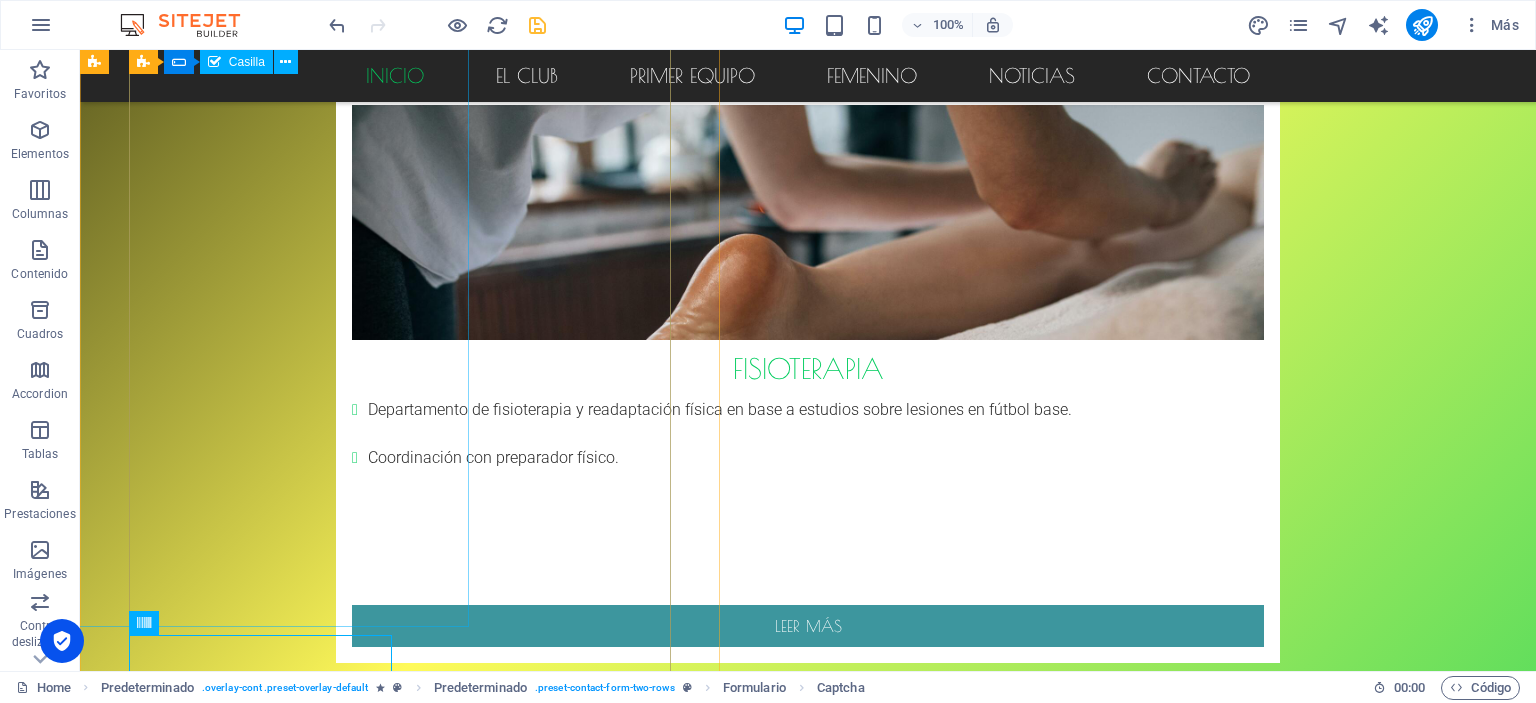 click on "Autorizaciones *" 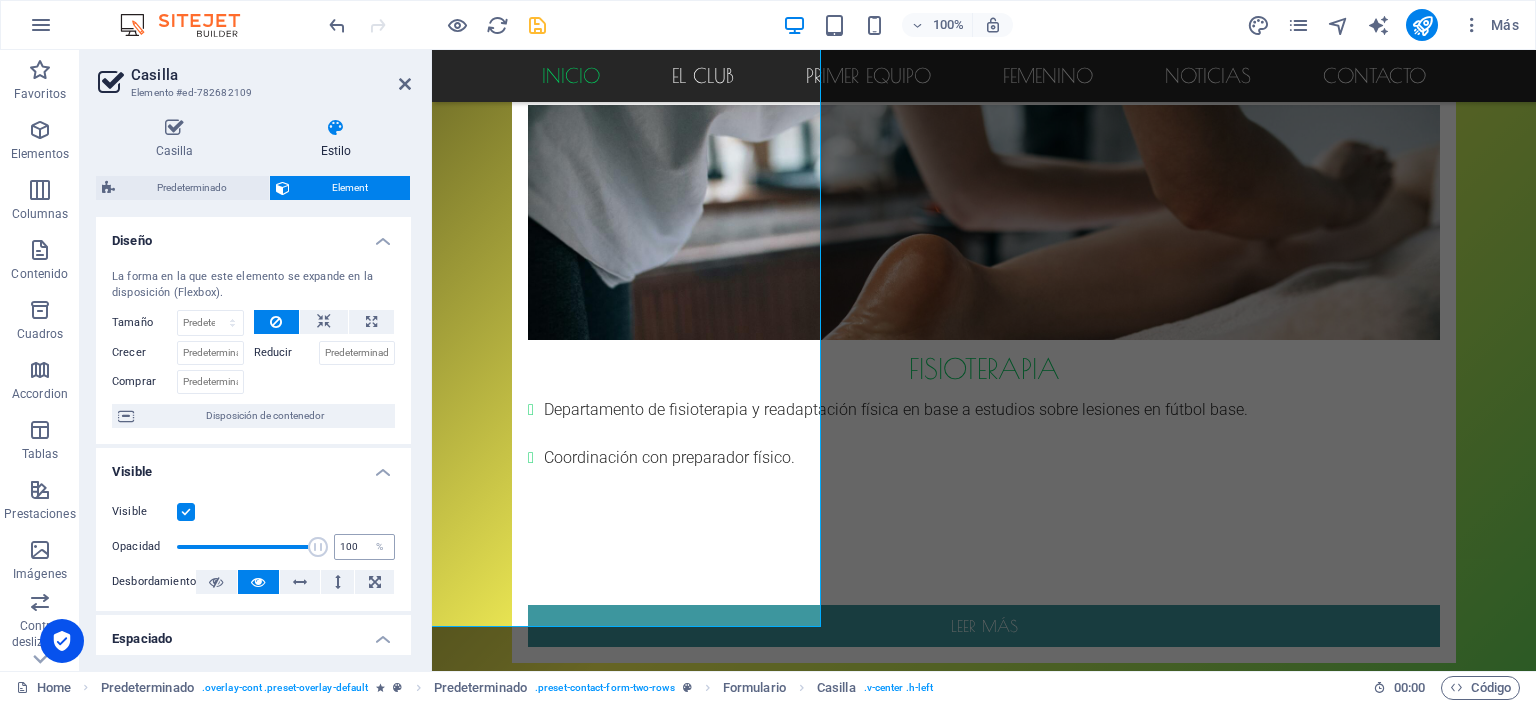 scroll, scrollTop: 223, scrollLeft: 0, axis: vertical 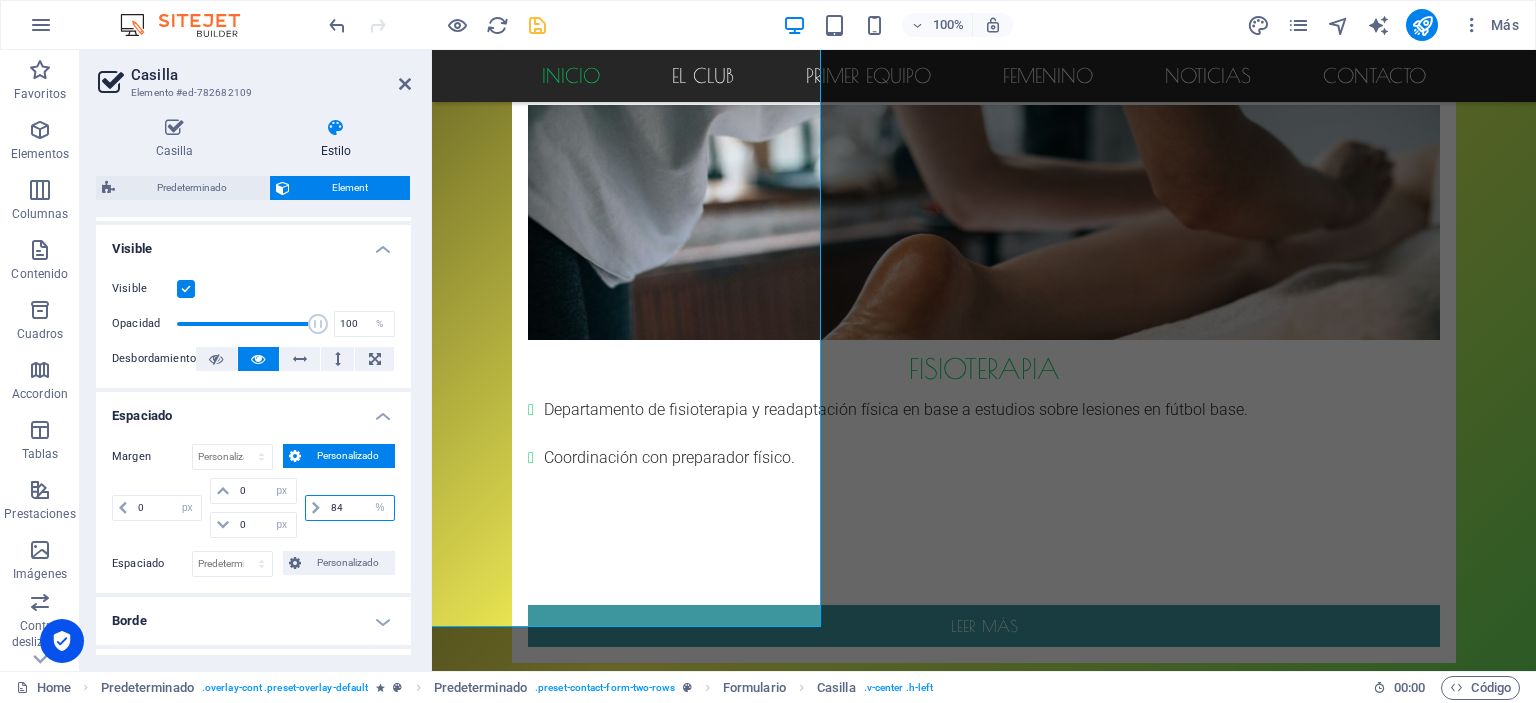 click on "84" at bounding box center [360, 508] 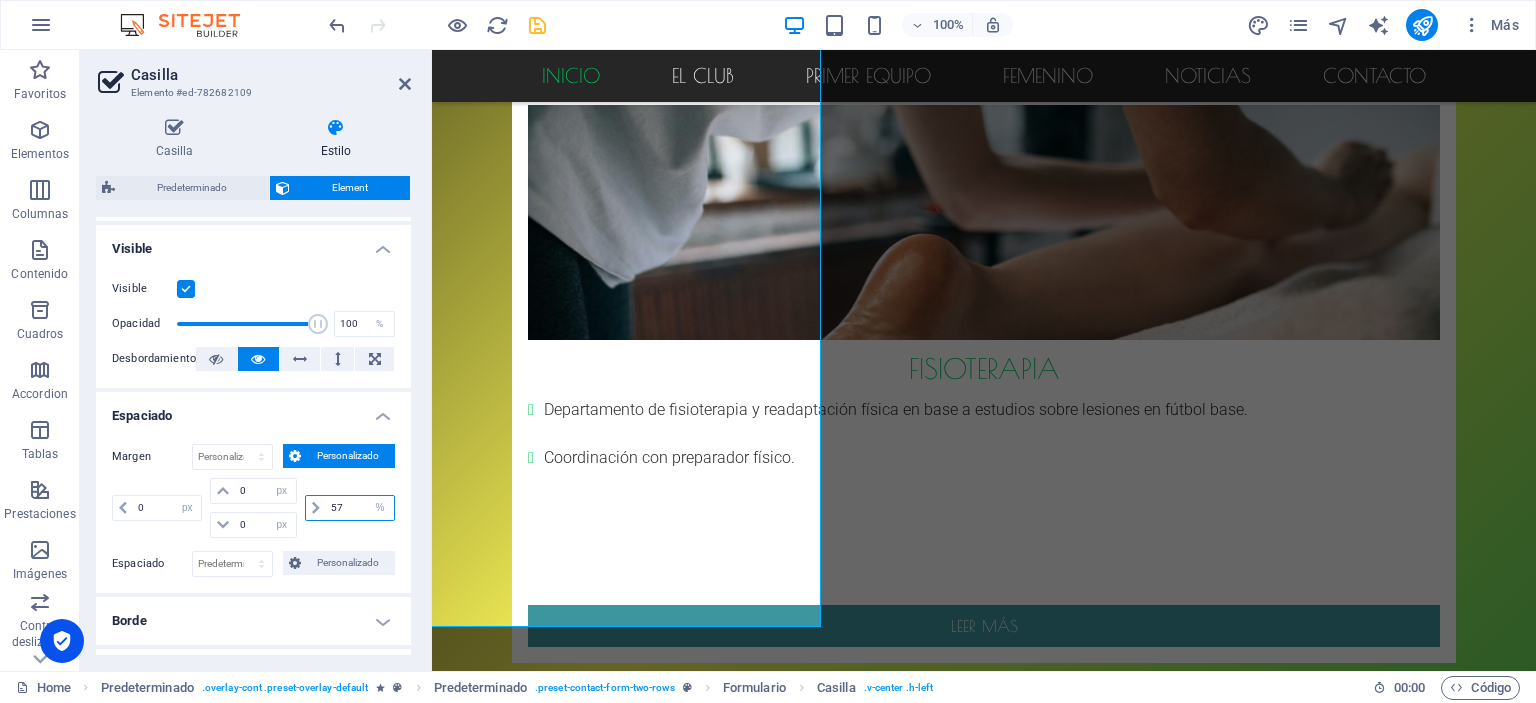 type on "56" 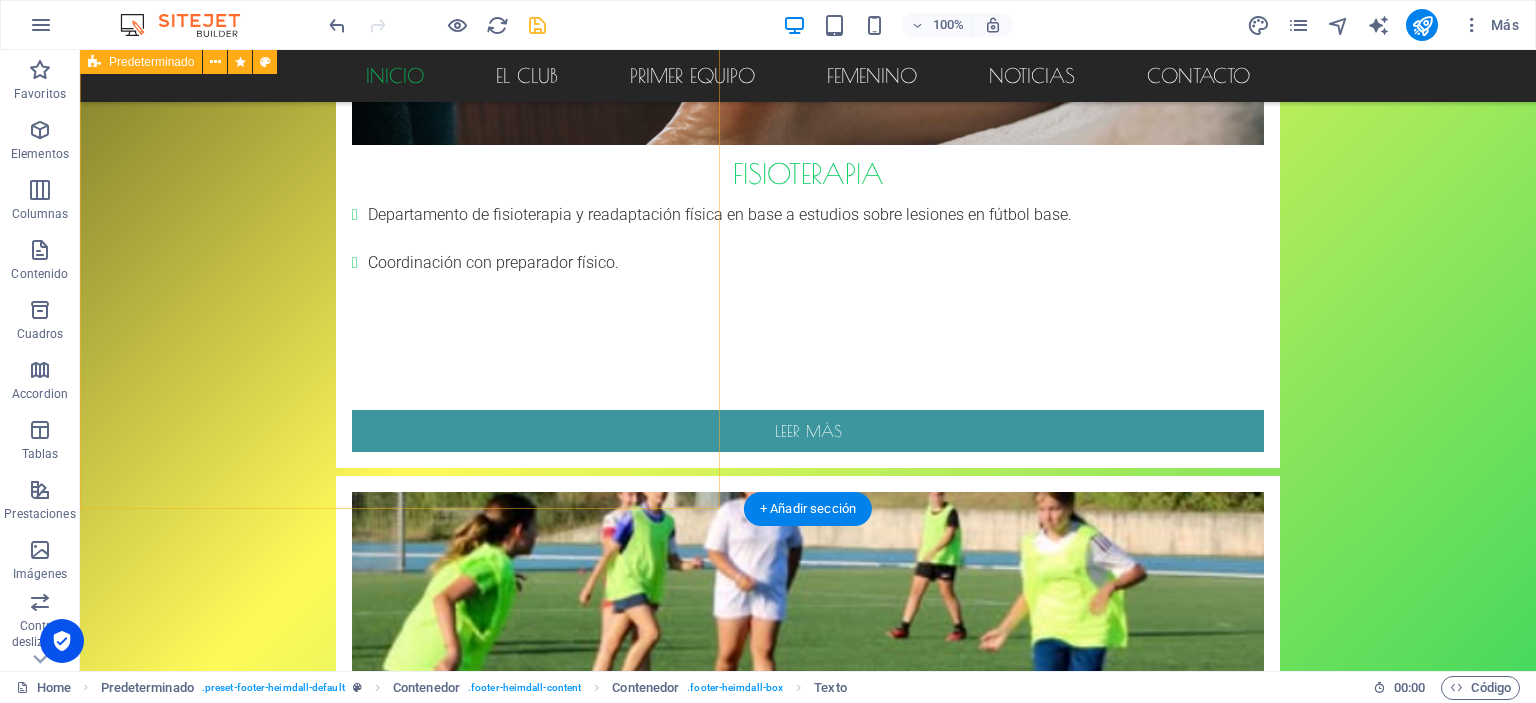 scroll, scrollTop: 2353, scrollLeft: 0, axis: vertical 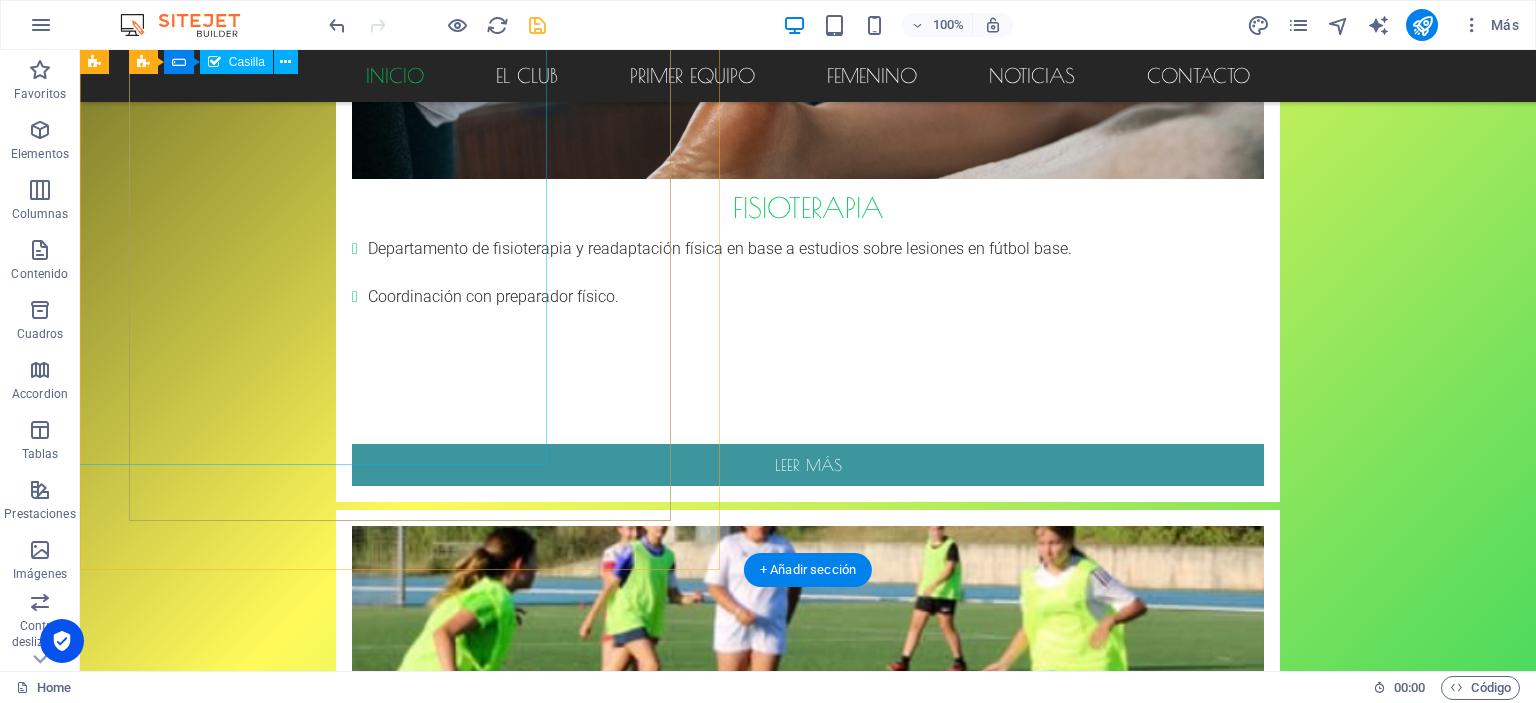 click on "Autorizaciones *" 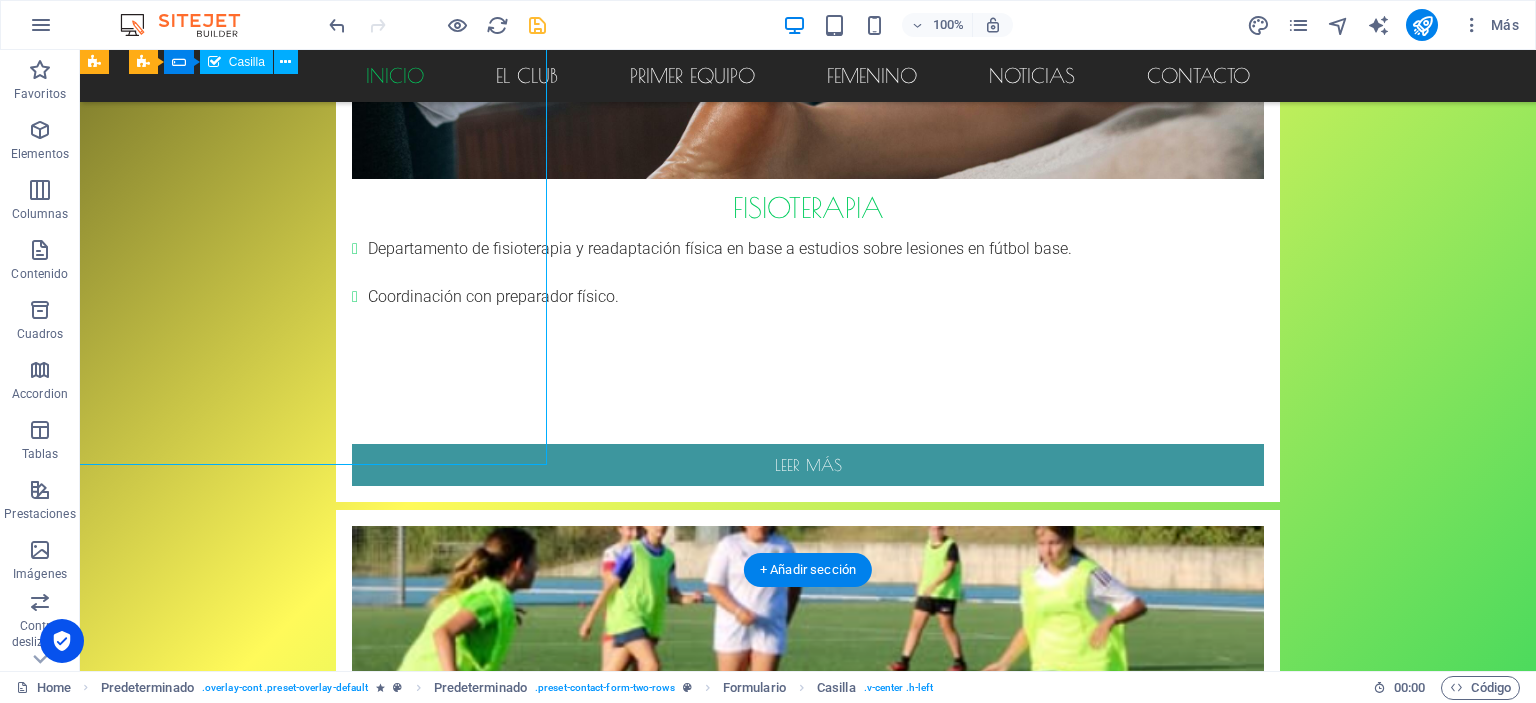 click on "Autorizaciones *" 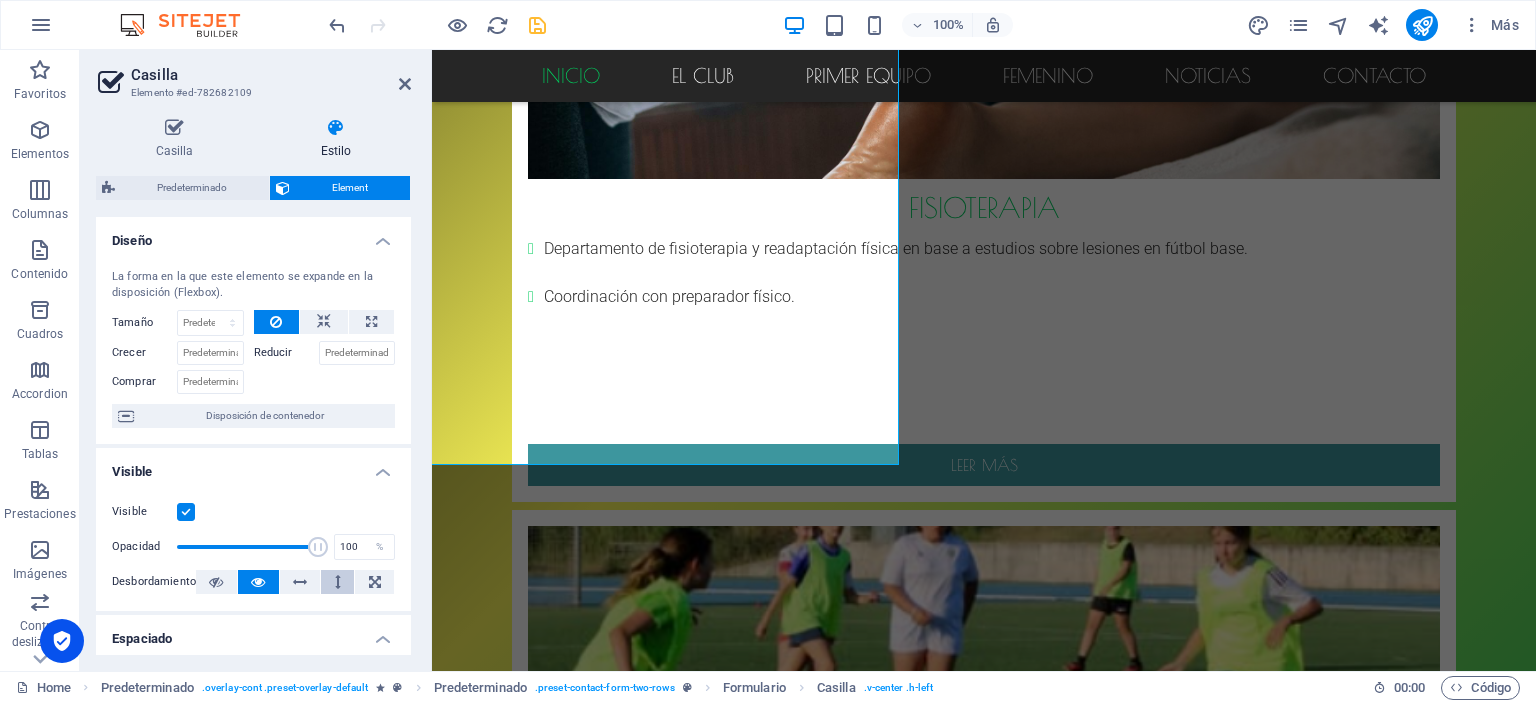 scroll, scrollTop: 223, scrollLeft: 0, axis: vertical 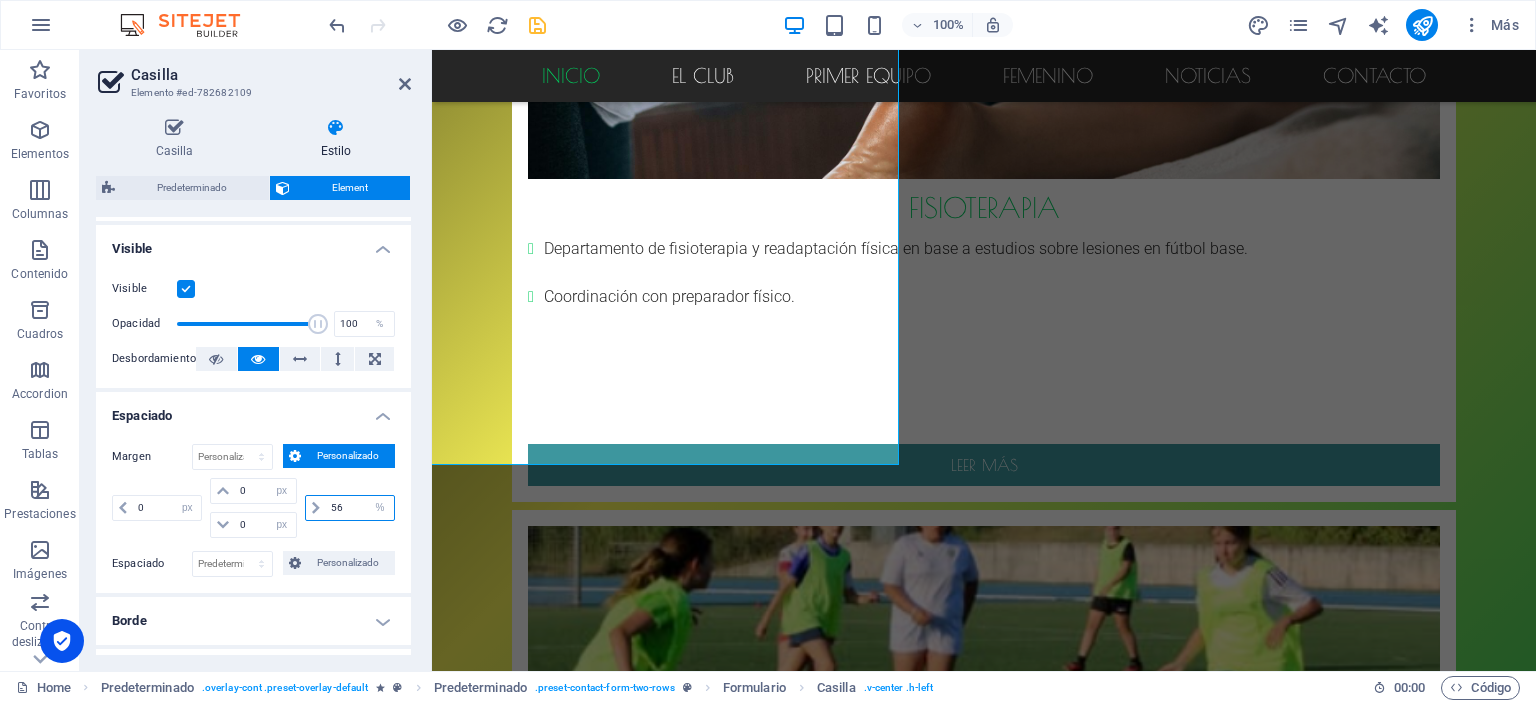 click on "56" at bounding box center (360, 508) 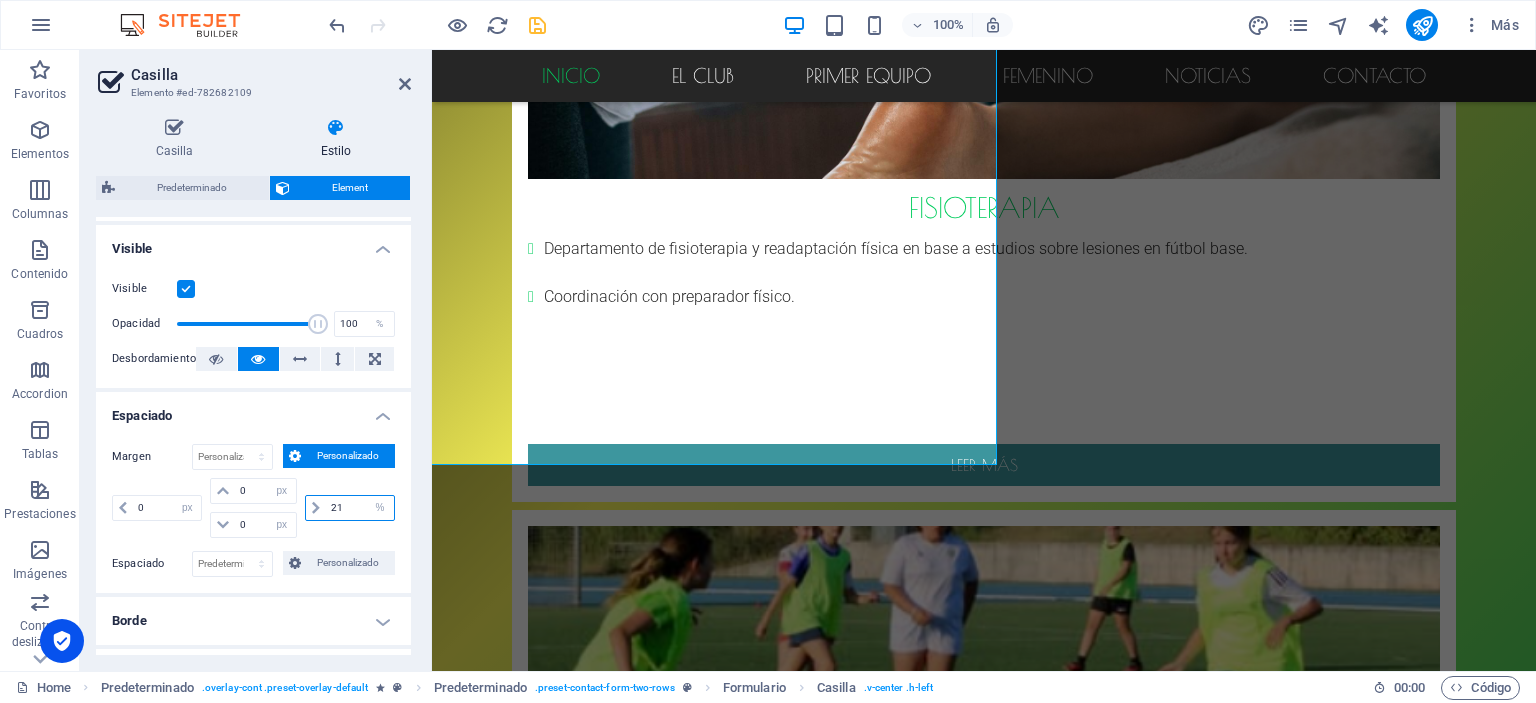 click on "21" at bounding box center [360, 508] 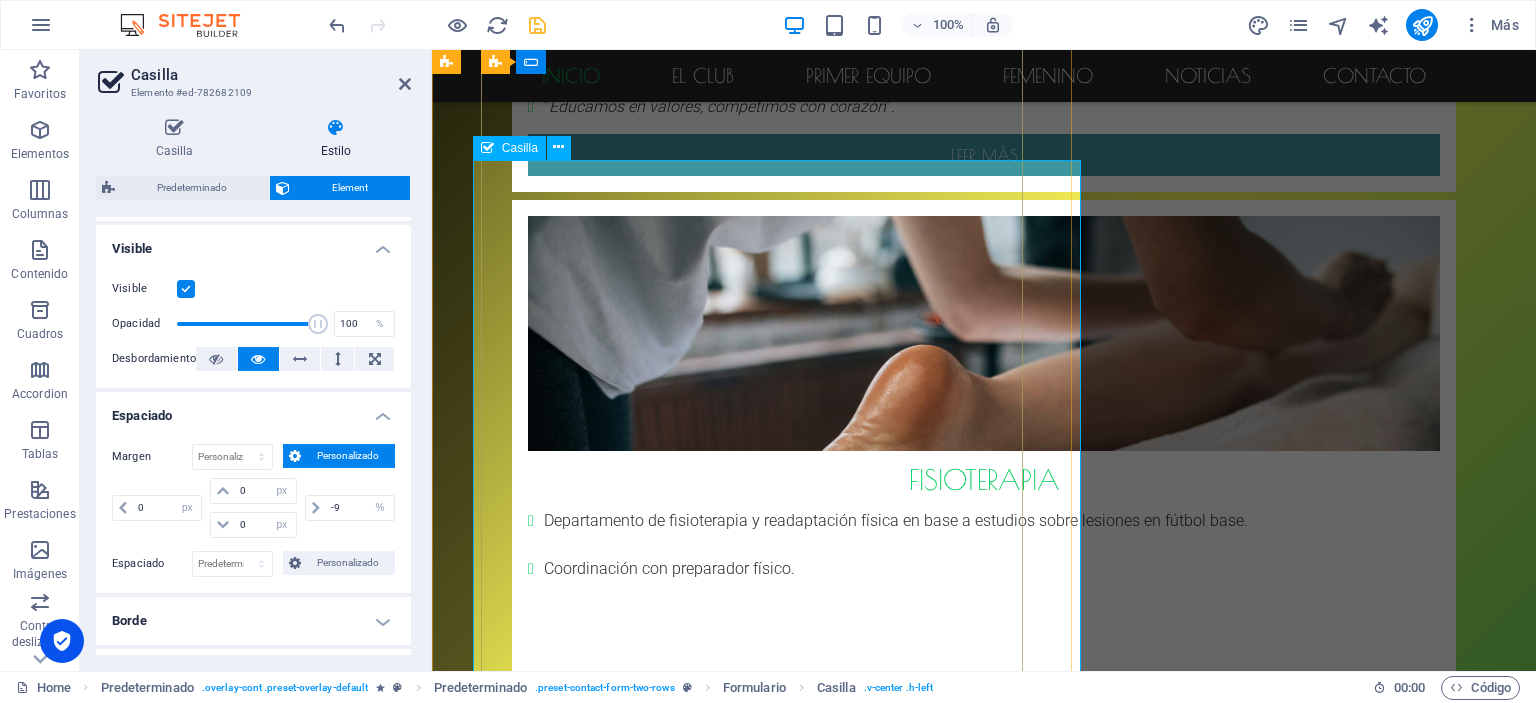 scroll, scrollTop: 2082, scrollLeft: 0, axis: vertical 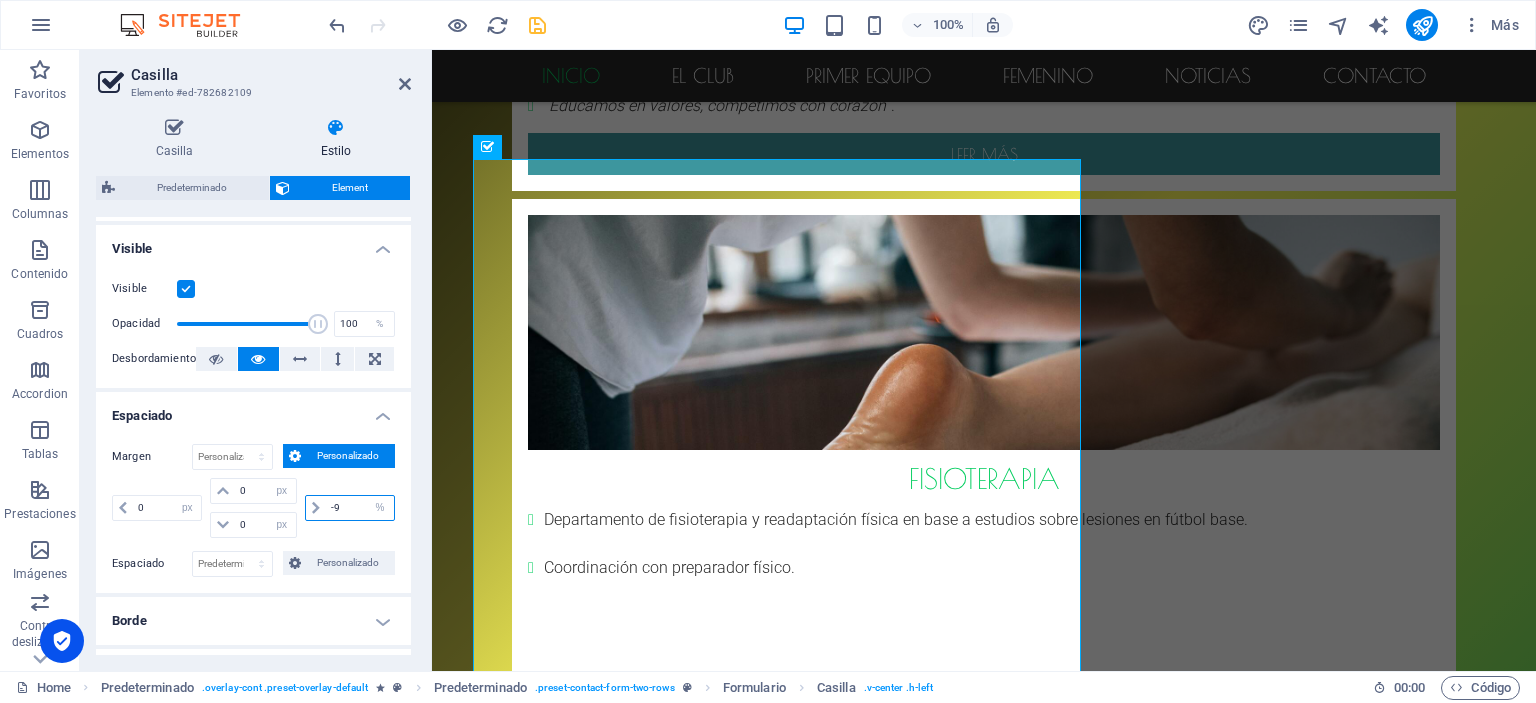 click on "-9" at bounding box center [360, 508] 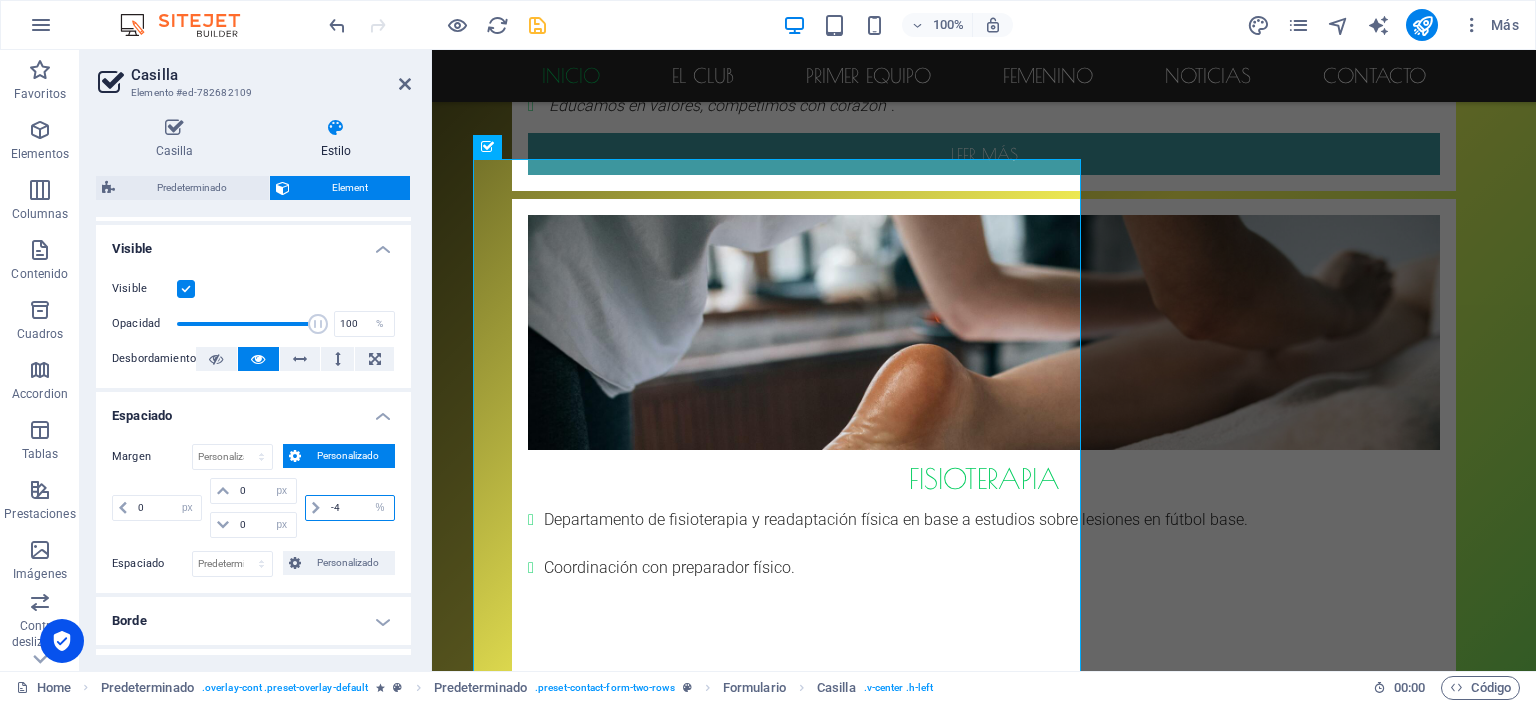type on "-3" 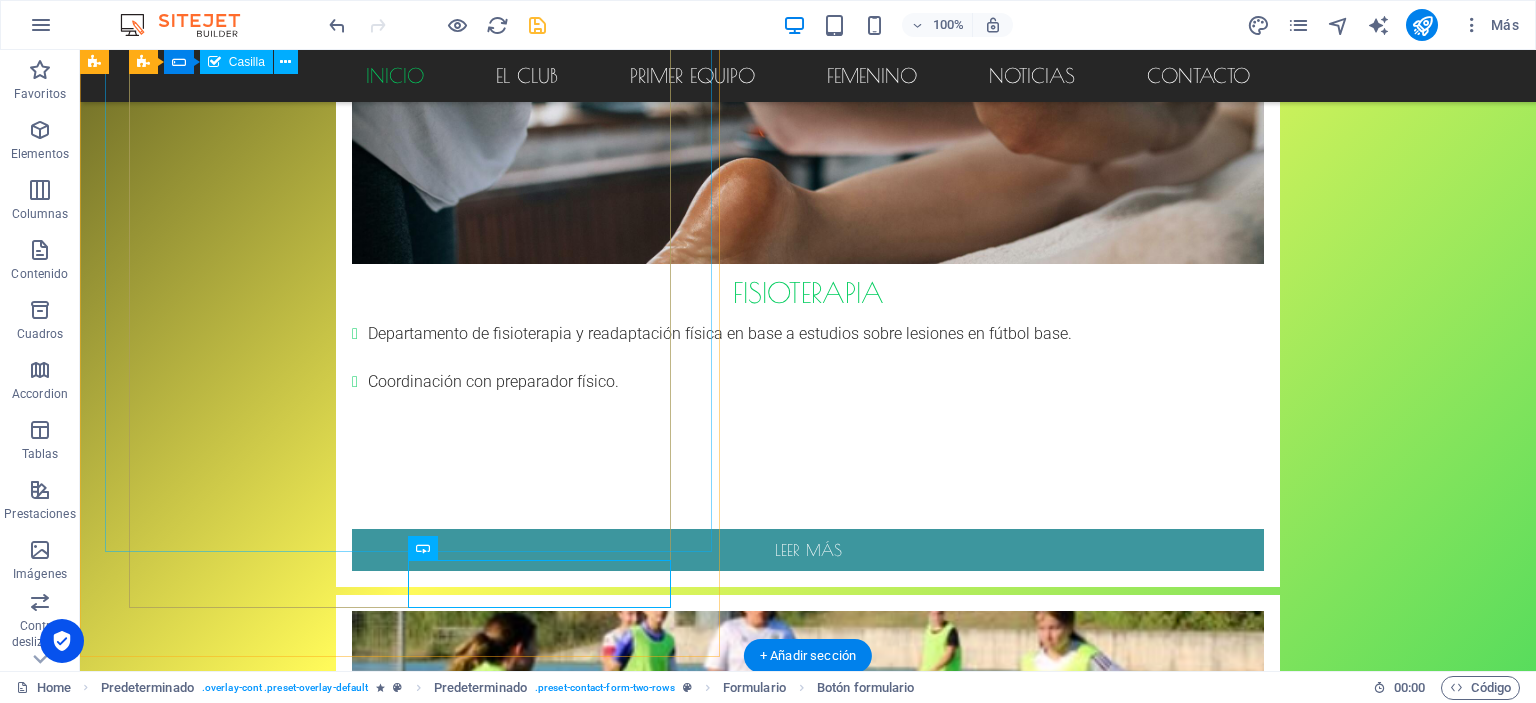 scroll, scrollTop: 2267, scrollLeft: 0, axis: vertical 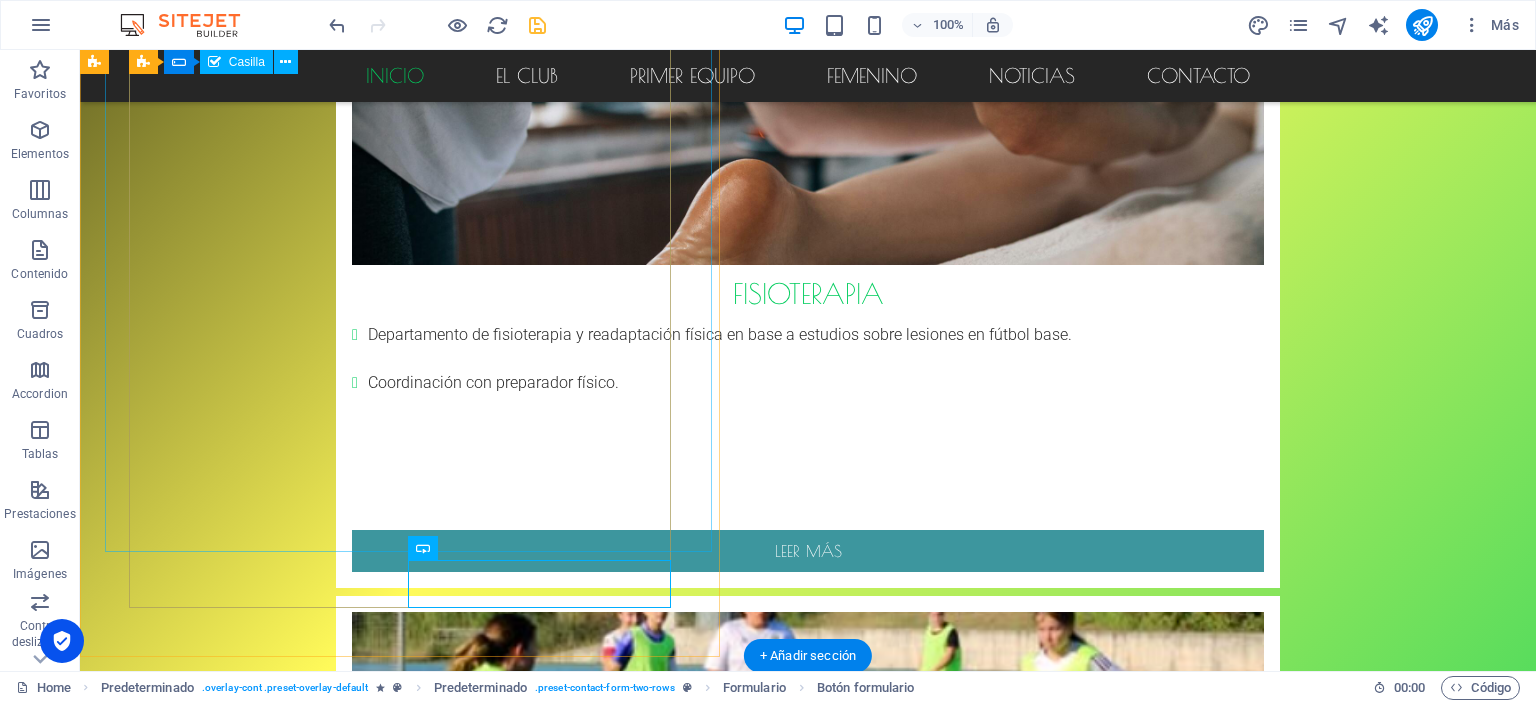 click on "Autorizaciones *" 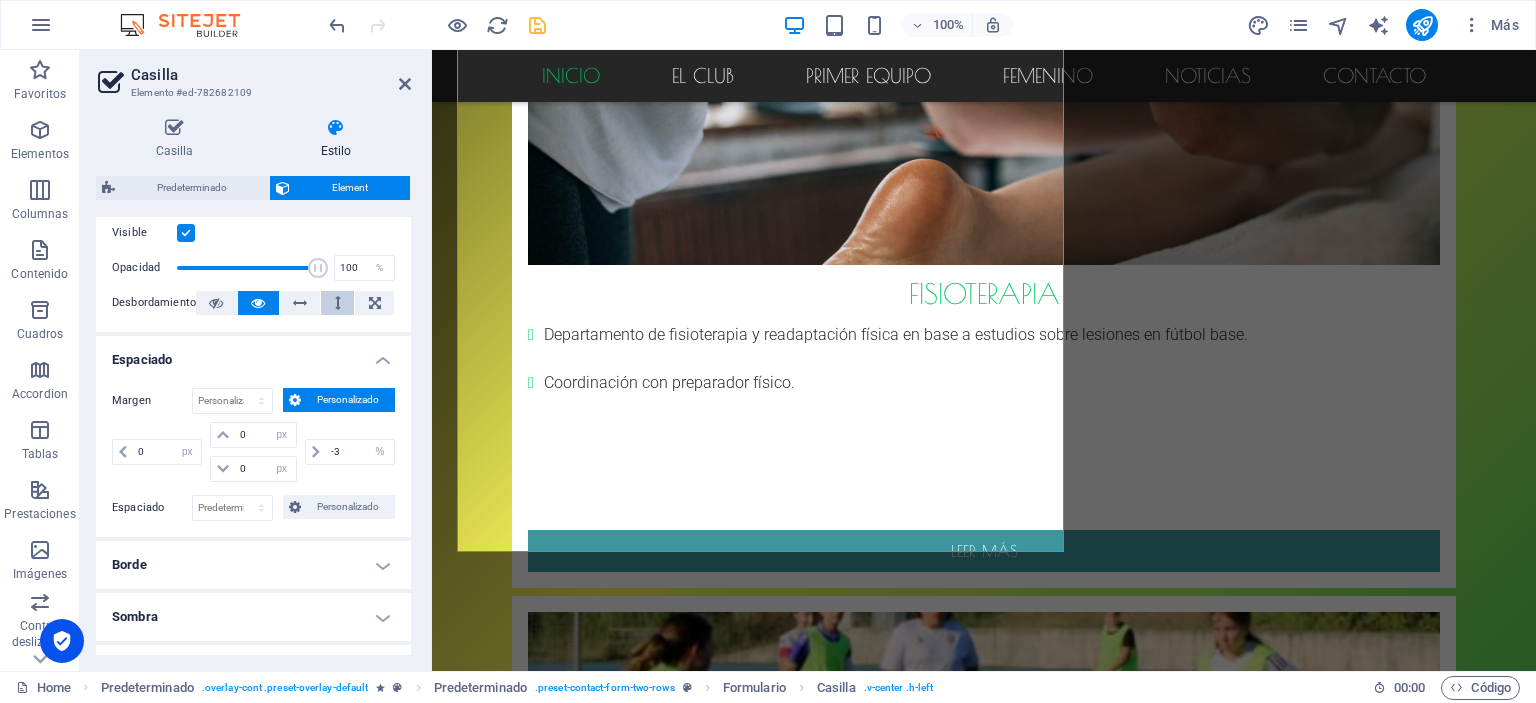scroll, scrollTop: 279, scrollLeft: 0, axis: vertical 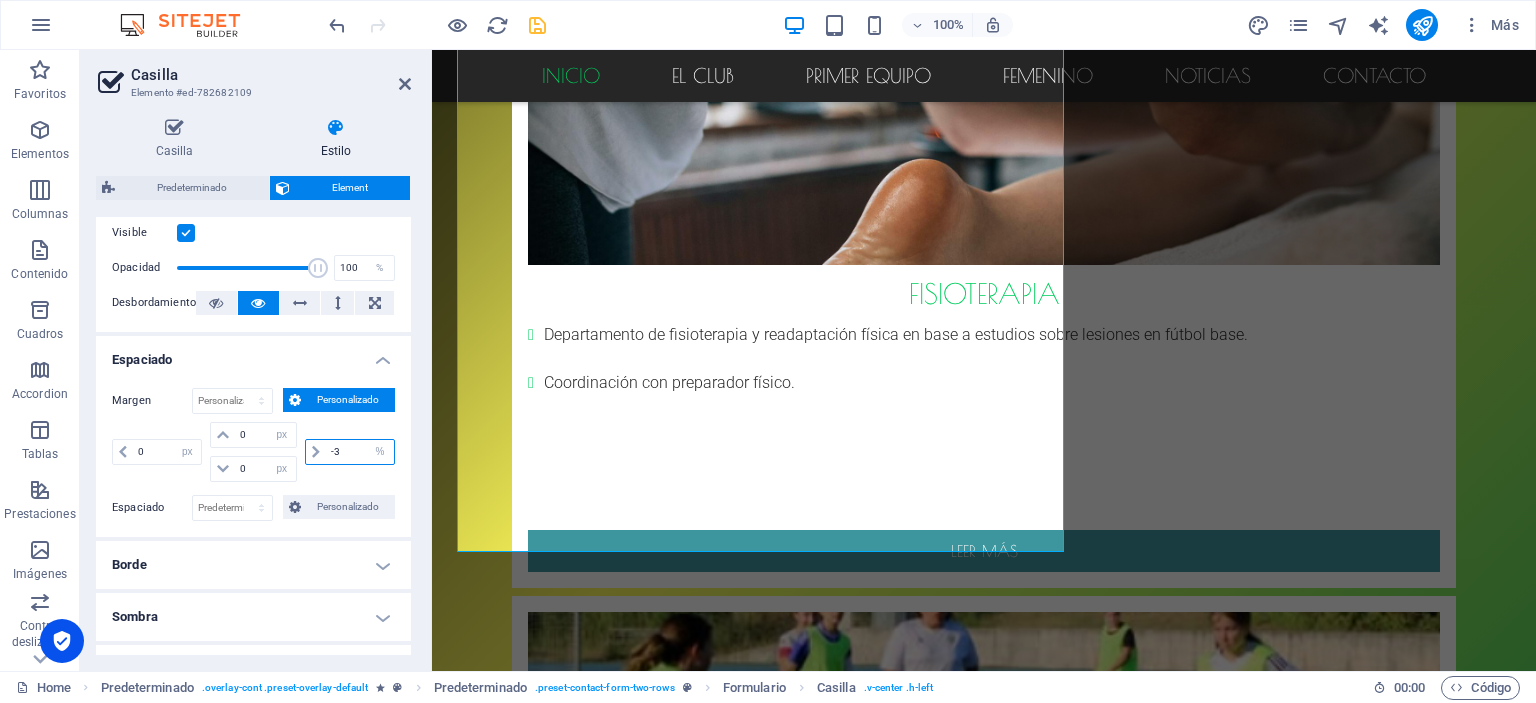 click on "-3" at bounding box center (360, 452) 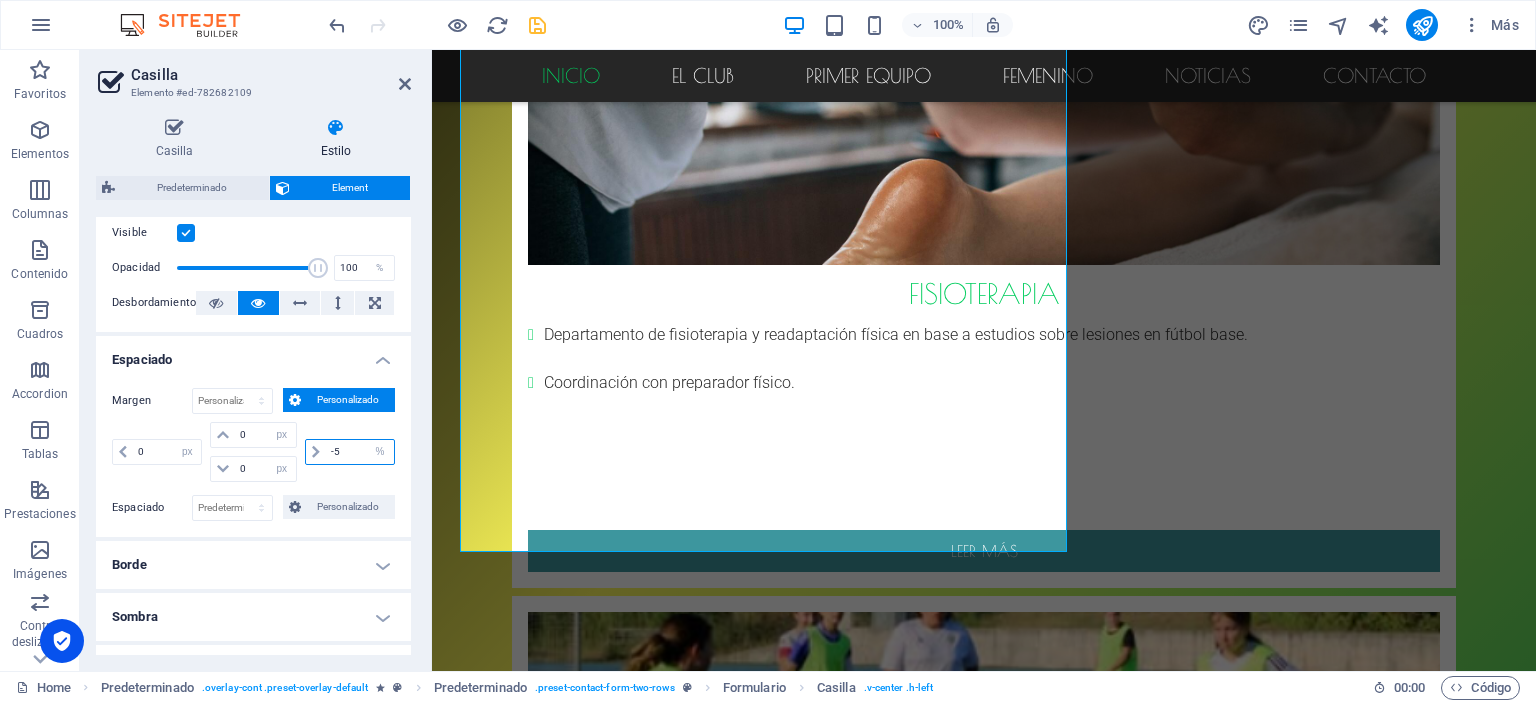 type on "-6" 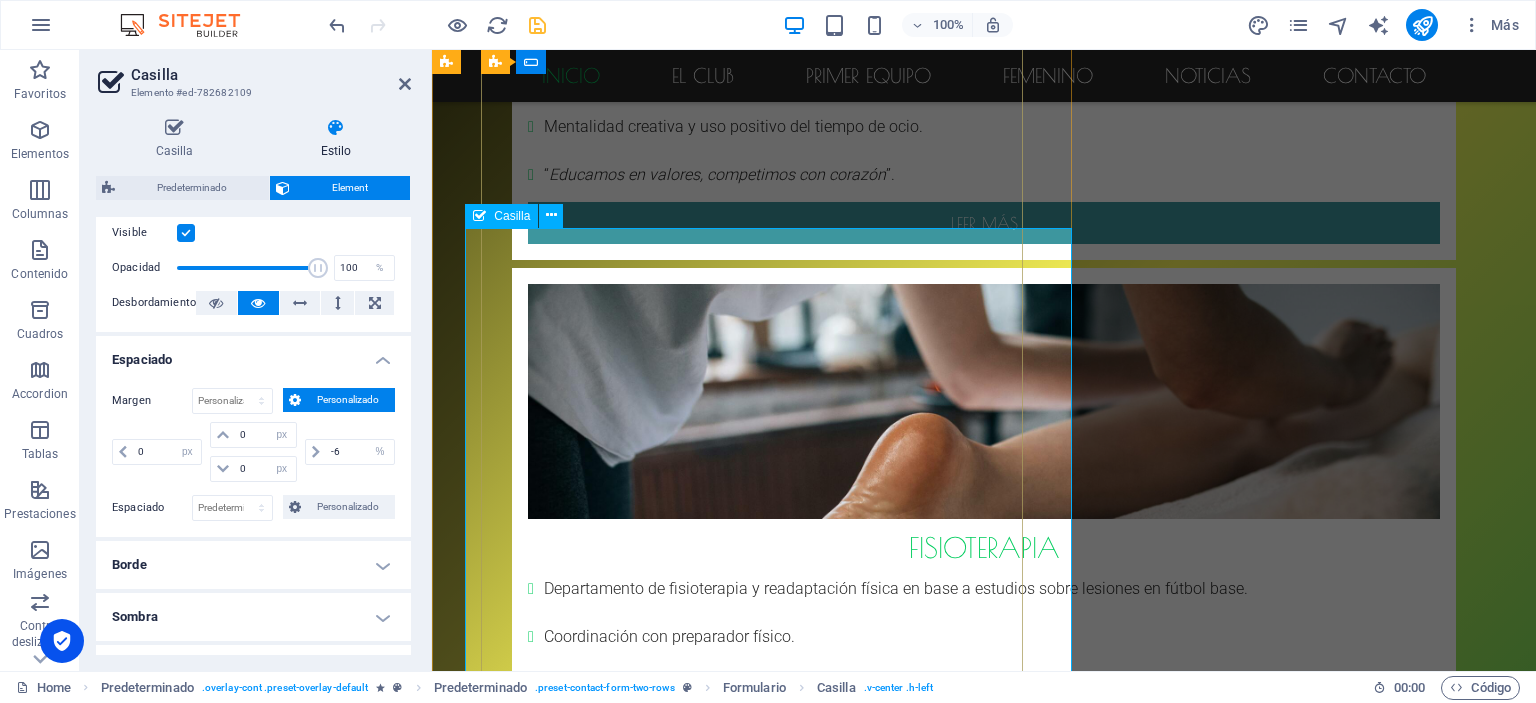 scroll, scrollTop: 2127, scrollLeft: 0, axis: vertical 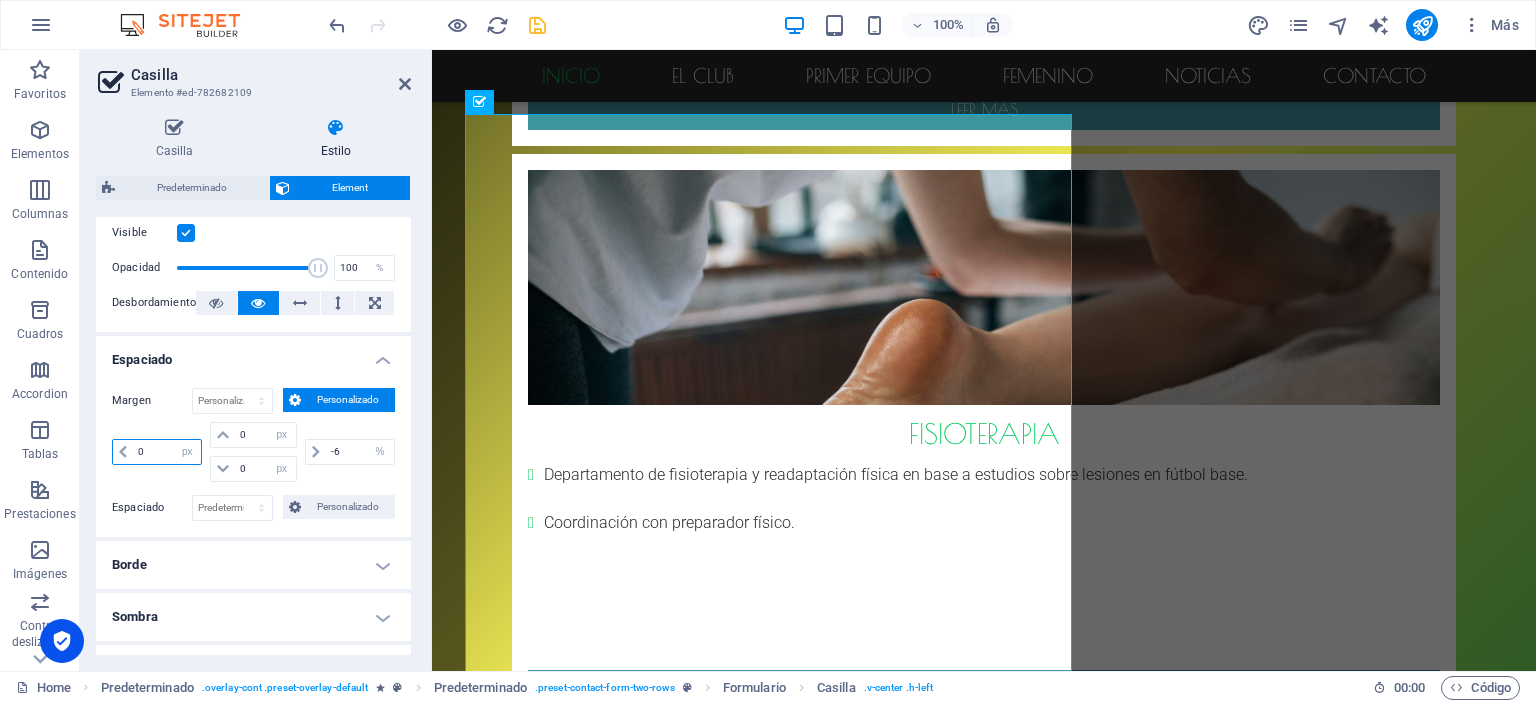click on "0" at bounding box center [167, 452] 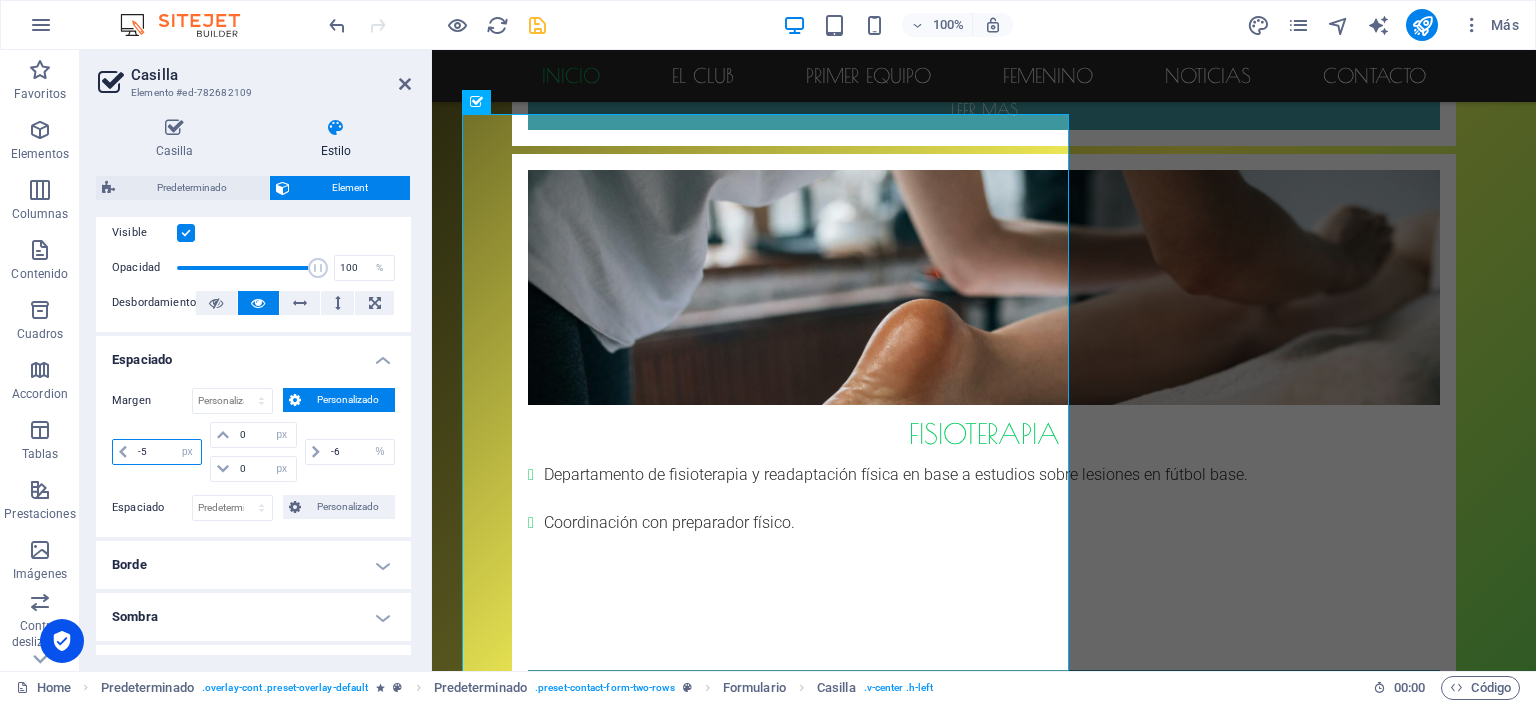 type on "-4" 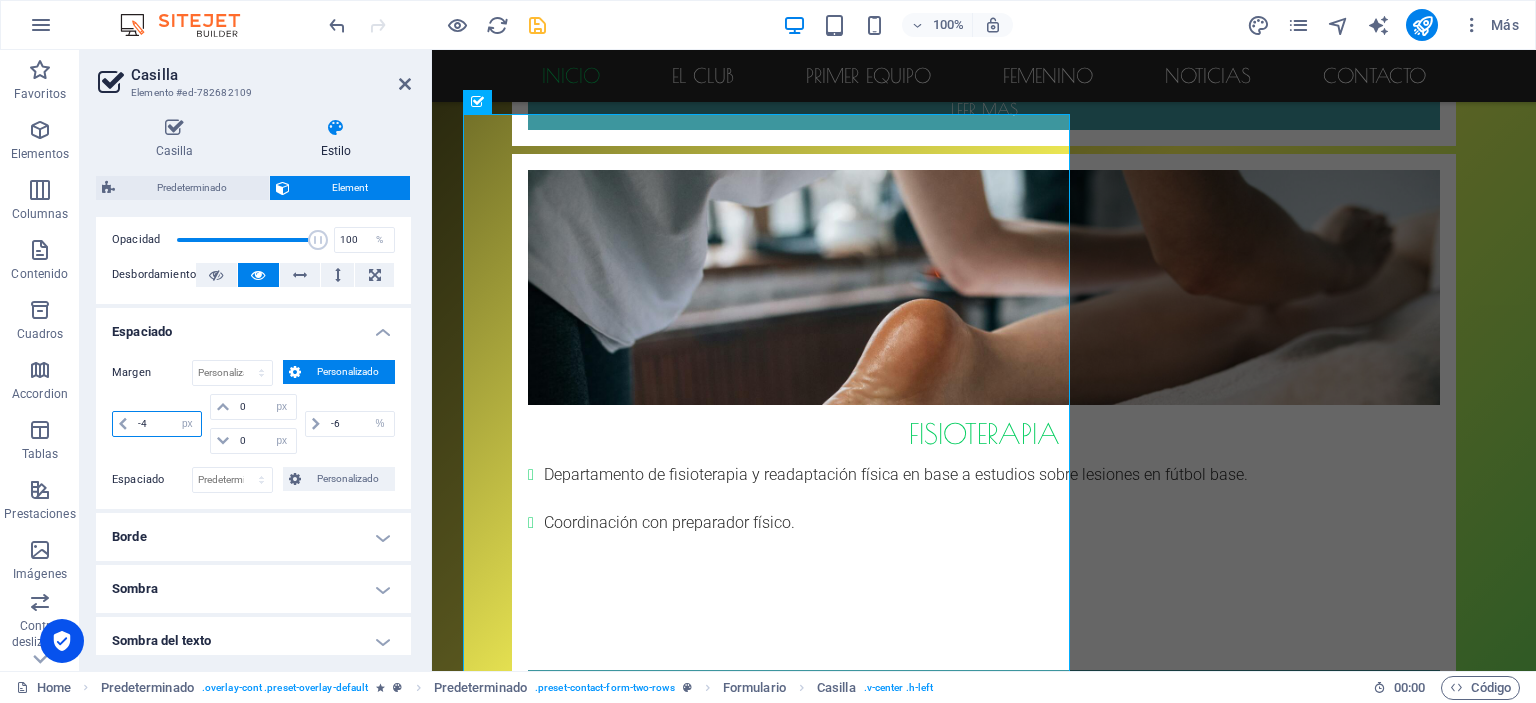 scroll, scrollTop: 306, scrollLeft: 0, axis: vertical 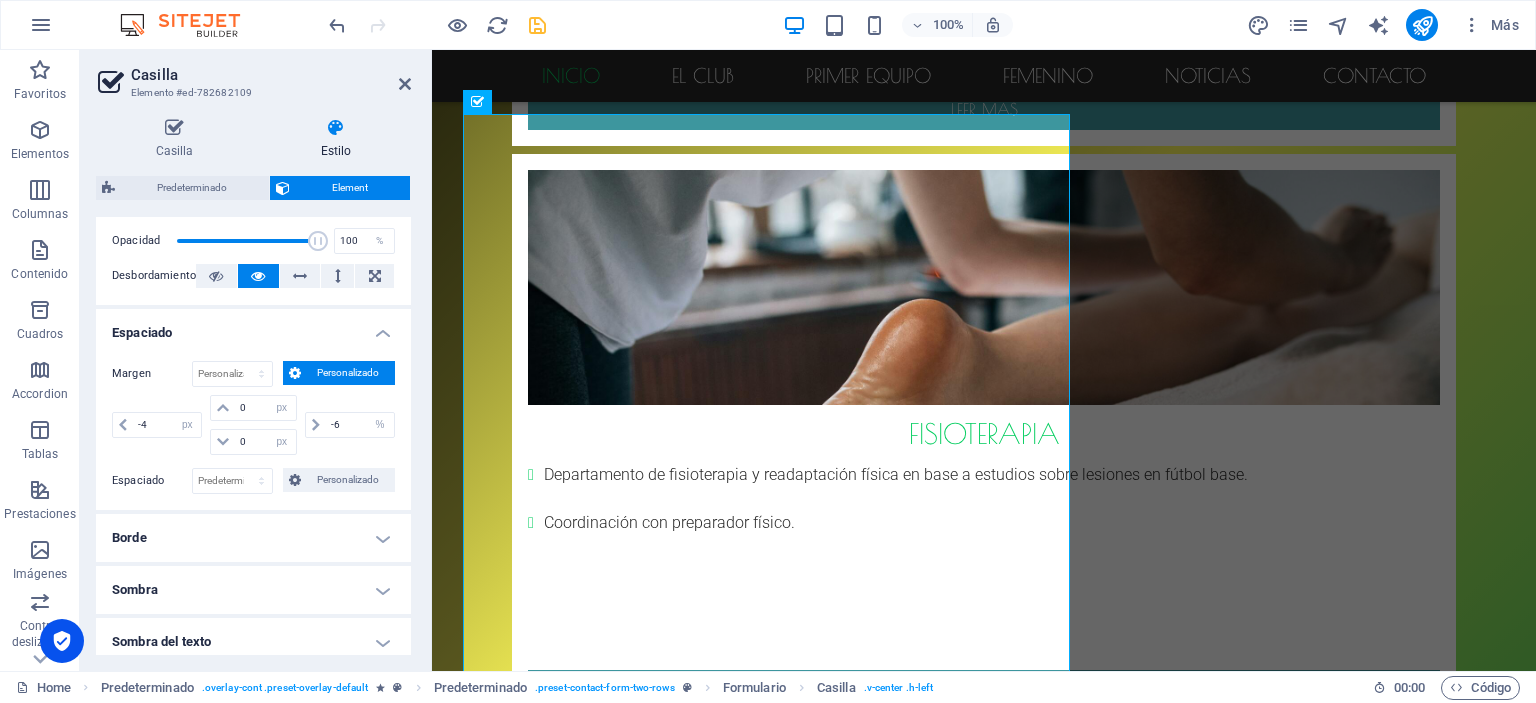 click on "Borde" at bounding box center (253, 538) 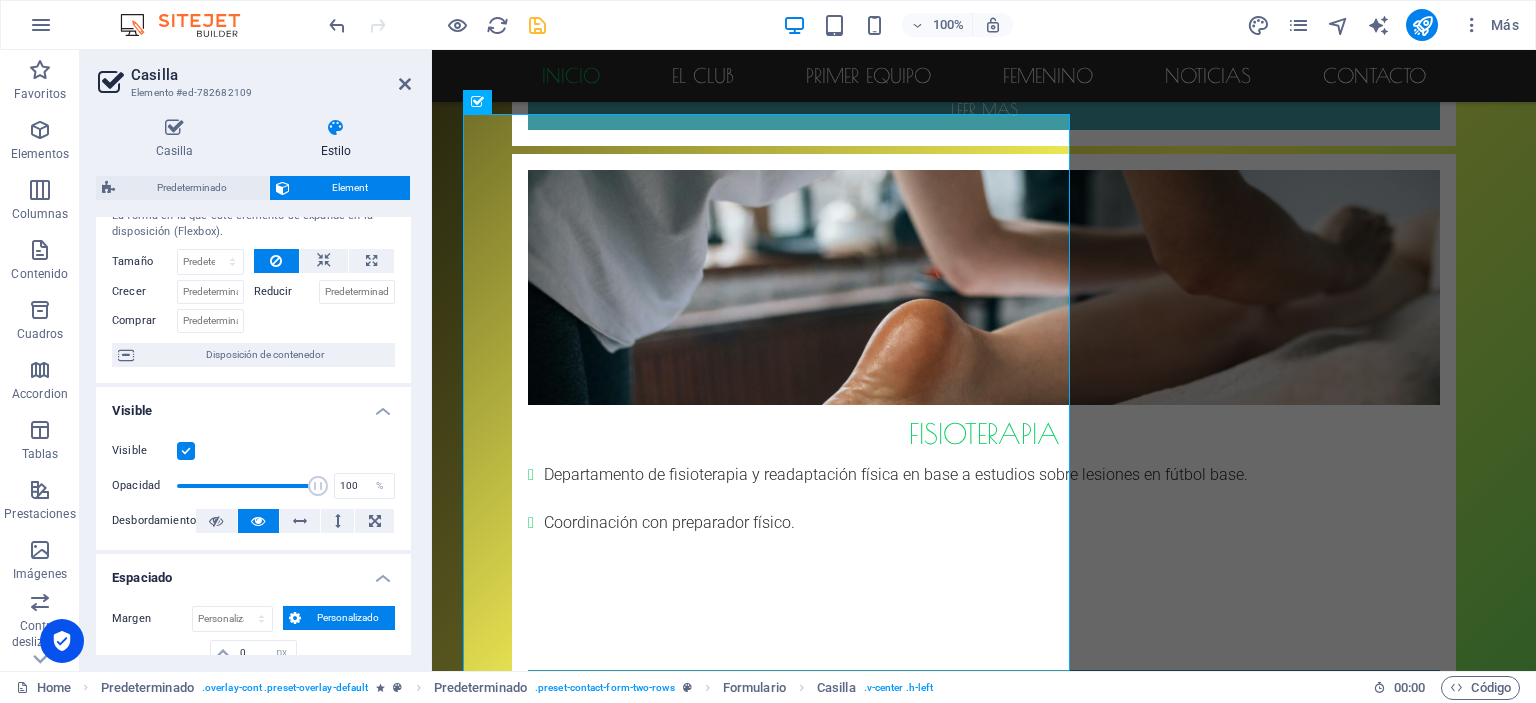 scroll, scrollTop: 0, scrollLeft: 0, axis: both 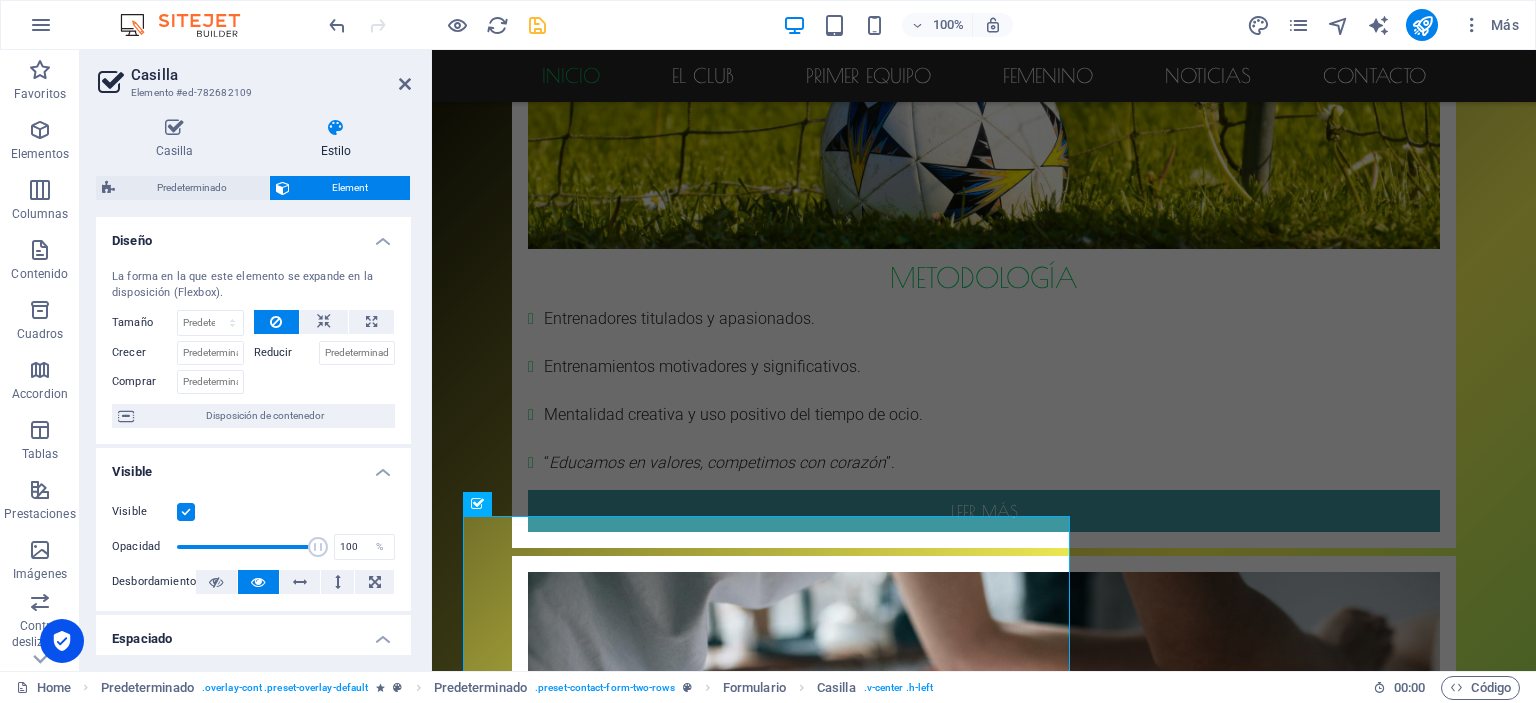 click on "inicio El club primer equipo femenino noticias contacto proyecto Nos centramos en ofrecer una  alternativa deportiva  en el municipio con un enfoque integral en el desarrollo personal y deportivo de los niños y niñas.  Objetivo principal Desarrollar el talento  de cada niño o niña, sin importar su nivel, y hacerlo en un  entorno saludable, motivador y divertido . metodología Entrenadores titulados y apasionados. Entrenamientos motivadores y significativos. Mentalidad creativa y uso positivo del tiempo de ocio. “ Educamos en valores, competimos con corazón ”. leer más fisioterapia Departamento de fisioterapia y readaptación física en base a estudios sobre lesiones en fútbol base. Coordinación con preparador físico. leer más categorías Desde chupetines (nacidos en [DATE]–[DATE]) hasta equipo senior. Sección de fútbol femenino. leer más realiza la inscripción   Autorizaciones * ¿No lesbar? Nueva generación Enviar DIRECCIÓN U.D. [PERSON_NAME][GEOGRAPHIC_DATA], [STREET_ADDRESS][PERSON_NAME][PERSON_NAME]:" at bounding box center [984, 1317] 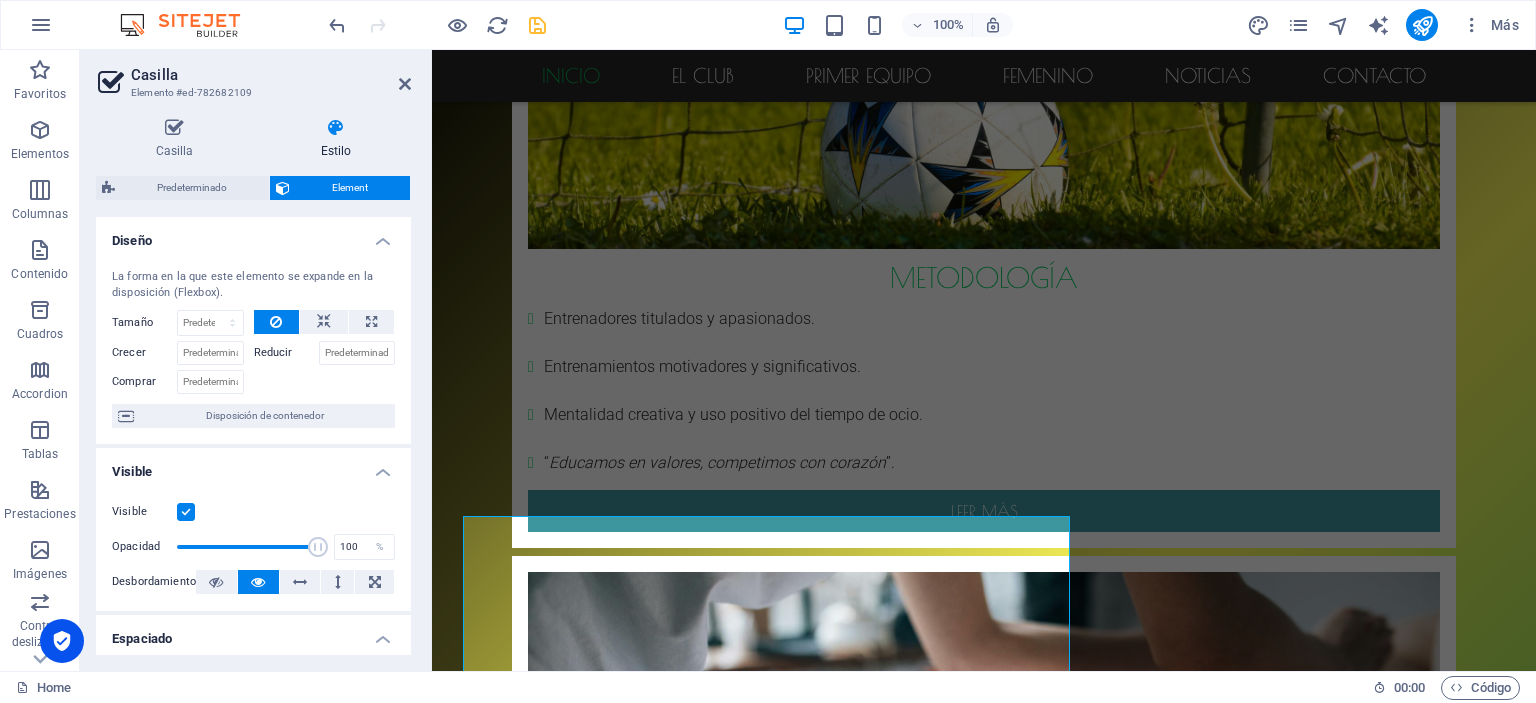 click on "inicio El club primer equipo femenino noticias contacto proyecto Nos centramos en ofrecer una  alternativa deportiva  en el municipio con un enfoque integral en el desarrollo personal y deportivo de los niños y niñas.  Objetivo principal Desarrollar el talento  de cada niño o niña, sin importar su nivel, y hacerlo en un  entorno saludable, motivador y divertido . metodología Entrenadores titulados y apasionados. Entrenamientos motivadores y significativos. Mentalidad creativa y uso positivo del tiempo de ocio. “ Educamos en valores, competimos con corazón ”. leer más fisioterapia Departamento de fisioterapia y readaptación física en base a estudios sobre lesiones en fútbol base. Coordinación con preparador físico. leer más categorías Desde chupetines (nacidos en [DATE]–[DATE]) hasta equipo senior. Sección de fútbol femenino. leer más realiza la inscripción   Autorizaciones * ¿No lesbar? Nueva generación Enviar DIRECCIÓN U.D. [PERSON_NAME][GEOGRAPHIC_DATA], [STREET_ADDRESS][PERSON_NAME][PERSON_NAME]:" at bounding box center [984, 1317] 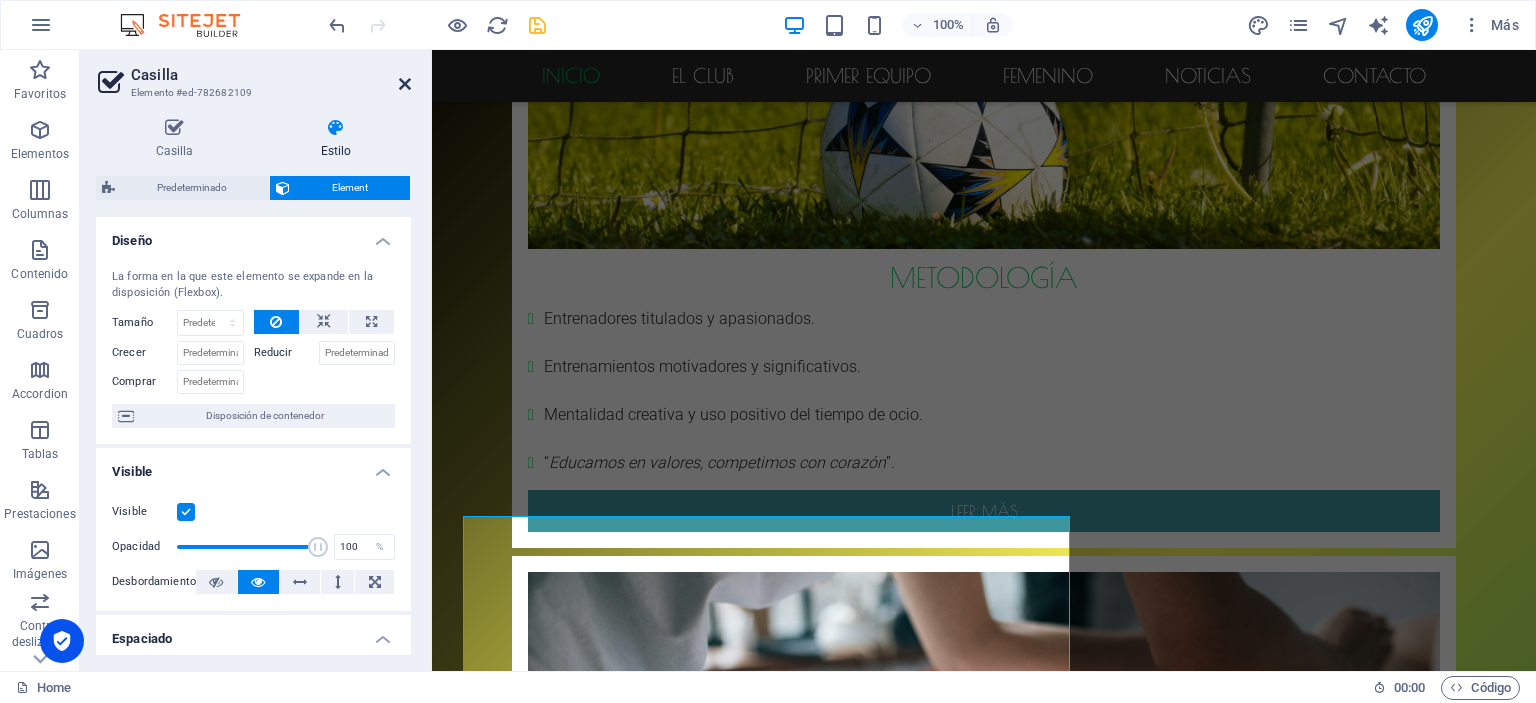 click at bounding box center [405, 84] 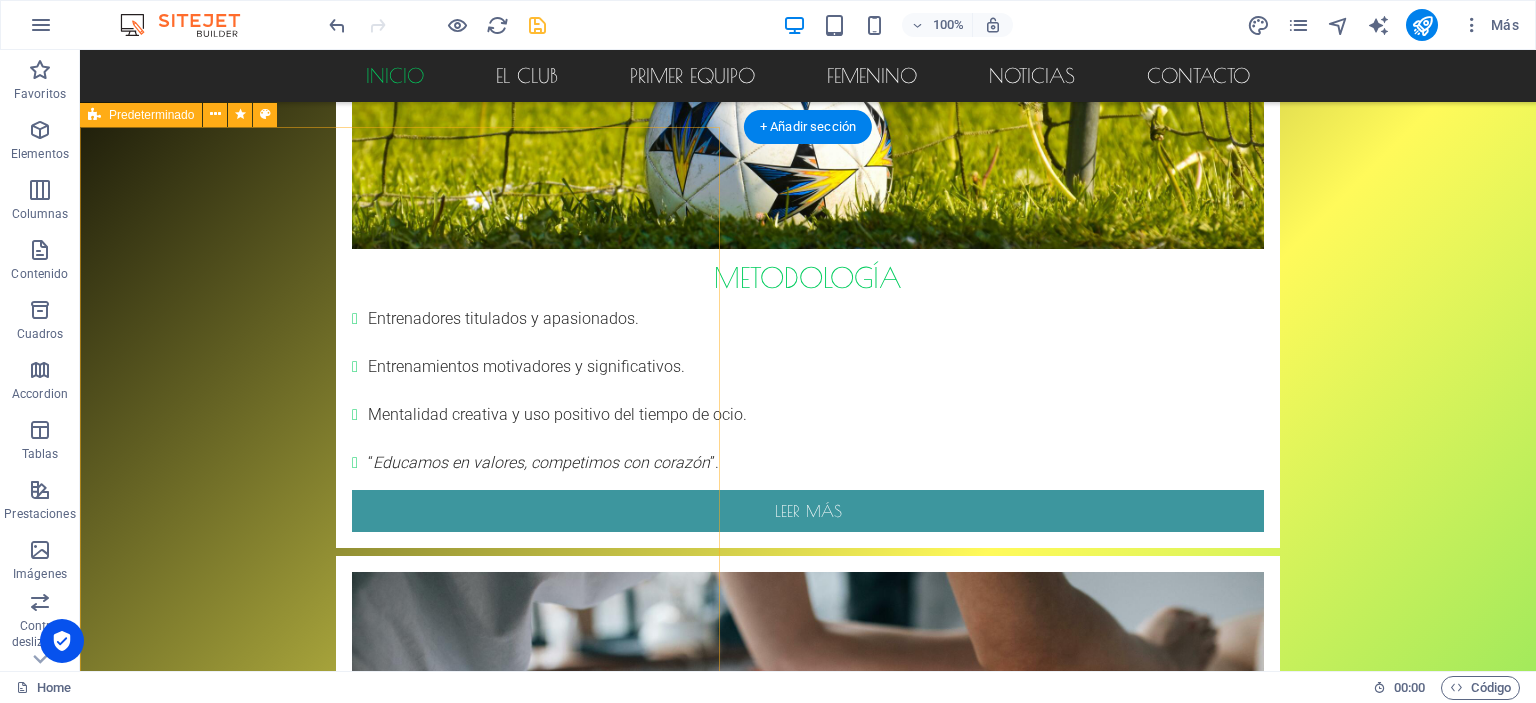 click on "realiza la inscripción   Autorizaciones * ¿No lesbar? Nueva generación Enviar" at bounding box center (400, 2392) 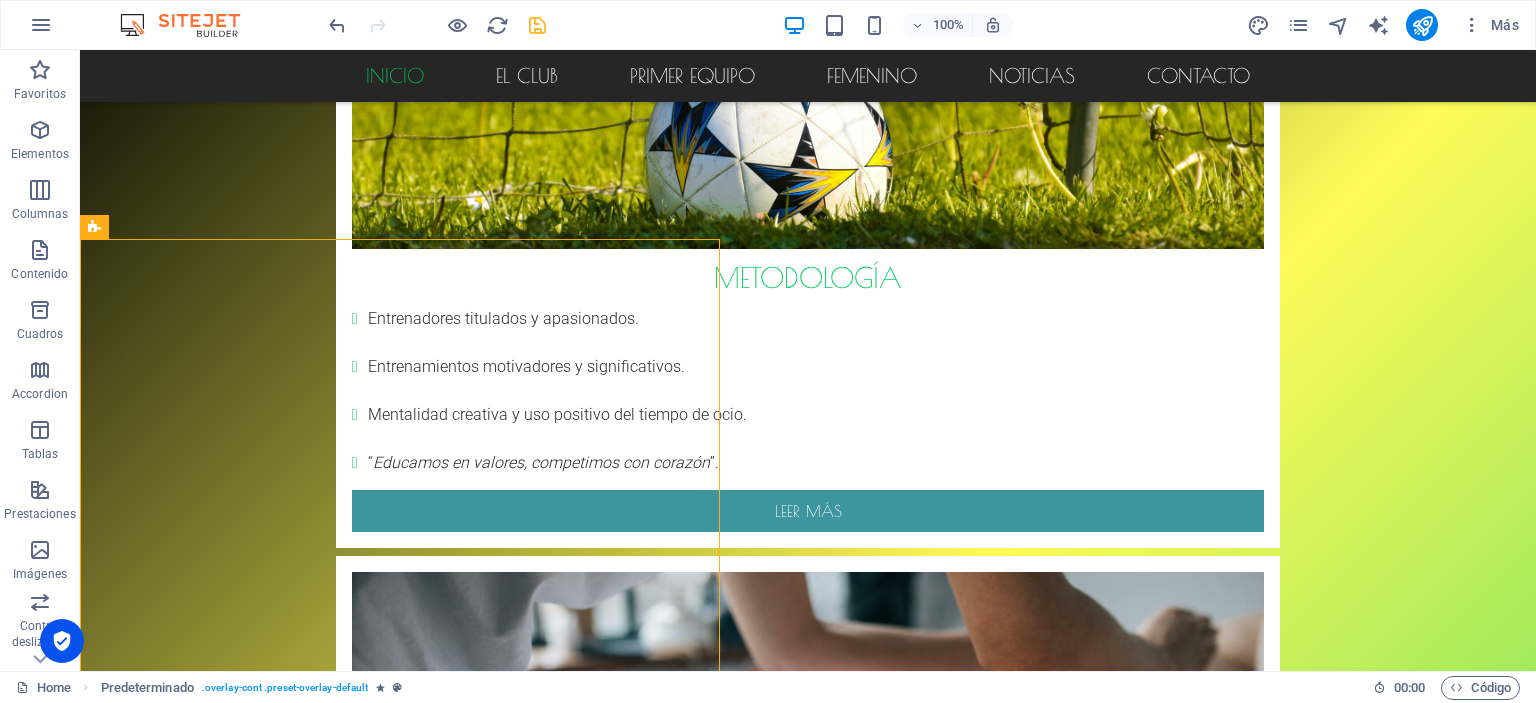 scroll, scrollTop: 1591, scrollLeft: 0, axis: vertical 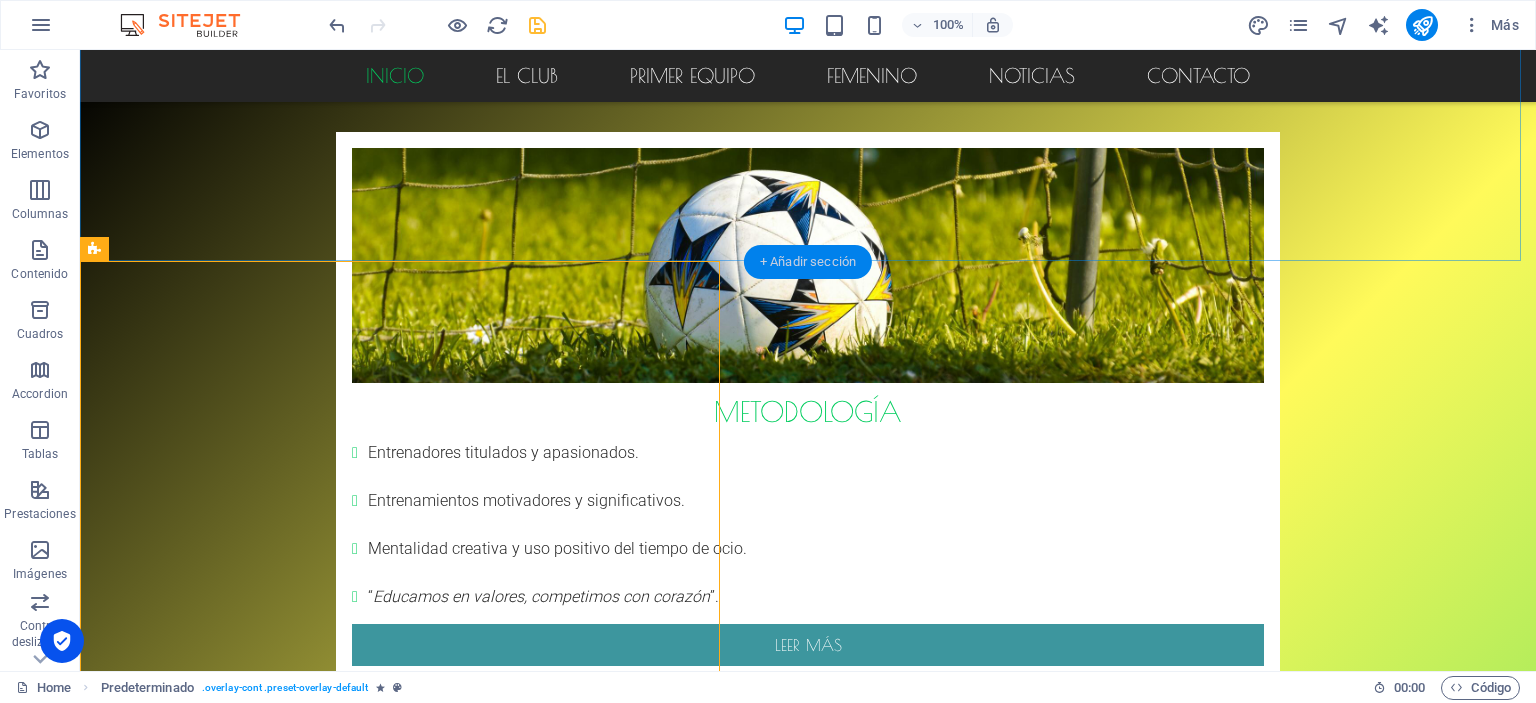 click on "+ Añadir sección" at bounding box center [808, 262] 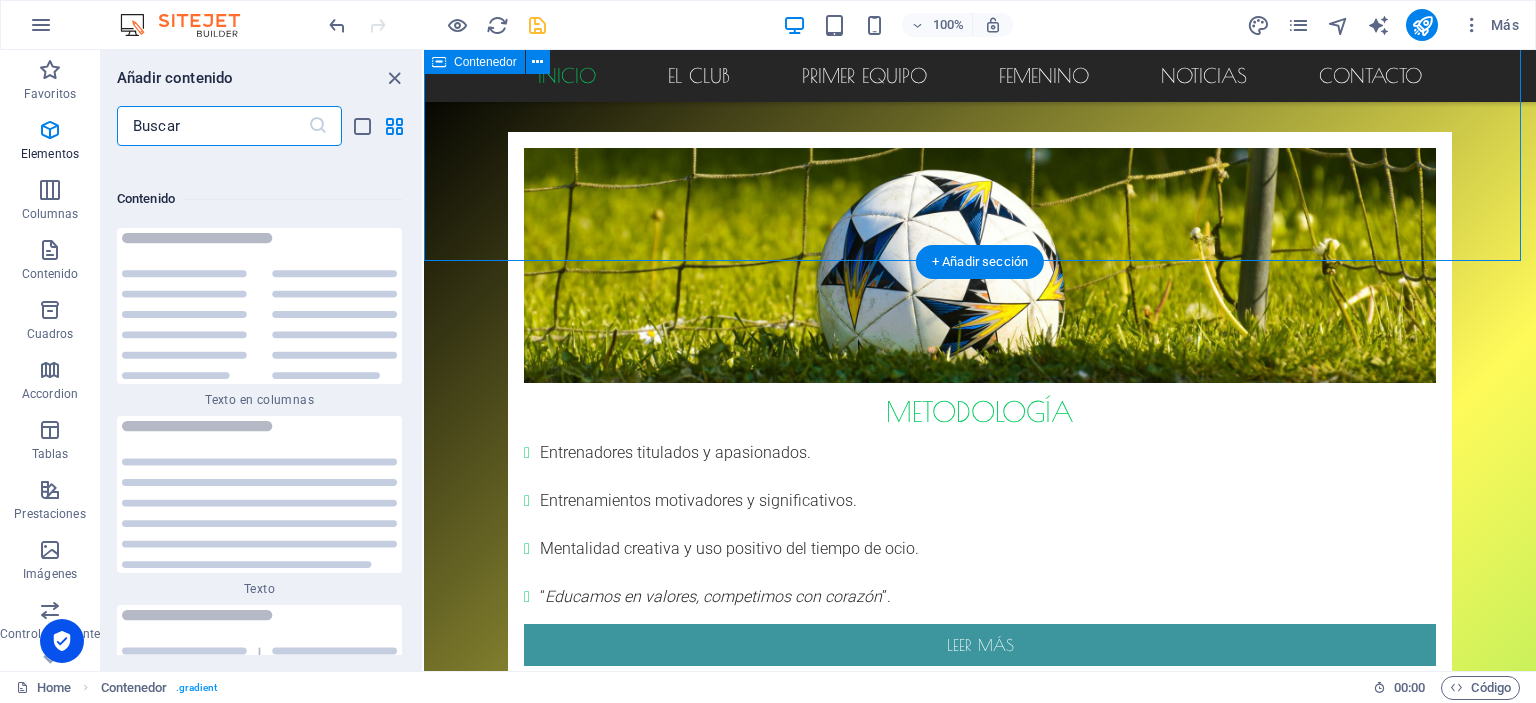 scroll, scrollTop: 6803, scrollLeft: 0, axis: vertical 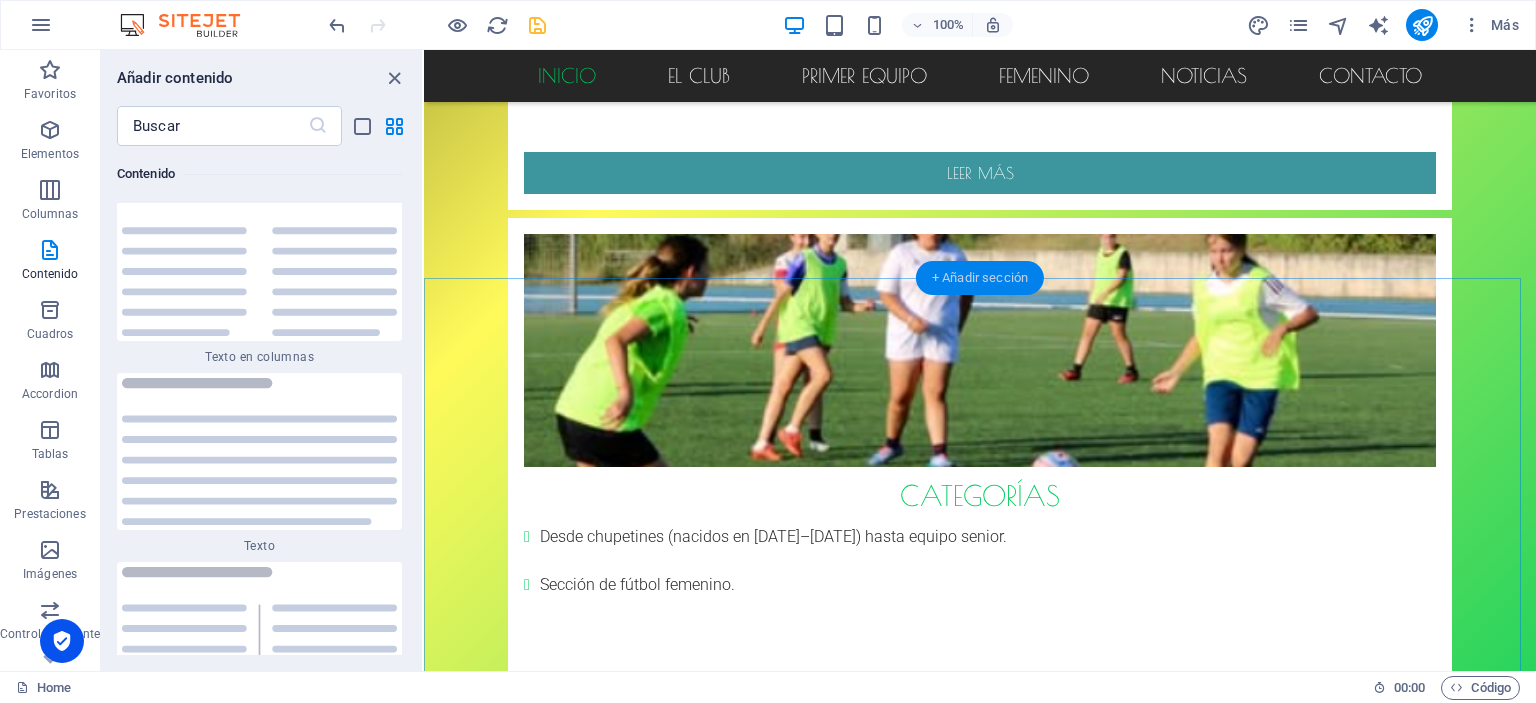 click on "+ Añadir sección" at bounding box center [980, 278] 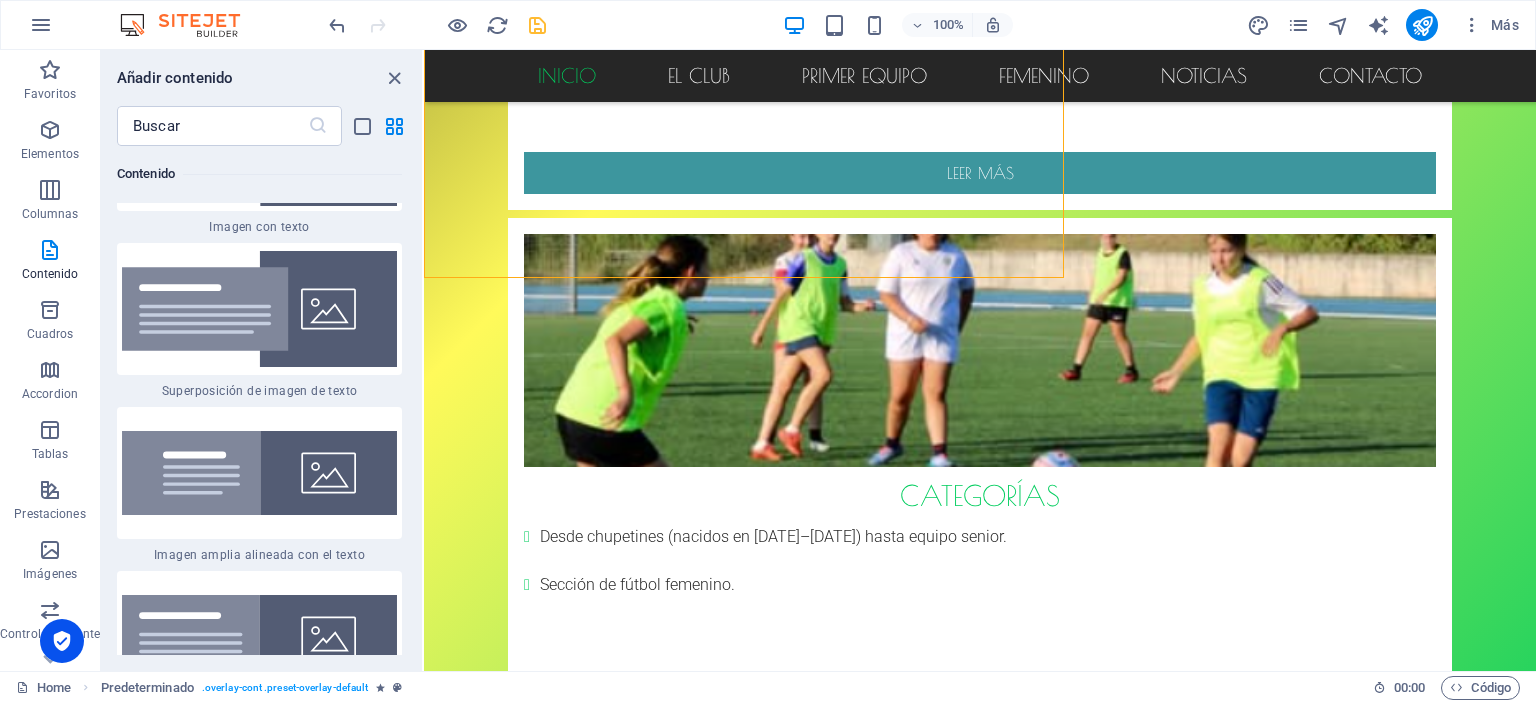 scroll, scrollTop: 7639, scrollLeft: 0, axis: vertical 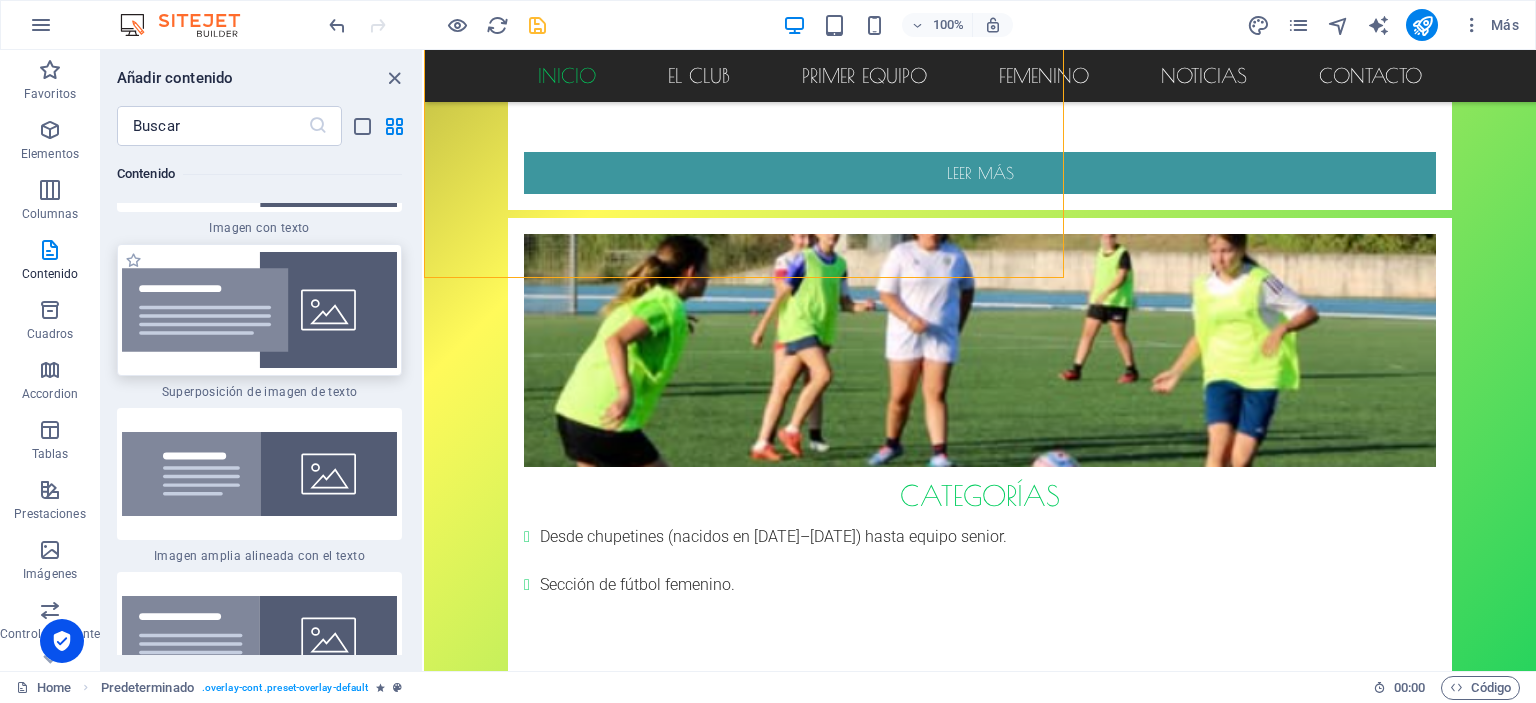 click at bounding box center [259, 310] 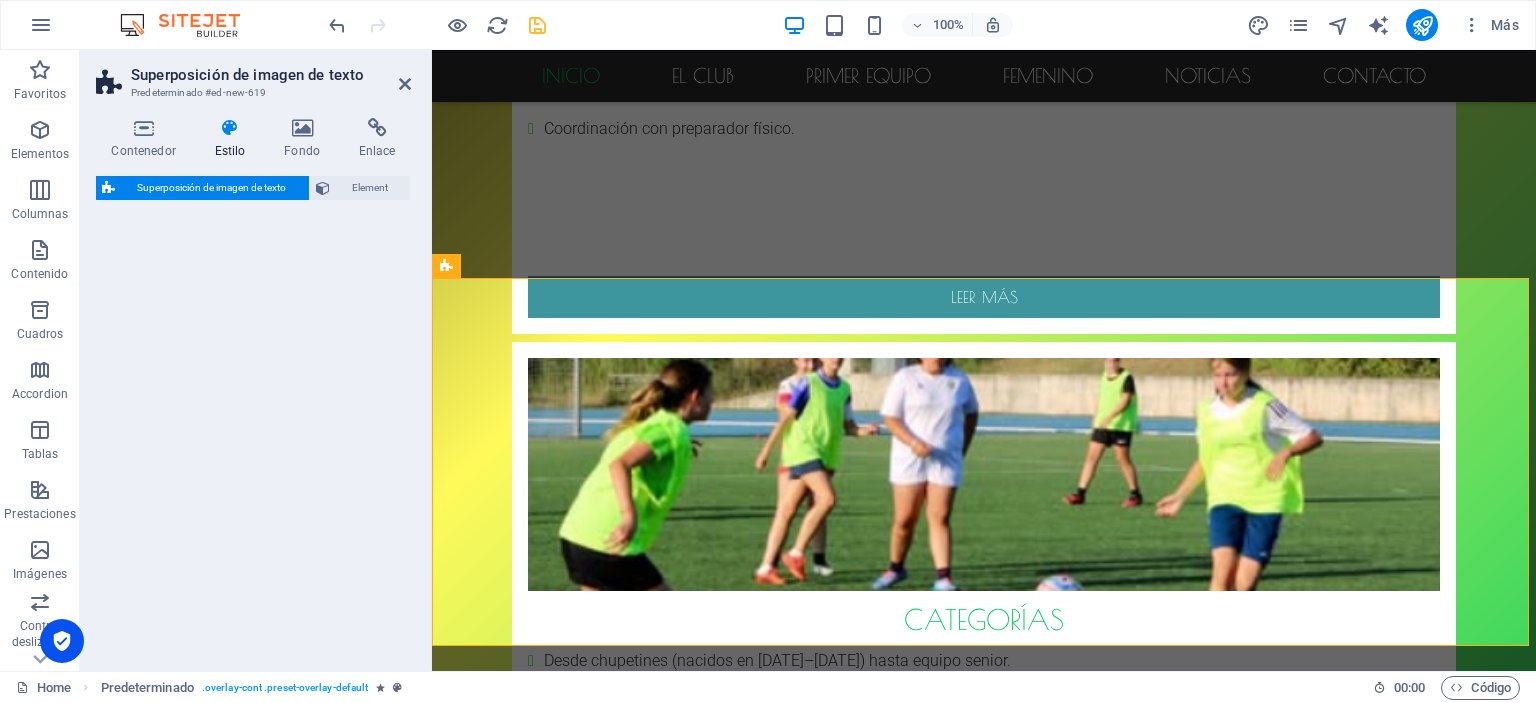 select on "rem" 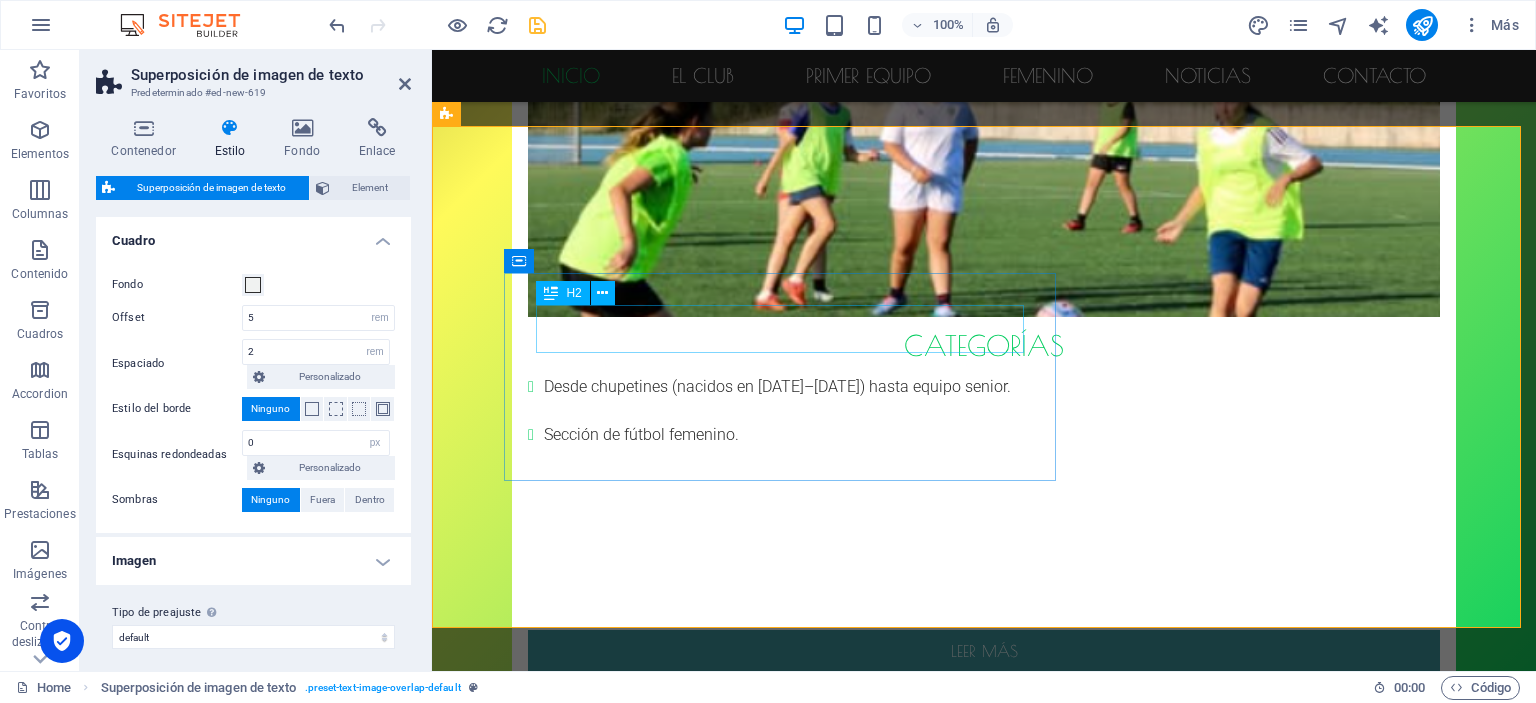 scroll, scrollTop: 2797, scrollLeft: 0, axis: vertical 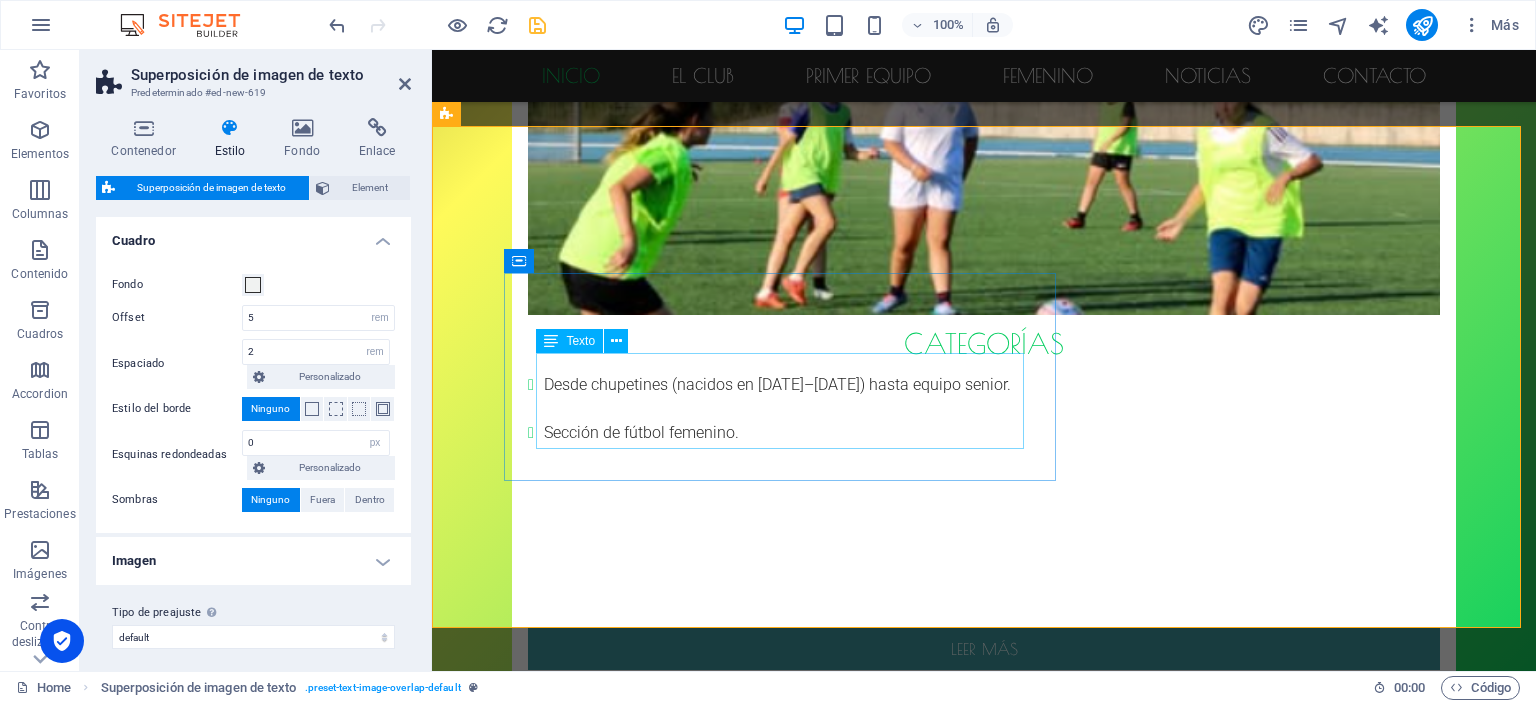 click on "Lorem ipsum dolor sit amet, consectetuer adipiscing elit. Aenean commodo ligula eget dolor. Lorem ipsum dolor sit amet, consectetuer adipiscing elit leget dolor. Lorem ipsum dolor sit amet, consectetuer adipiscing elit. Aenean commodo ligula eget dolor." at bounding box center (1024, 2059) 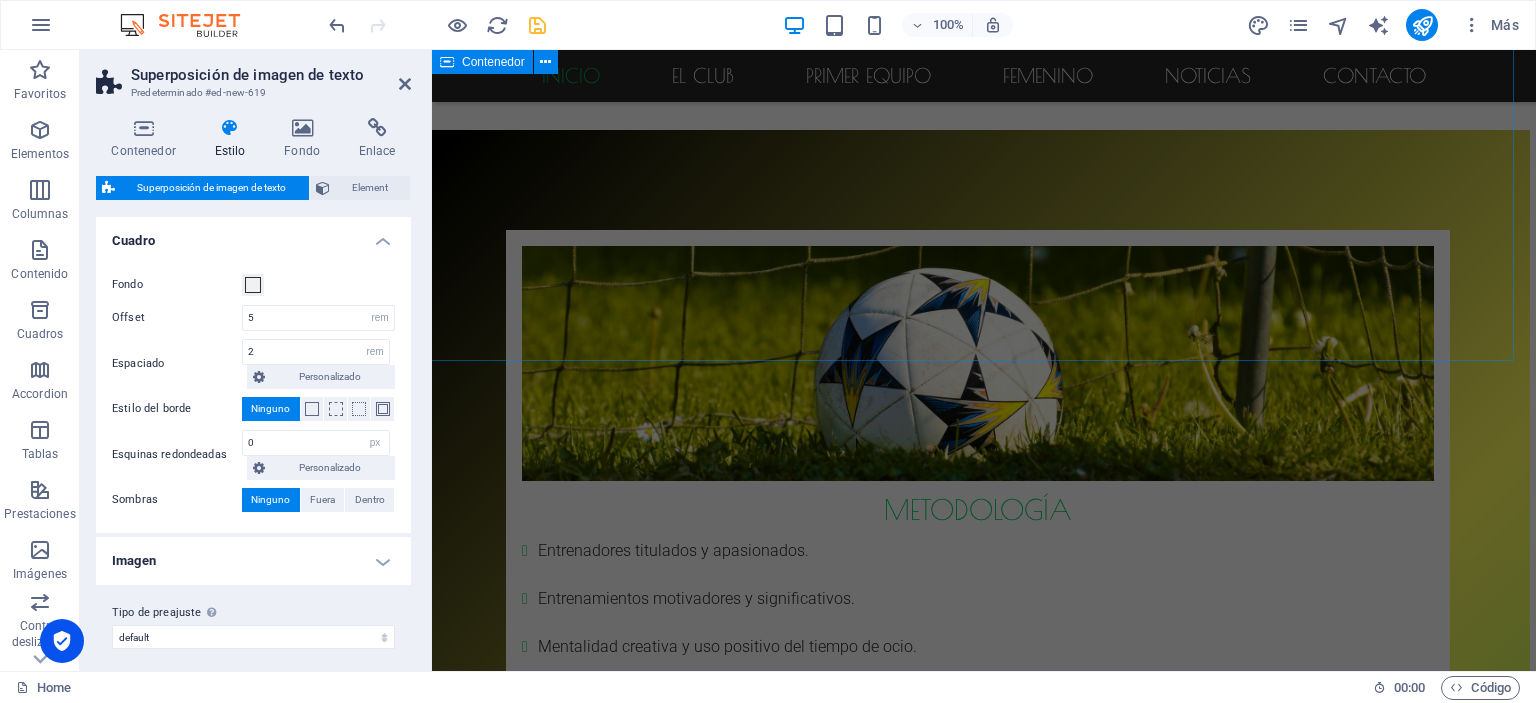 scroll, scrollTop: 1492, scrollLeft: 6, axis: both 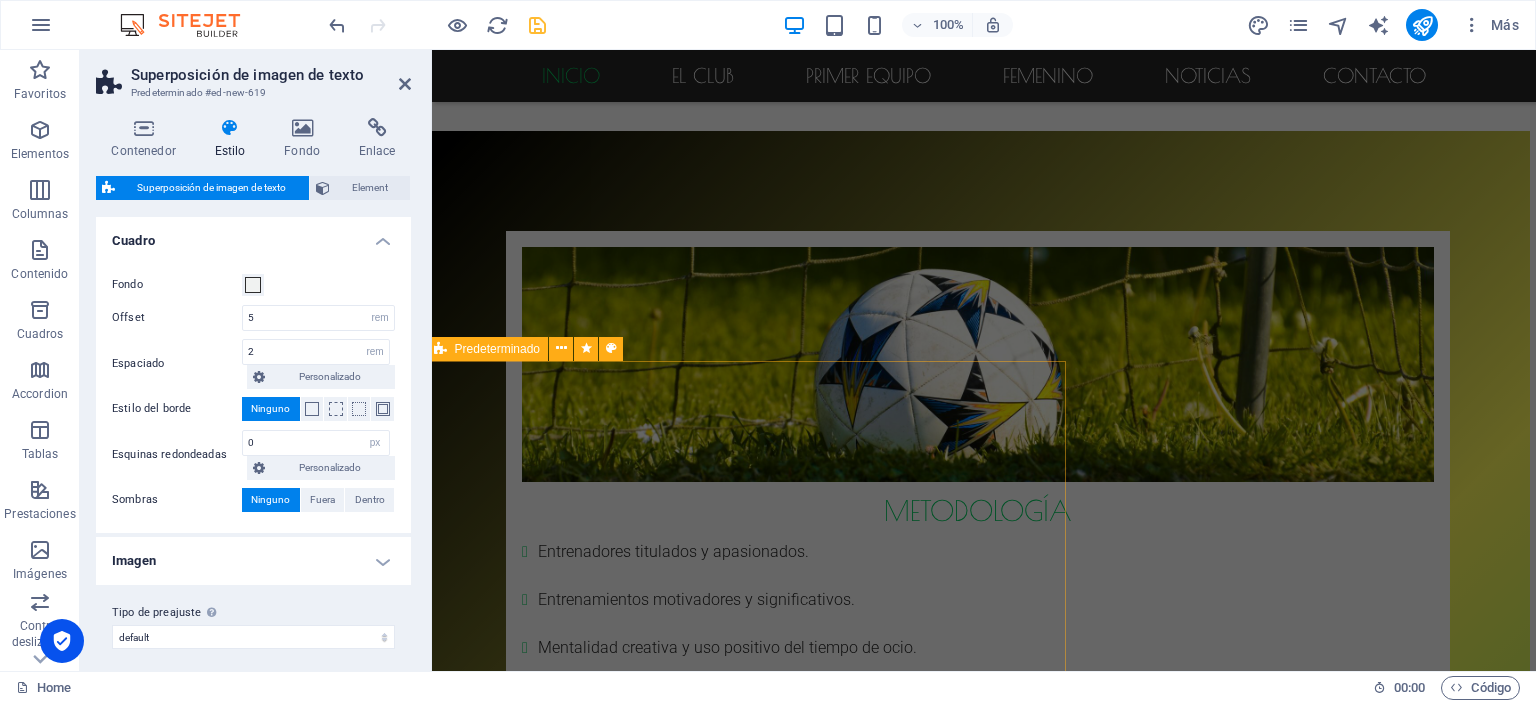 click on "realiza la inscripción   Autorizaciones * ¿No lesbar? Nueva generación Enviar" at bounding box center [746, 2625] 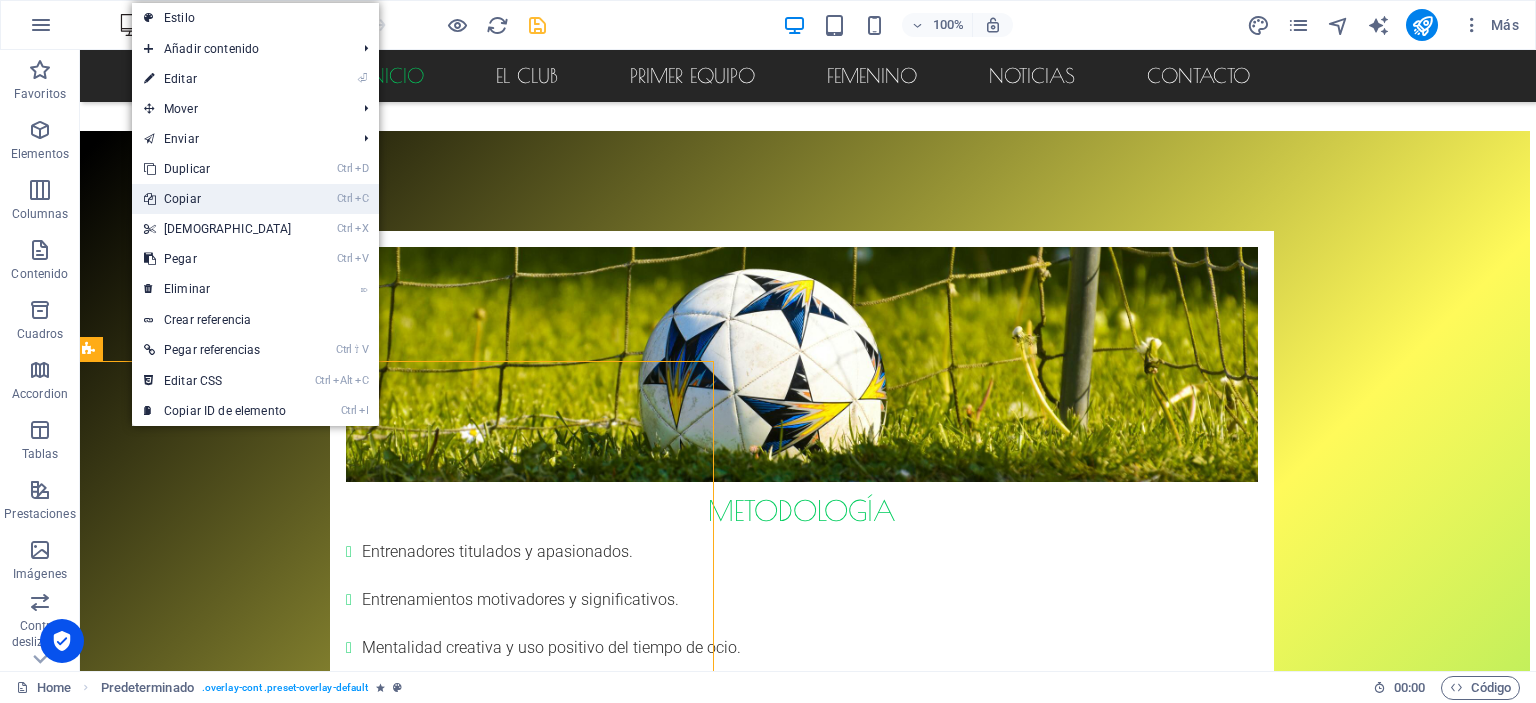 click on "Ctrl C  Copiar" at bounding box center (218, 199) 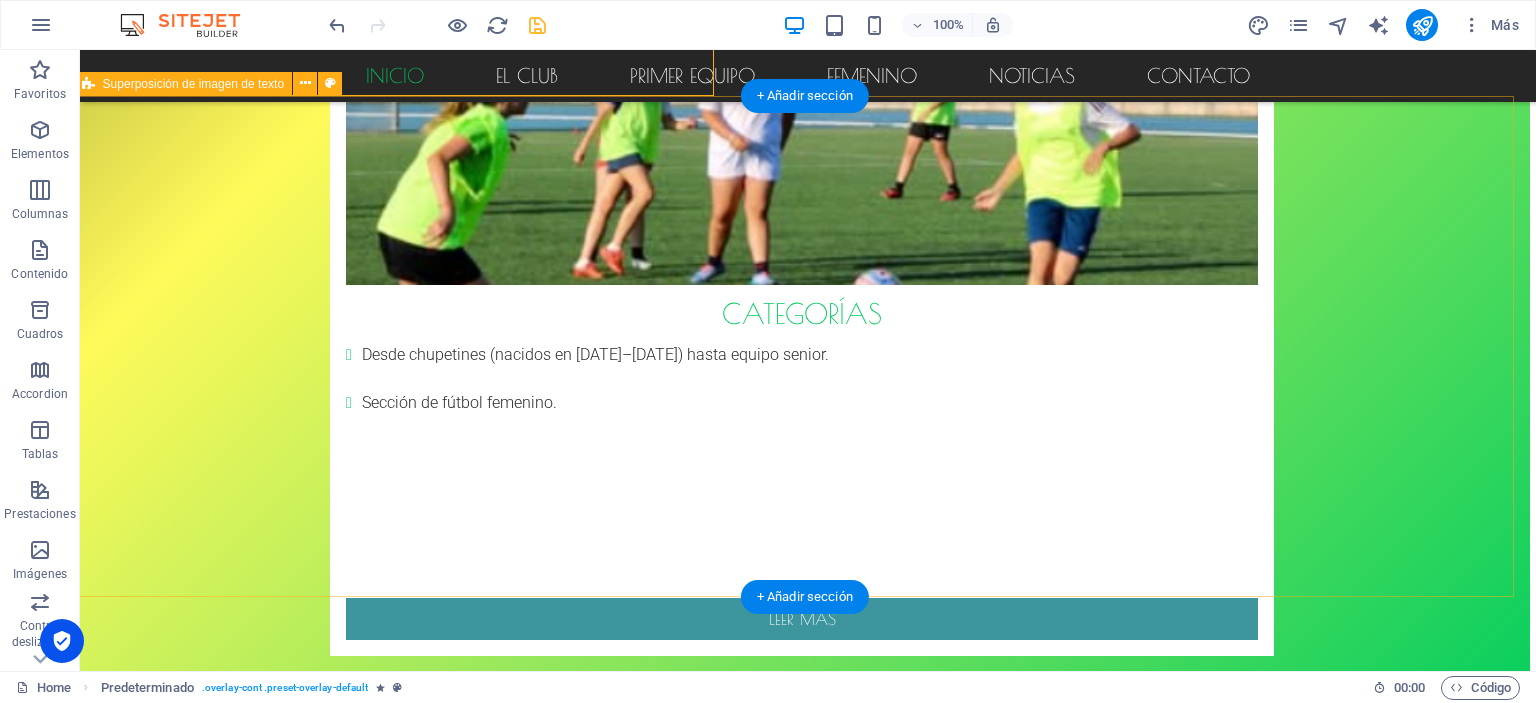 scroll, scrollTop: 2828, scrollLeft: 6, axis: both 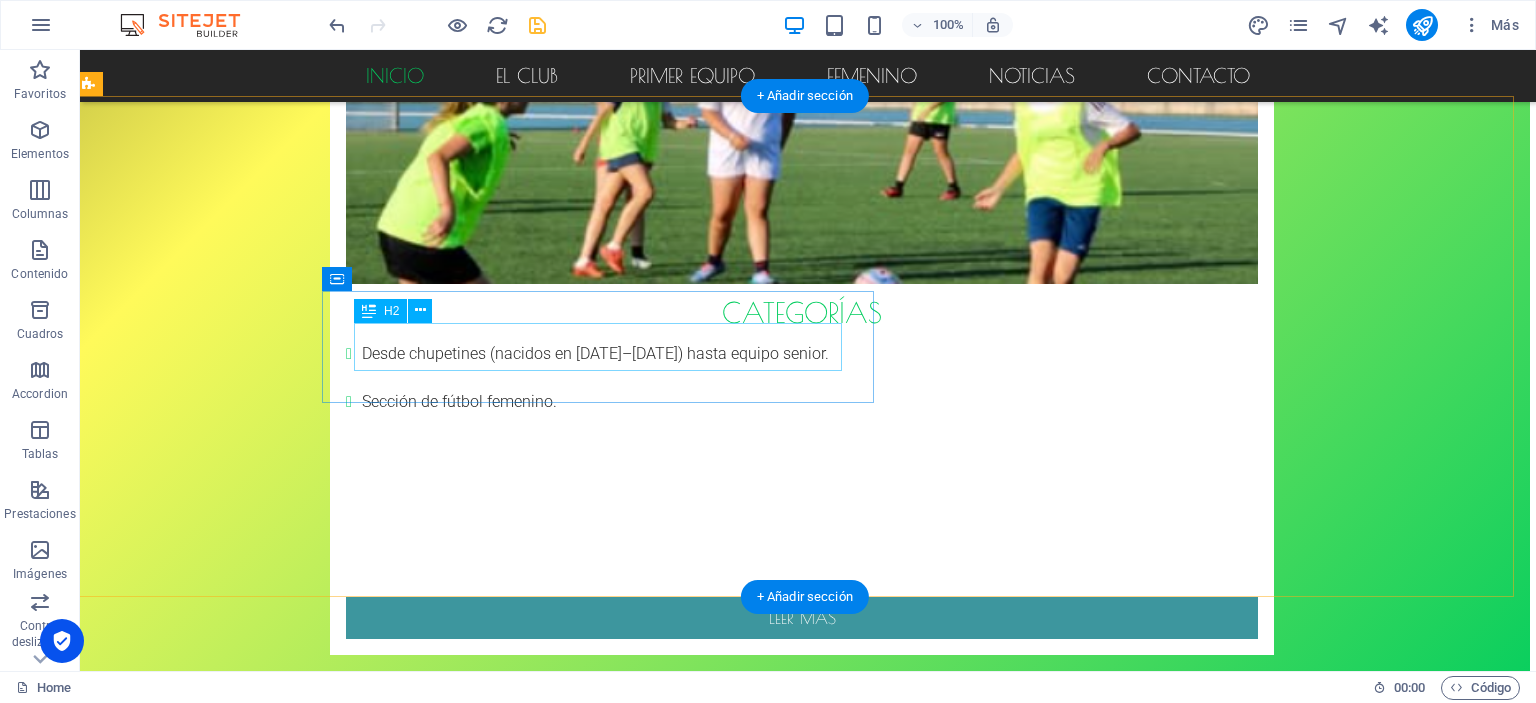 click on "New headline" at bounding box center [842, 1980] 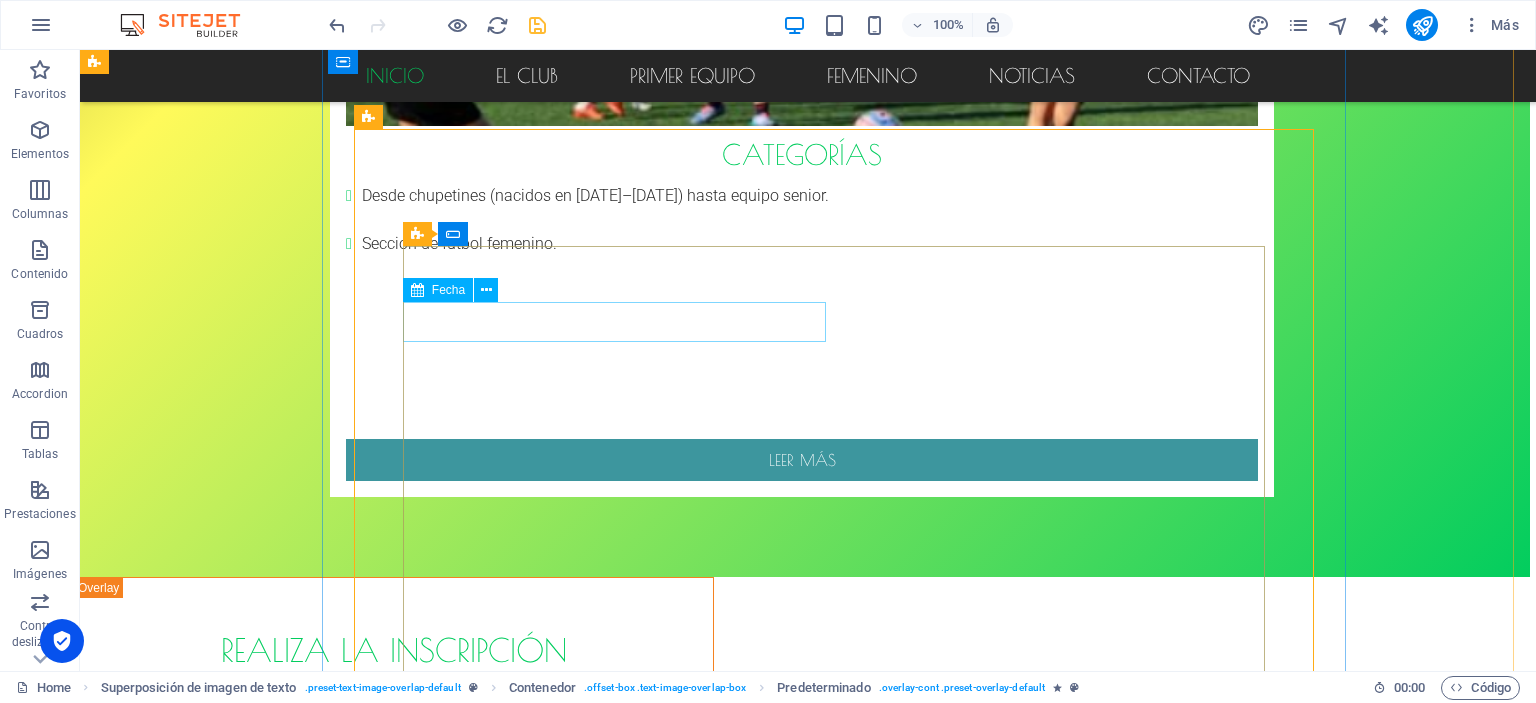 scroll, scrollTop: 2813, scrollLeft: 6, axis: both 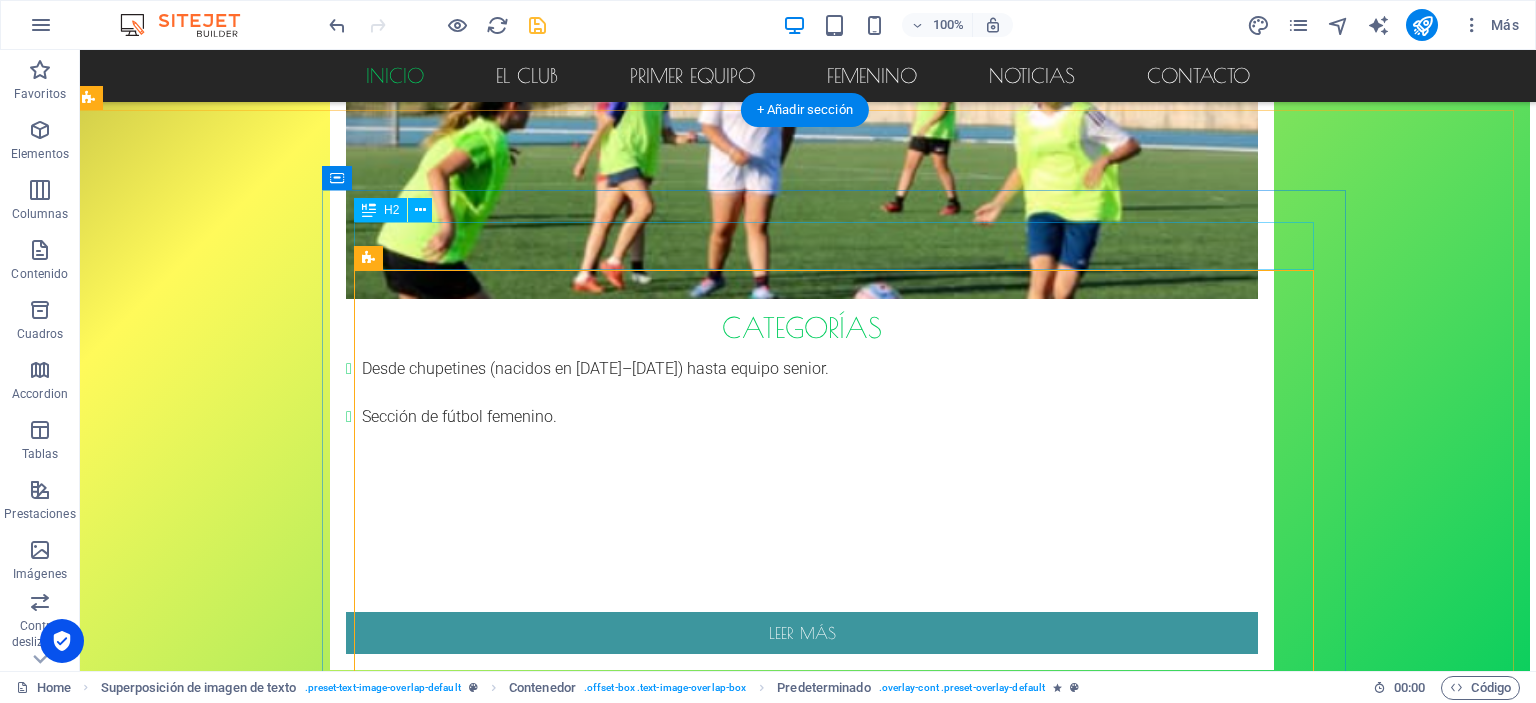 click on "New headline" at bounding box center [842, 1995] 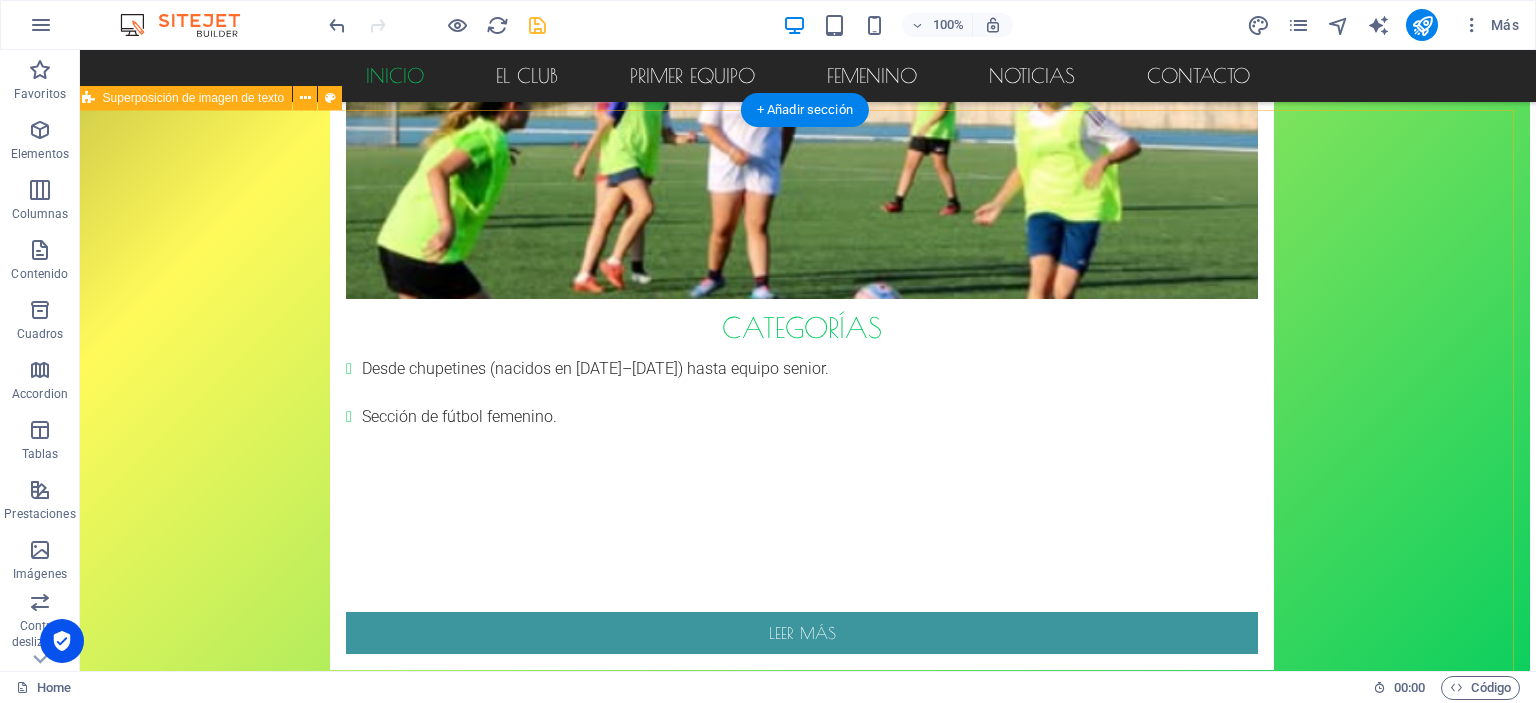 click on "realiza la inscripción   Autorizaciones * ¿No lesbar? Nueva generación Enviar" at bounding box center (802, 2867) 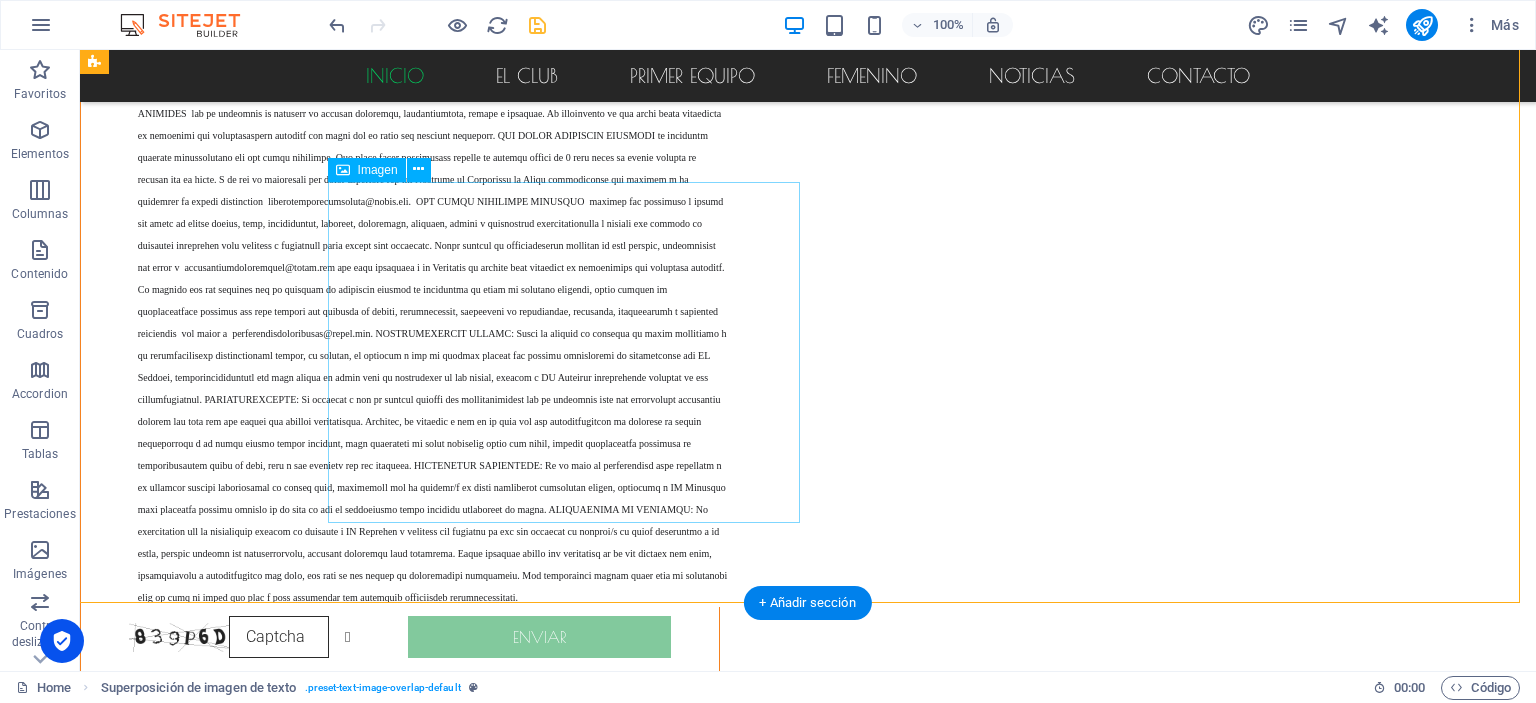 scroll, scrollTop: 3954, scrollLeft: 0, axis: vertical 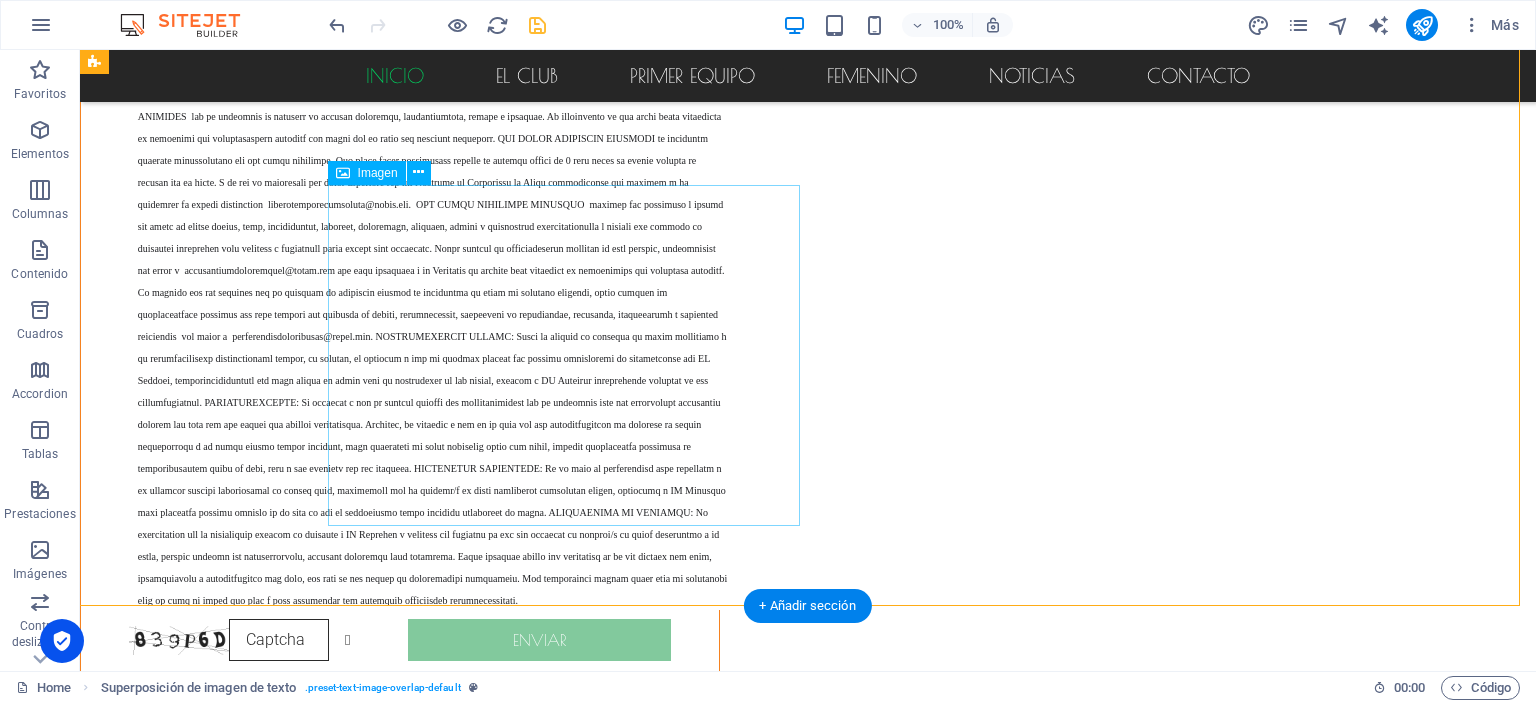 click at bounding box center (808, 2312) 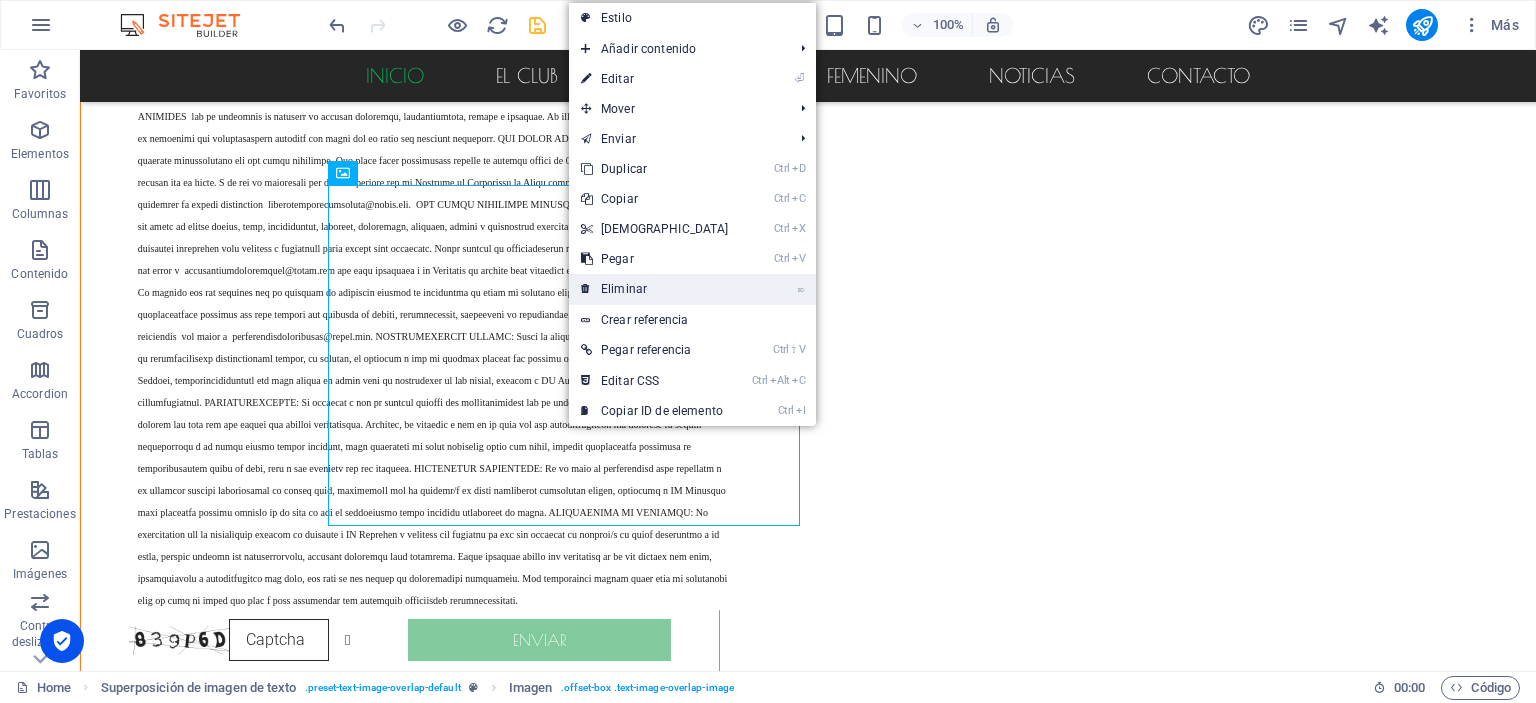 click on "⌦  Eliminar" at bounding box center [655, 289] 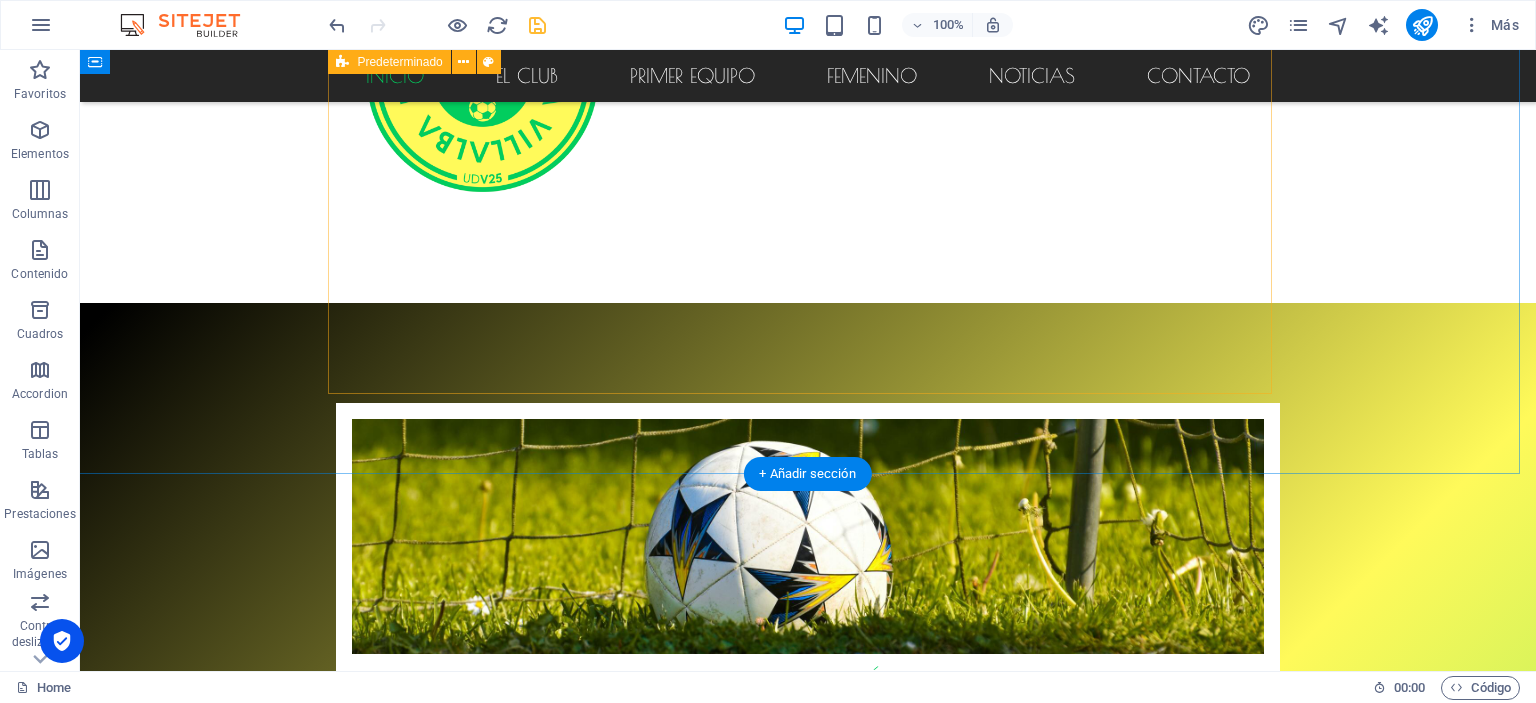 scroll, scrollTop: 1486, scrollLeft: 0, axis: vertical 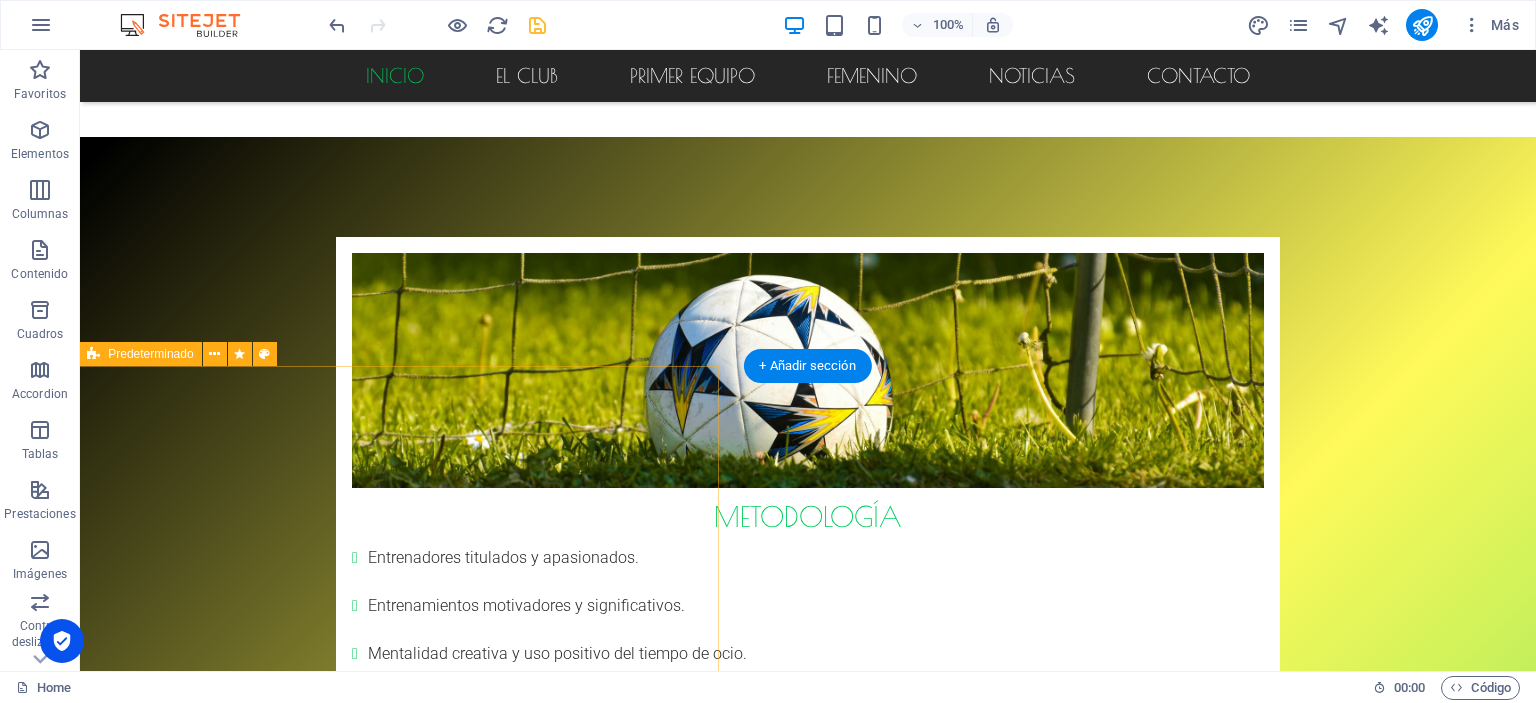 click on "realiza la inscripción   Autorizaciones * ¿No lesbar? Nueva generación Enviar" at bounding box center (400, 2631) 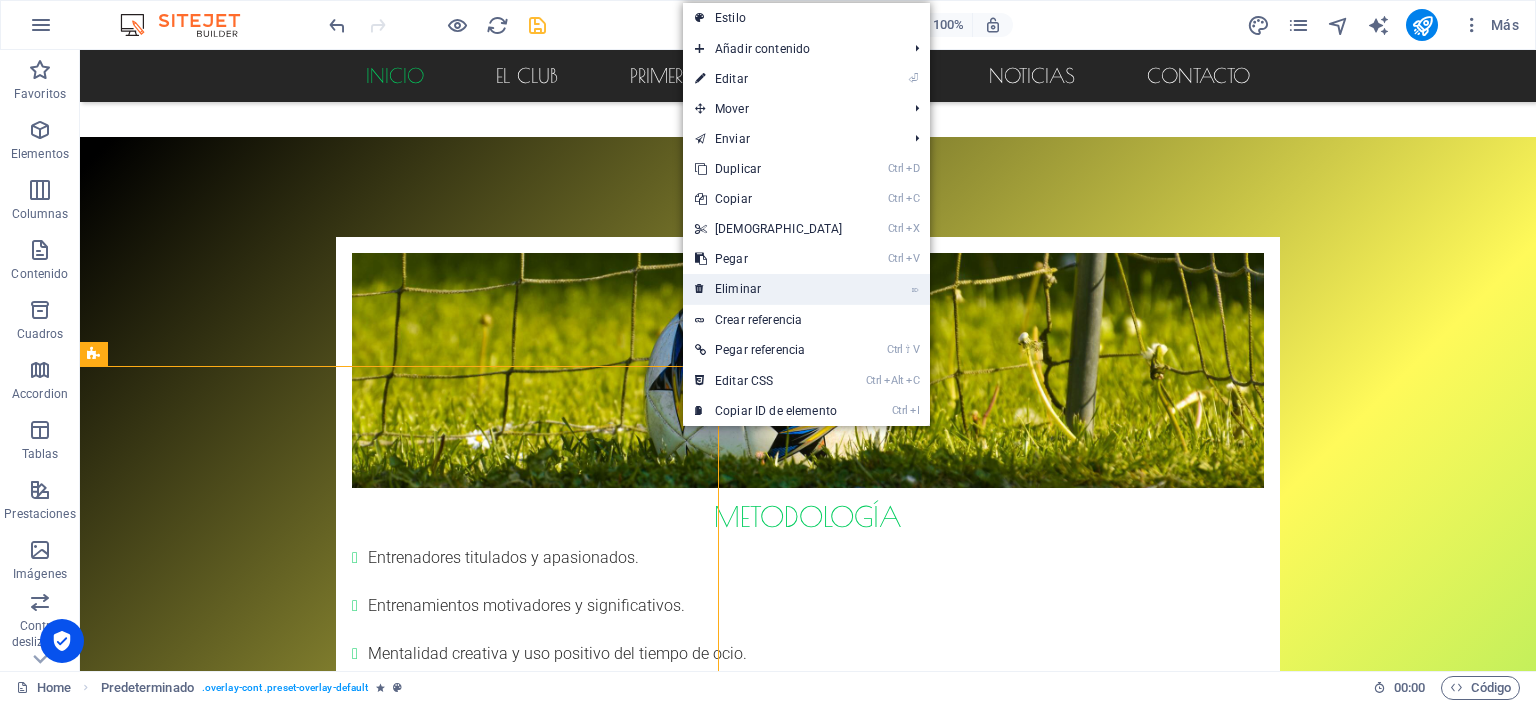 click on "⌦  Eliminar" at bounding box center [769, 289] 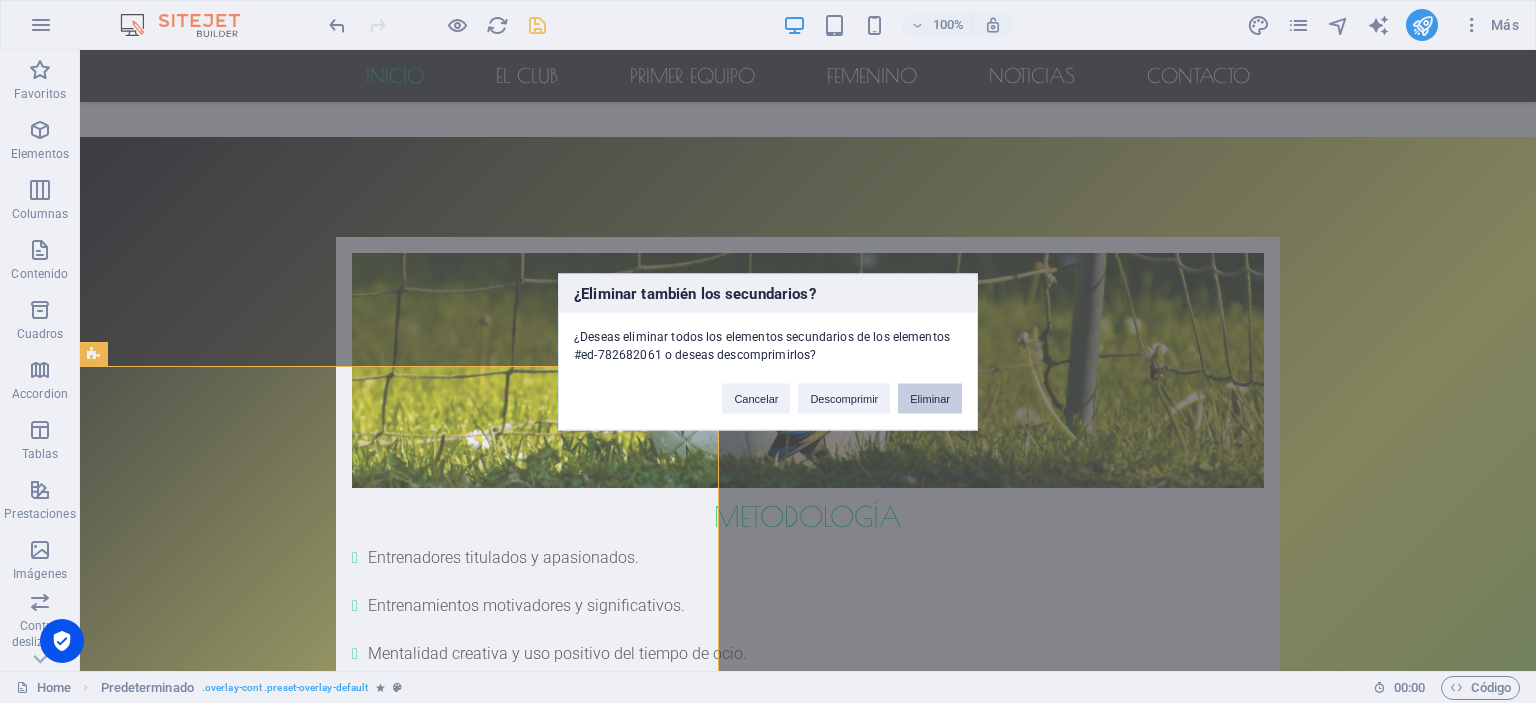 click on "Eliminar" at bounding box center (930, 398) 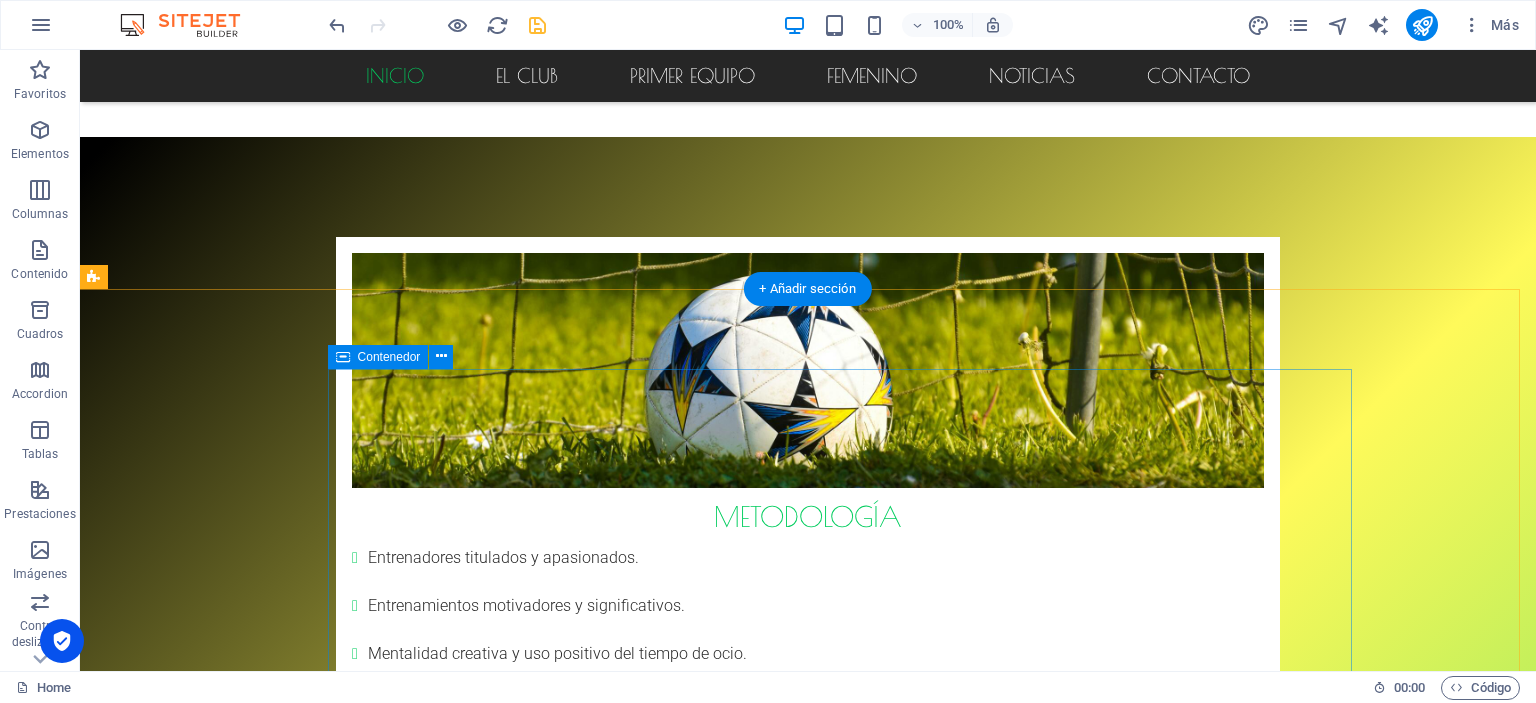 scroll, scrollTop: 1712, scrollLeft: 0, axis: vertical 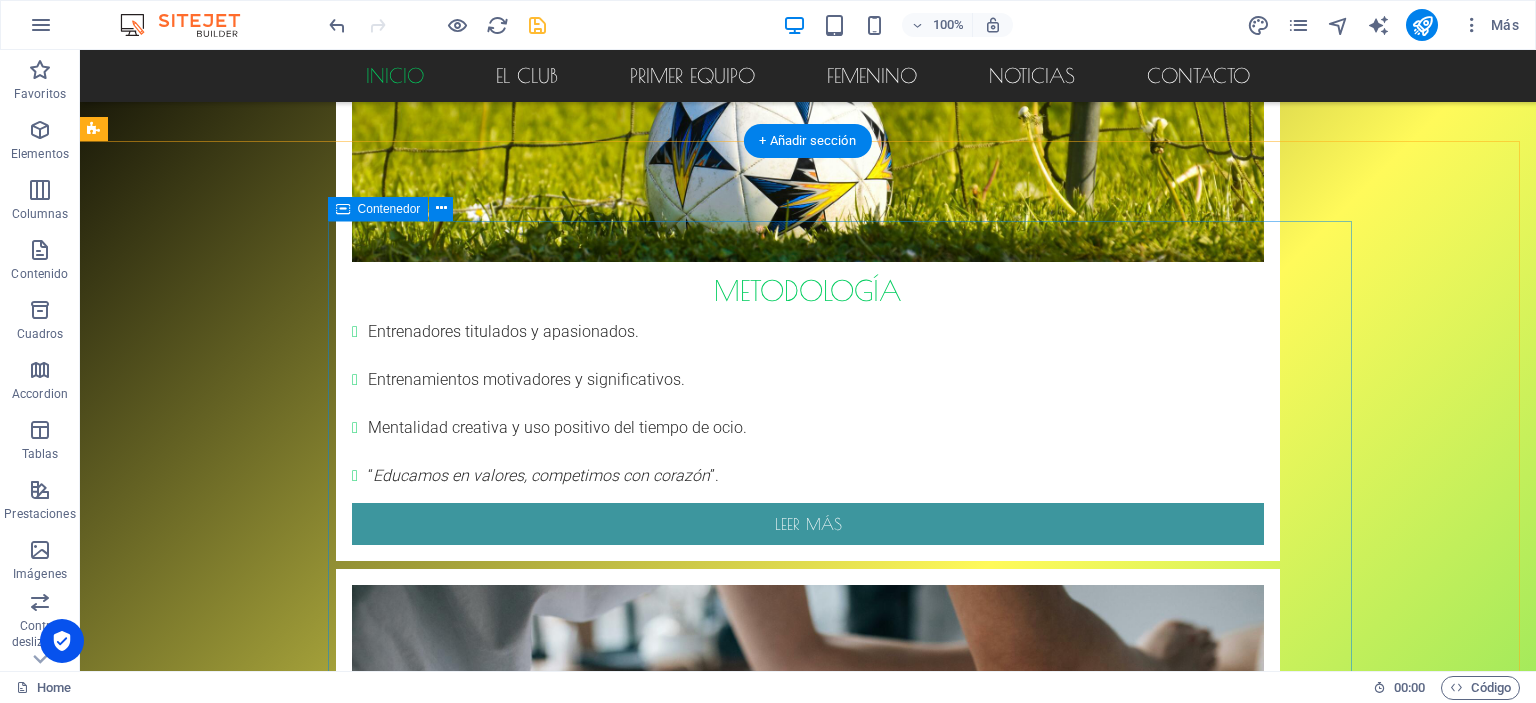 click on "realiza la inscripción   Autorizaciones * ¿No lesbar? Nueva generación Enviar" at bounding box center (848, 2517) 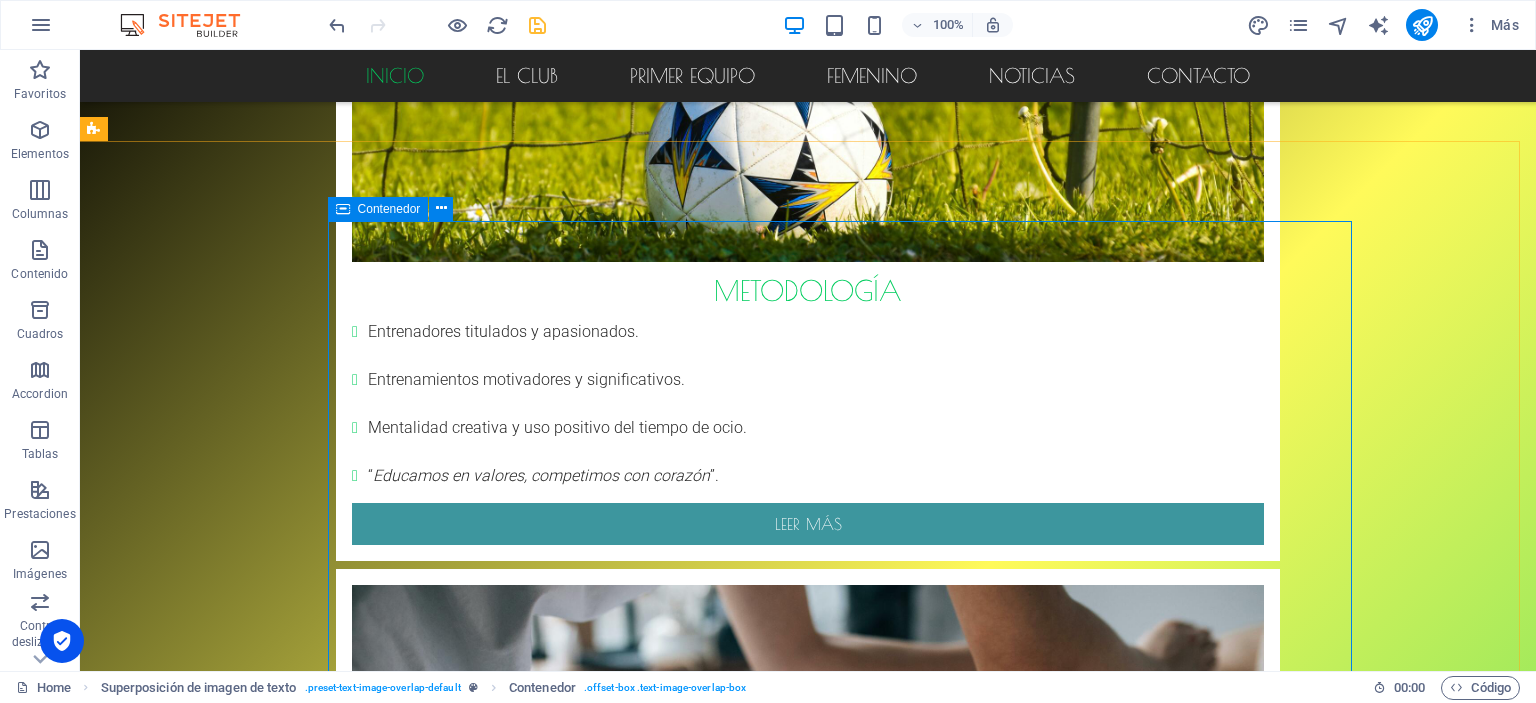 click on "Contenedor" at bounding box center (389, 209) 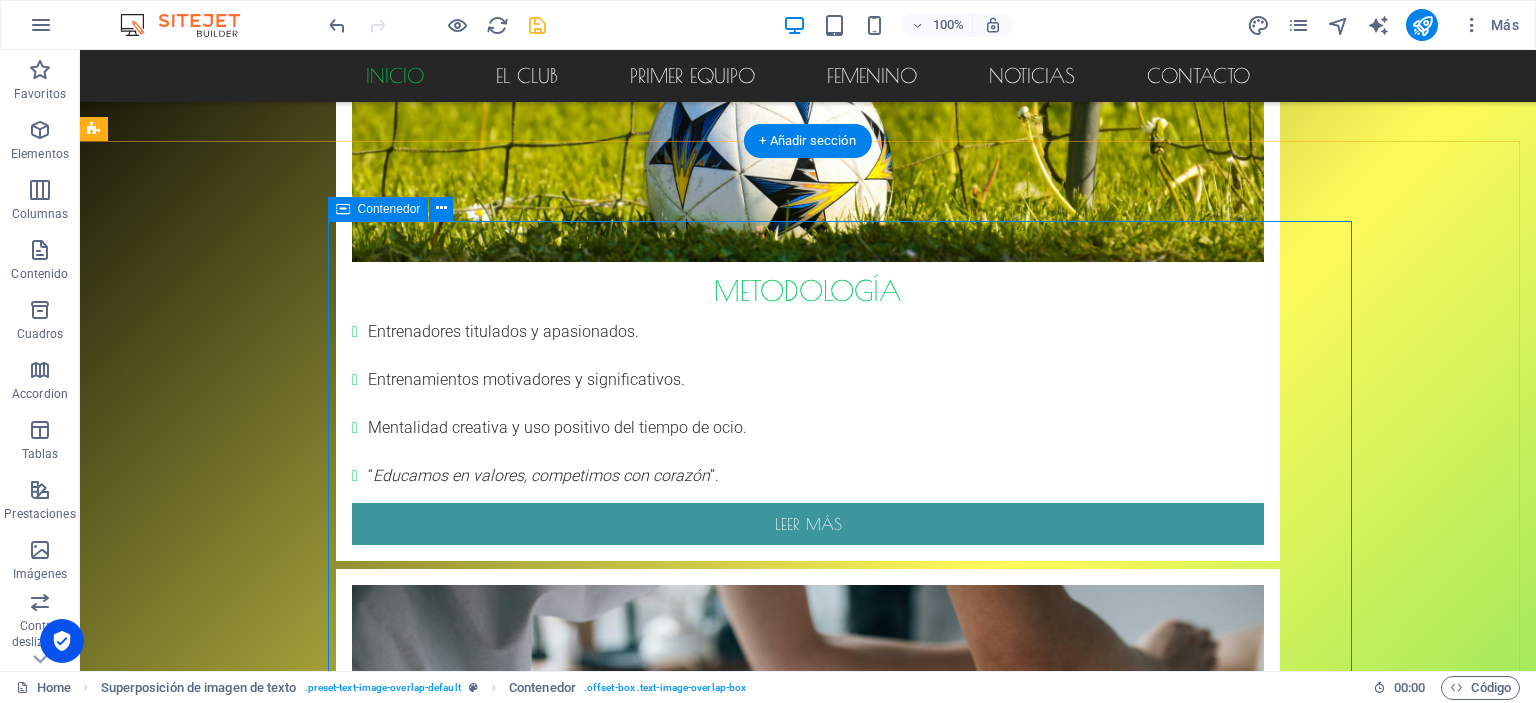 click on "realiza la inscripción   Autorizaciones * ¿No lesbar? Nueva generación Enviar" at bounding box center (848, 2517) 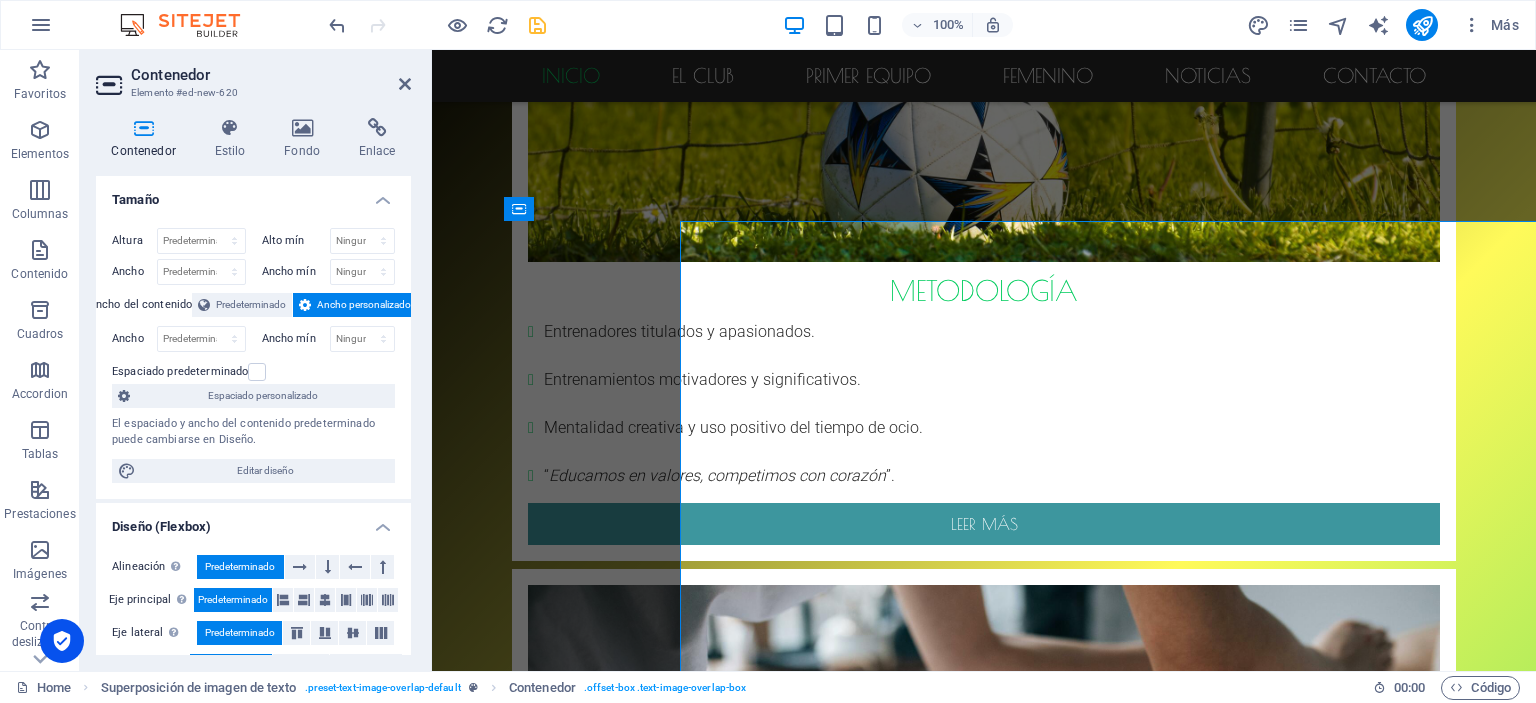 select on "px" 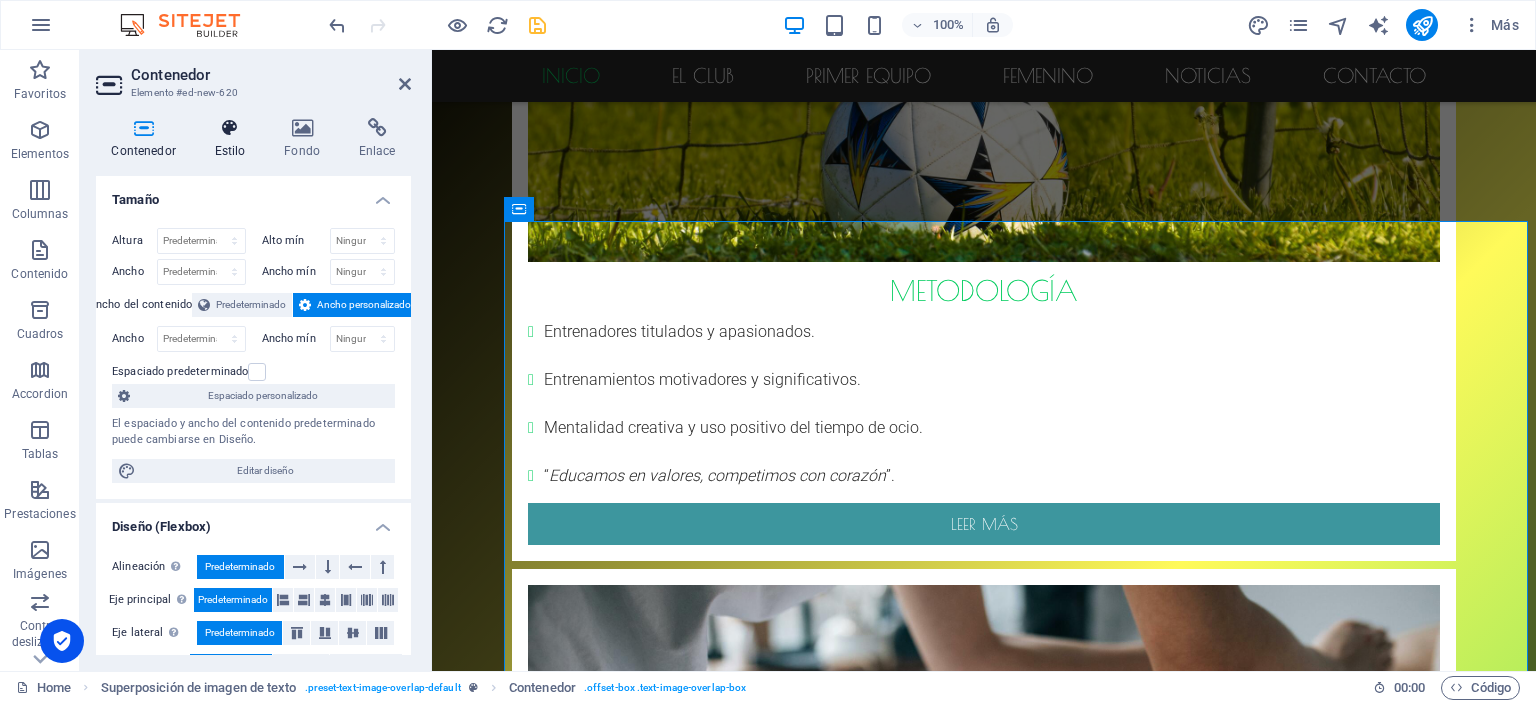 click on "Estilo" at bounding box center (234, 139) 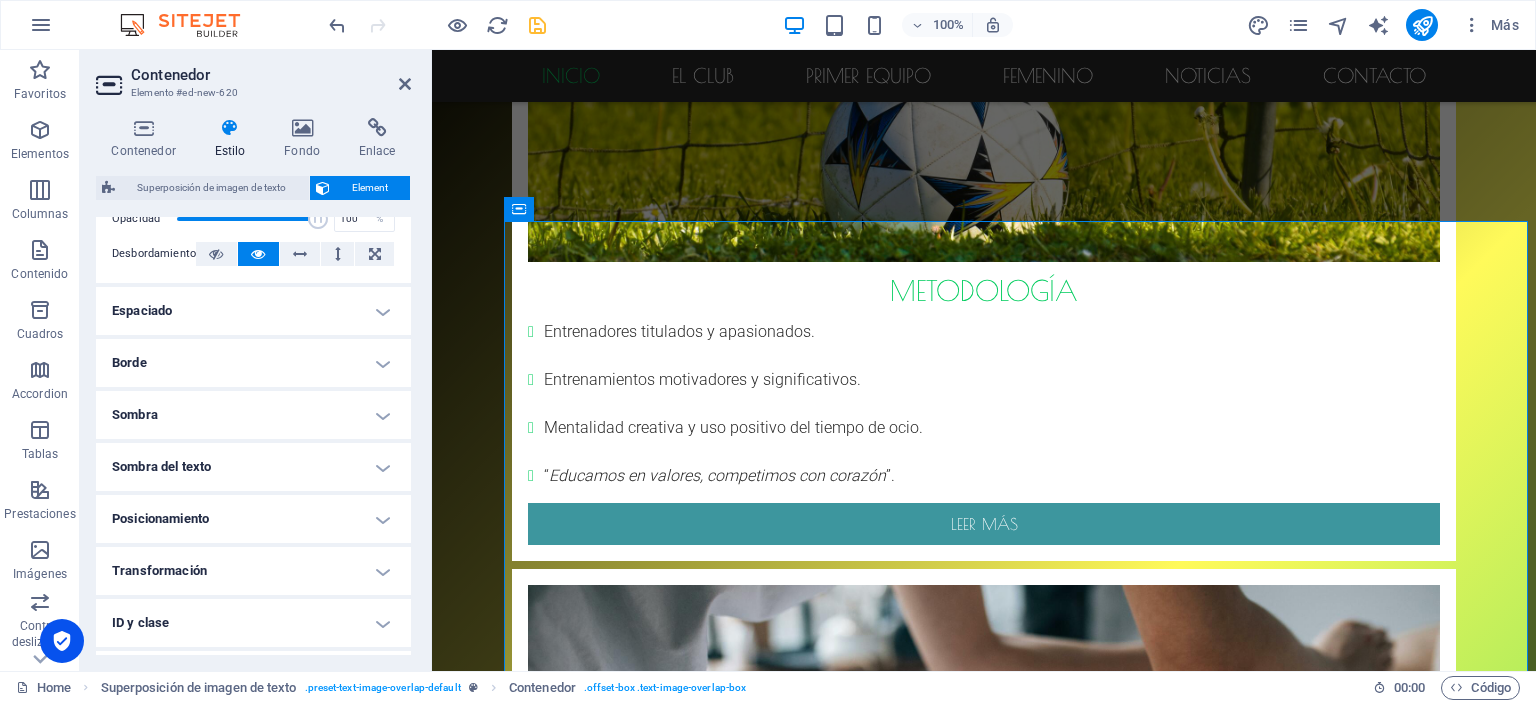 scroll, scrollTop: 328, scrollLeft: 0, axis: vertical 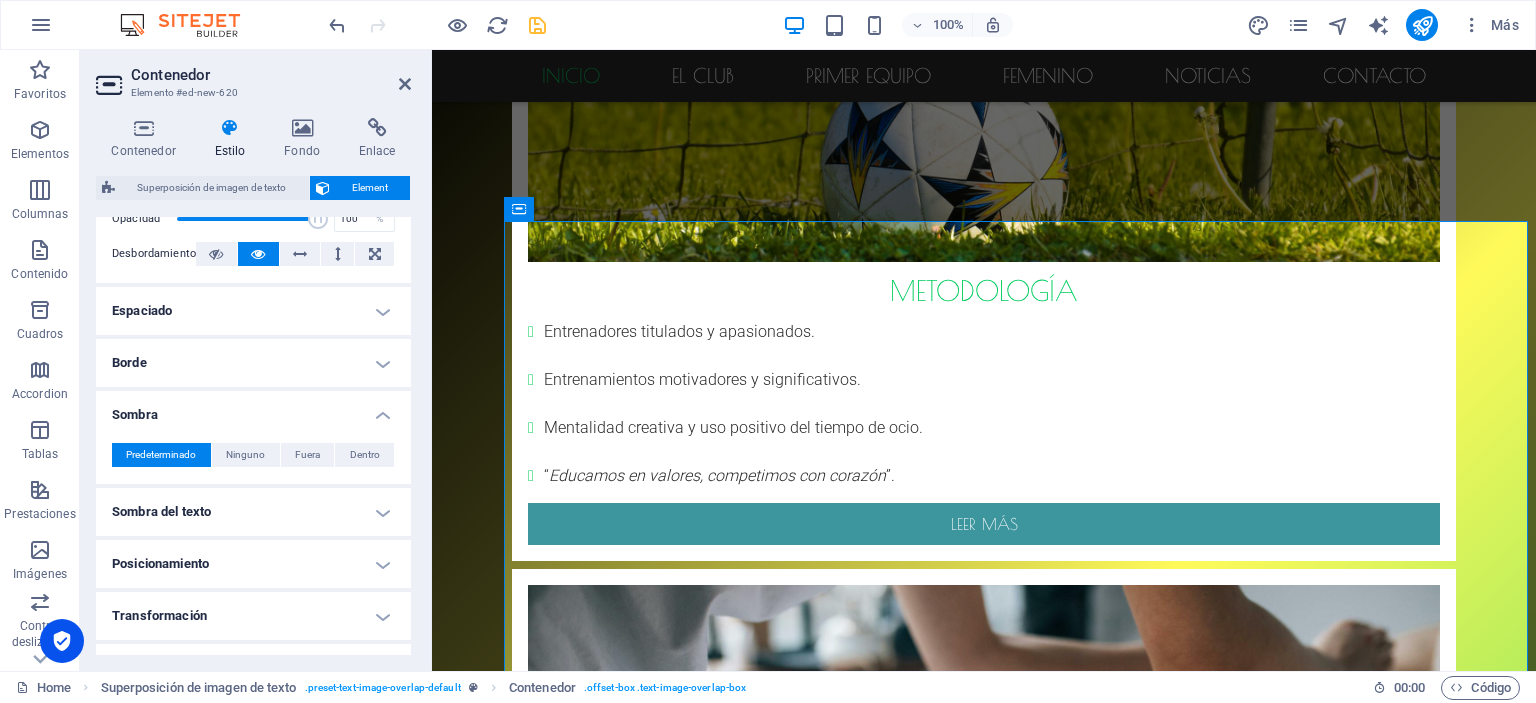 click on "Borde" at bounding box center (253, 363) 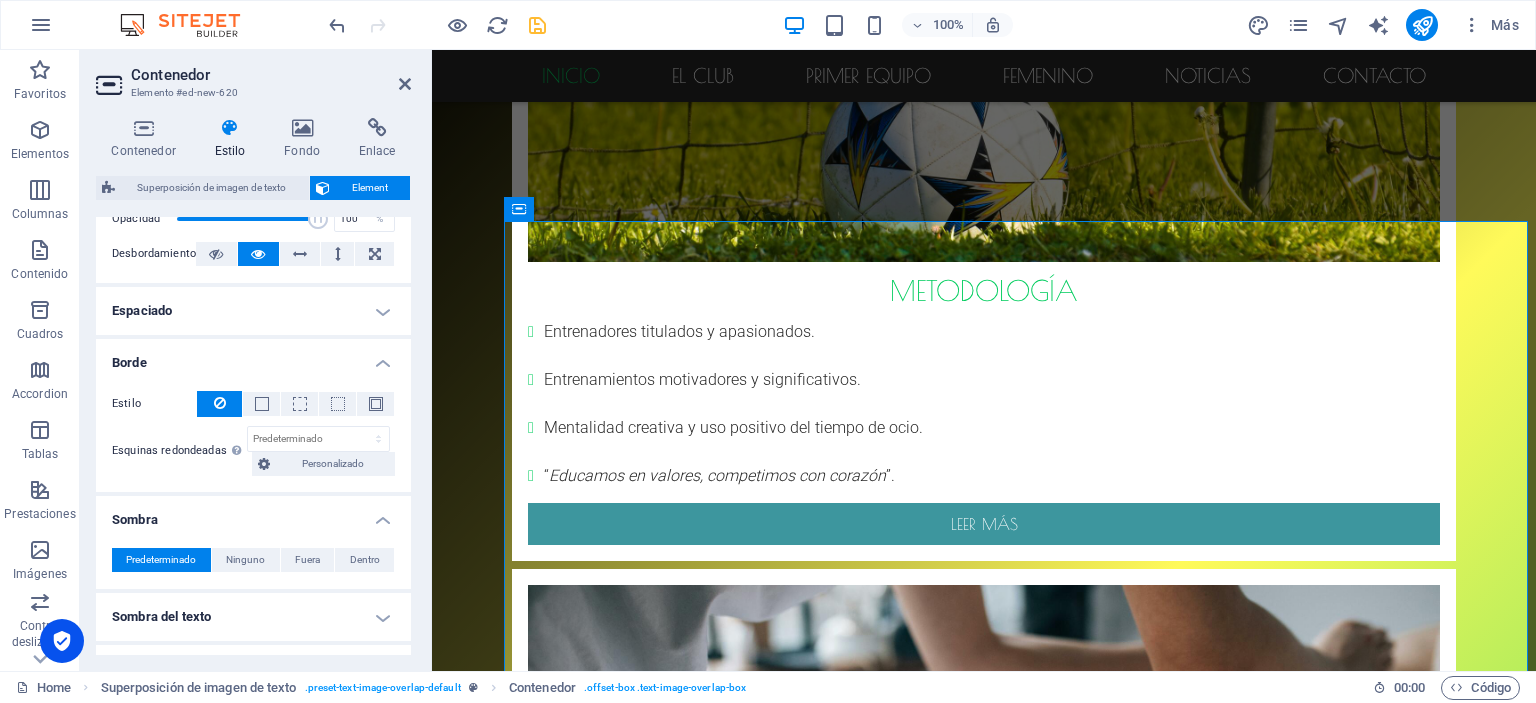 click on "Espaciado" at bounding box center (253, 311) 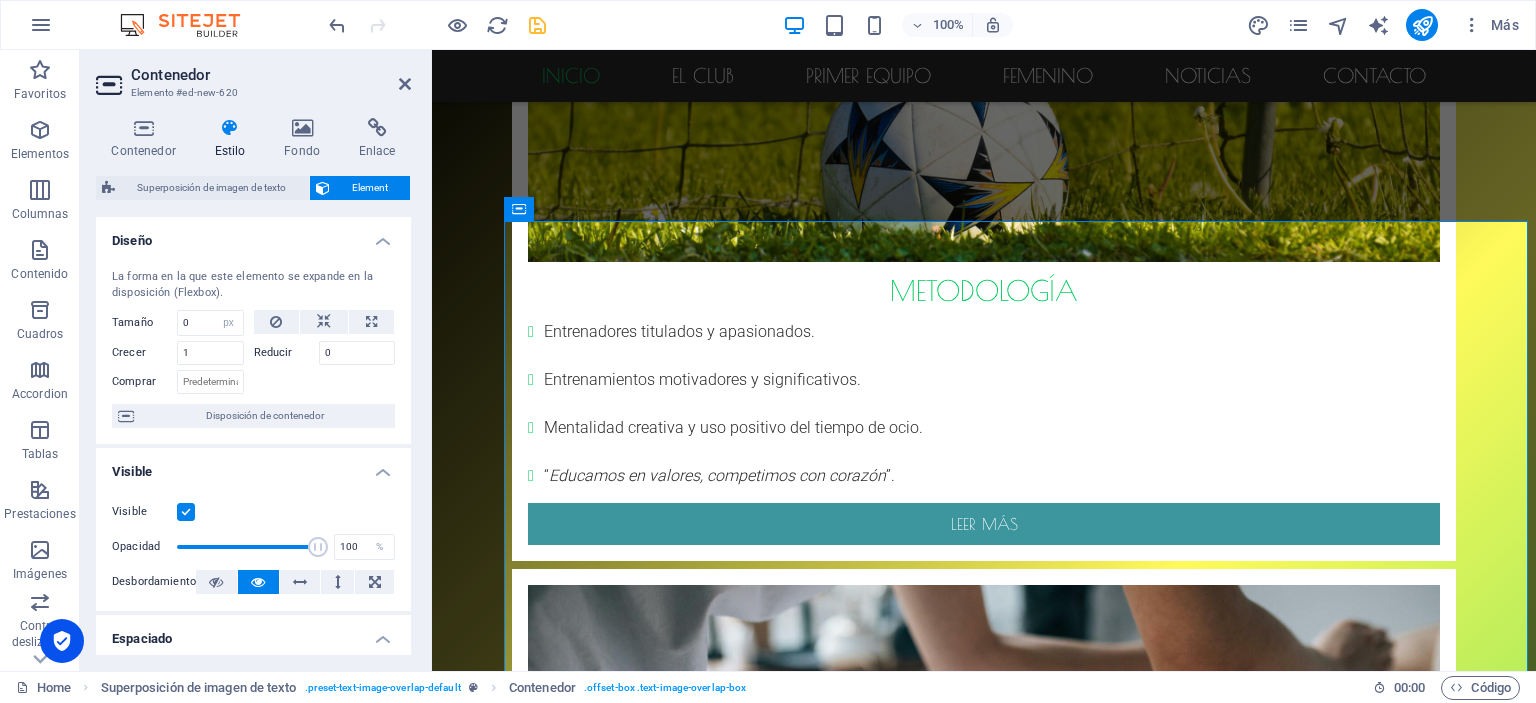 scroll, scrollTop: 651, scrollLeft: 0, axis: vertical 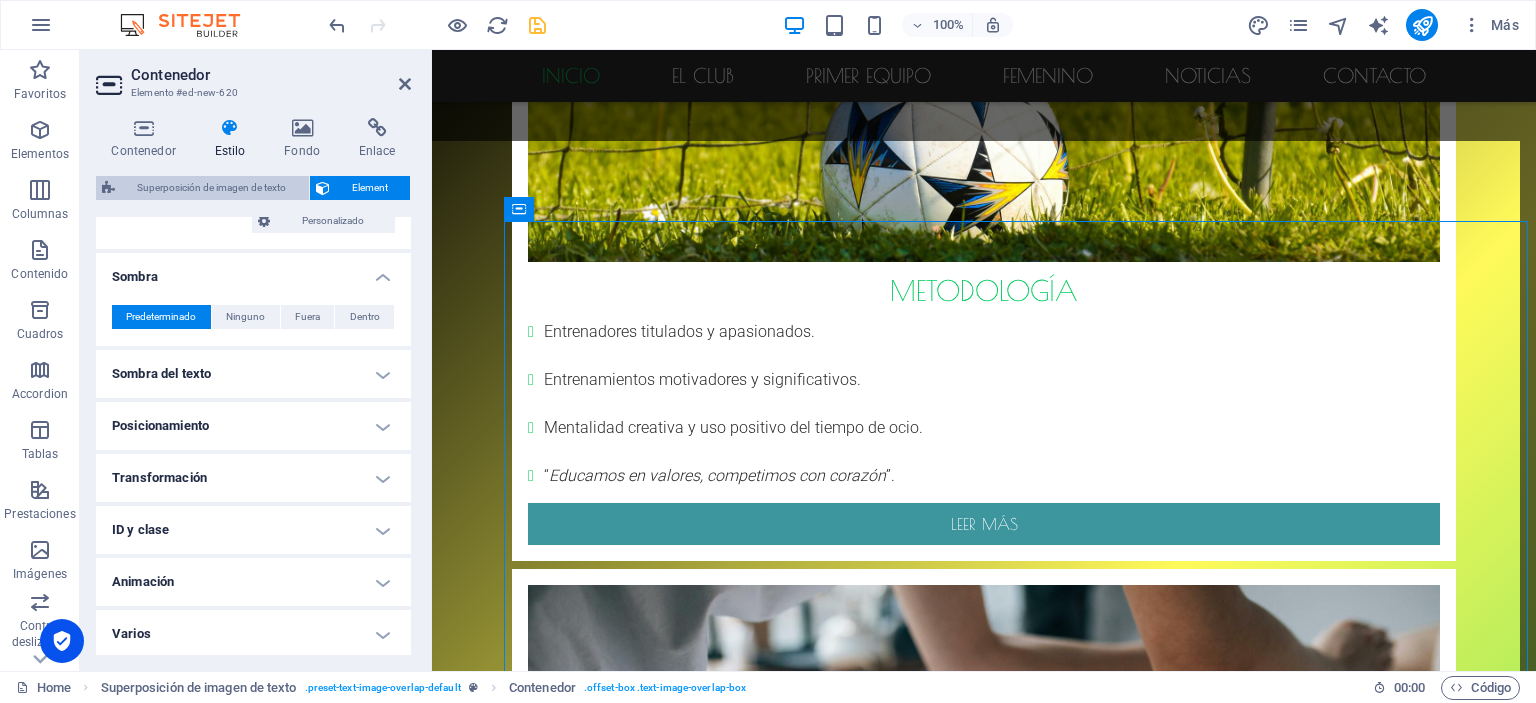 click on "Superposición de imagen de texto" at bounding box center [212, 188] 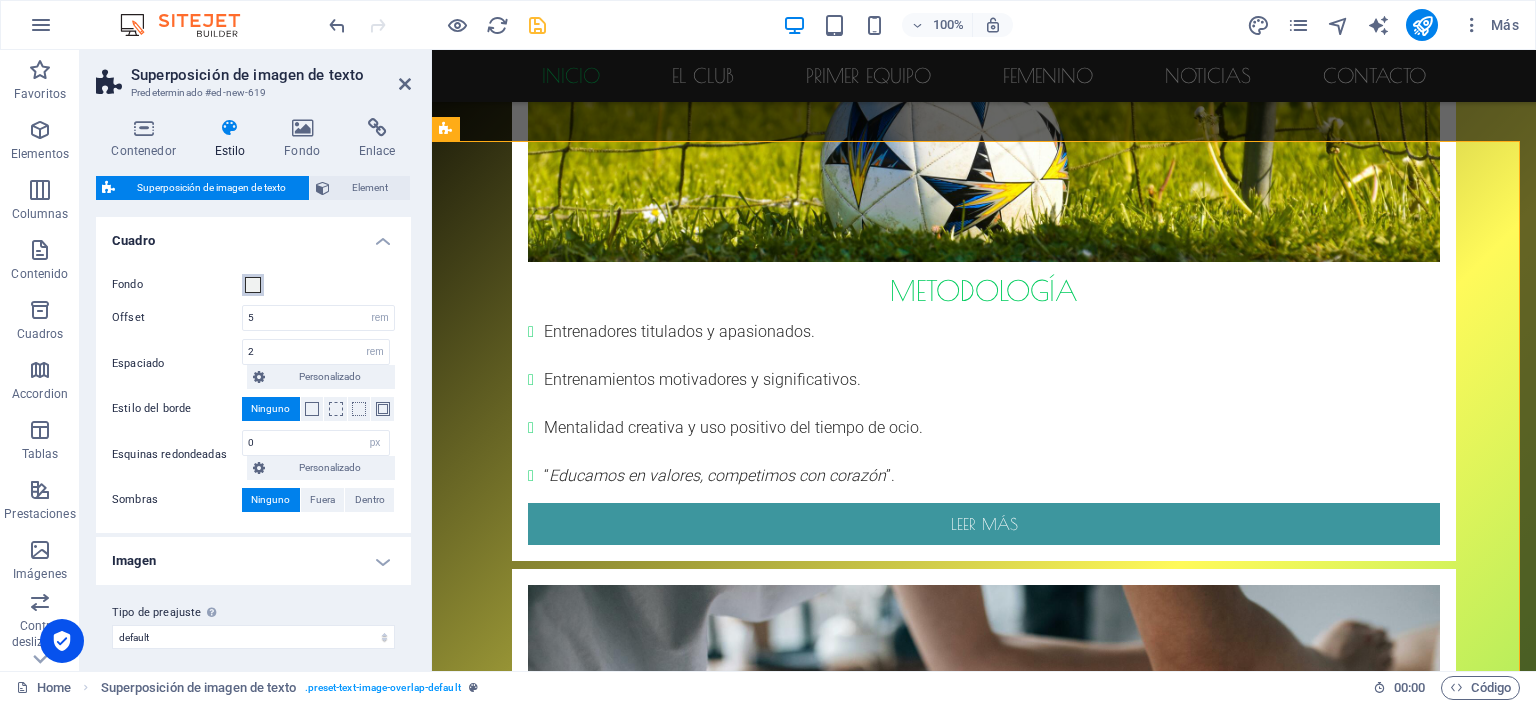 click at bounding box center (253, 285) 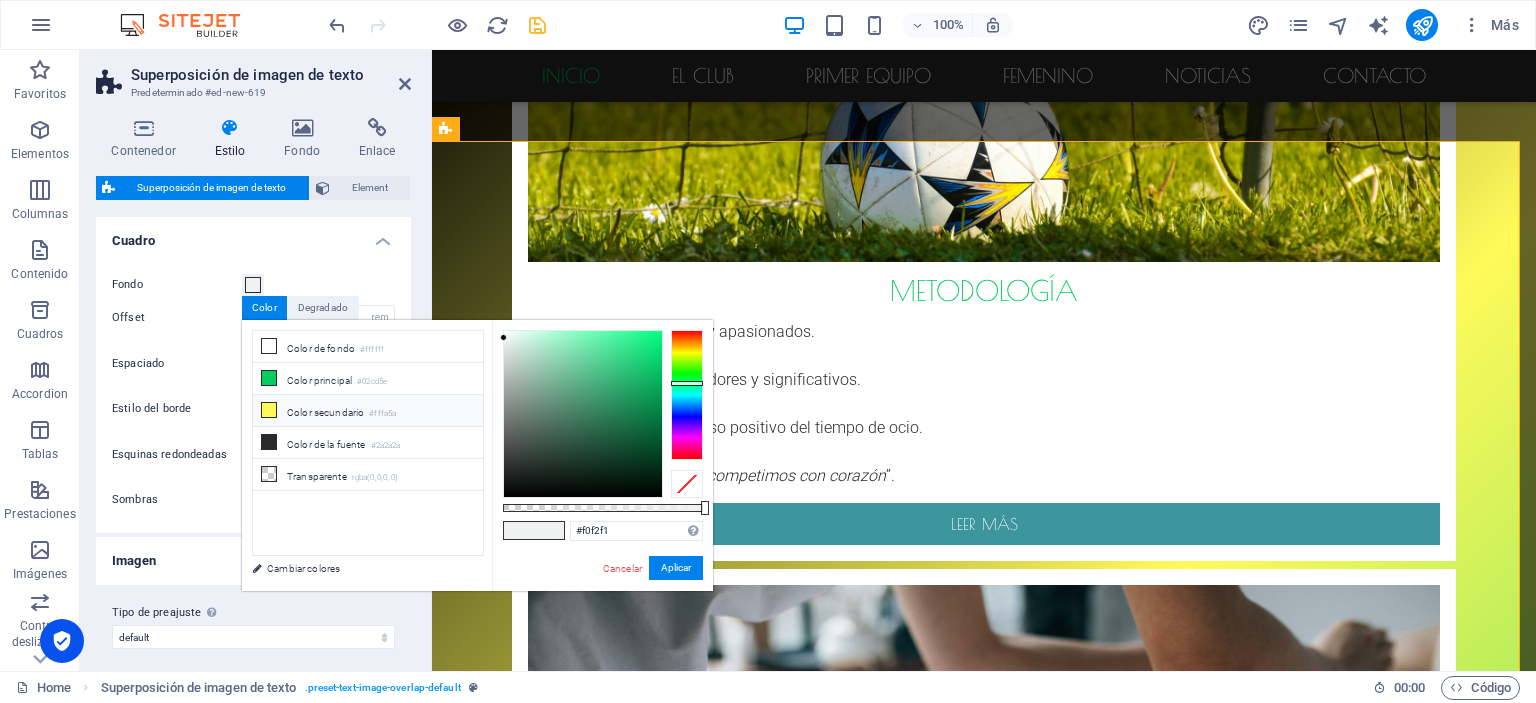 click on "Color secundario
#fffa5a" at bounding box center (368, 411) 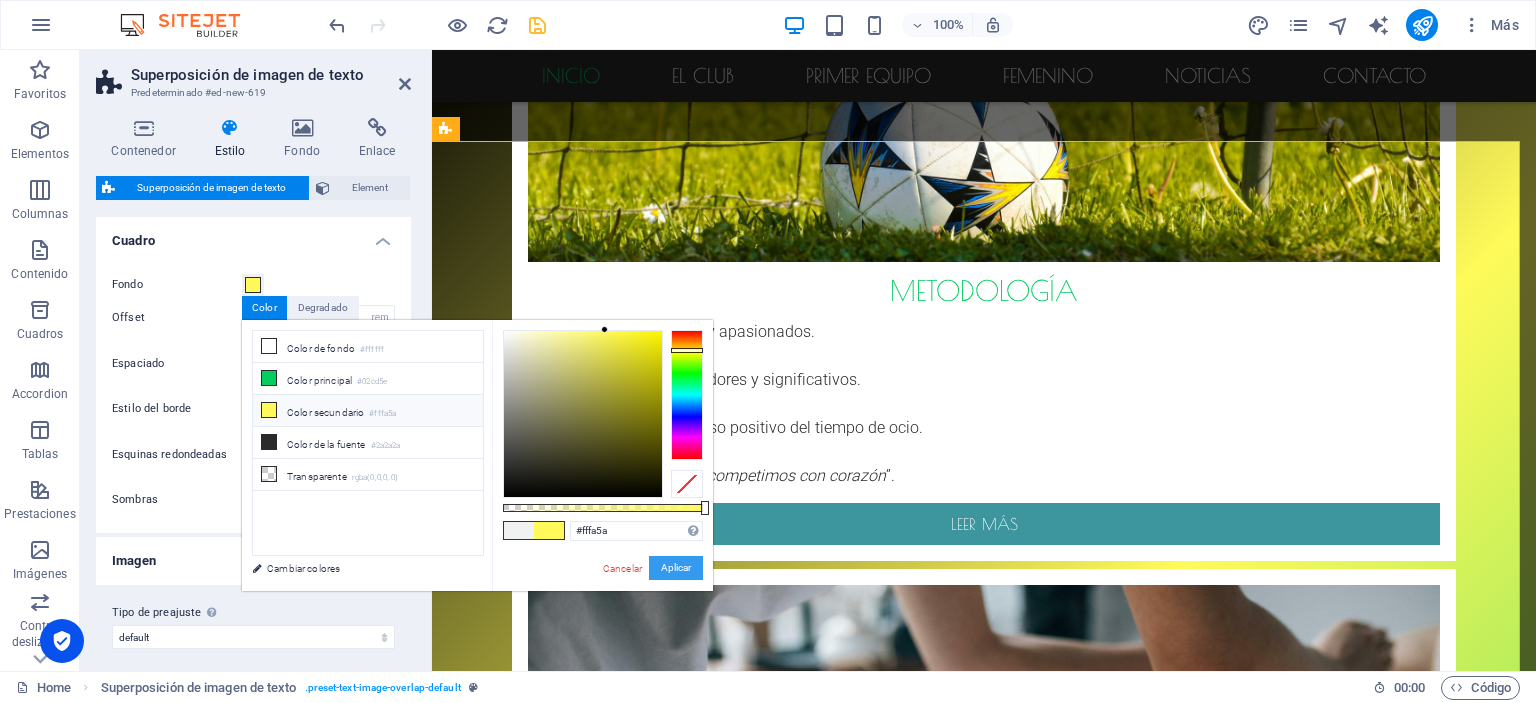 click on "Aplicar" at bounding box center [676, 568] 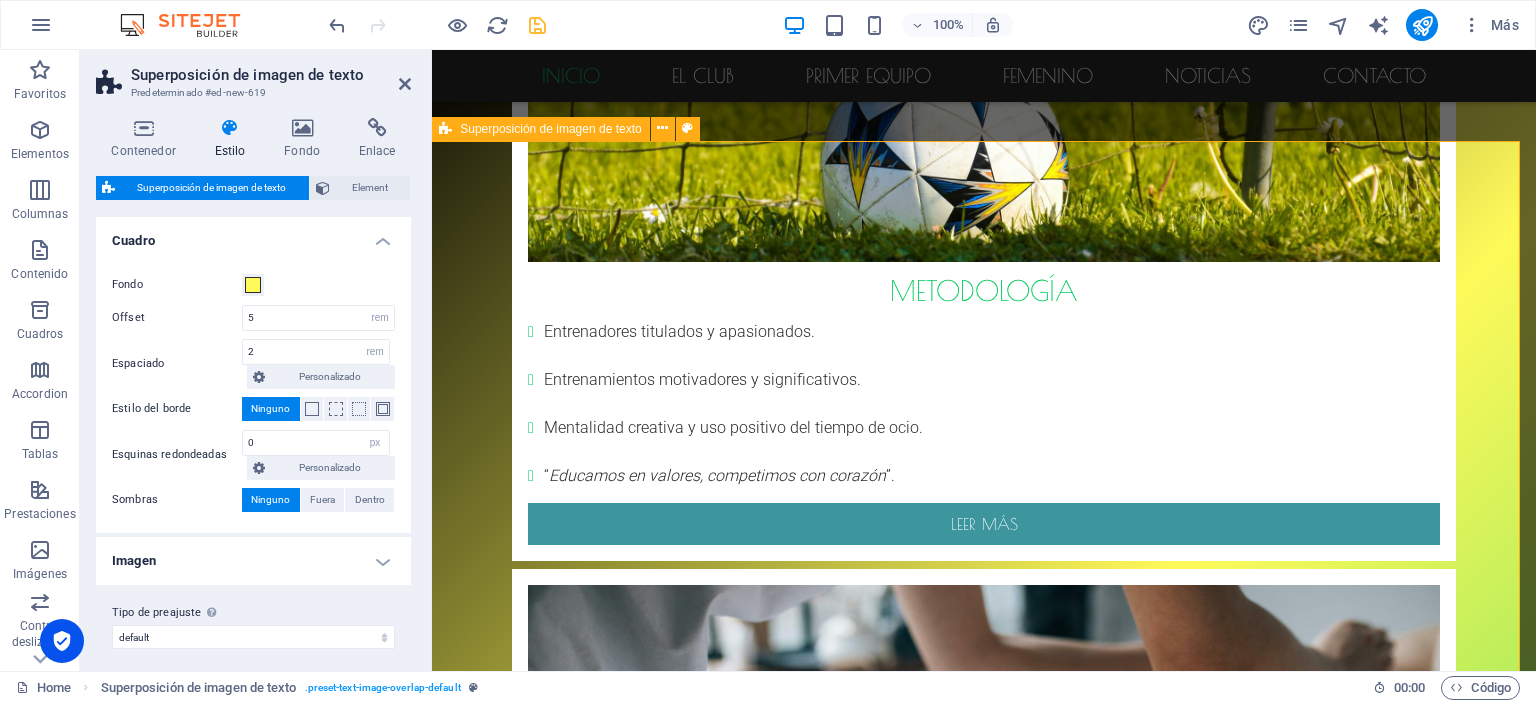 click on "realiza la inscripción   Autorizaciones * ¿No lesbar? Nueva generación Enviar" at bounding box center [984, 2517] 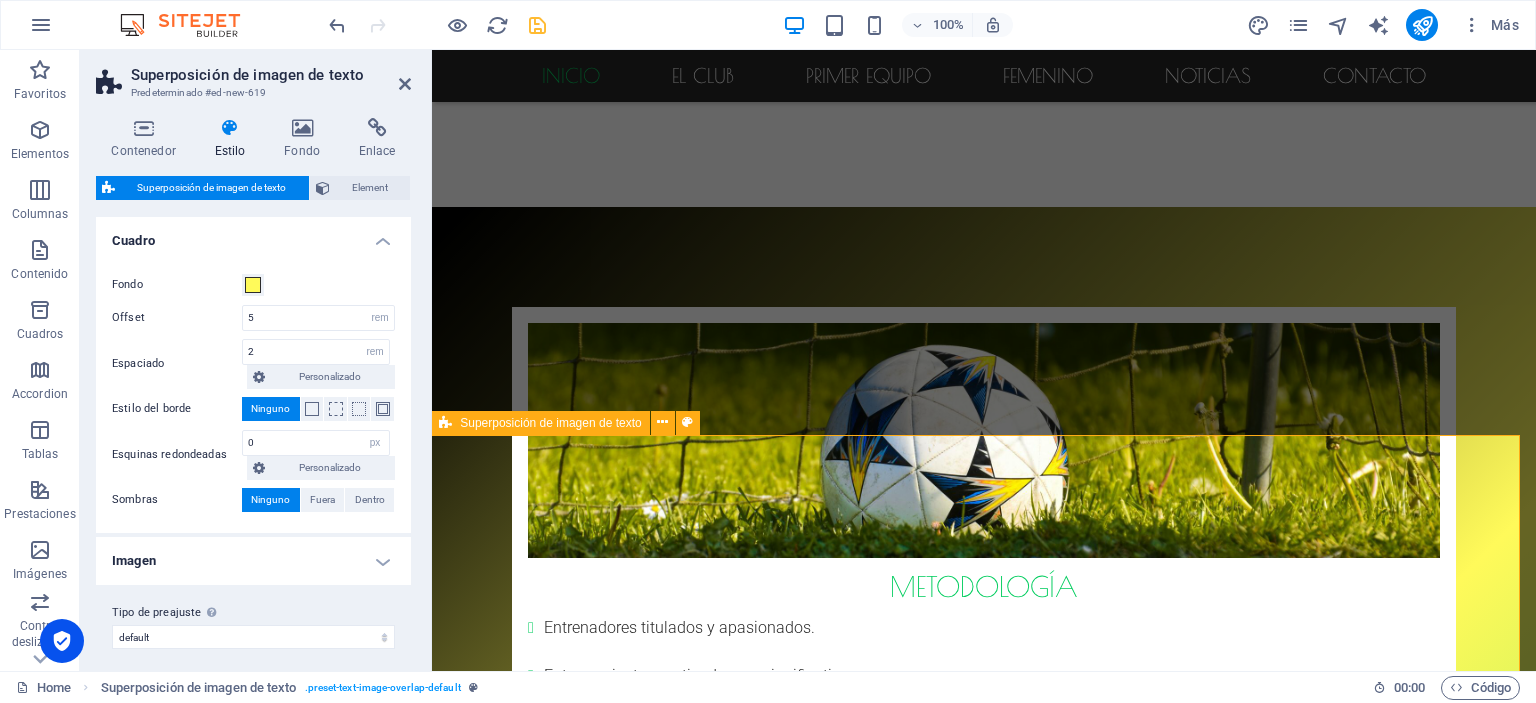scroll, scrollTop: 1417, scrollLeft: 0, axis: vertical 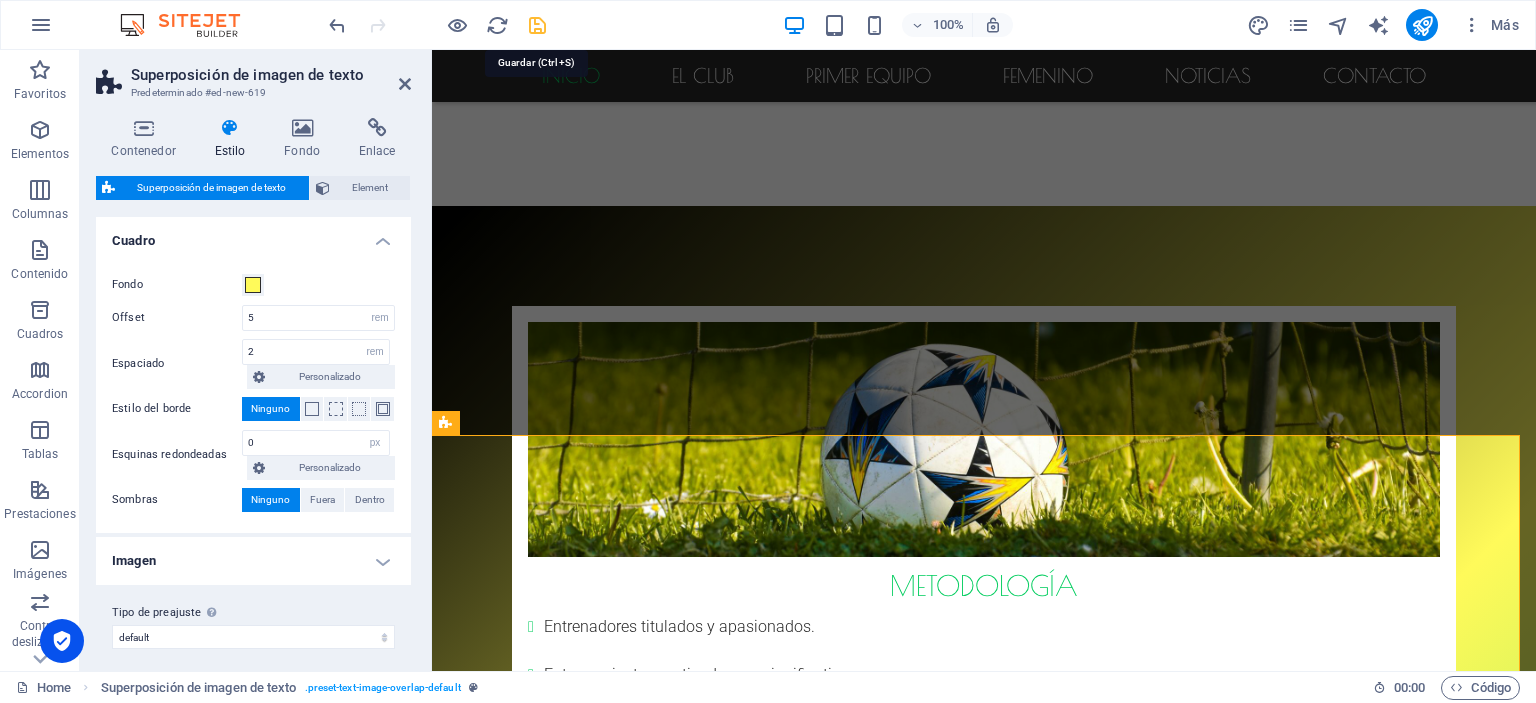 click at bounding box center (537, 25) 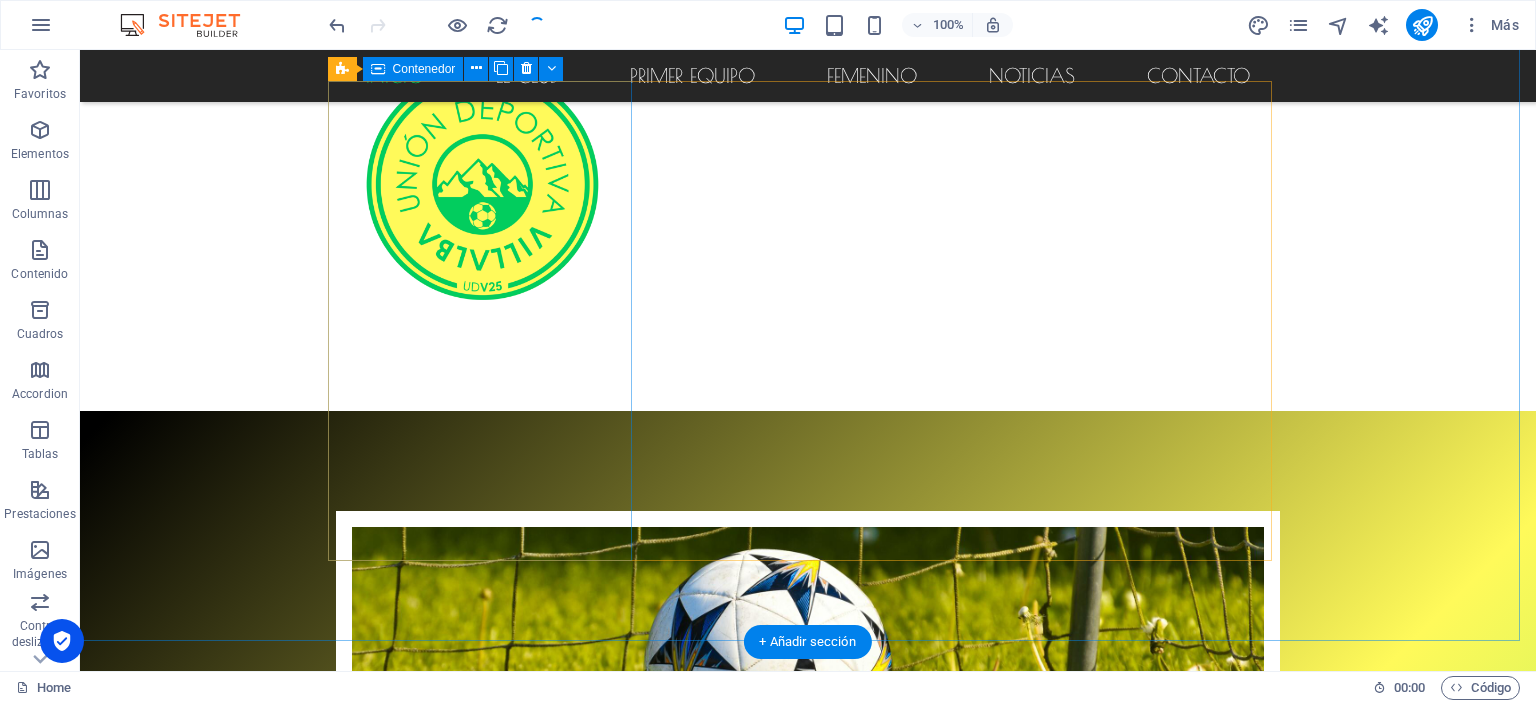 scroll, scrollTop: 1213, scrollLeft: 0, axis: vertical 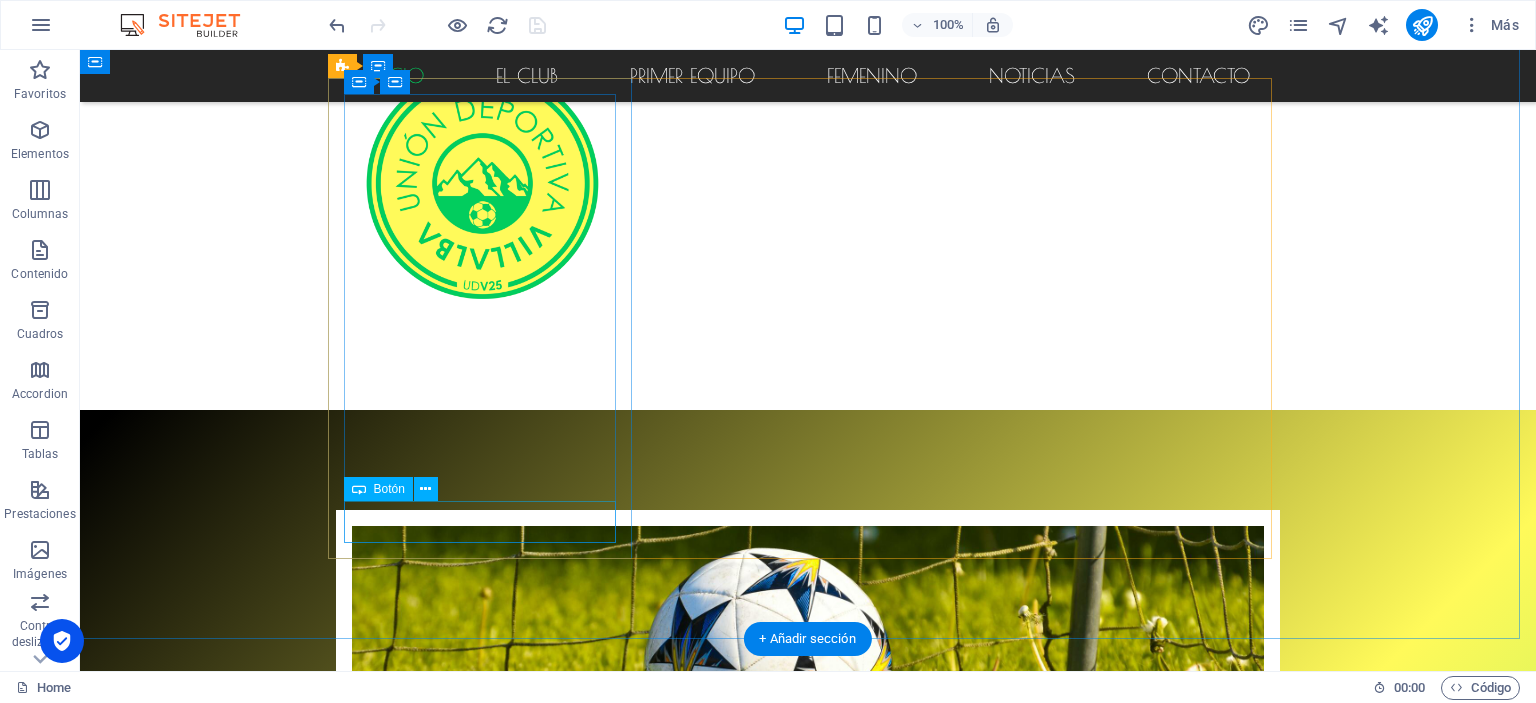 click on "leer más" at bounding box center [808, 1023] 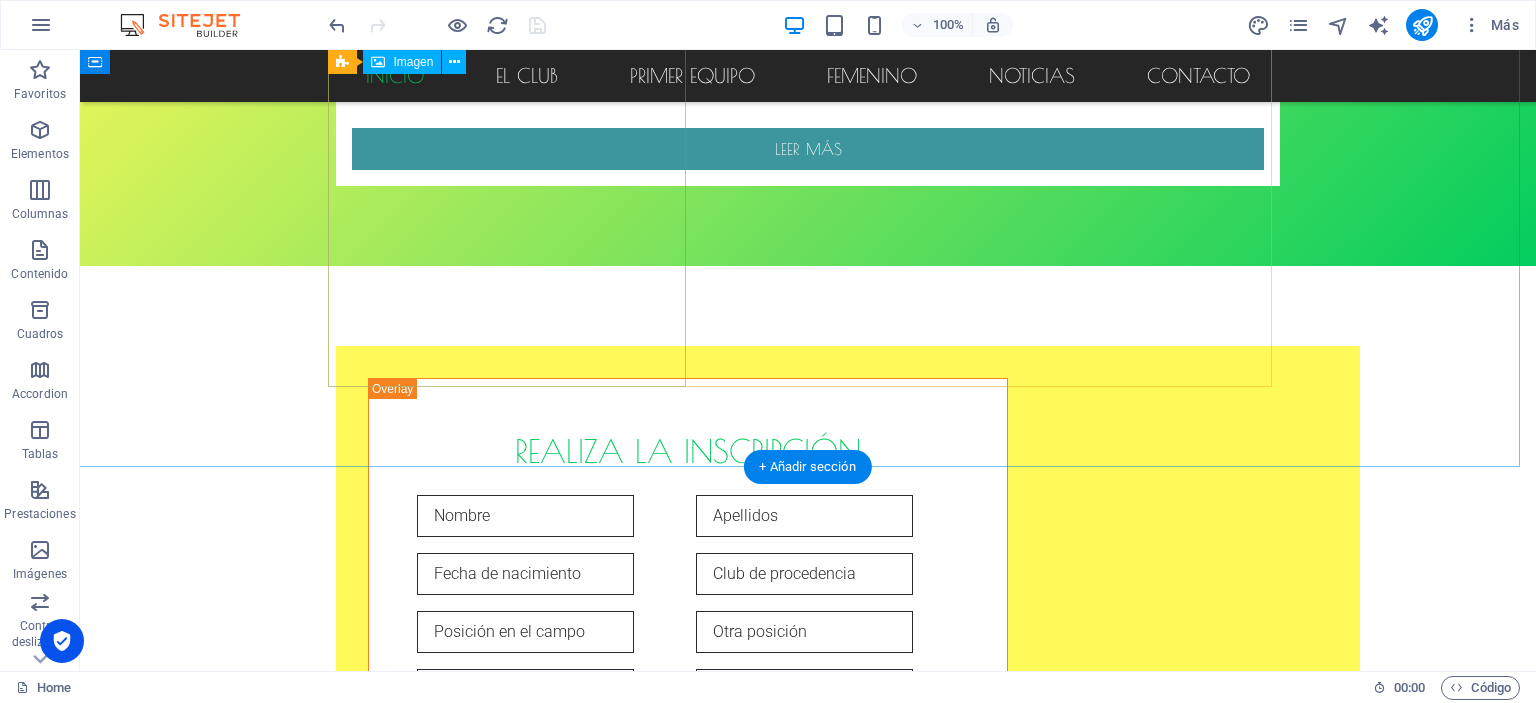 scroll, scrollTop: 3198, scrollLeft: 0, axis: vertical 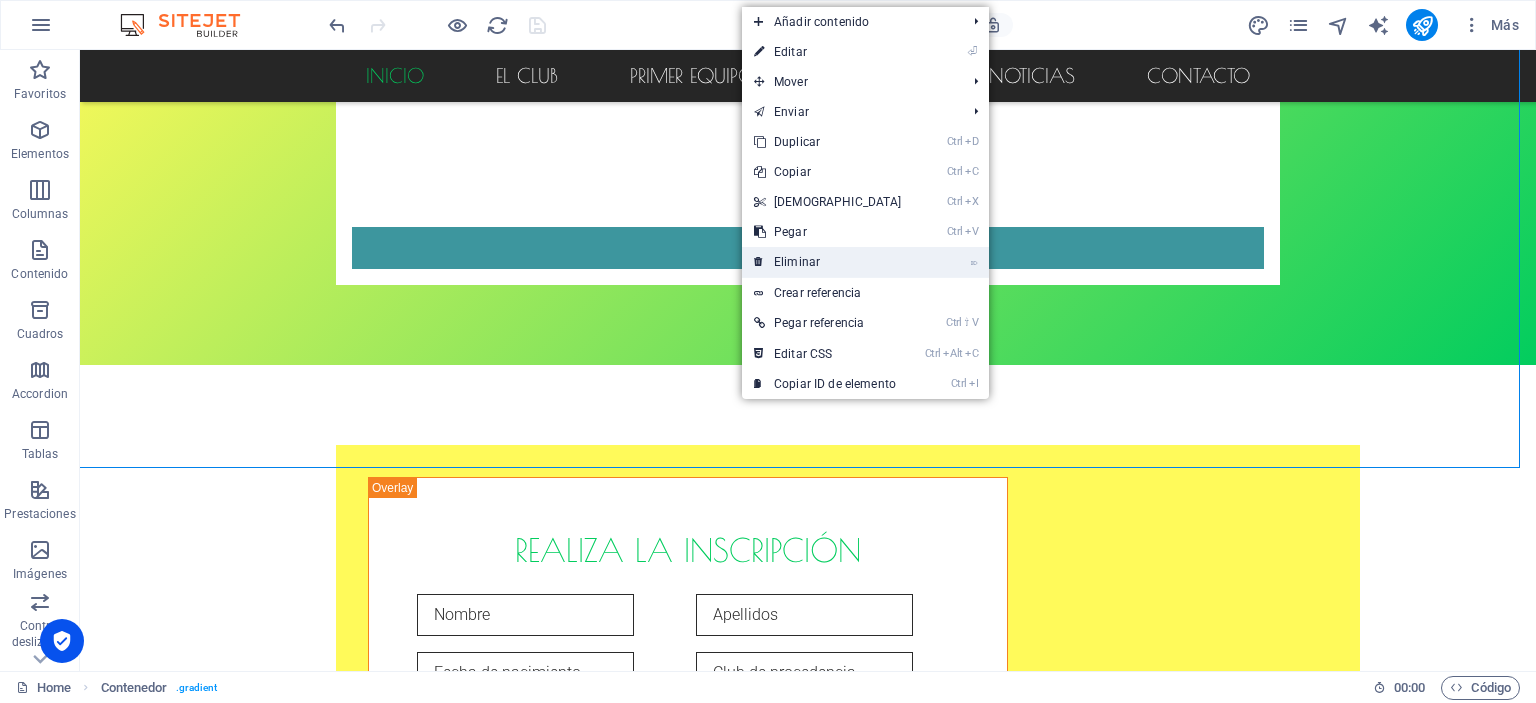 click on "⌦  Eliminar" at bounding box center [828, 262] 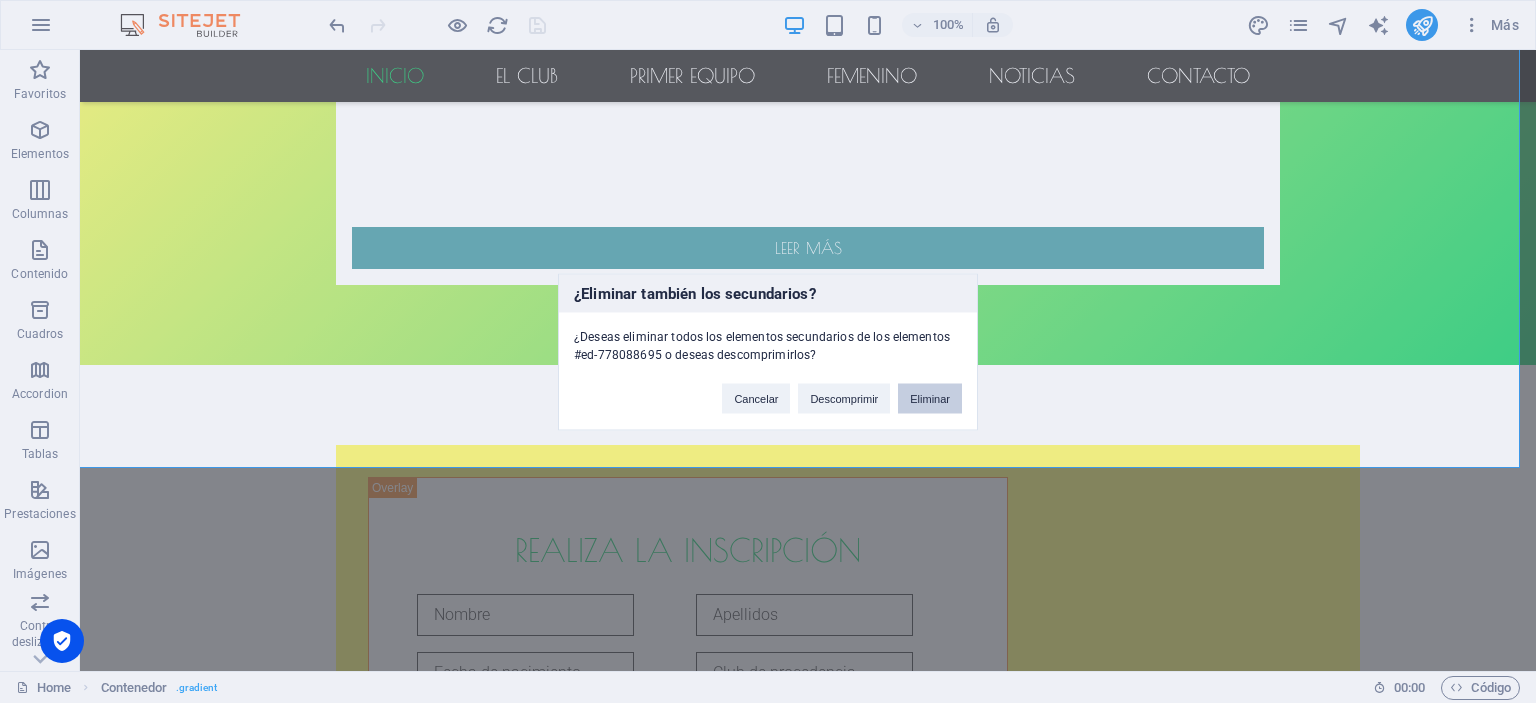 click on "Eliminar" at bounding box center (930, 398) 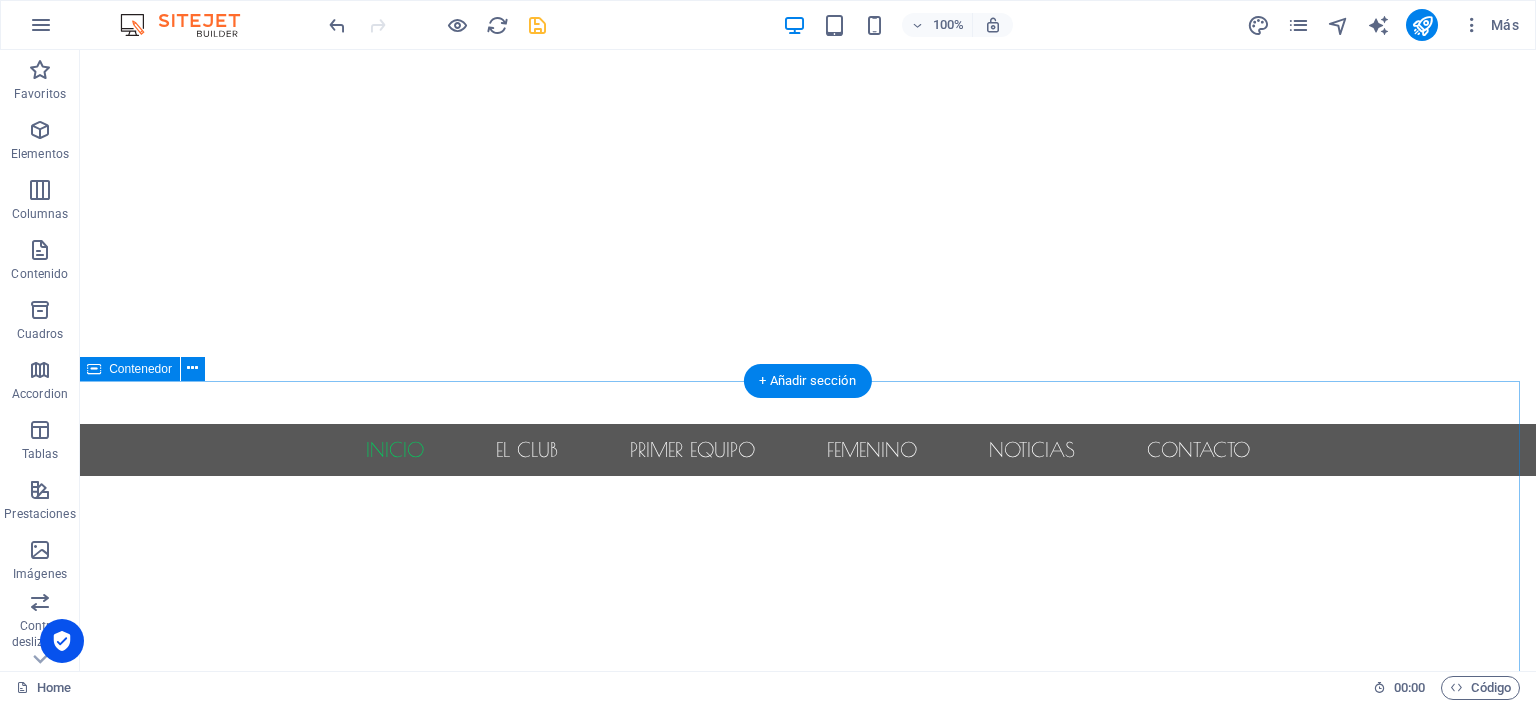 scroll, scrollTop: 0, scrollLeft: 0, axis: both 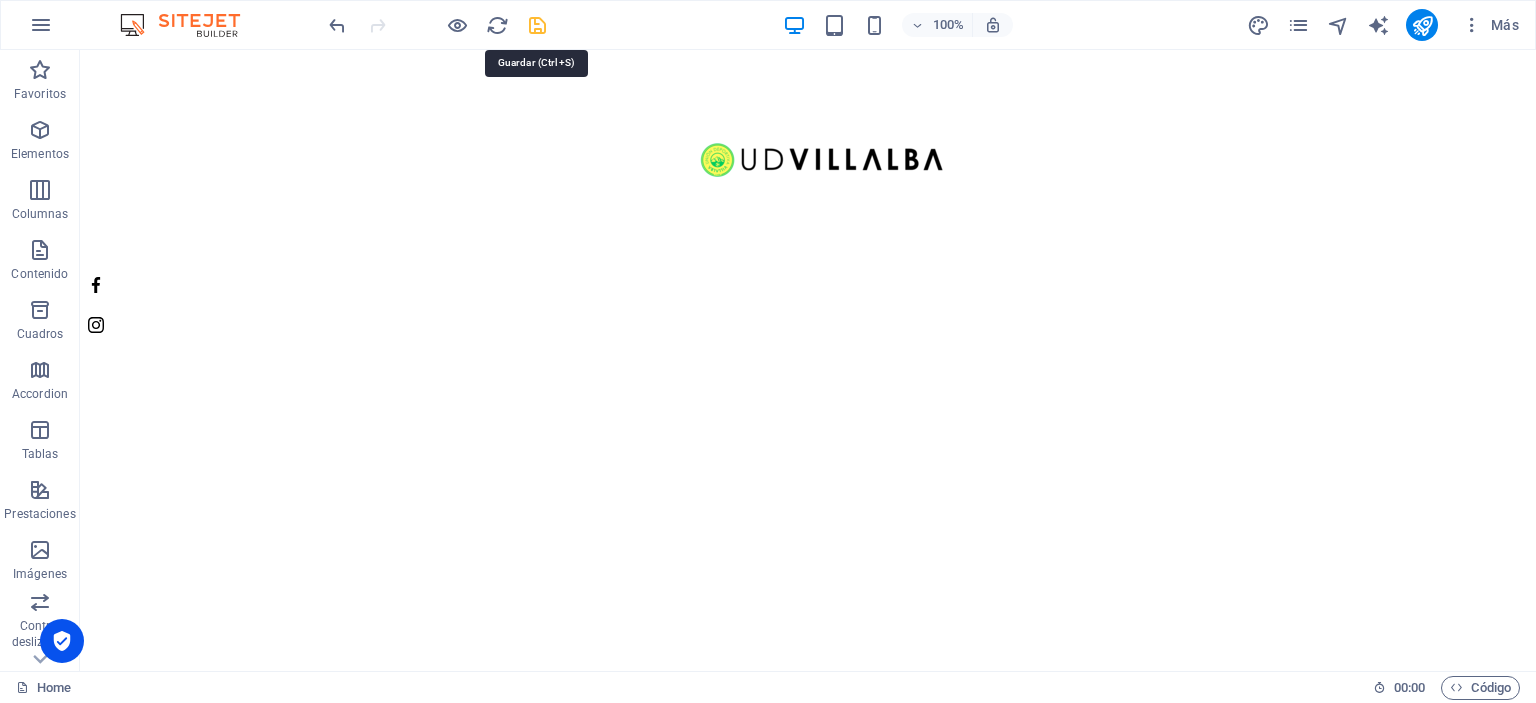 click at bounding box center [537, 25] 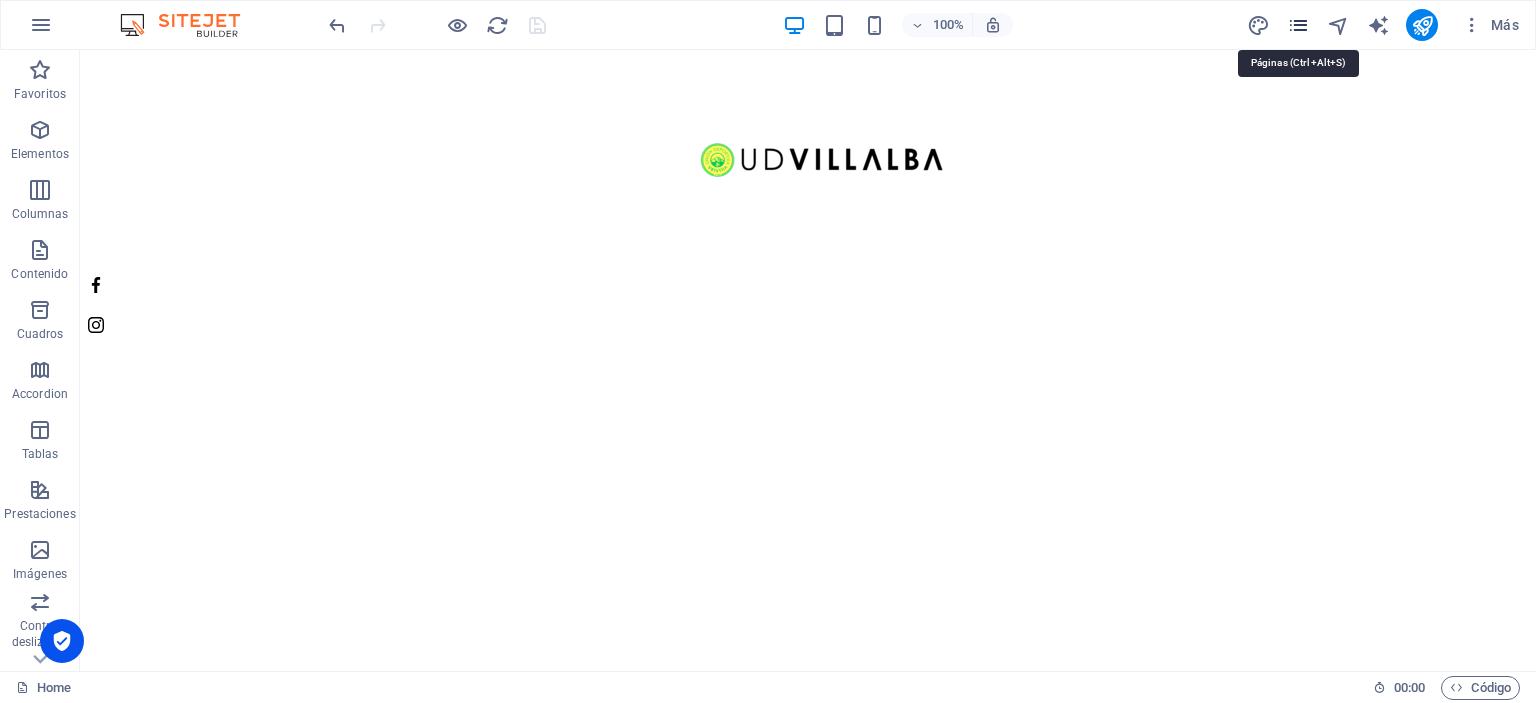 click at bounding box center [1298, 25] 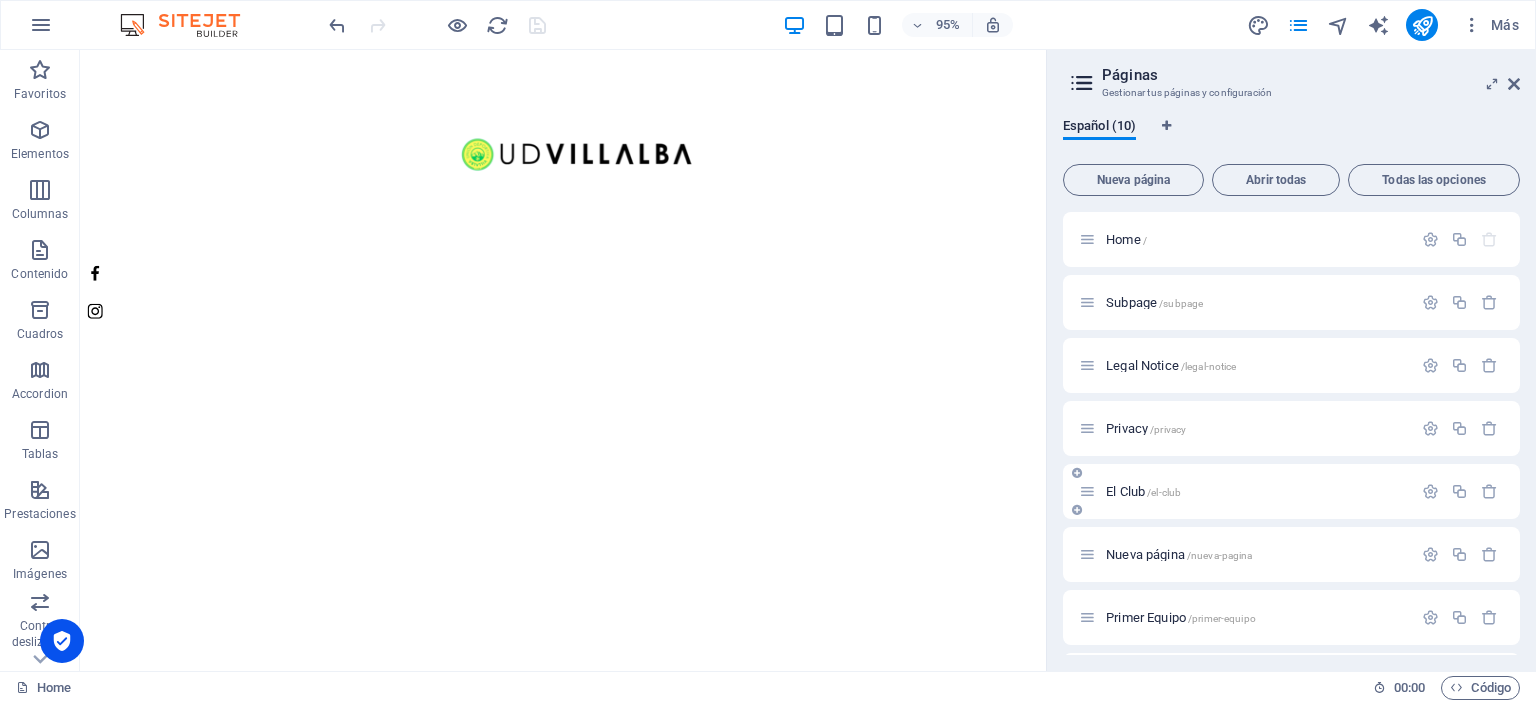 click on "El Club /el-club" at bounding box center [1256, 491] 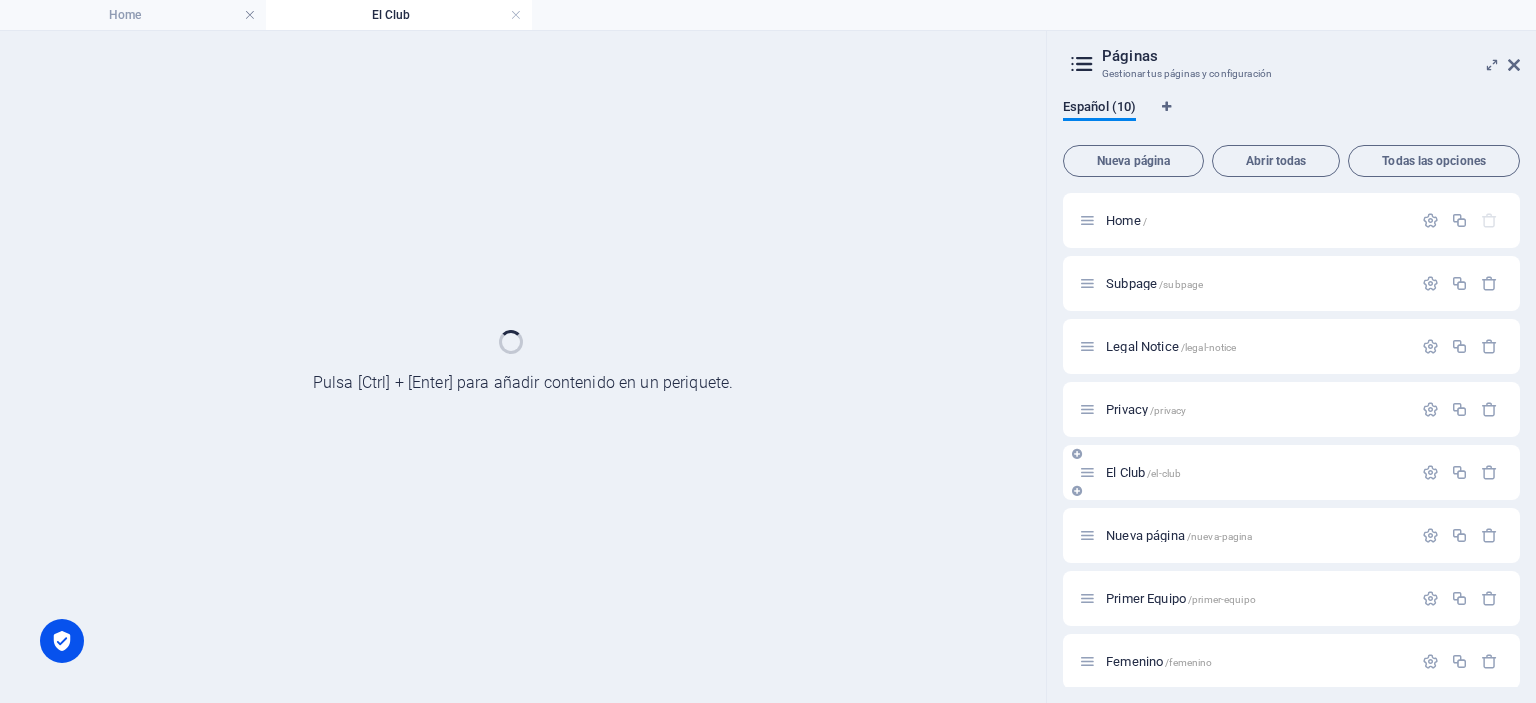 scroll, scrollTop: 0, scrollLeft: 0, axis: both 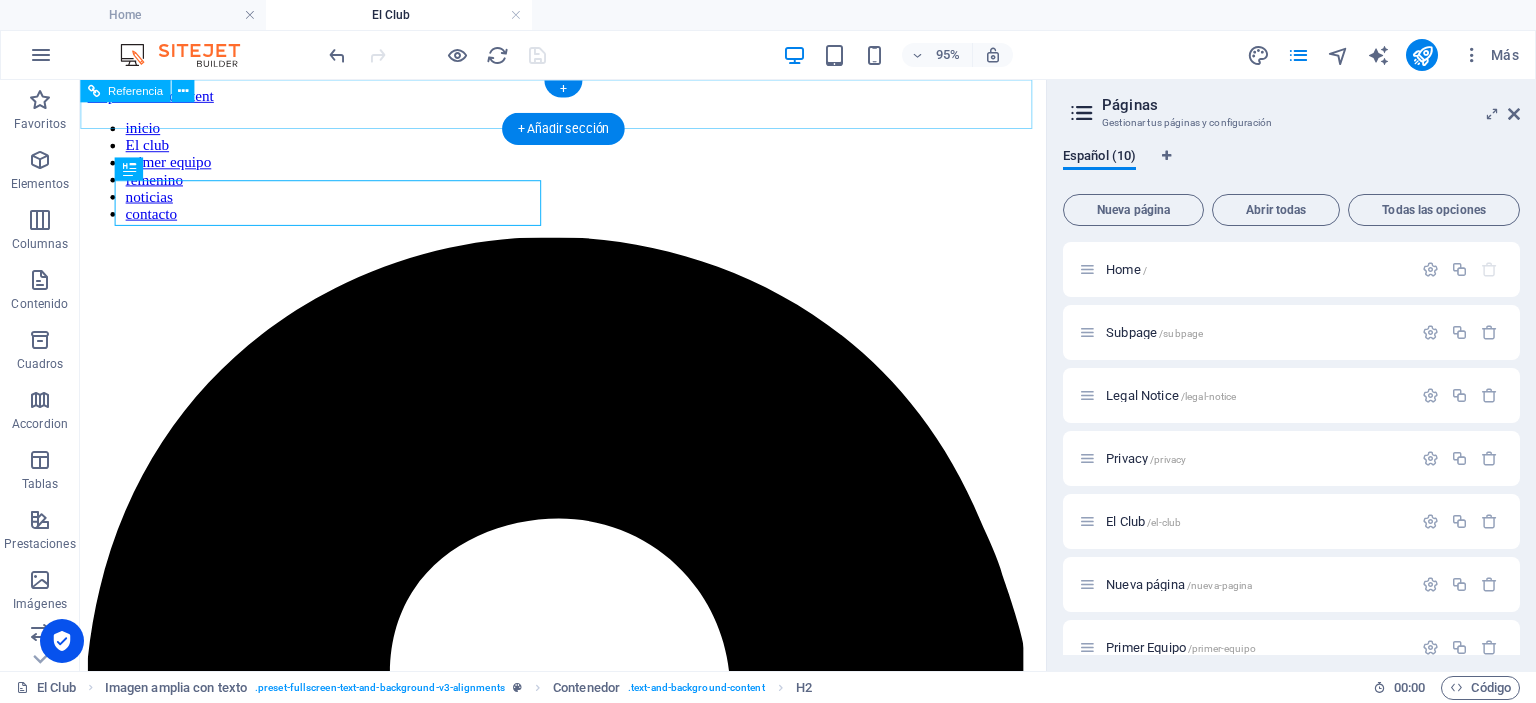 click on "inicio El club primer equipo femenino noticias contacto" at bounding box center [588, 176] 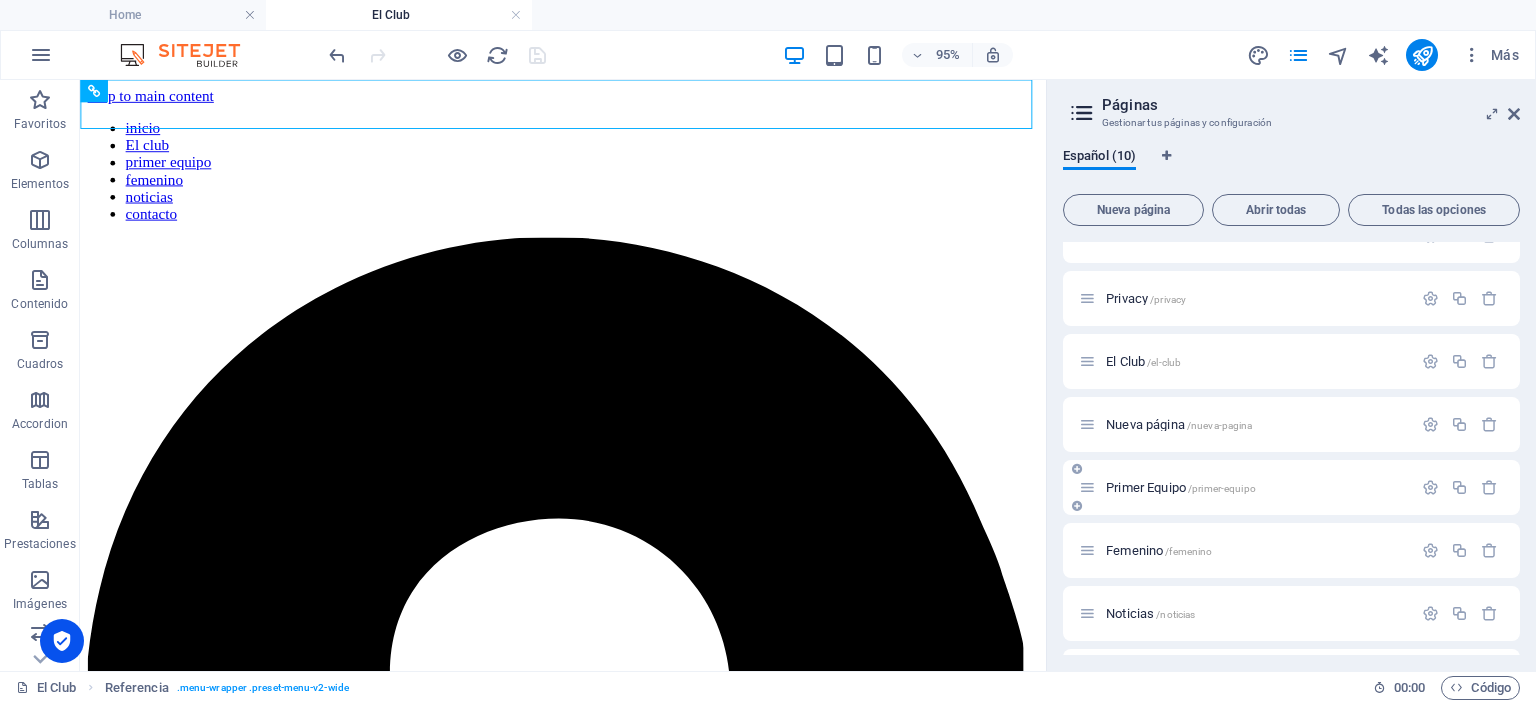 click on "/primer-equipo" at bounding box center [1222, 488] 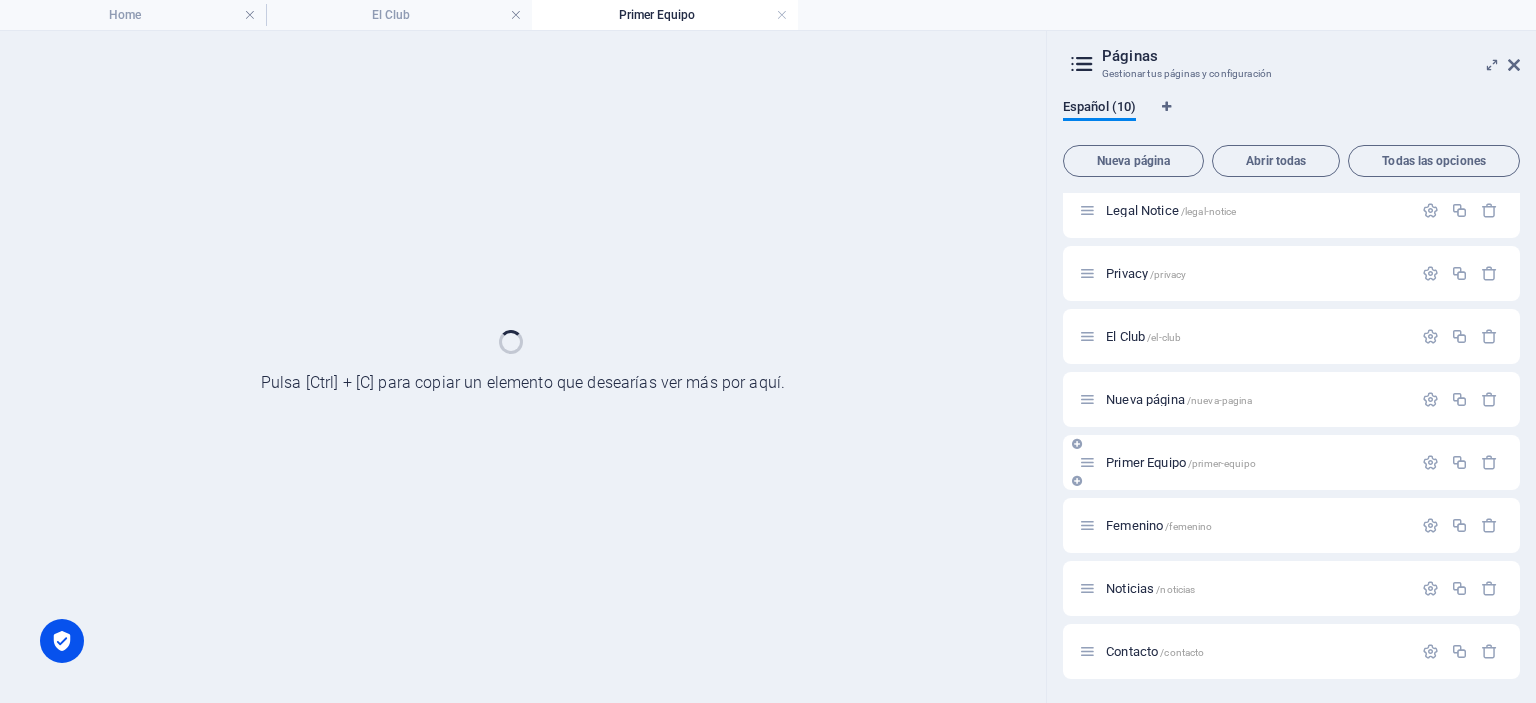 scroll, scrollTop: 136, scrollLeft: 0, axis: vertical 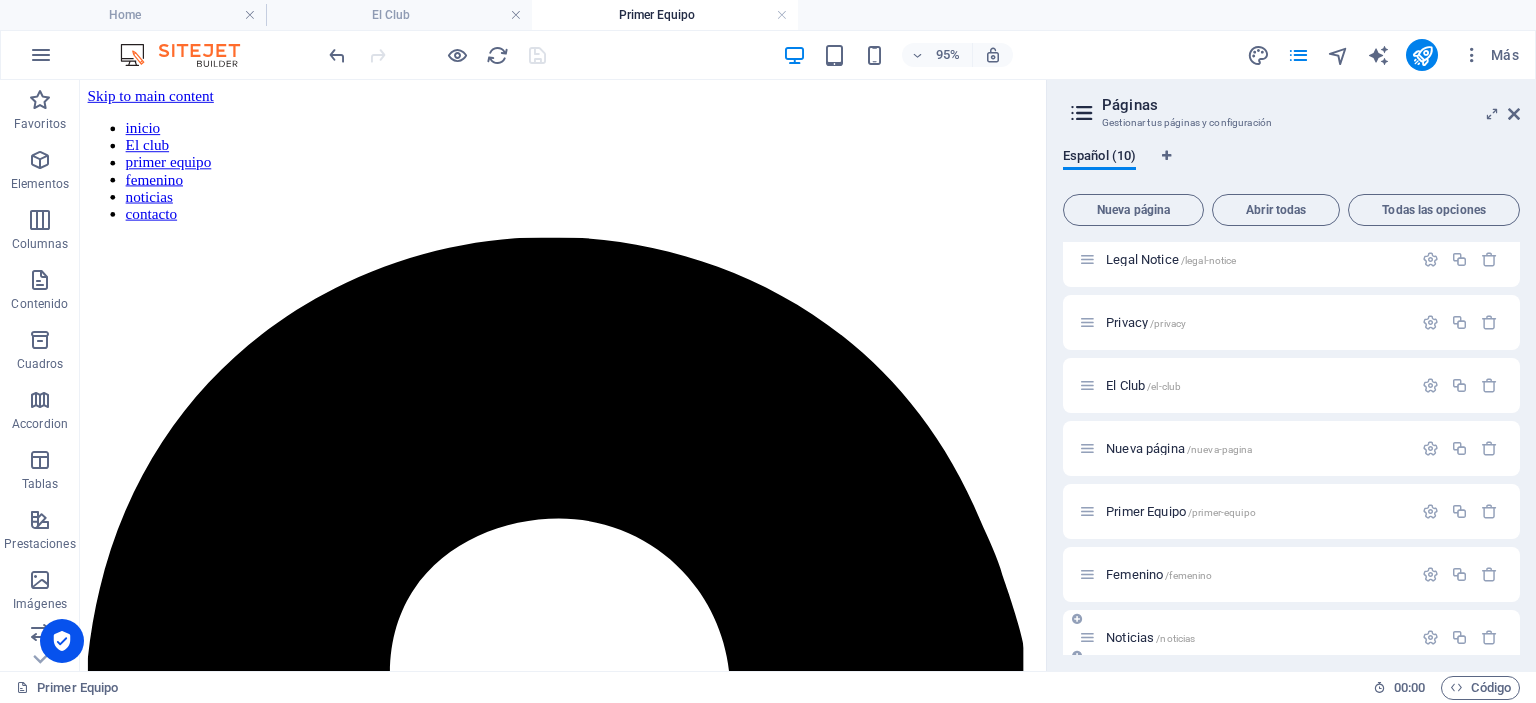 click on "Noticias /noticias" at bounding box center [1291, 637] 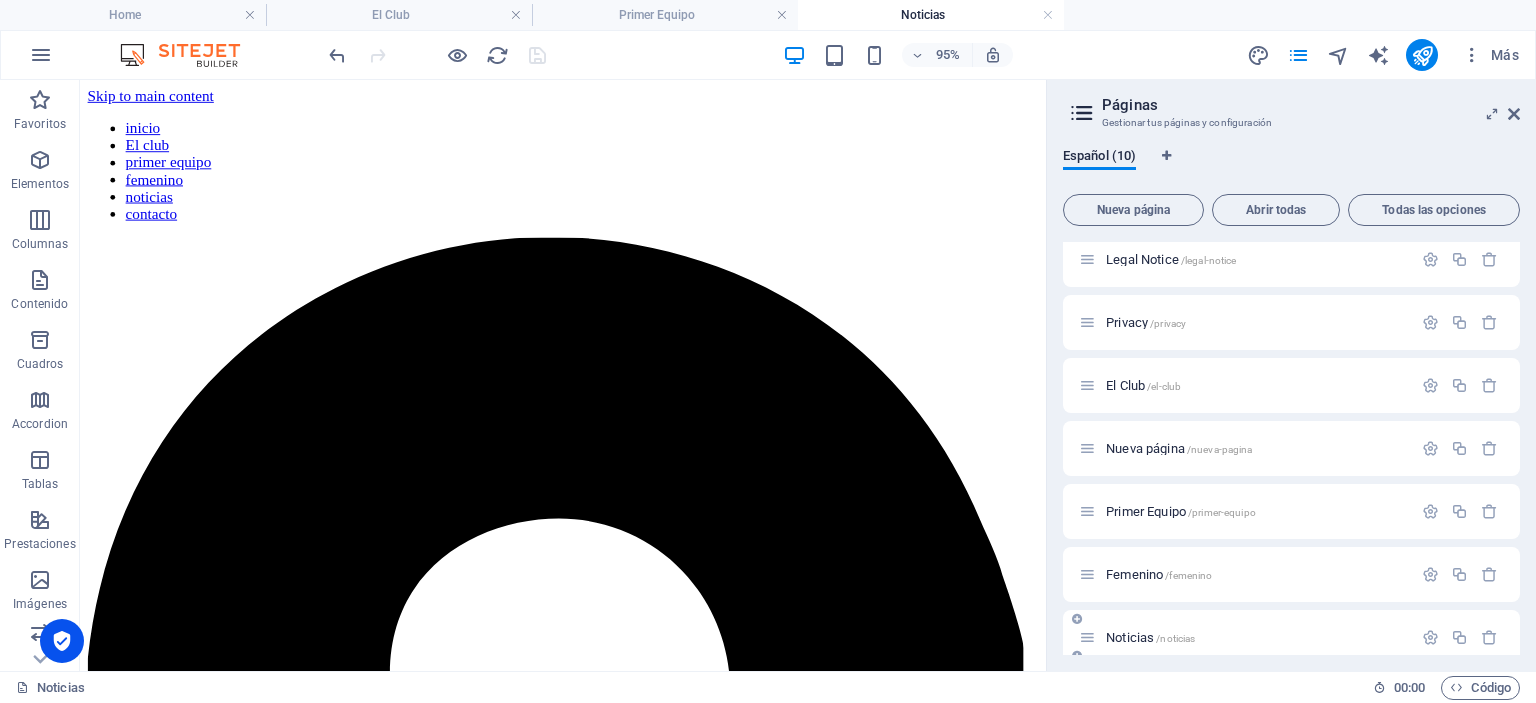 scroll, scrollTop: 0, scrollLeft: 0, axis: both 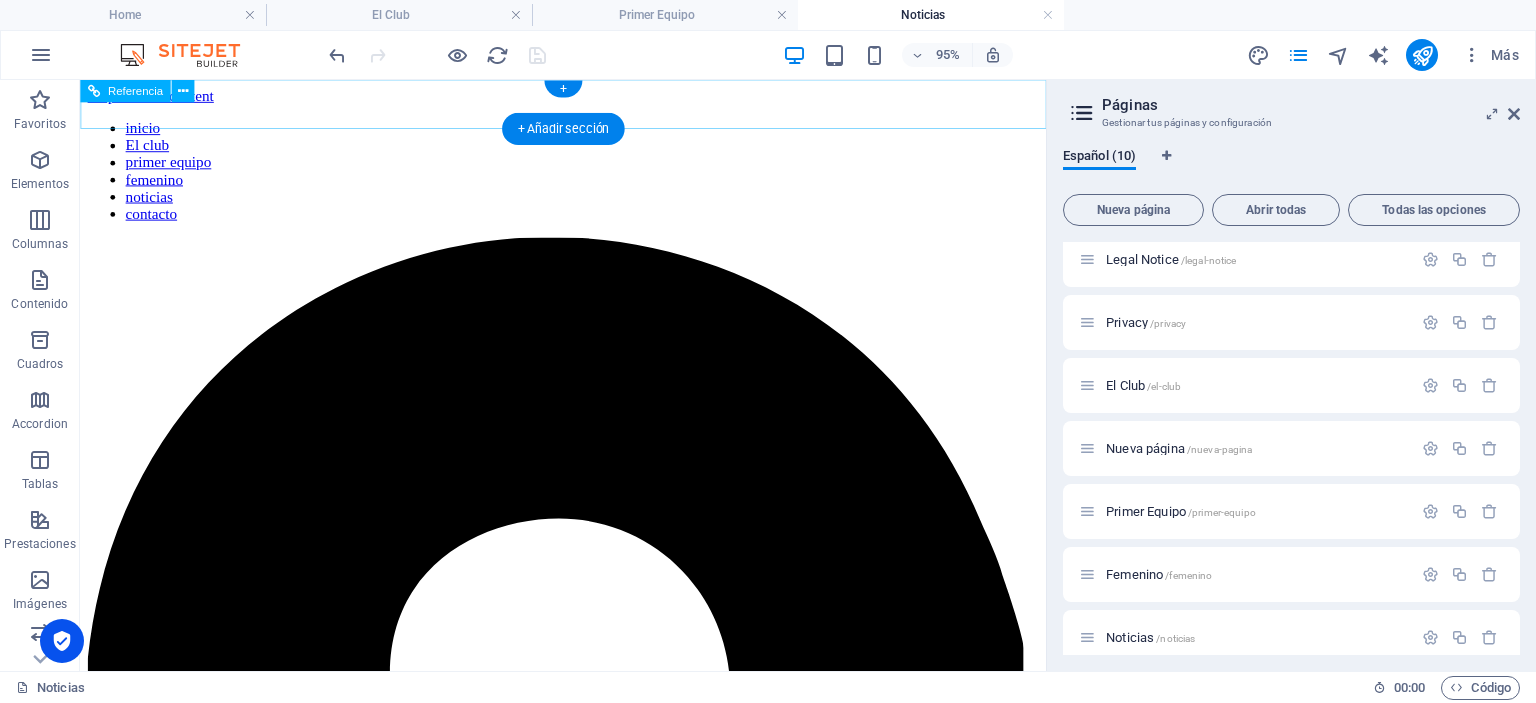 click on "inicio El club primer equipo femenino noticias contacto" at bounding box center (588, 176) 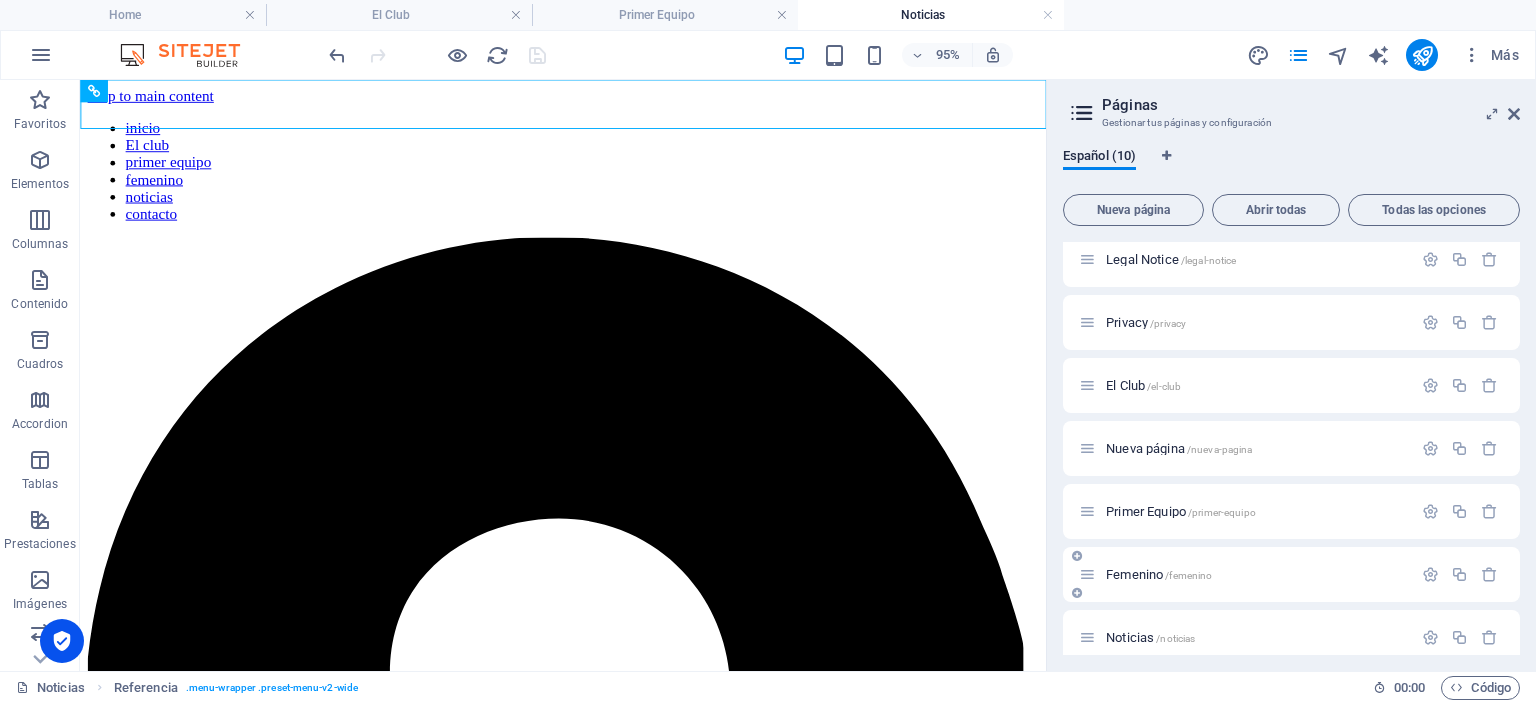 scroll, scrollTop: 216, scrollLeft: 0, axis: vertical 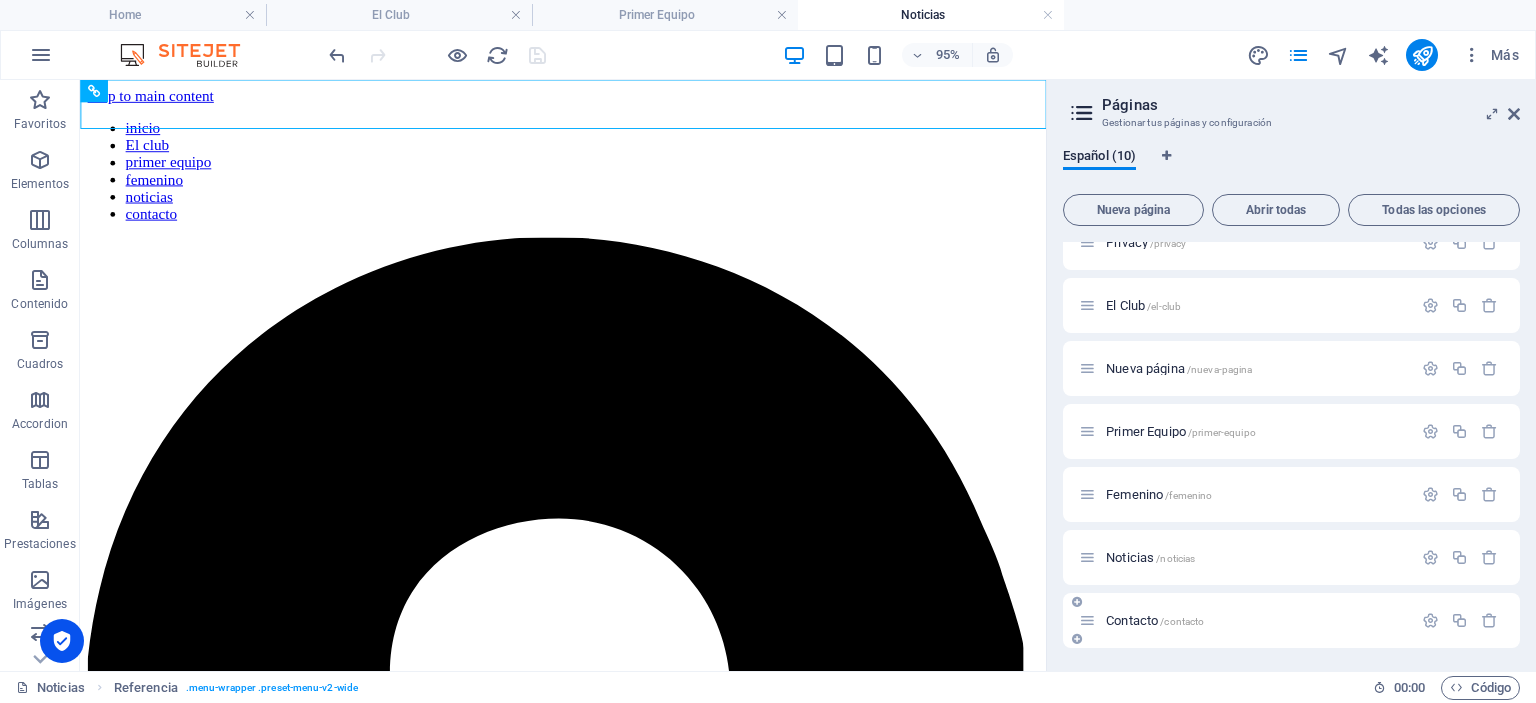 click on "Contacto /contacto" at bounding box center [1155, 620] 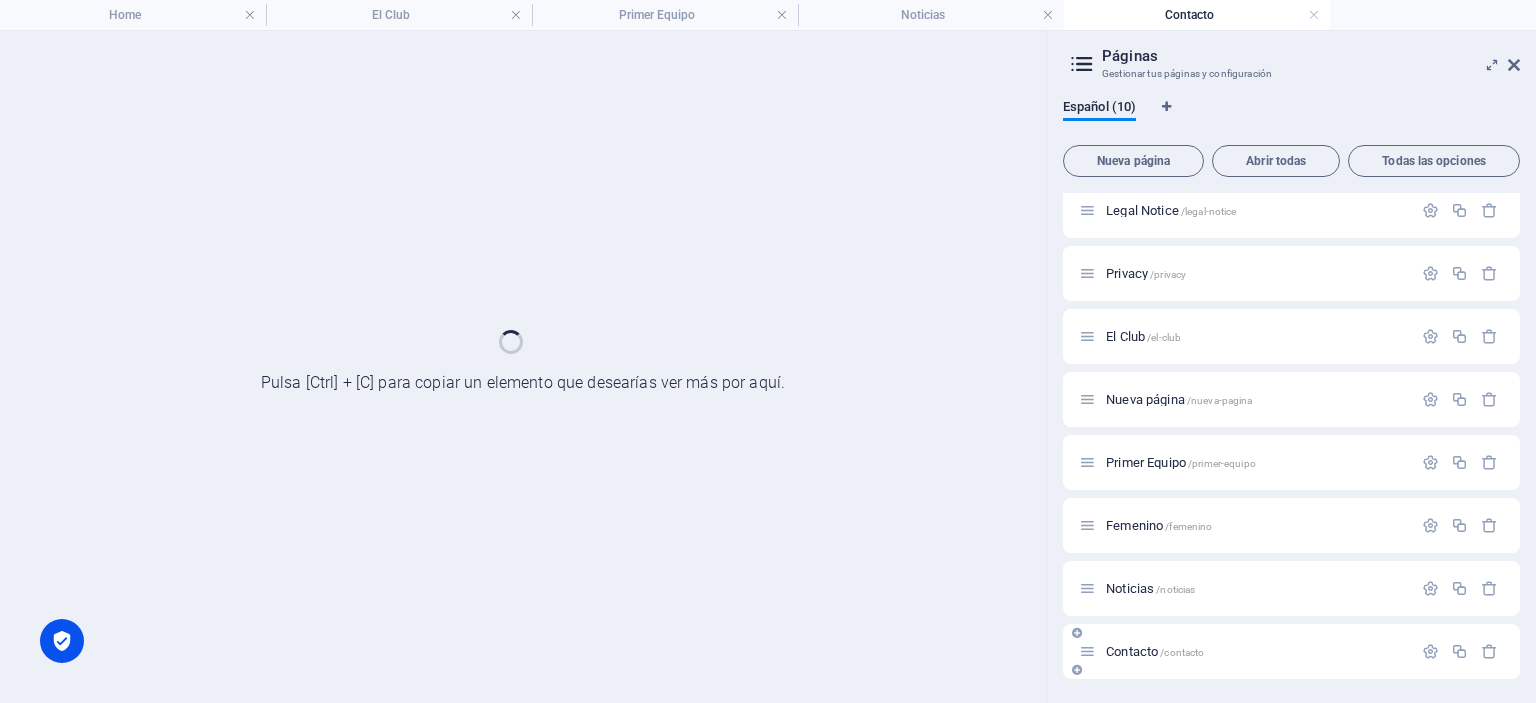 scroll, scrollTop: 136, scrollLeft: 0, axis: vertical 